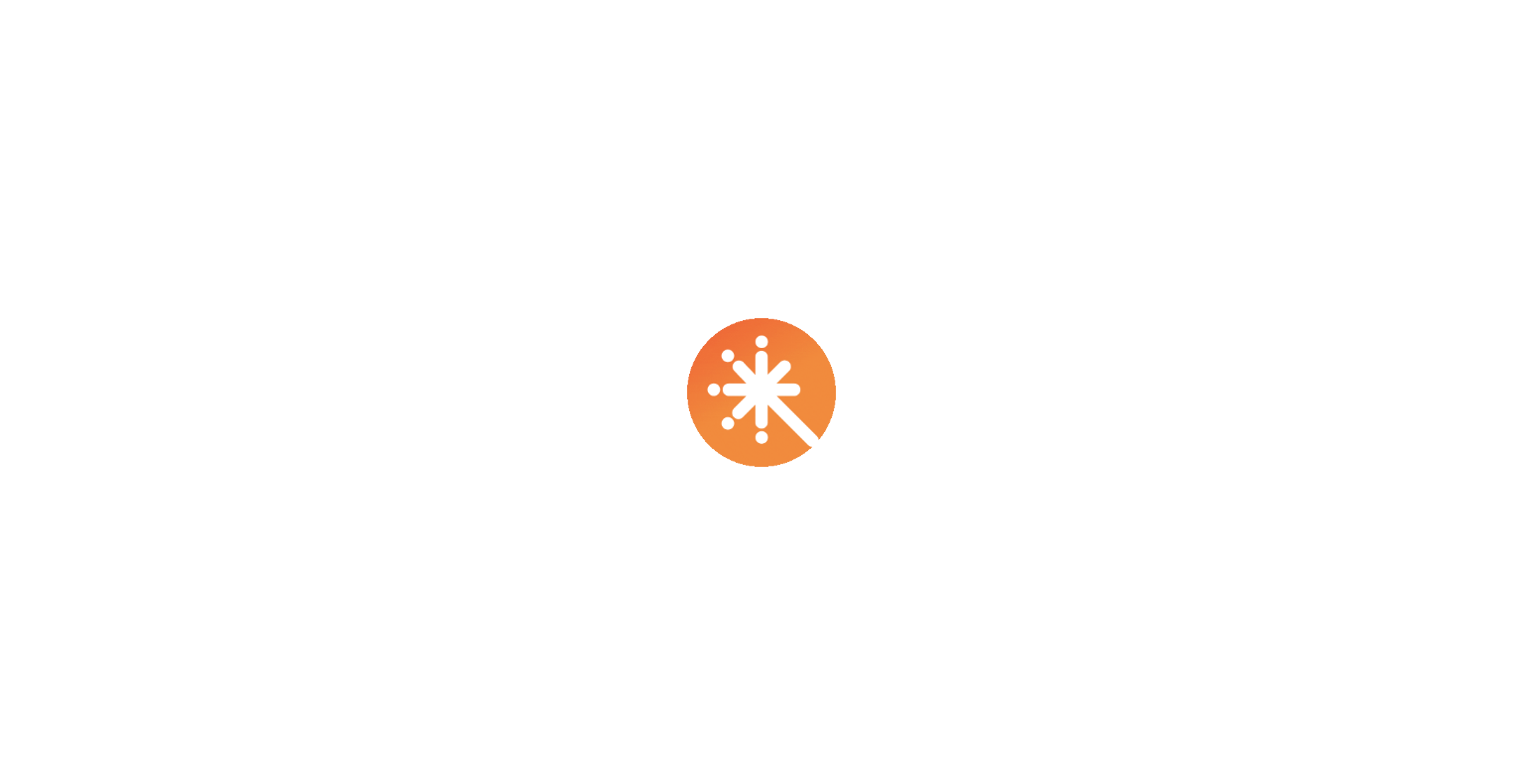scroll, scrollTop: 0, scrollLeft: 0, axis: both 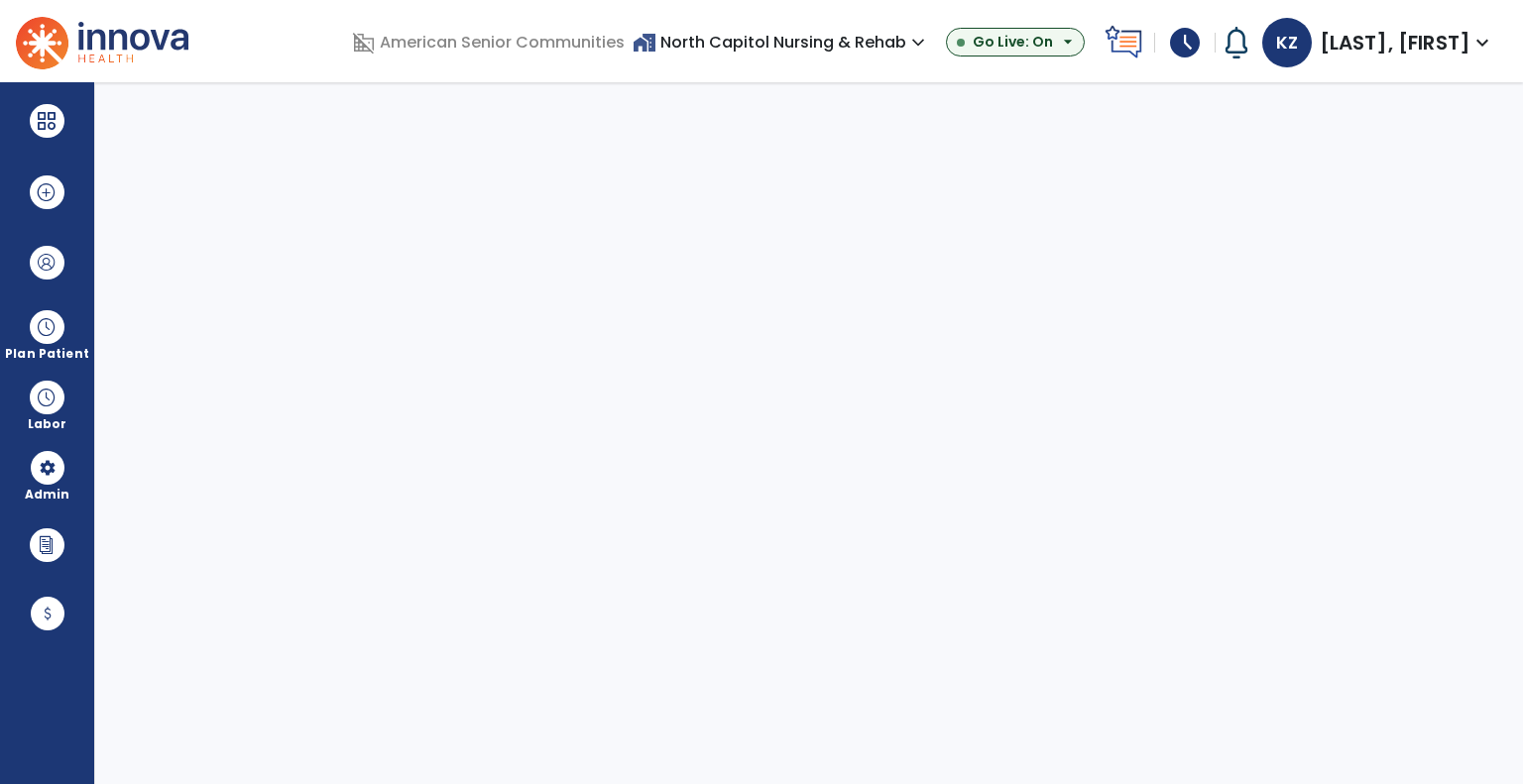select on "***" 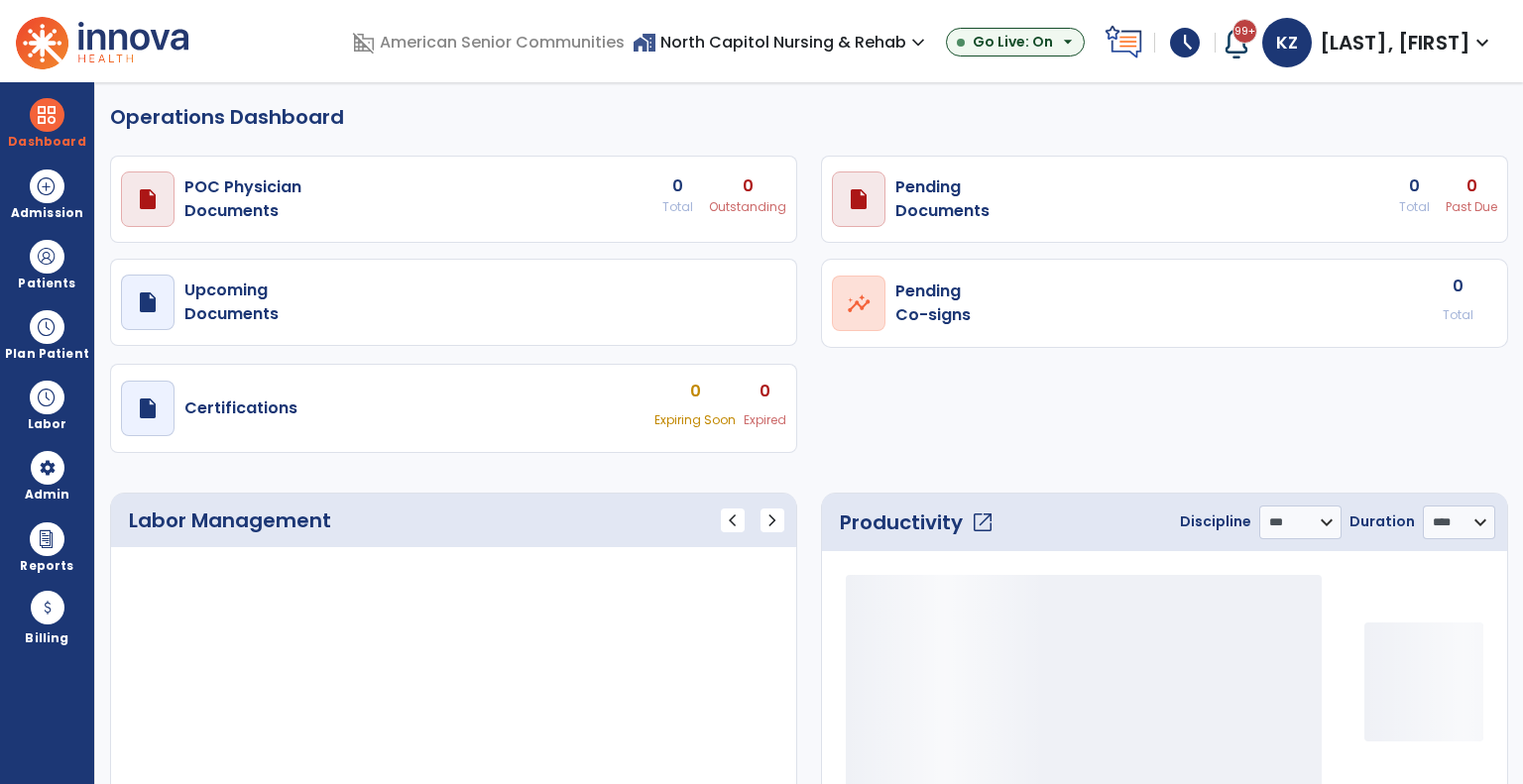 select on "***" 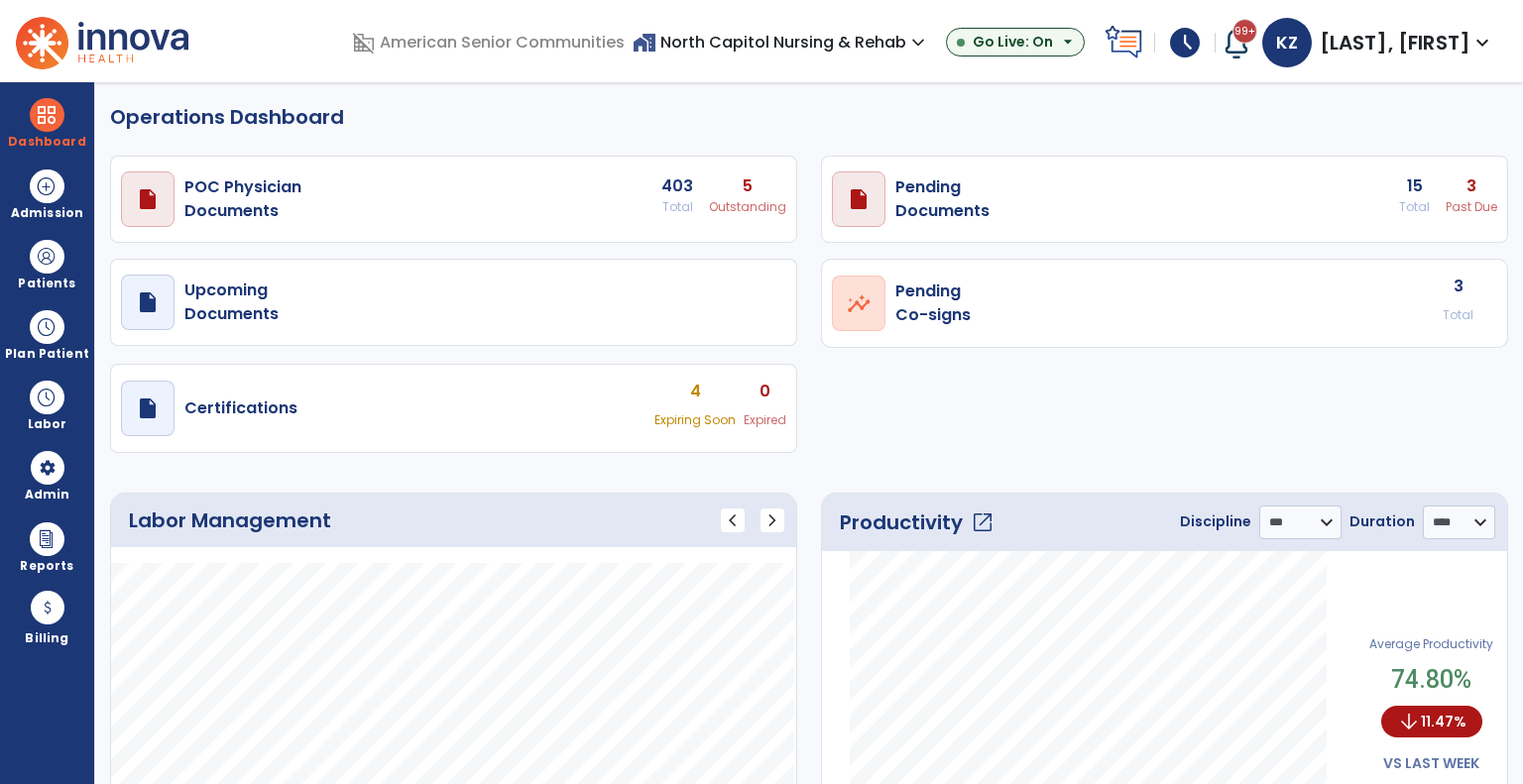 click on "home_work   North Capitol Nursing & Rehab   expand_more" at bounding box center [781, 42] 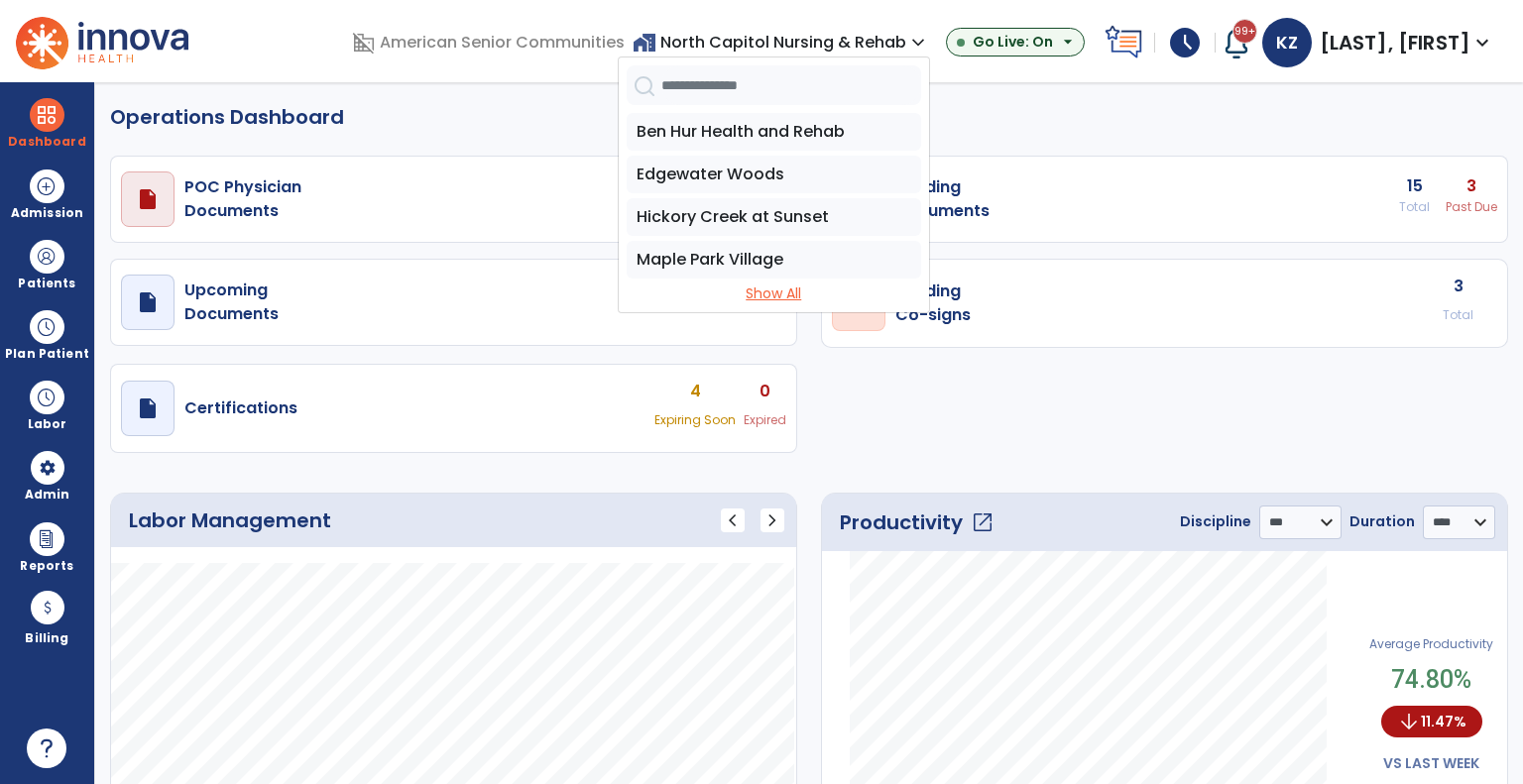 click on "Show All" at bounding box center [773, 293] 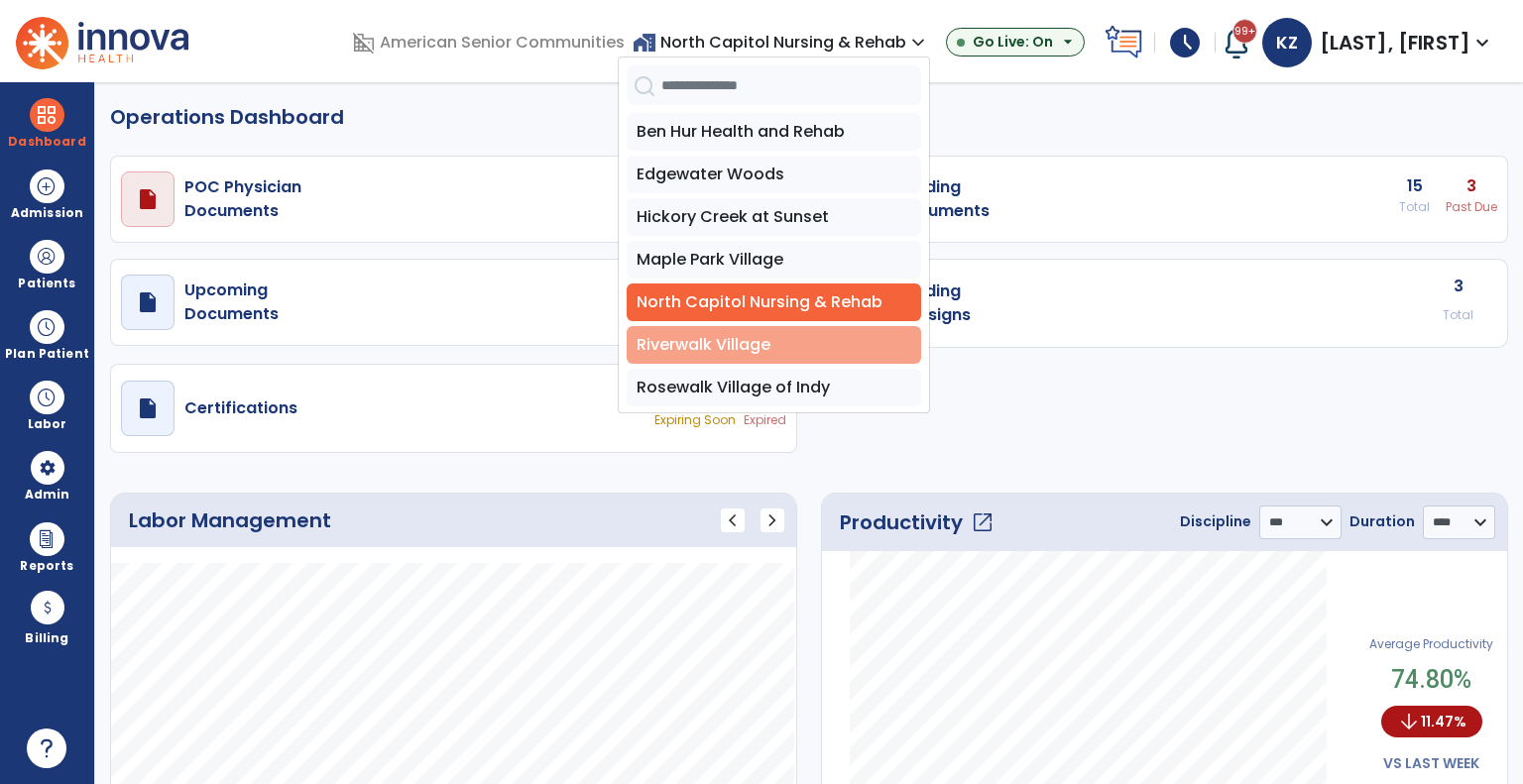 click on "Riverwalk Village" at bounding box center [773, 345] 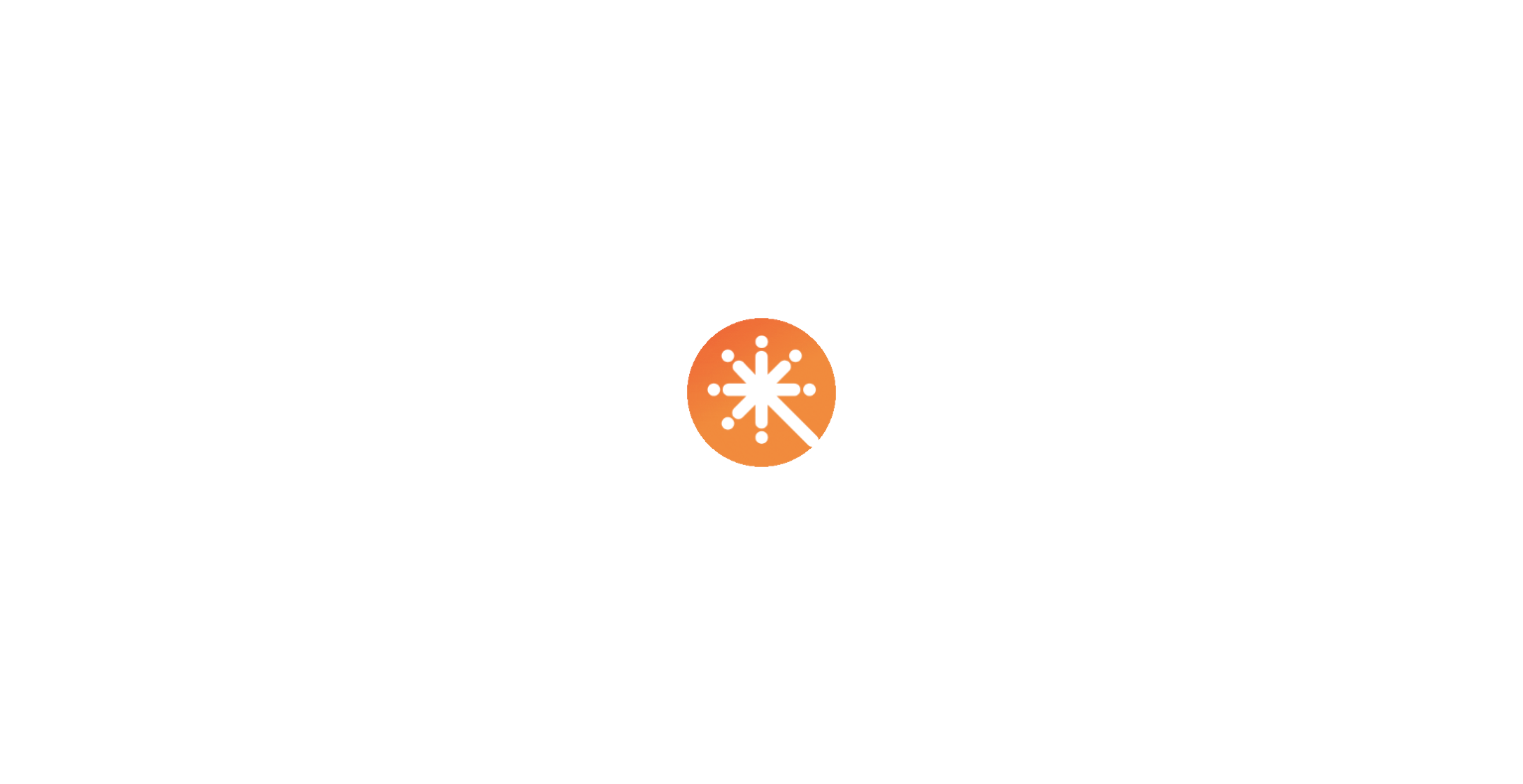 scroll, scrollTop: 0, scrollLeft: 0, axis: both 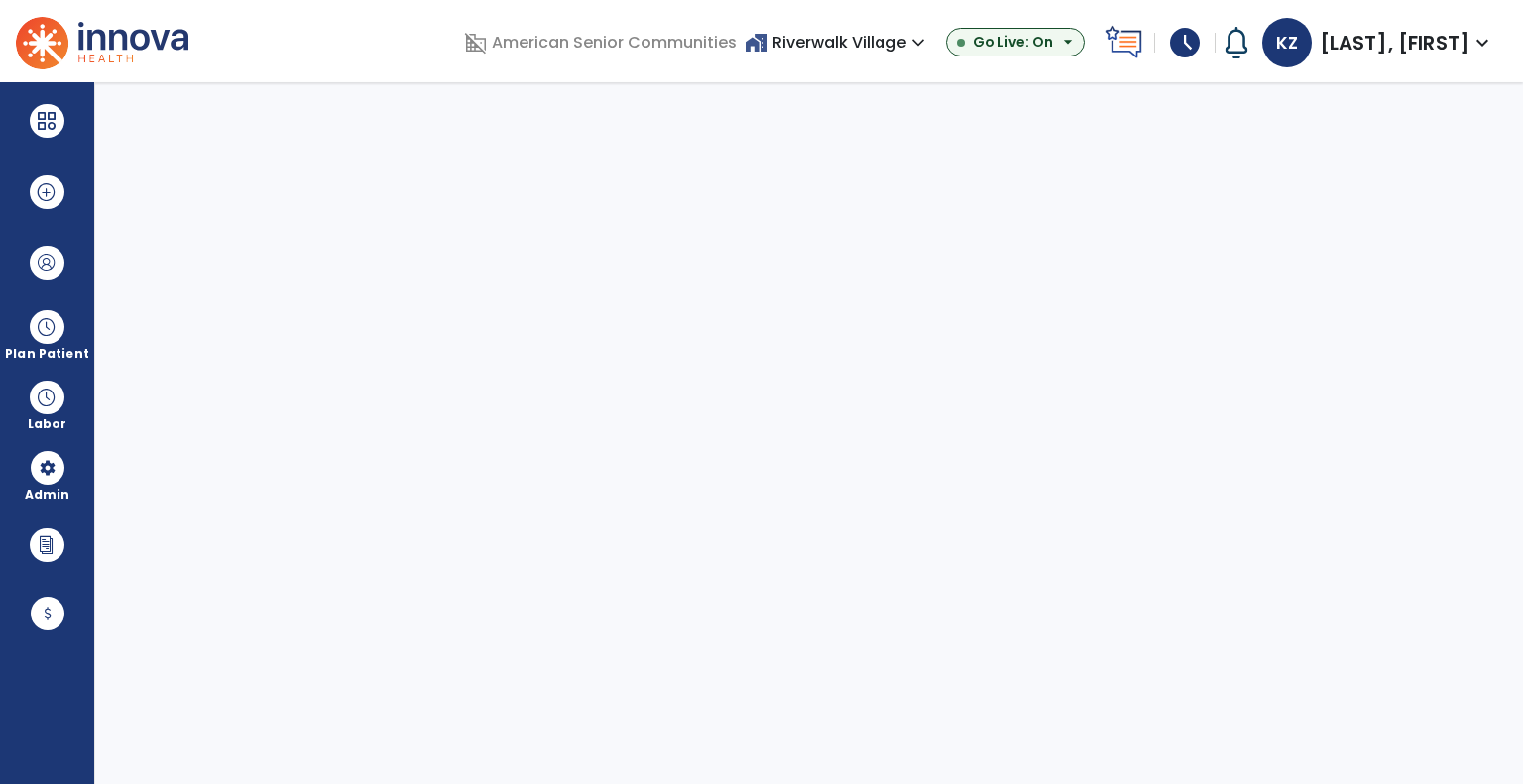 select on "***" 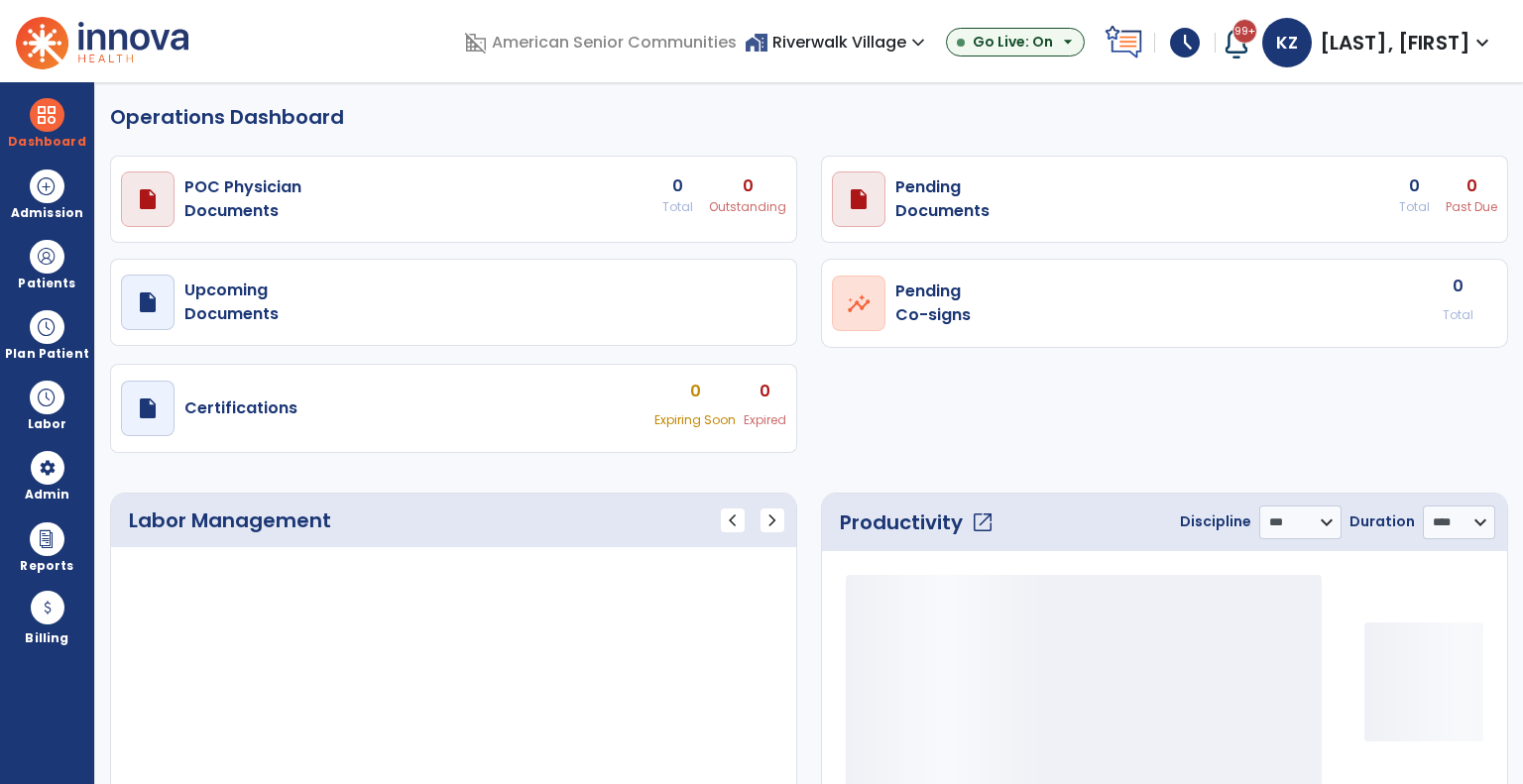 select on "***" 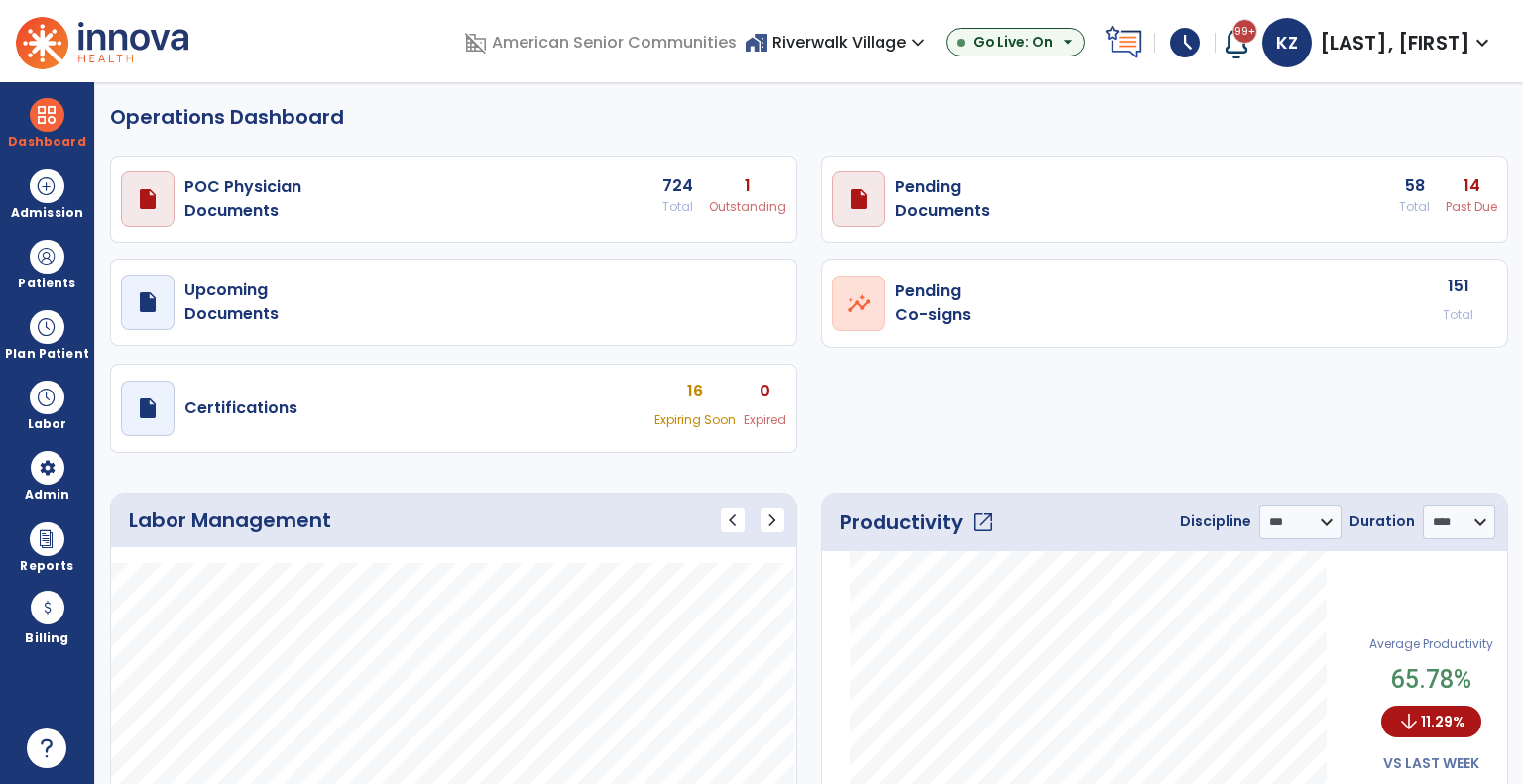 click on "open_in_new" 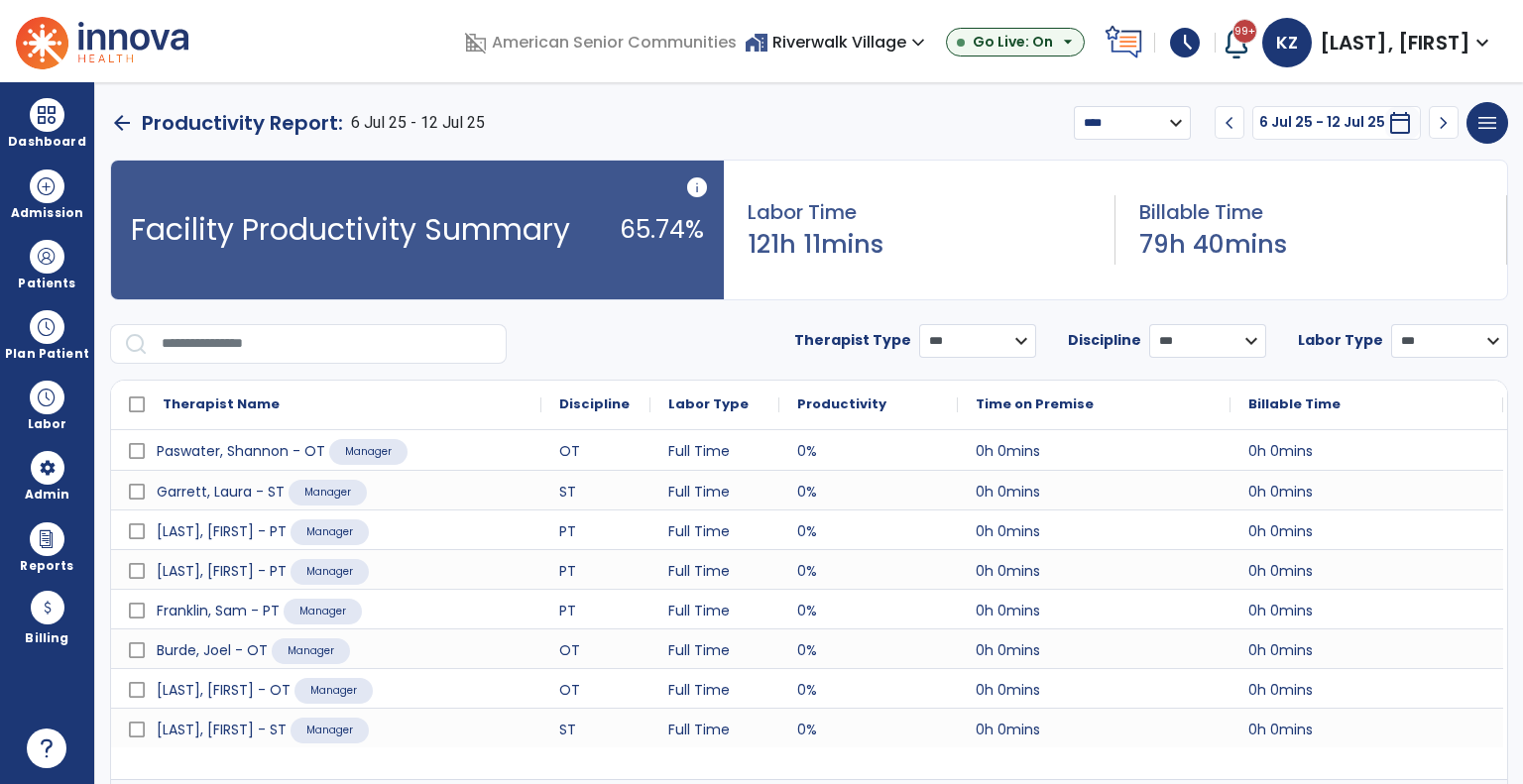 click on "chevron_left" at bounding box center (1230, 123) 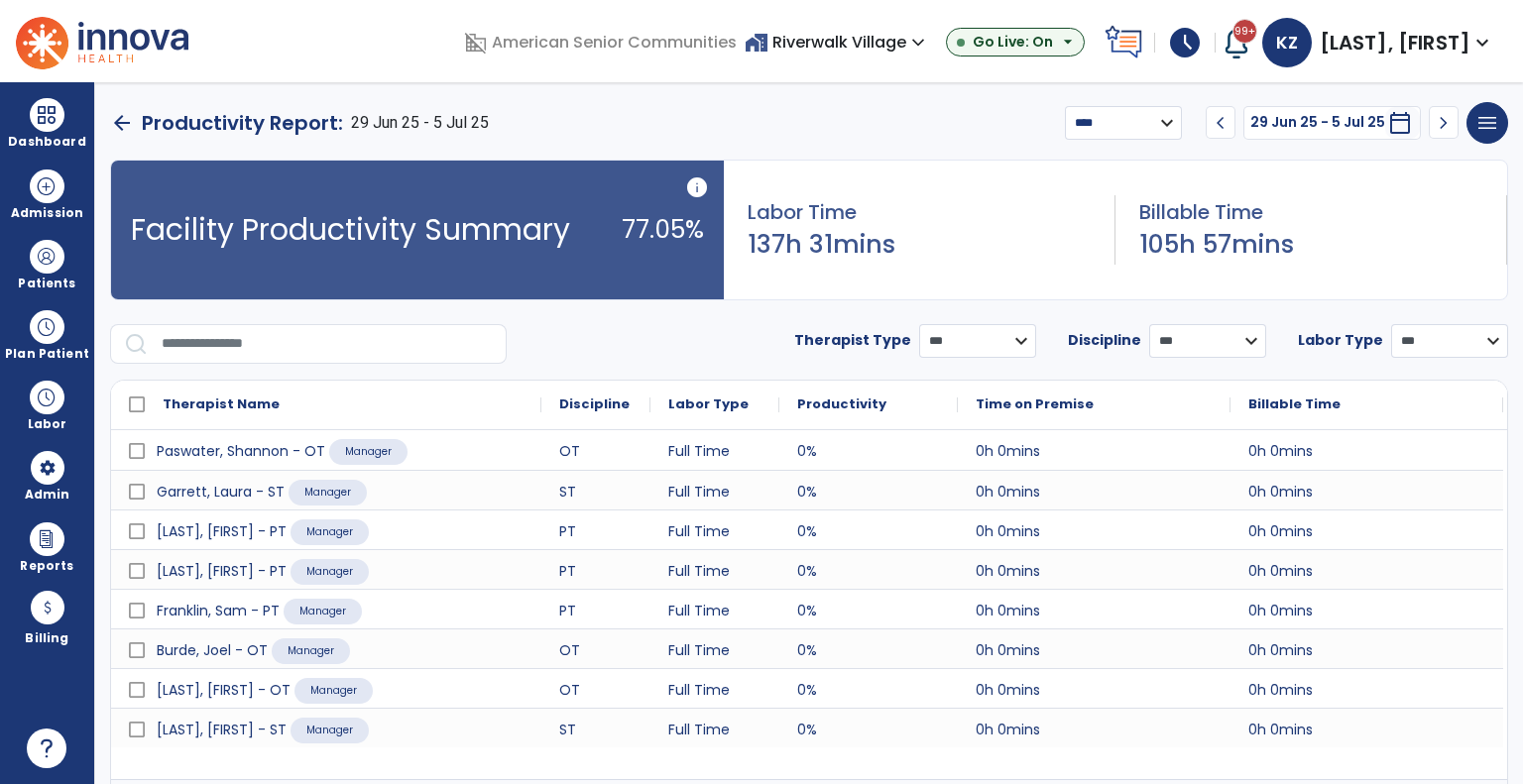 click at bounding box center (327, 344) 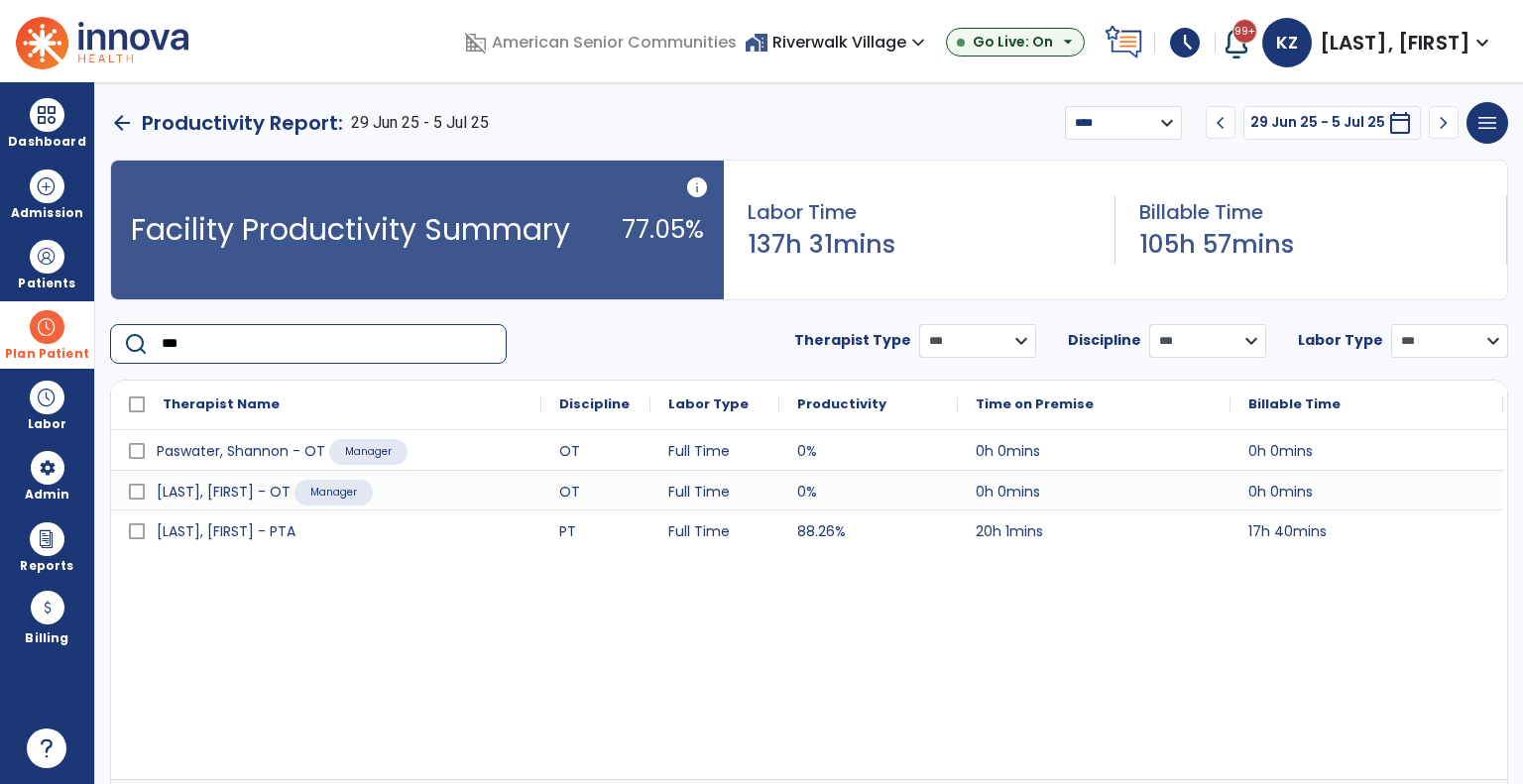 type on "***" 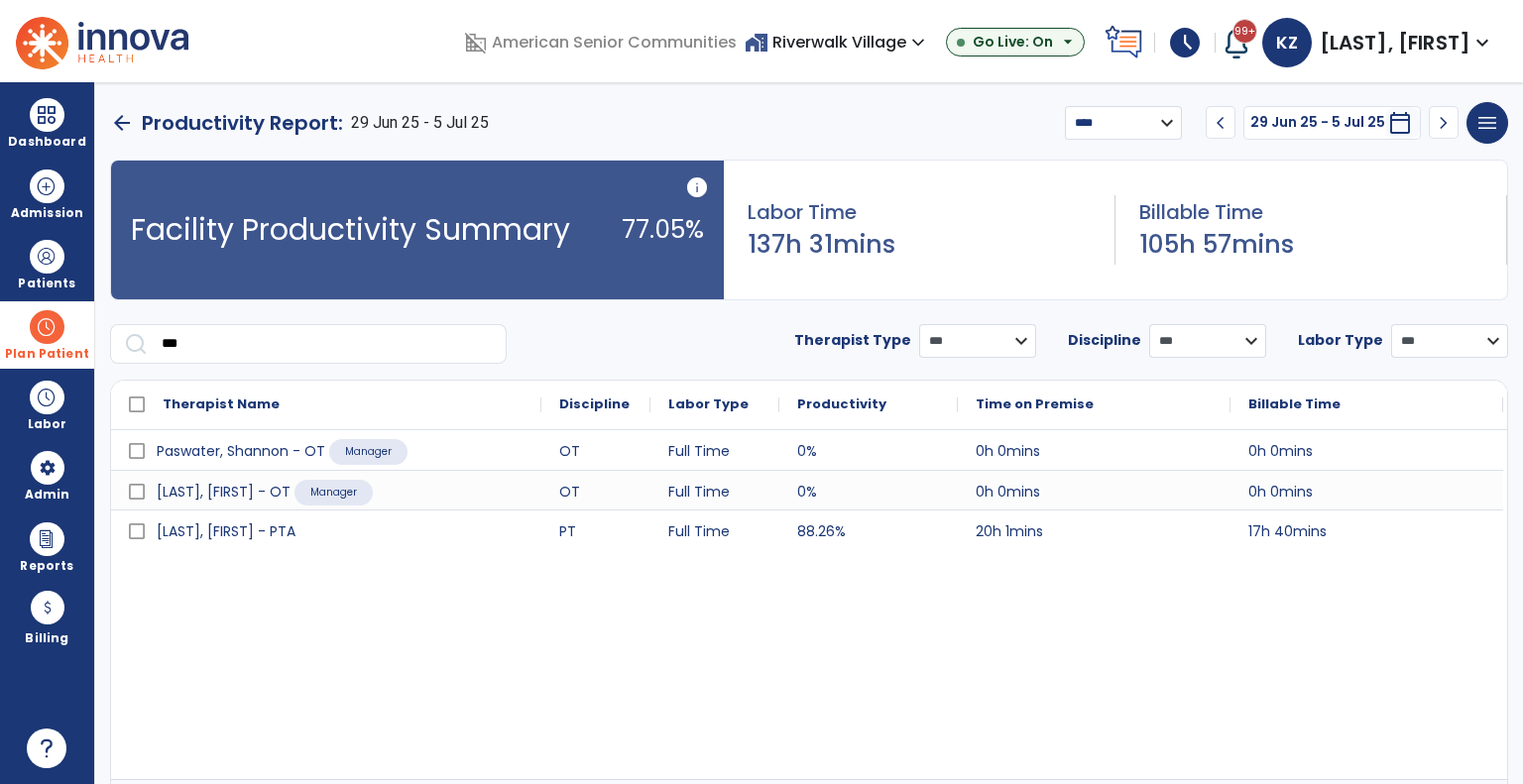 click on "Plan Patient" at bounding box center (47, 264) 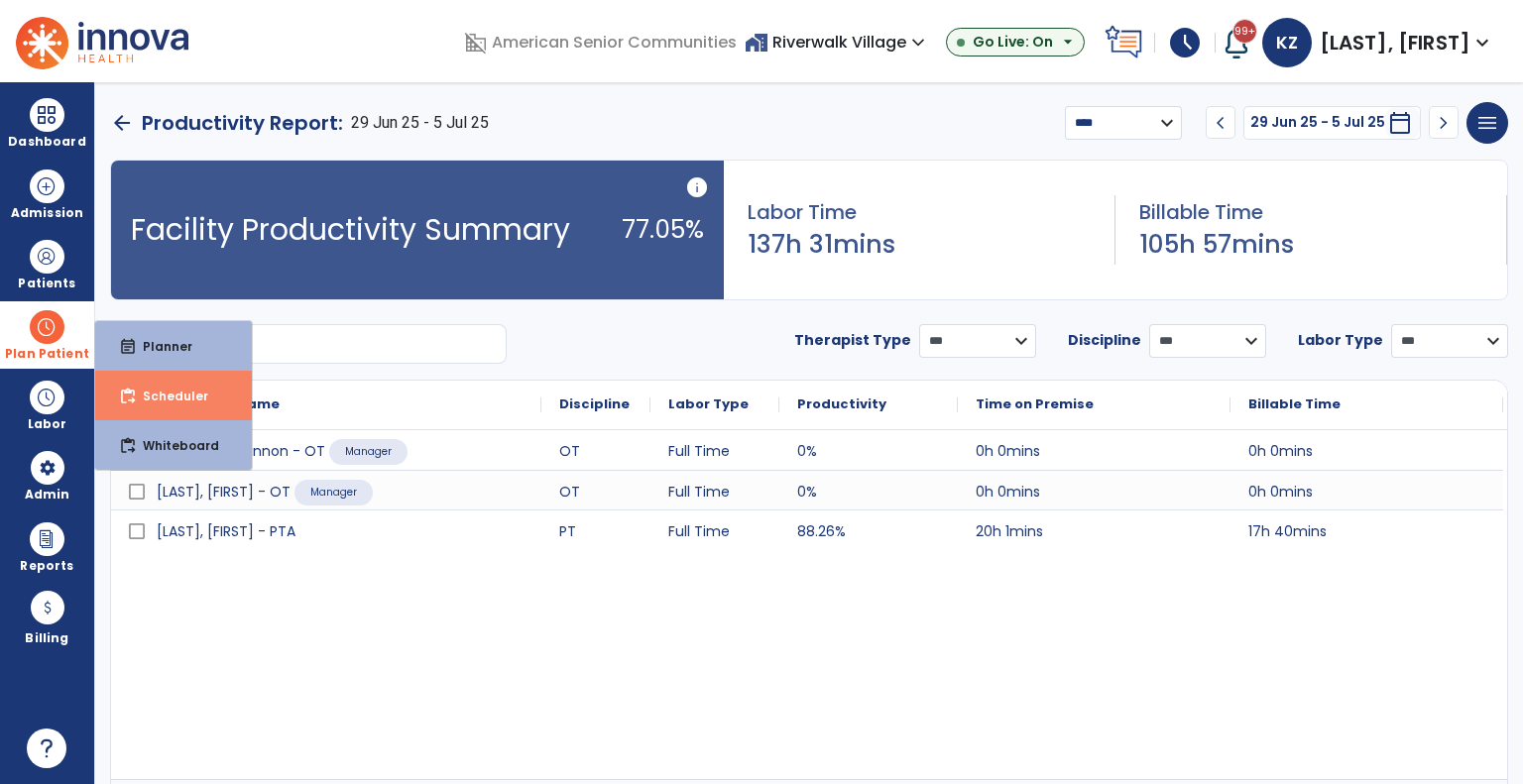 click on "Scheduler" at bounding box center [168, 395] 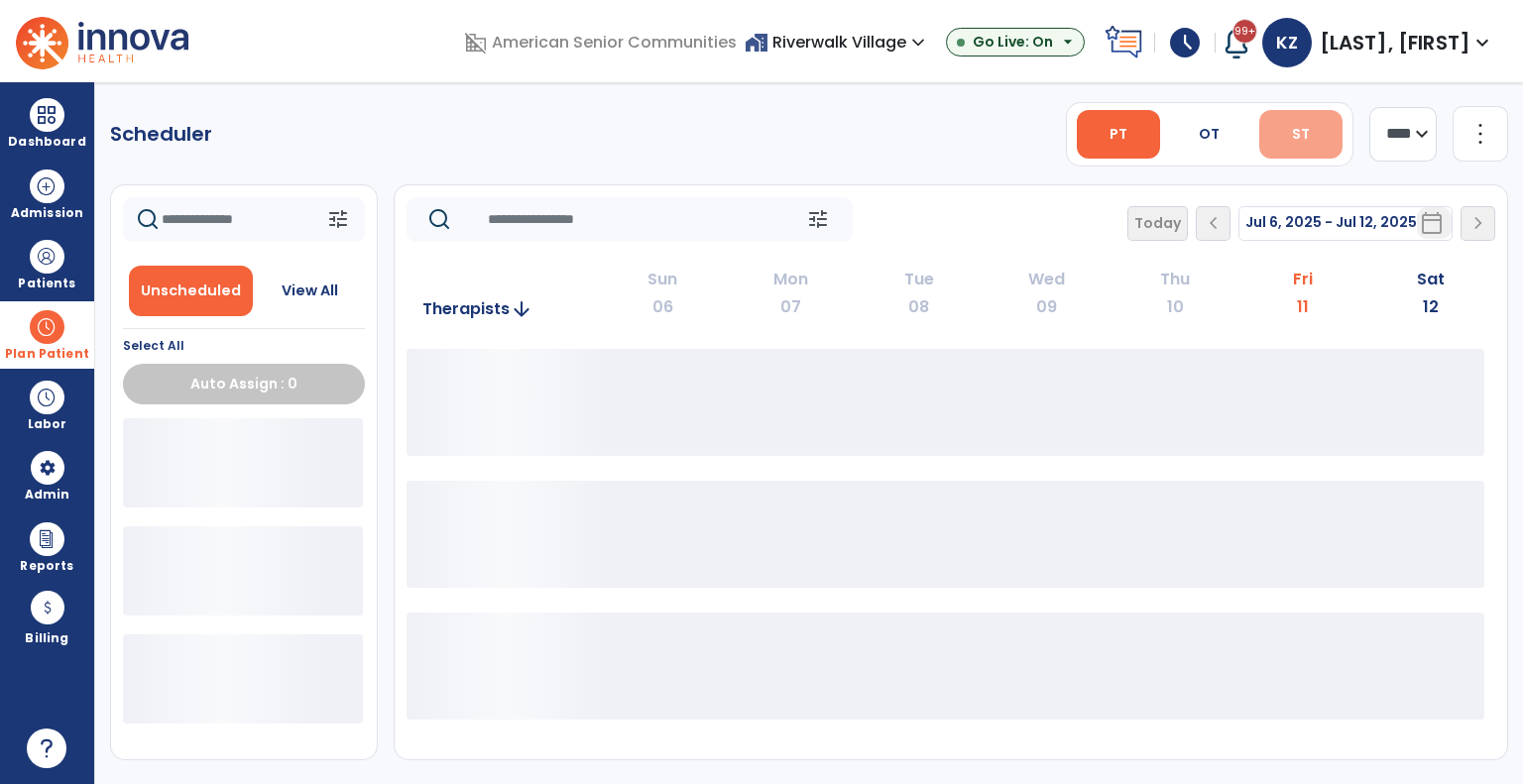 click on "ST" at bounding box center [1301, 134] 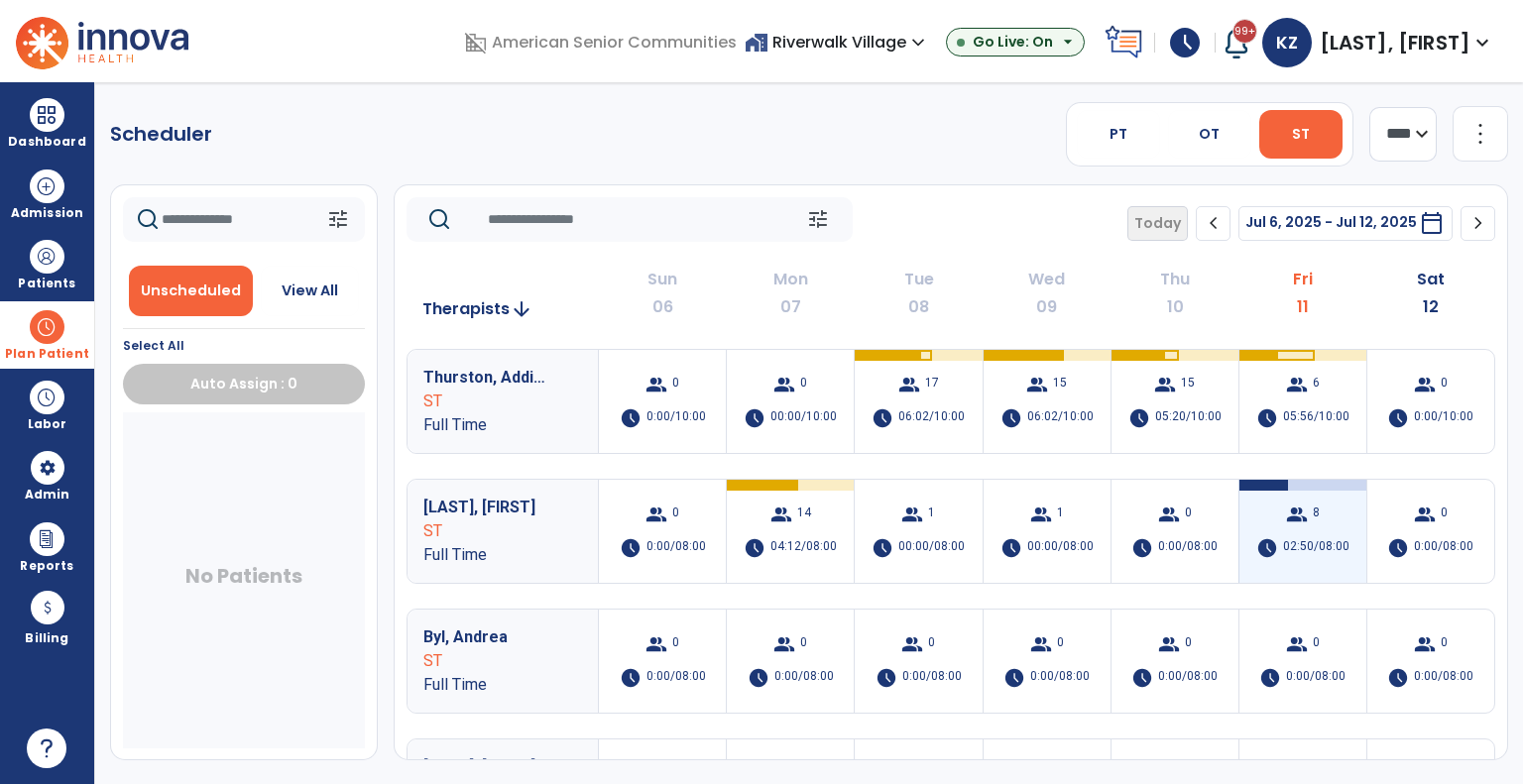 click on "group  8  schedule  02:50/08:00" at bounding box center [1303, 531] 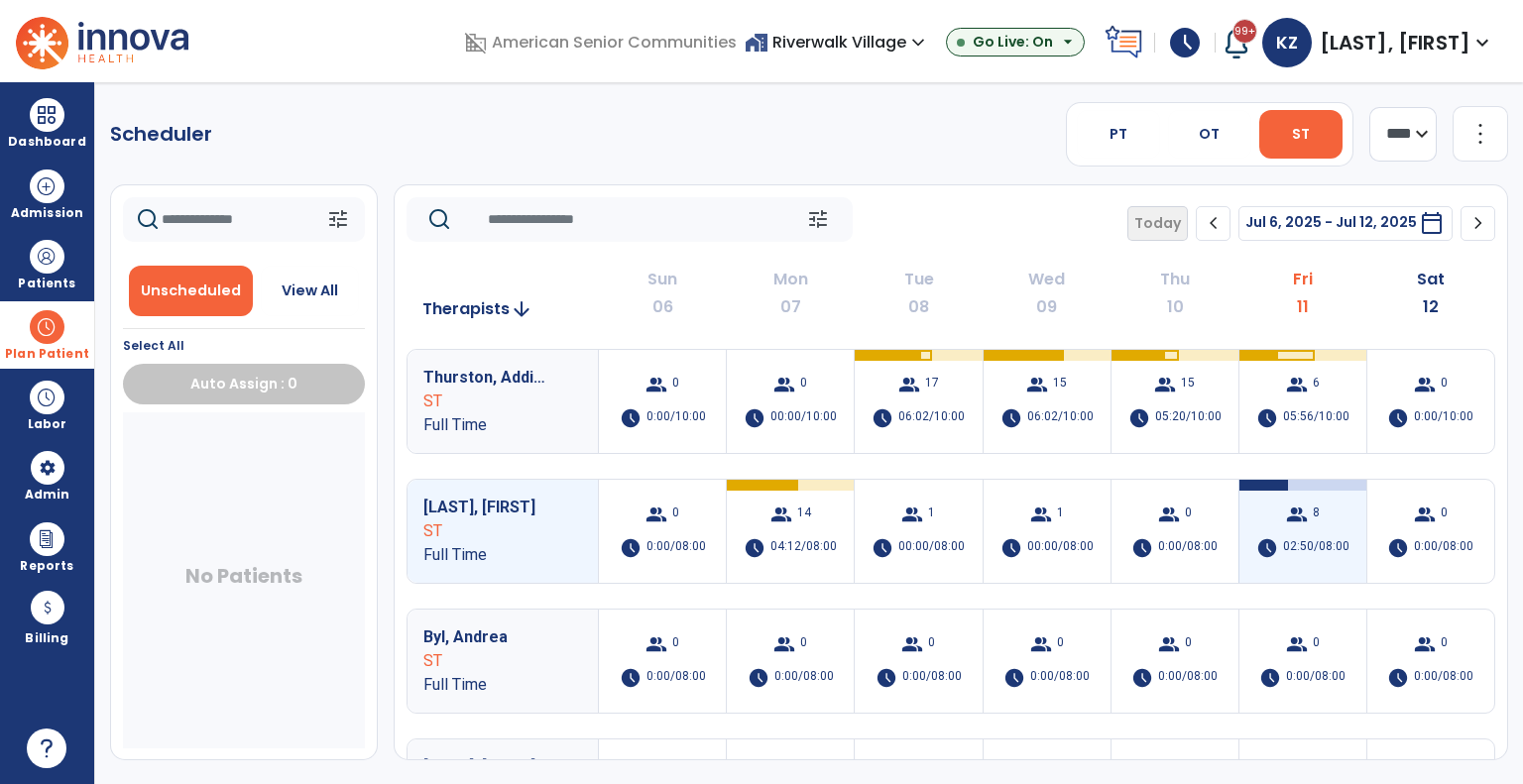 click on "group  8  schedule  02:50/08:00" at bounding box center (1303, 531) 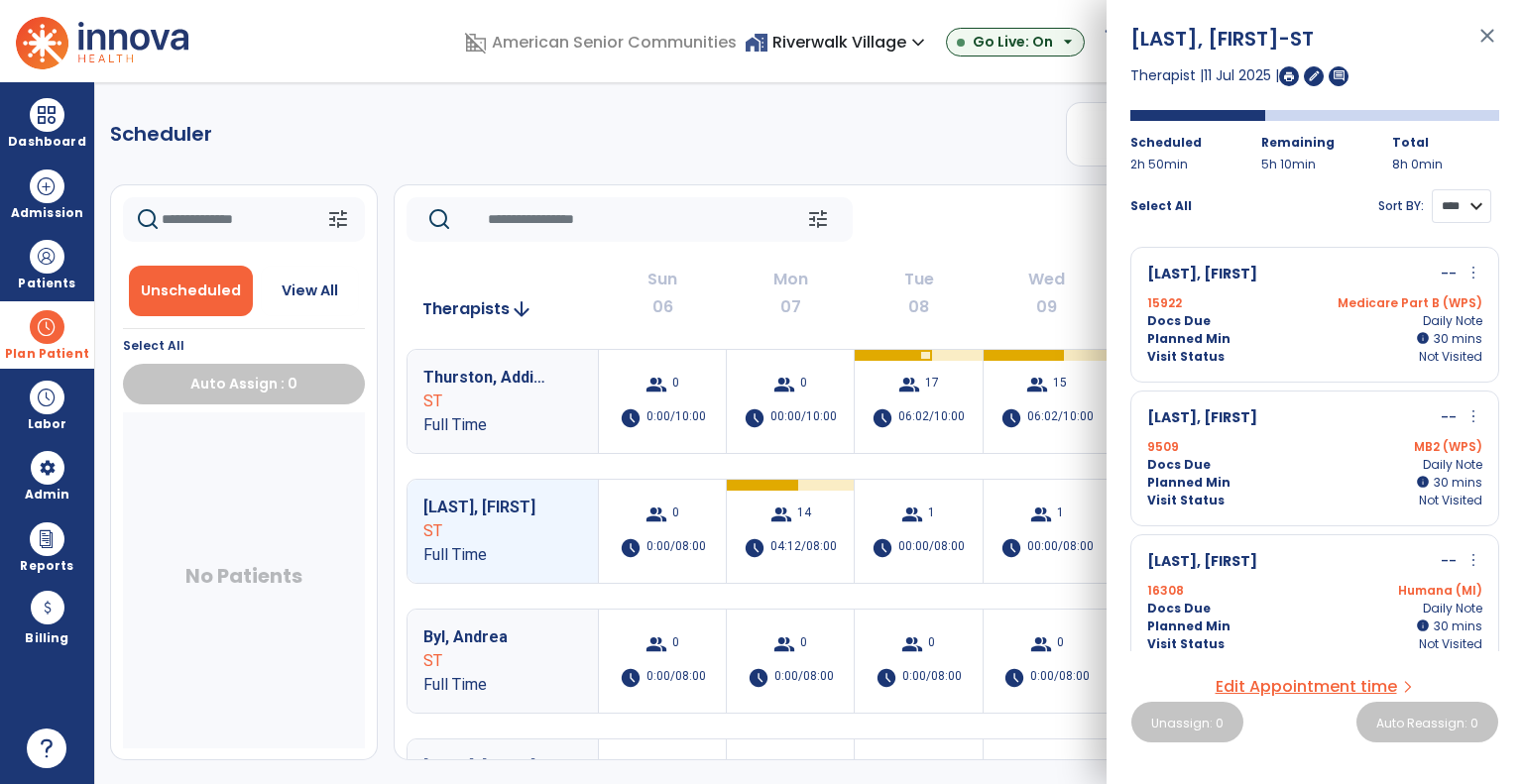 click on "**** ****" at bounding box center [1462, 206] 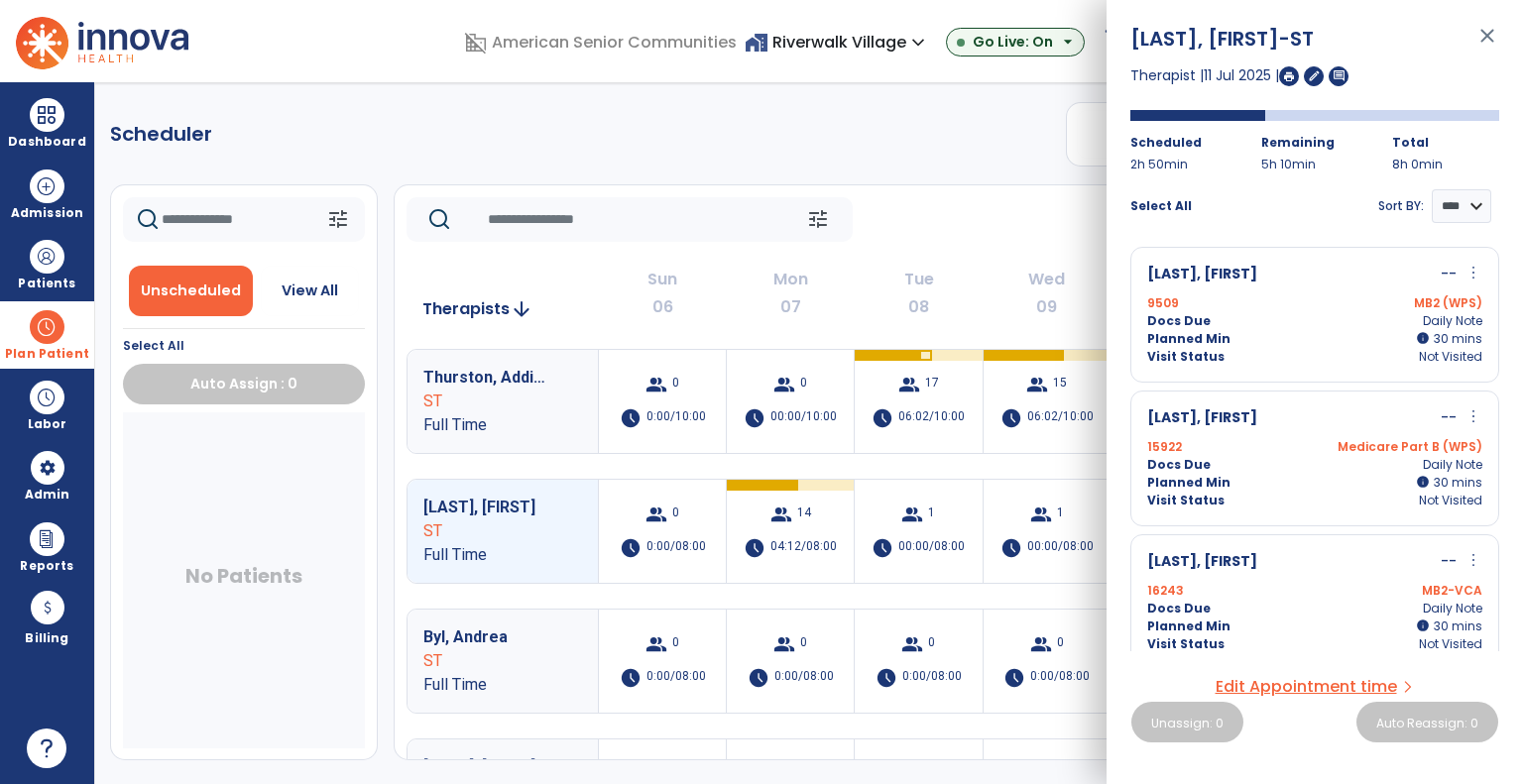 click at bounding box center (1289, 76) 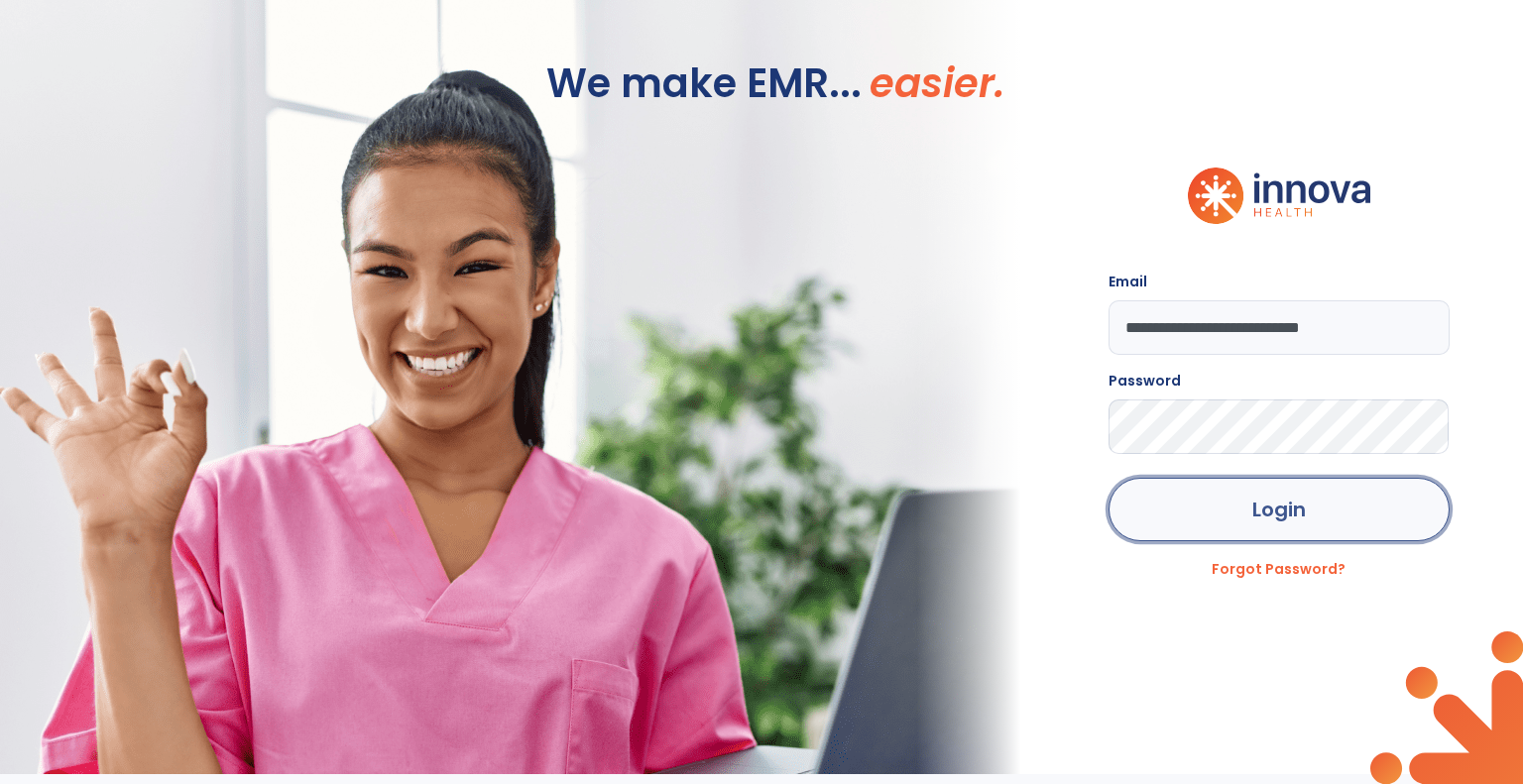 click on "Login" 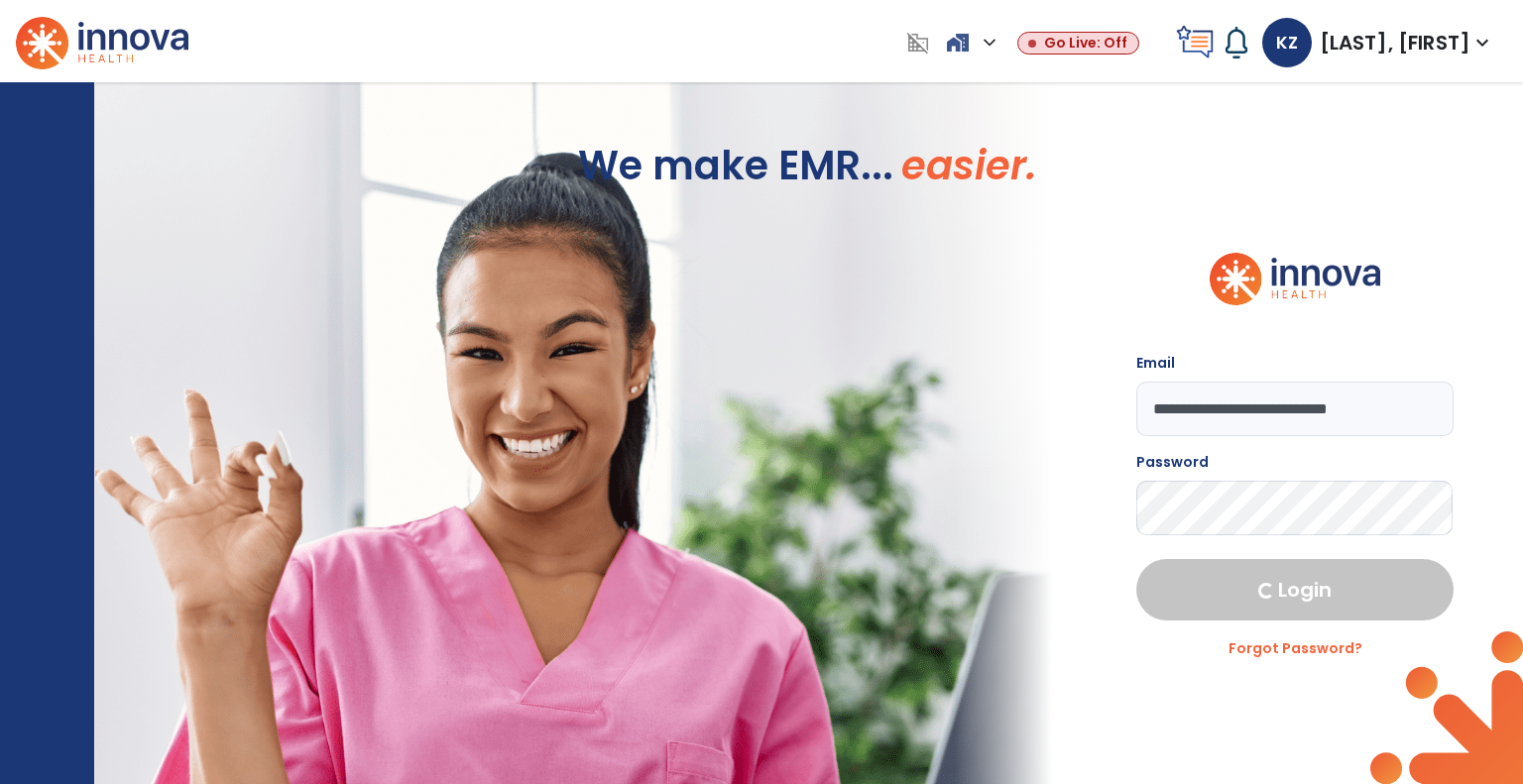 select on "***" 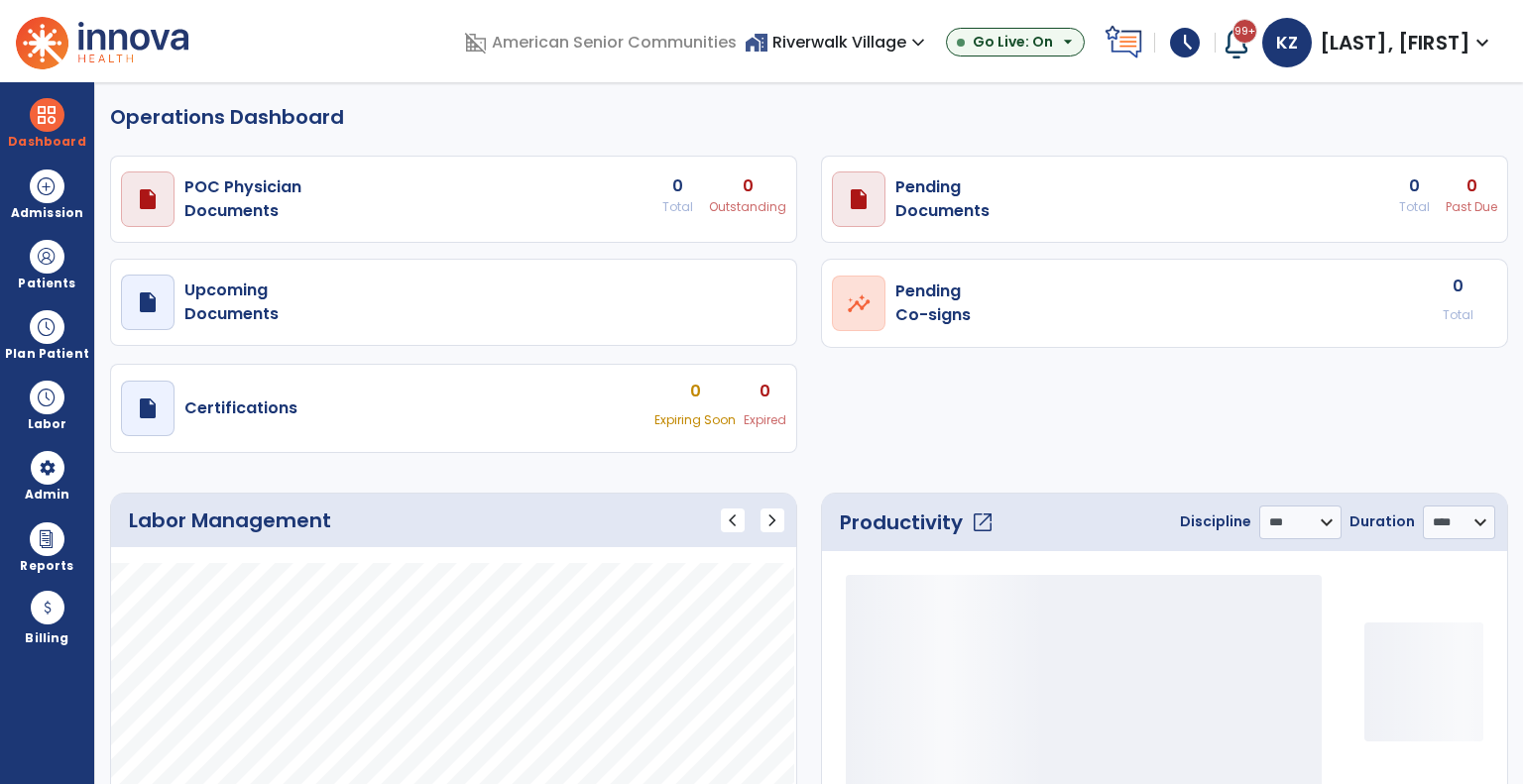 select on "***" 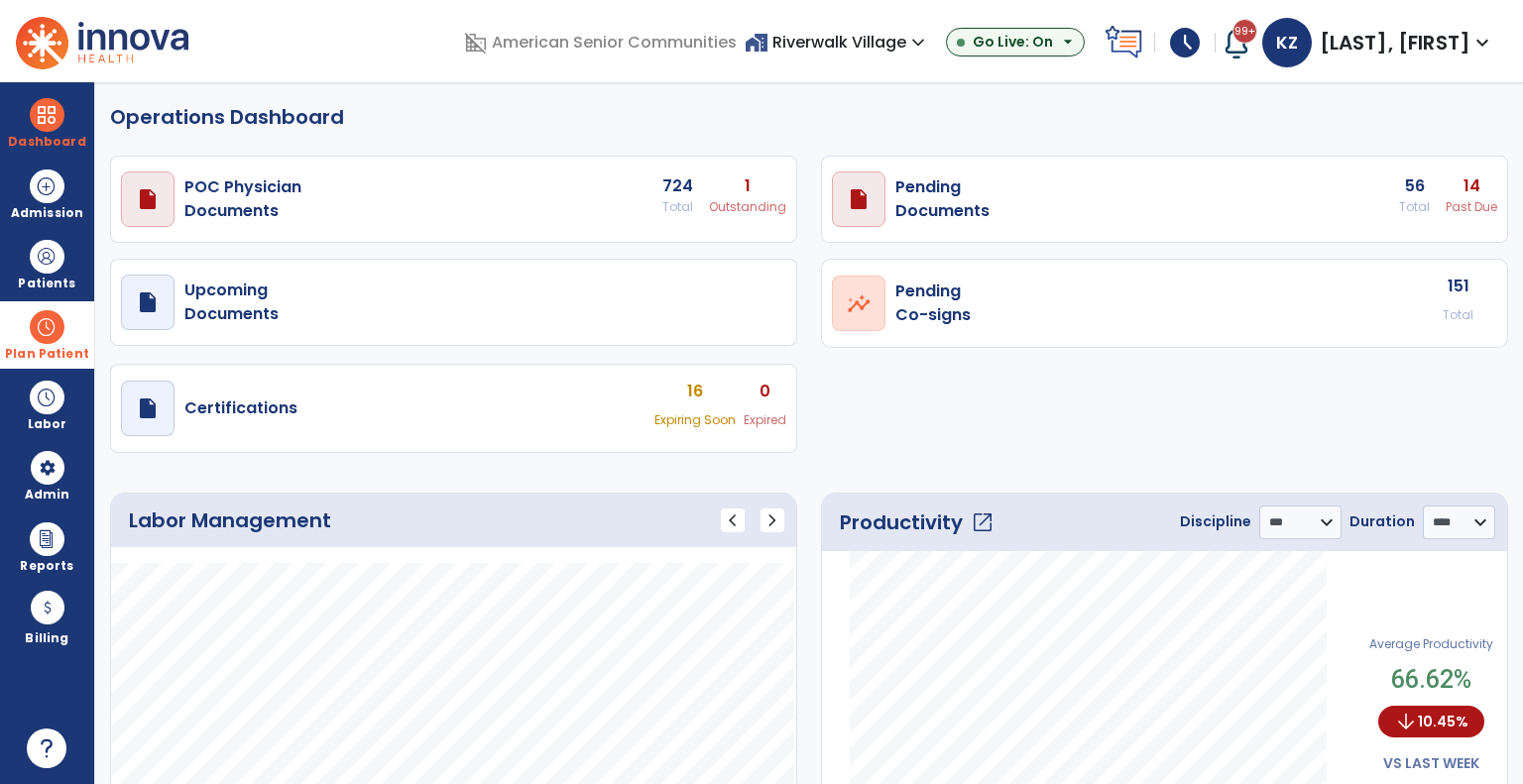 click at bounding box center (47, 327) 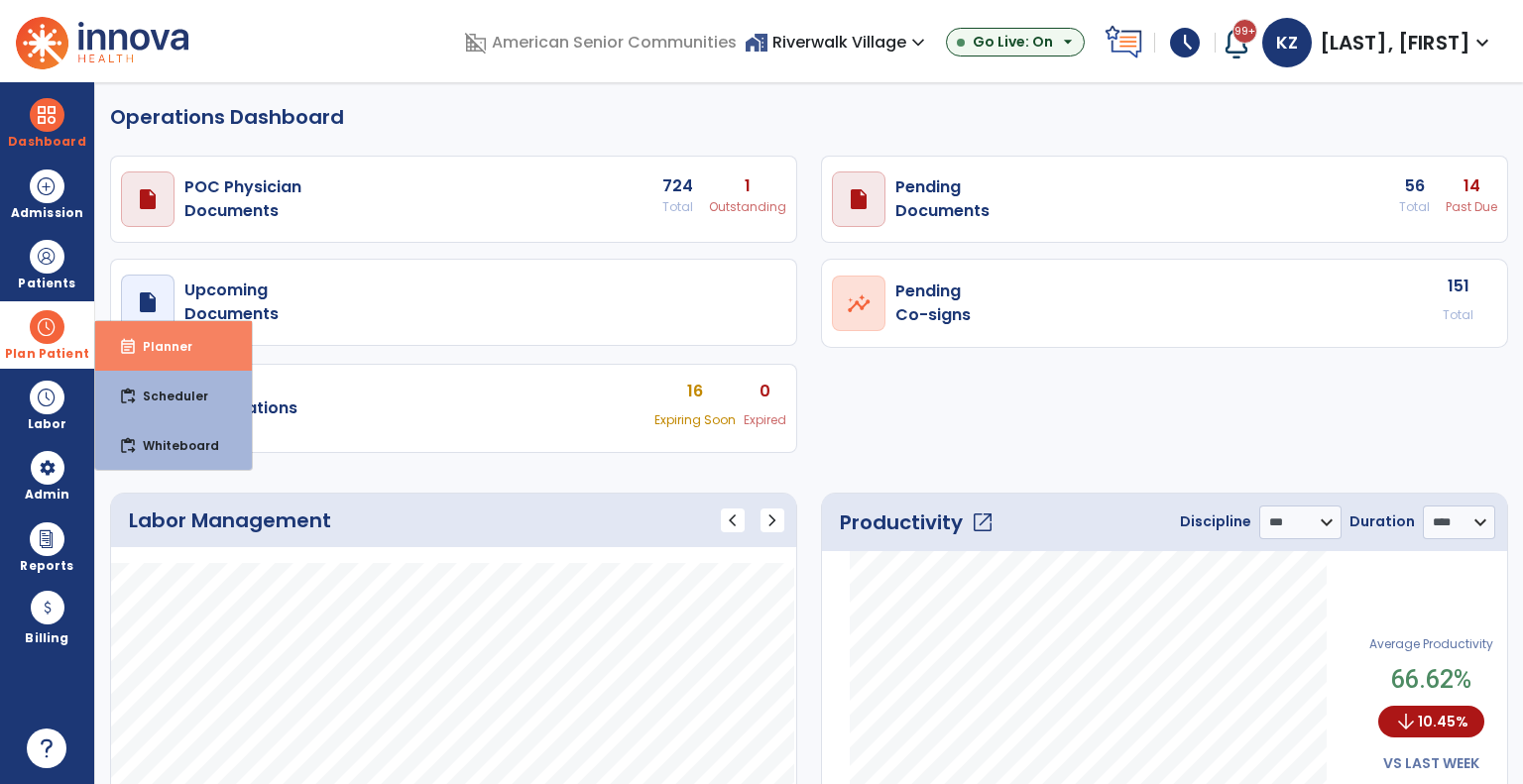 click on "Planner" at bounding box center (160, 346) 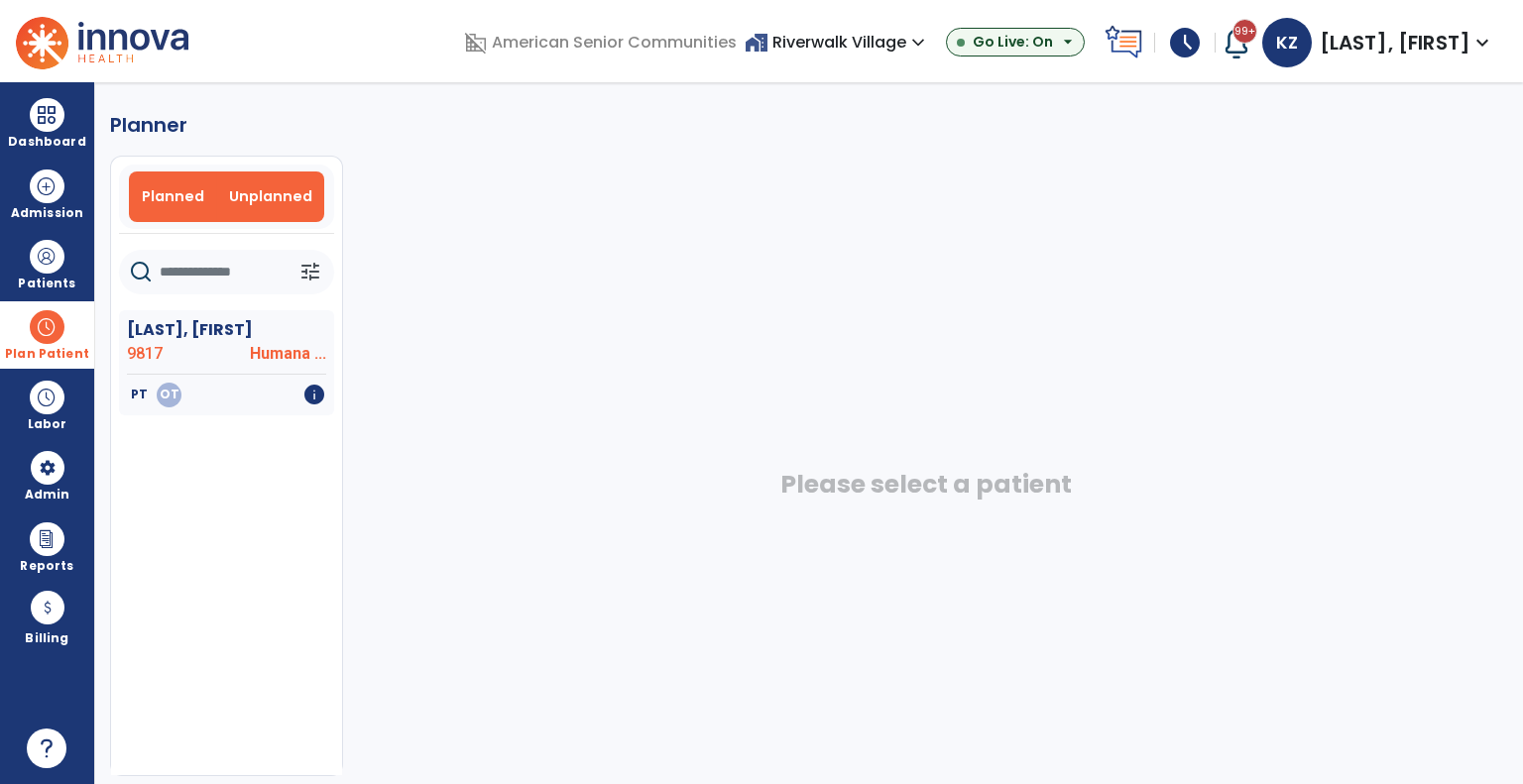 click on "Planned" at bounding box center [173, 196] 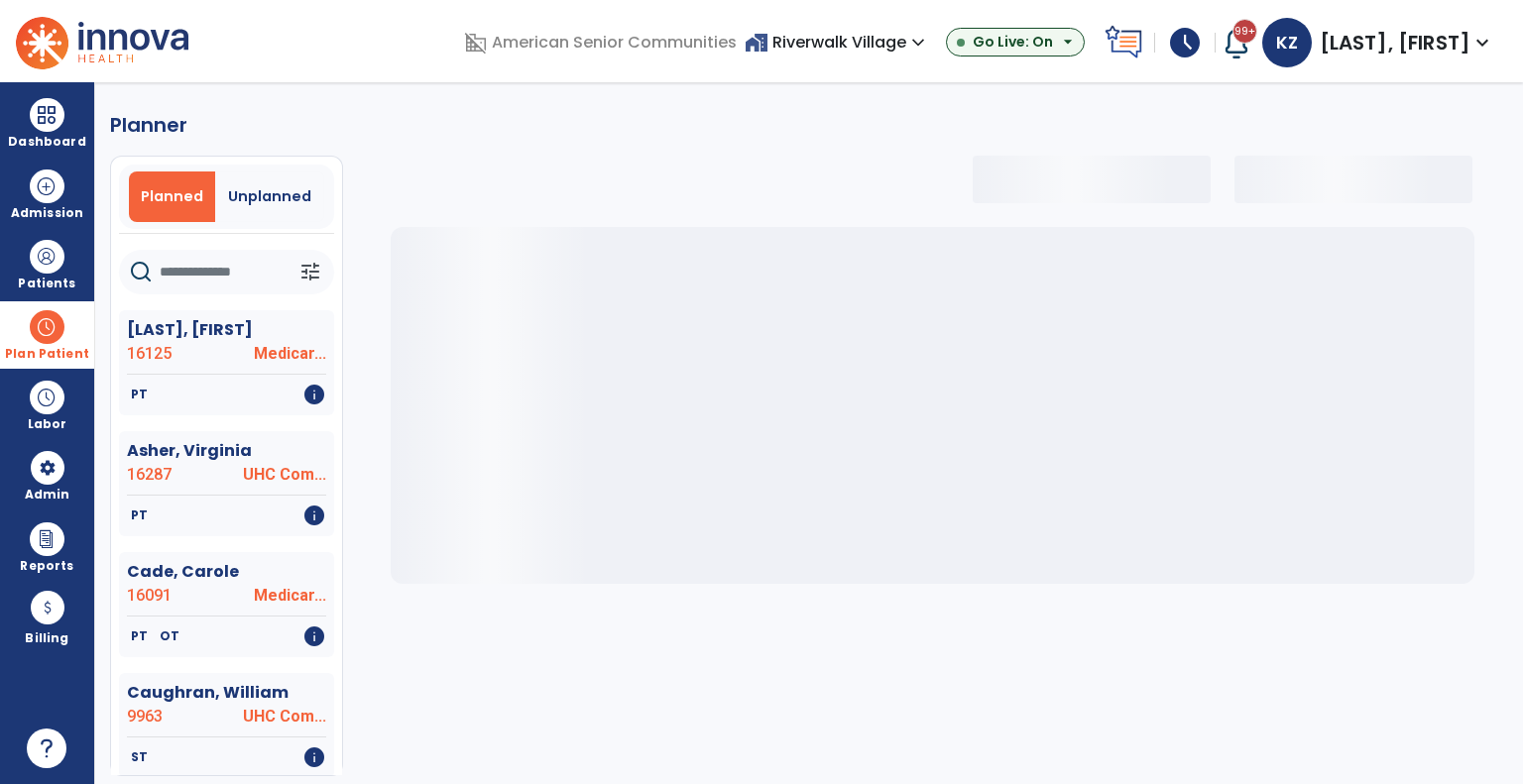 click 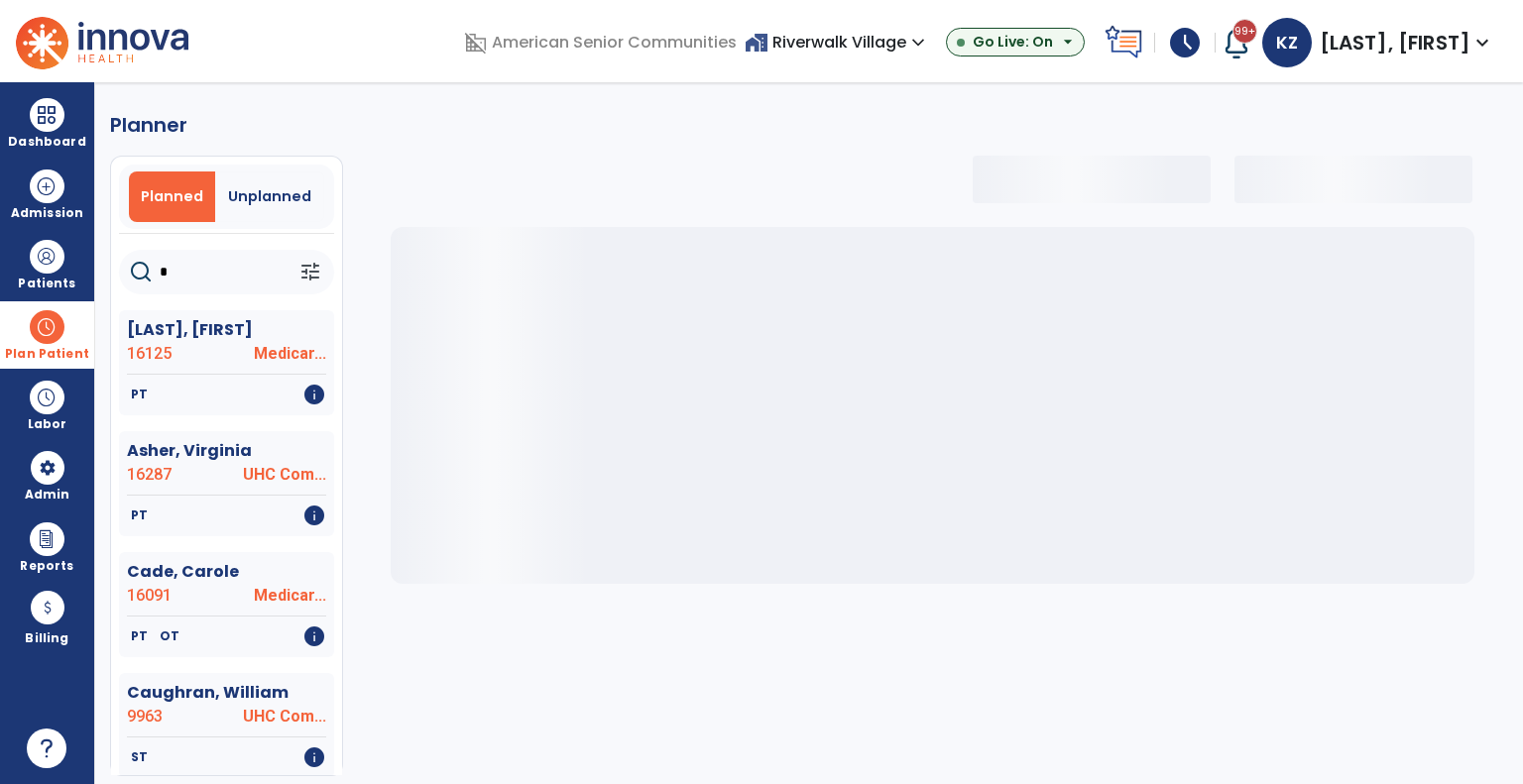 select on "***" 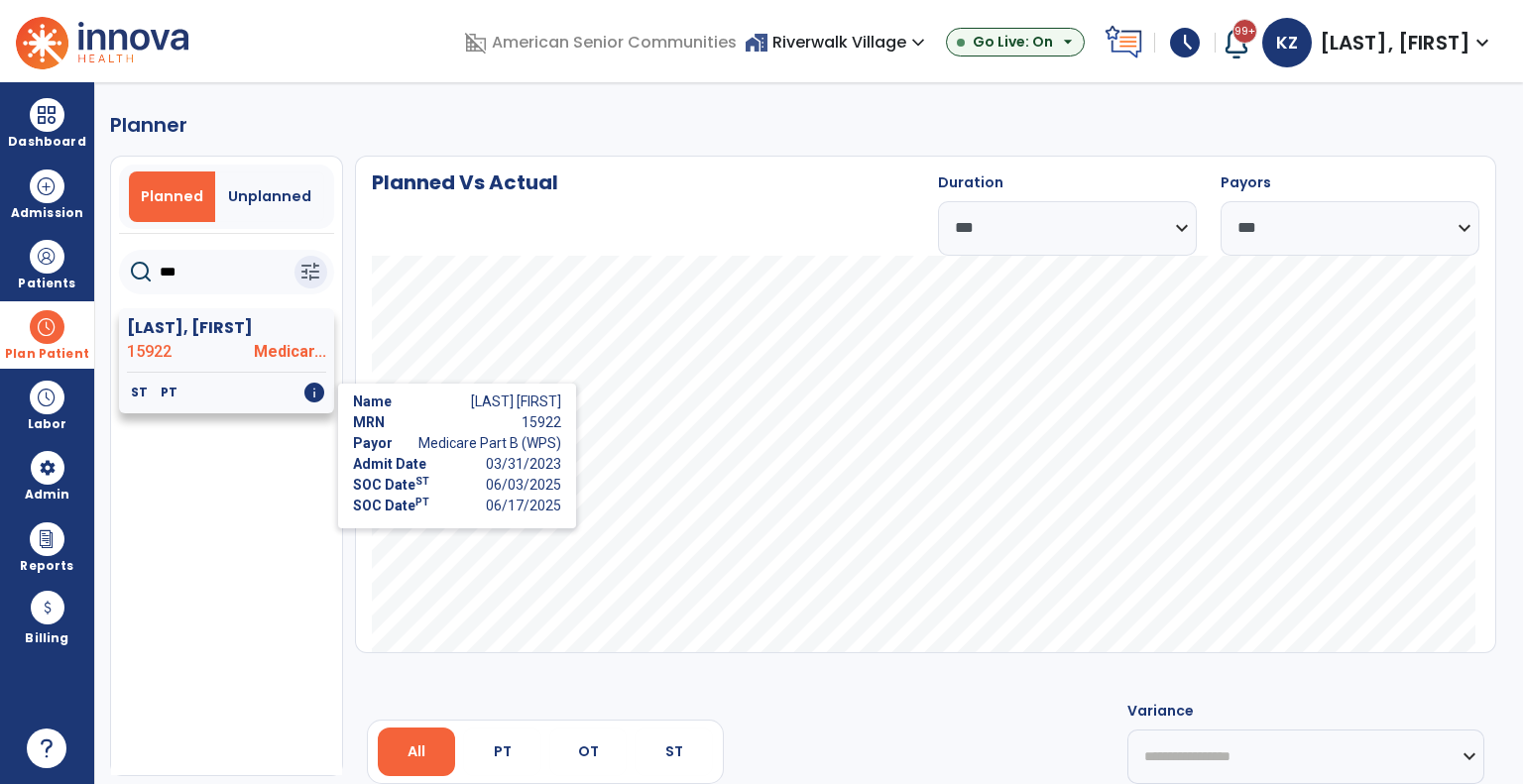 type on "***" 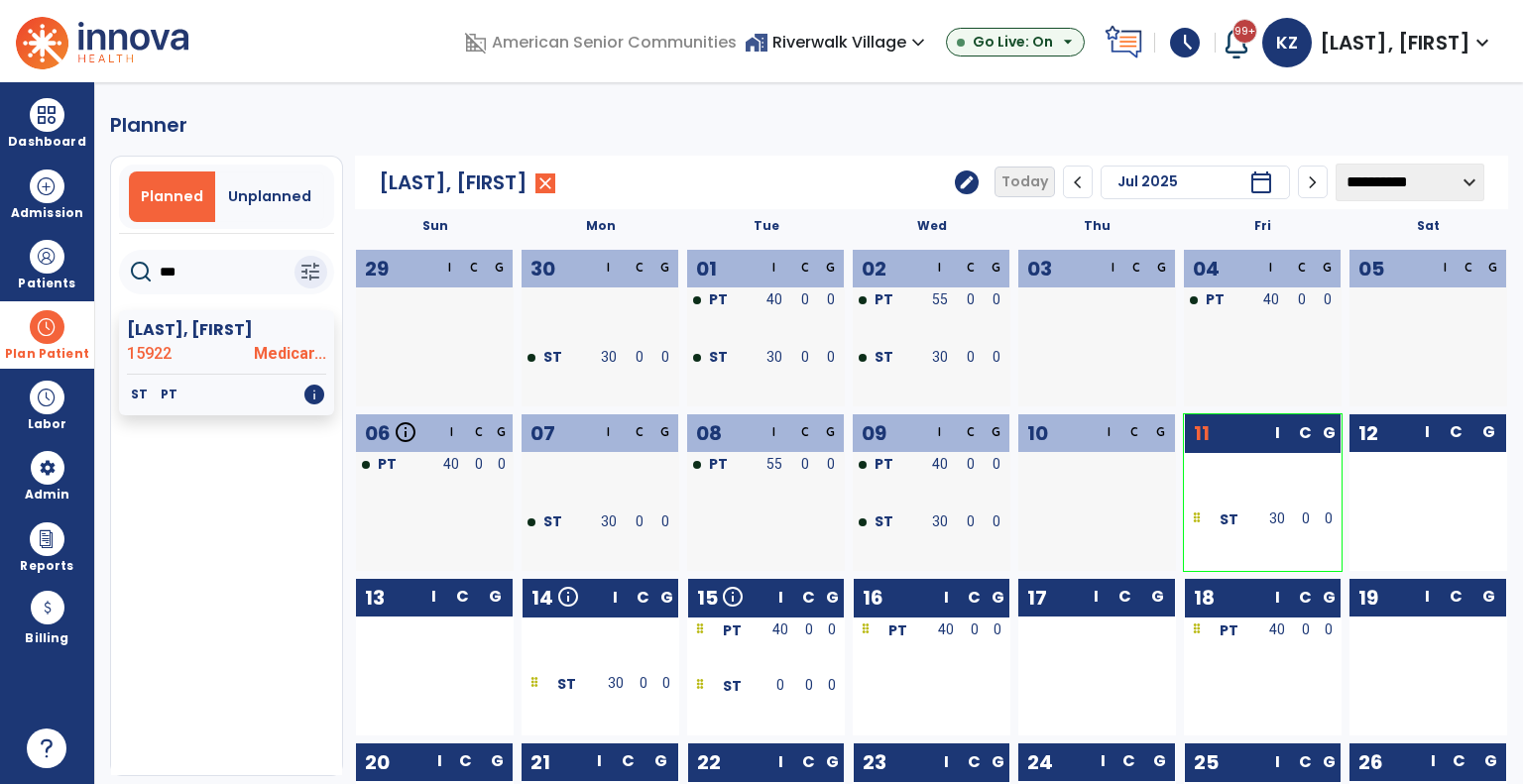 click on "edit" 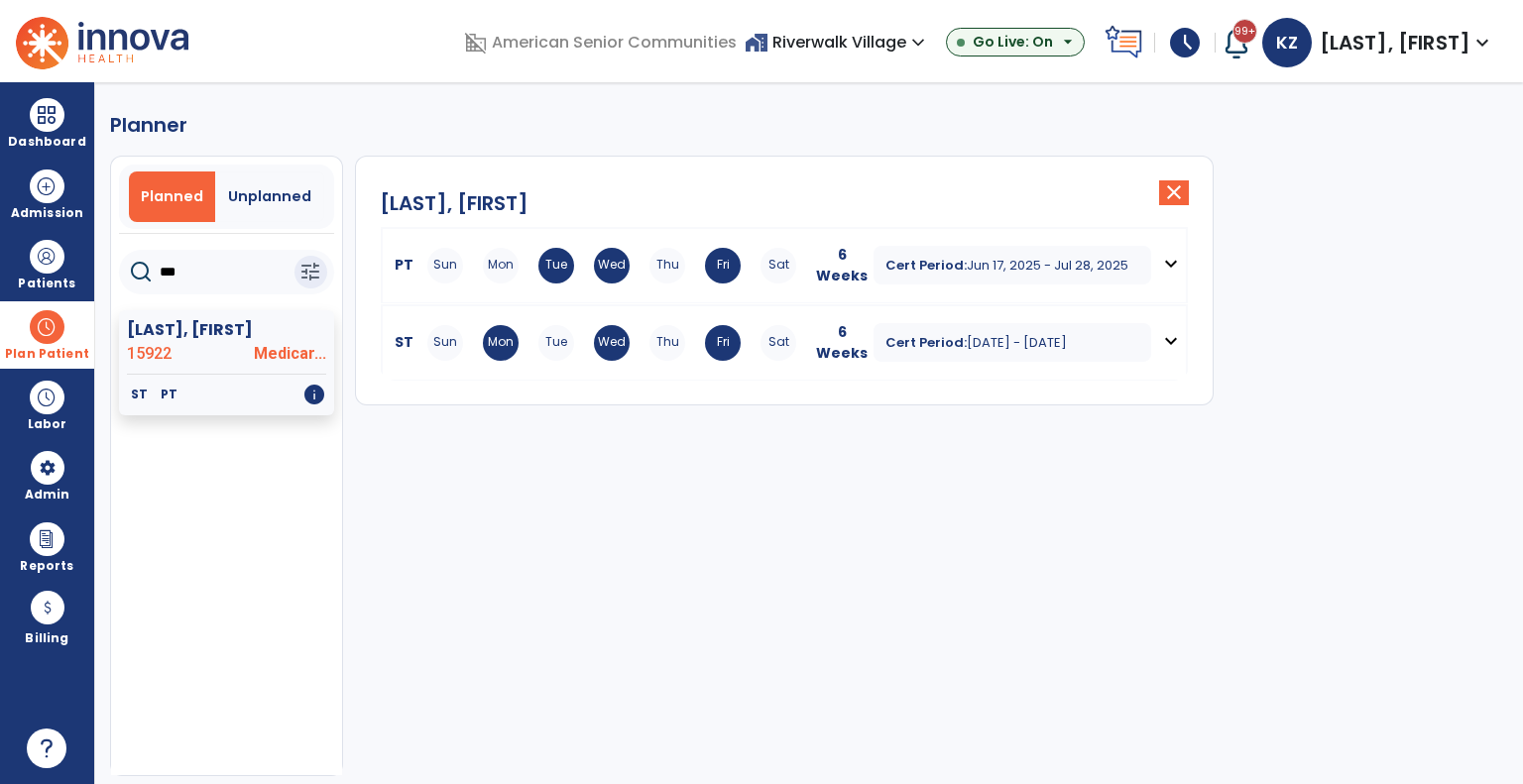 click on "ST" at bounding box center (400, 342) 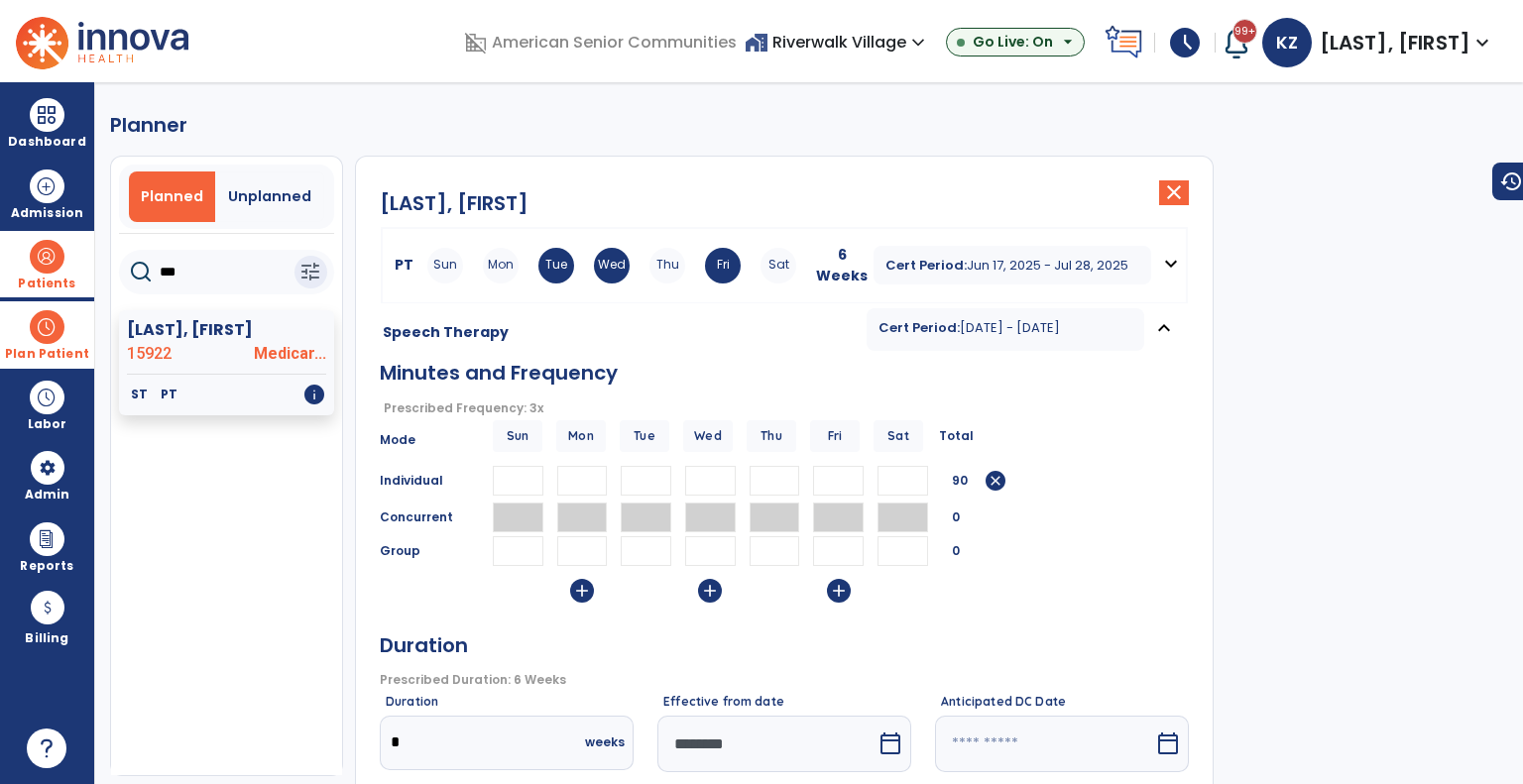 click at bounding box center [47, 257] 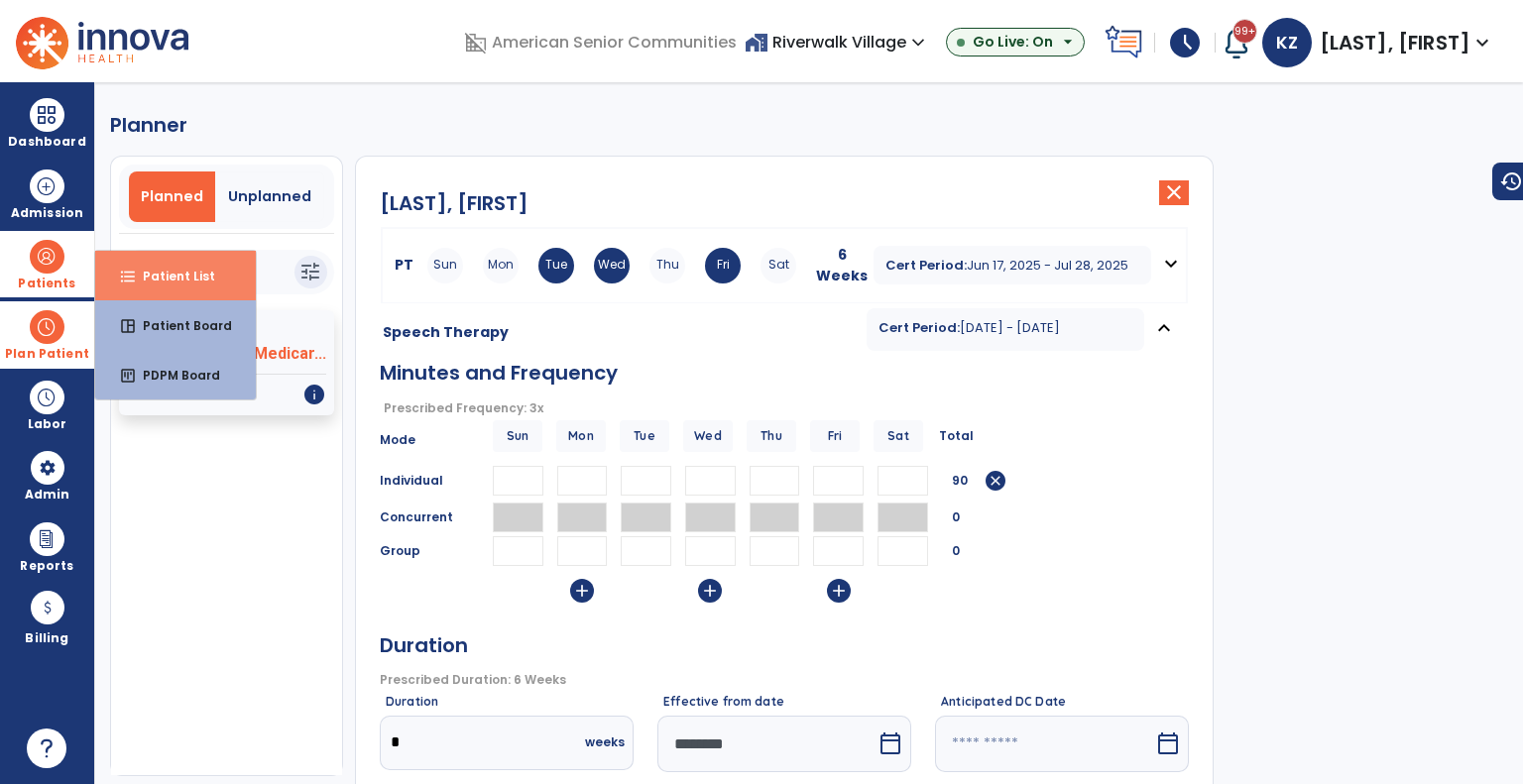 click on "Patient List" at bounding box center (171, 276) 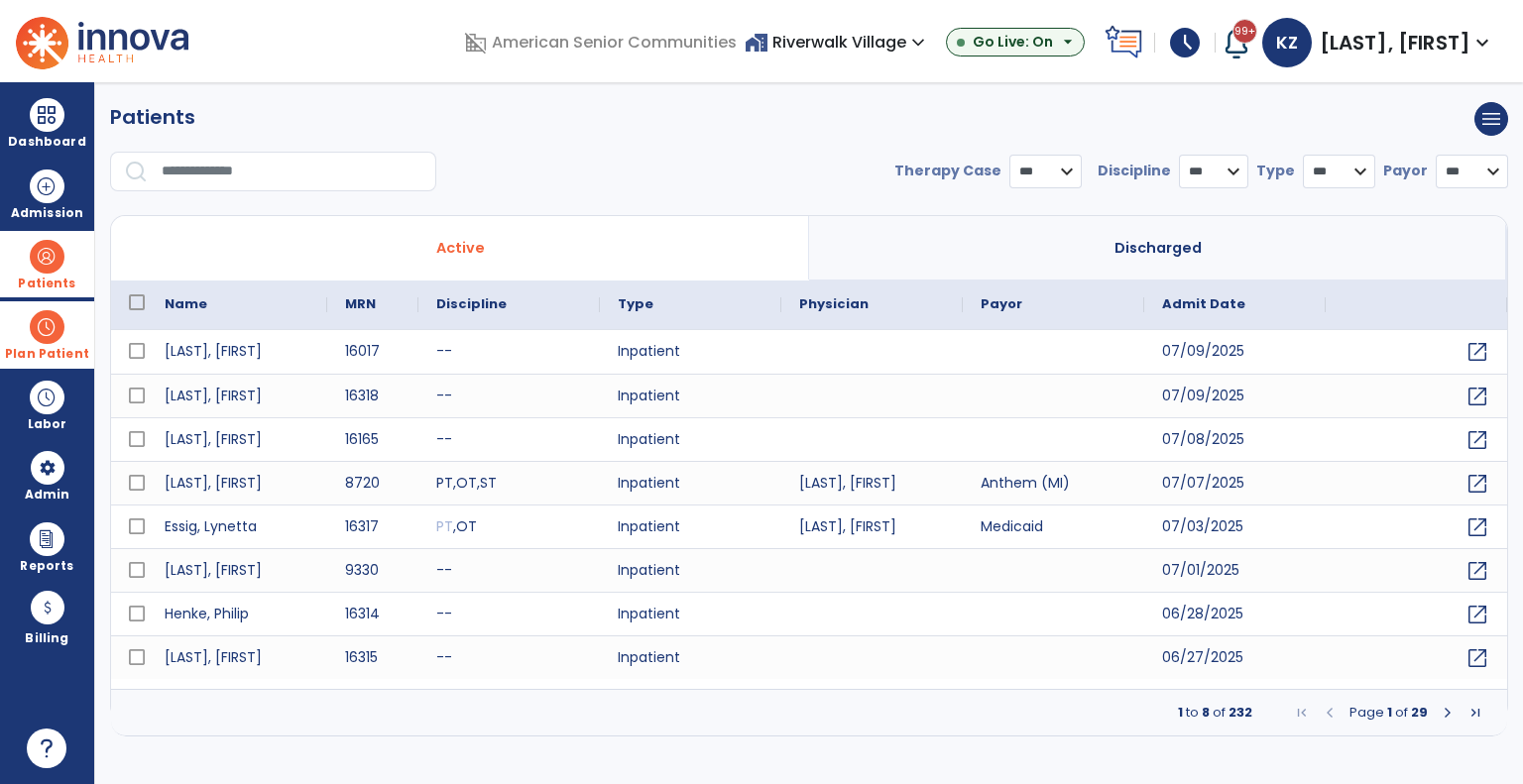 click at bounding box center [292, 171] 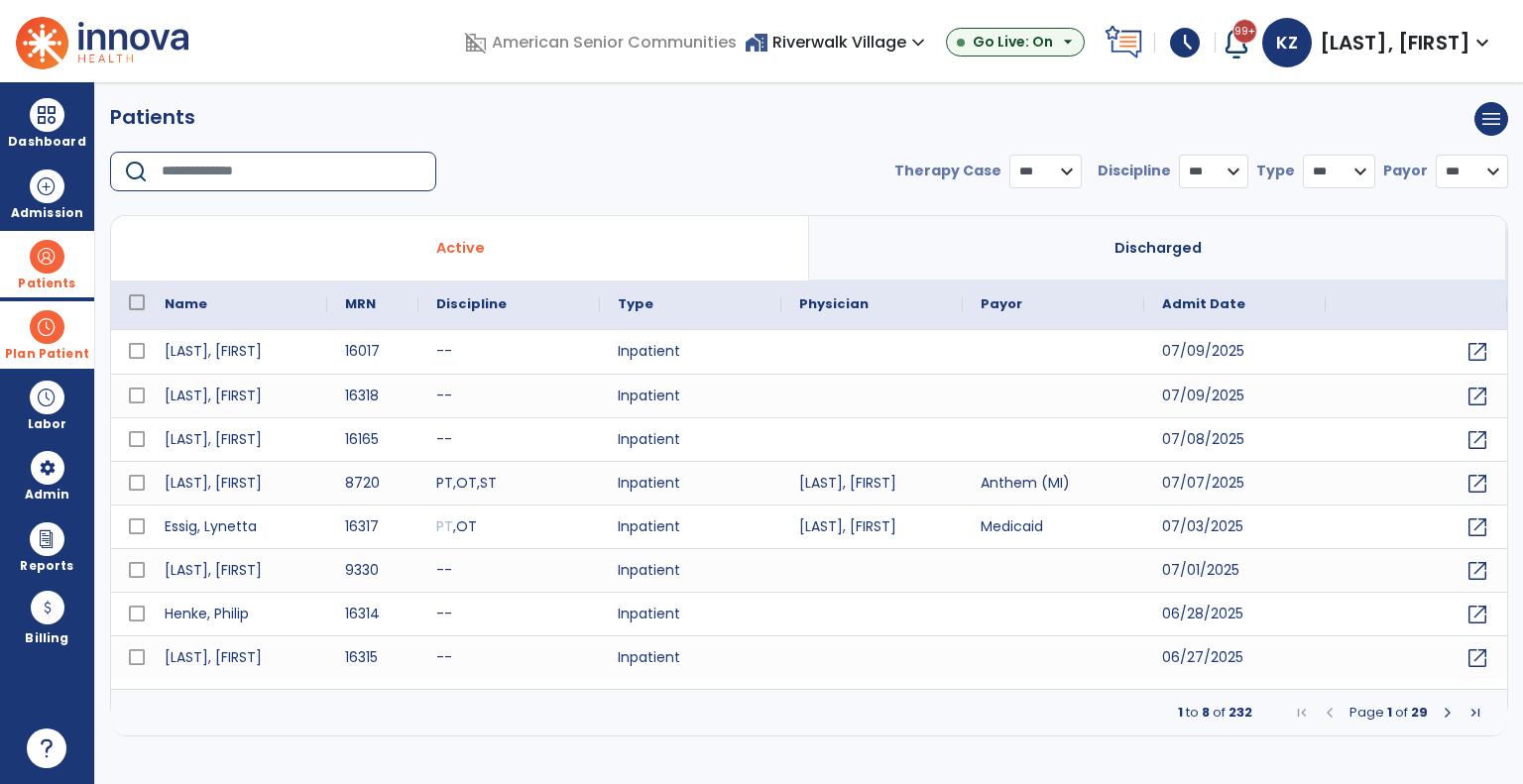select on "***" 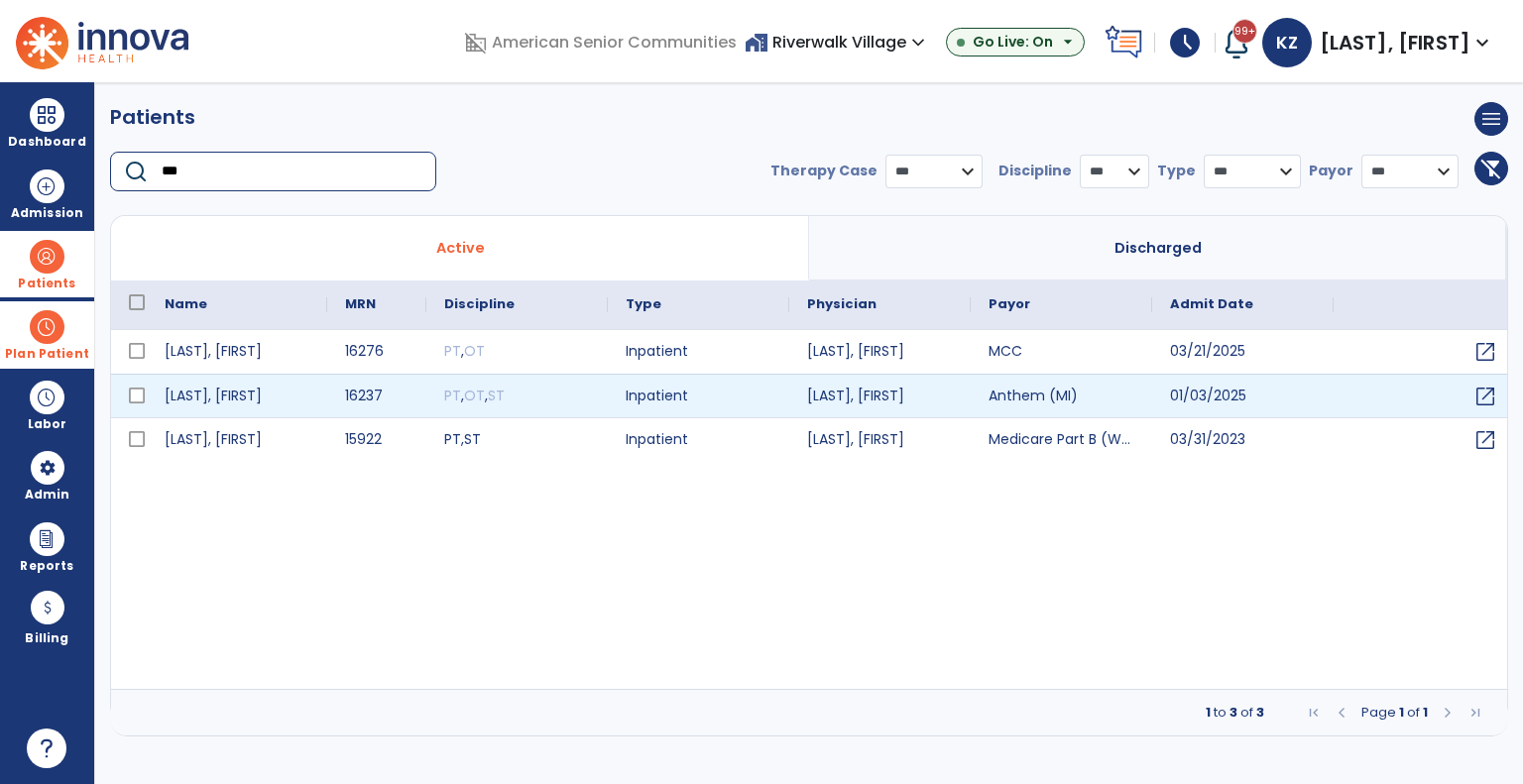 type on "***" 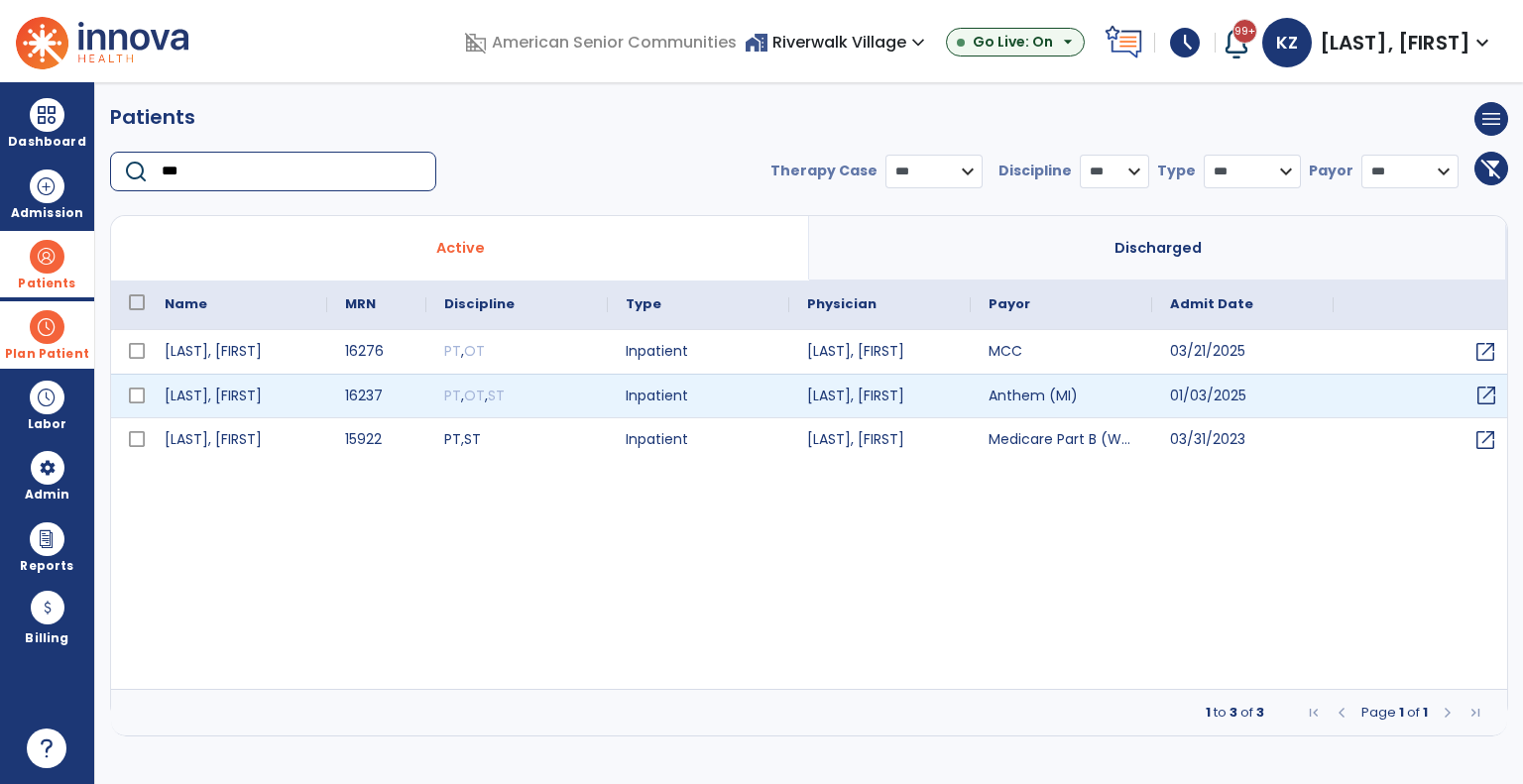 click on "open_in_new" at bounding box center [1486, 395] 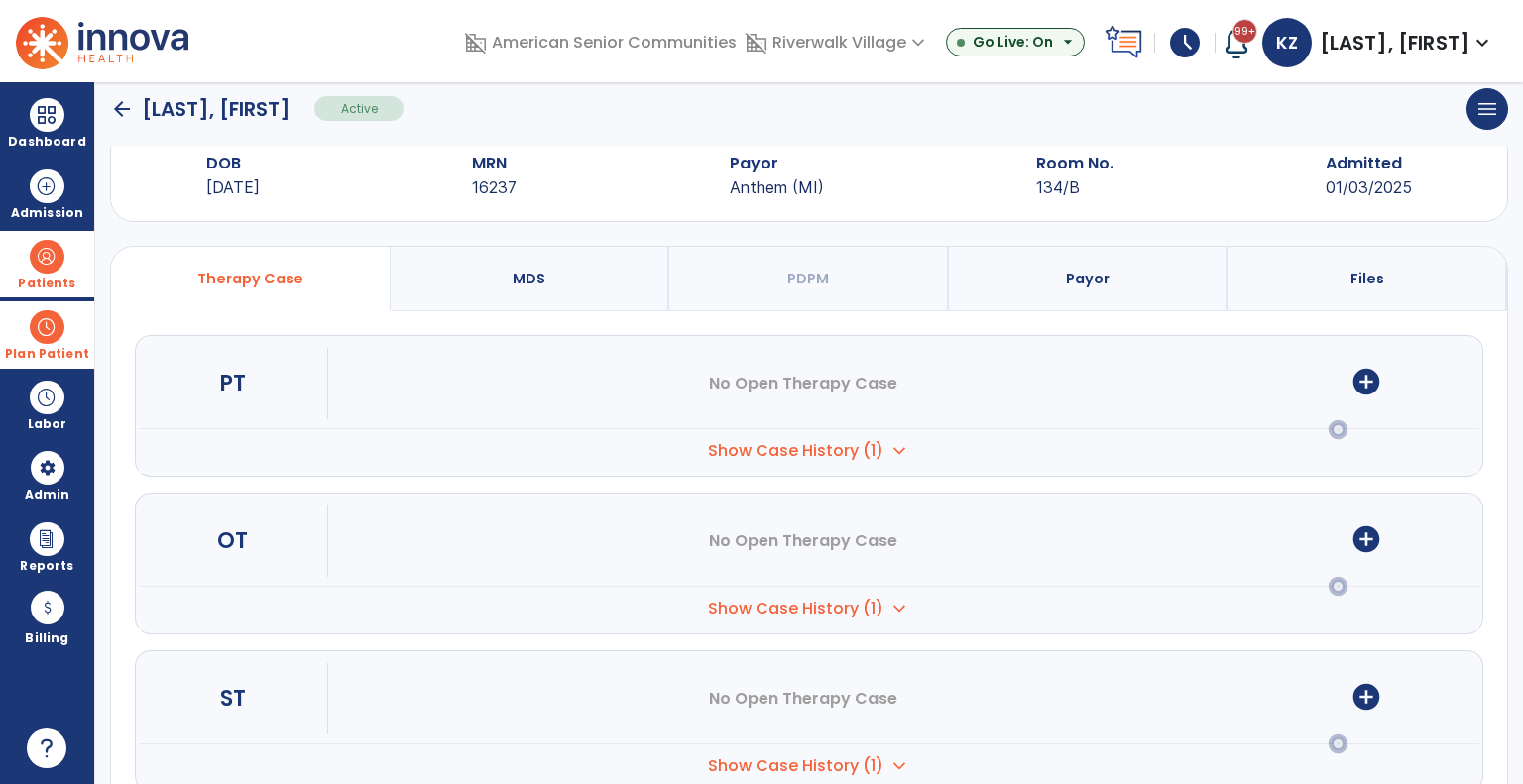 scroll, scrollTop: 0, scrollLeft: 0, axis: both 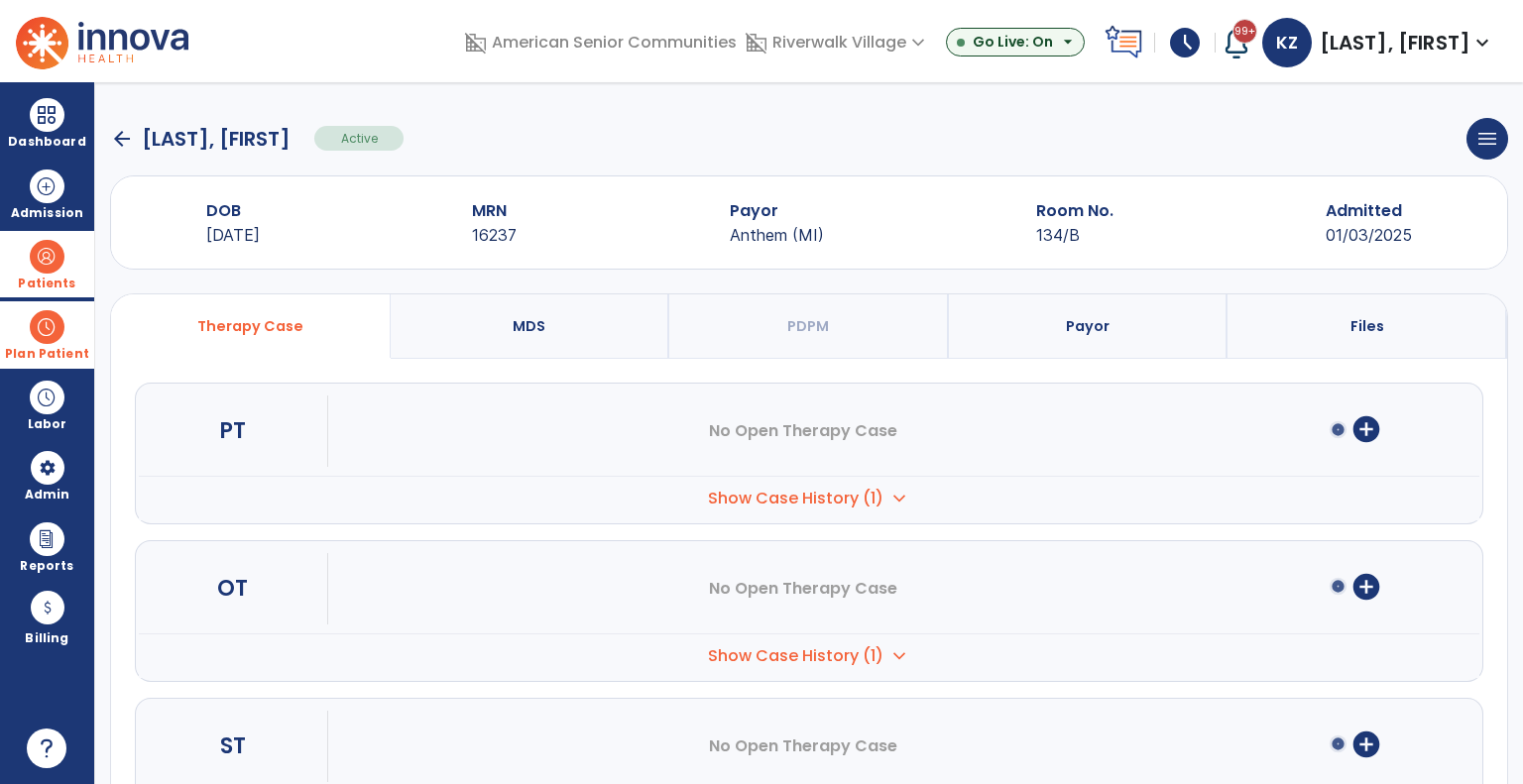 click at bounding box center [47, 257] 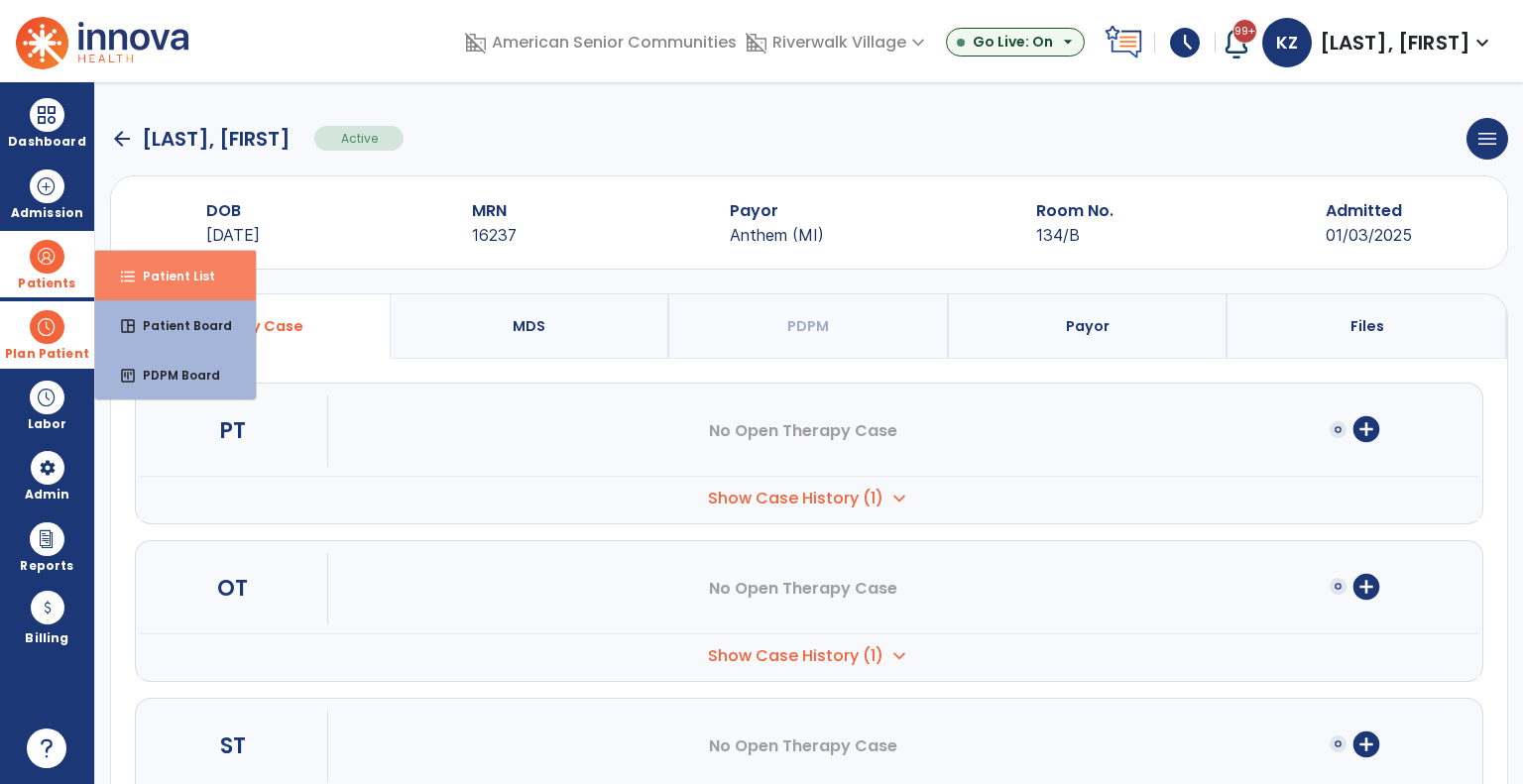 click on "format_list_bulleted  Patient List" at bounding box center (176, 276) 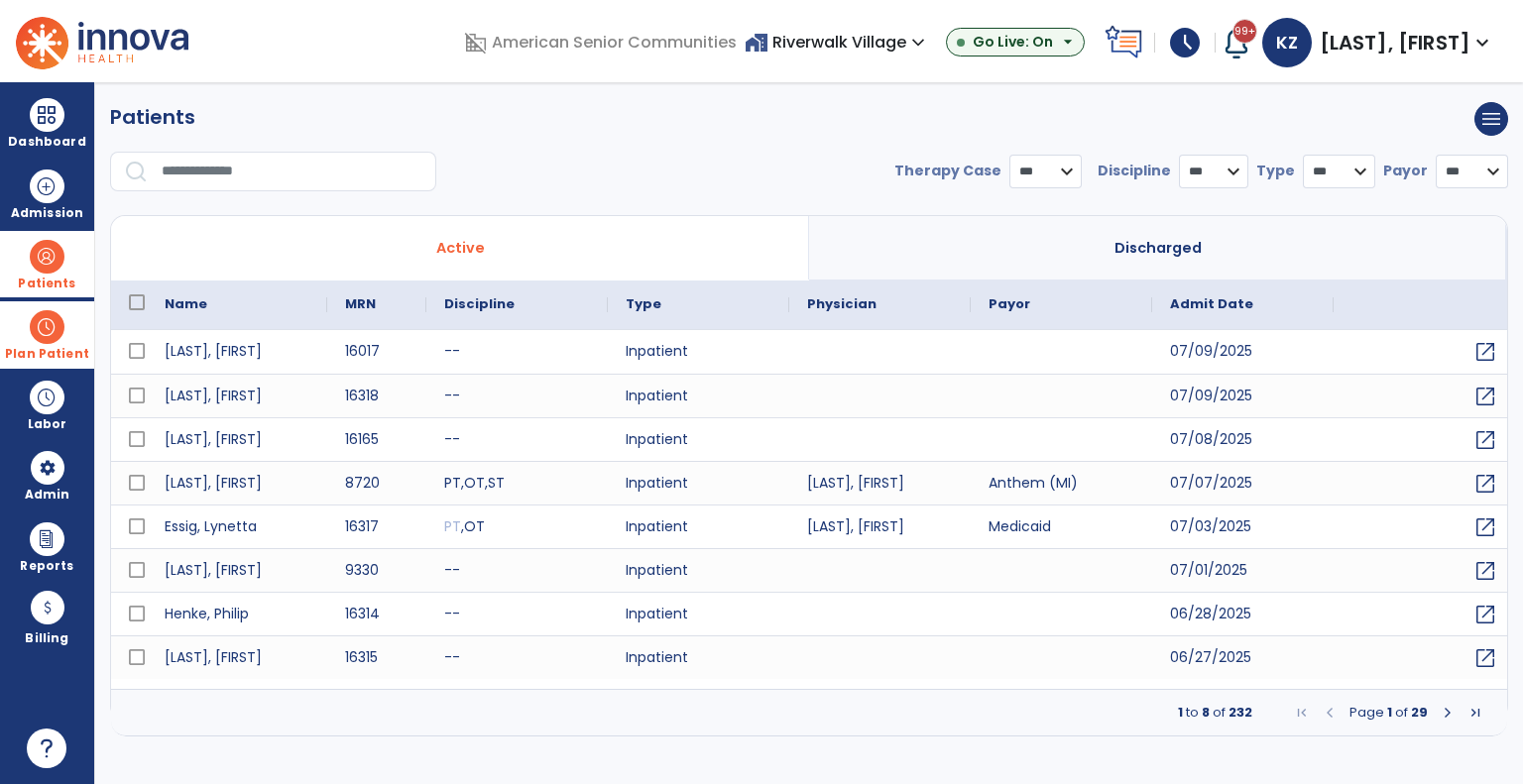 select on "***" 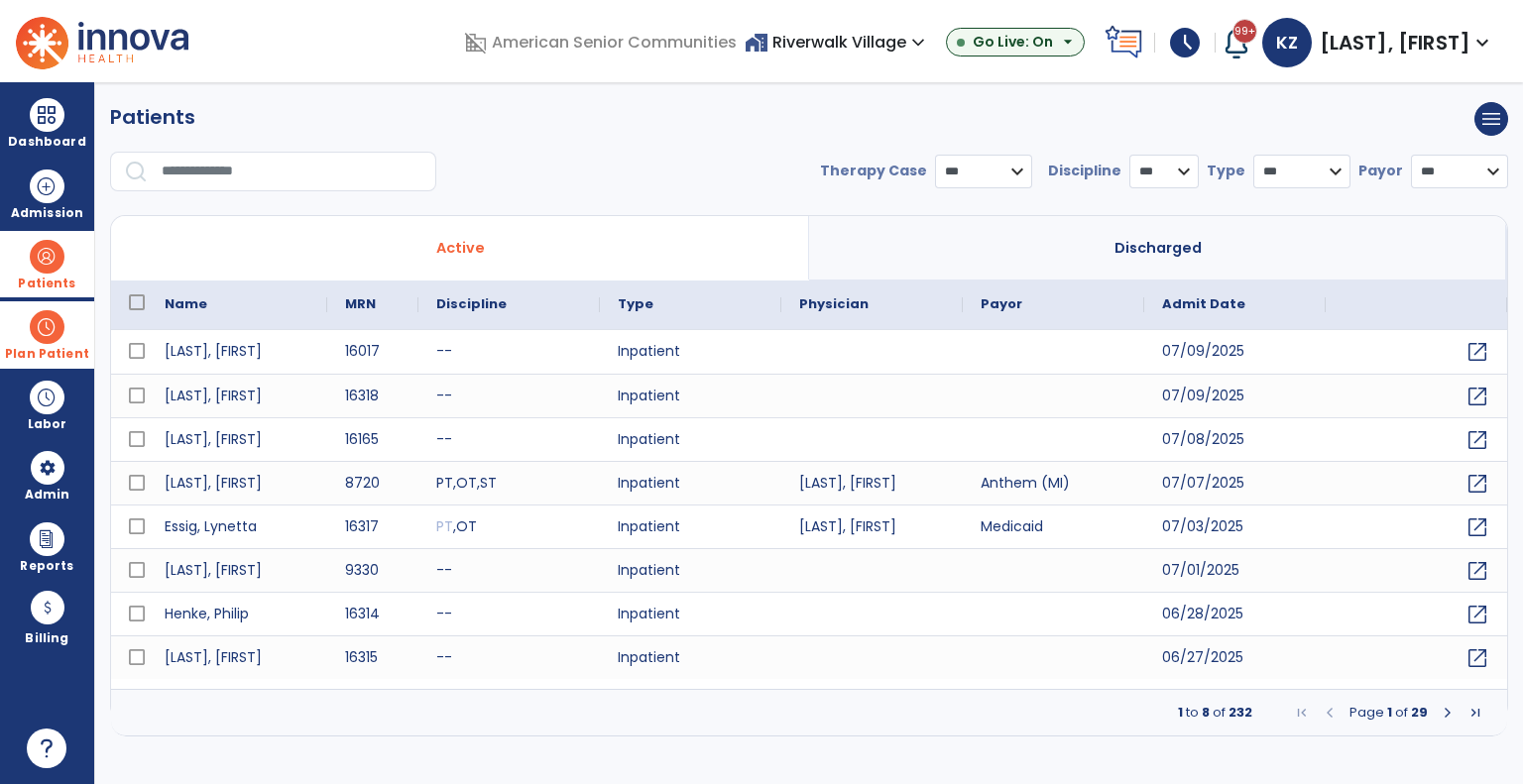 click at bounding box center (292, 171) 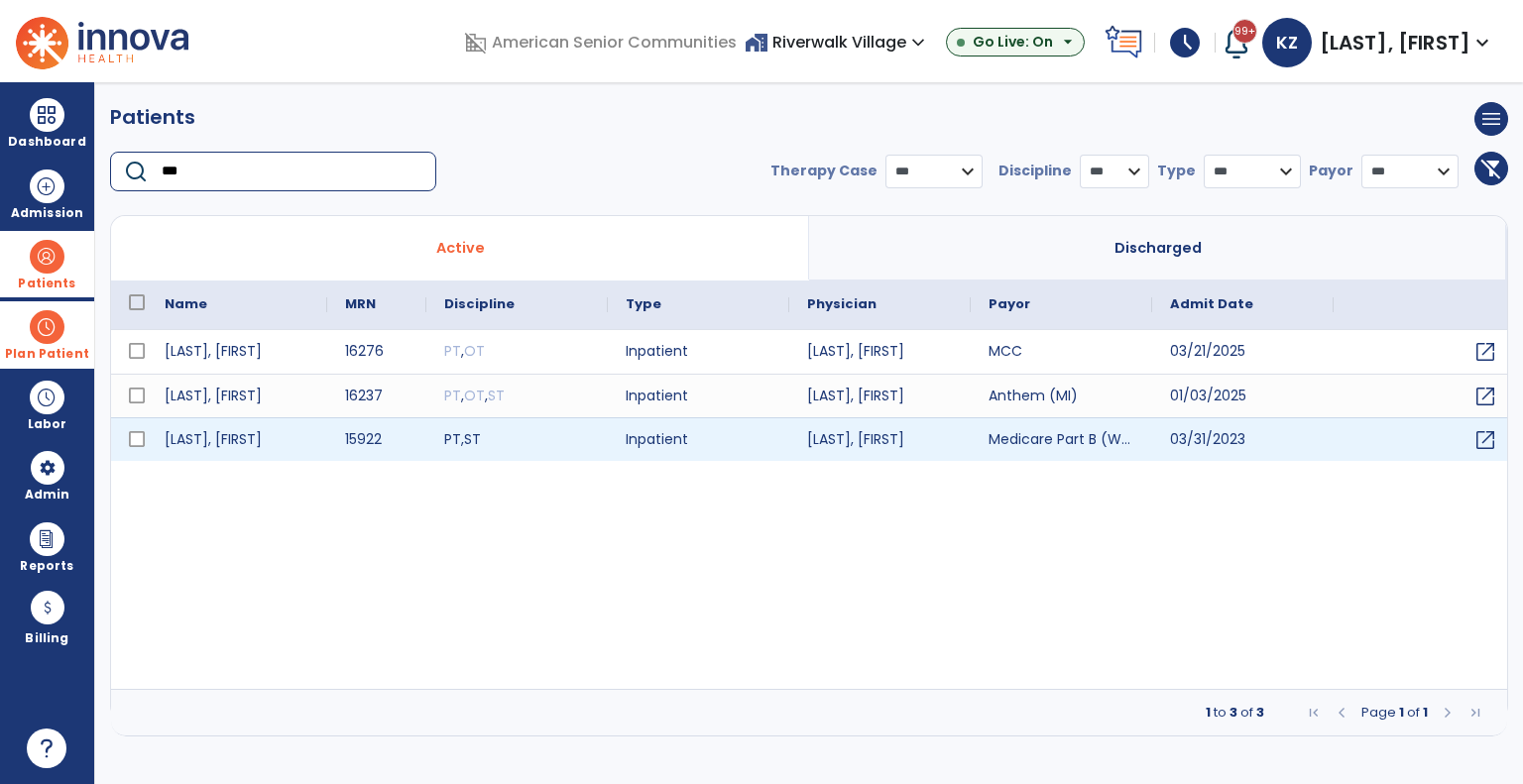 type on "***" 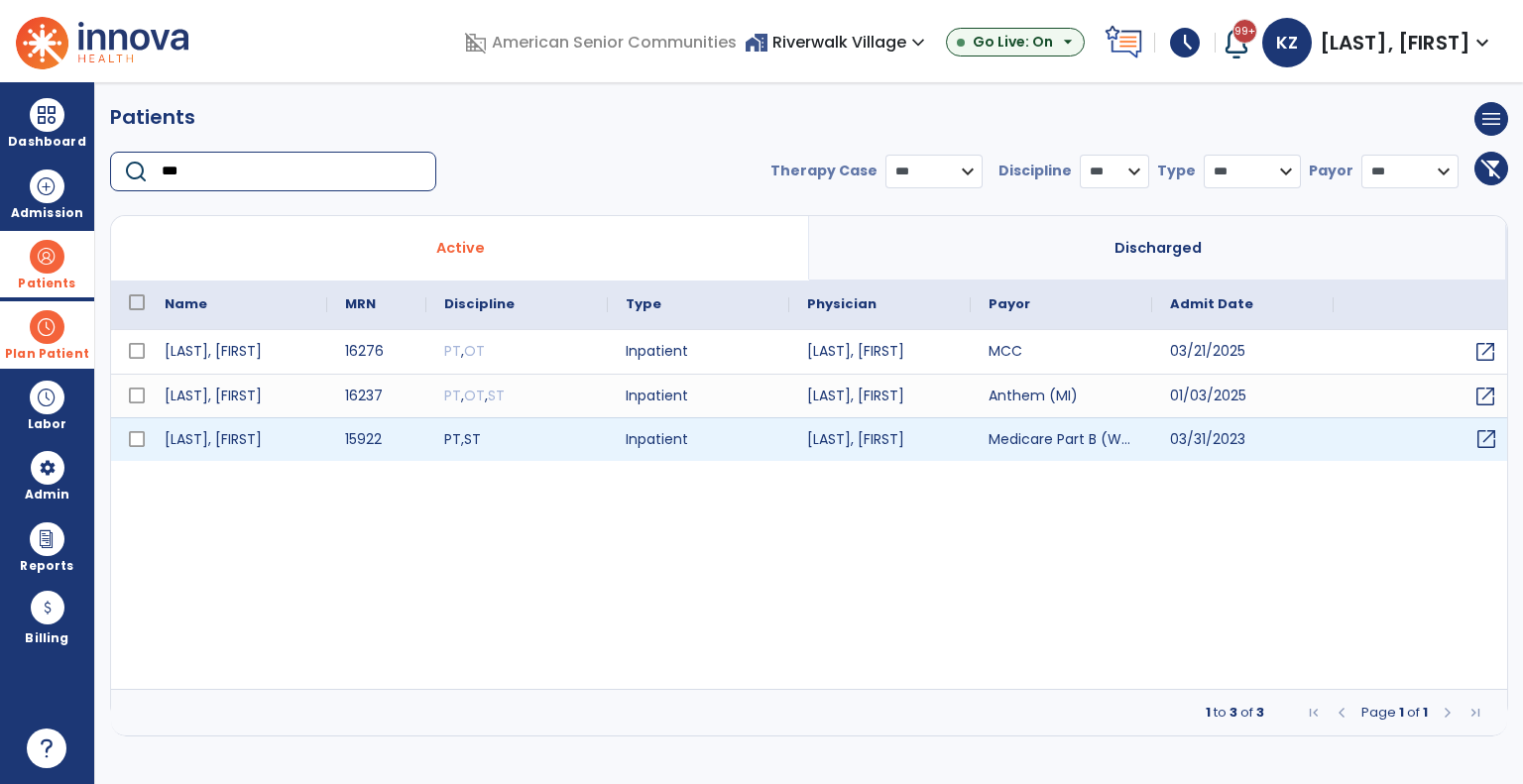 click on "open_in_new" at bounding box center (1486, 439) 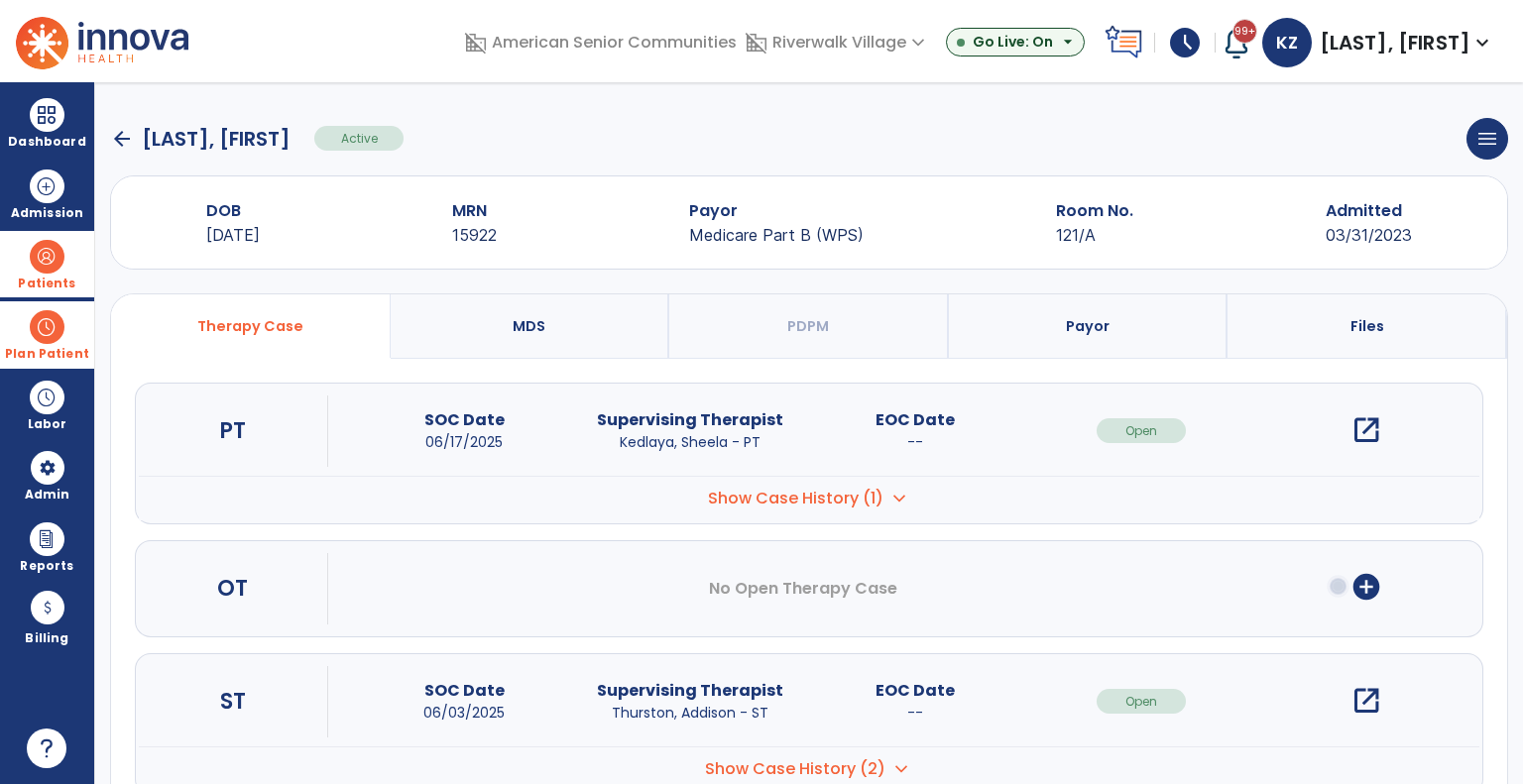 click on "open_in_new" at bounding box center (1366, 701) 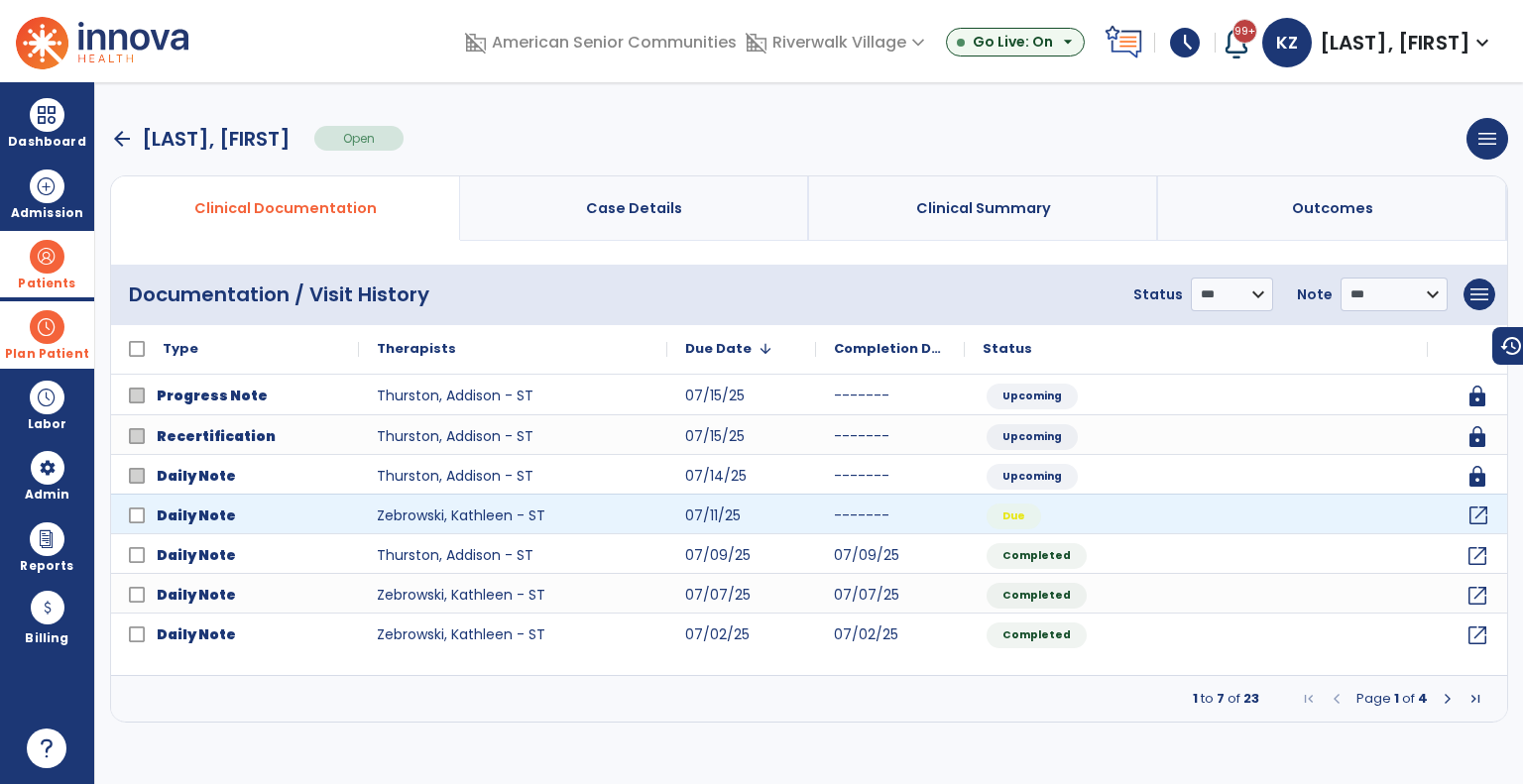 click on "open_in_new" 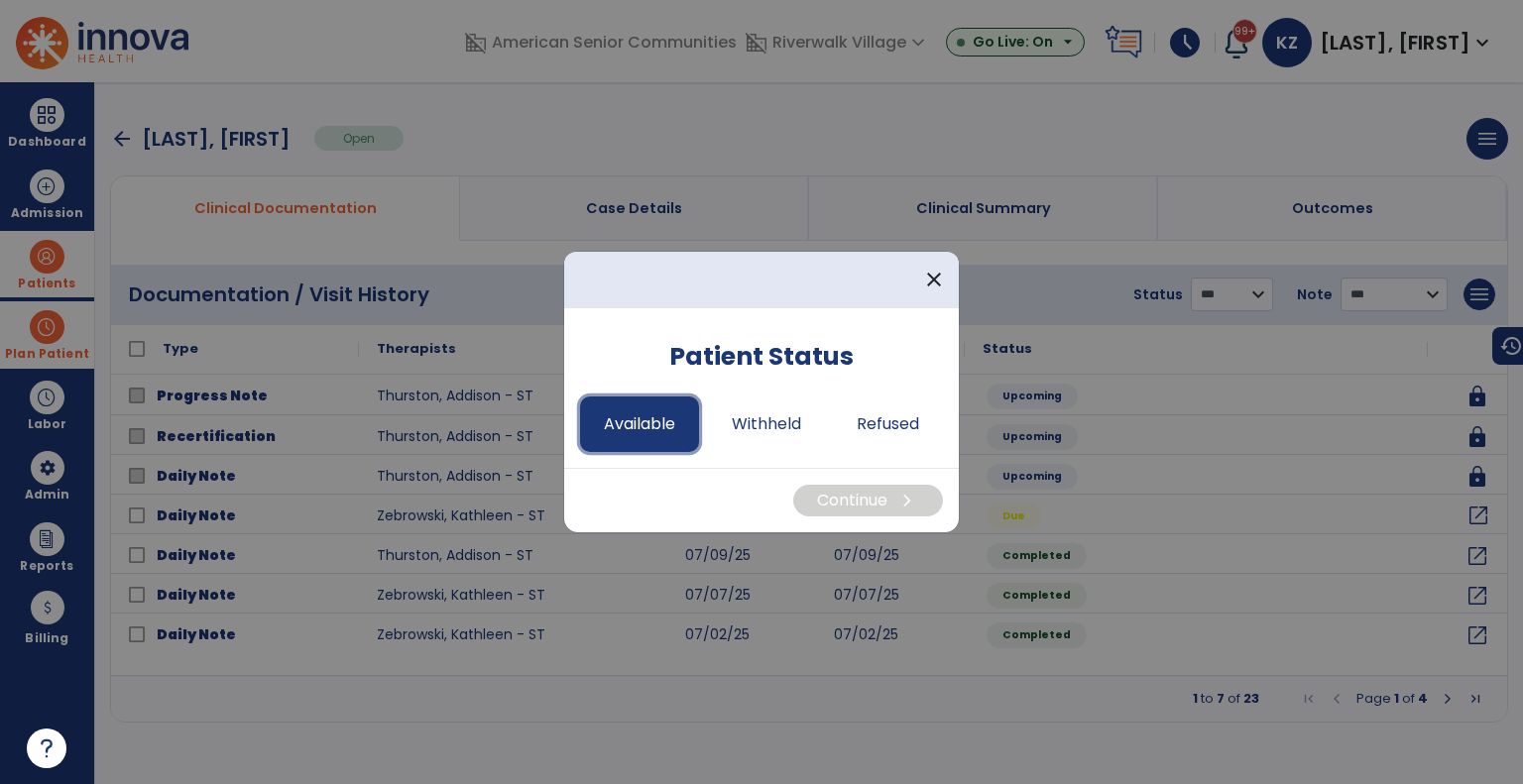 click on "Available" at bounding box center [640, 424] 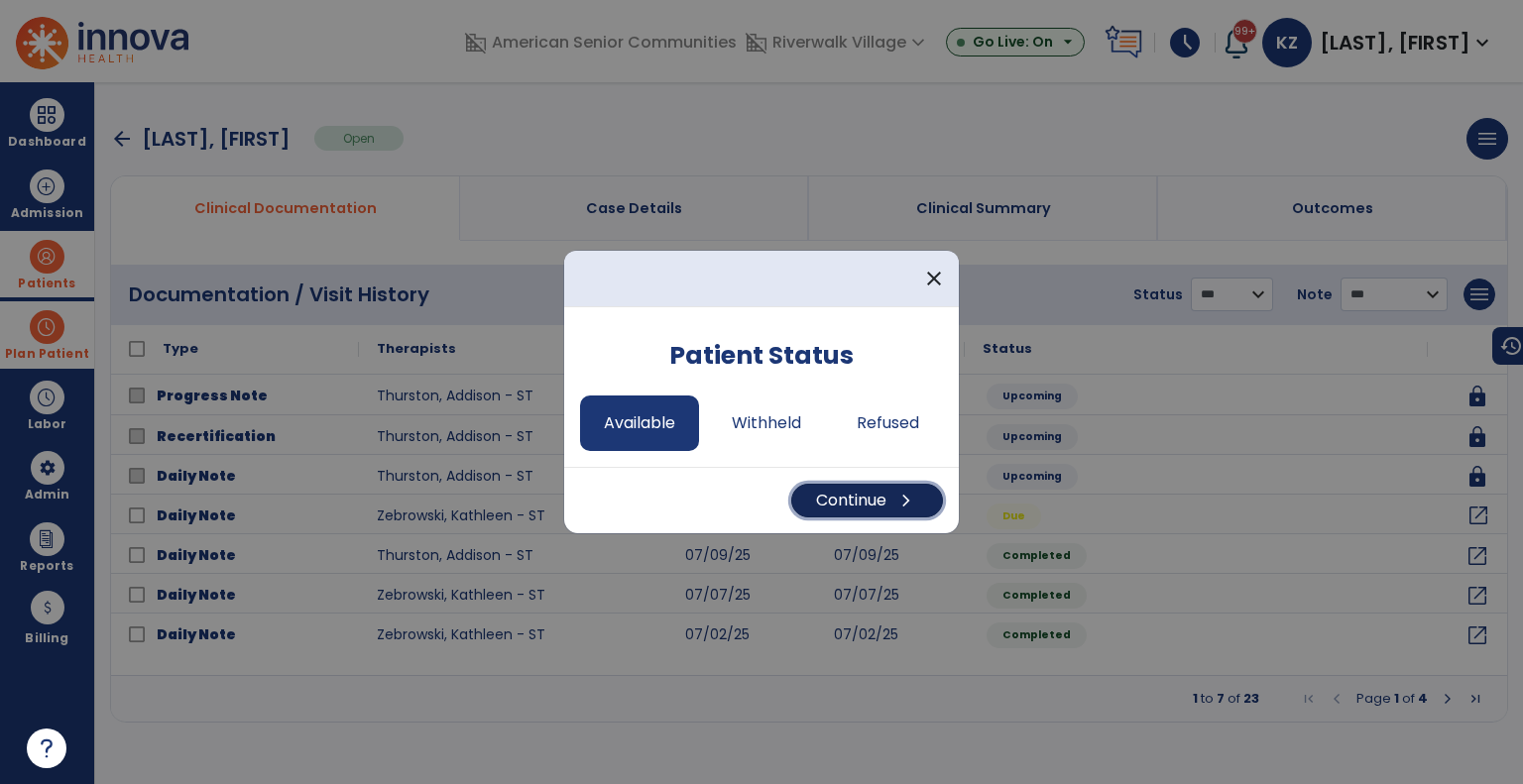 click on "Continue   chevron_right" at bounding box center (867, 501) 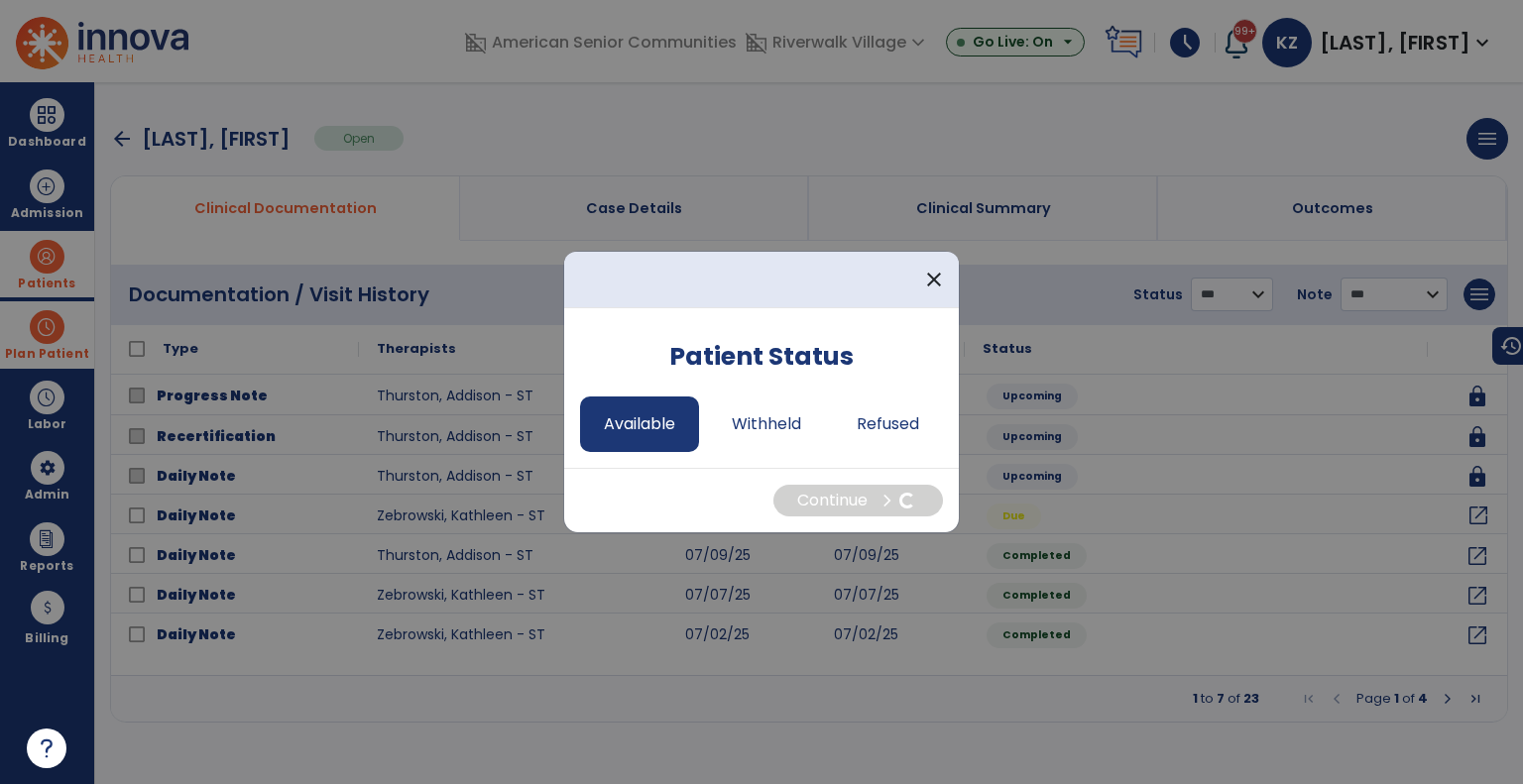 select on "*" 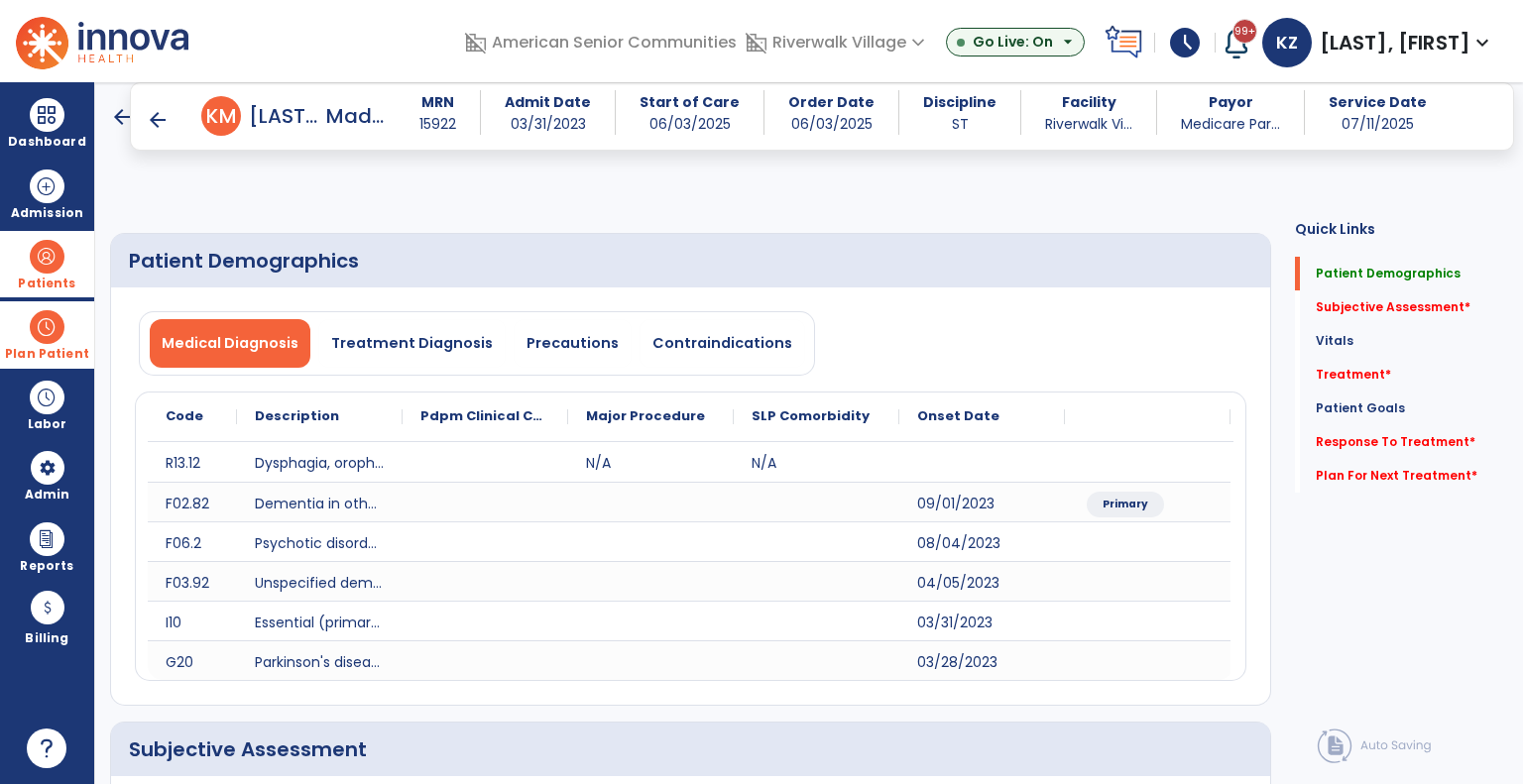 scroll, scrollTop: 396, scrollLeft: 0, axis: vertical 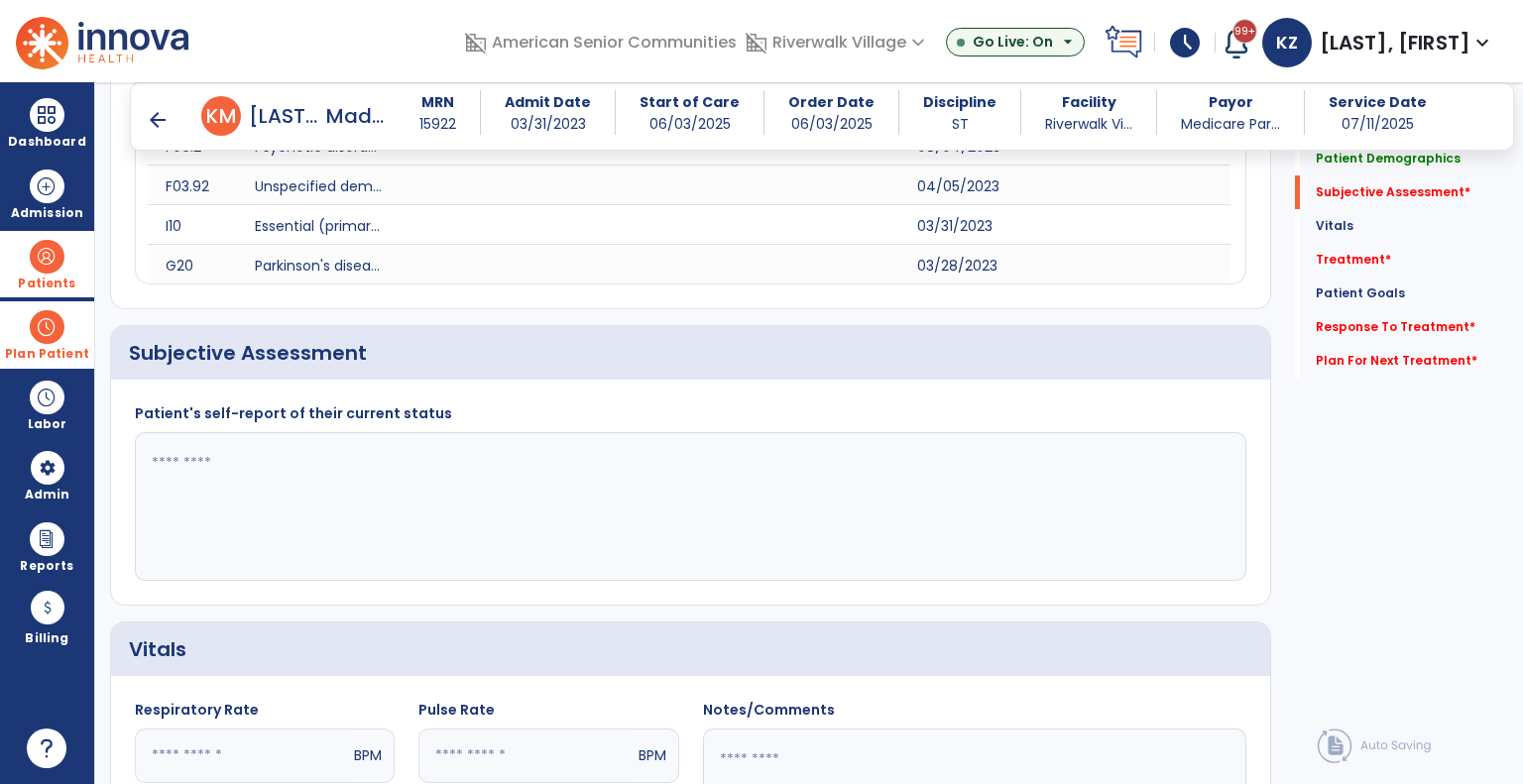 click 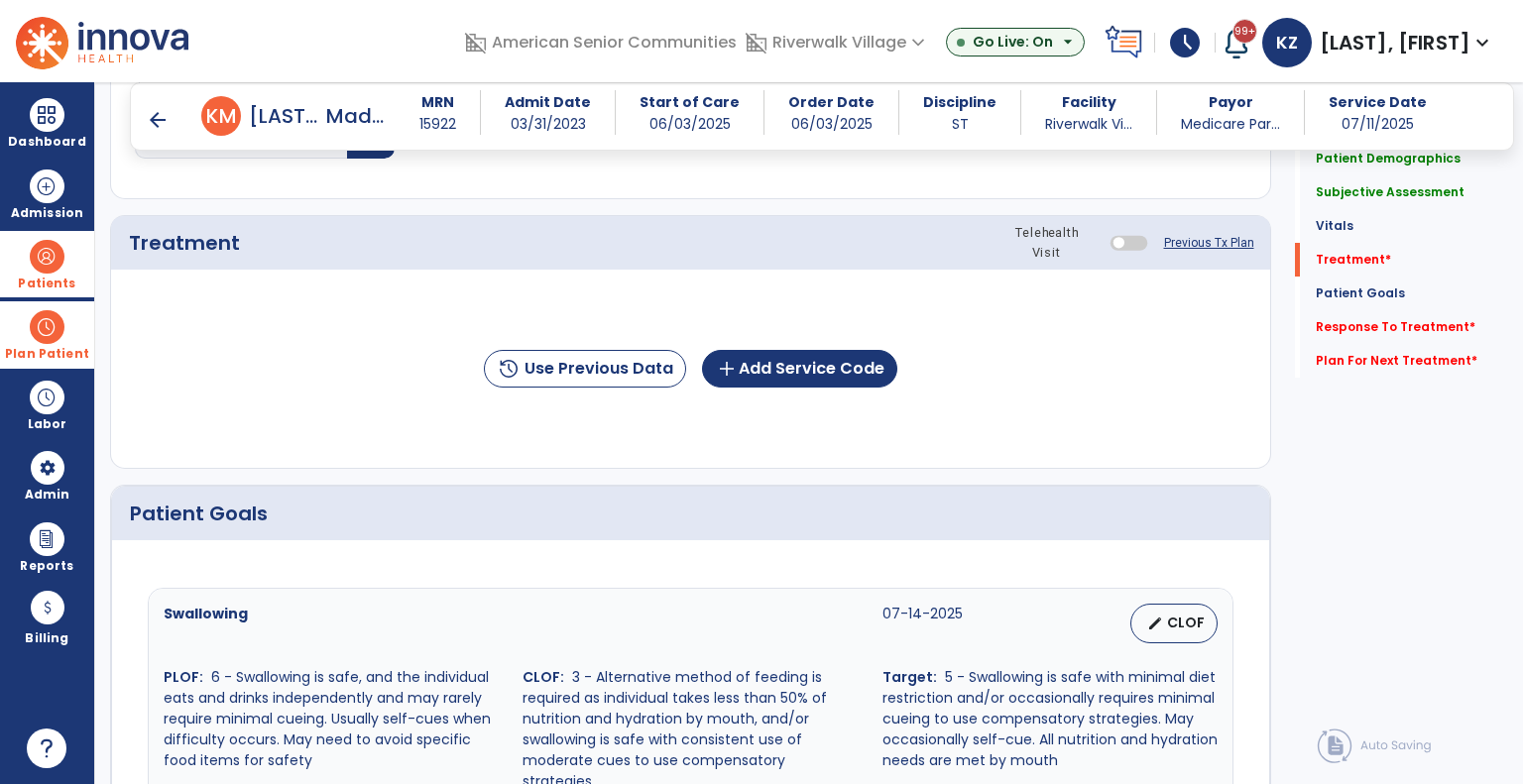 scroll, scrollTop: 1288, scrollLeft: 0, axis: vertical 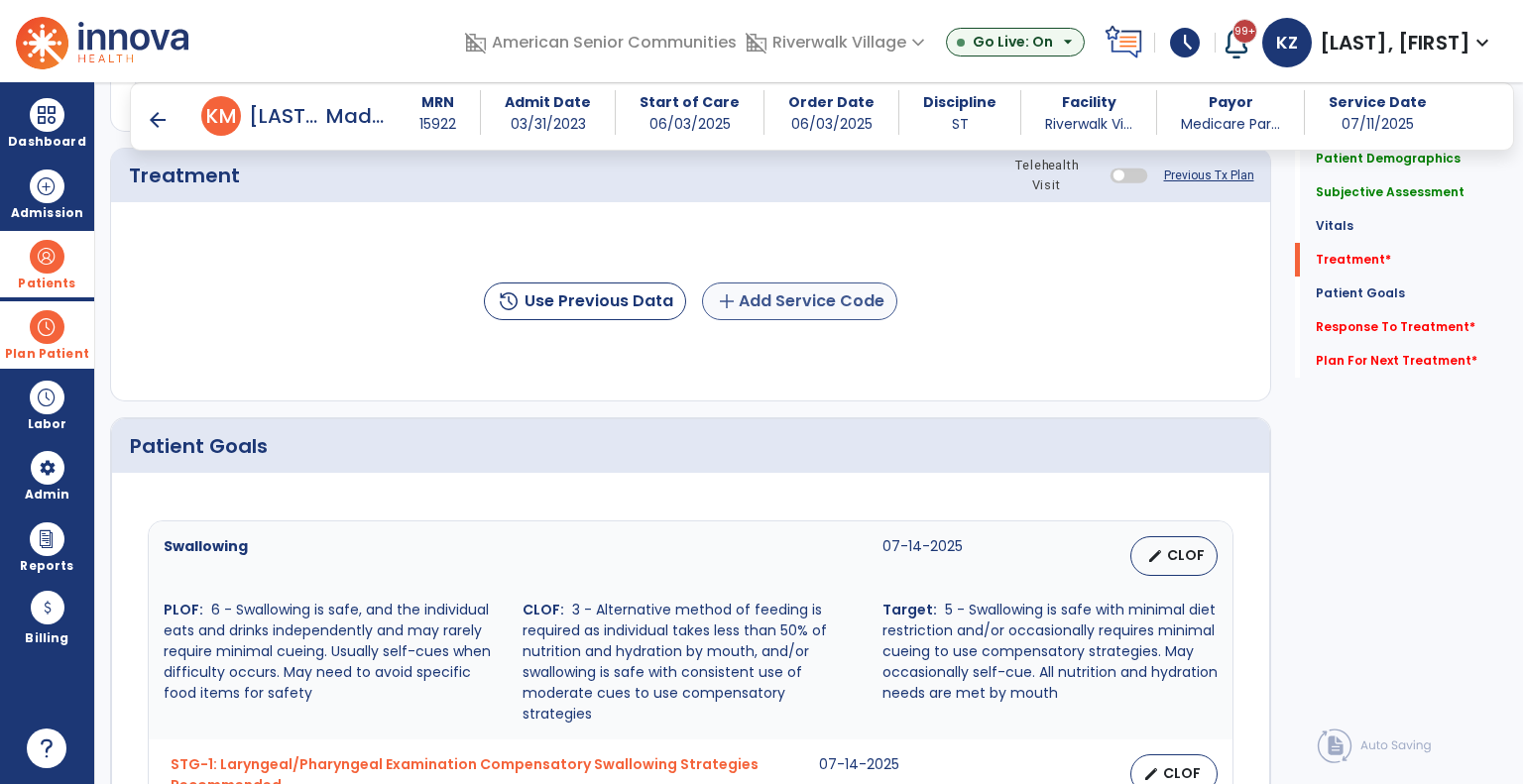 type on "**********" 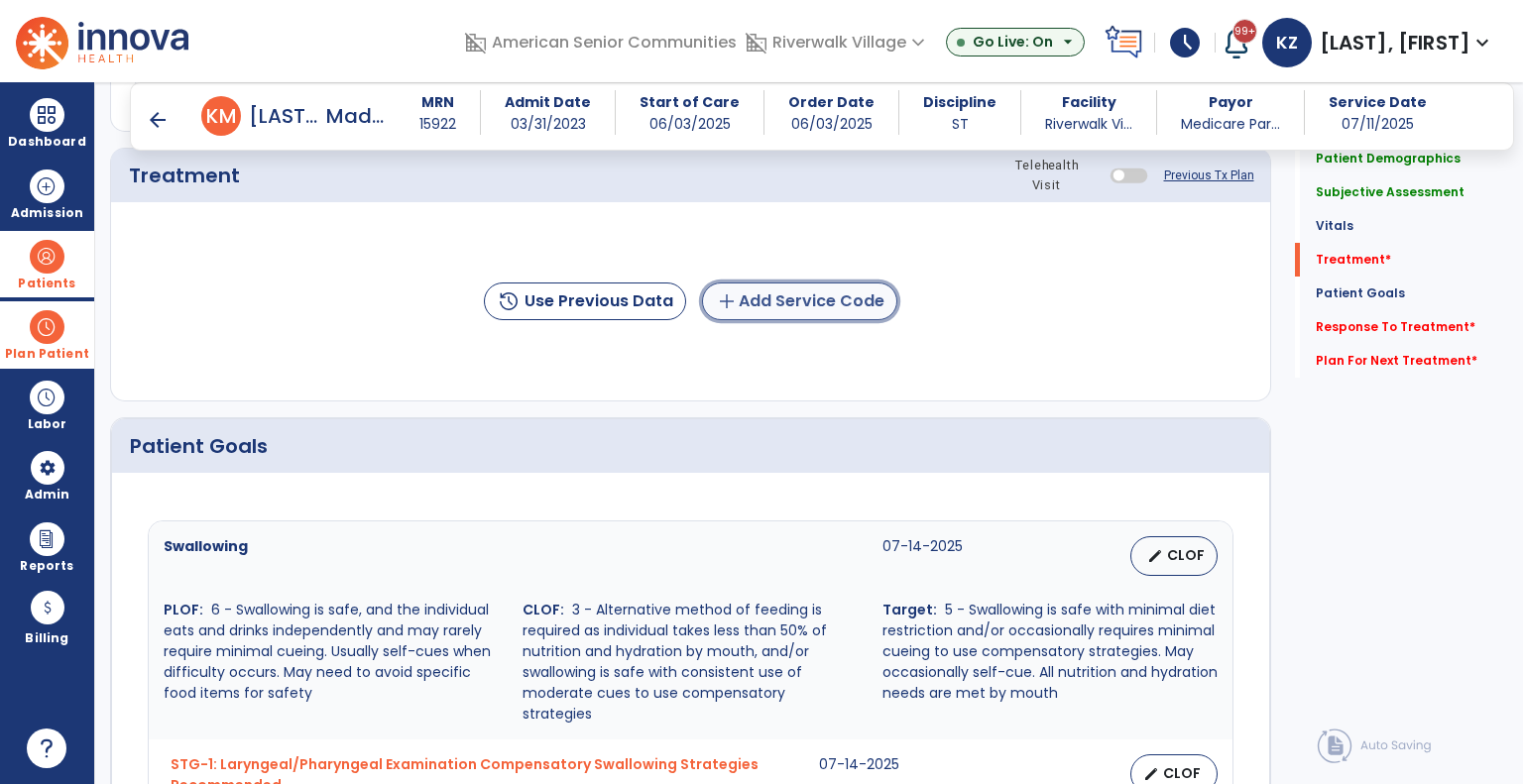 click on "add" 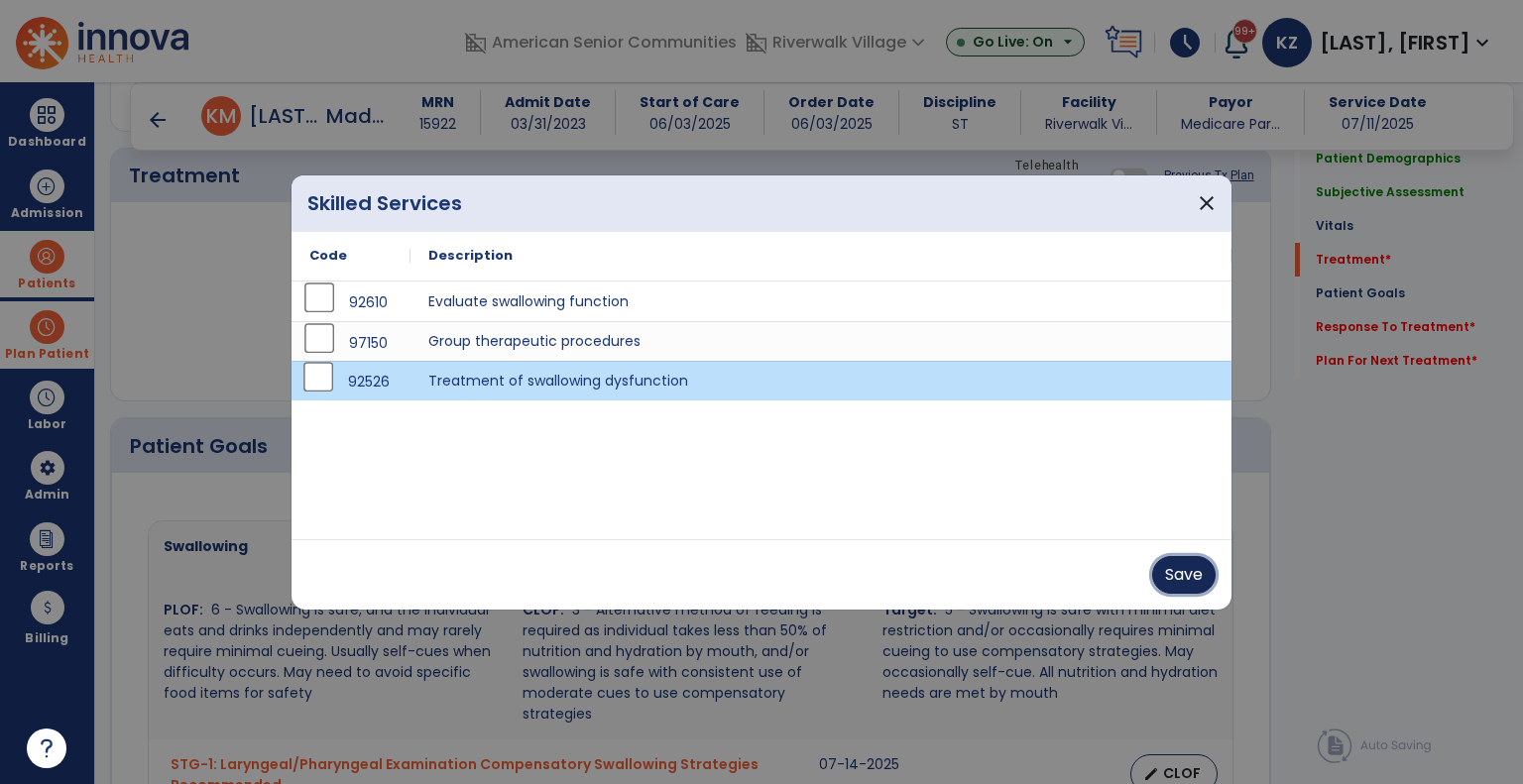 click on "Save" at bounding box center (1184, 575) 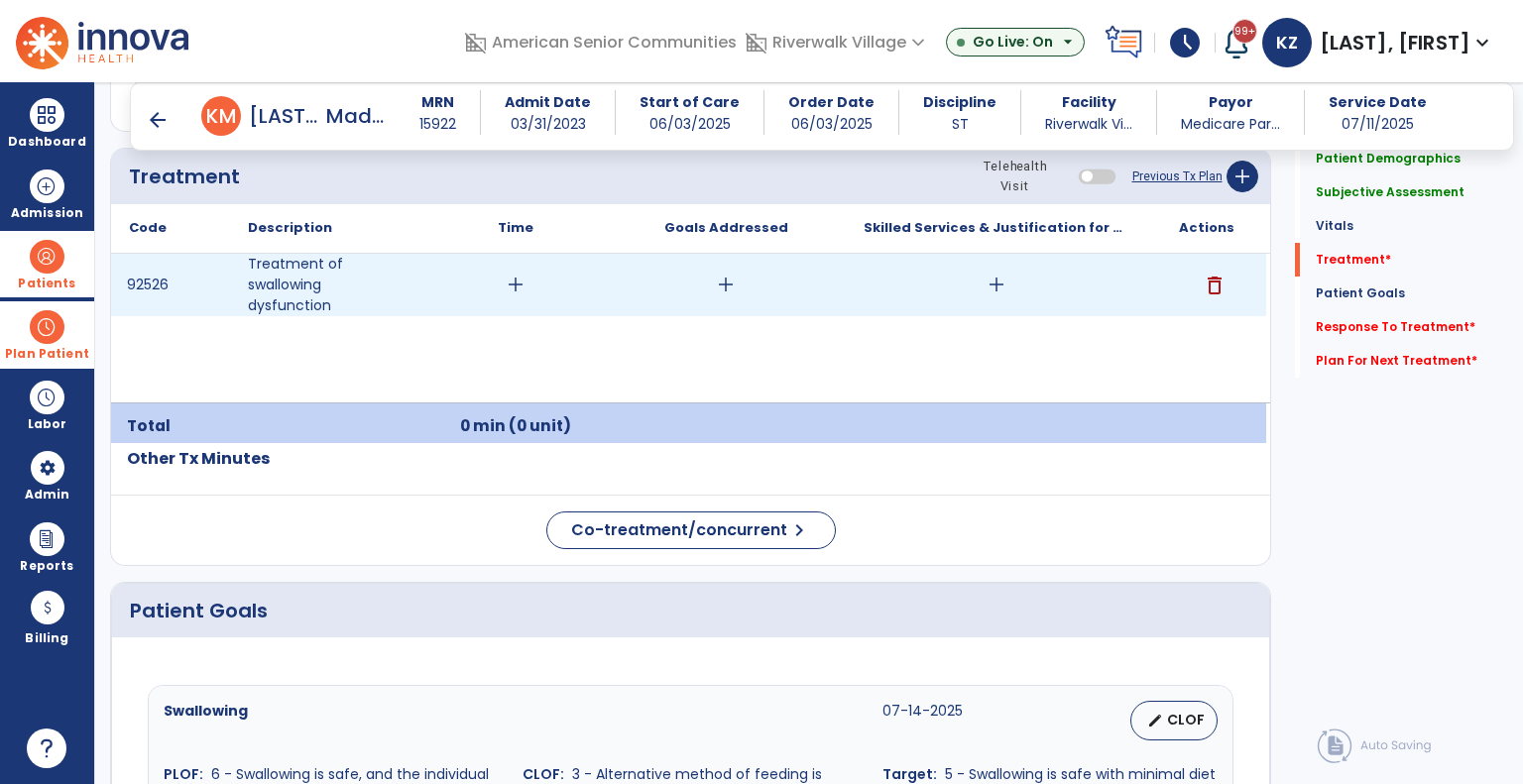 click on "add" at bounding box center (516, 284) 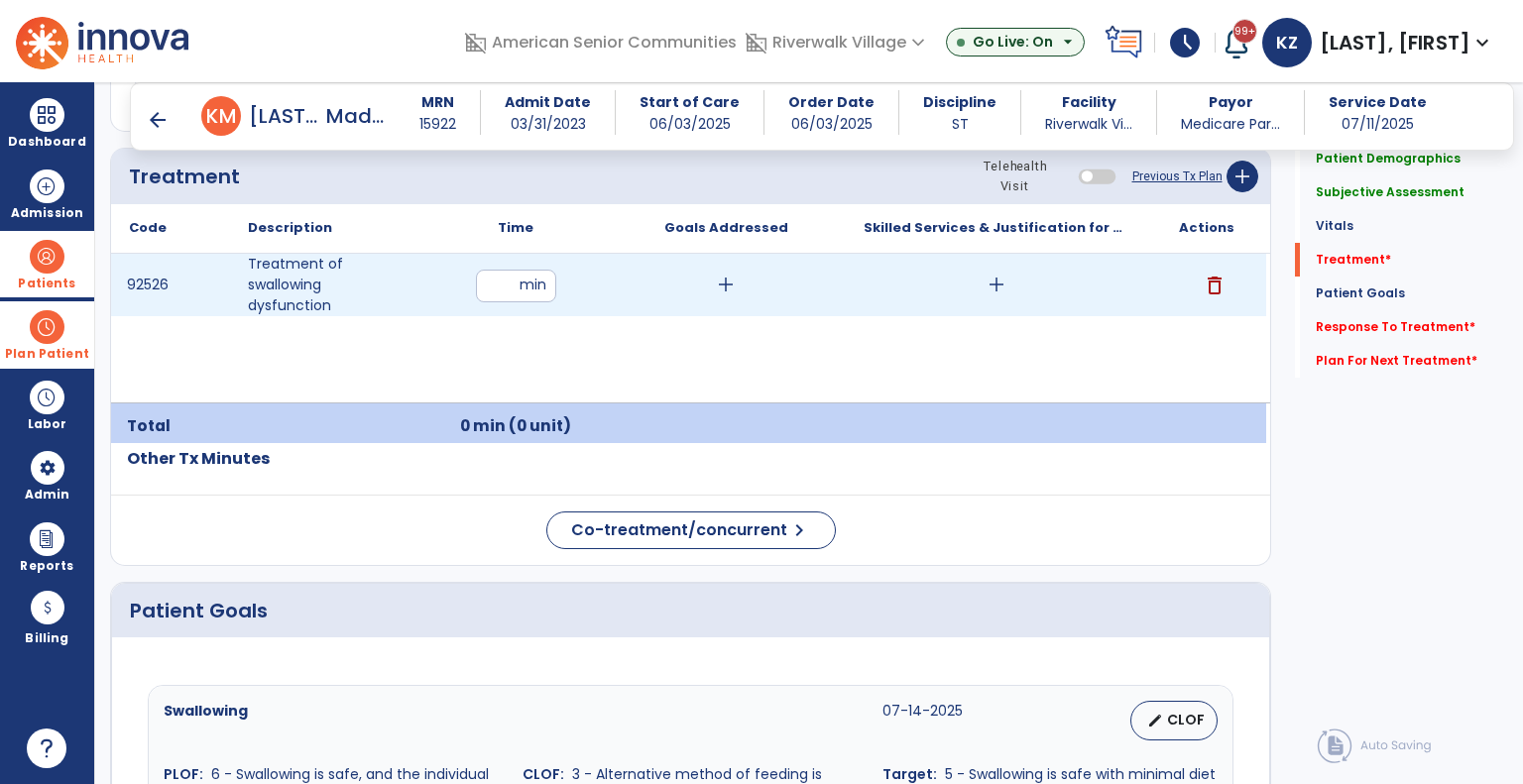 type on "**" 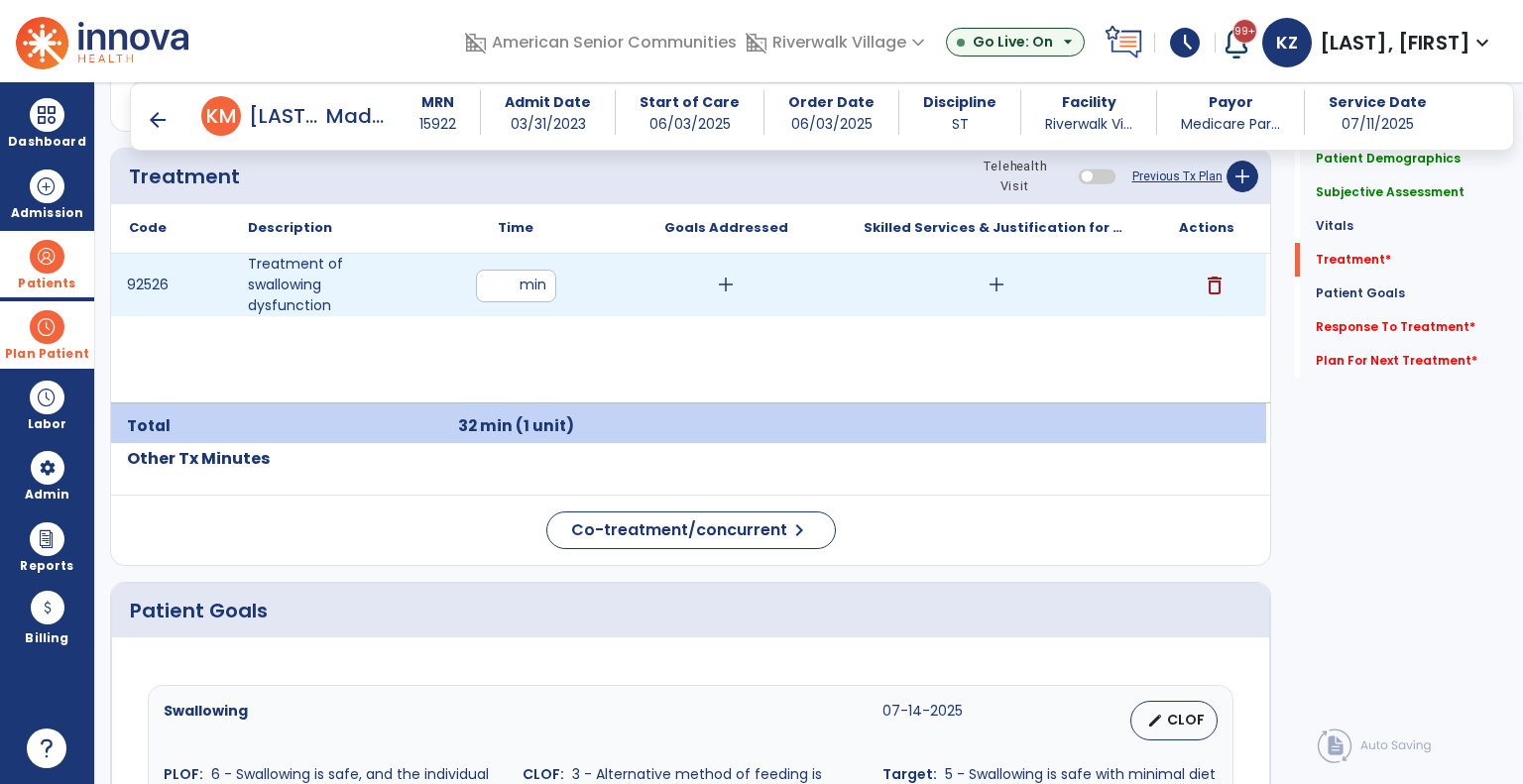 click on "add" at bounding box center (726, 284) 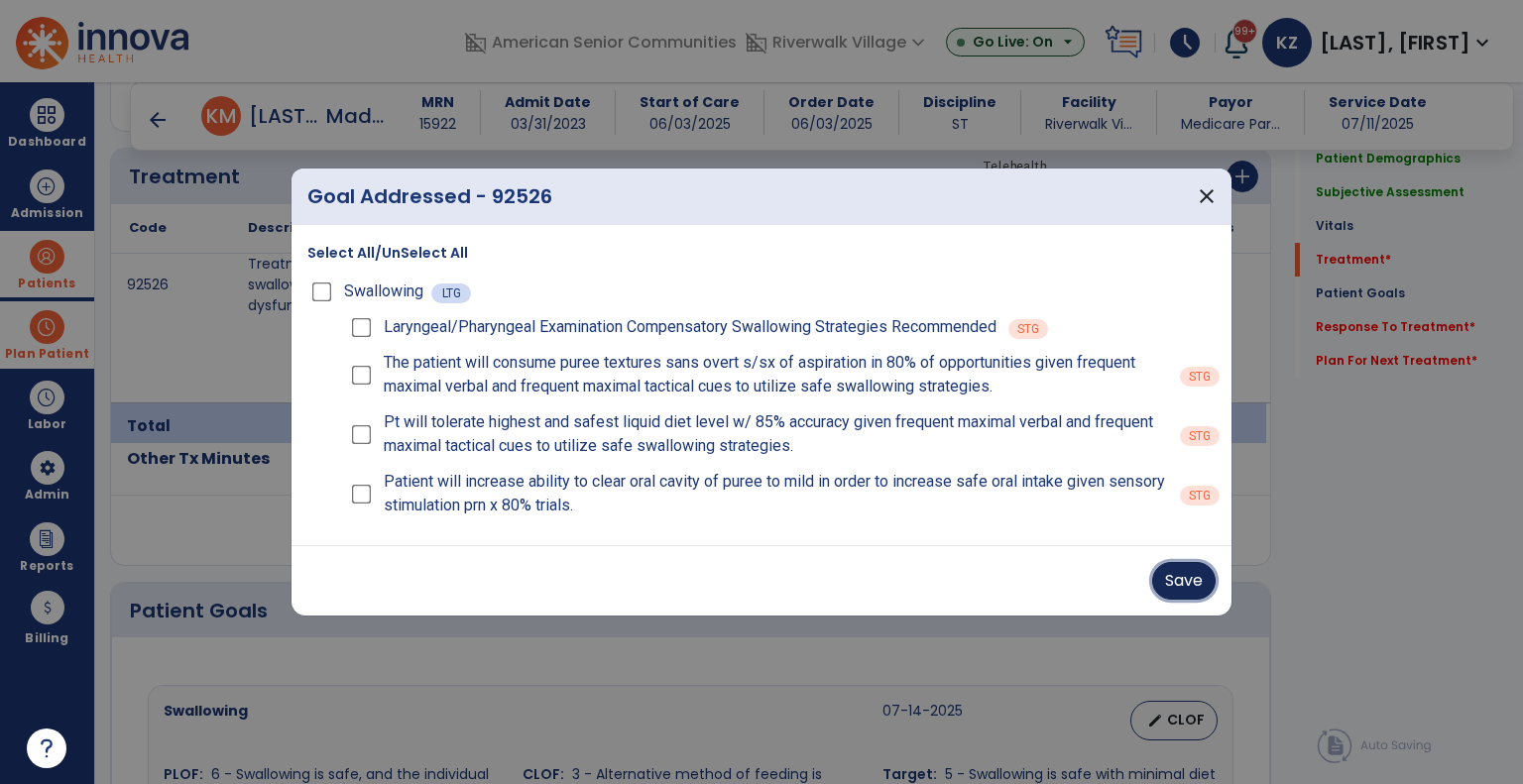 click on "Save" at bounding box center [1184, 581] 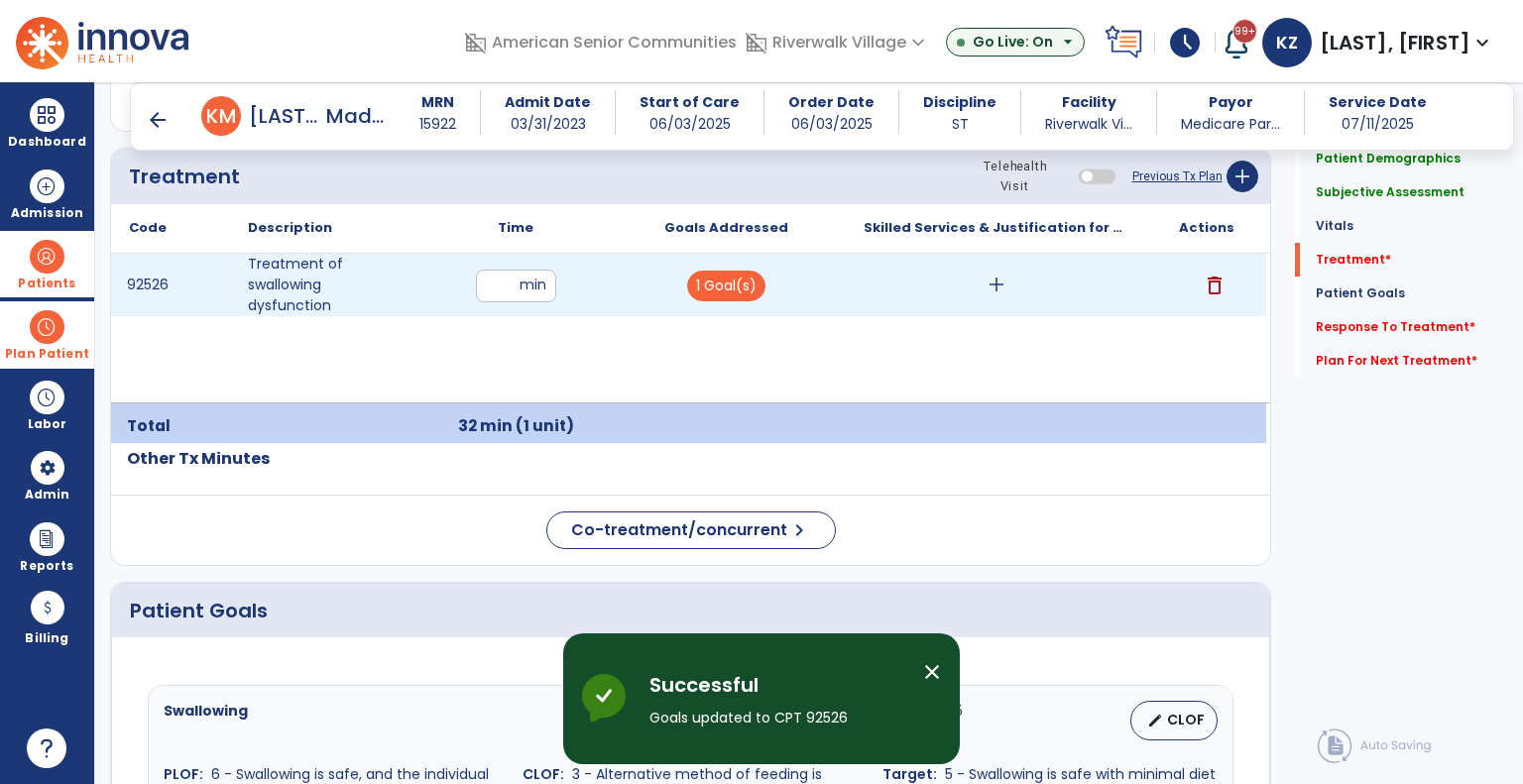 click on "add" at bounding box center [996, 284] 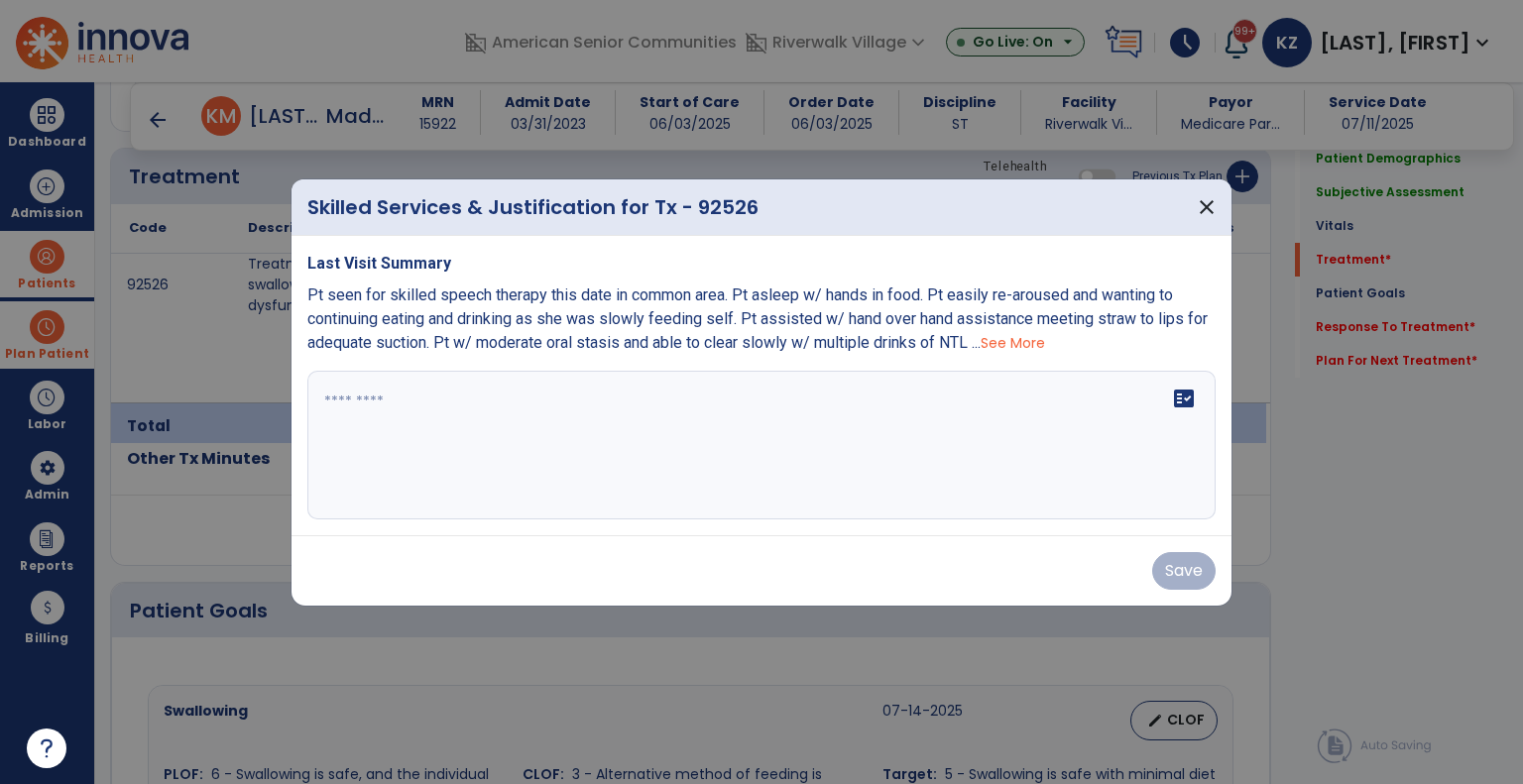 click at bounding box center [762, 445] 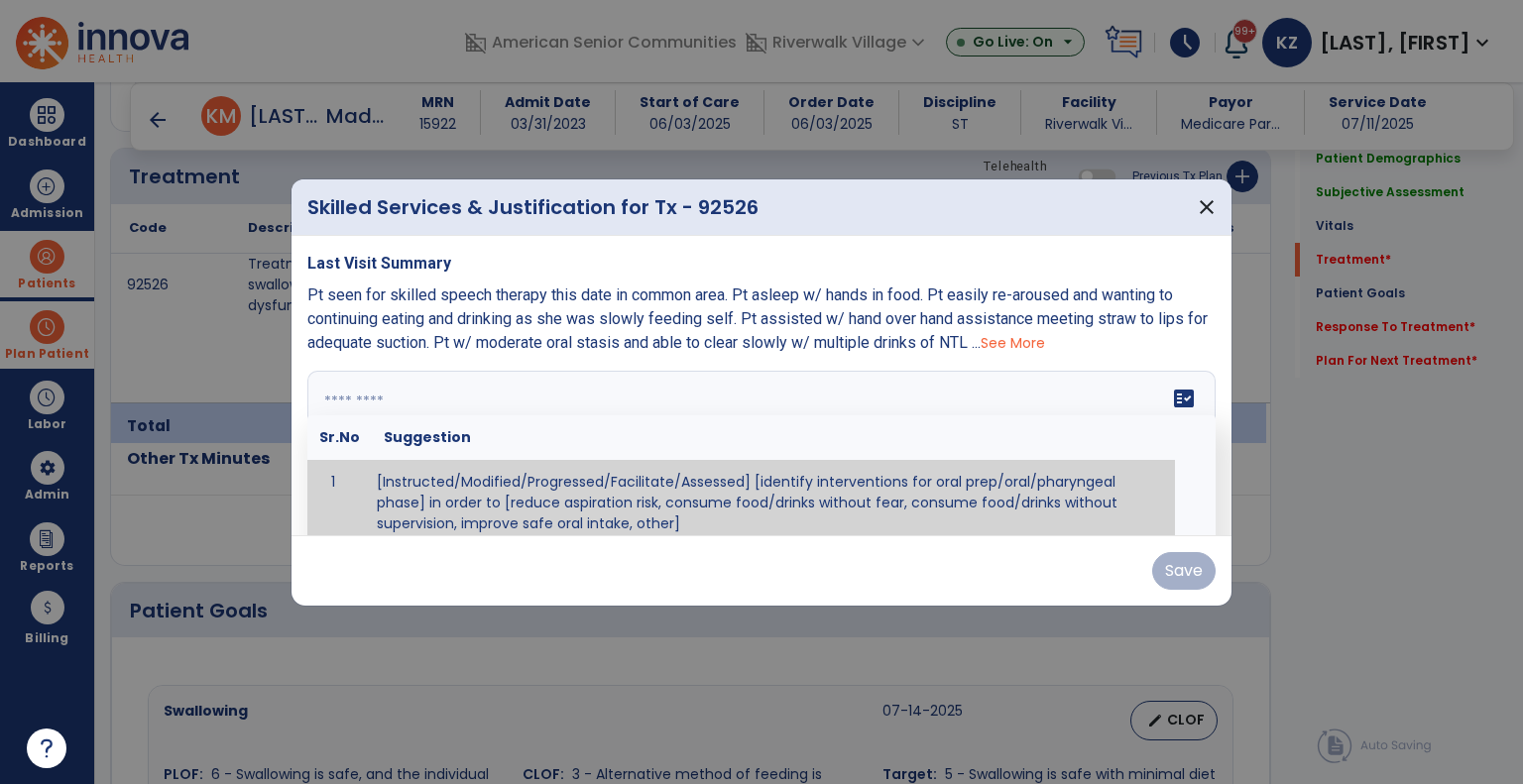 type on "*" 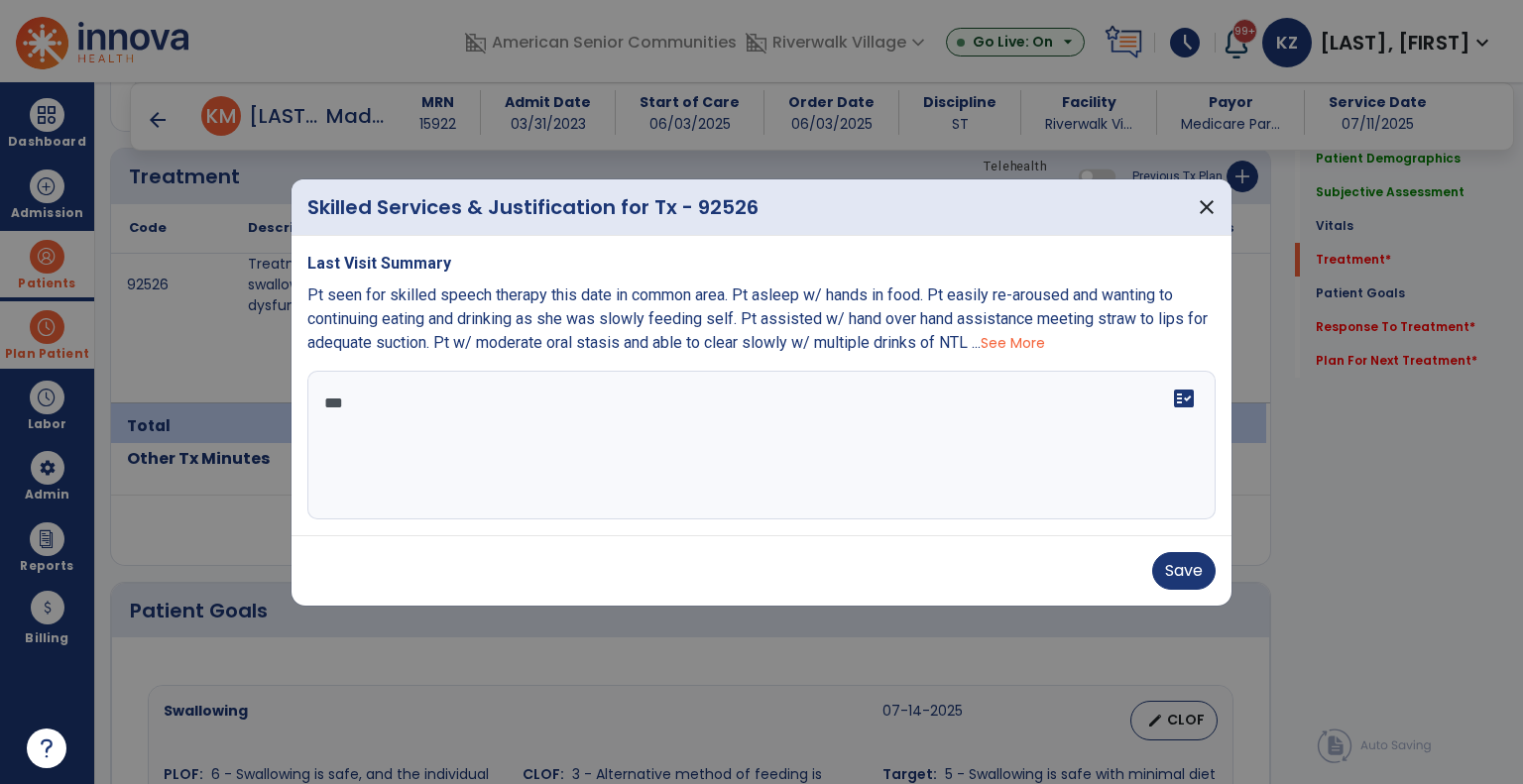scroll, scrollTop: 0, scrollLeft: 0, axis: both 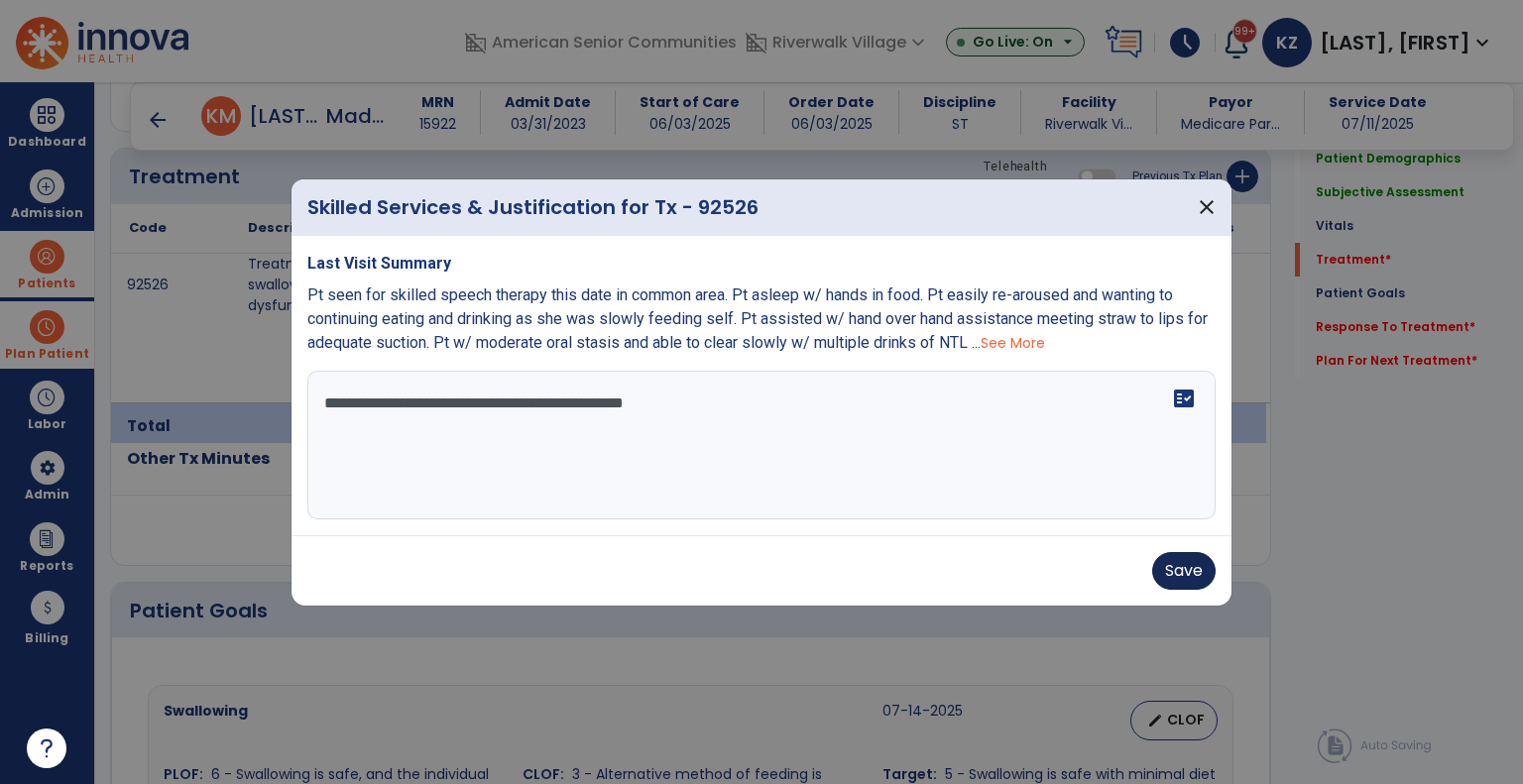 type on "**********" 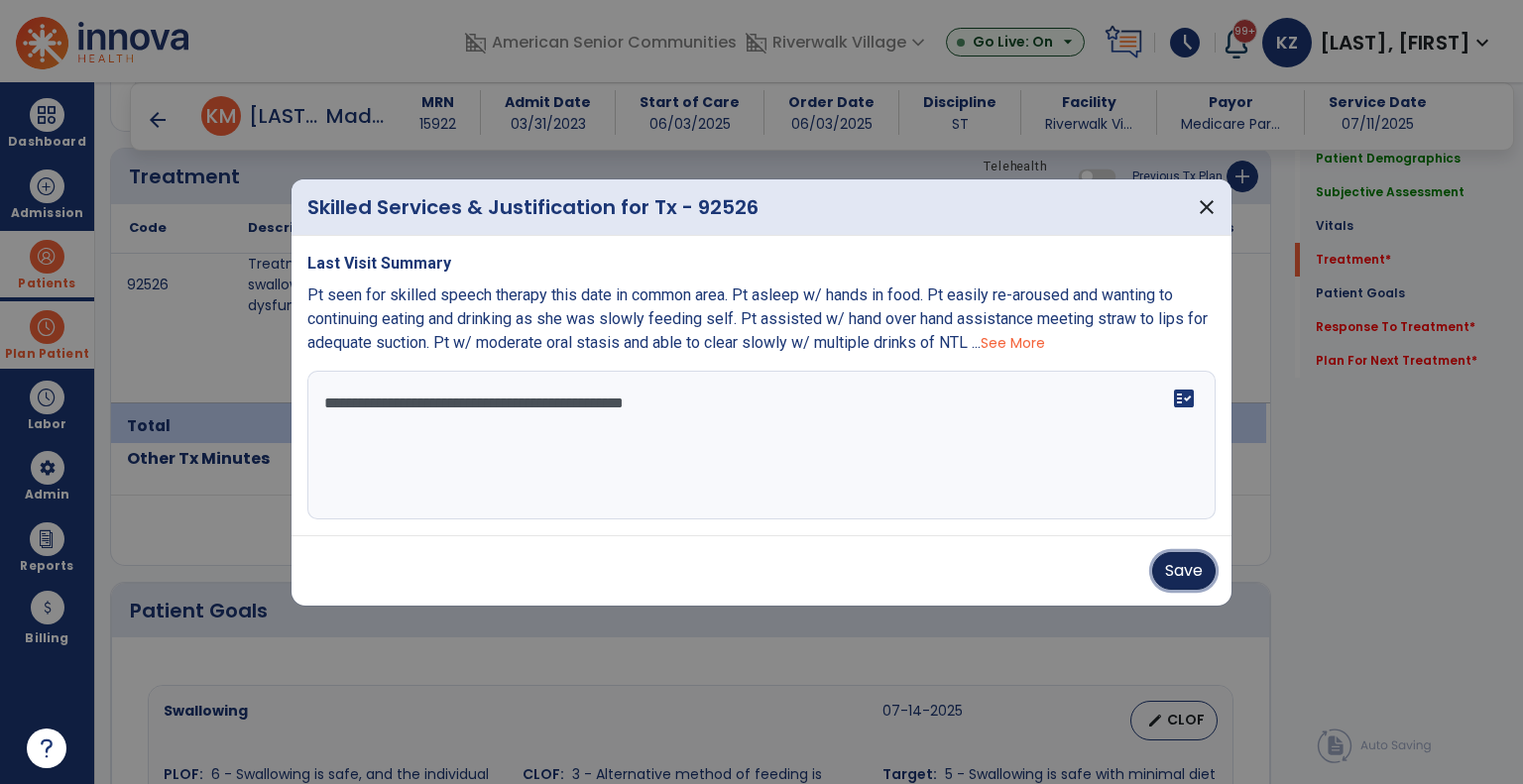 click on "Save" at bounding box center (1184, 571) 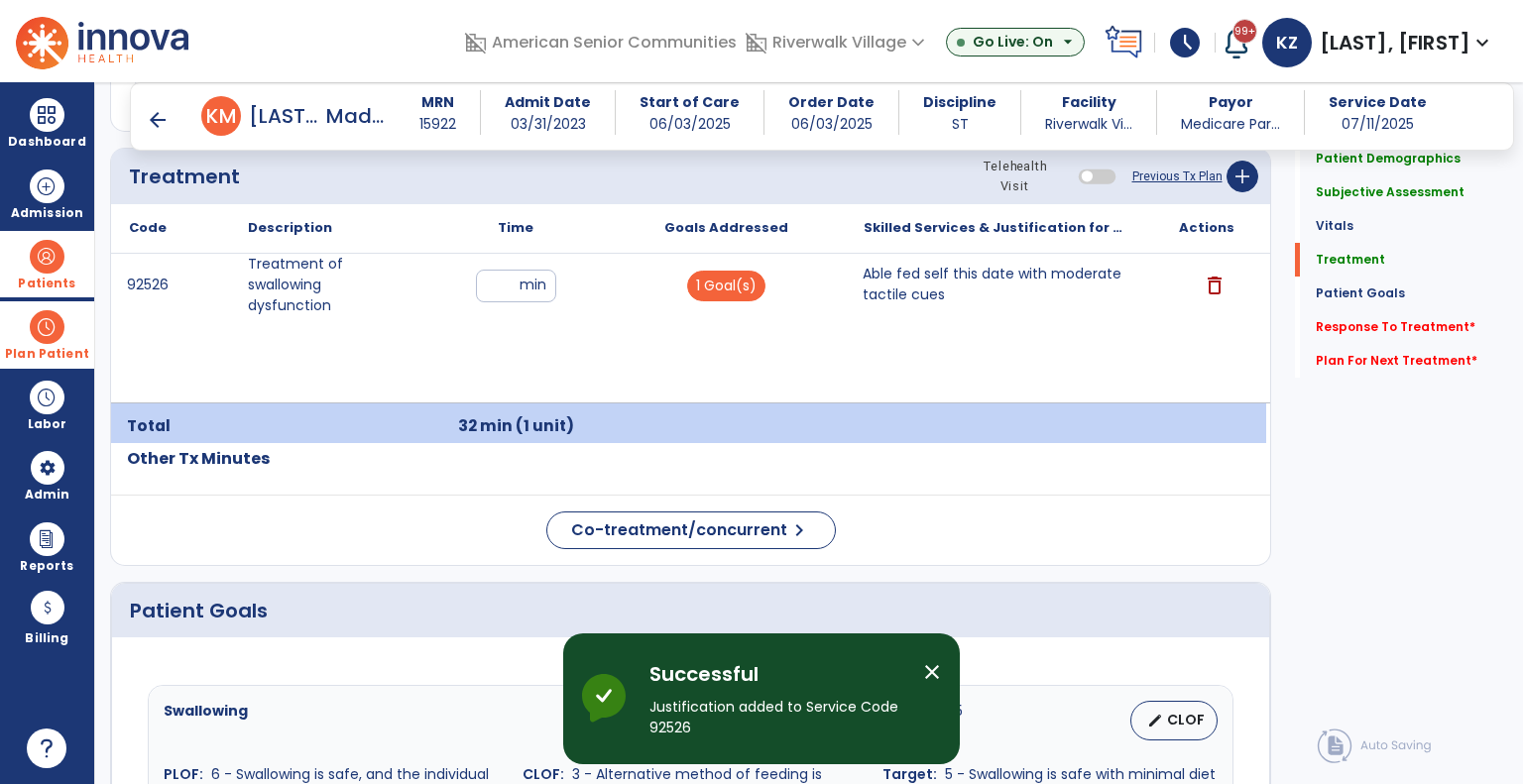 click at bounding box center (47, 257) 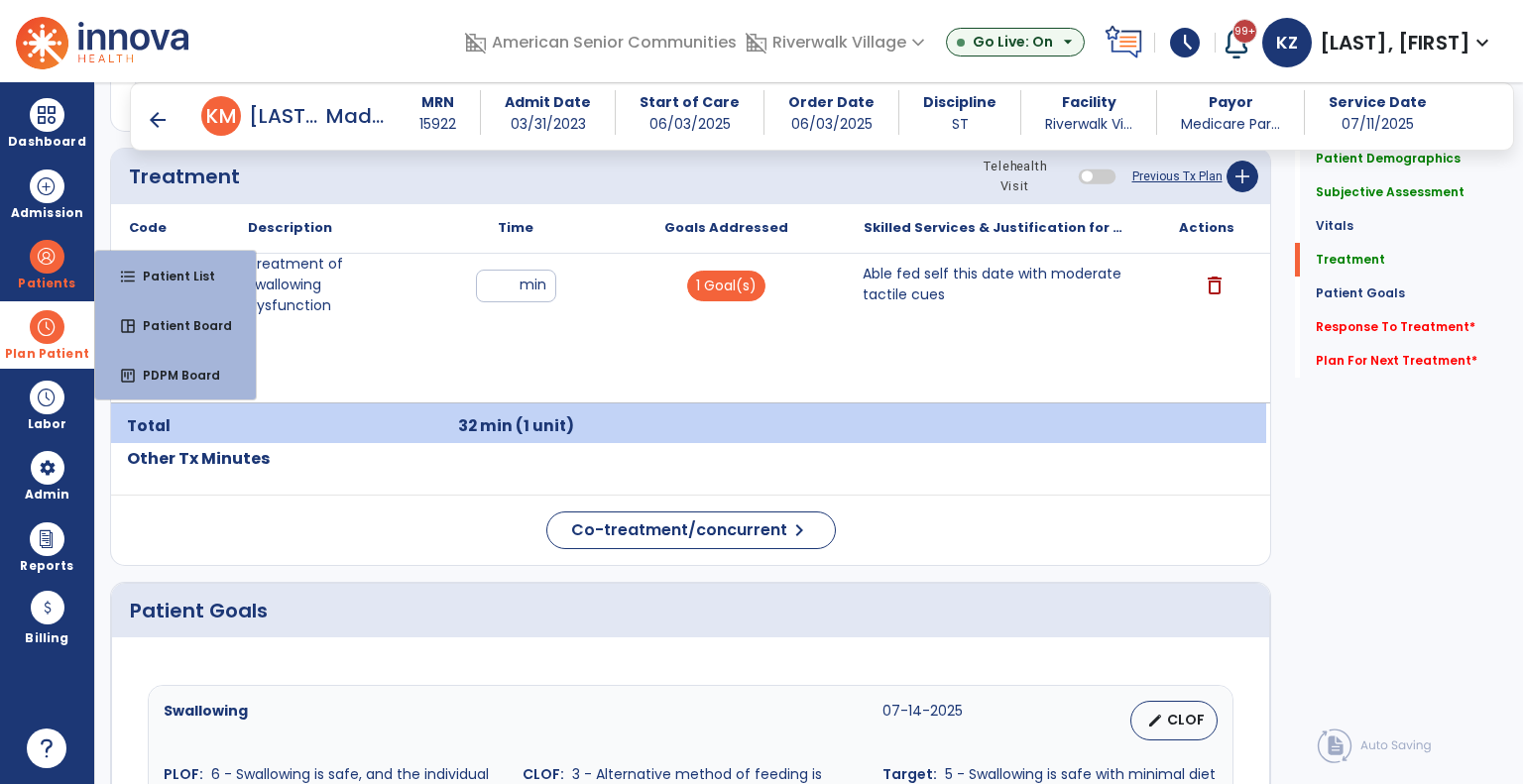 click at bounding box center [47, 327] 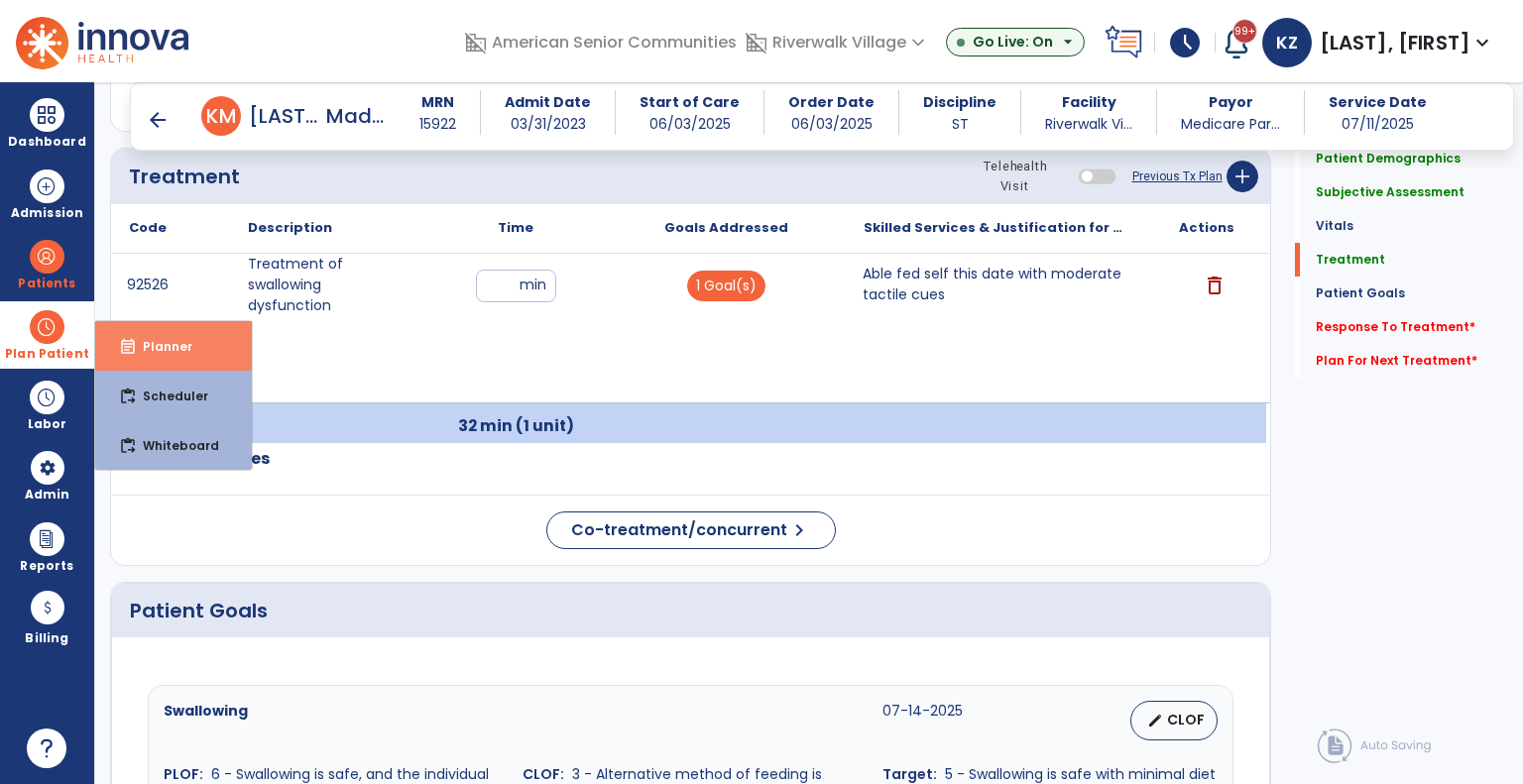 click on "Planner" at bounding box center (160, 346) 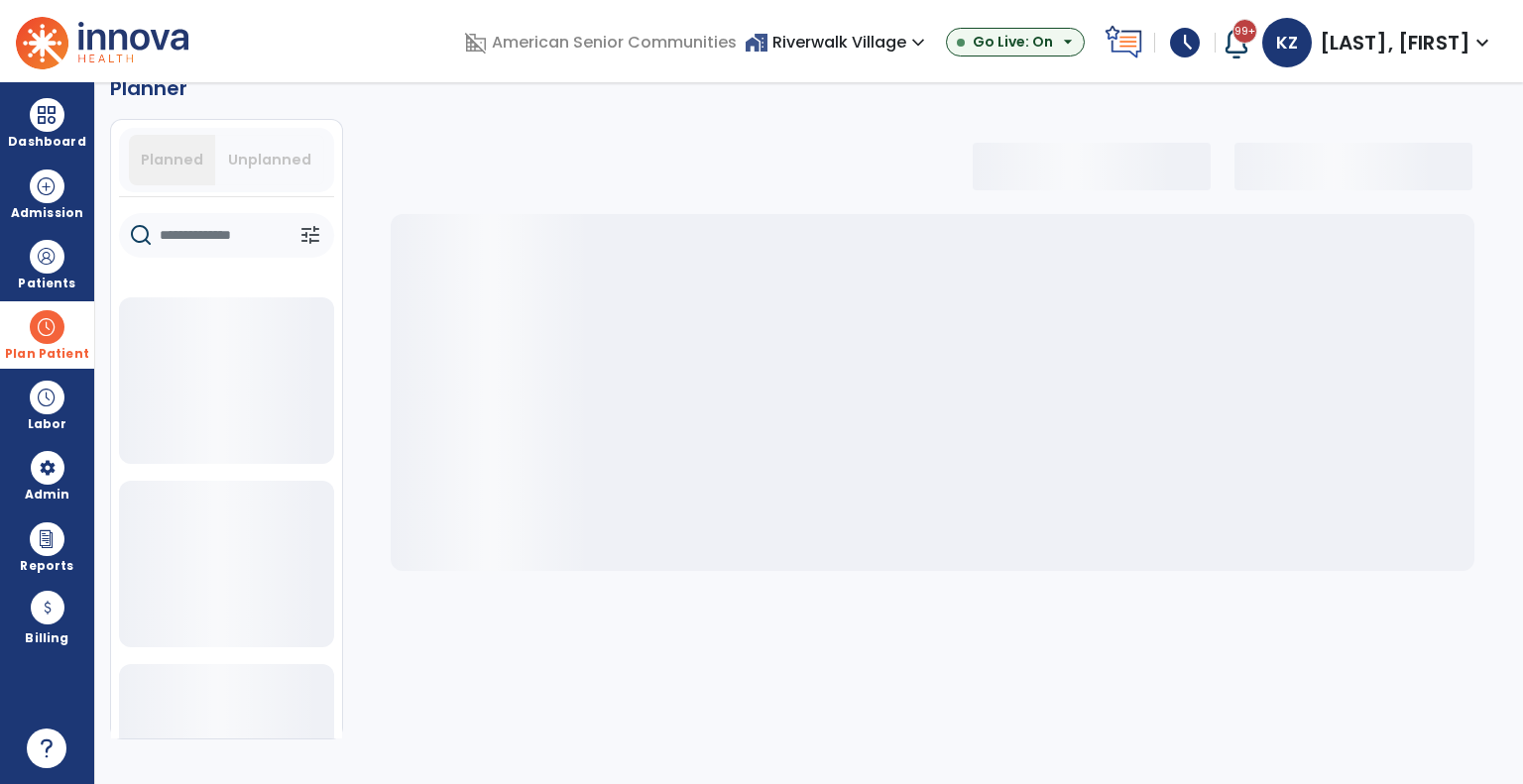 scroll, scrollTop: 36, scrollLeft: 0, axis: vertical 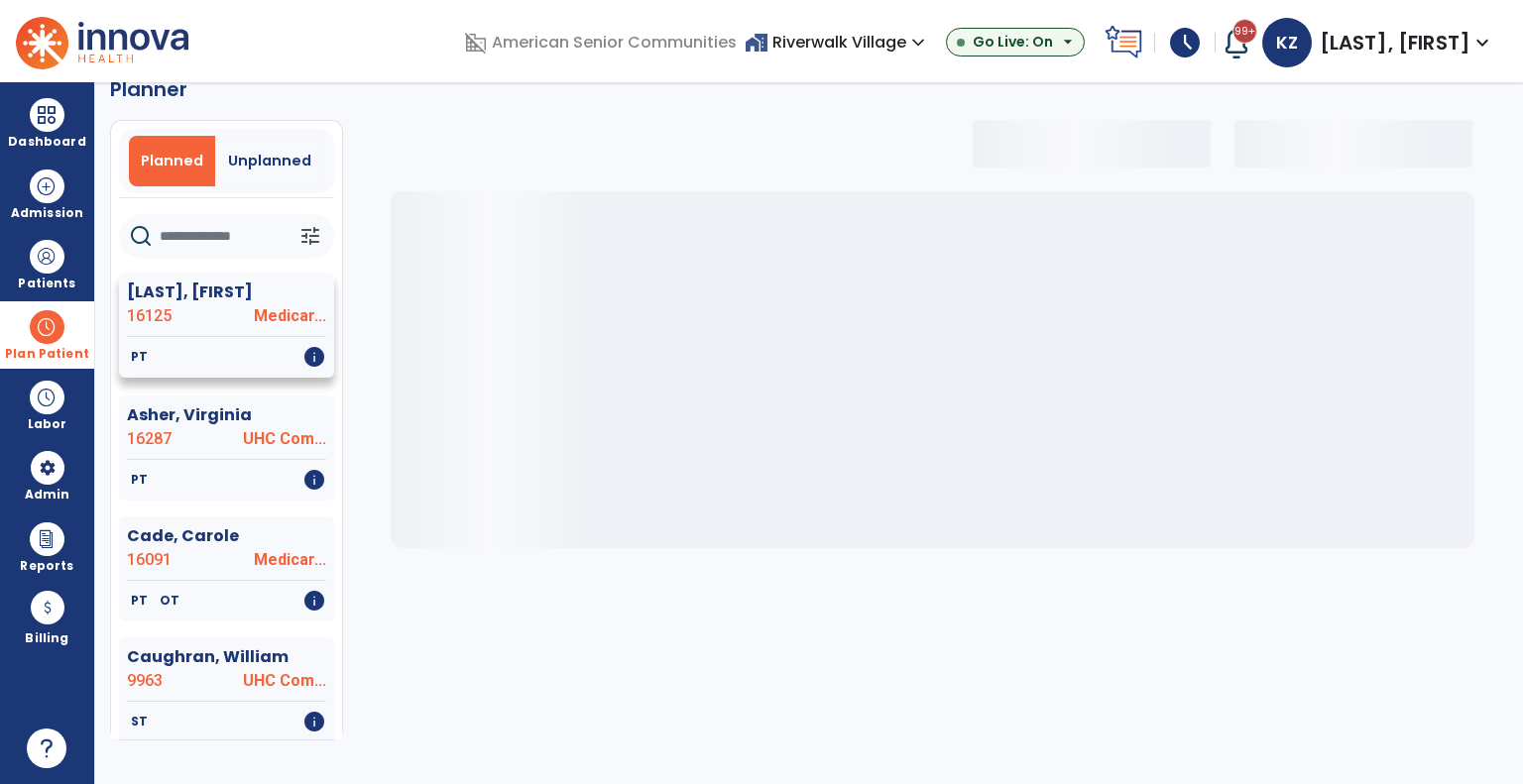 select on "***" 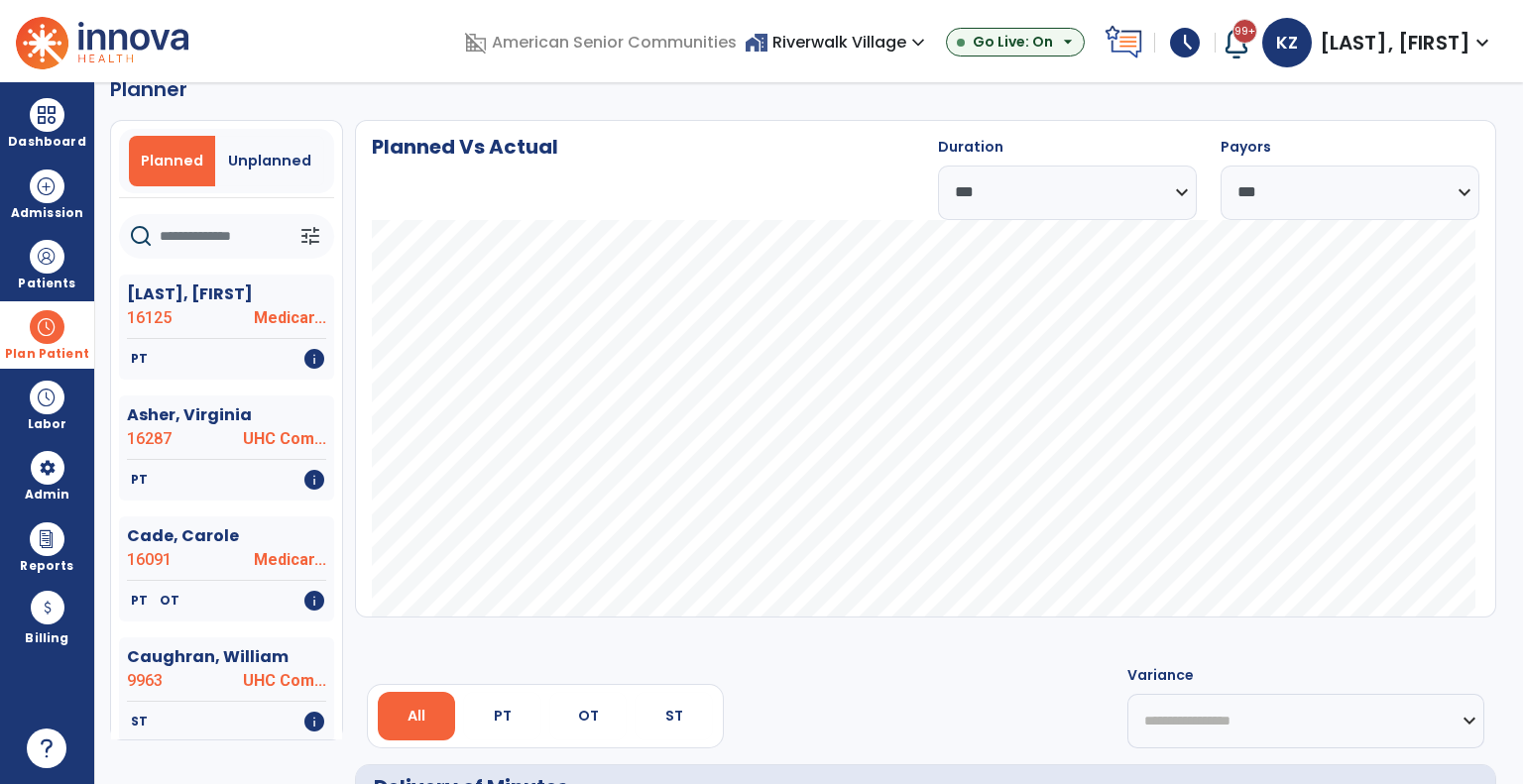 click 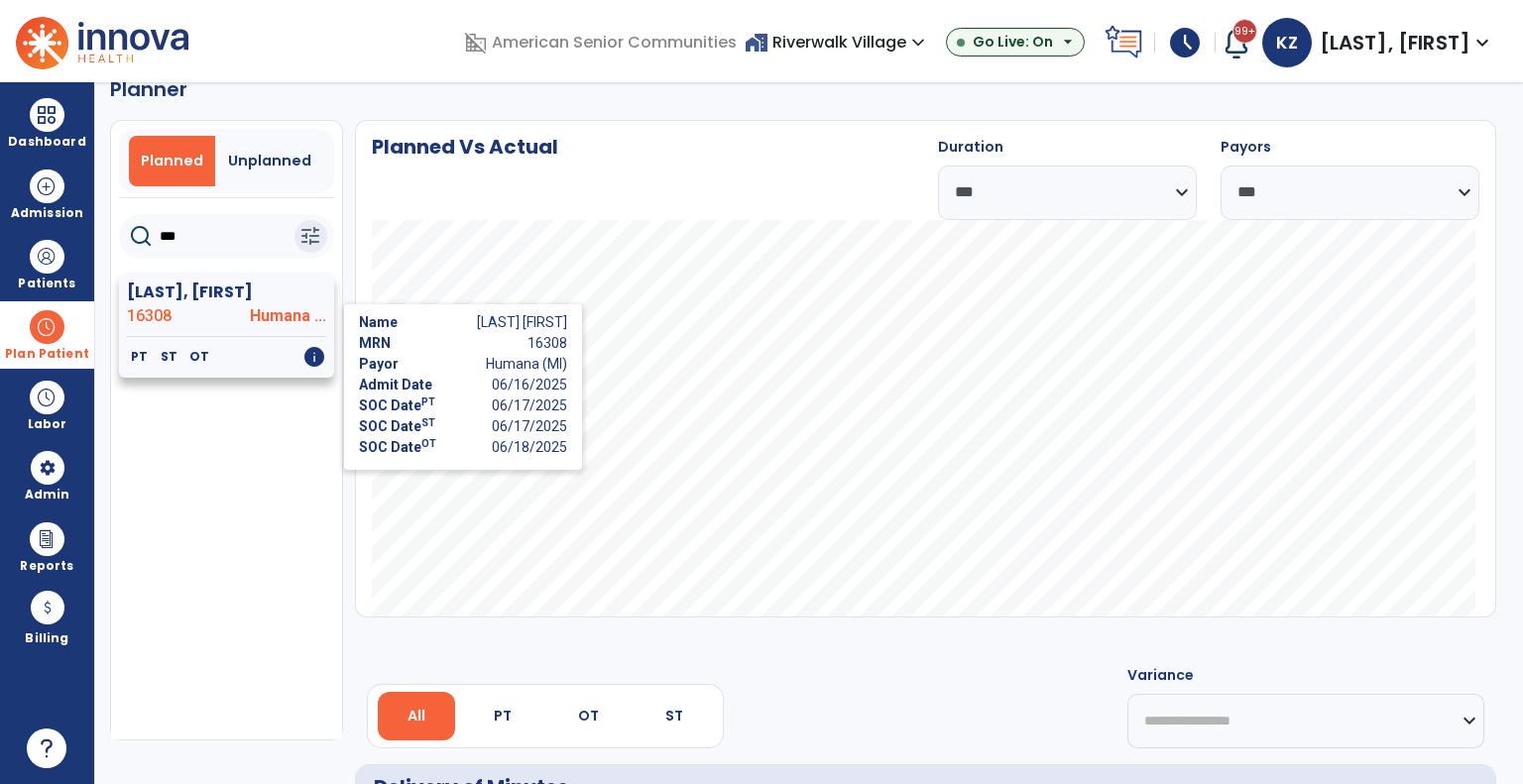 type on "***" 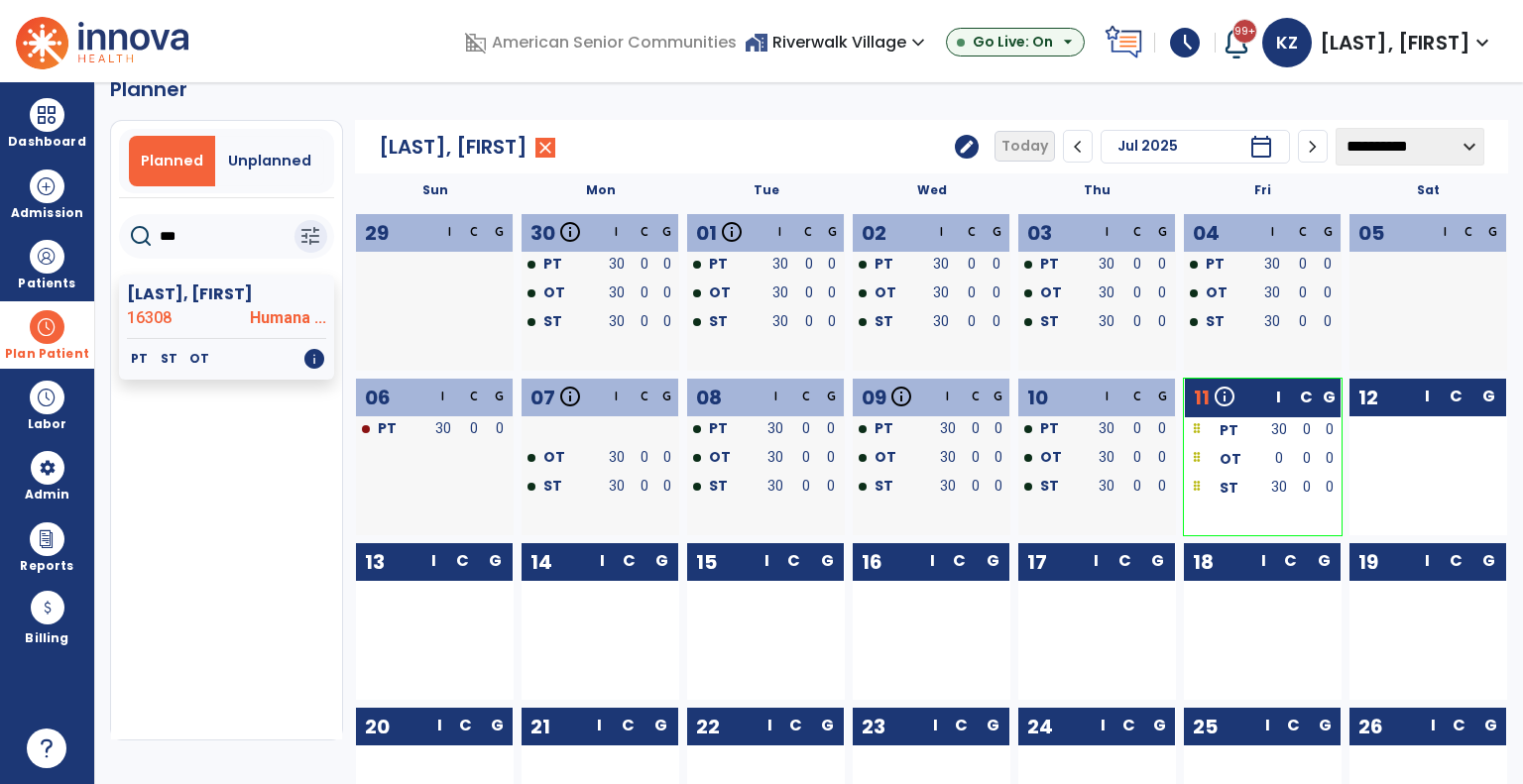click on "edit" 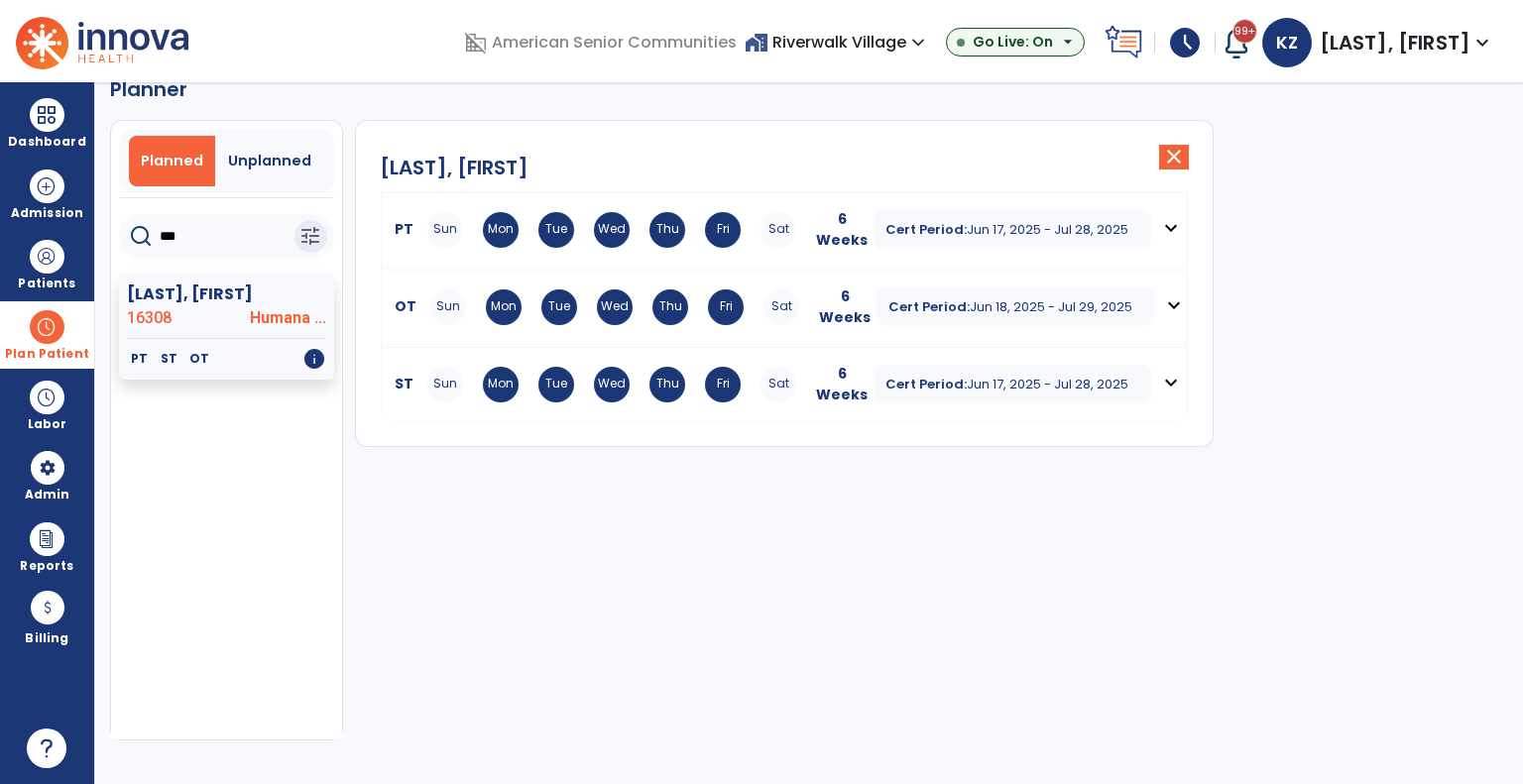 click on "PT" at bounding box center [400, 229] 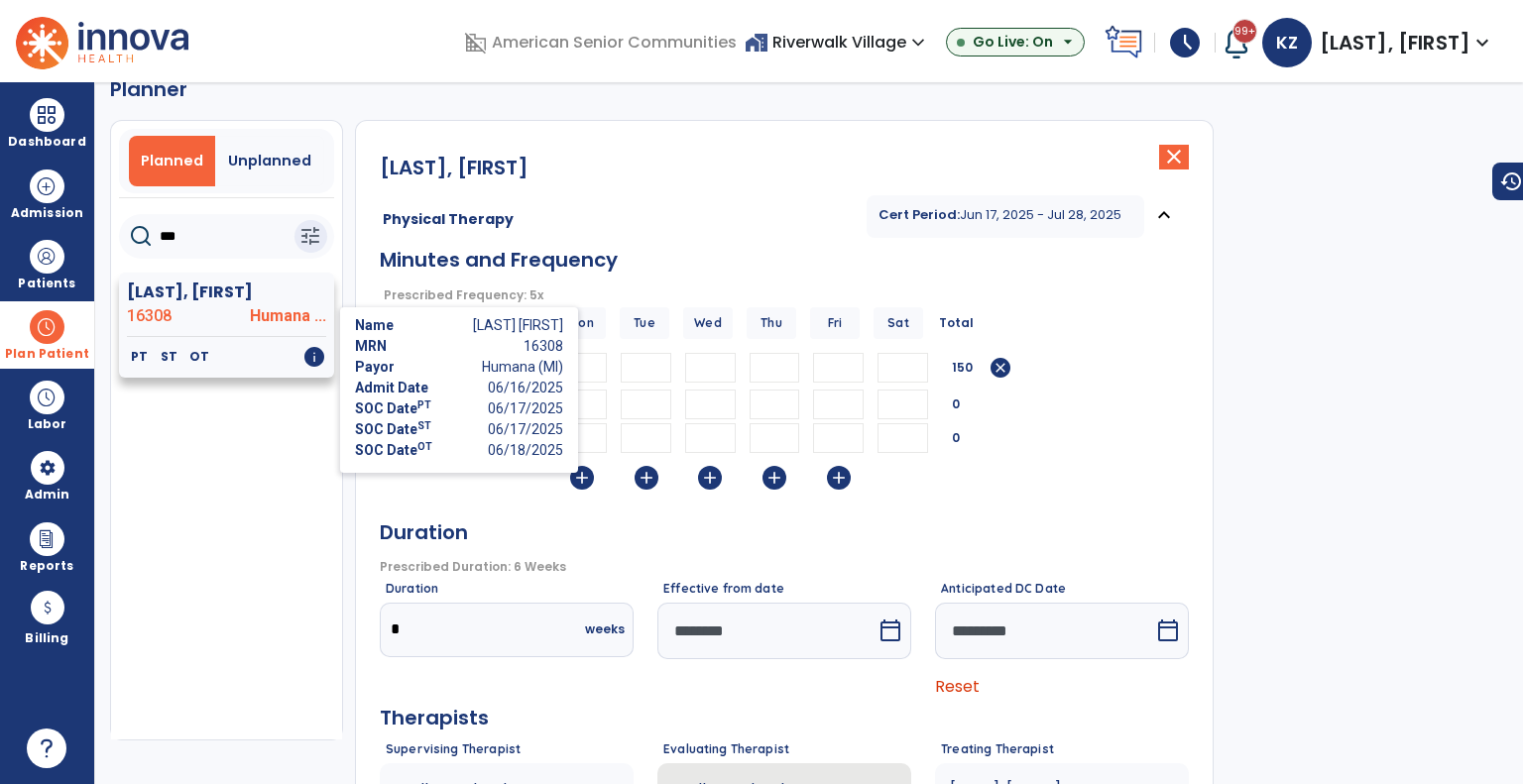 click on "info" 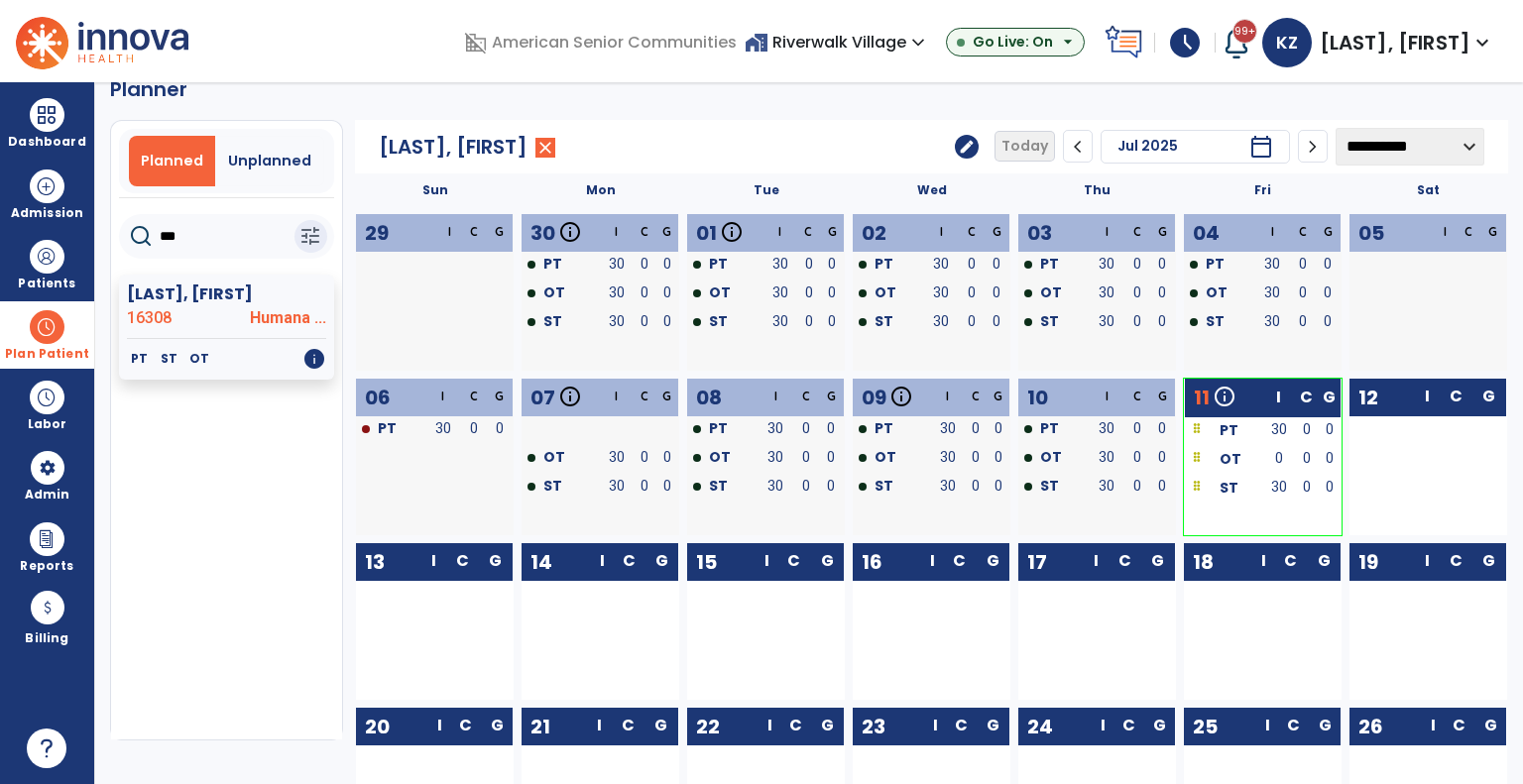 click on "edit" 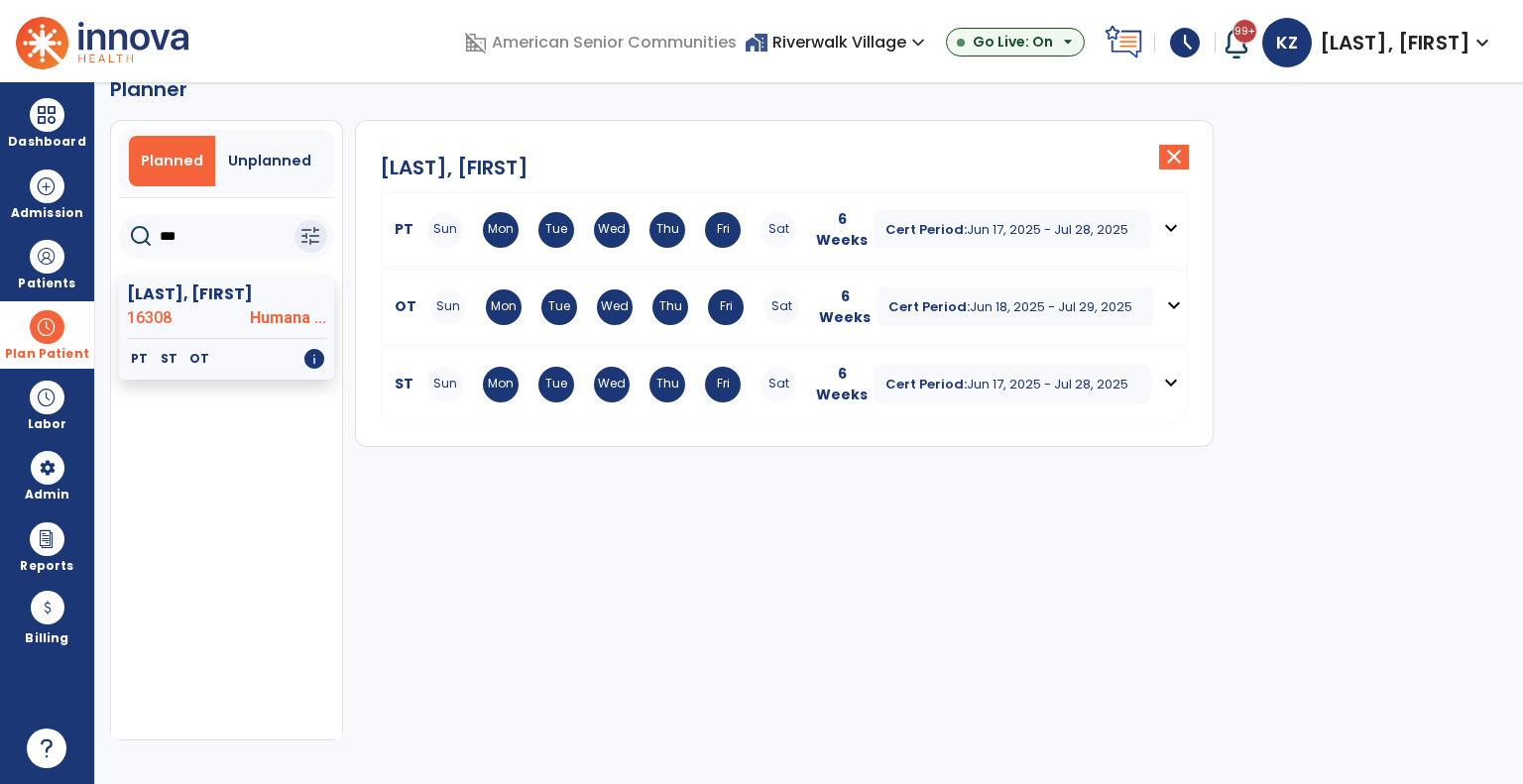 click on "OT" at bounding box center [402, 306] 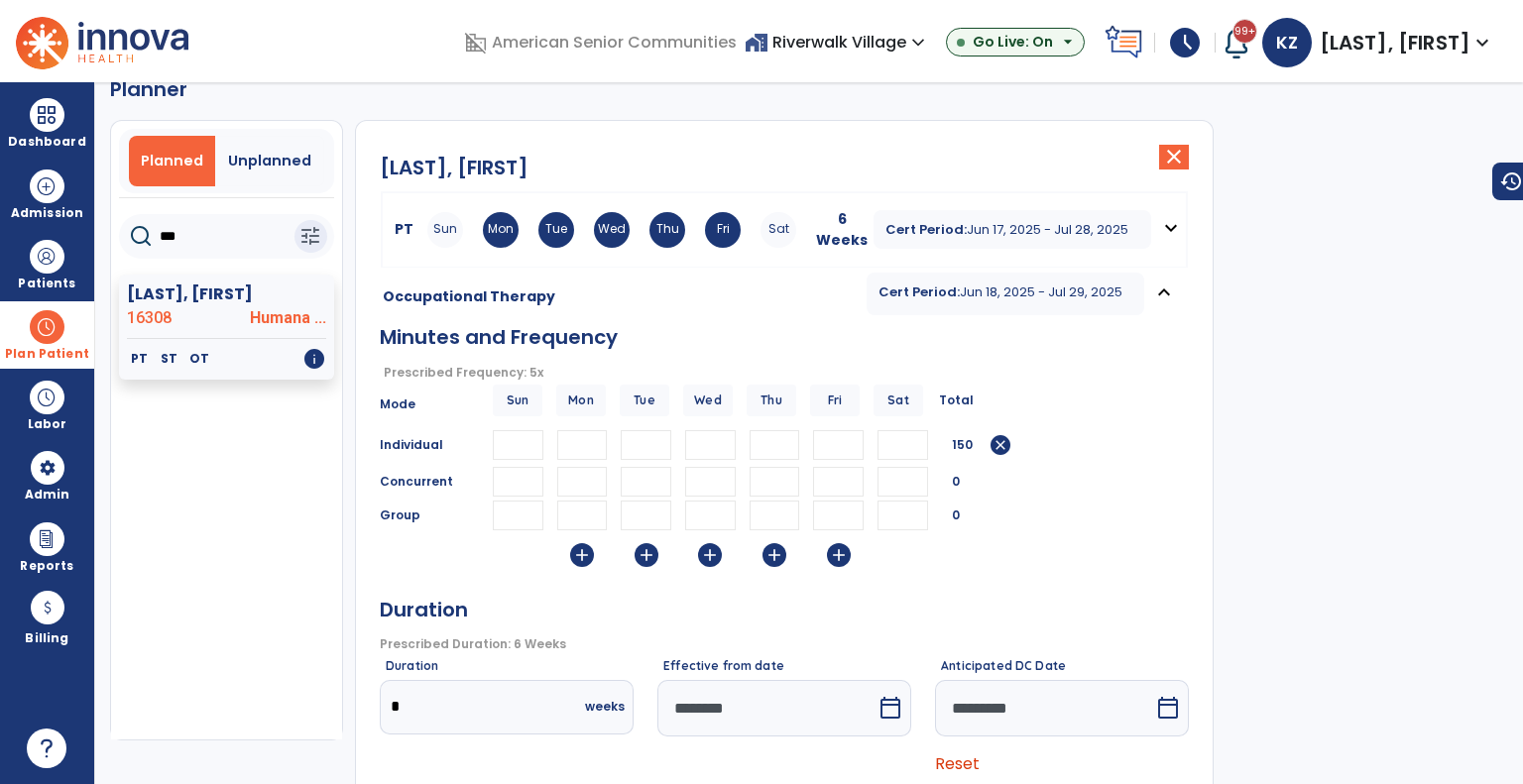 click on "close" 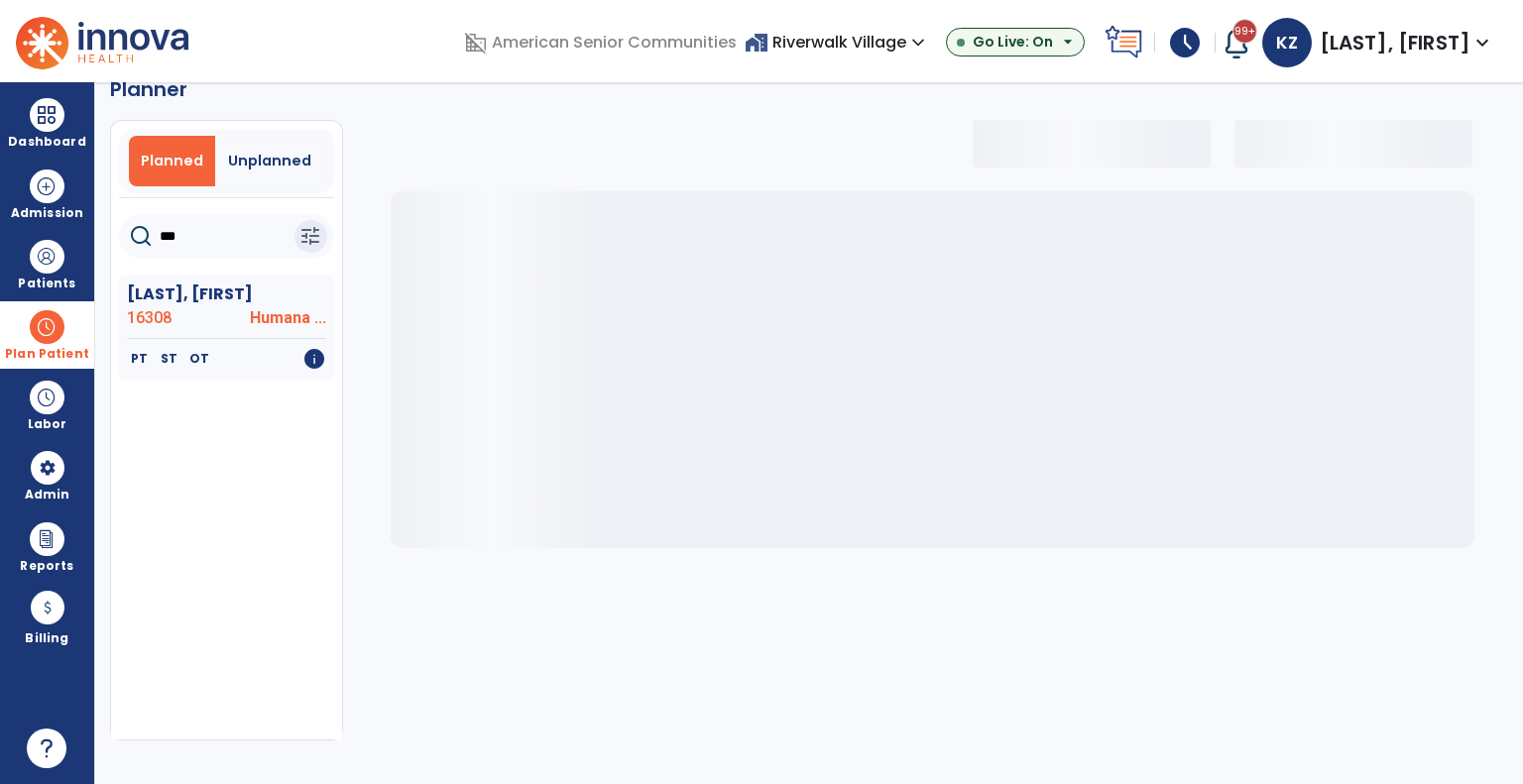 select on "***" 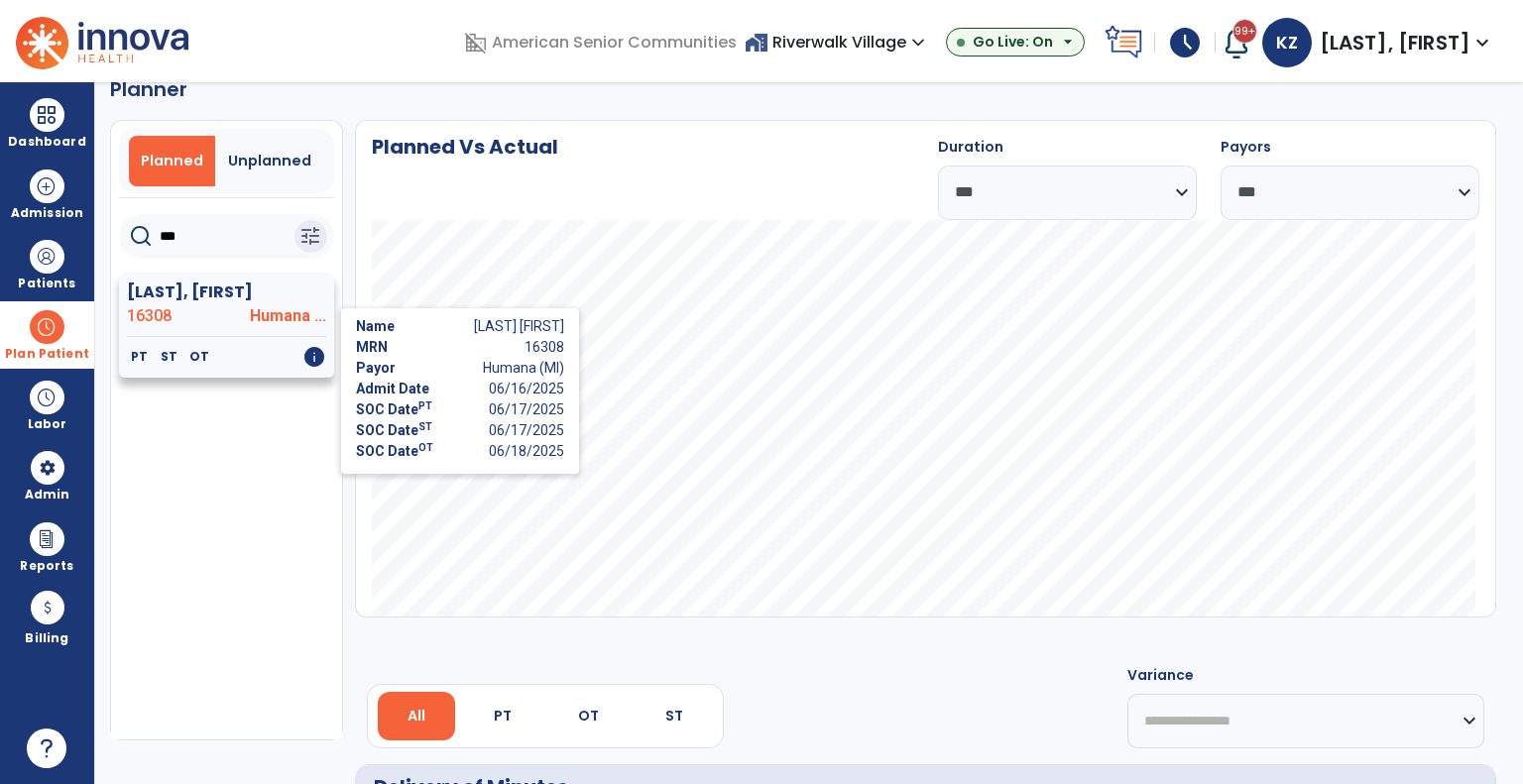 click on "info" 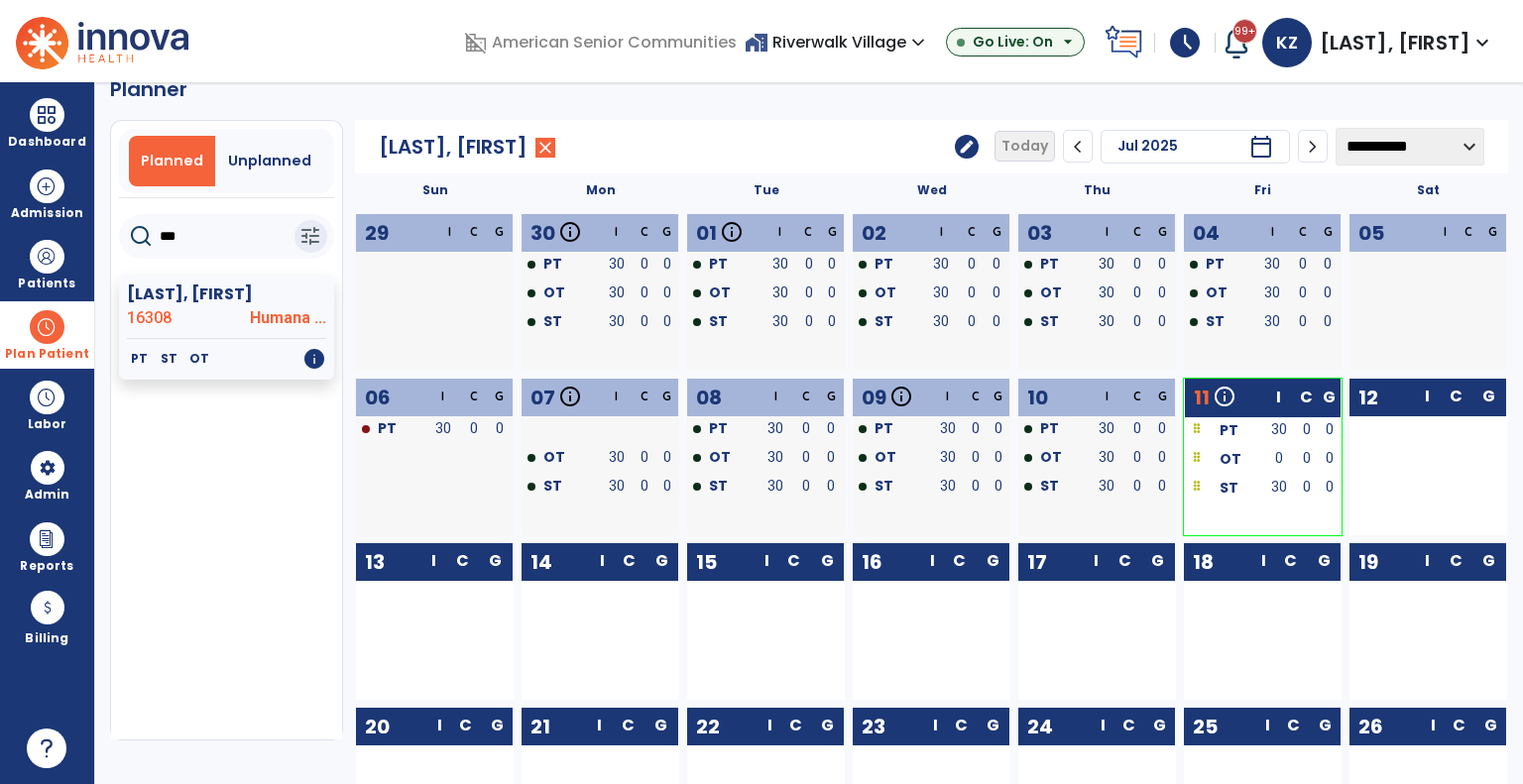 click on "edit" 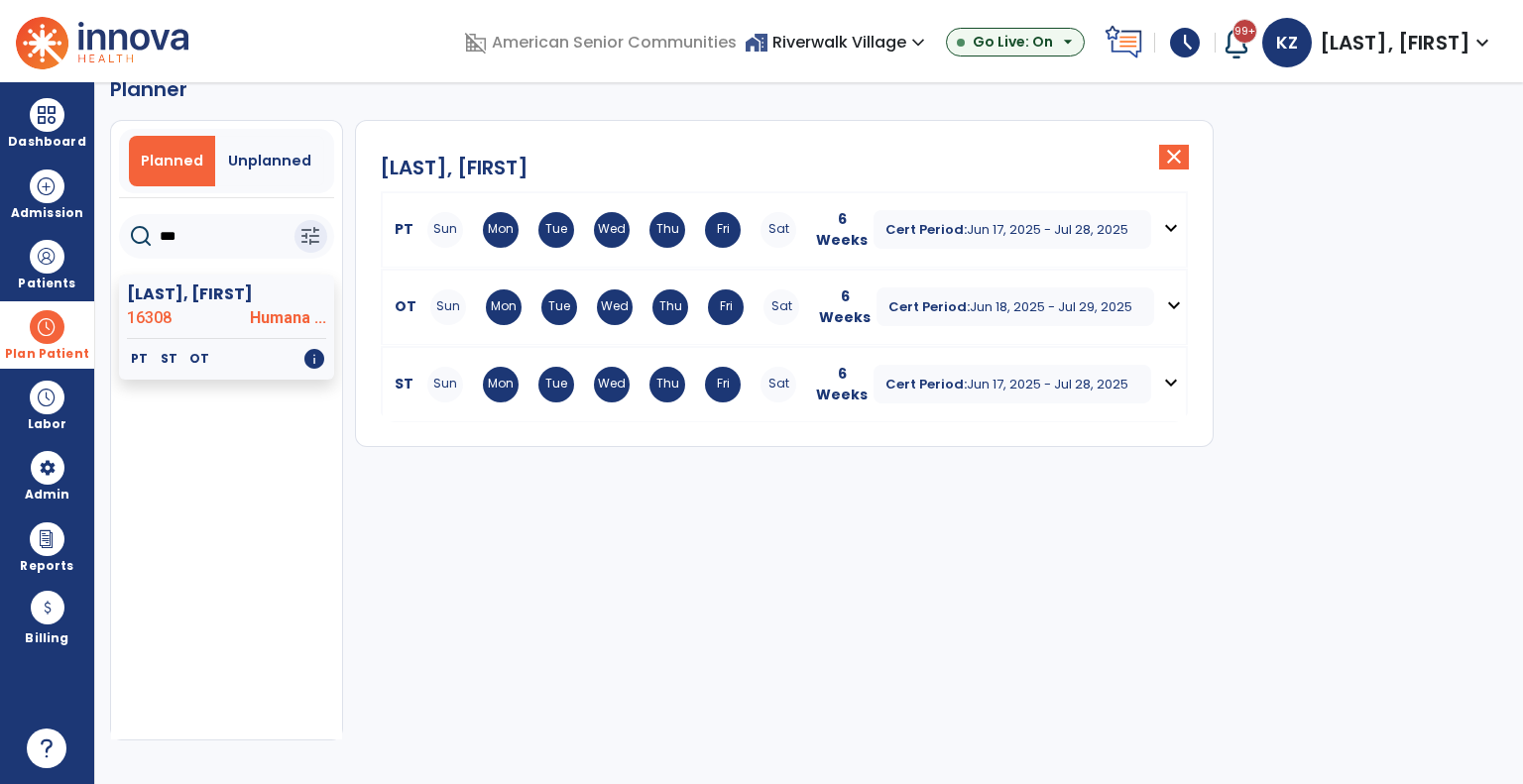 click on "ST" at bounding box center [400, 384] 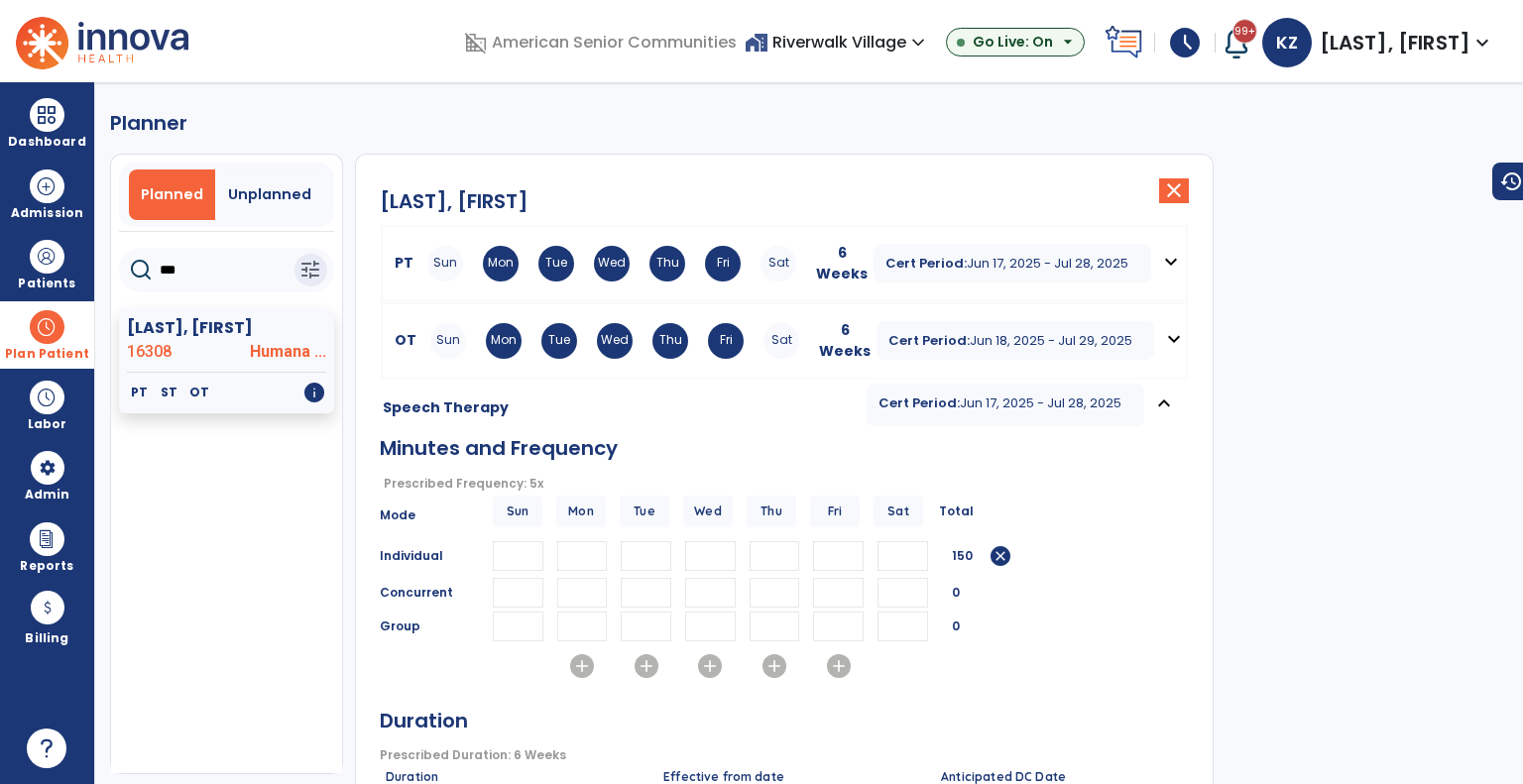 scroll, scrollTop: 0, scrollLeft: 0, axis: both 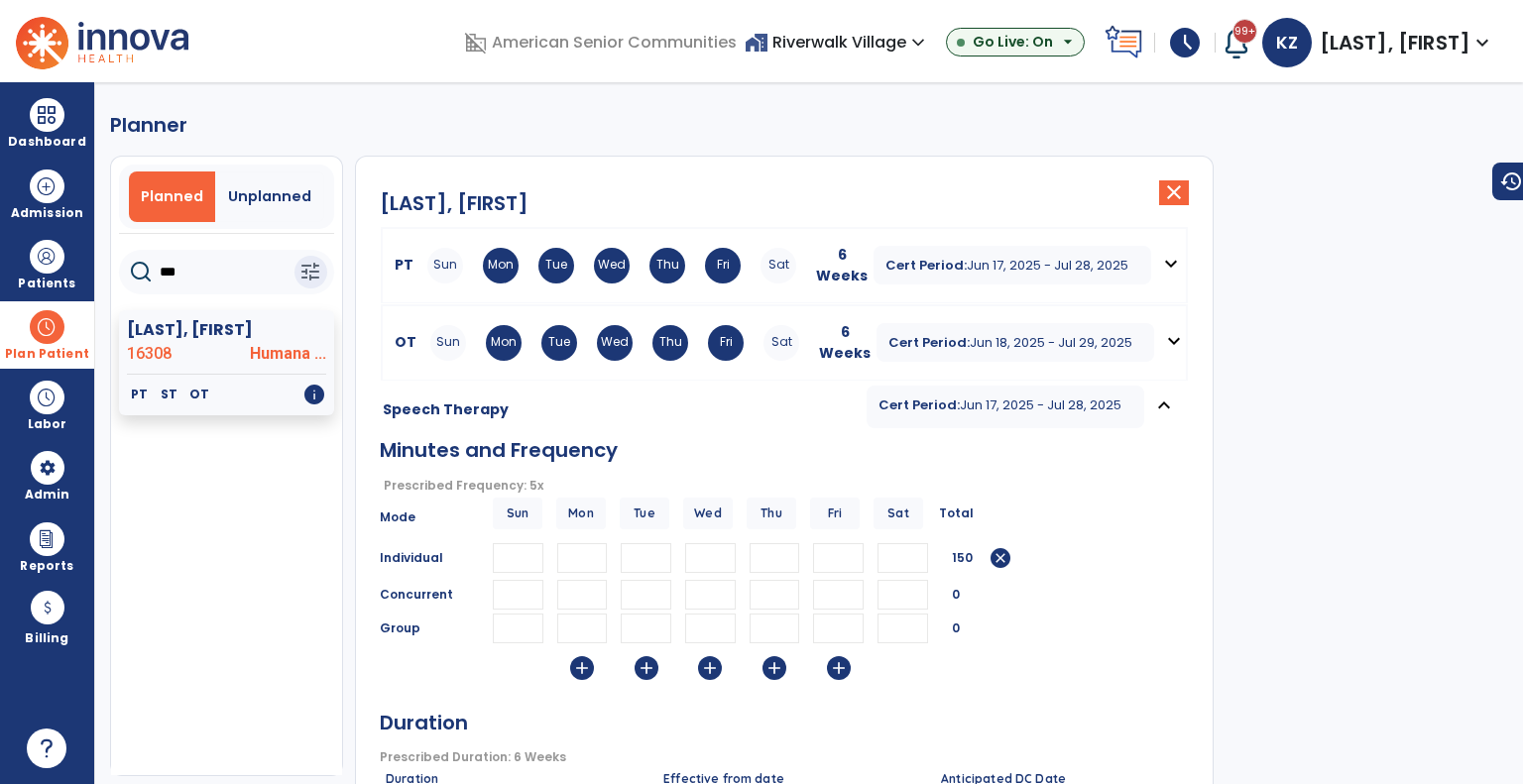 click at bounding box center [47, 327] 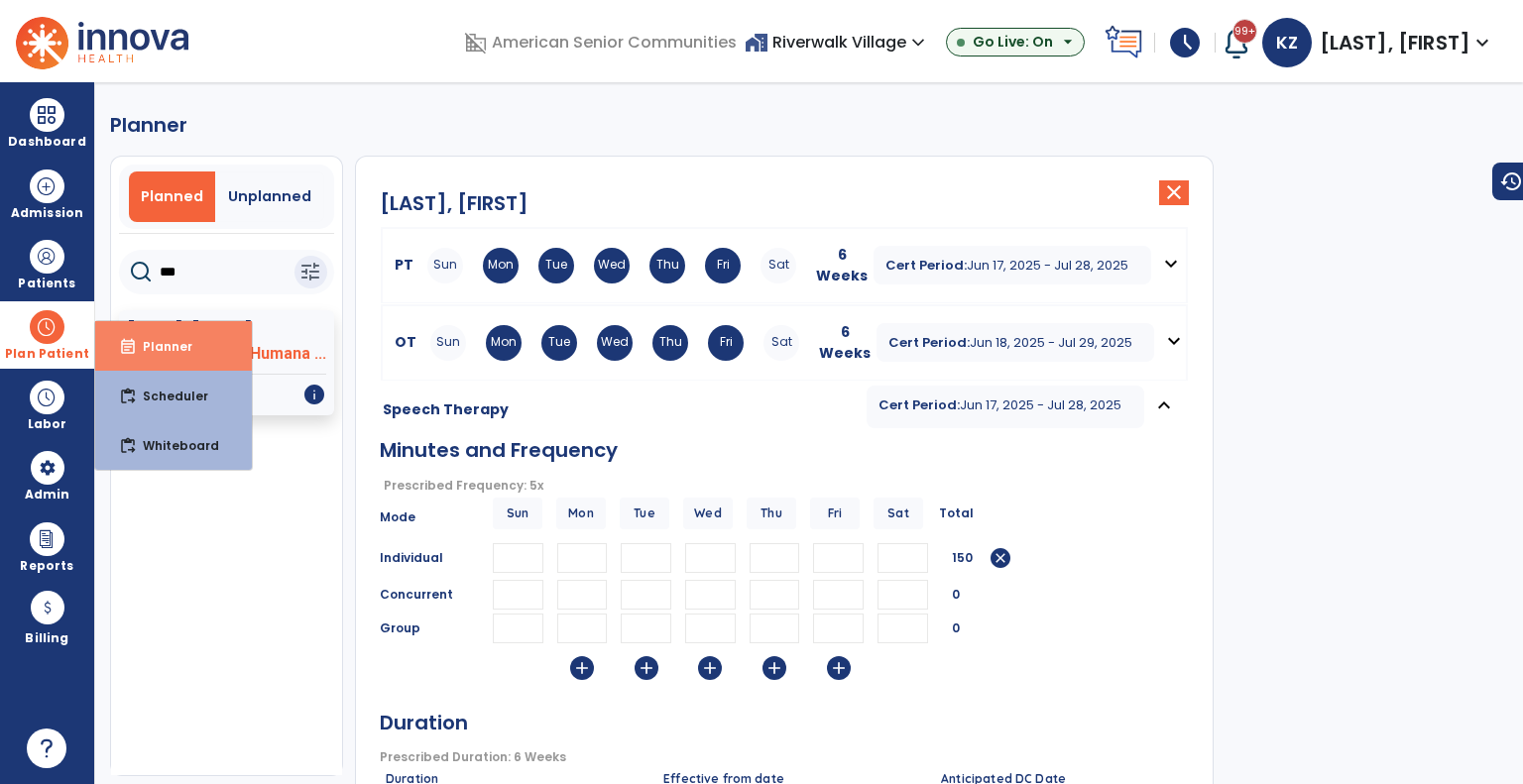 click on "Planner" at bounding box center (160, 346) 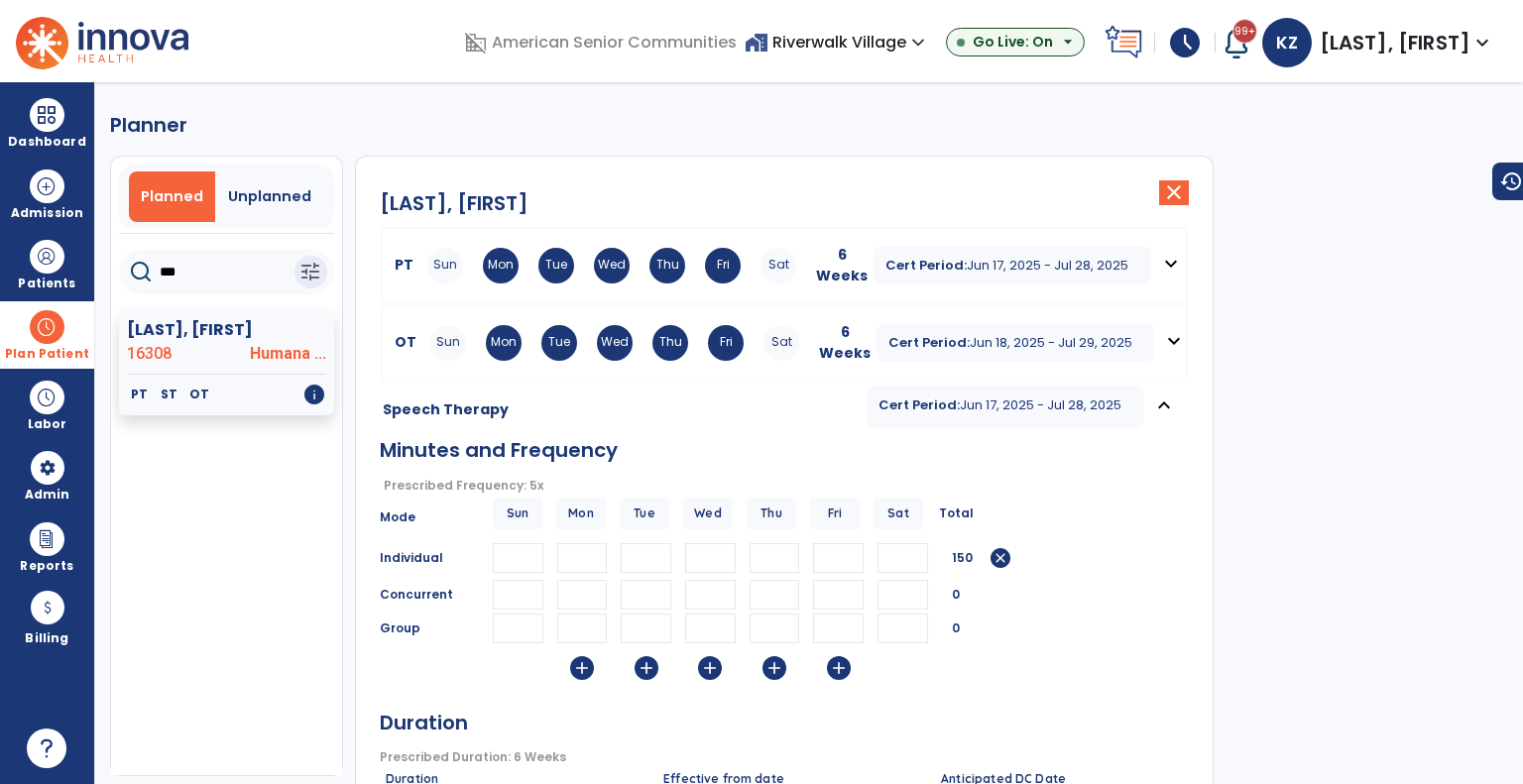 click on "***" 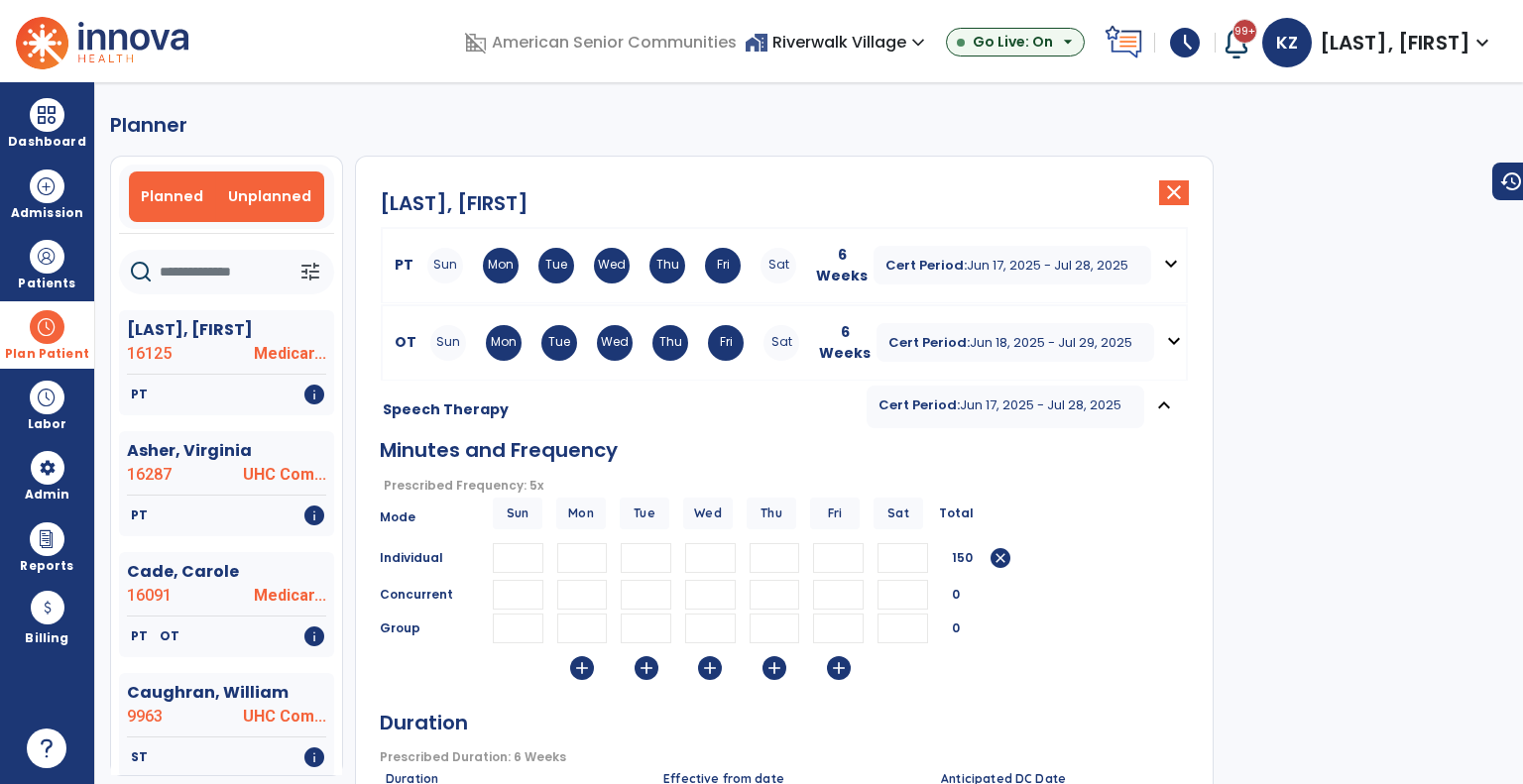 type 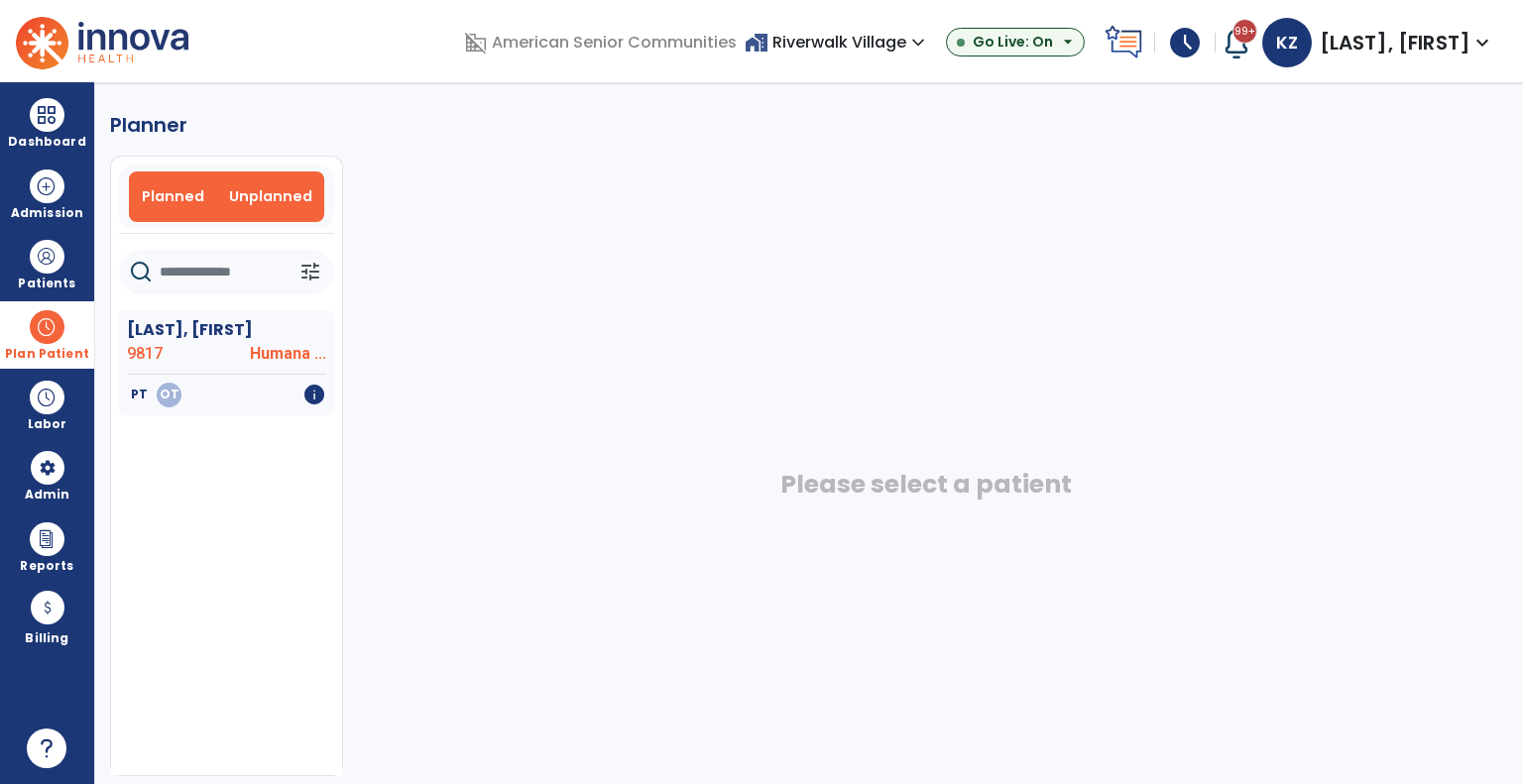 click on "Planned" at bounding box center [173, 196] 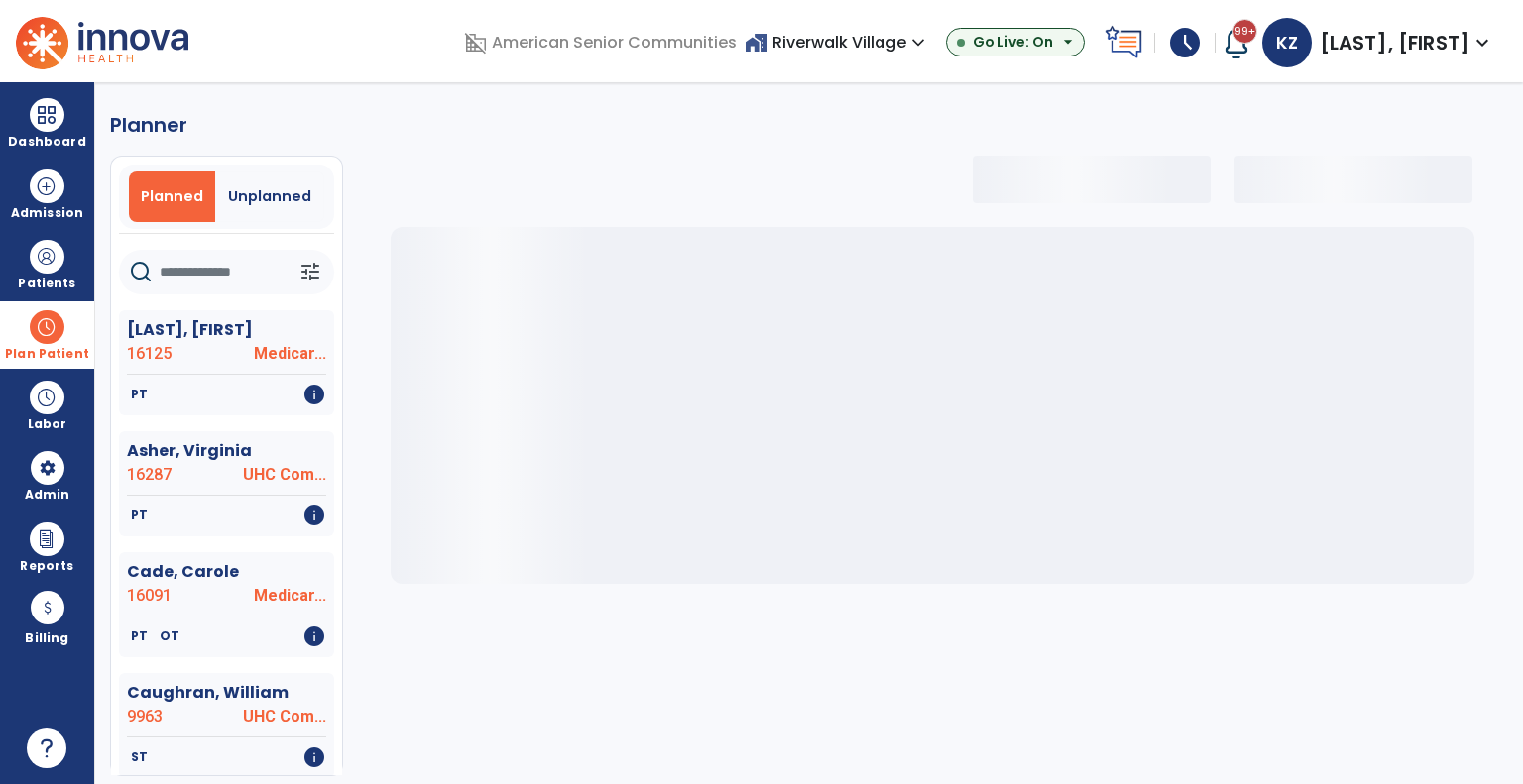 select on "***" 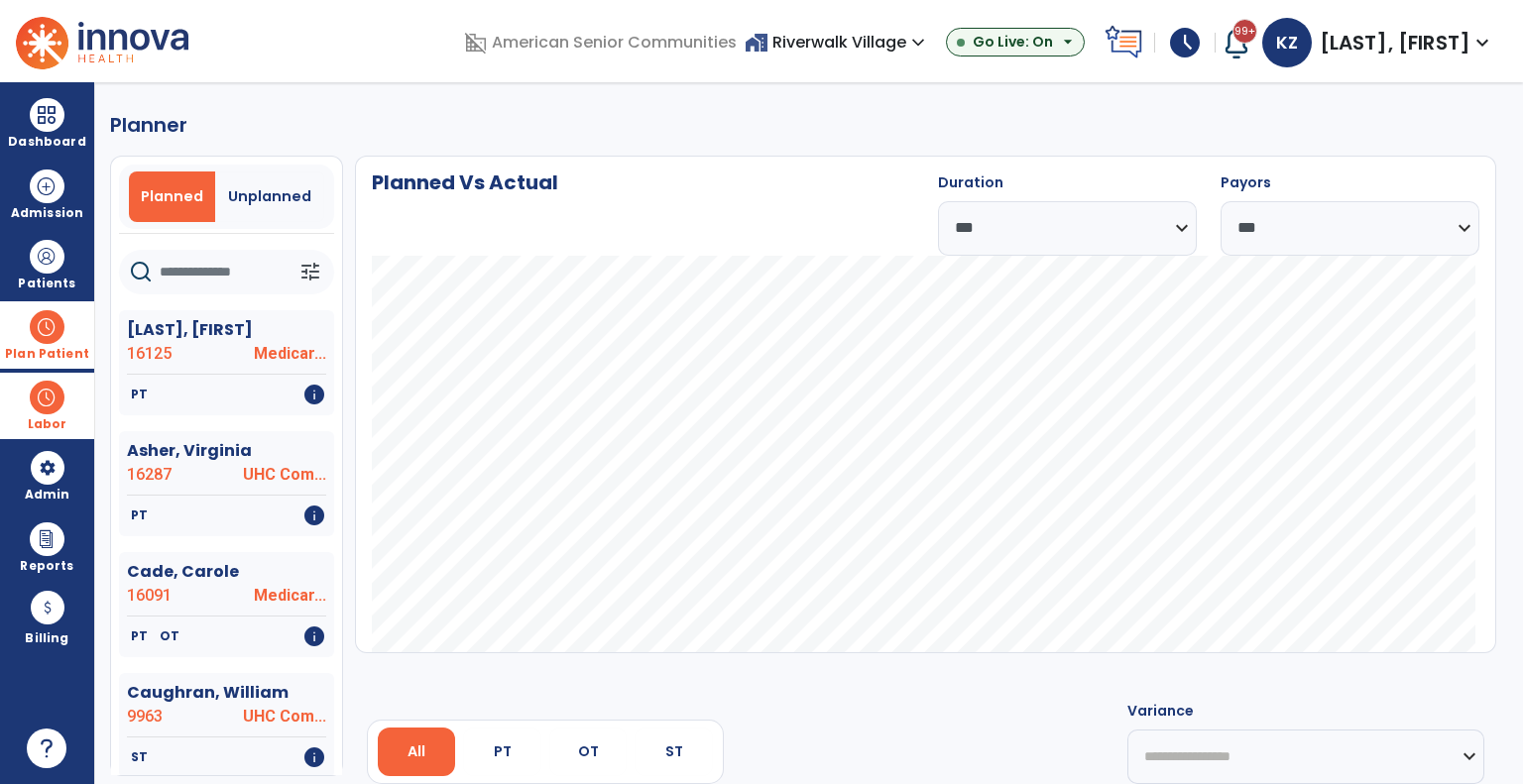 click on "Labor" at bounding box center [47, 405] 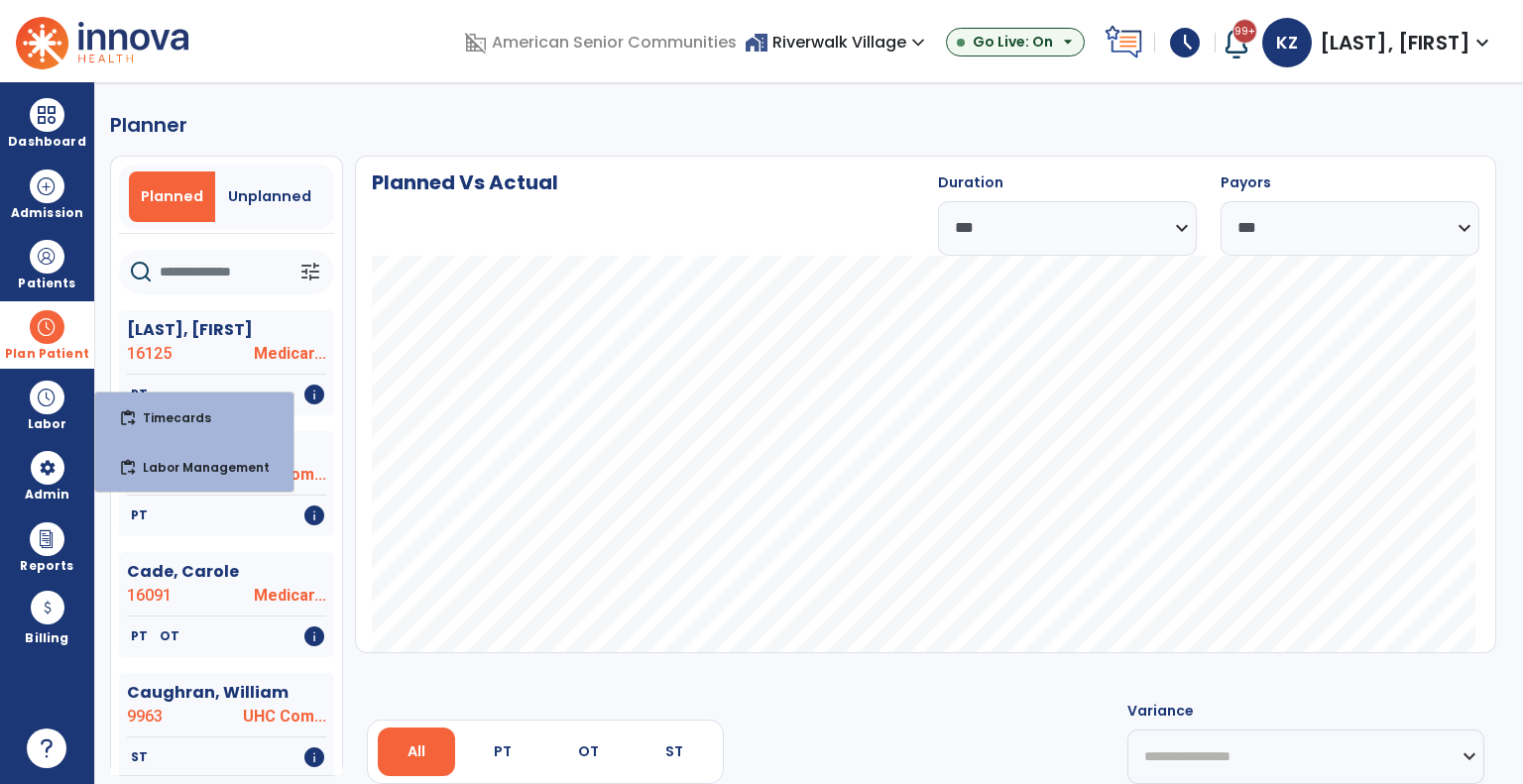 click 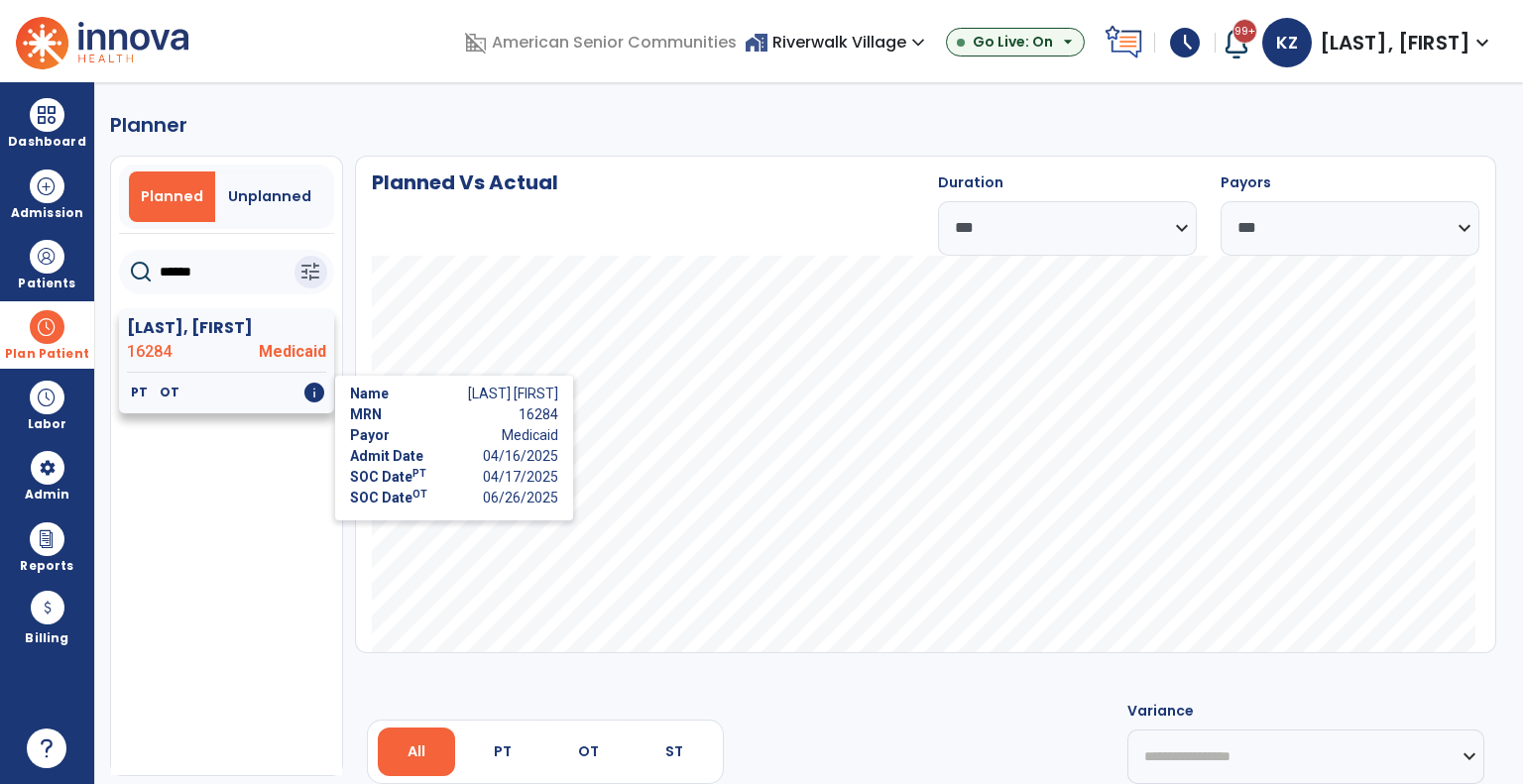 type on "******" 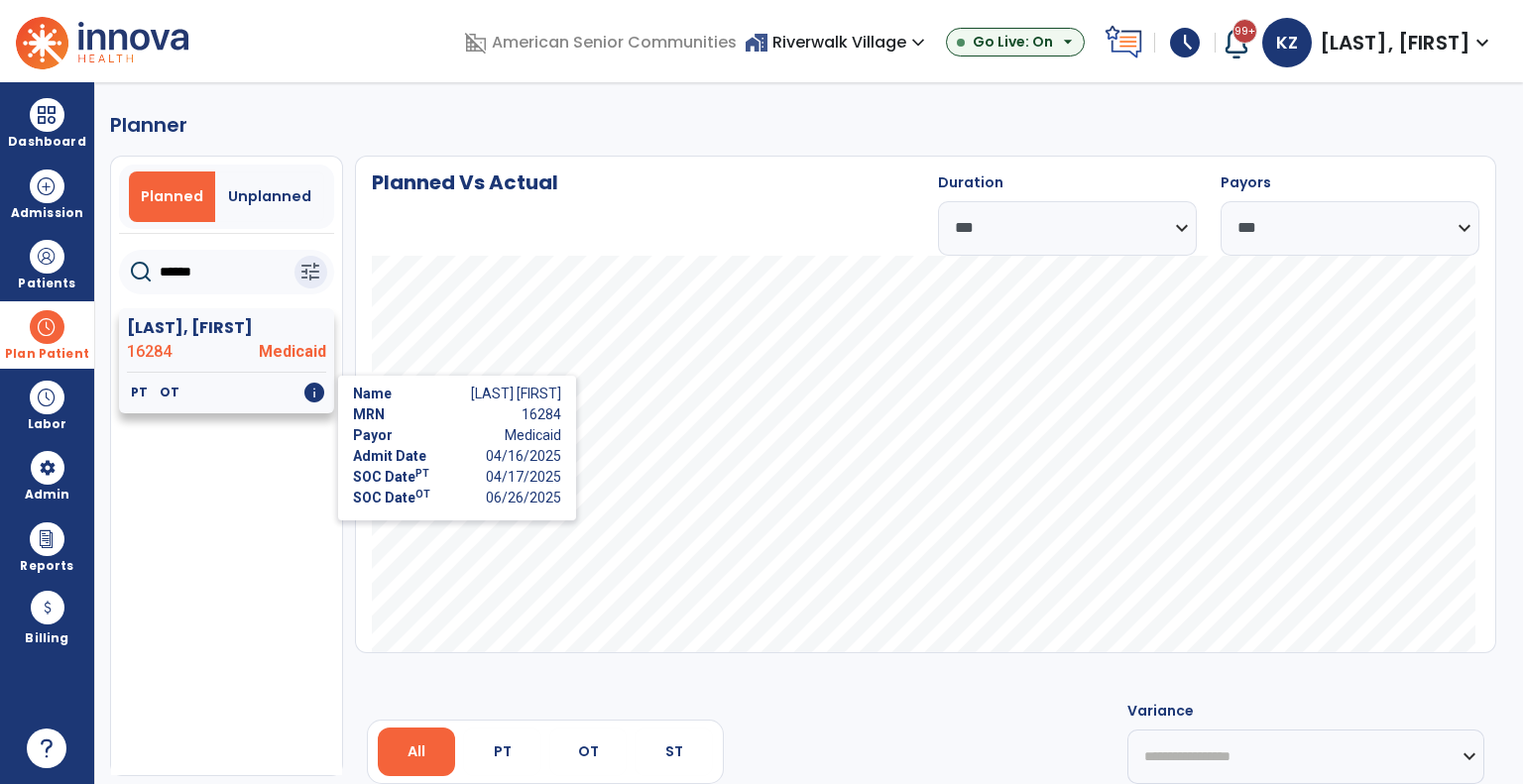 click on "info" 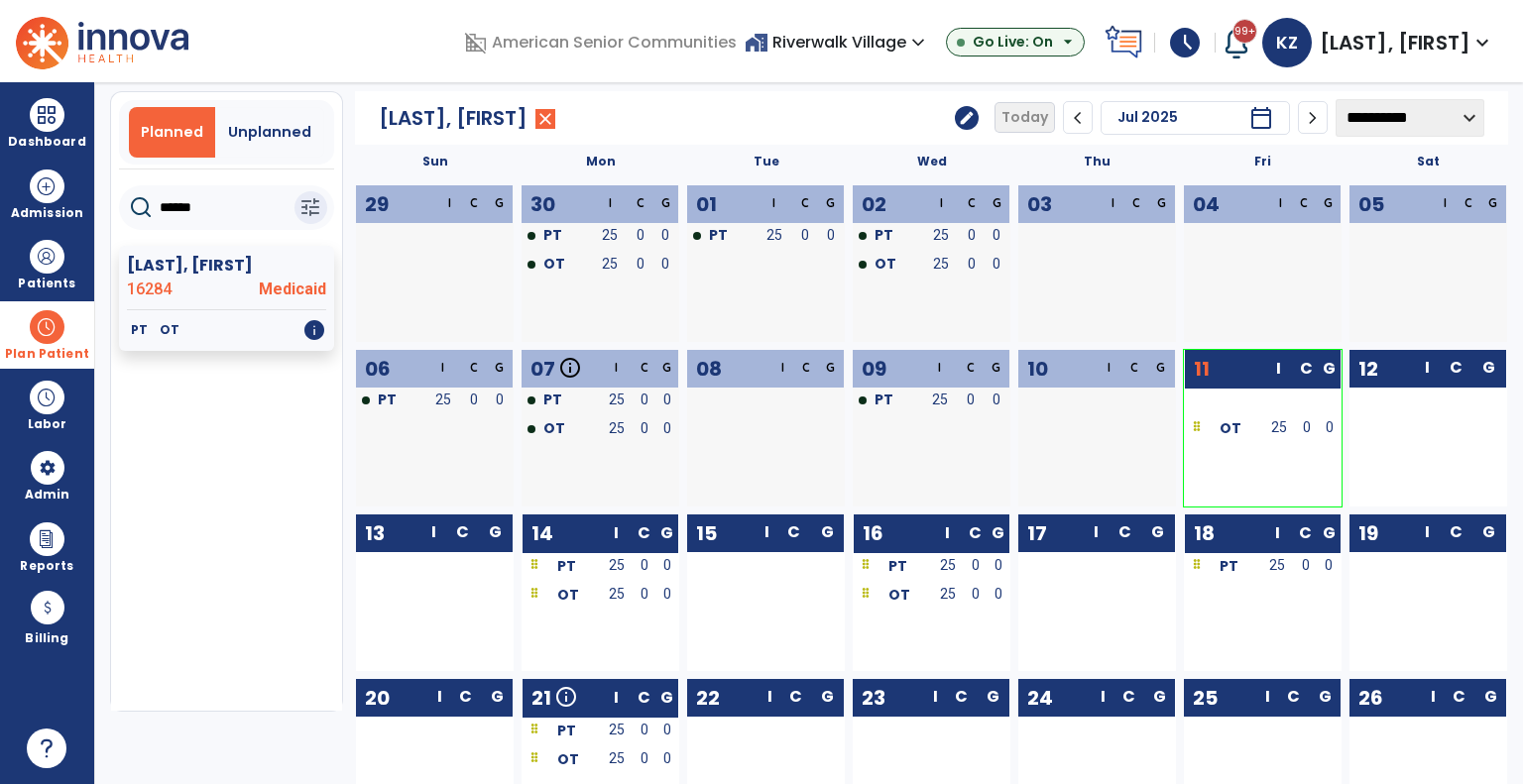 scroll, scrollTop: 99, scrollLeft: 0, axis: vertical 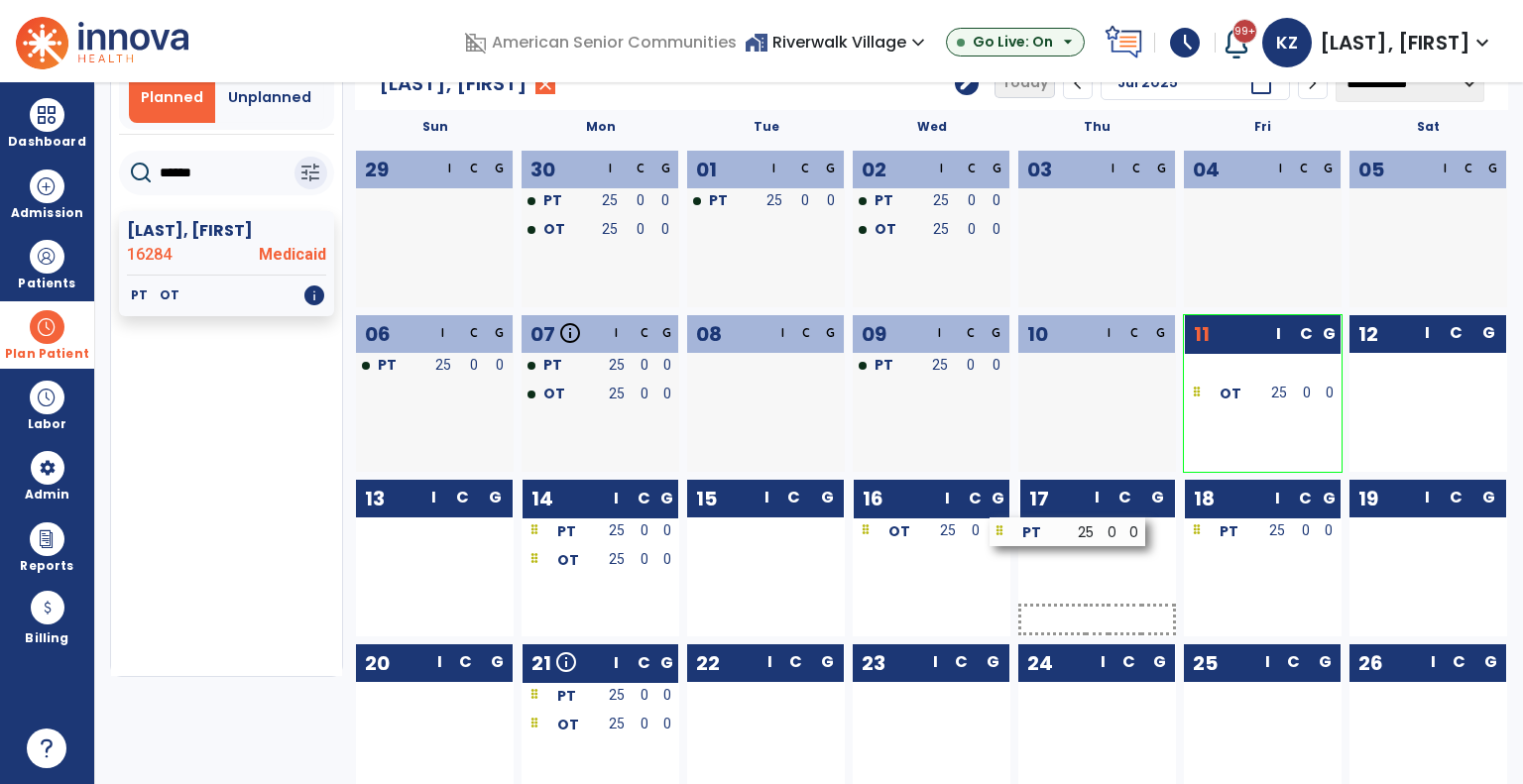 drag, startPoint x: 968, startPoint y: 534, endPoint x: 1105, endPoint y: 534, distance: 137 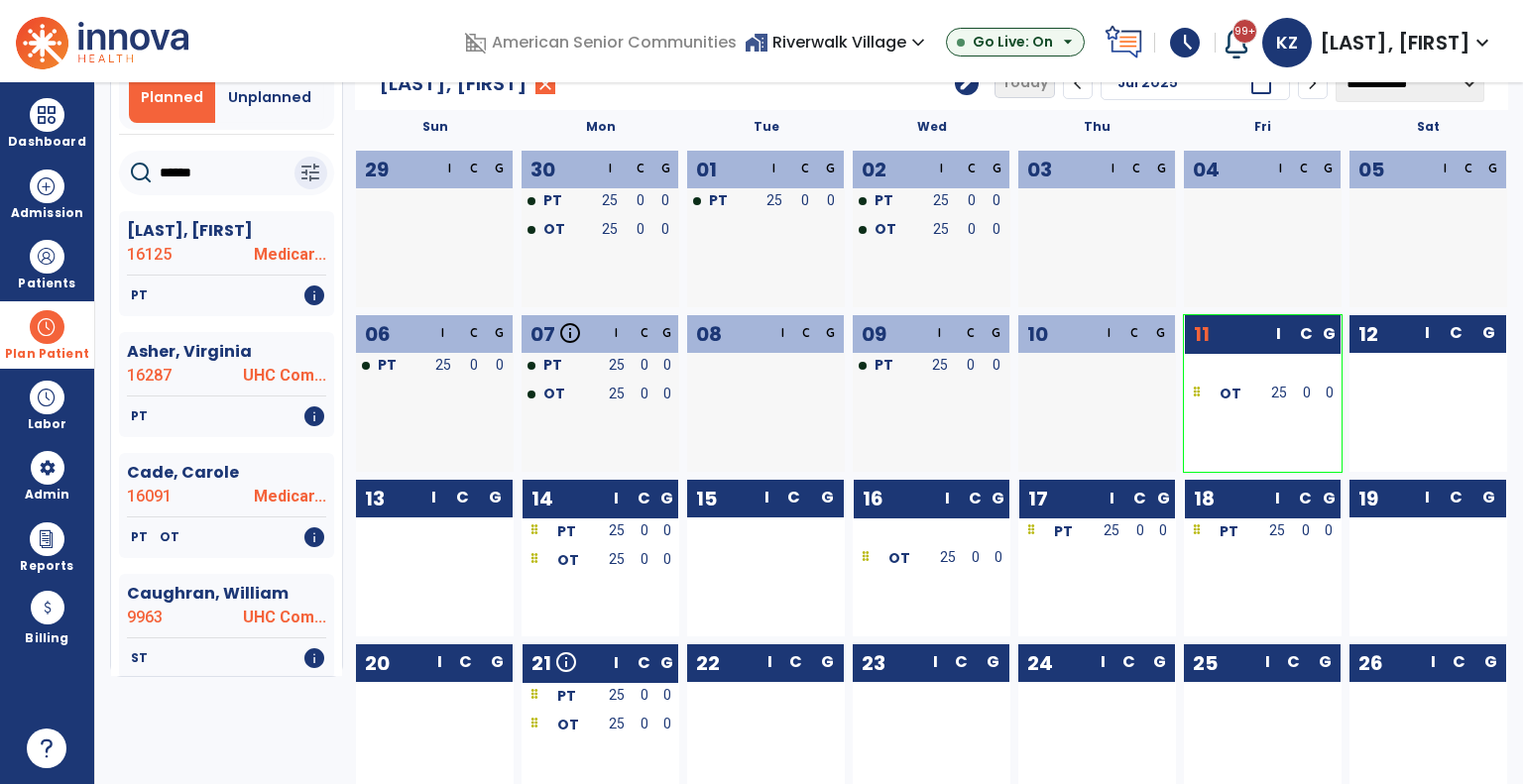 drag, startPoint x: 628, startPoint y: 531, endPoint x: 781, endPoint y: 548, distance: 153.94155 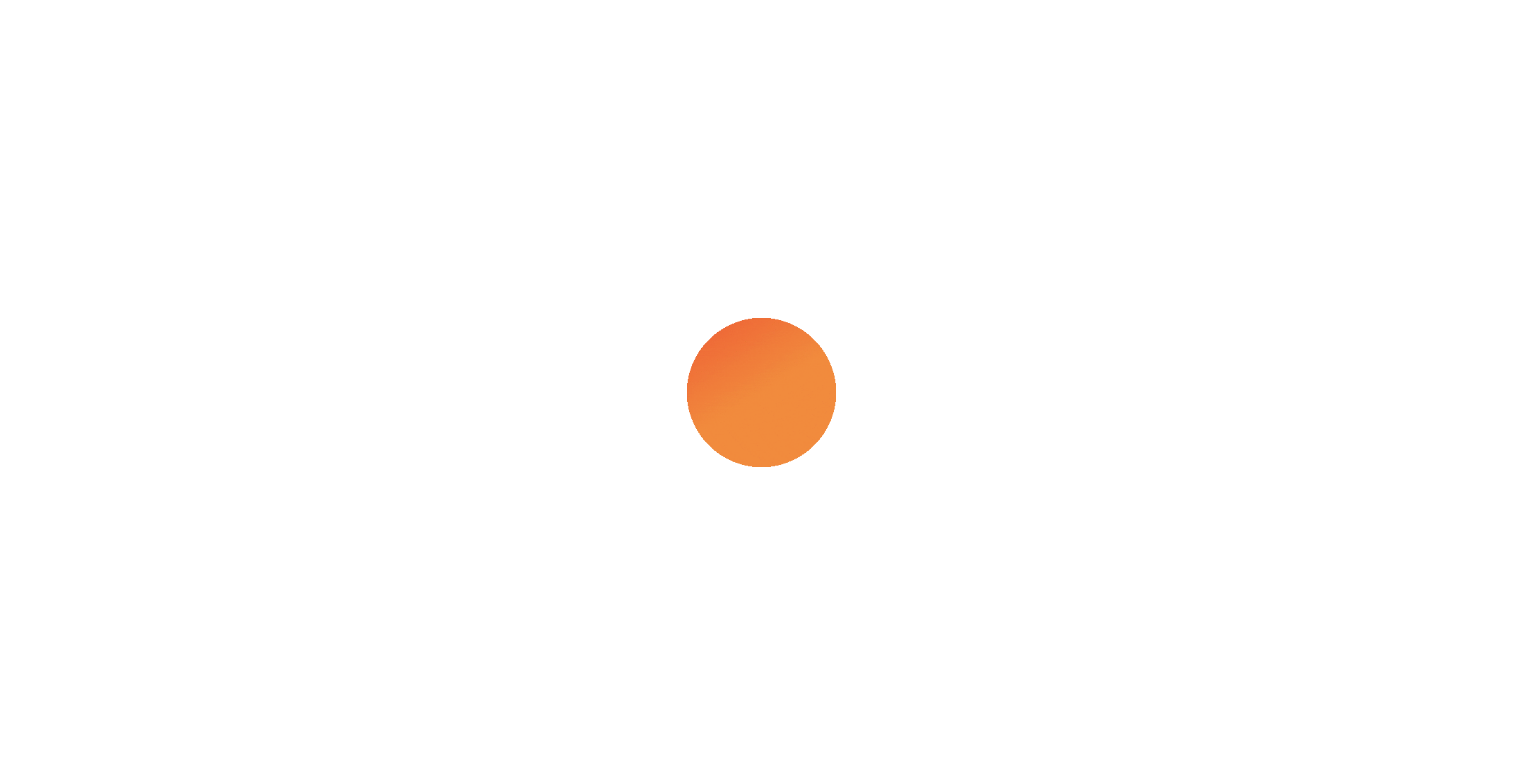scroll, scrollTop: 0, scrollLeft: 0, axis: both 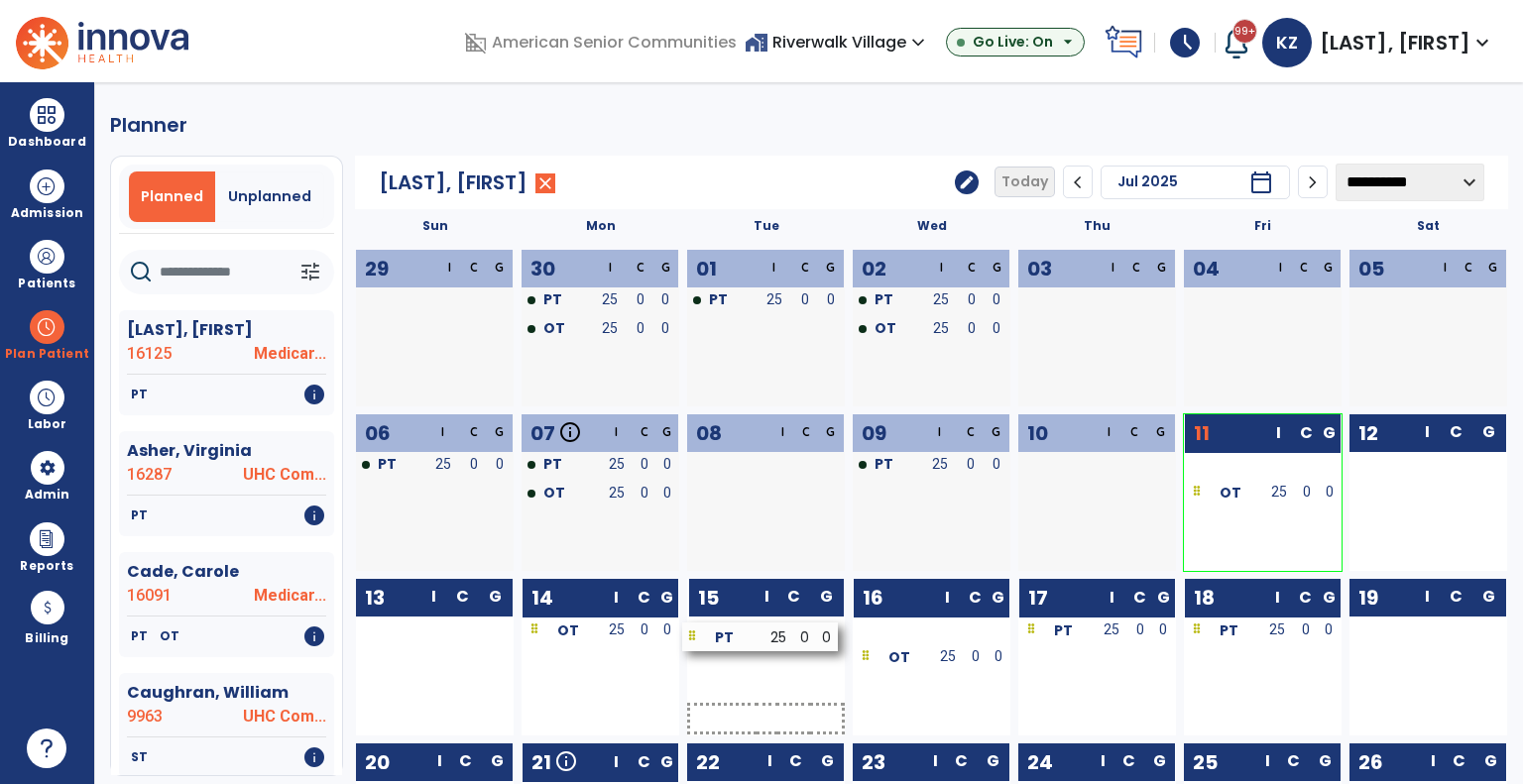 drag, startPoint x: 644, startPoint y: 623, endPoint x: 804, endPoint y: 629, distance: 160.11246 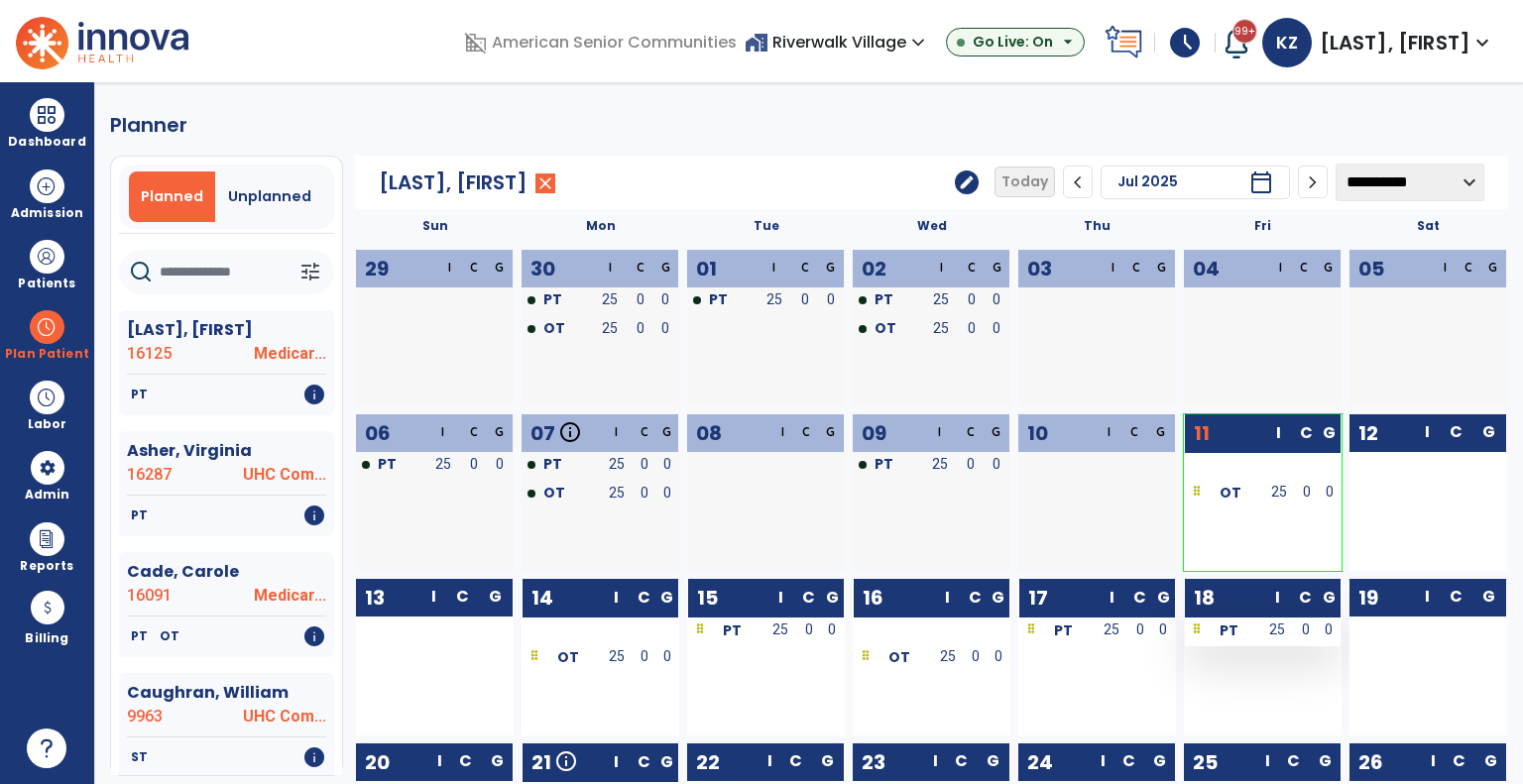 click on "PT" at bounding box center (1223, 631) 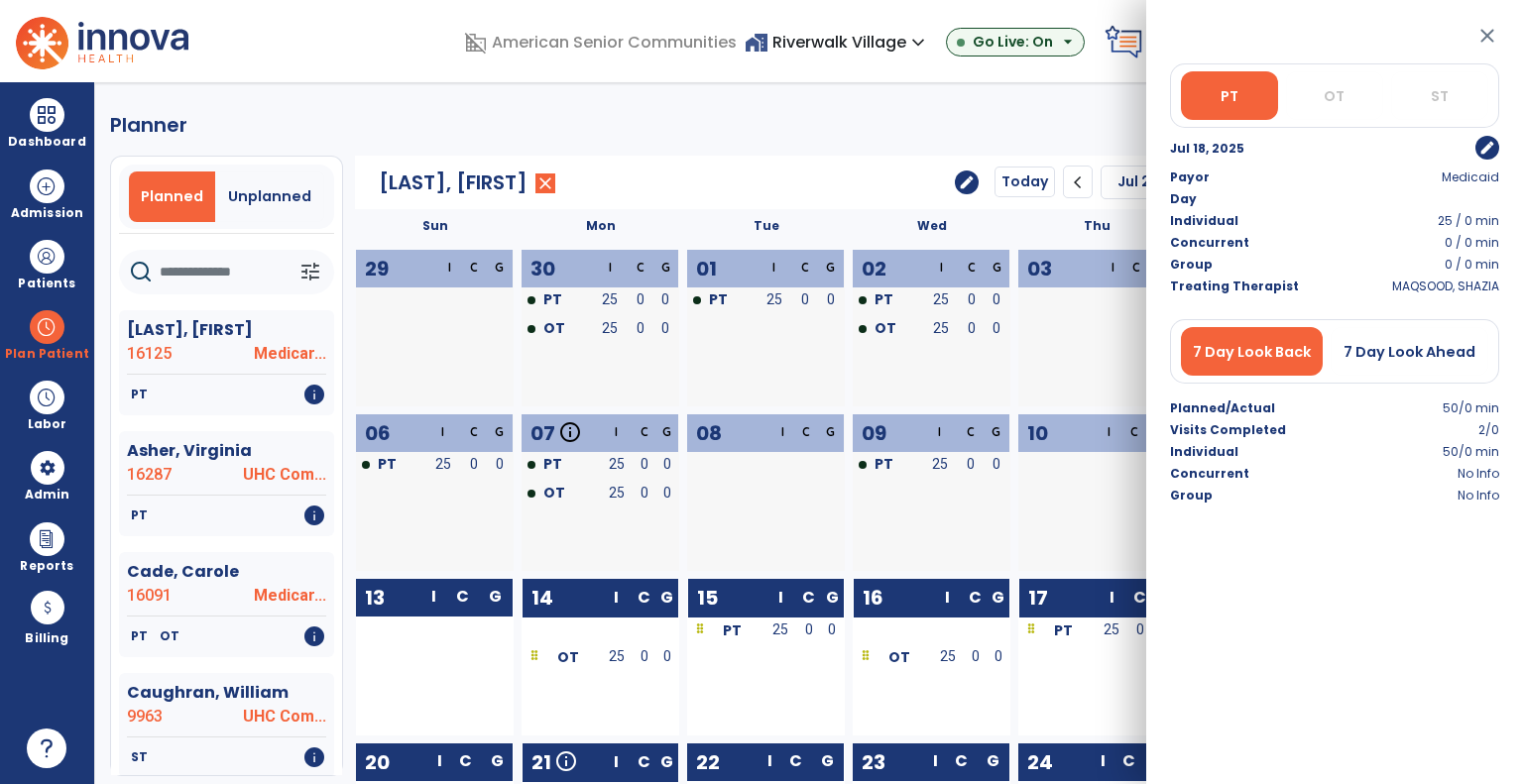 click on "edit" at bounding box center (1487, 148) 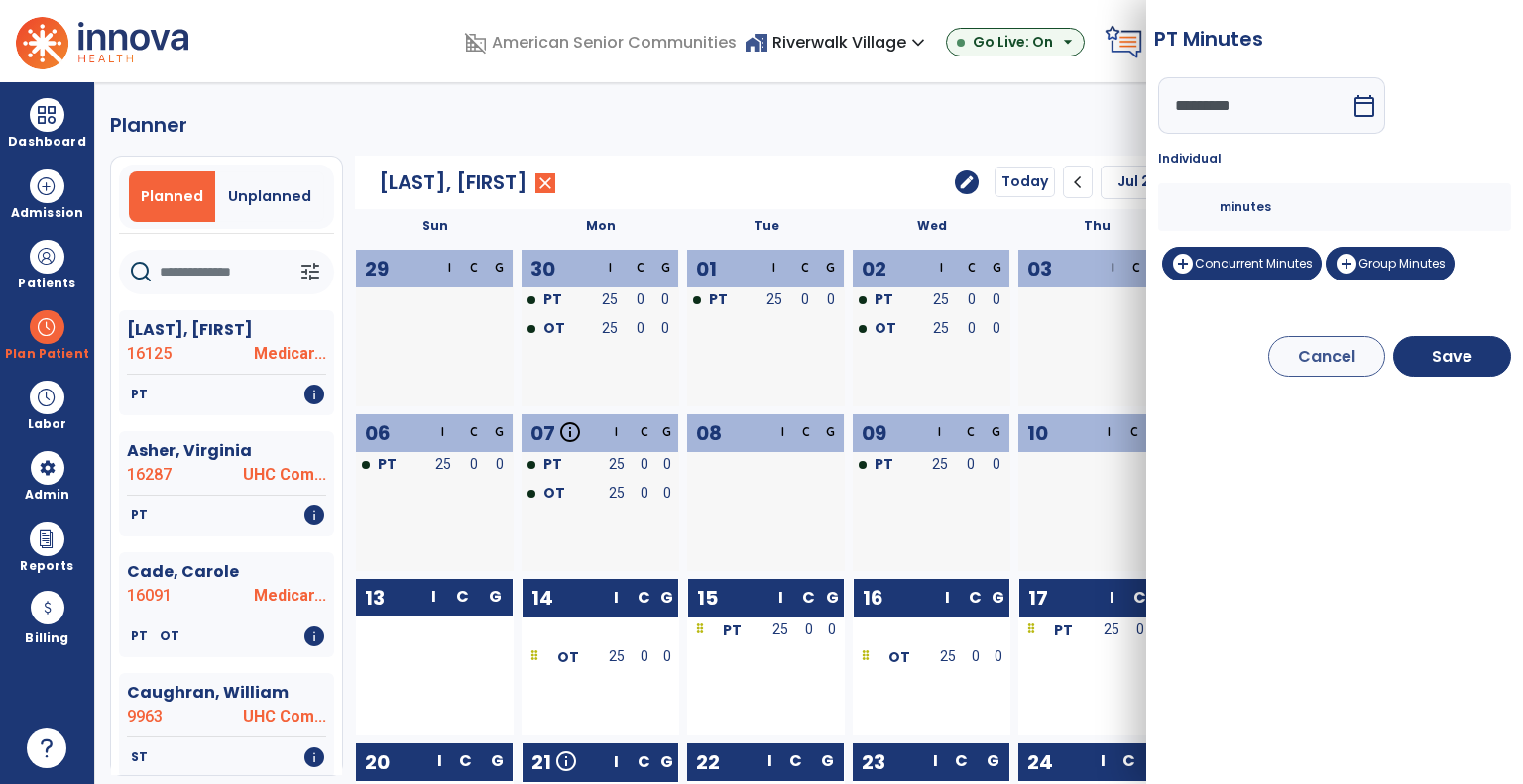 click on "**" at bounding box center (1196, 207) 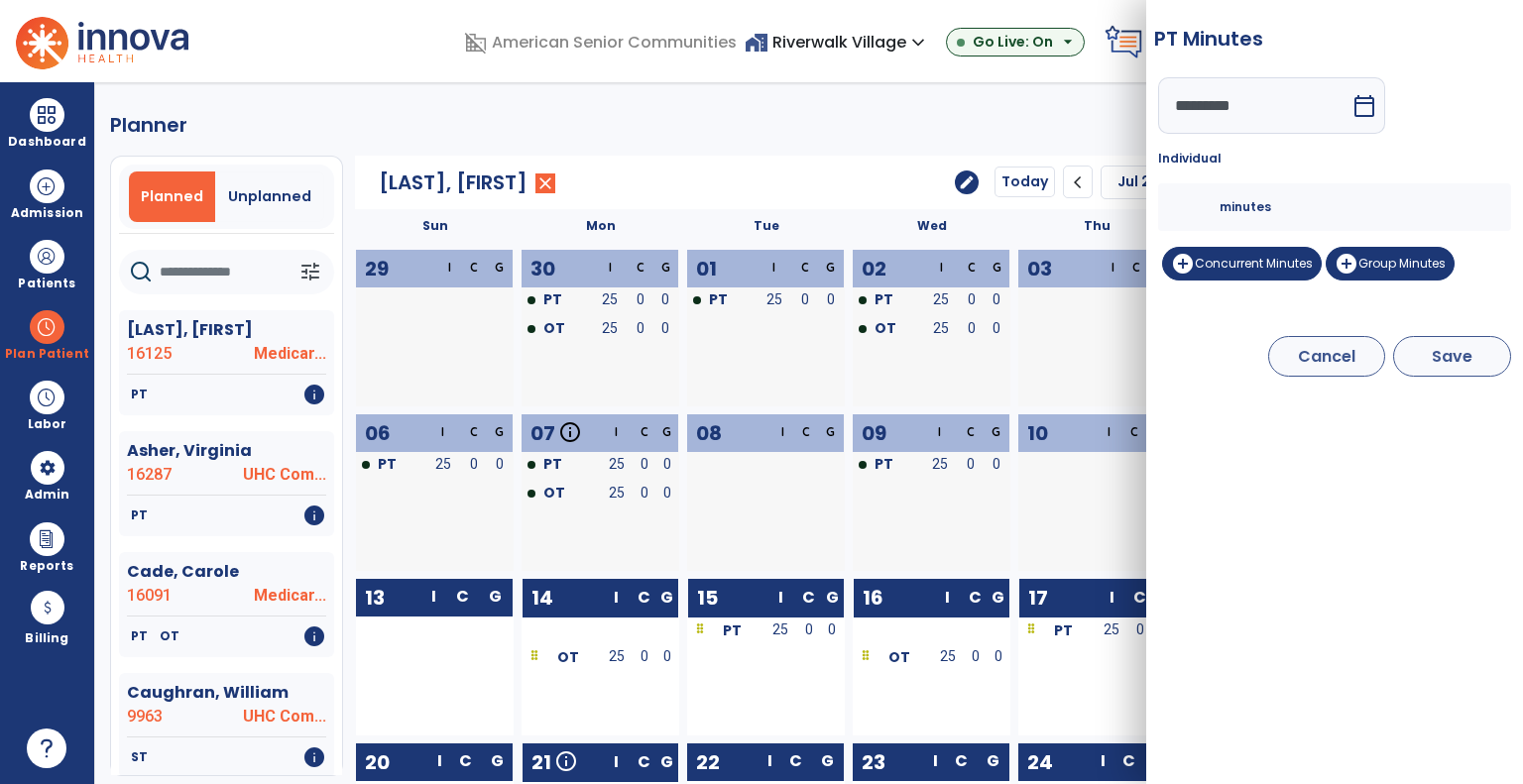 type on "**" 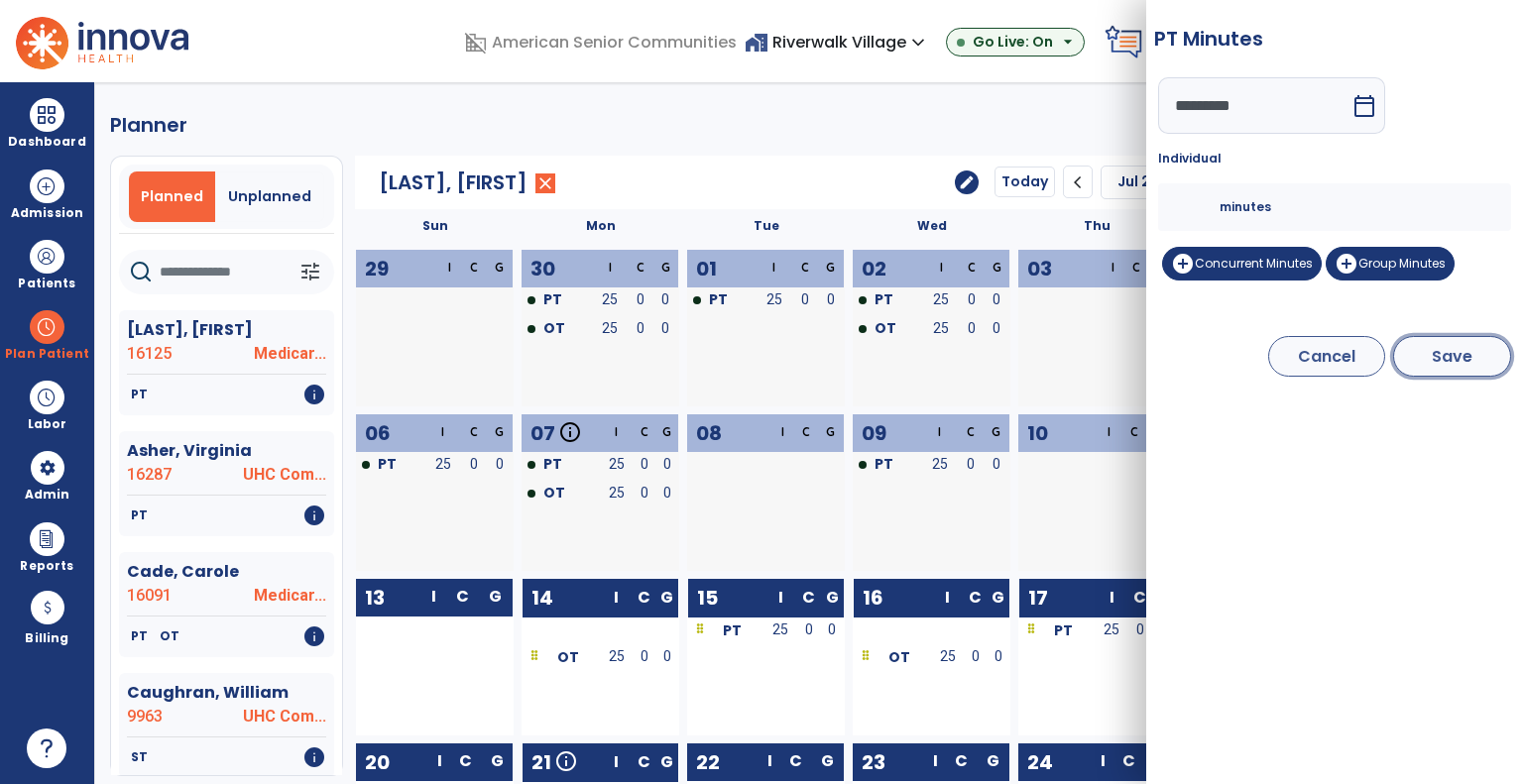 click on "Save" at bounding box center (1452, 356) 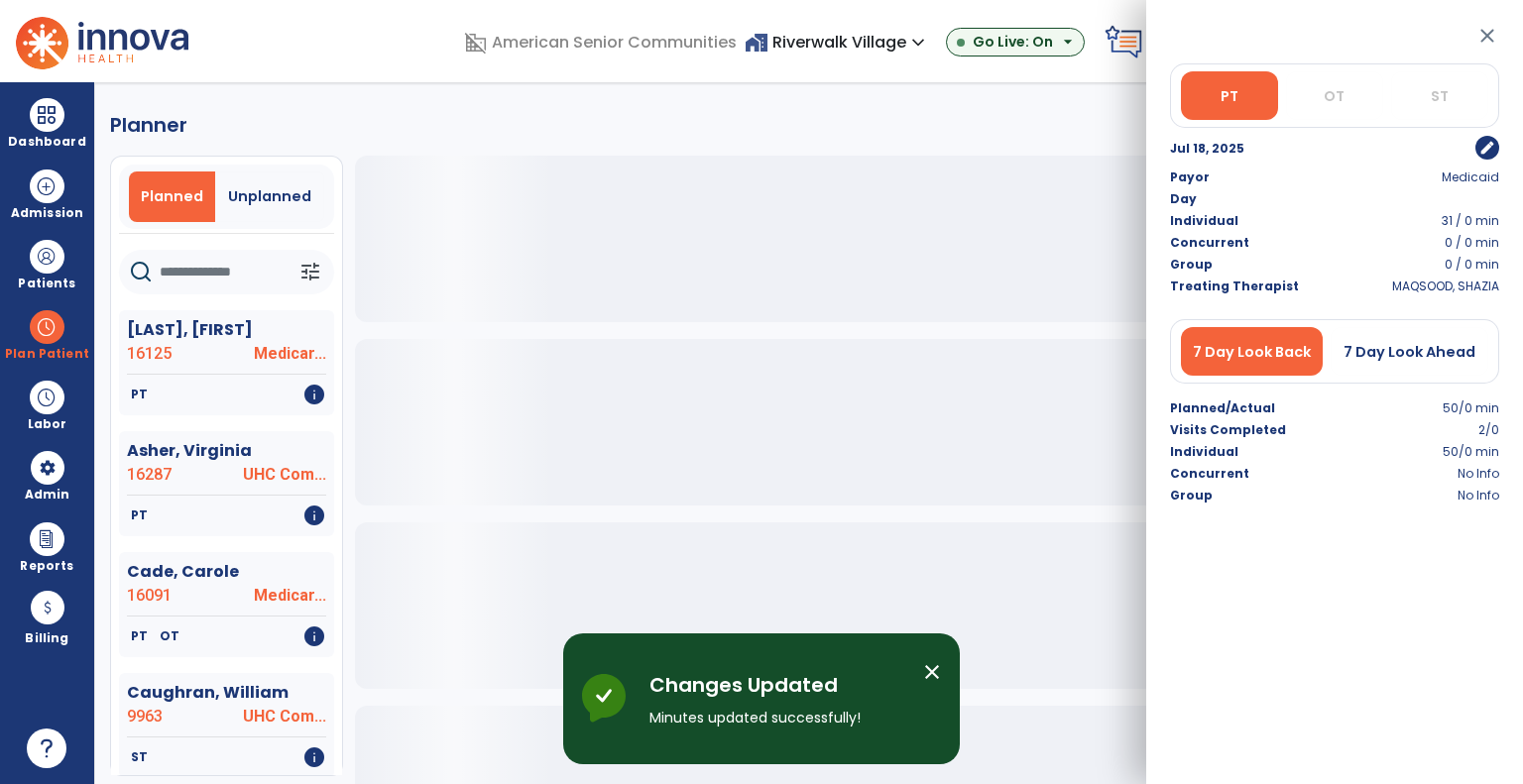 click on "close" at bounding box center (1487, 36) 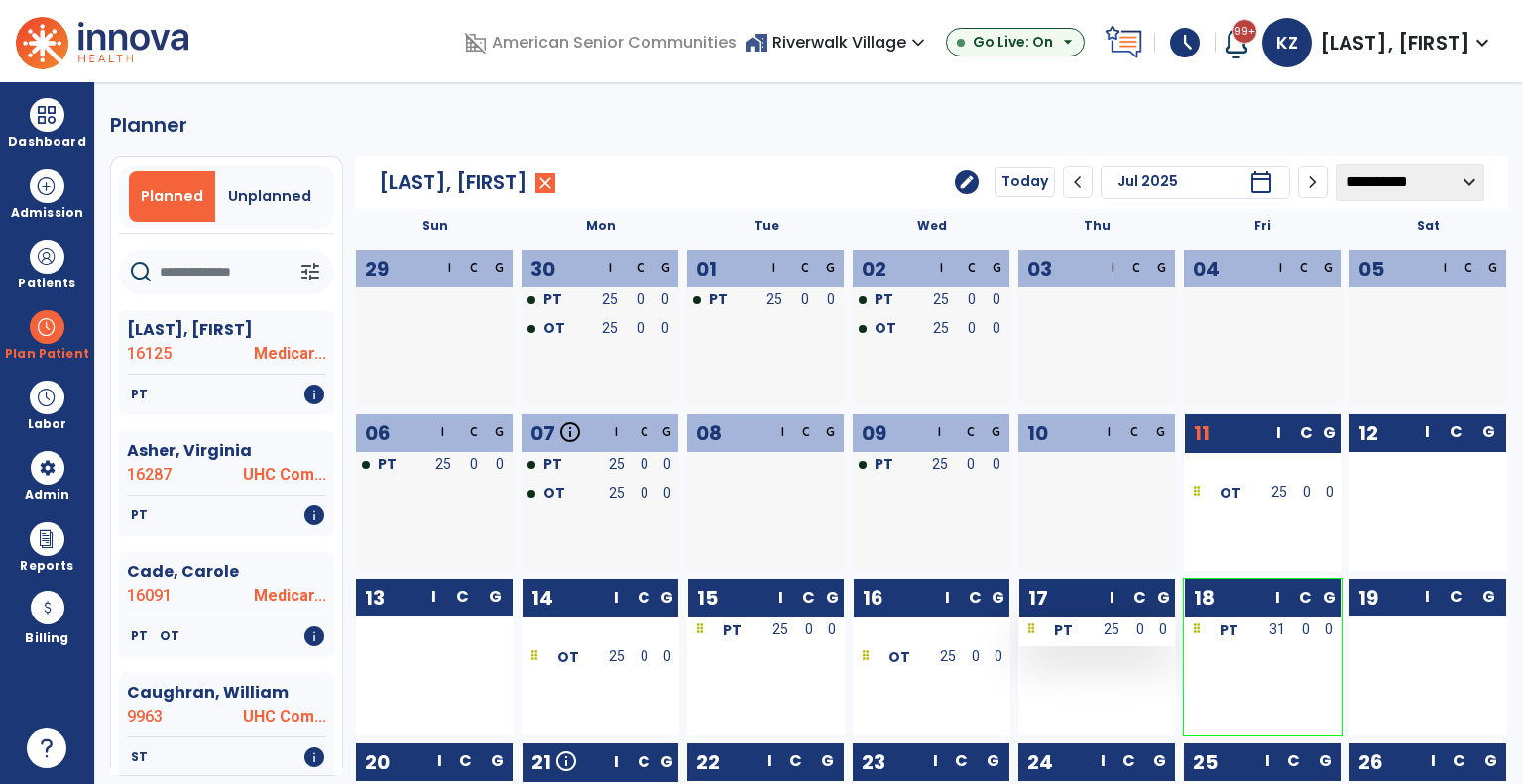 click on "25" at bounding box center [1113, 631] 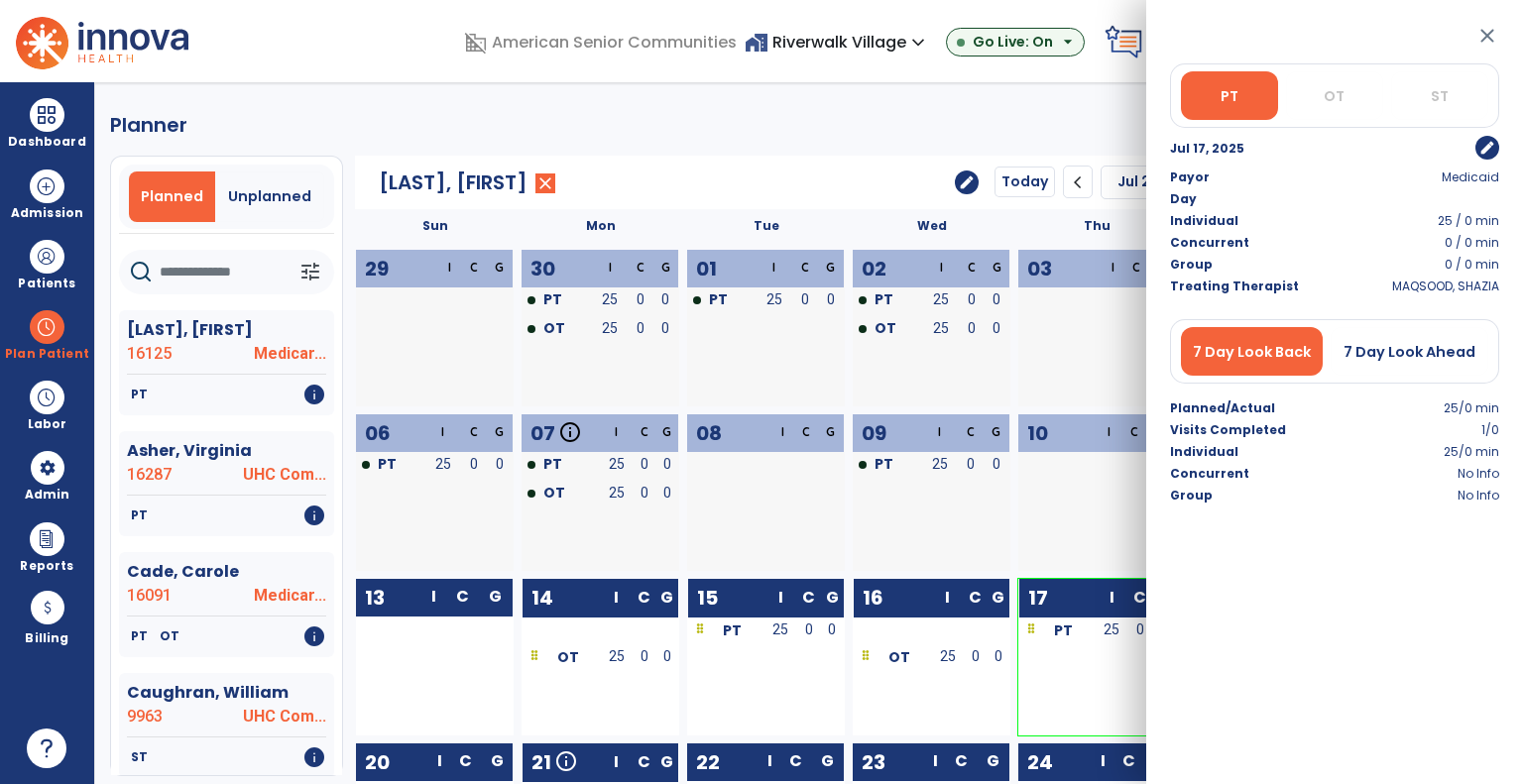 click on "edit" at bounding box center [1487, 148] 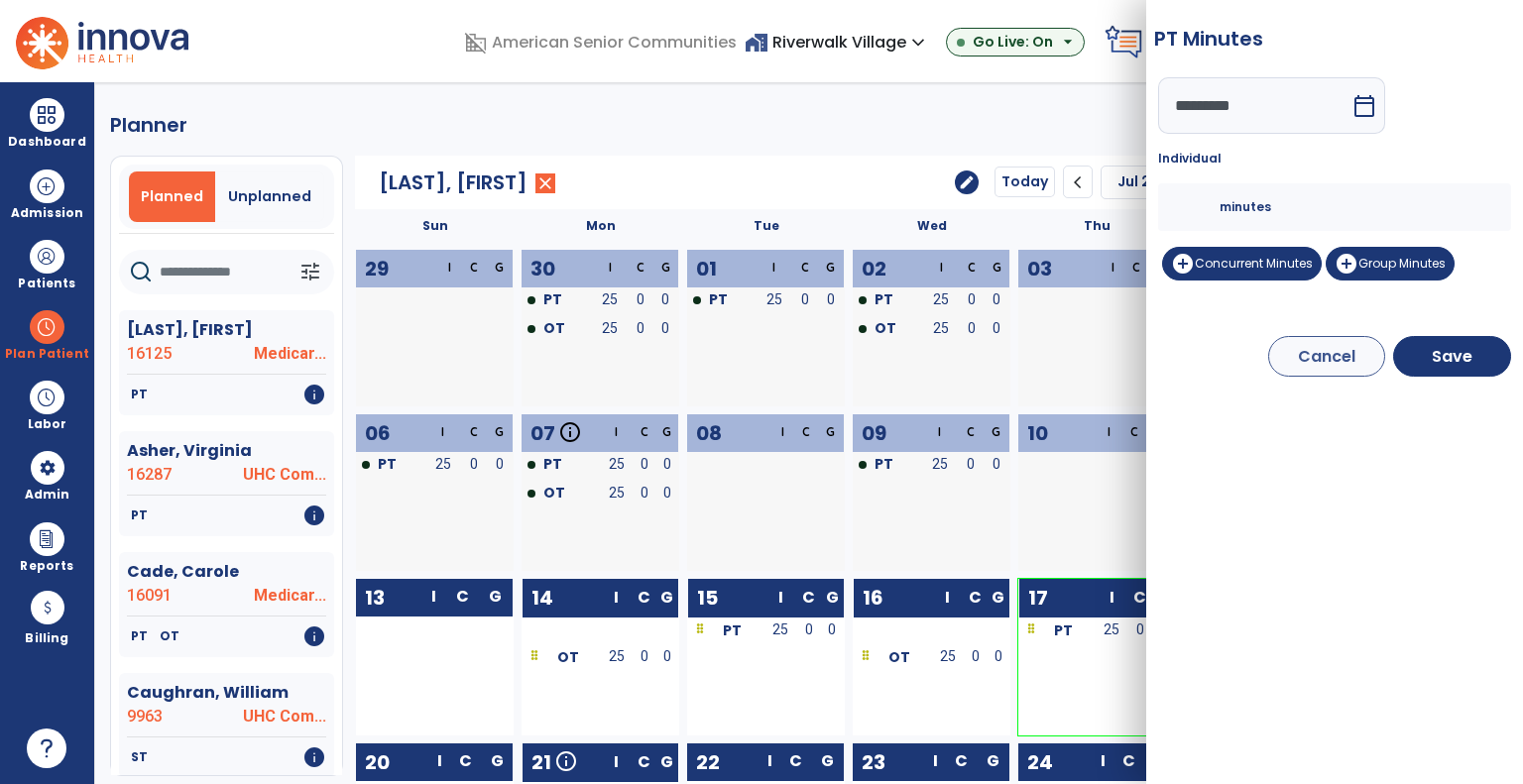 click on "**" at bounding box center (1196, 207) 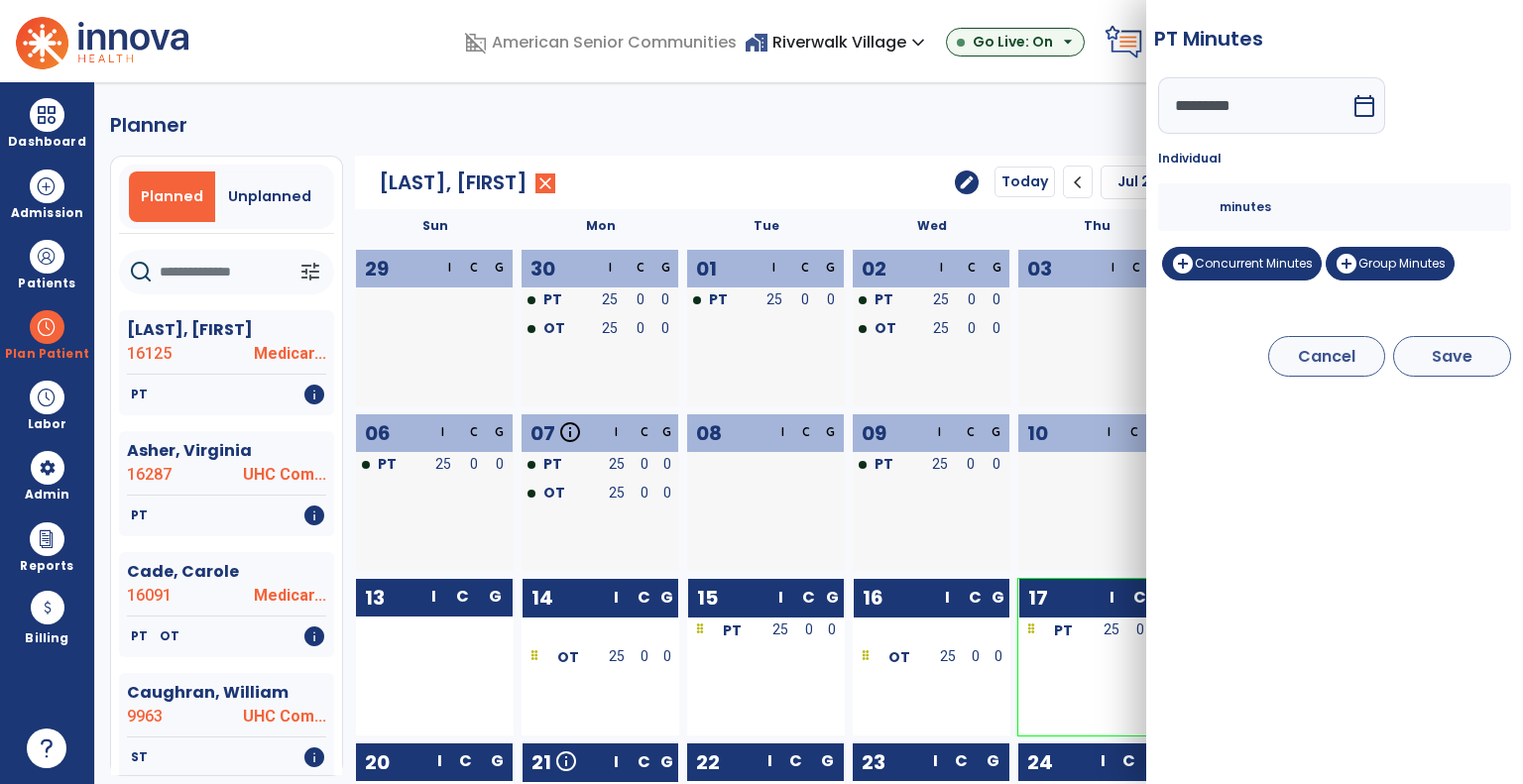 type on "**" 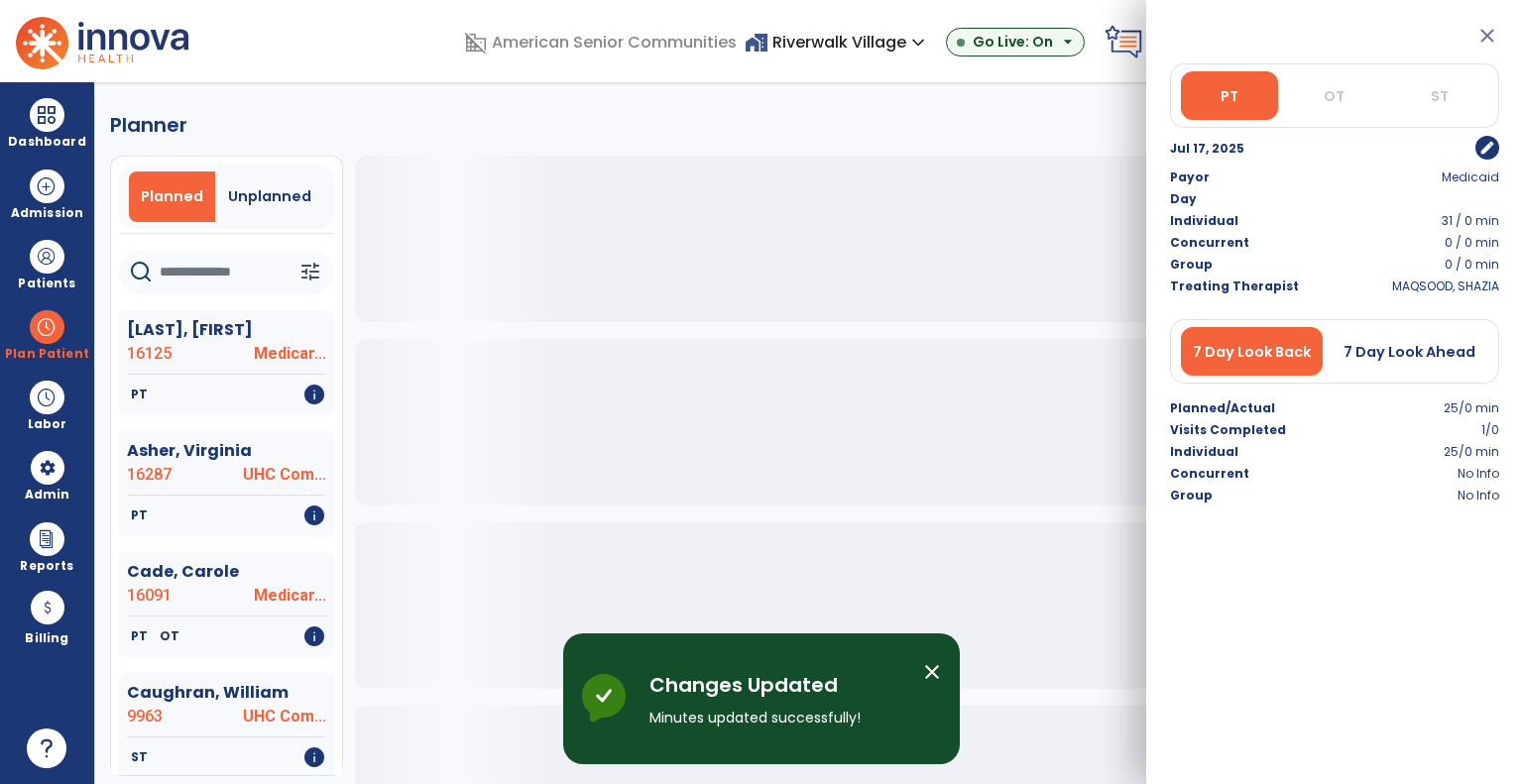 click on "close" at bounding box center [1487, 36] 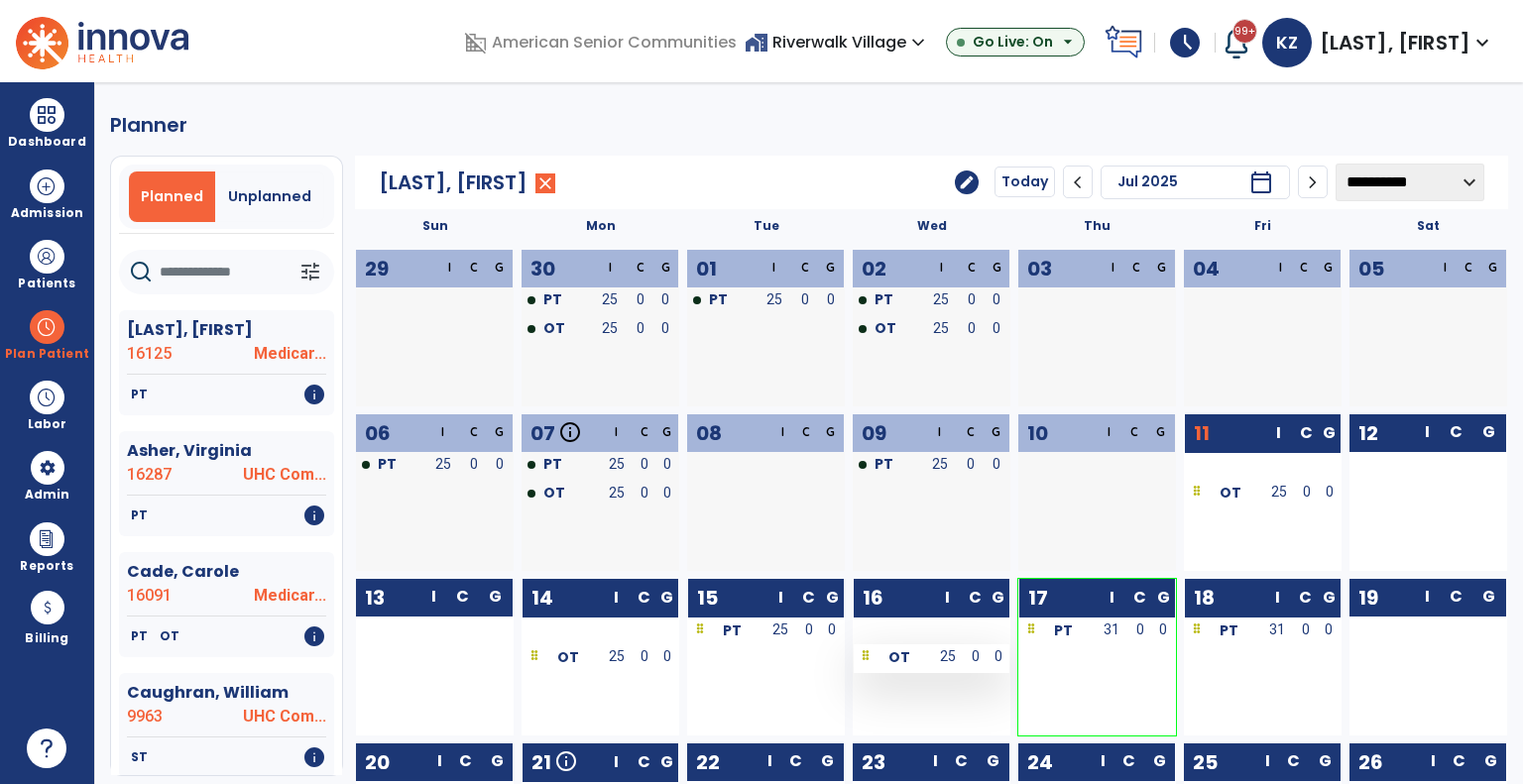click on "OT" at bounding box center (892, 656) 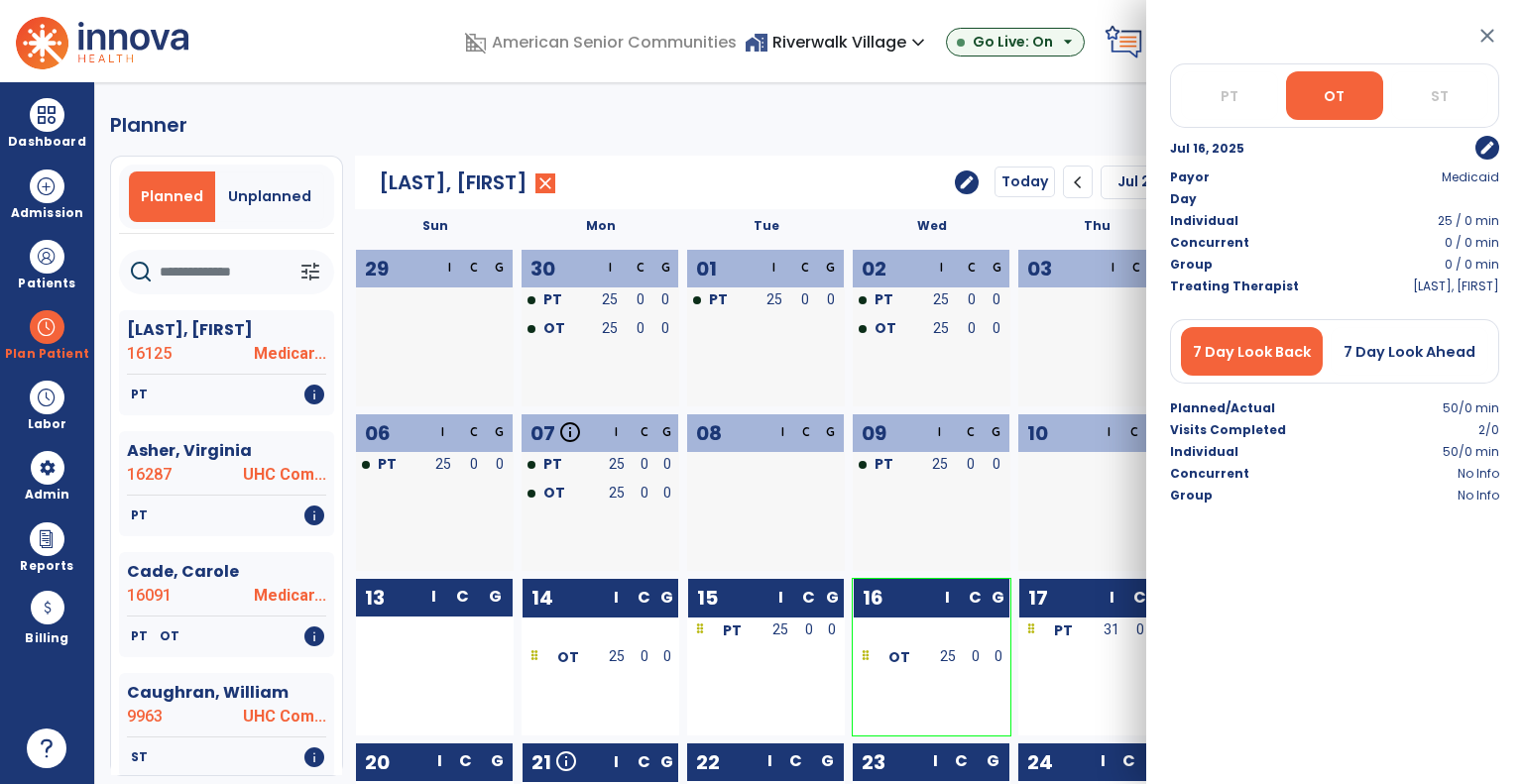 click on "edit" at bounding box center (1487, 148) 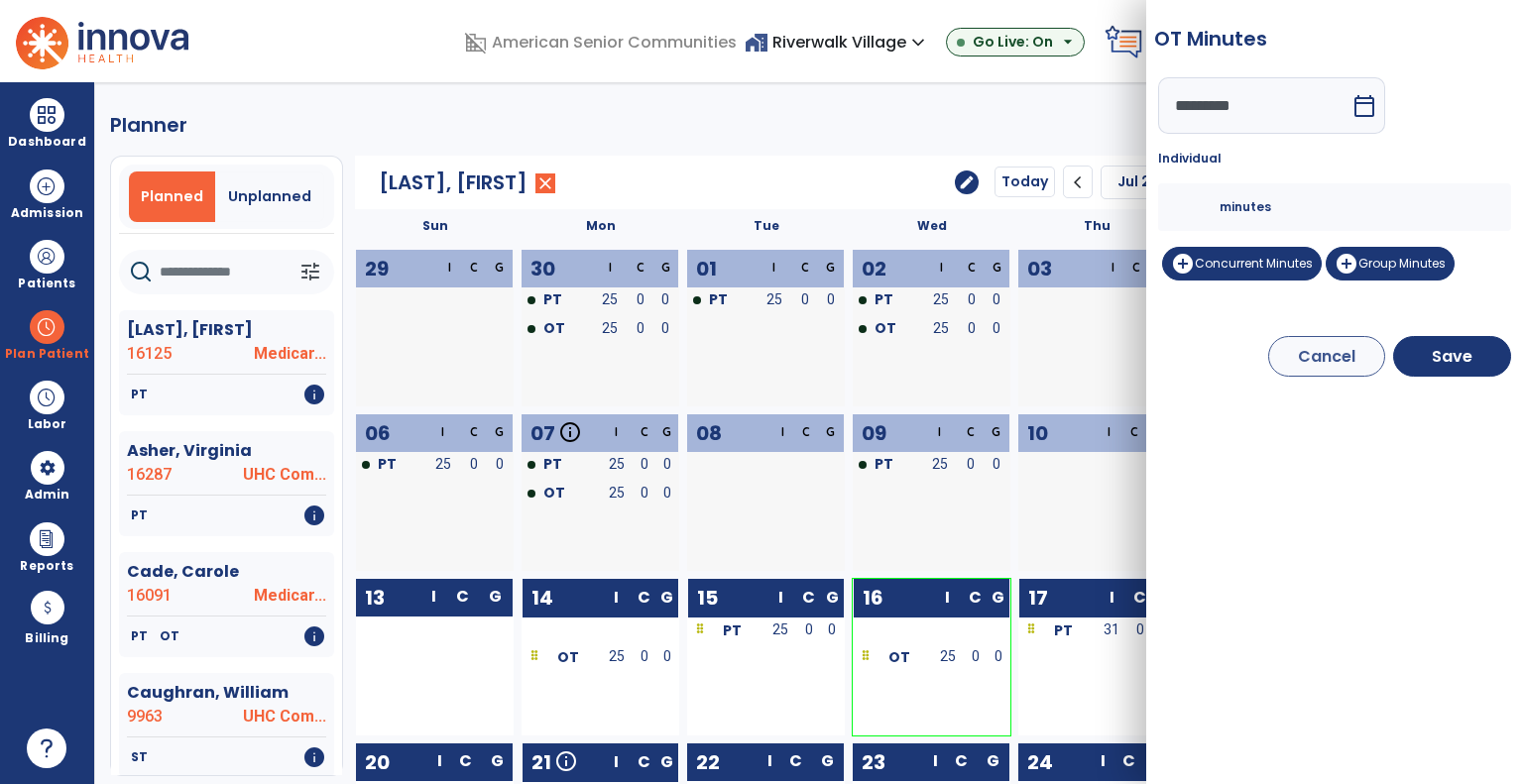 click on "**" at bounding box center (1196, 207) 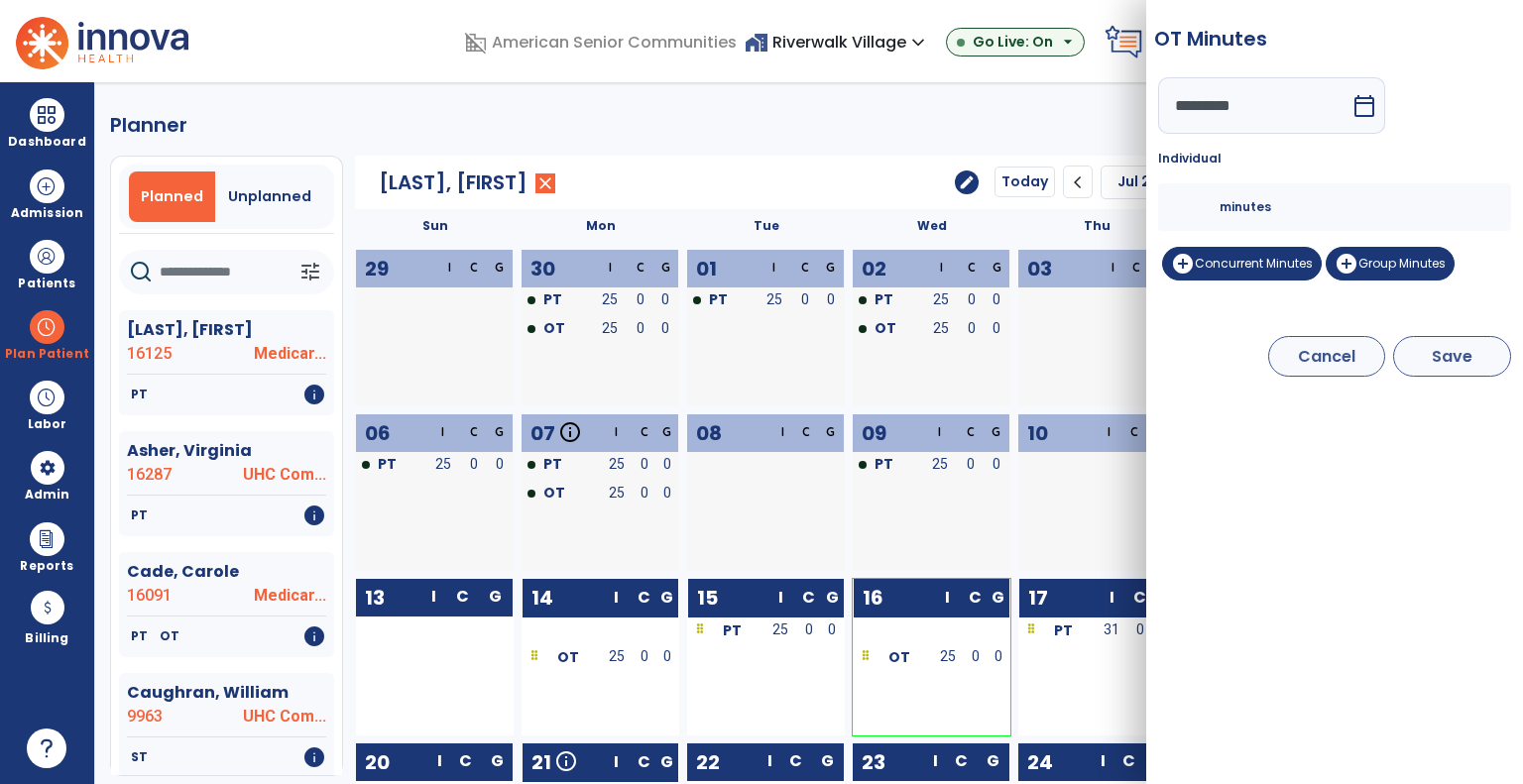 type on "**" 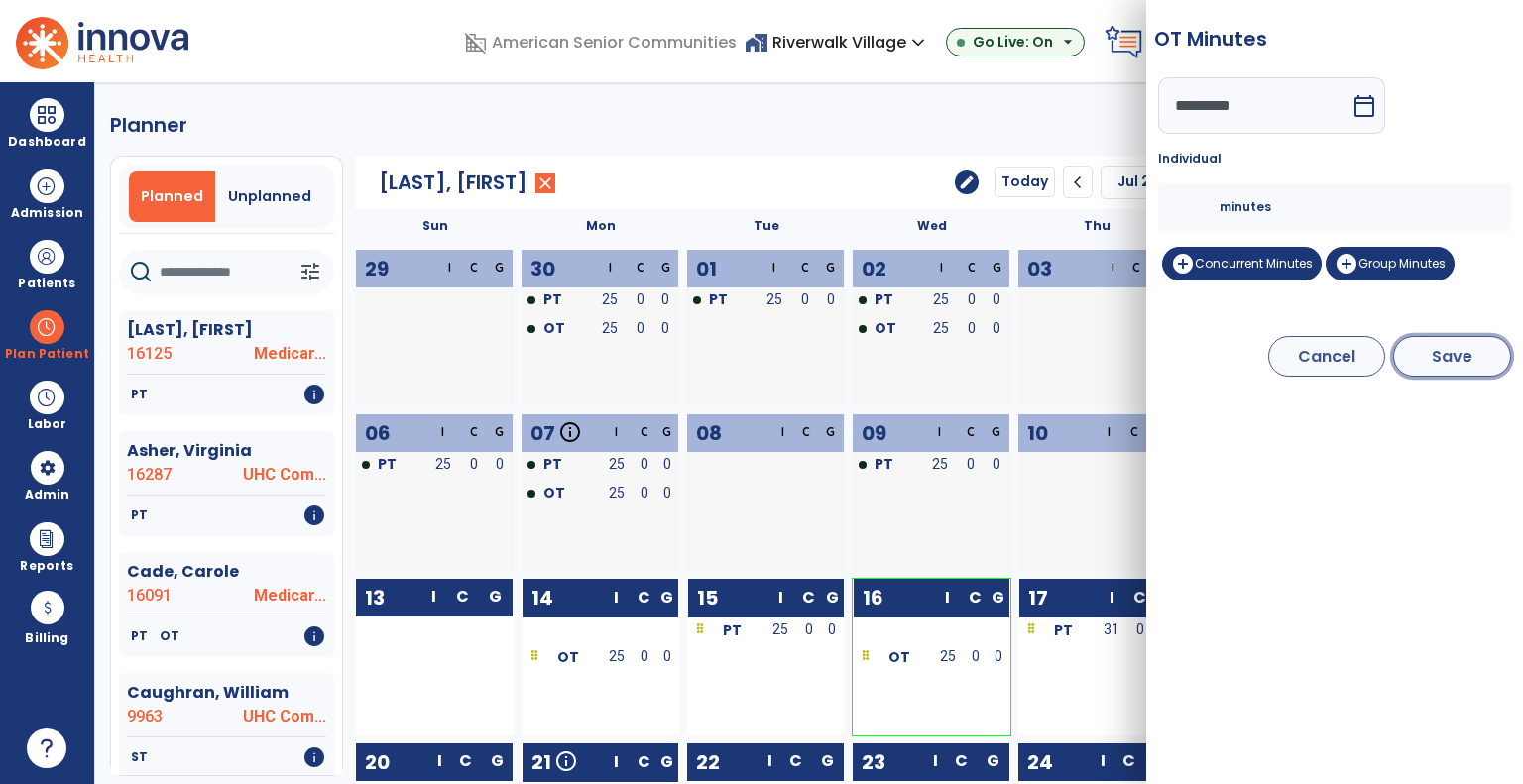 click on "Save" at bounding box center (1452, 356) 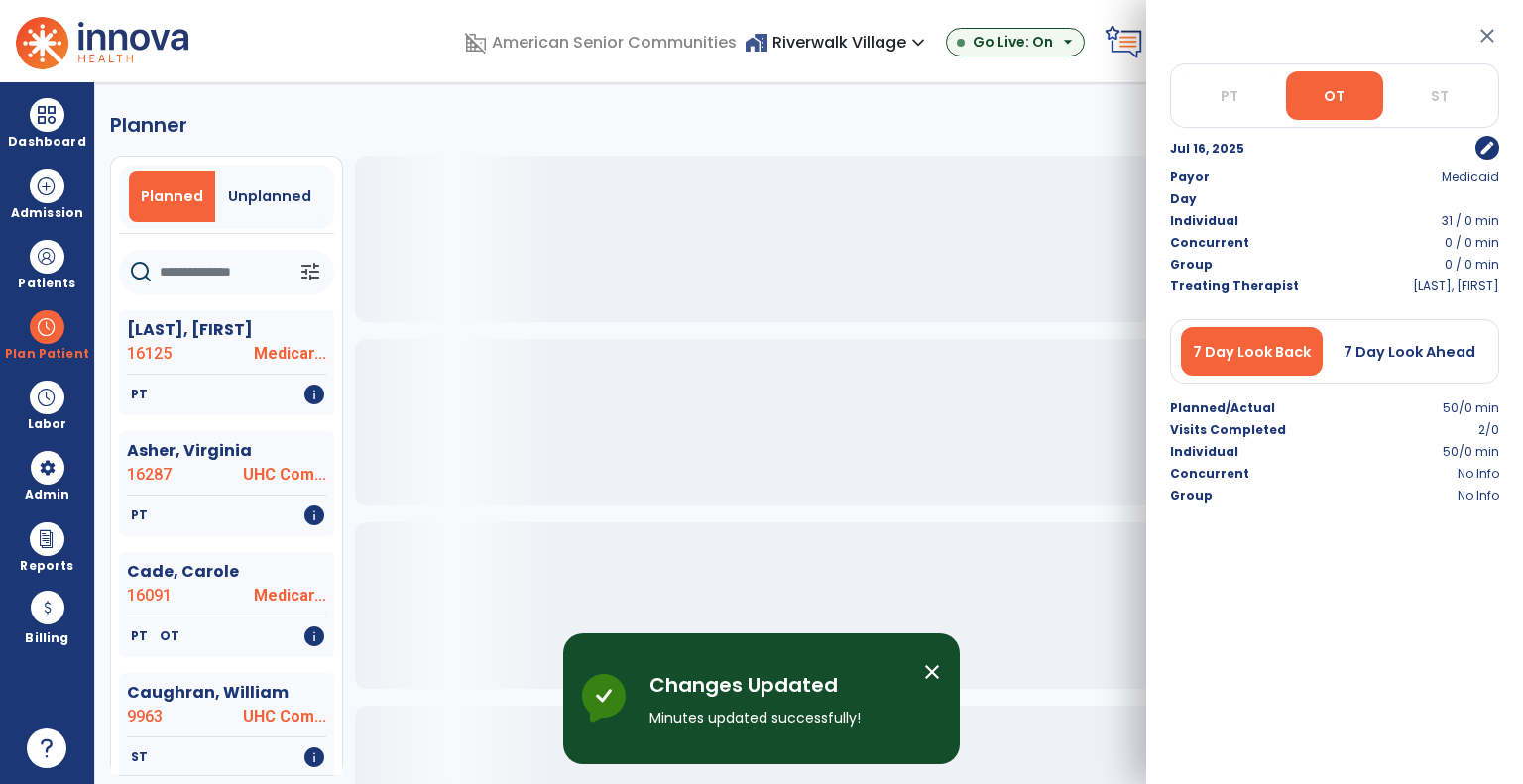 click on "close" at bounding box center [1487, 36] 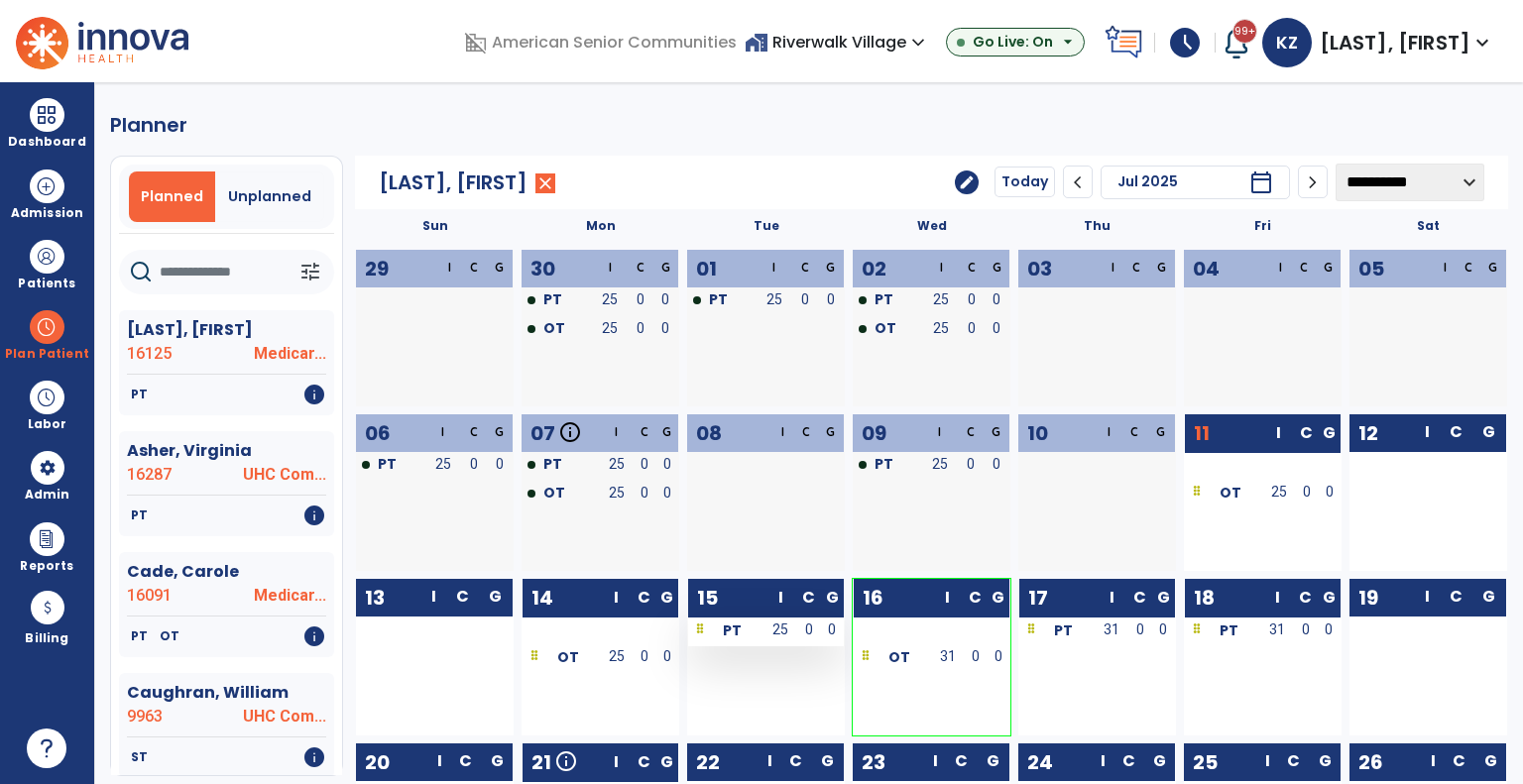 click on "PT" at bounding box center (732, 630) 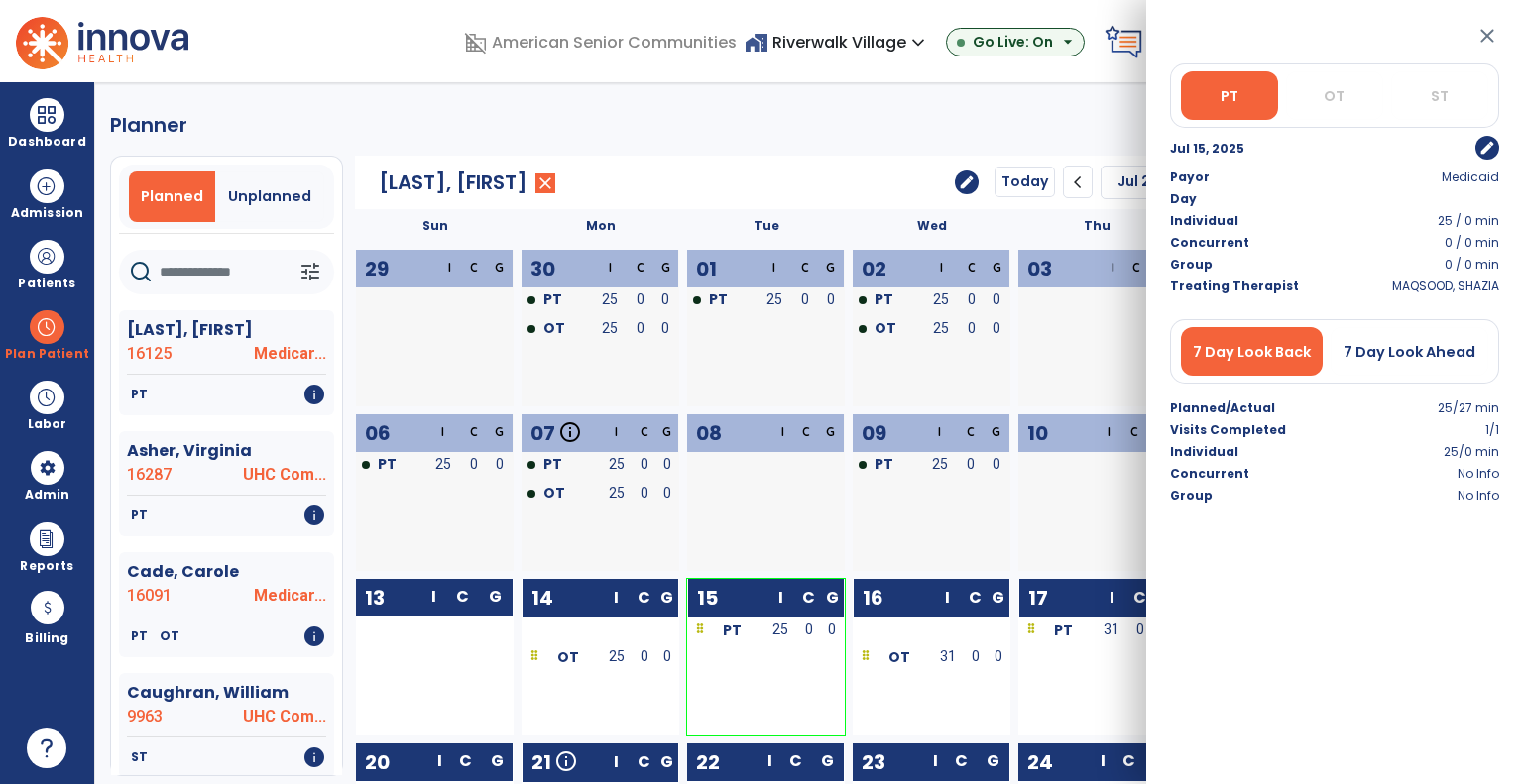 click on "edit" at bounding box center [1487, 148] 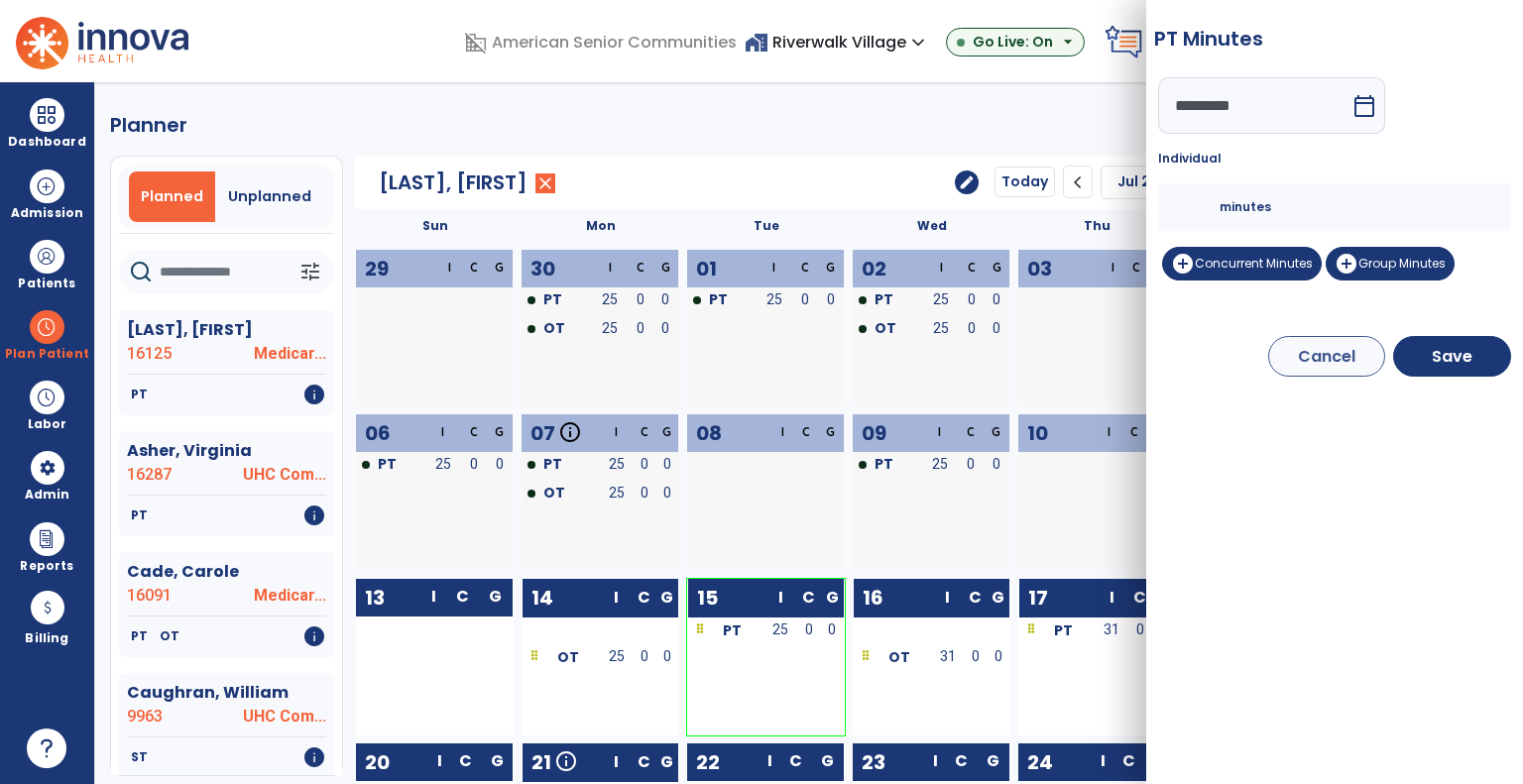 click on "**" at bounding box center (1196, 207) 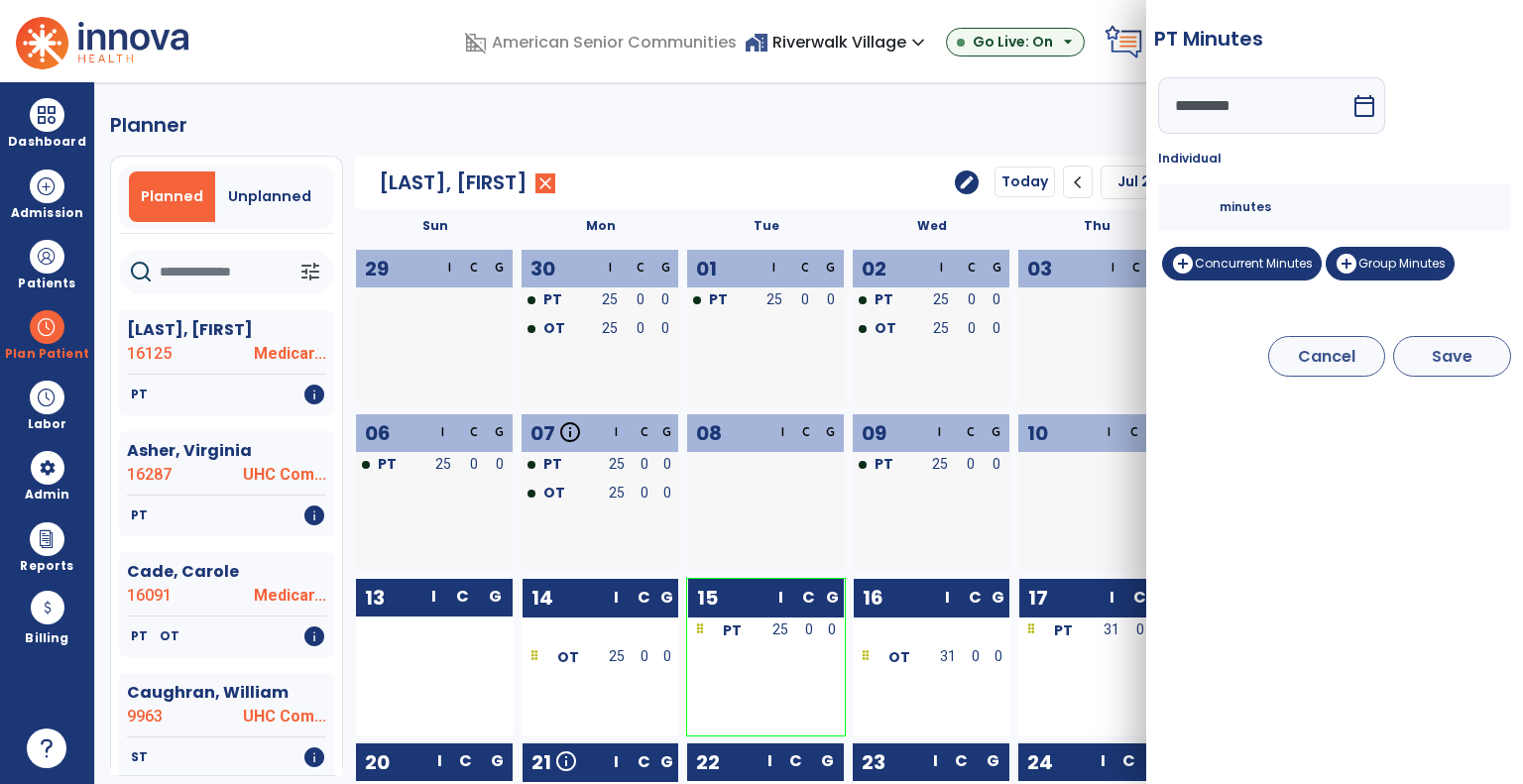 type on "**" 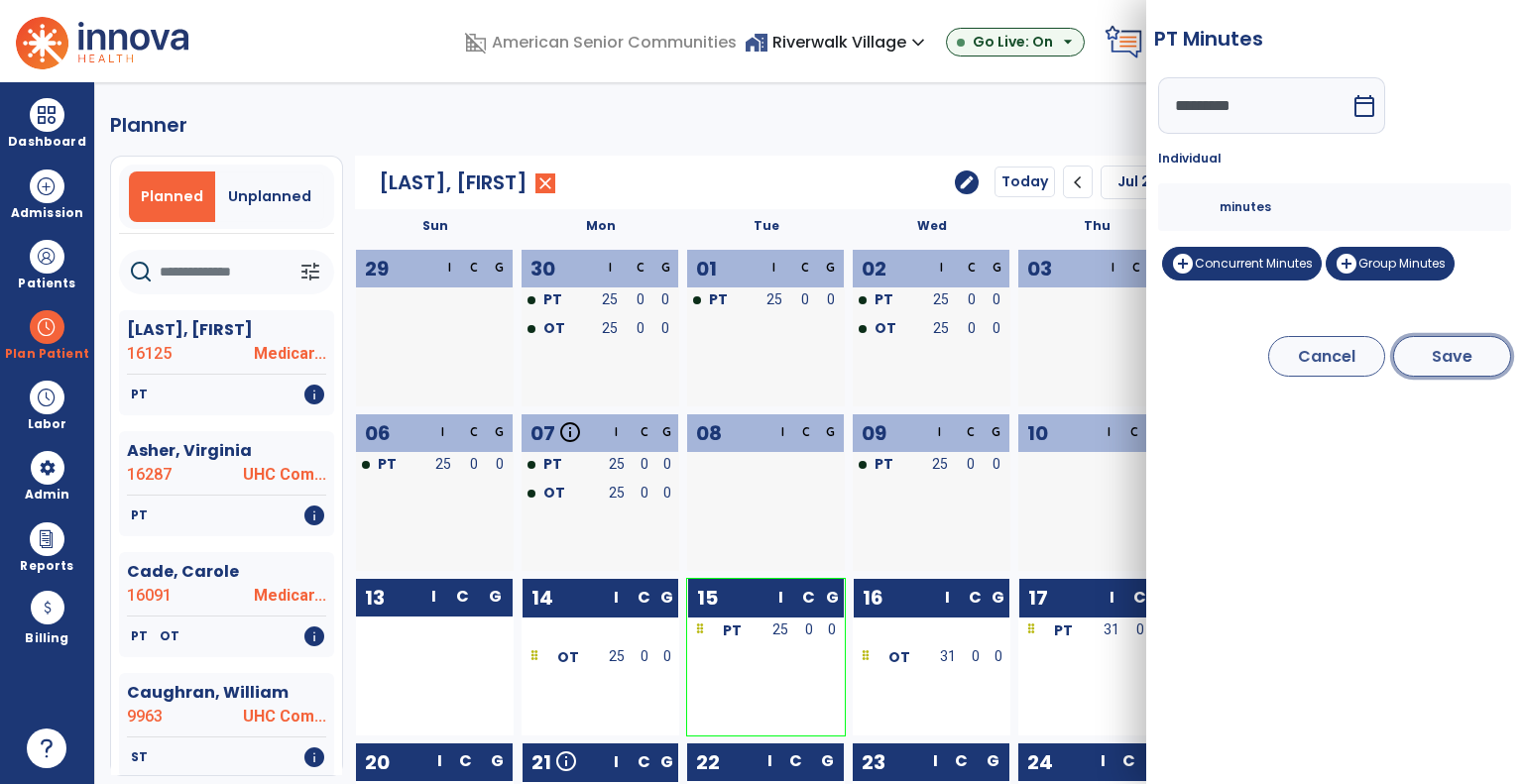 click on "Save" at bounding box center [1452, 356] 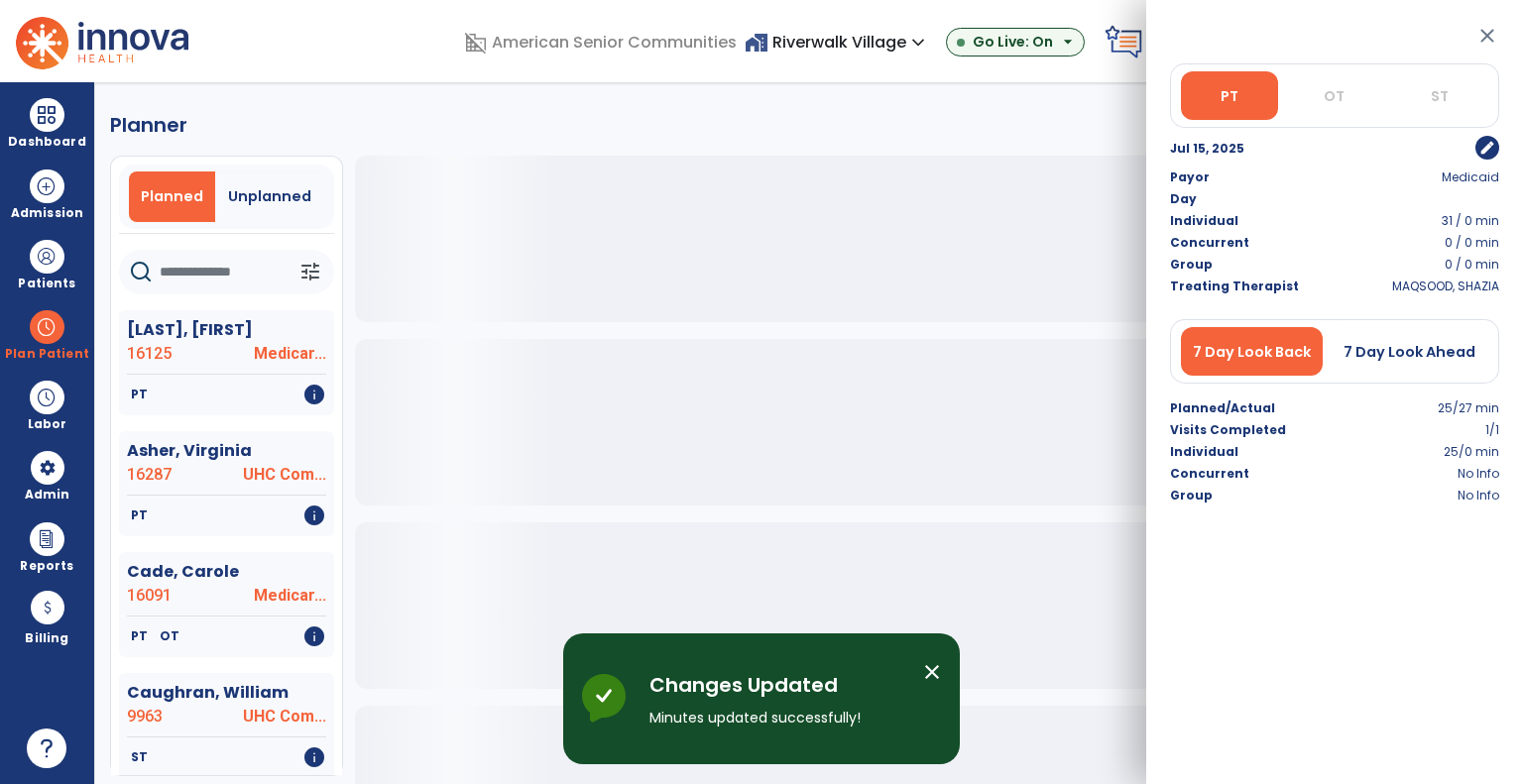 click on "close" at bounding box center (1487, 36) 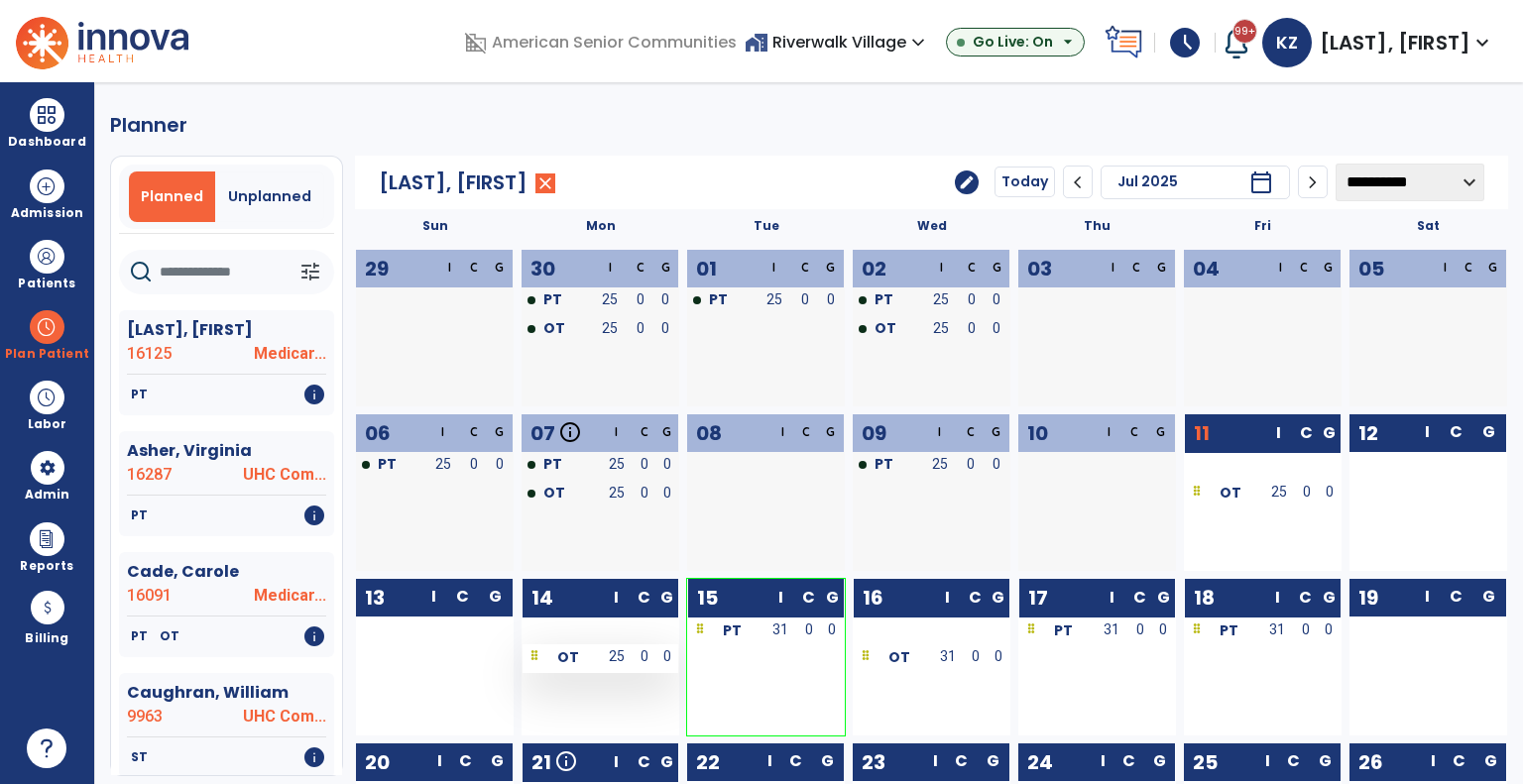 click on "OT" at bounding box center (568, 657) 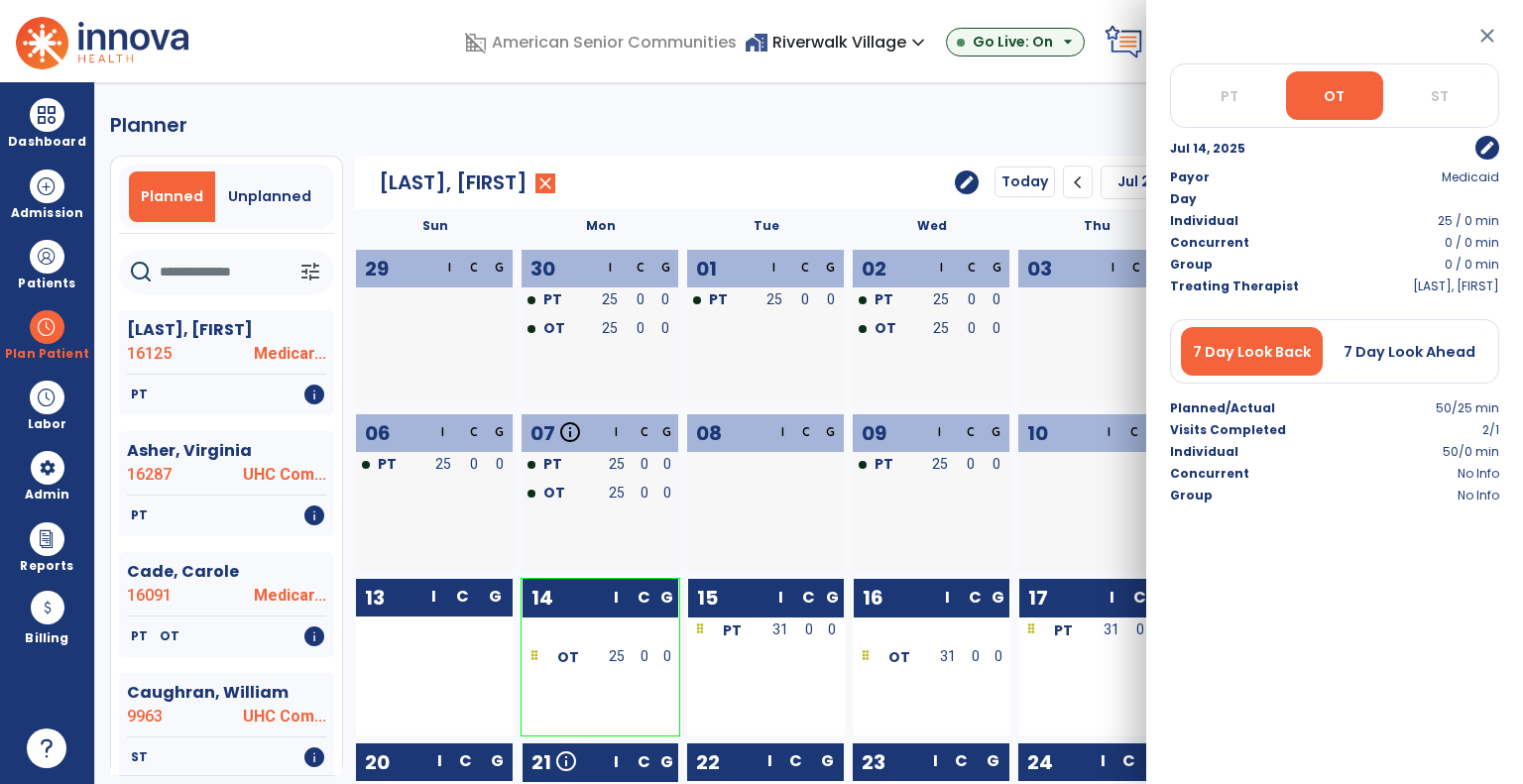 click on "edit" at bounding box center [1487, 148] 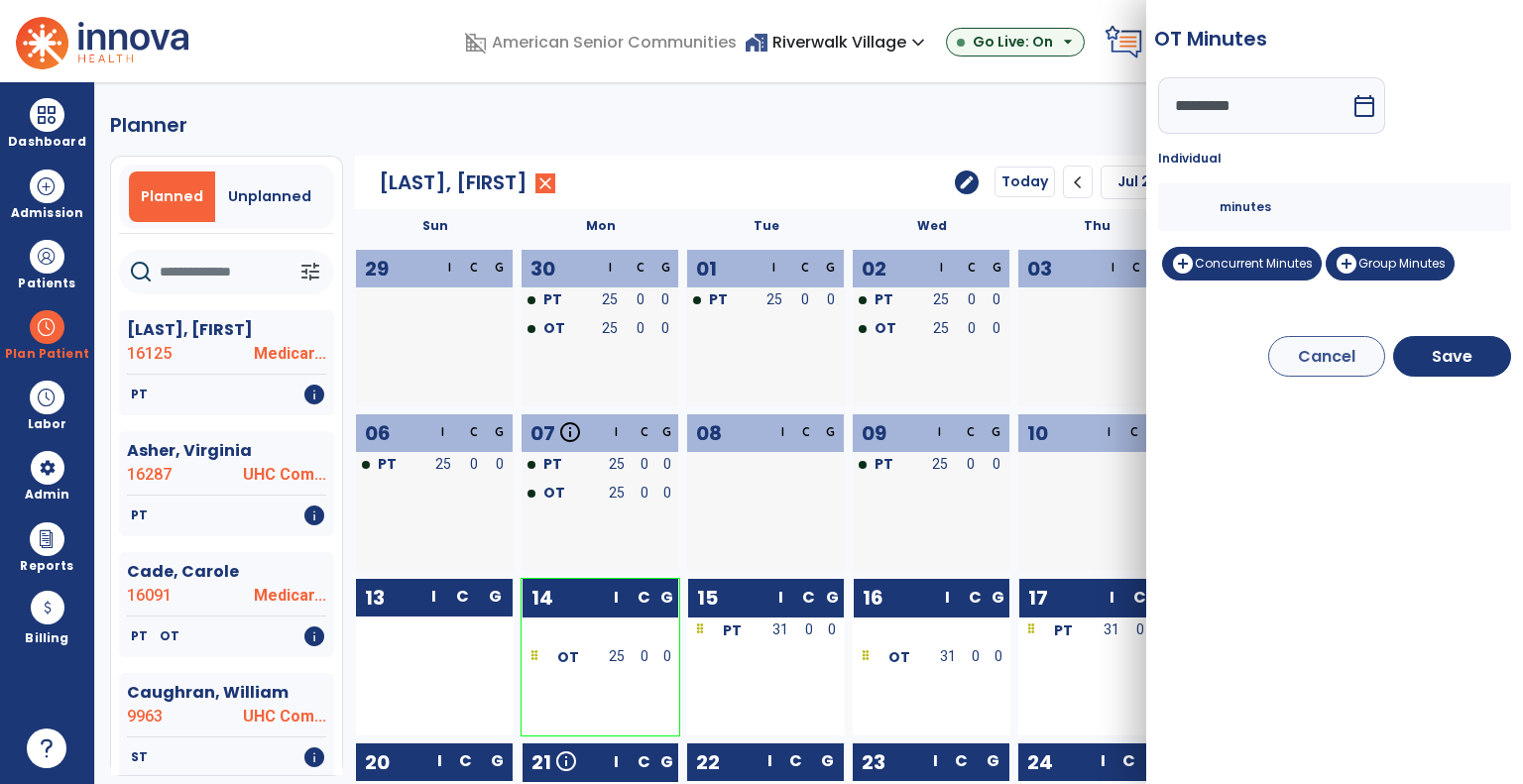 click on "**" at bounding box center (1196, 207) 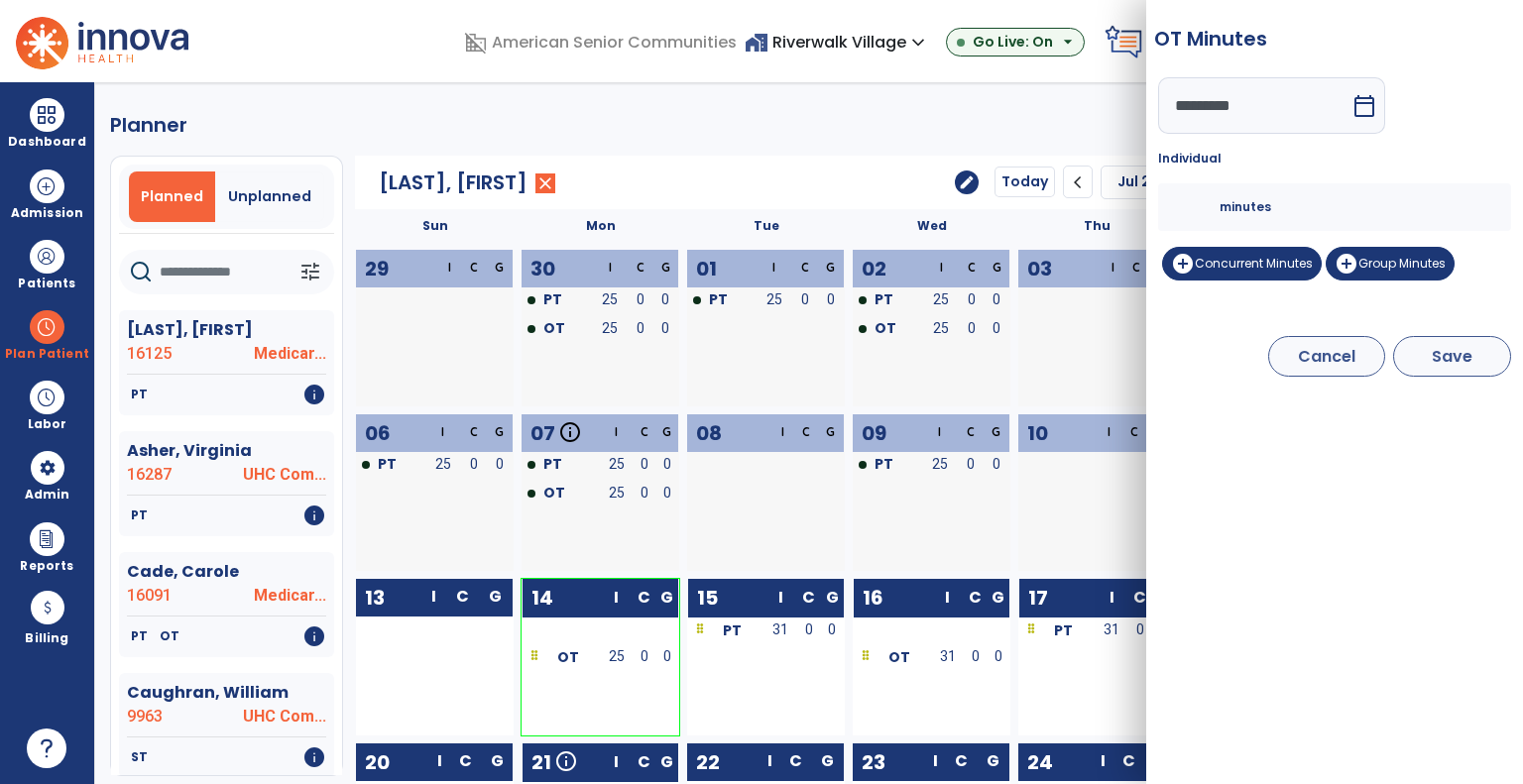 type on "**" 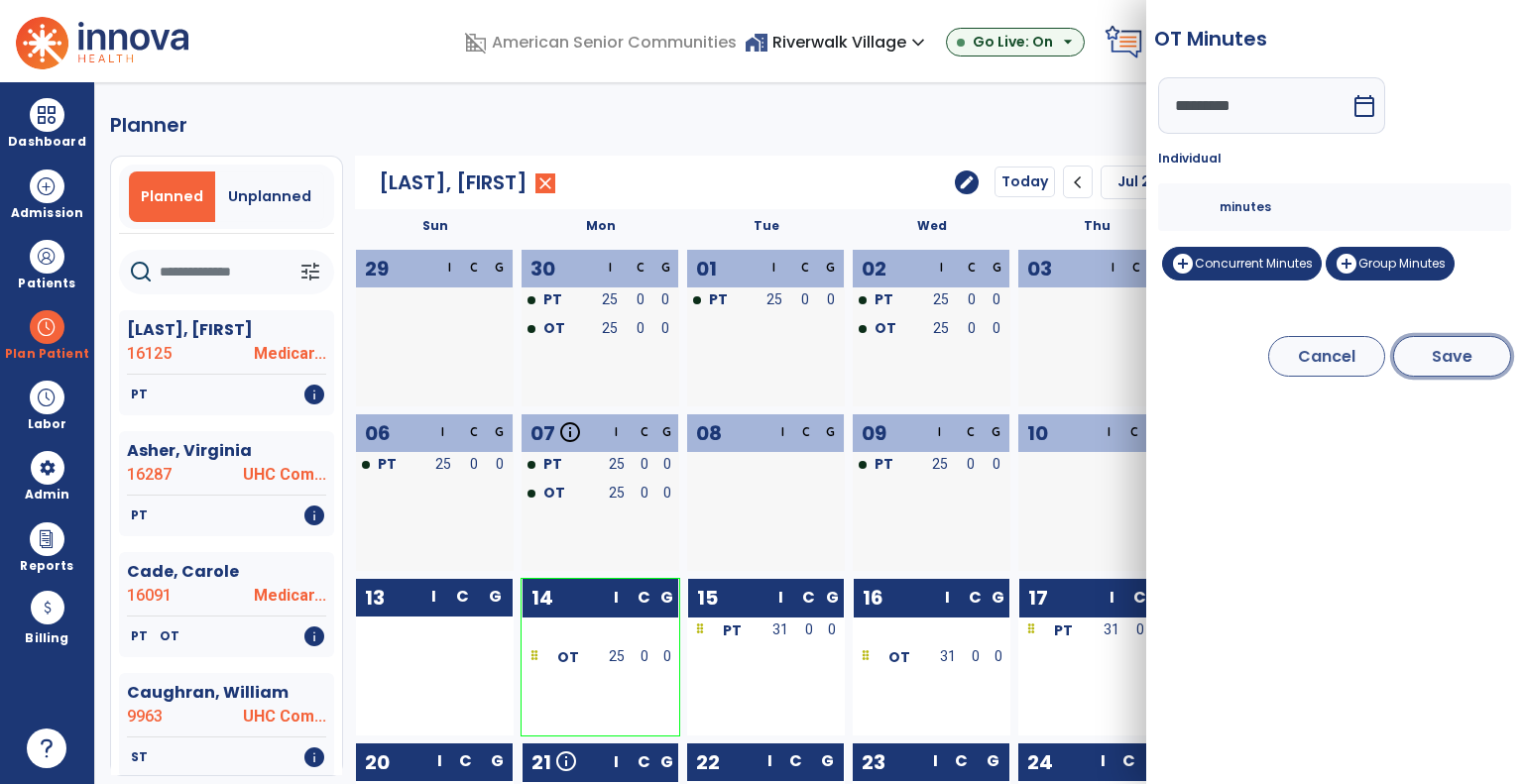 click on "Save" at bounding box center [1452, 356] 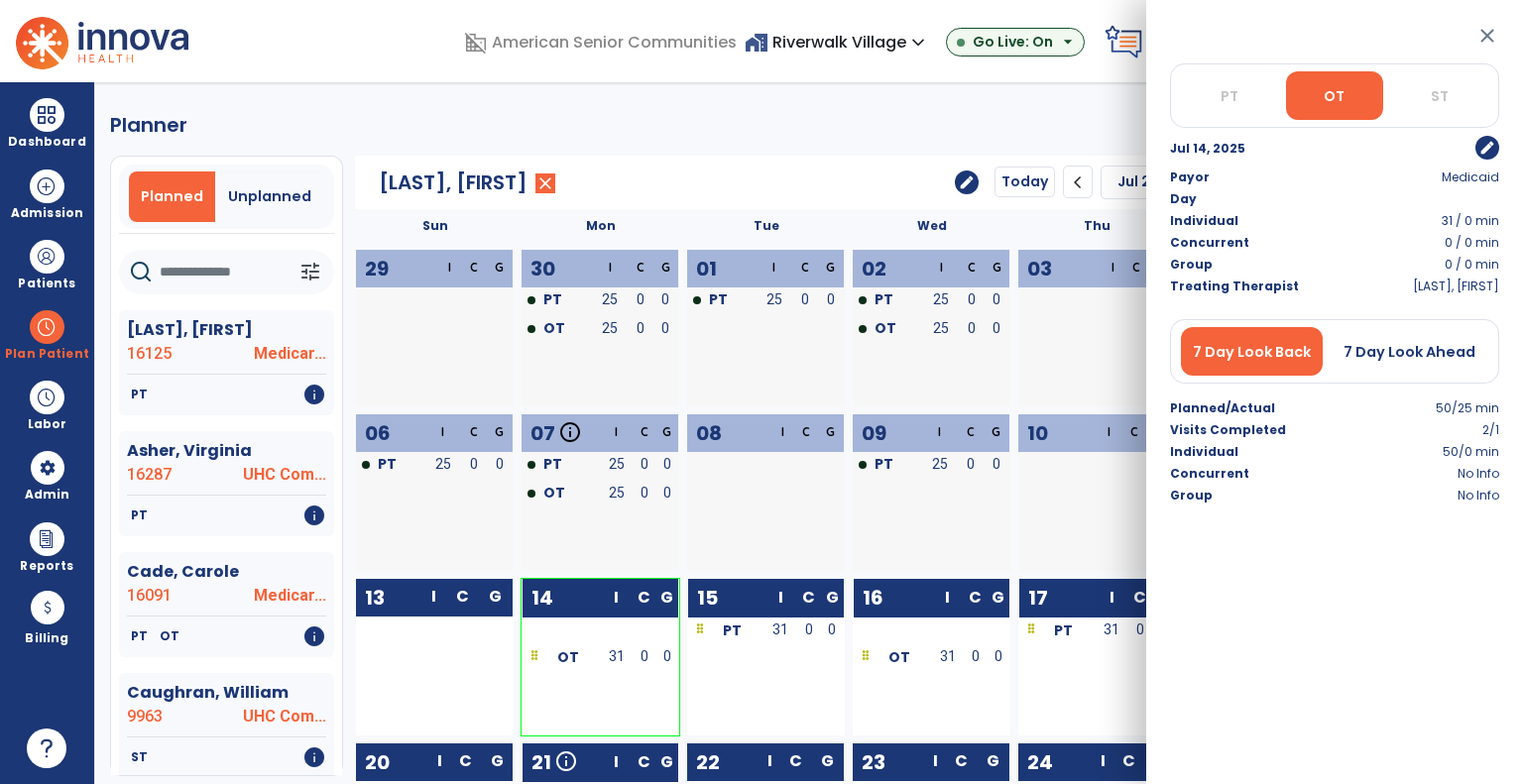 click on "Planner   Planned   Unplanned   tune   Allison, Diane  16125 Medicar...   PT   info   Asher, Virginia  16287 UHC Com...   PT   info   Cade, Carole  16091 Medicar...   PT   OT   info   Caughran, William  9963 UHC Com...   ST   info   Clark, Steven  16243 MB2-VCA   ST   info   Coffman, Deborah  16095 MB2-PPHP   OT   info   Cummings, Gary  9976 Medicaid   ST   info   Davison, Michael  16191 Medicar...   OT   info   Deck, Cheryle  16092 Anthem-MB2   ST   info   Dowling, Susan  9217 MB2-PPHP   ST   info   Essig, Lynetta  16317 Medicaid   OT   info   Fraser, John  16309 MCC-VCA   ST   OT   PT   info   Frye, Carolyn  16295 UHC Com...   PT   ST   OT   info   George, Susan  16284 Medicaid   PT   OT   info   Kenley, Madonna  15922 Medicar...   ST   PT   info   Maners, James  9817 Humana ...   PT   OT   info   Miller, Cheryl  16258 MB2-PPHP   OT   info   Moss, Benjamin  16280 MCC-VCA   PT   info   Noble, Harry  16075 Medicar...   ST   info   Reason, Clorie  16308 Humana ...   PT   ST   OT   info   Richter, Sandra   OT" 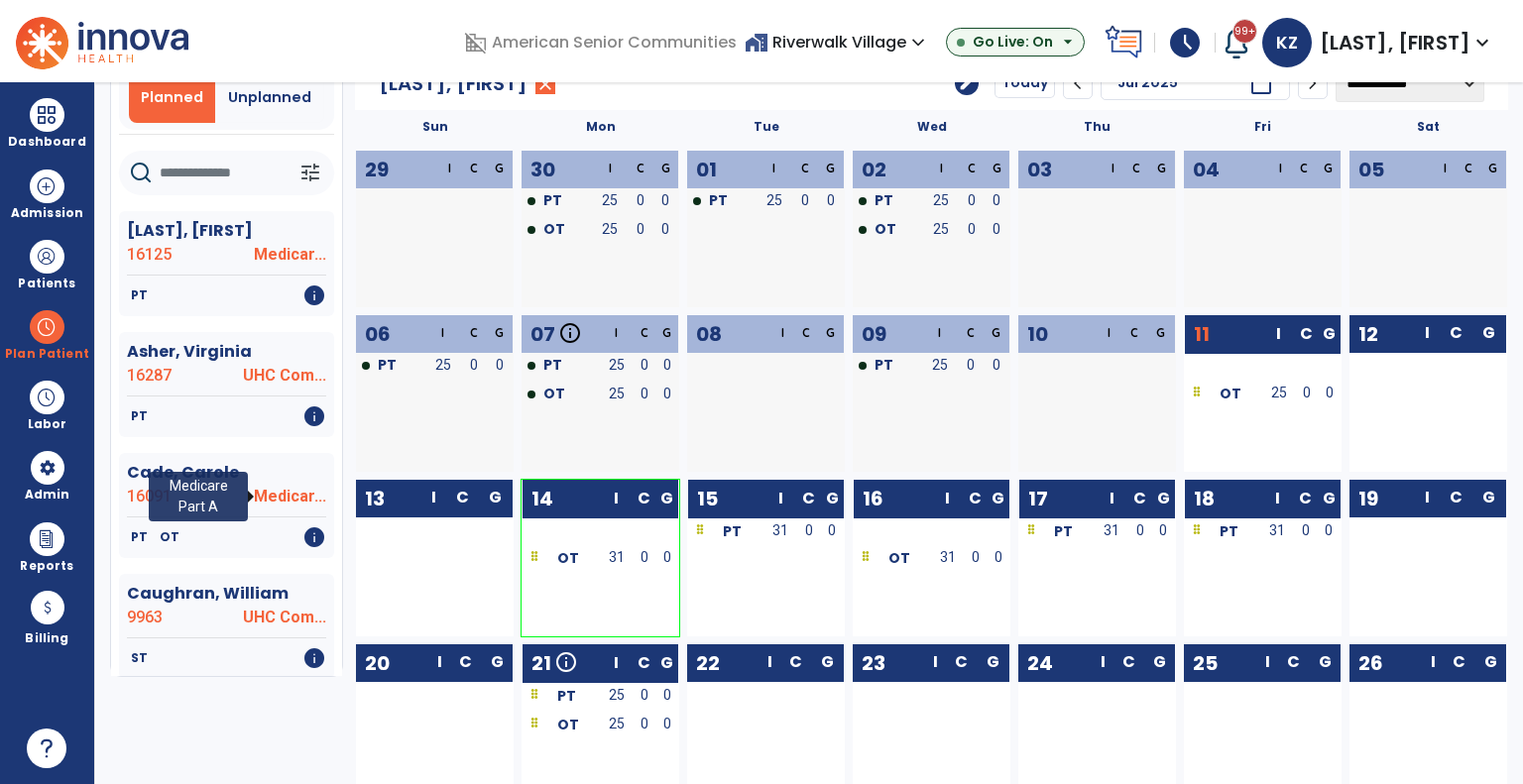 scroll, scrollTop: 0, scrollLeft: 0, axis: both 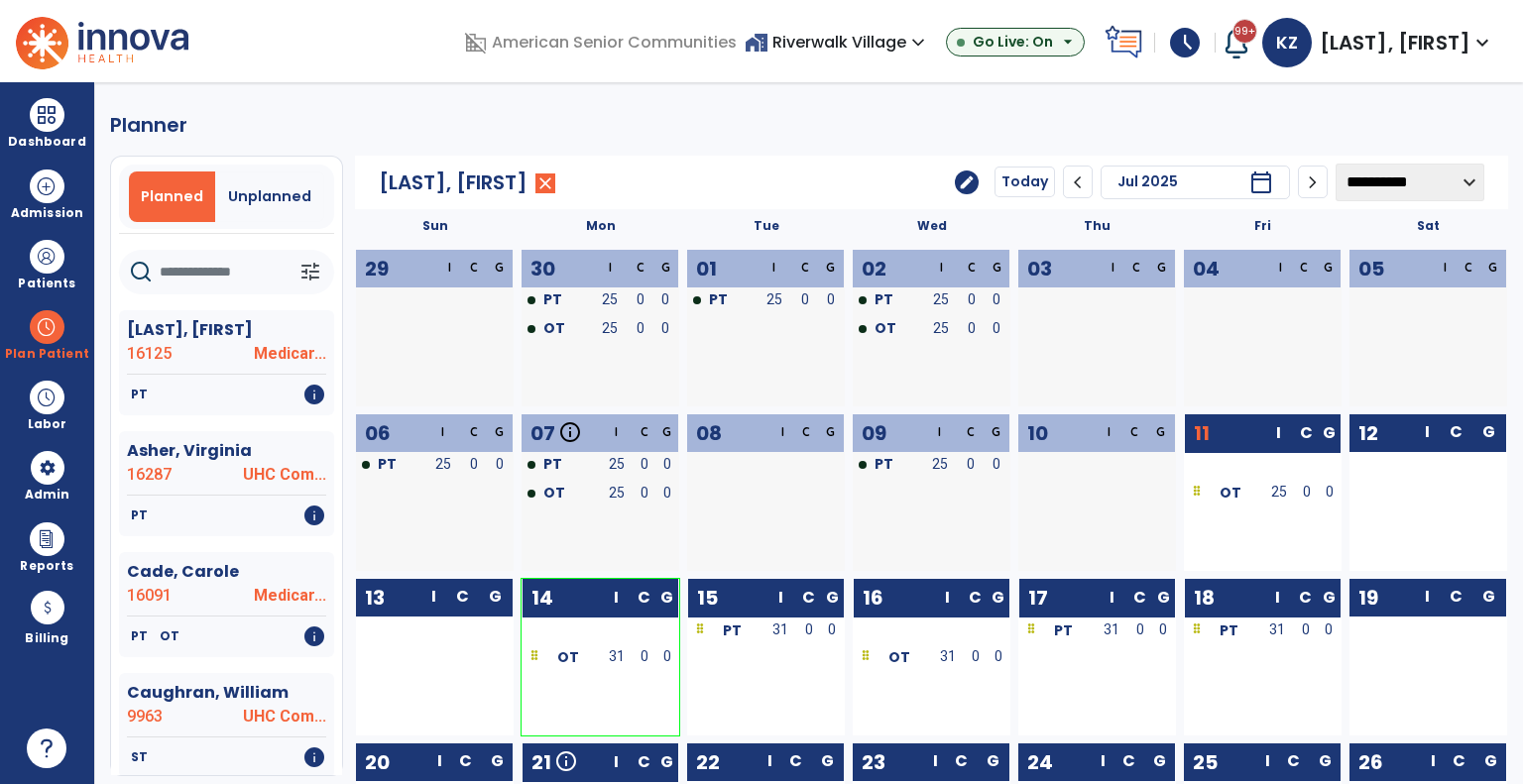click 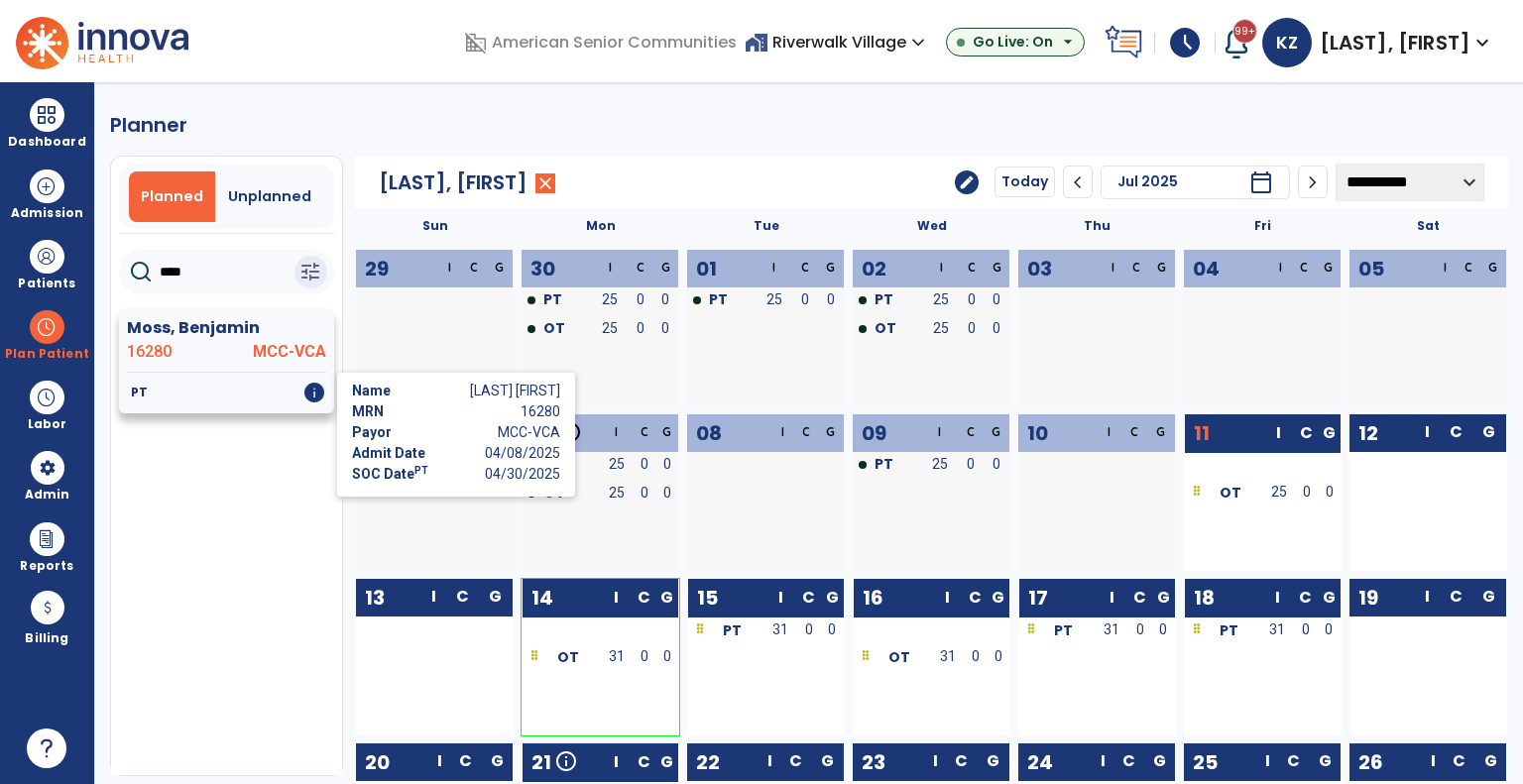 click on "info" 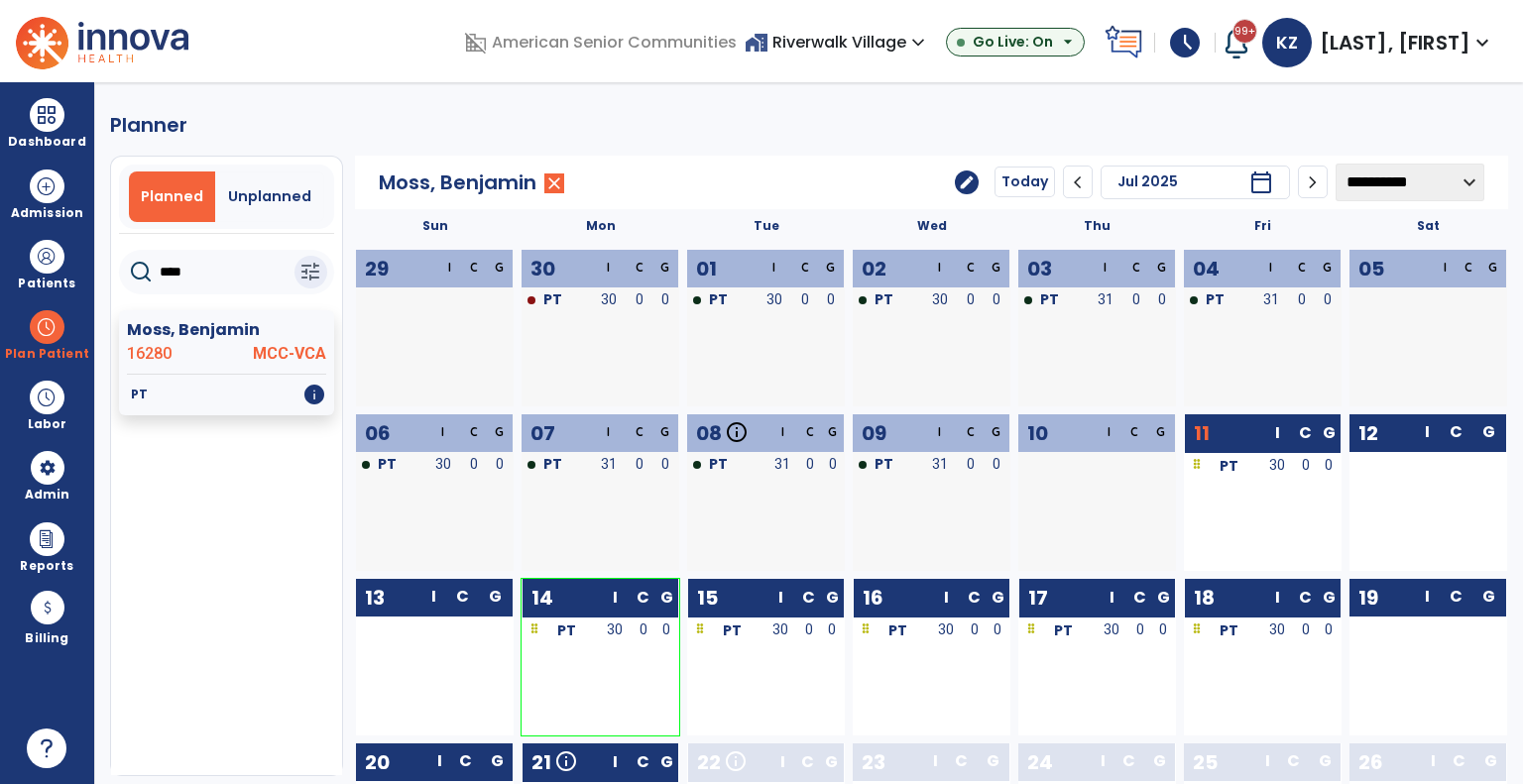 drag, startPoint x: 204, startPoint y: 277, endPoint x: 211, endPoint y: 265, distance: 13.892444 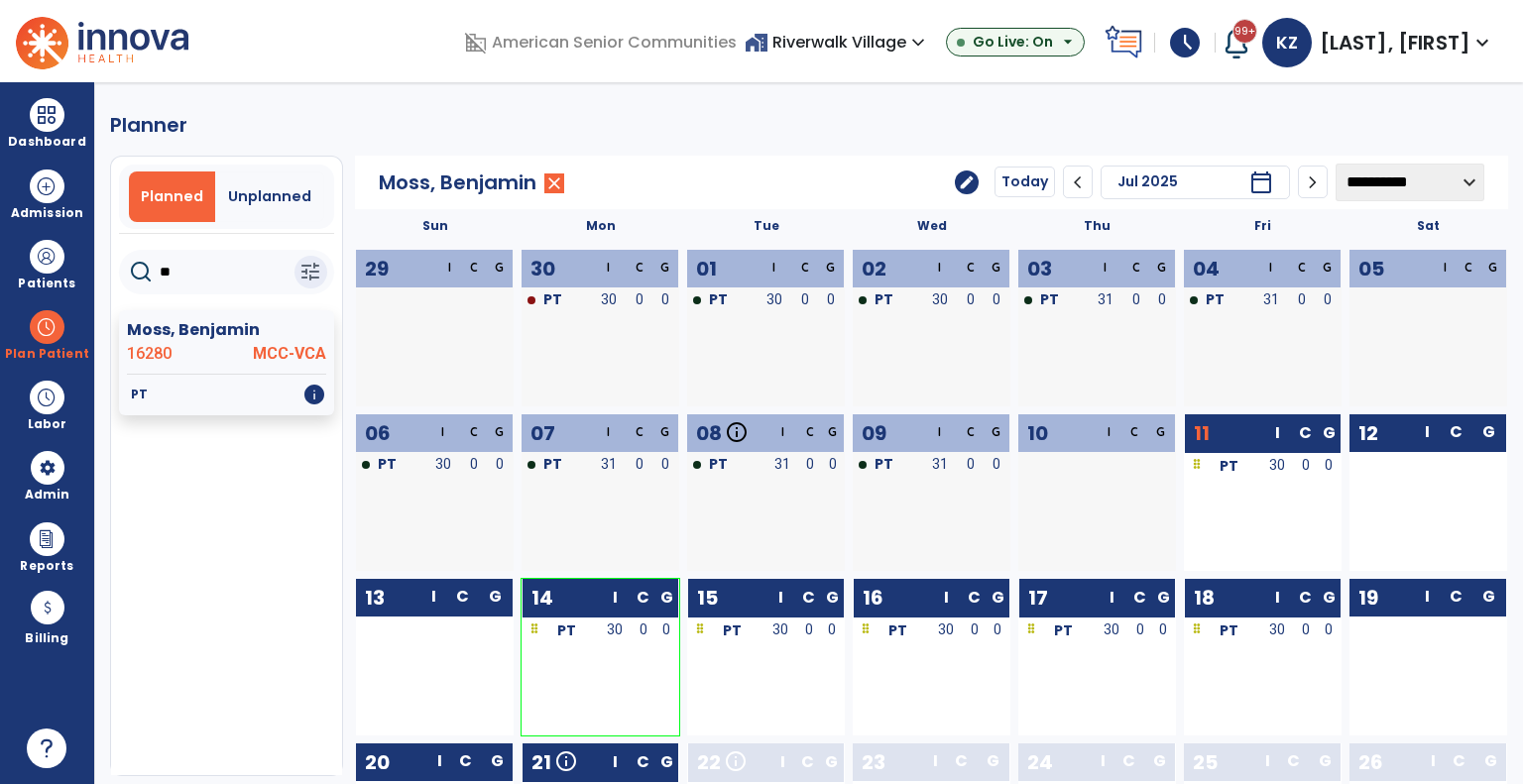 type on "*" 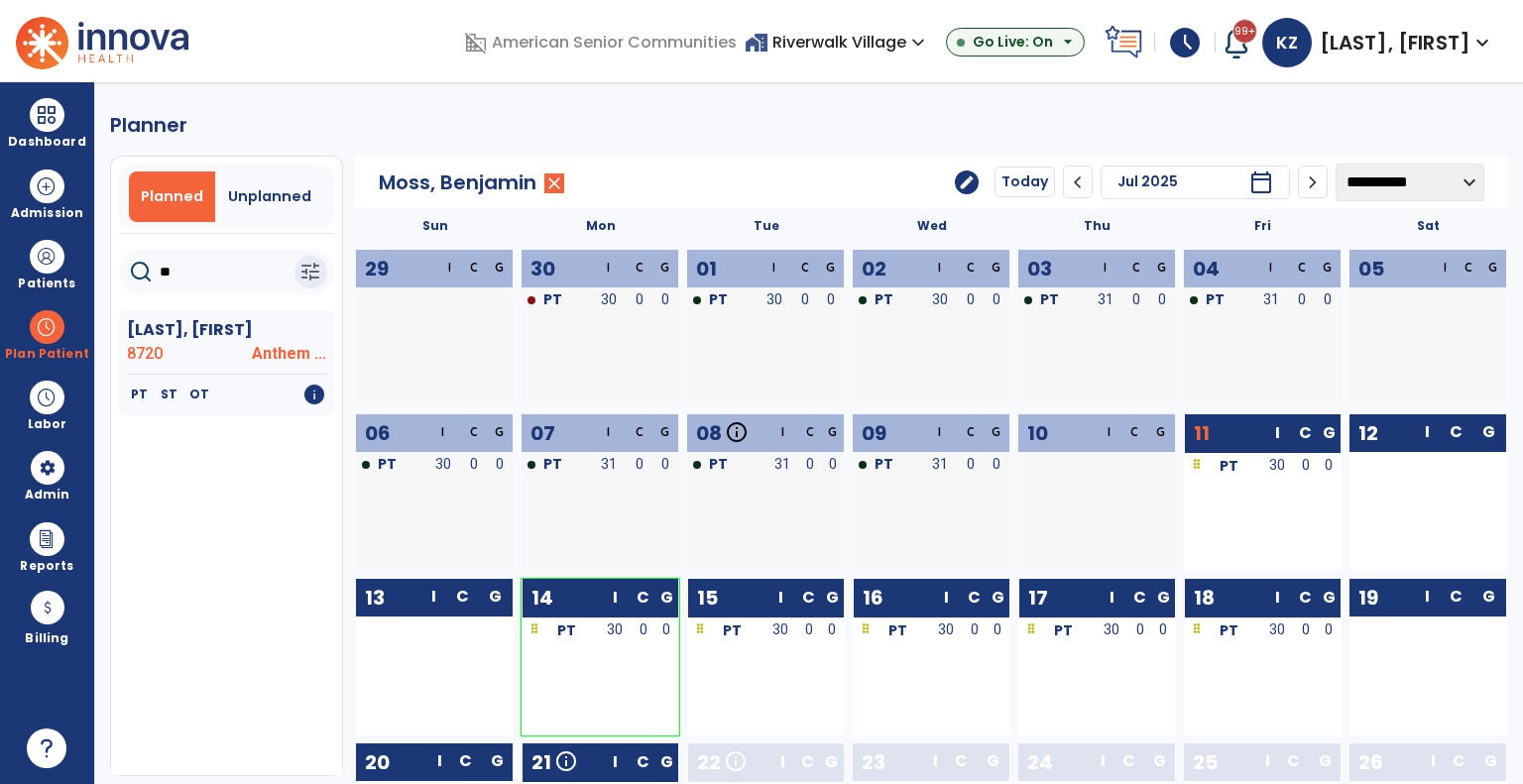 type on "*" 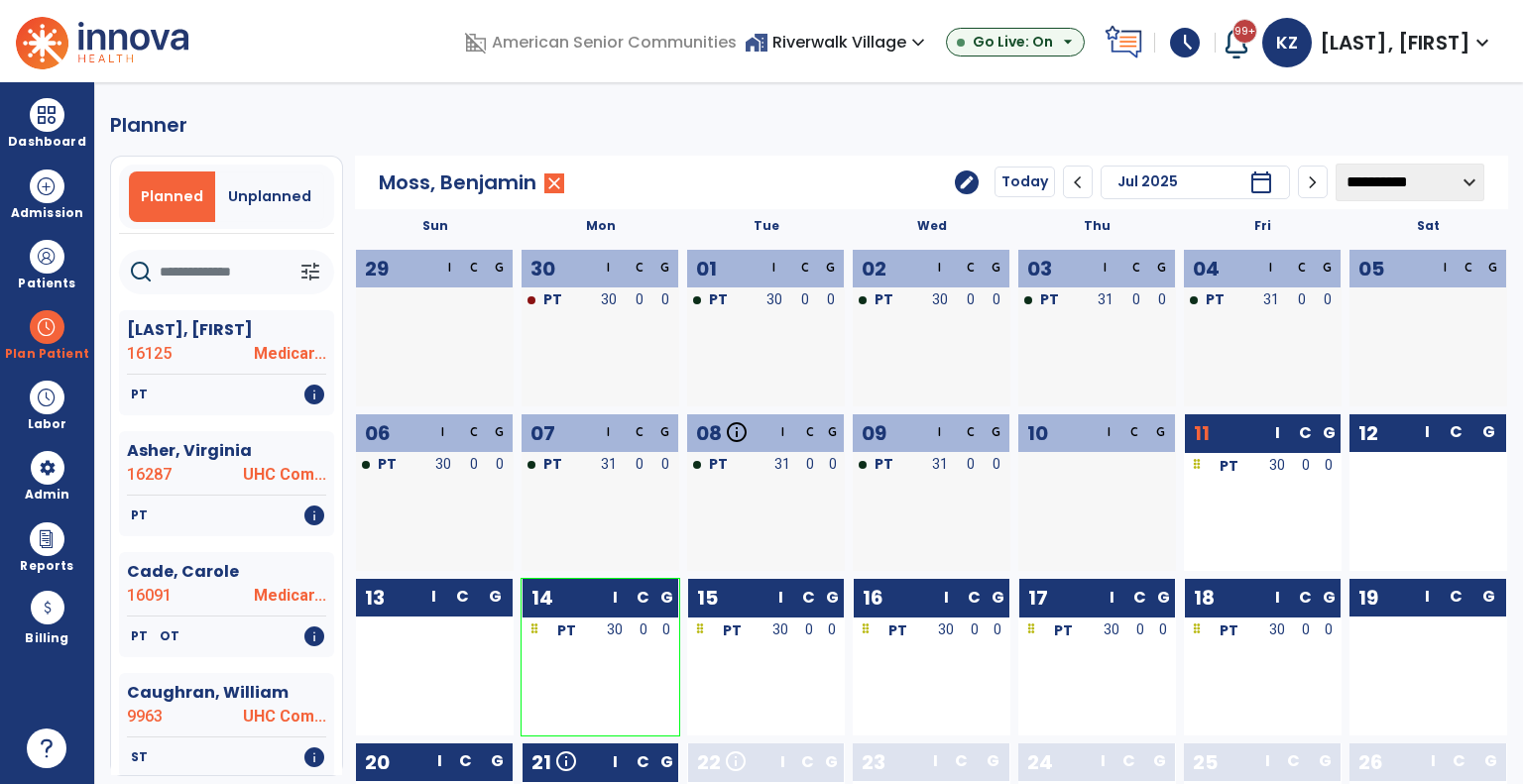 type on "*" 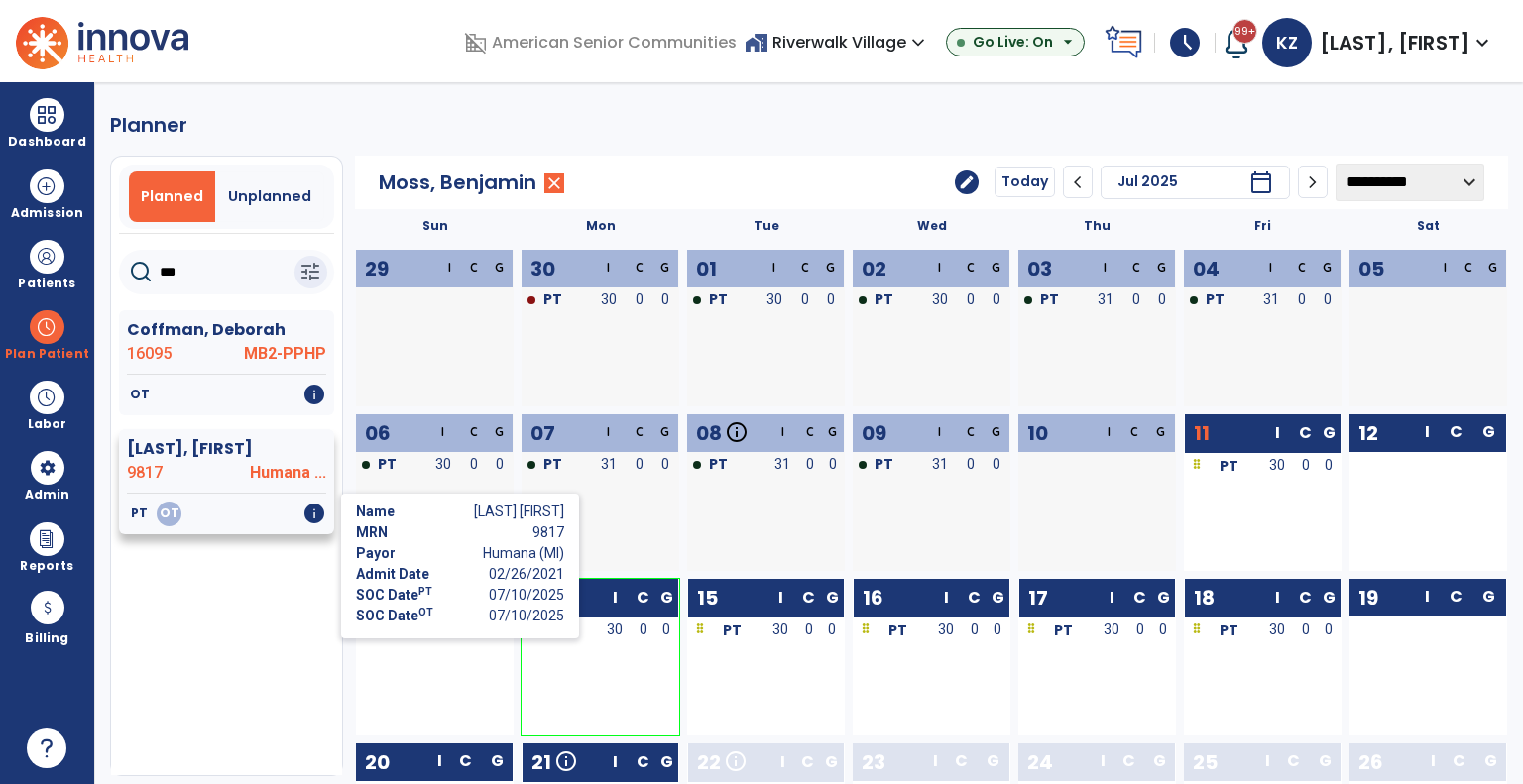 type on "***" 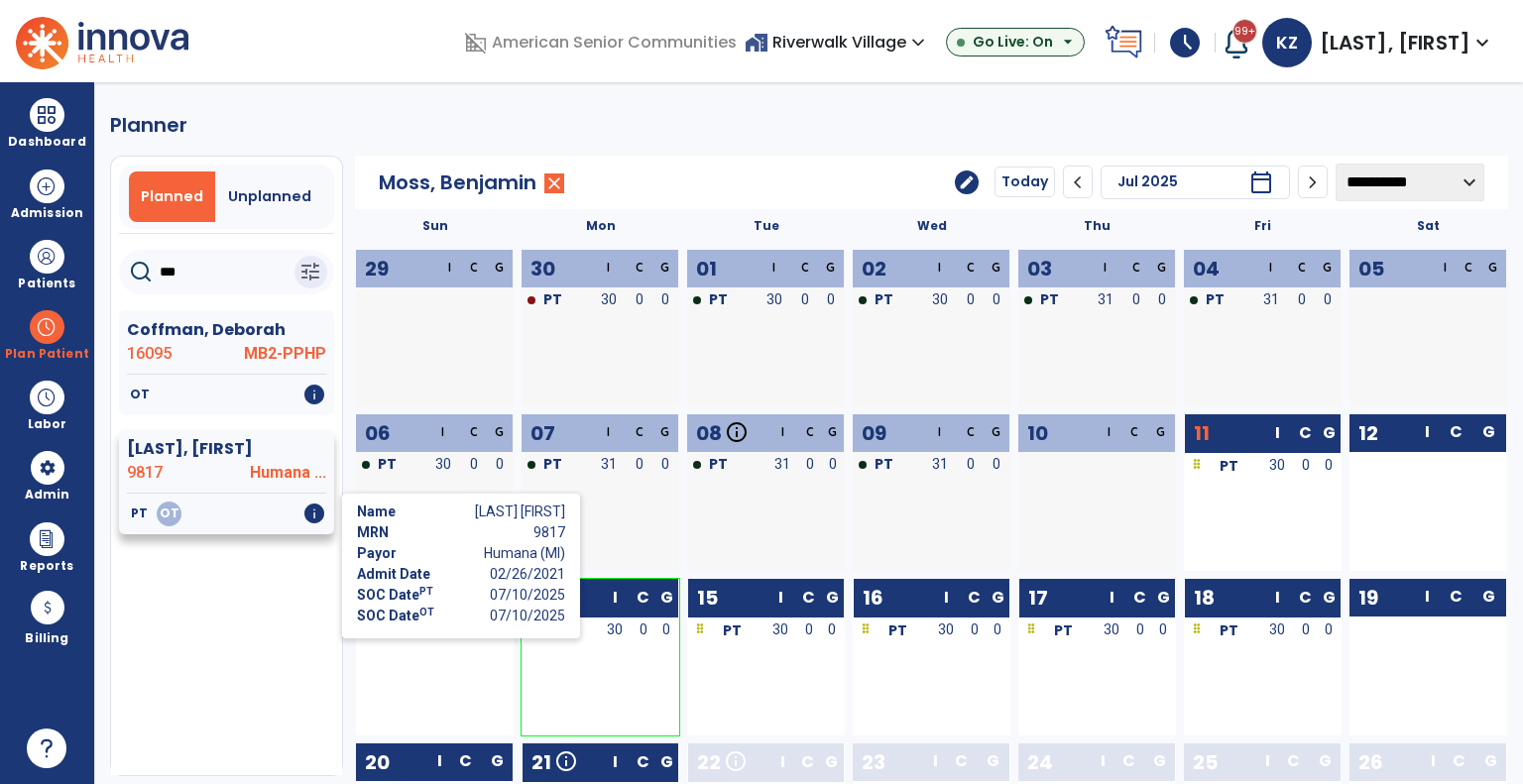 click on "info" 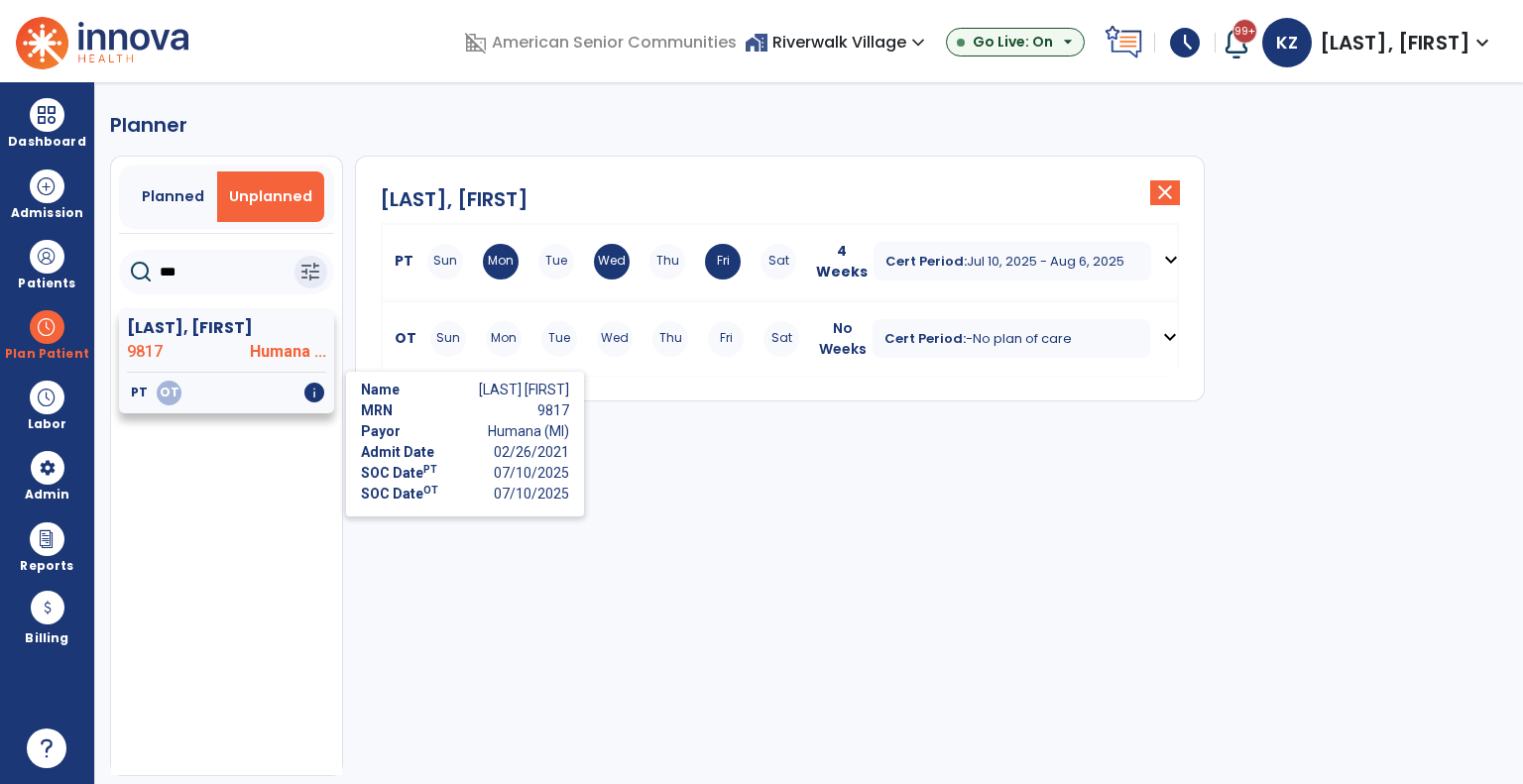 click on "info" 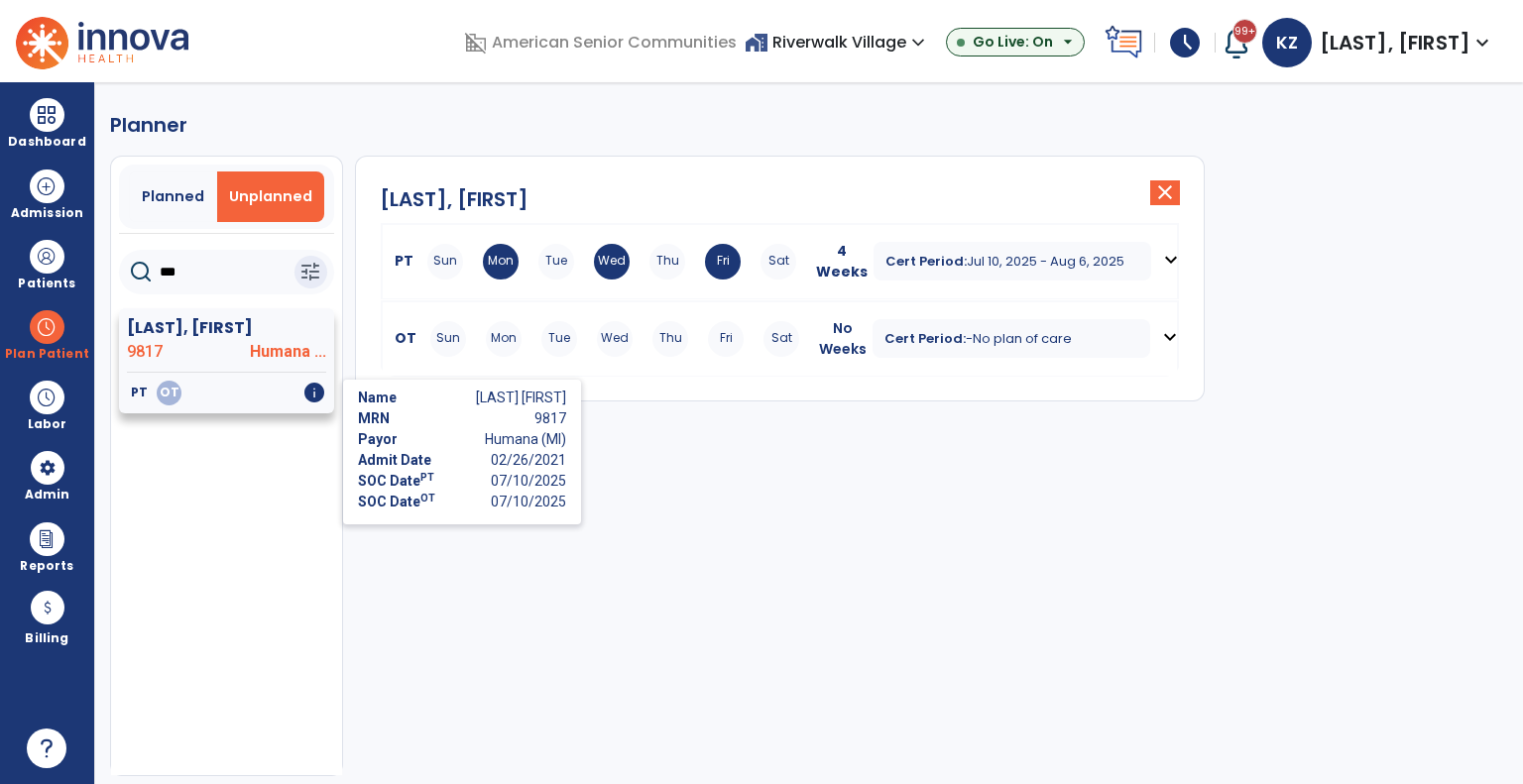click on "info" 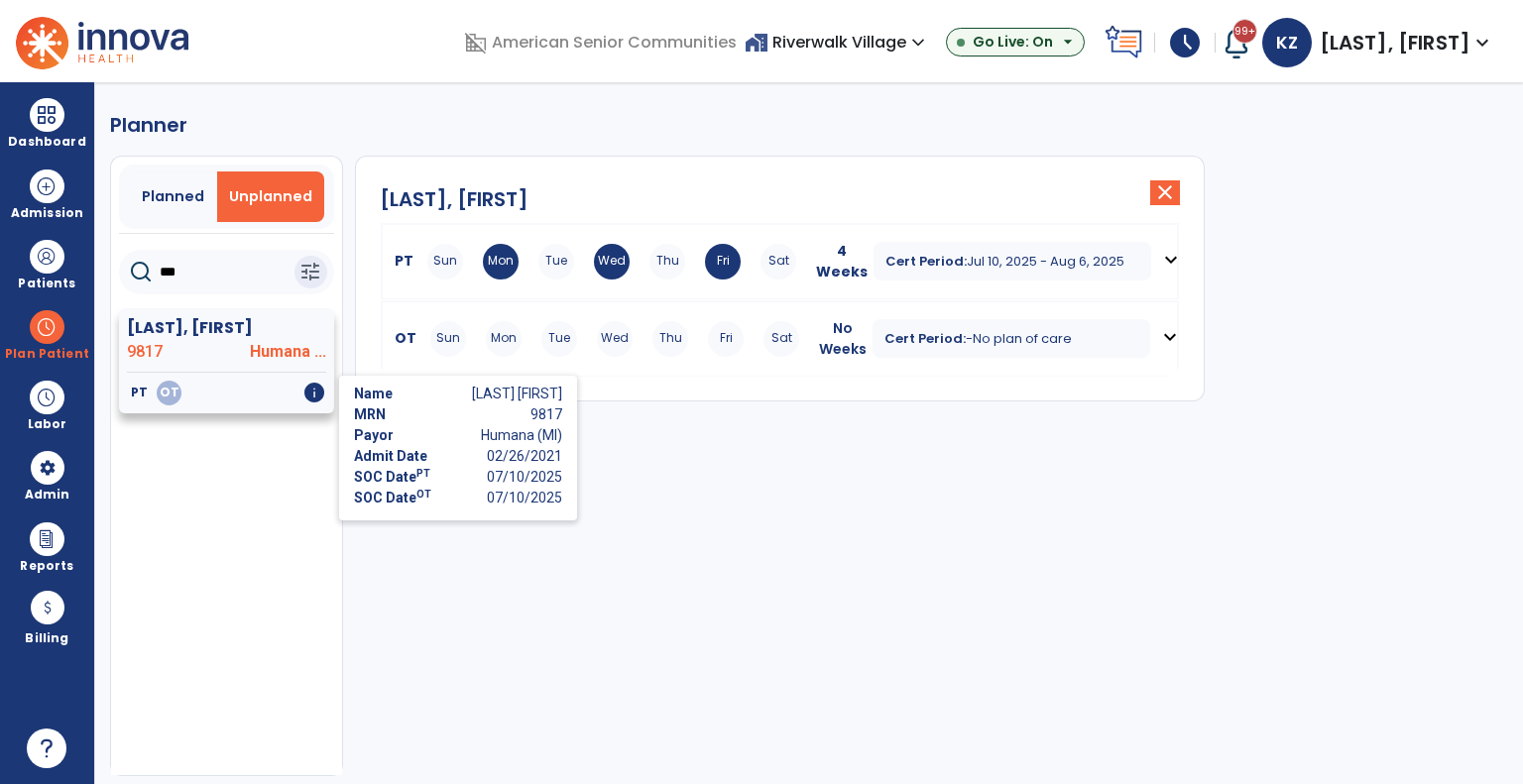 click on "info" 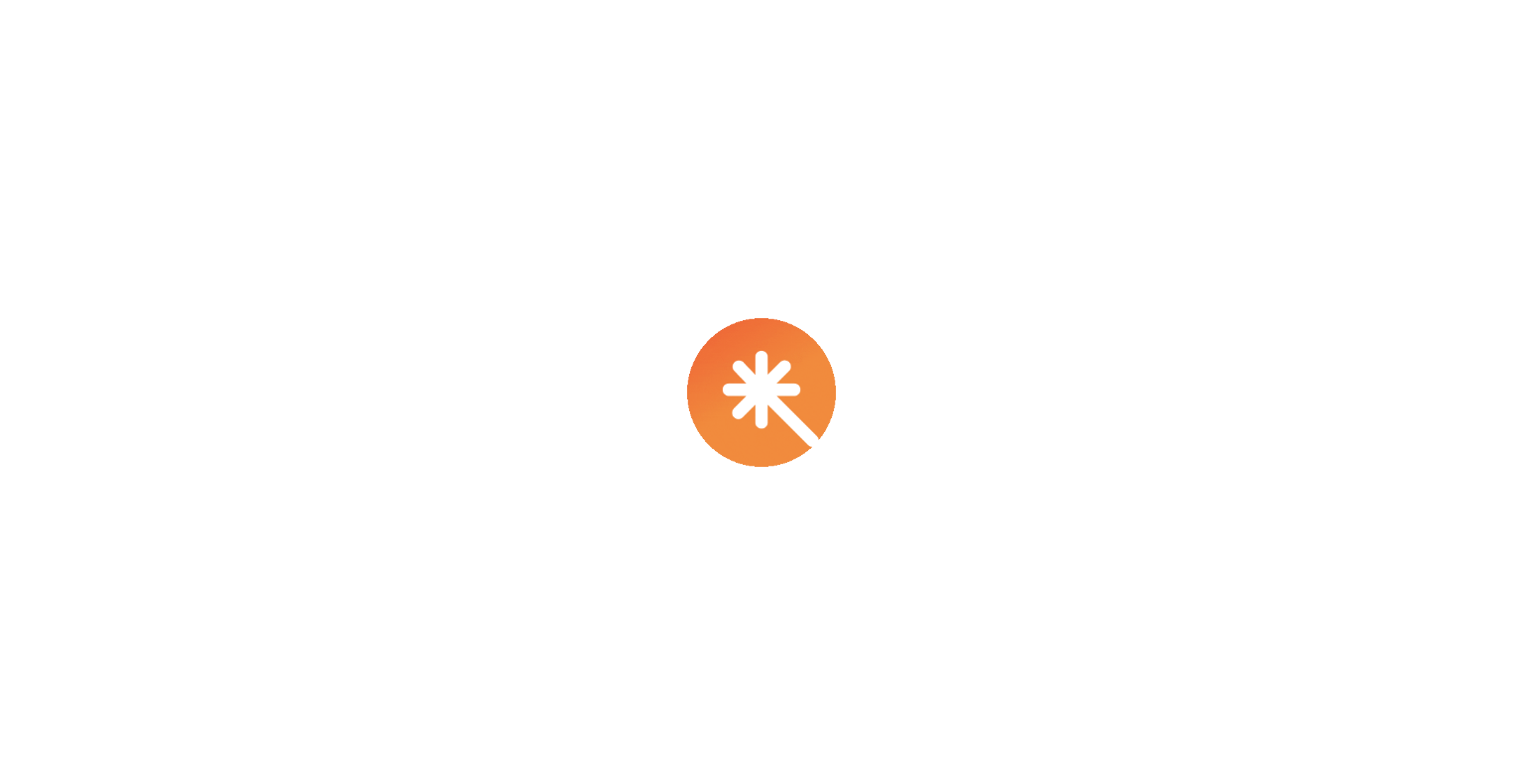 scroll, scrollTop: 0, scrollLeft: 0, axis: both 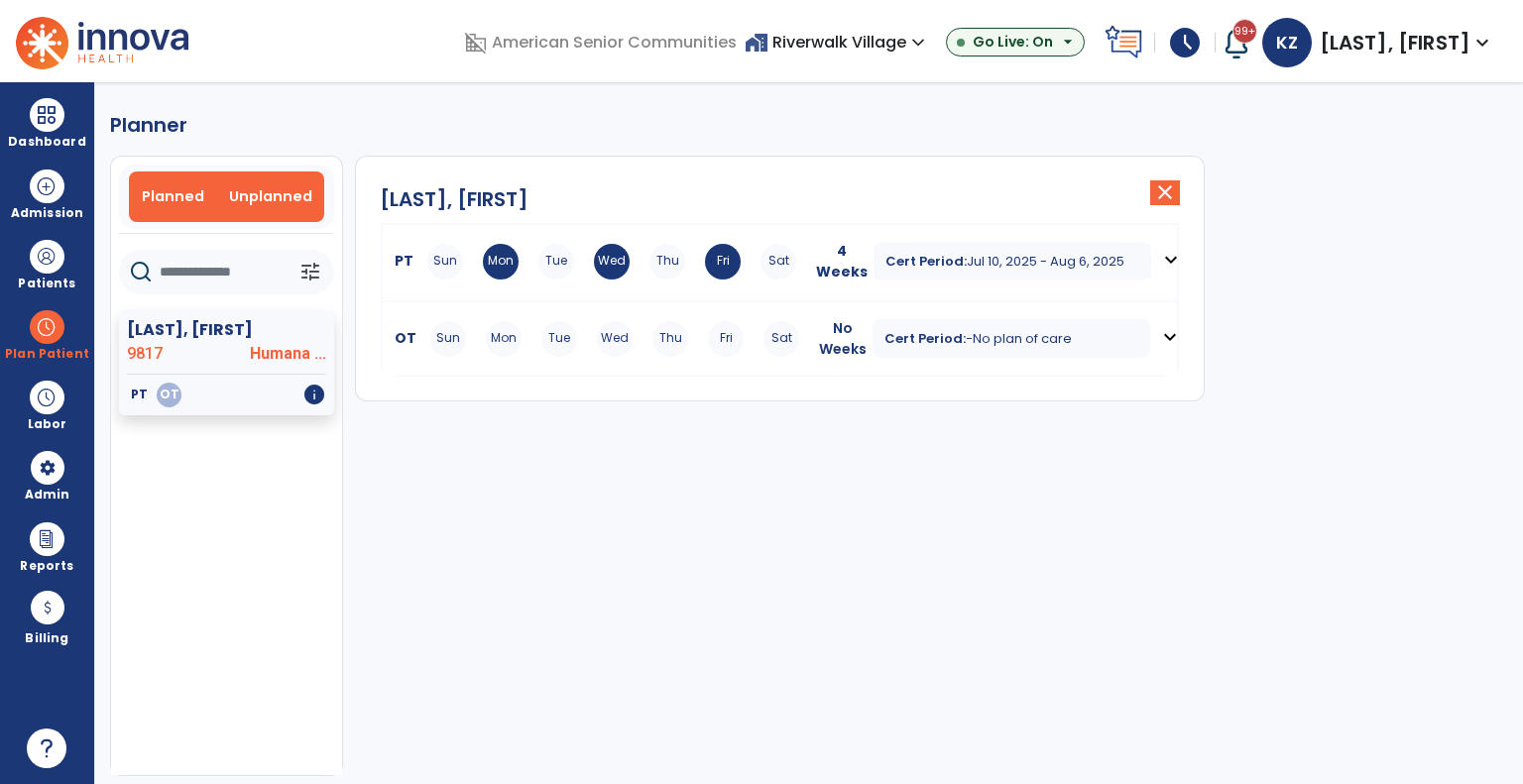 click on "Planned" at bounding box center (173, 196) 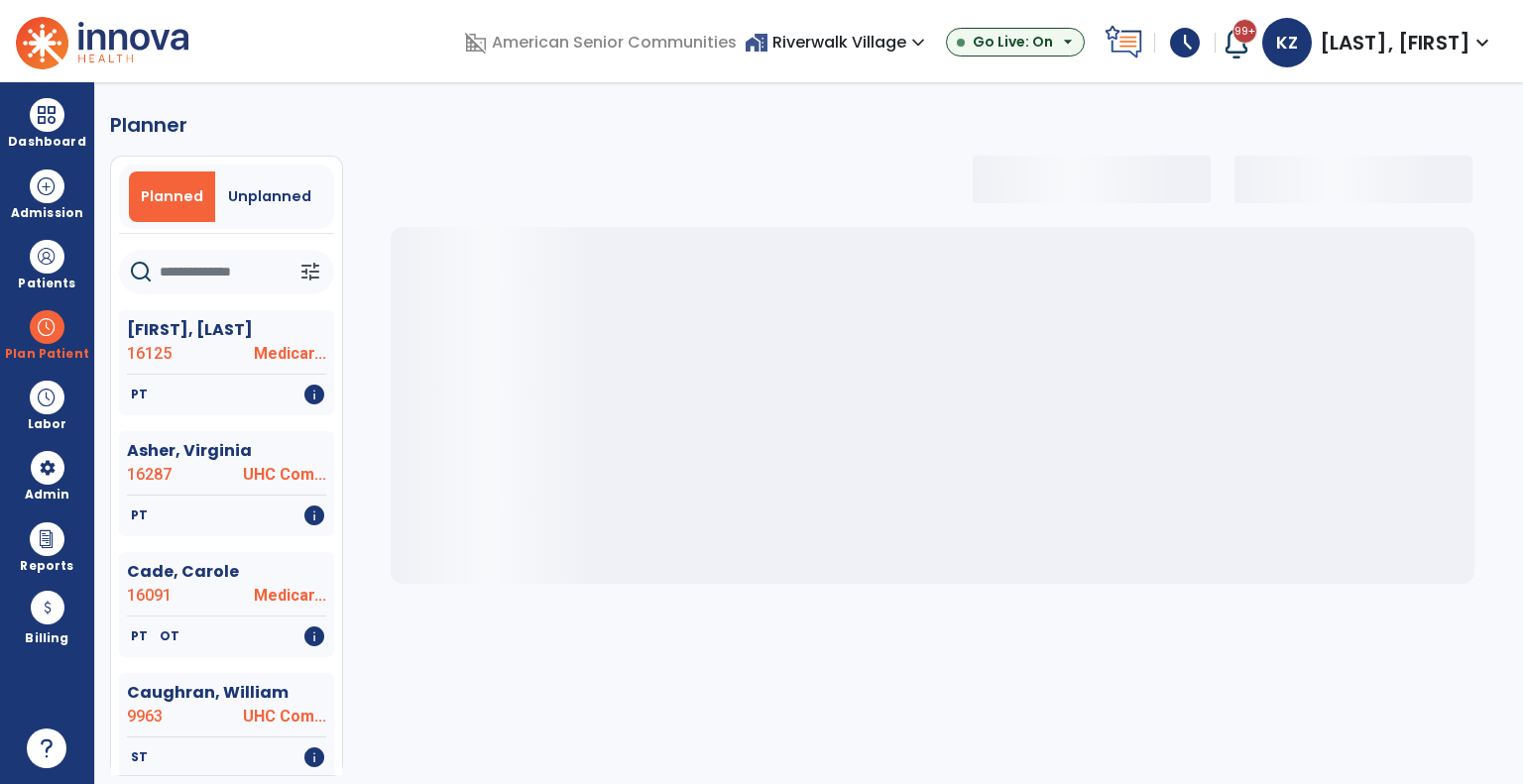 click 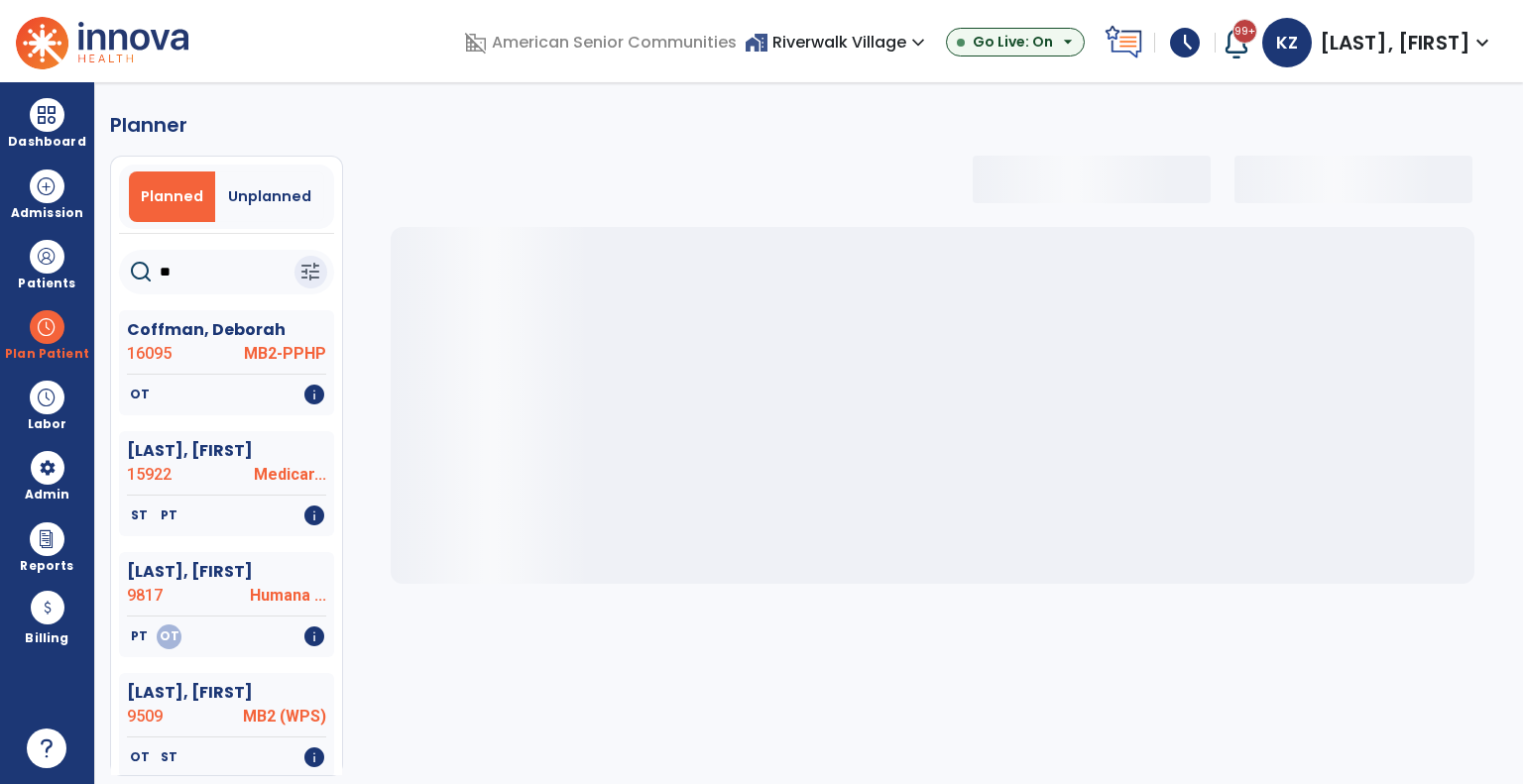 type on "***" 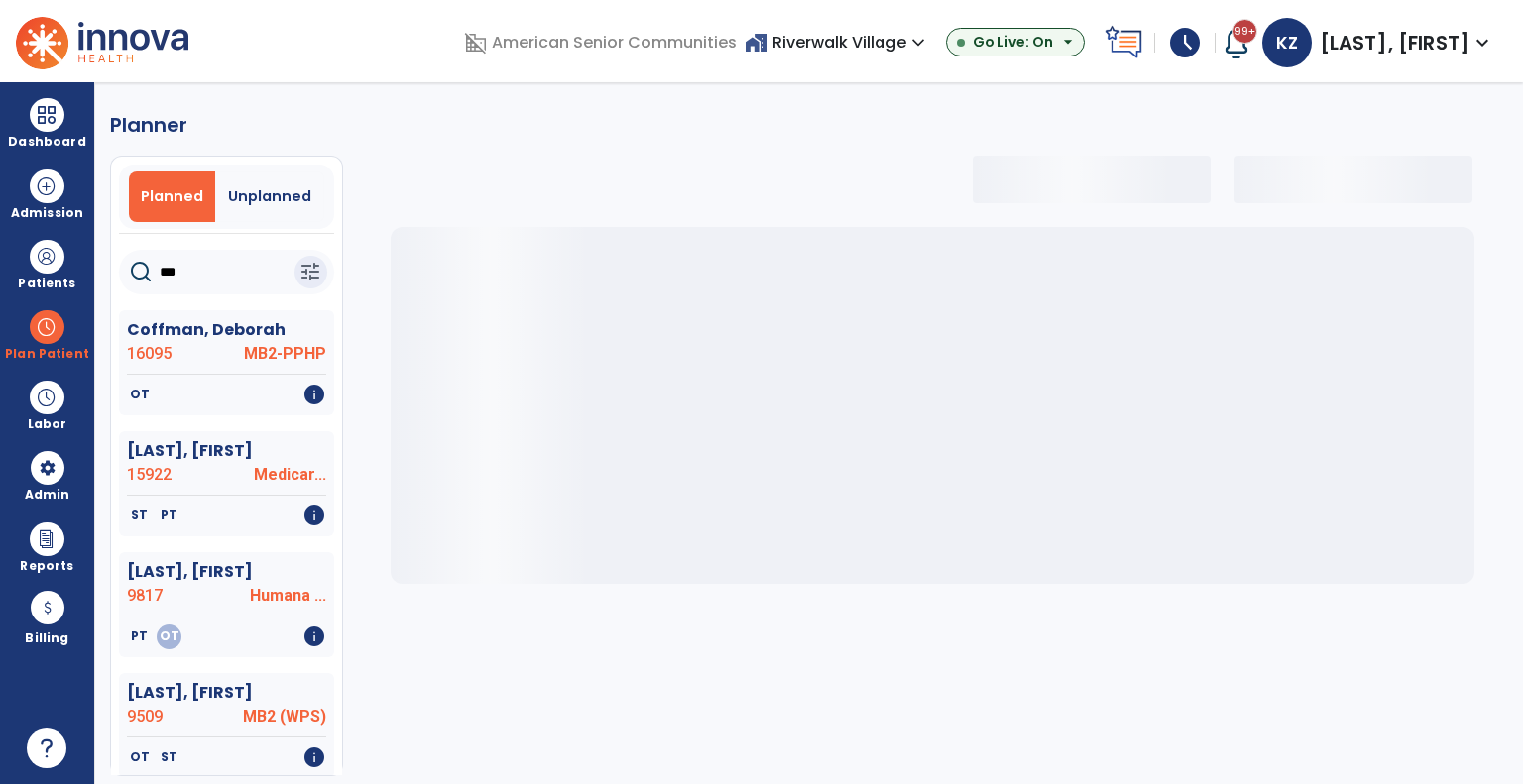 select on "***" 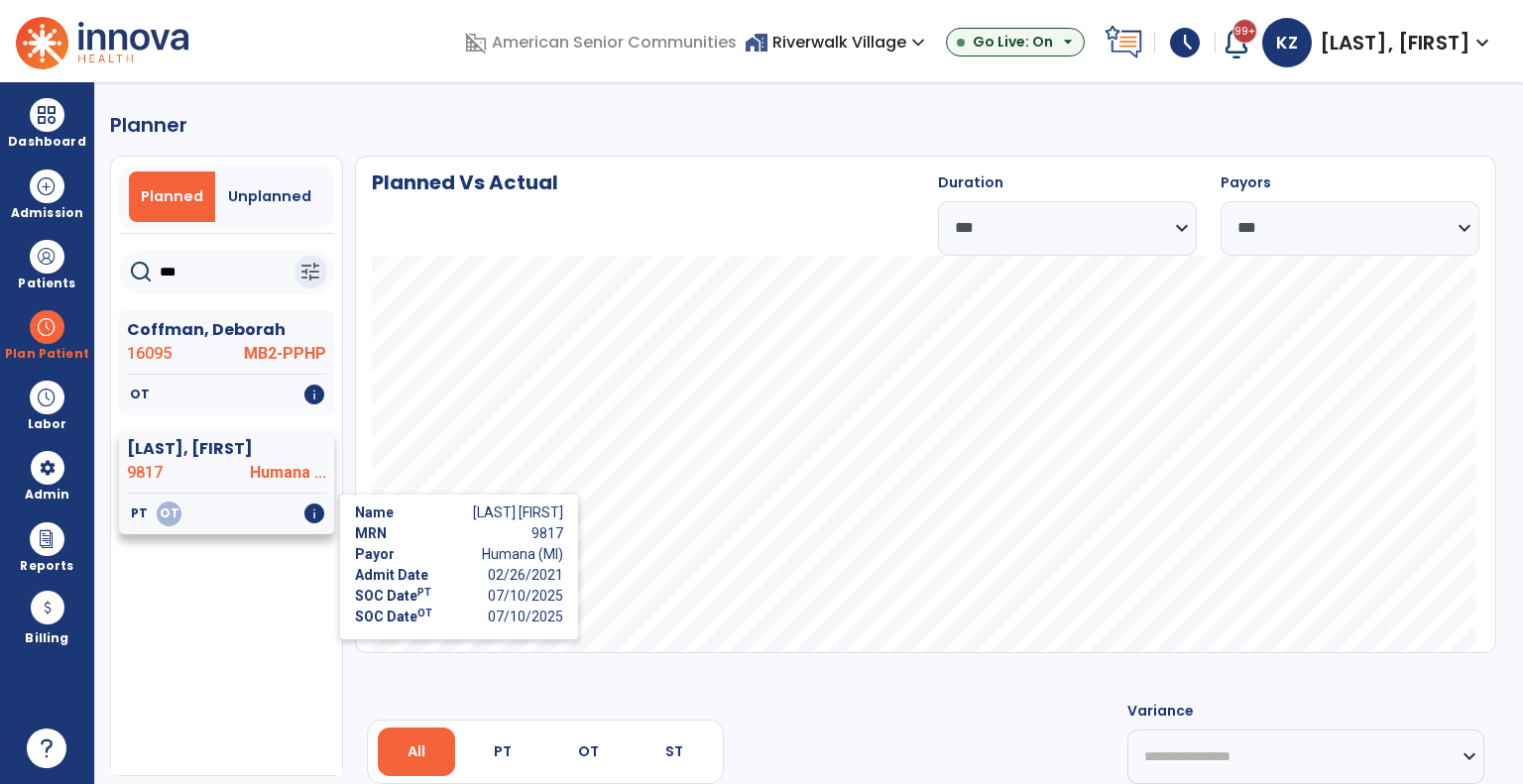 type on "***" 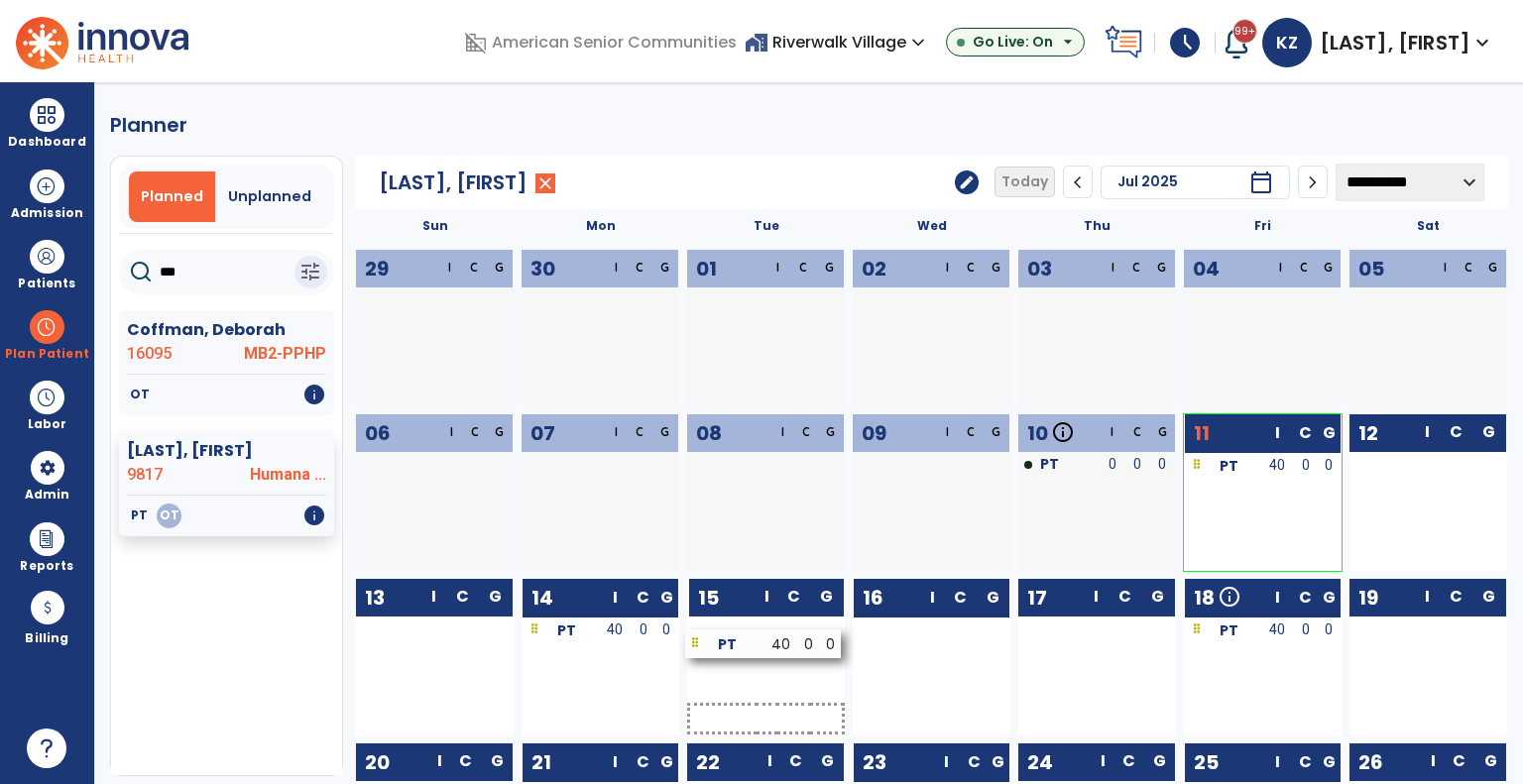 drag, startPoint x: 945, startPoint y: 626, endPoint x: 777, endPoint y: 639, distance: 168.50223 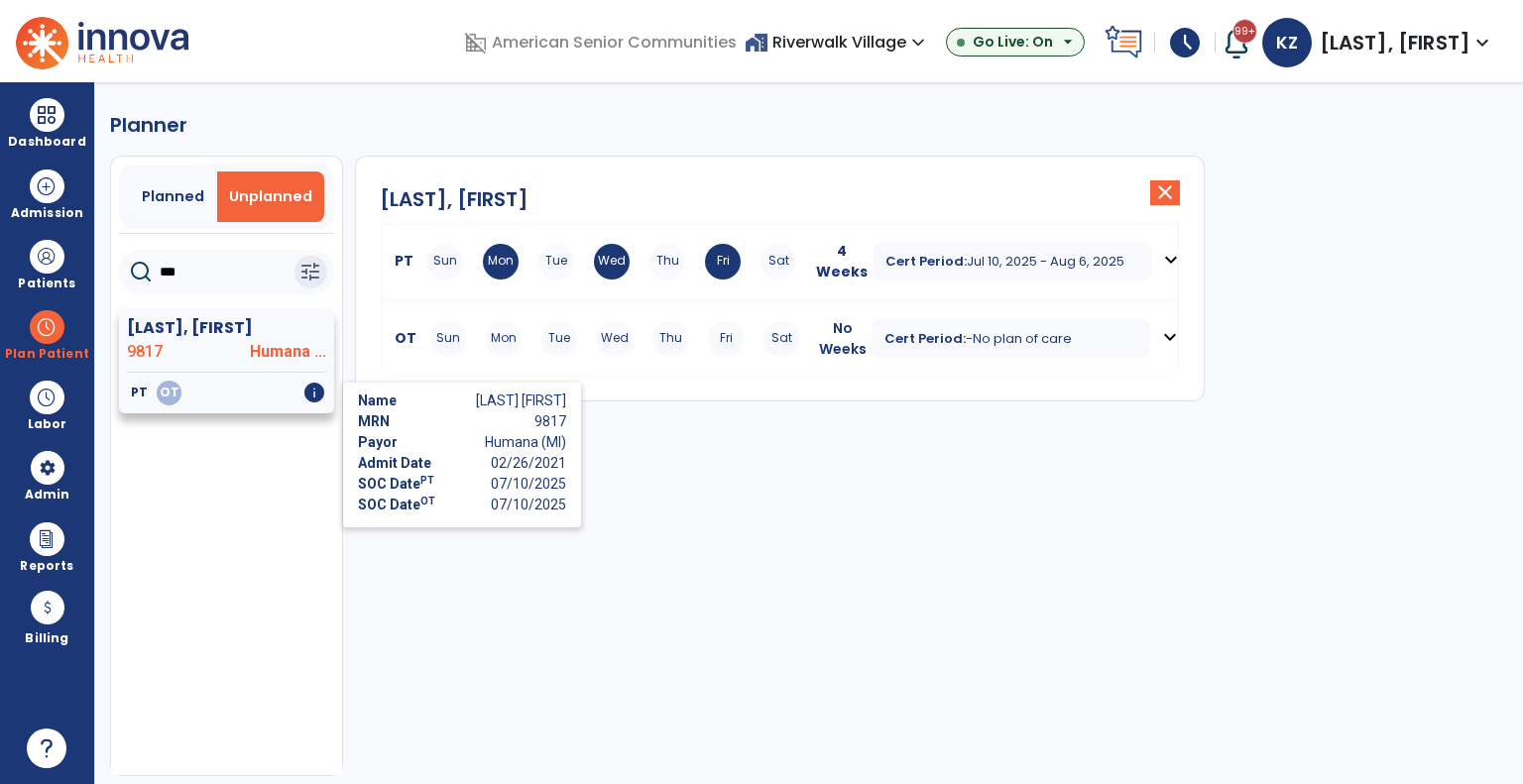 click on "info" 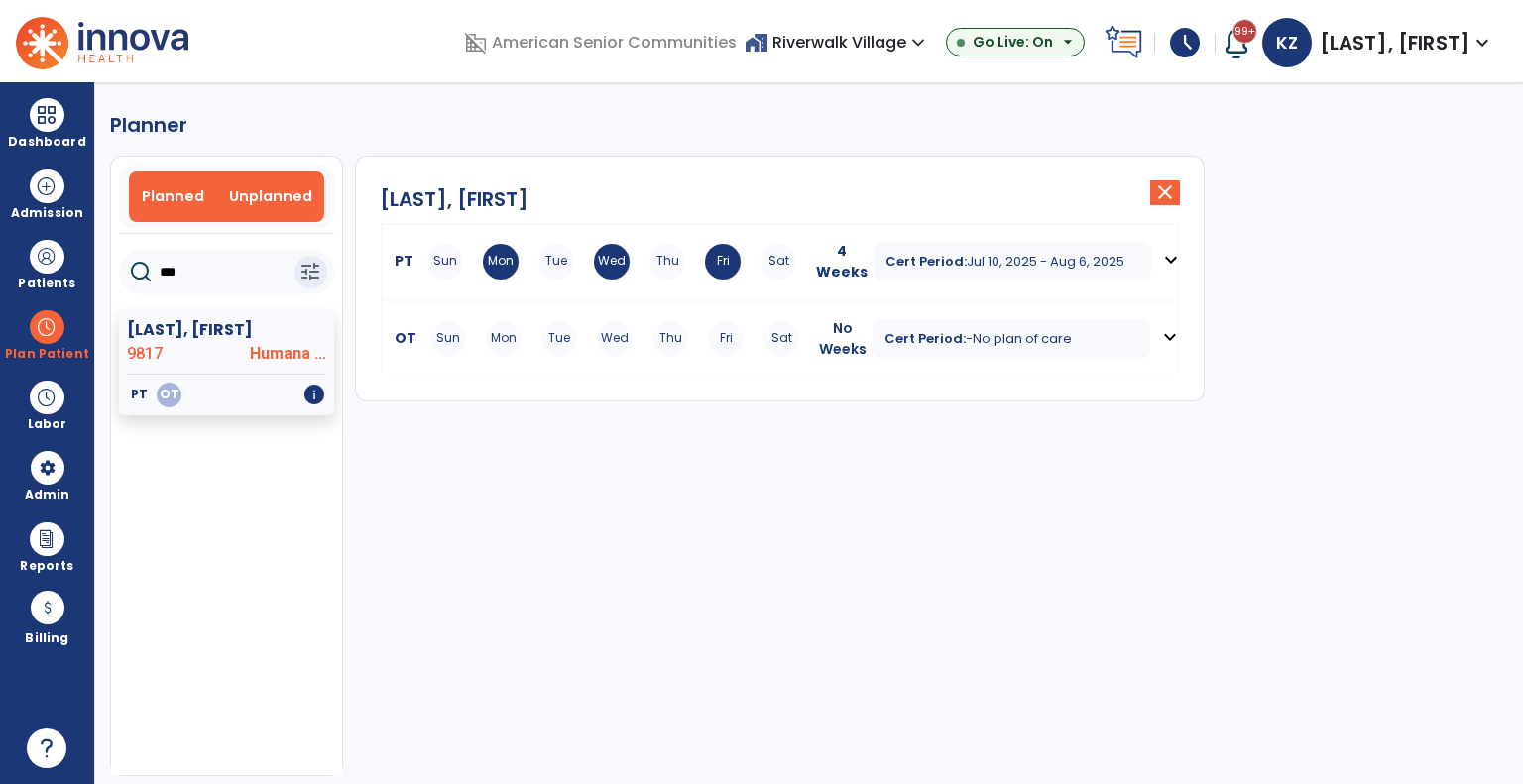 click on "Planned" at bounding box center [174, 196] 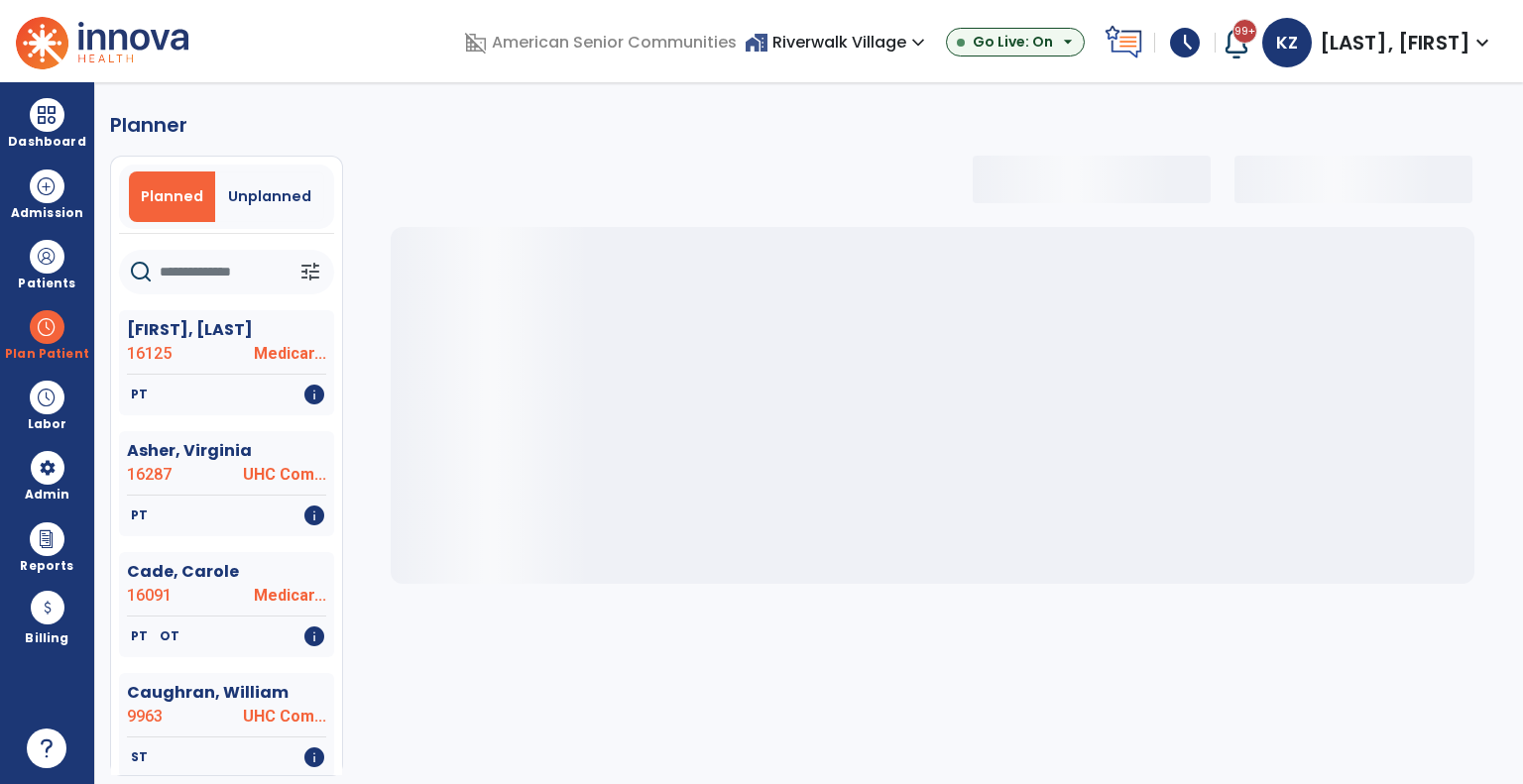 click 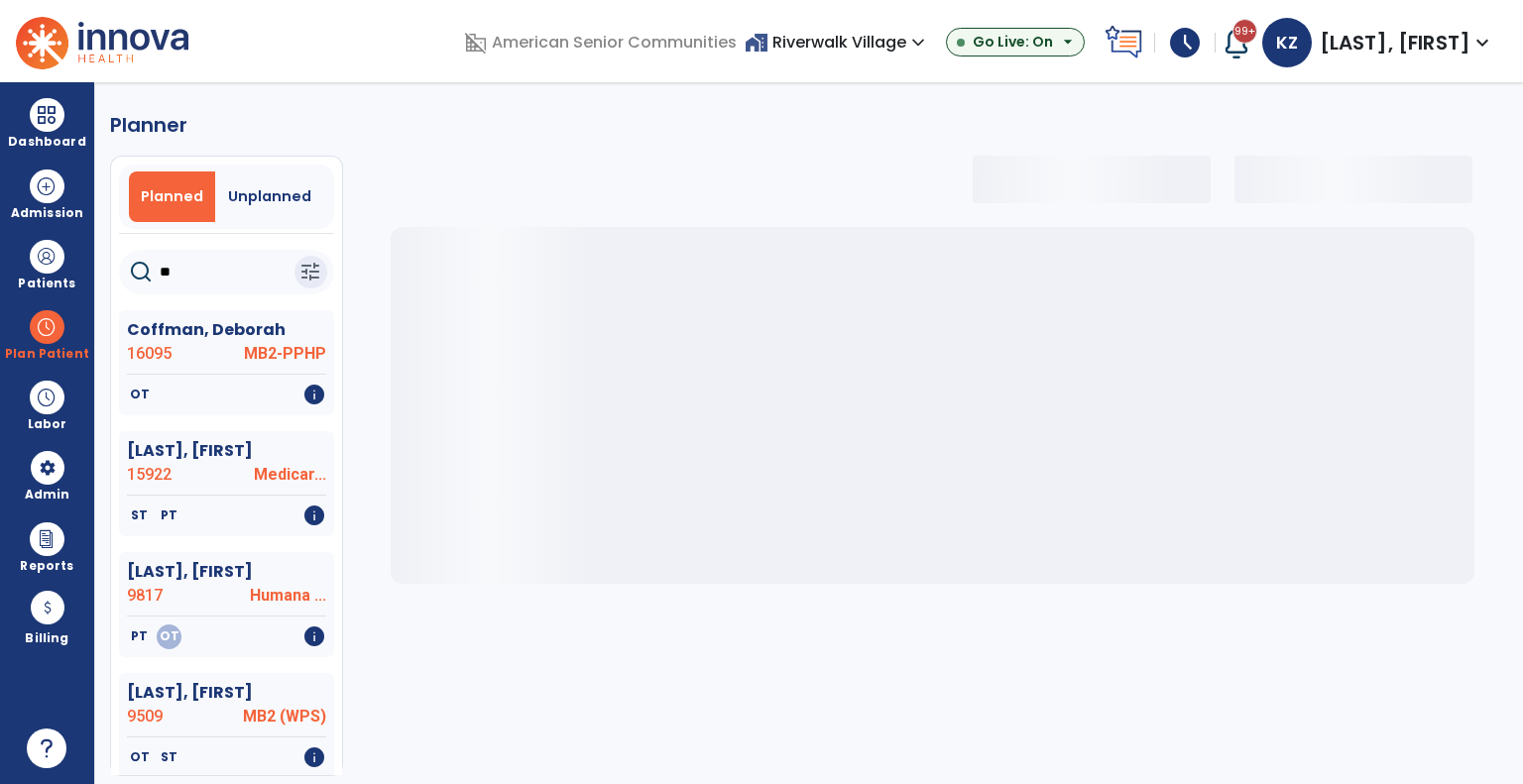 type on "***" 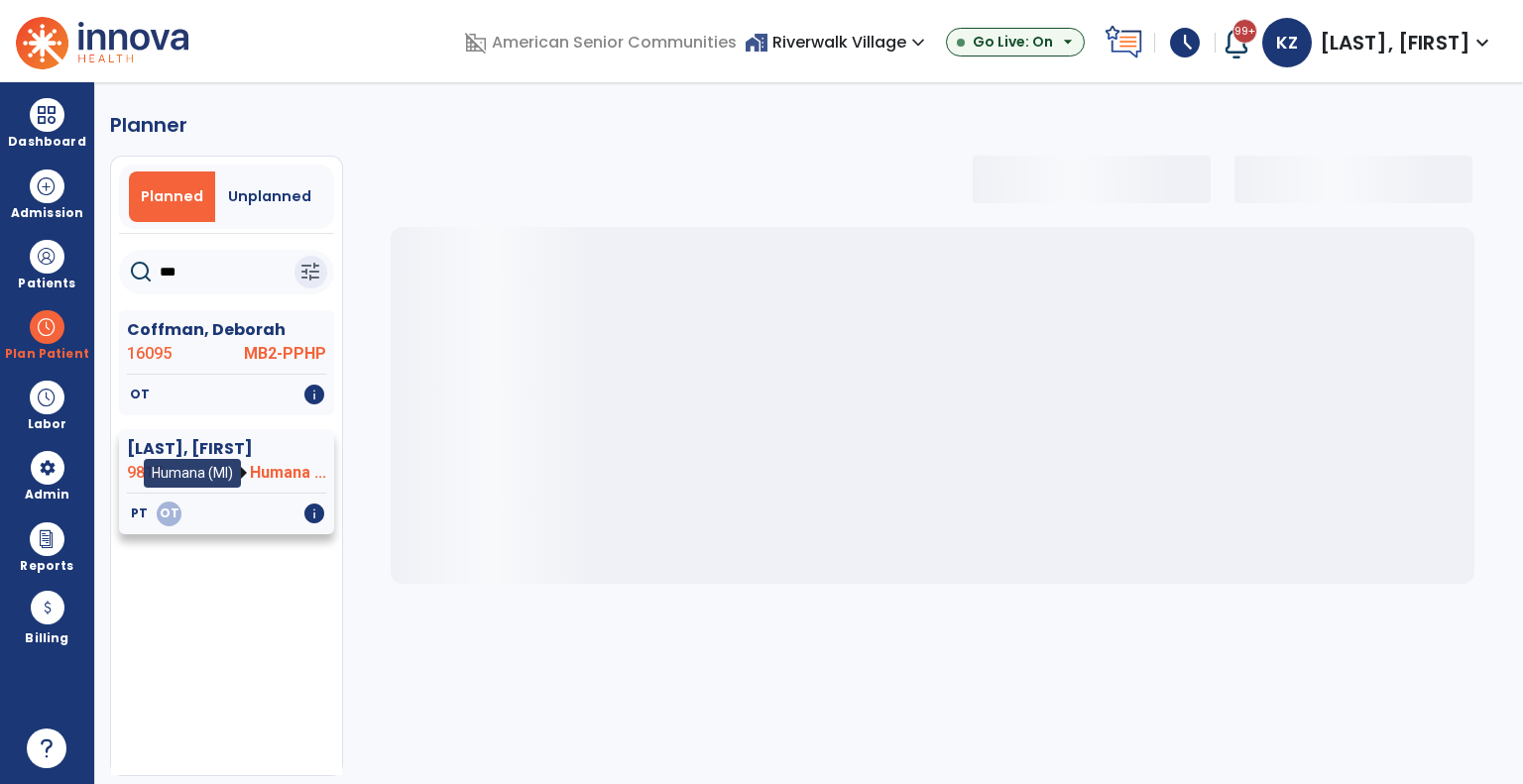 select on "***" 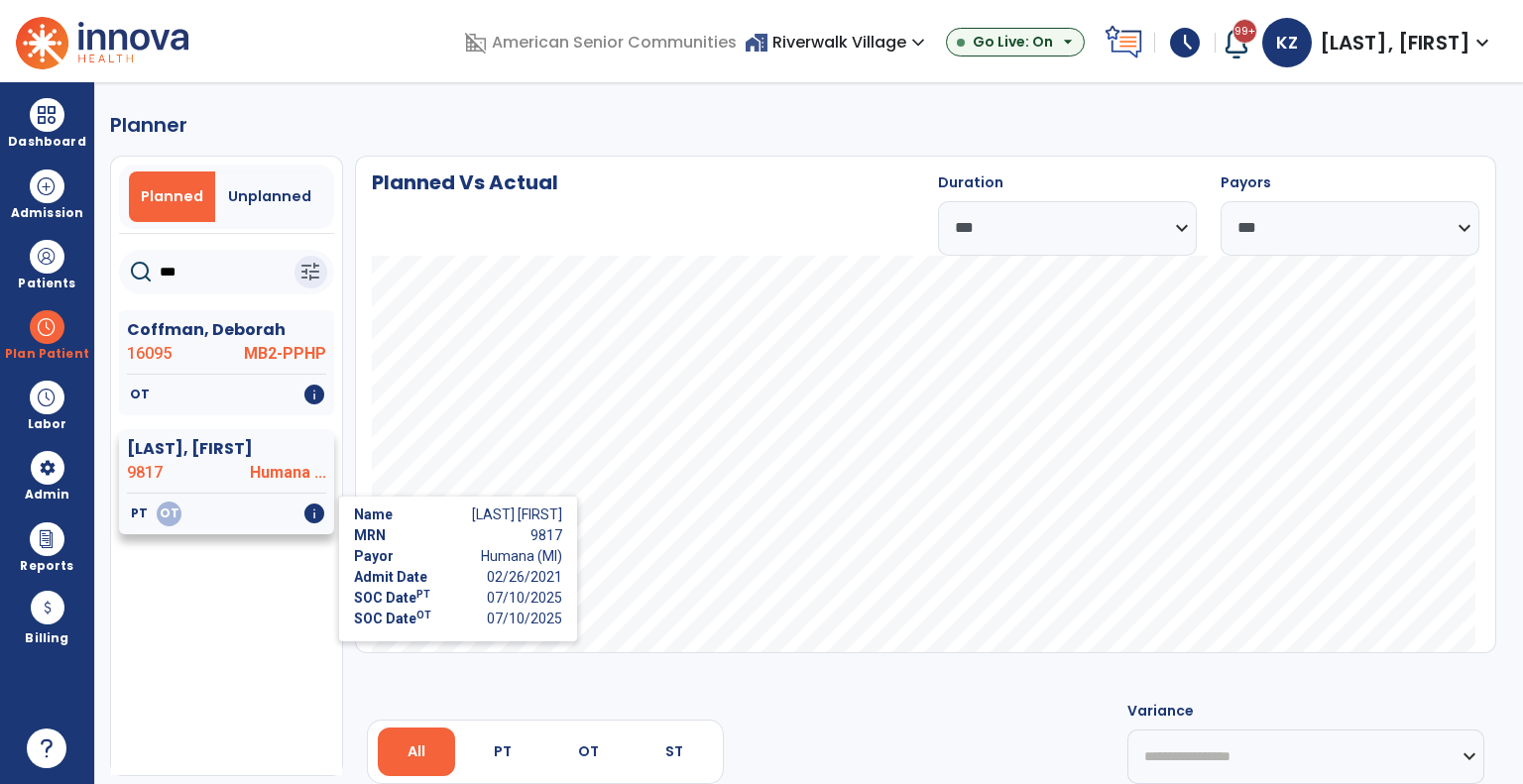 type on "***" 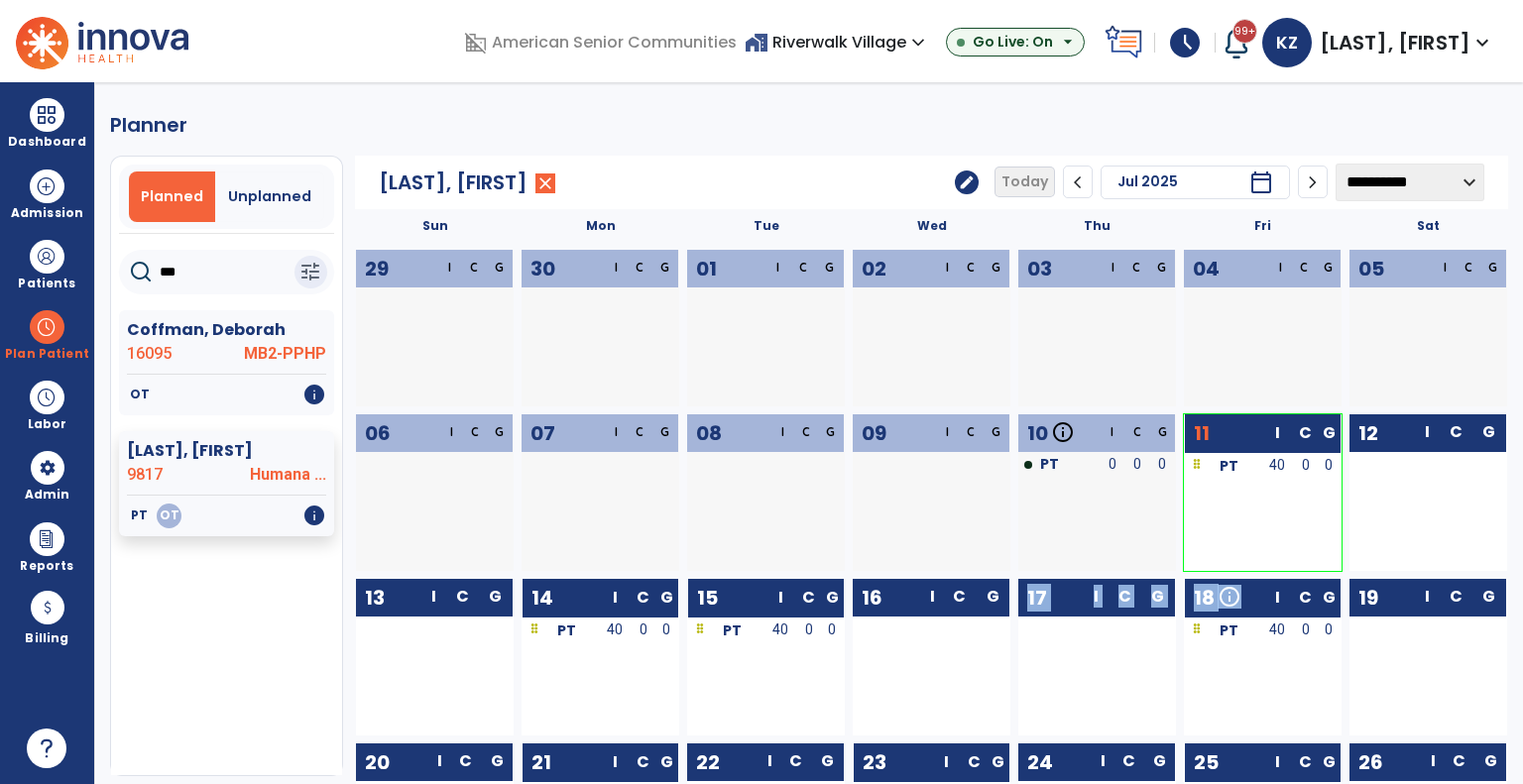 drag, startPoint x: 1233, startPoint y: 614, endPoint x: 972, endPoint y: 626, distance: 261.2757 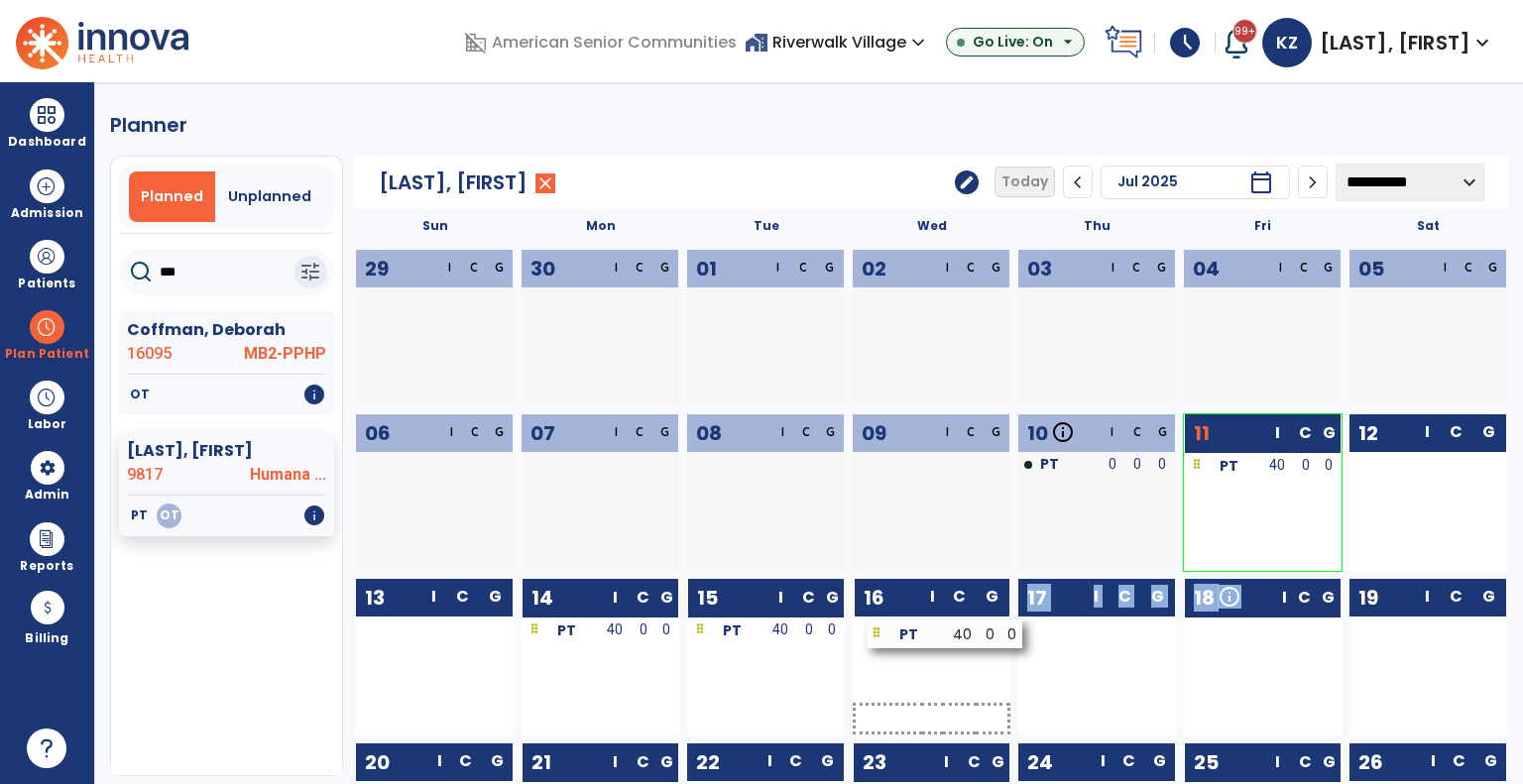 drag, startPoint x: 1217, startPoint y: 637, endPoint x: 899, endPoint y: 640, distance: 318.01415 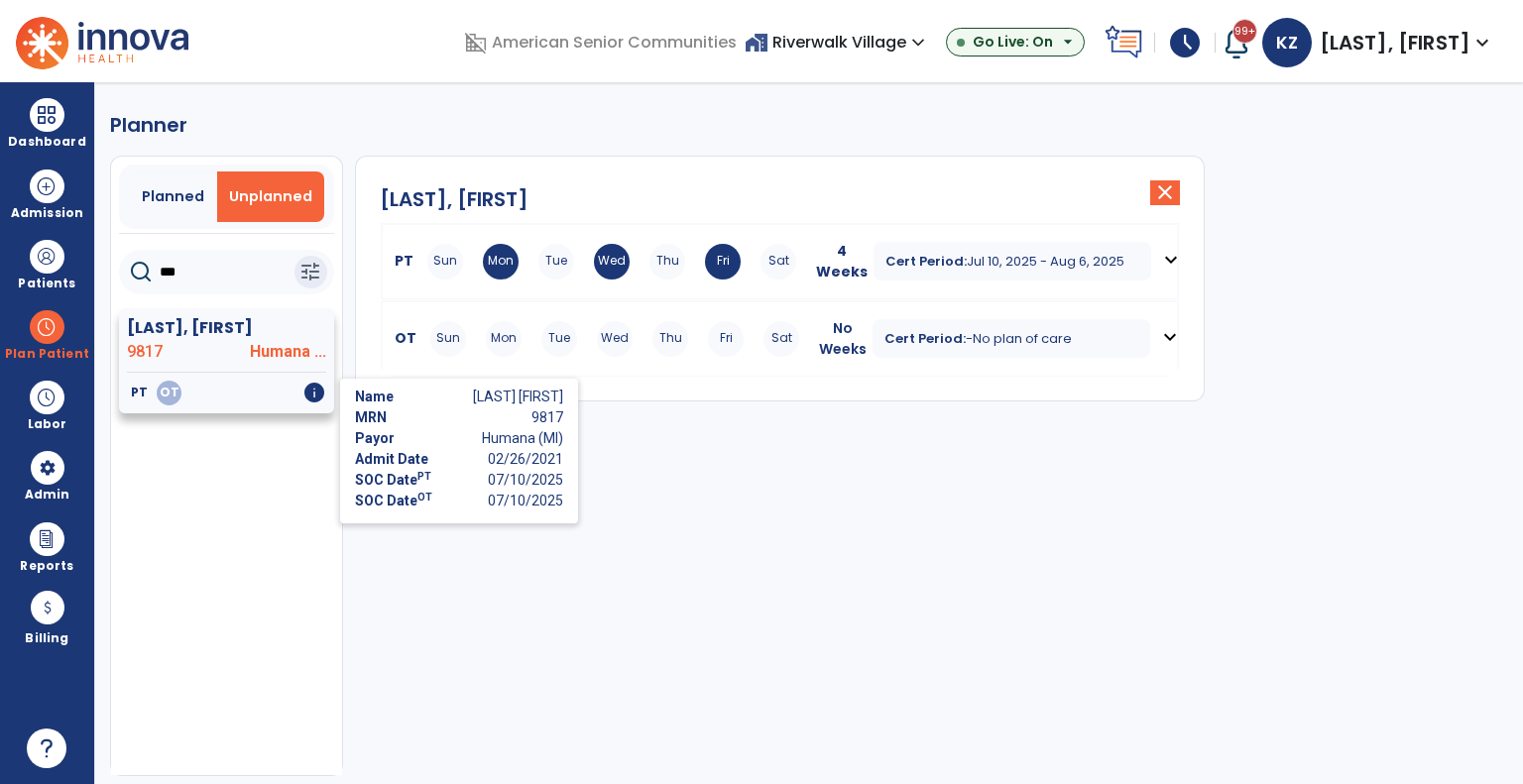 click on "info" 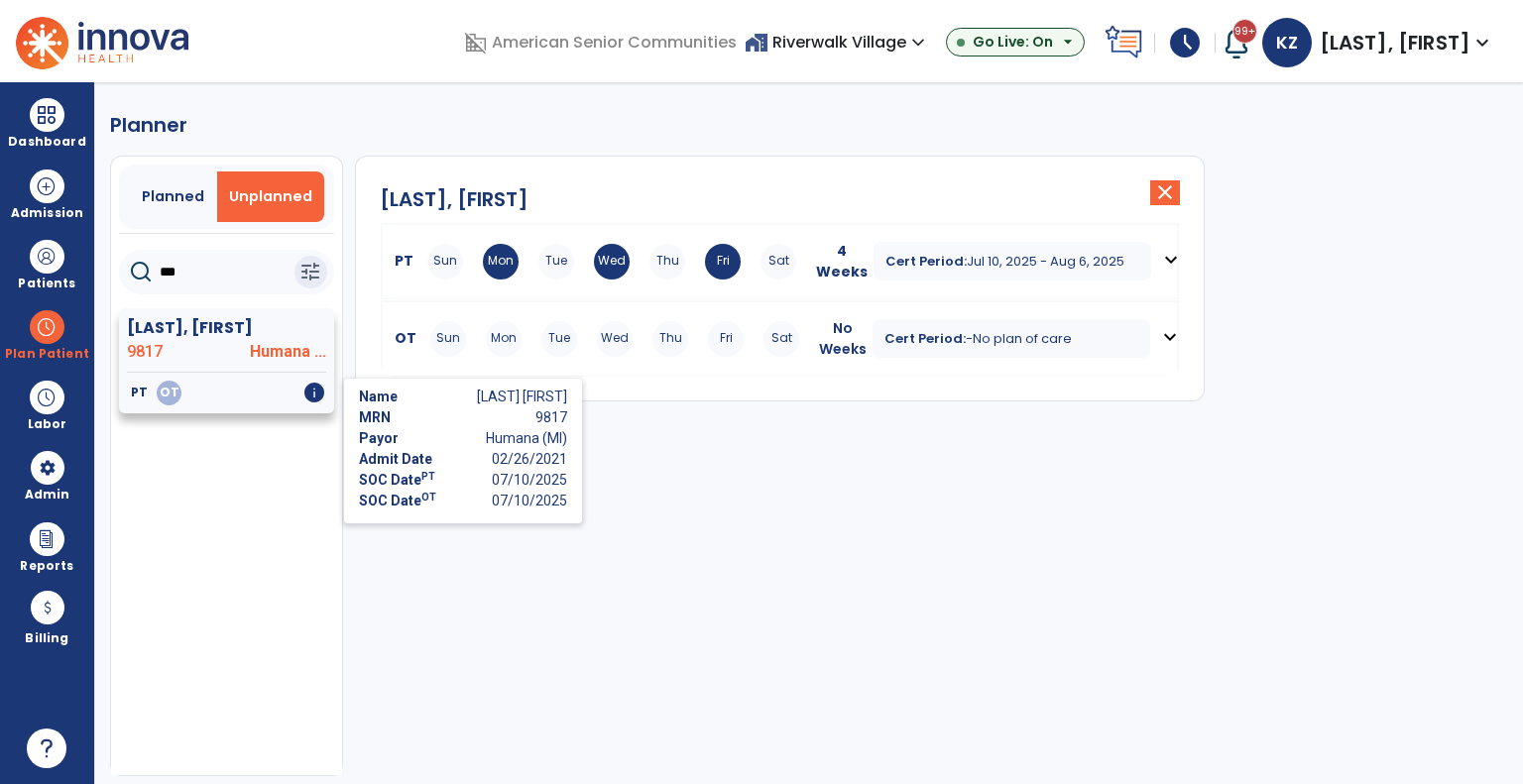 click on "info" 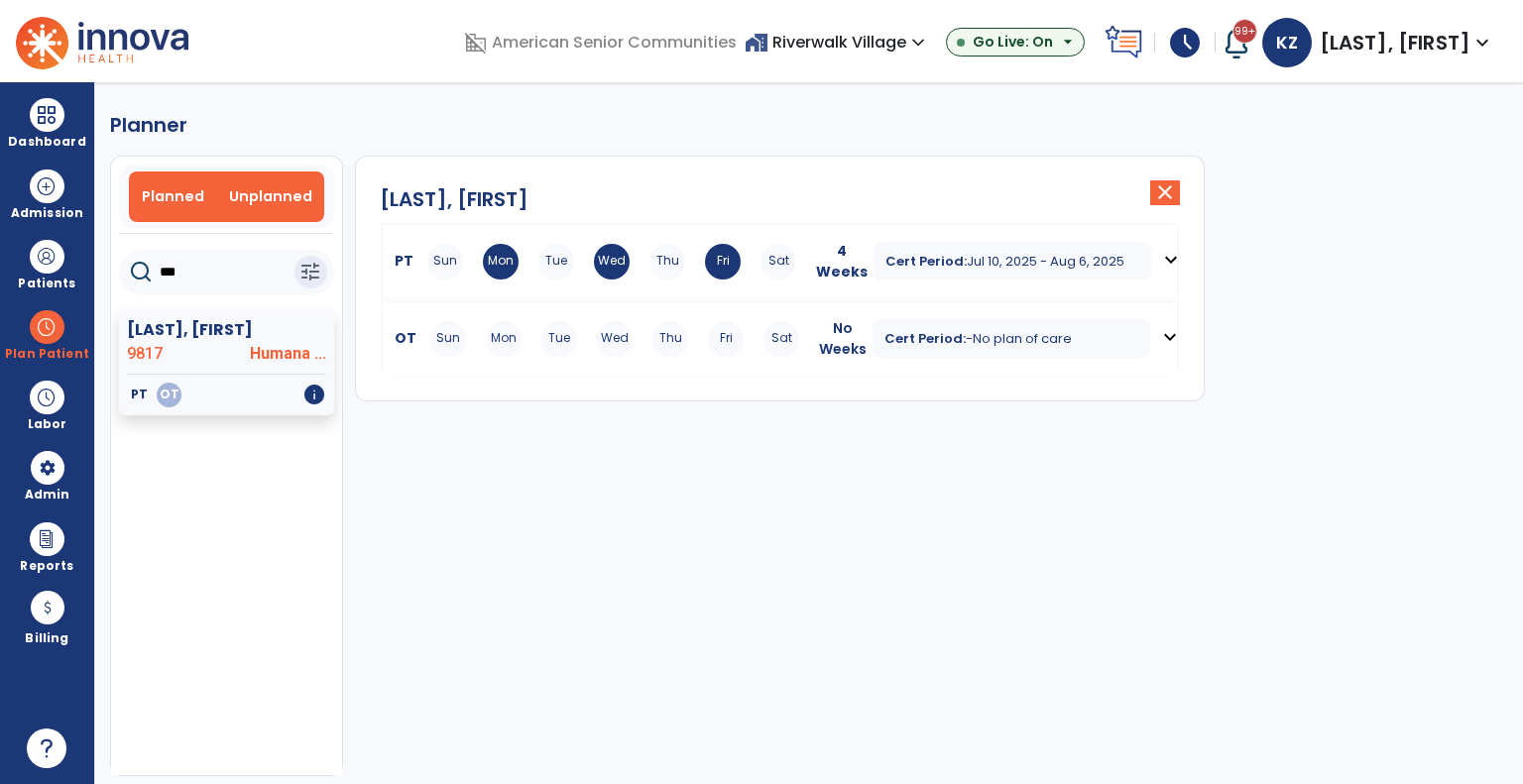 click on "Planned" at bounding box center (173, 196) 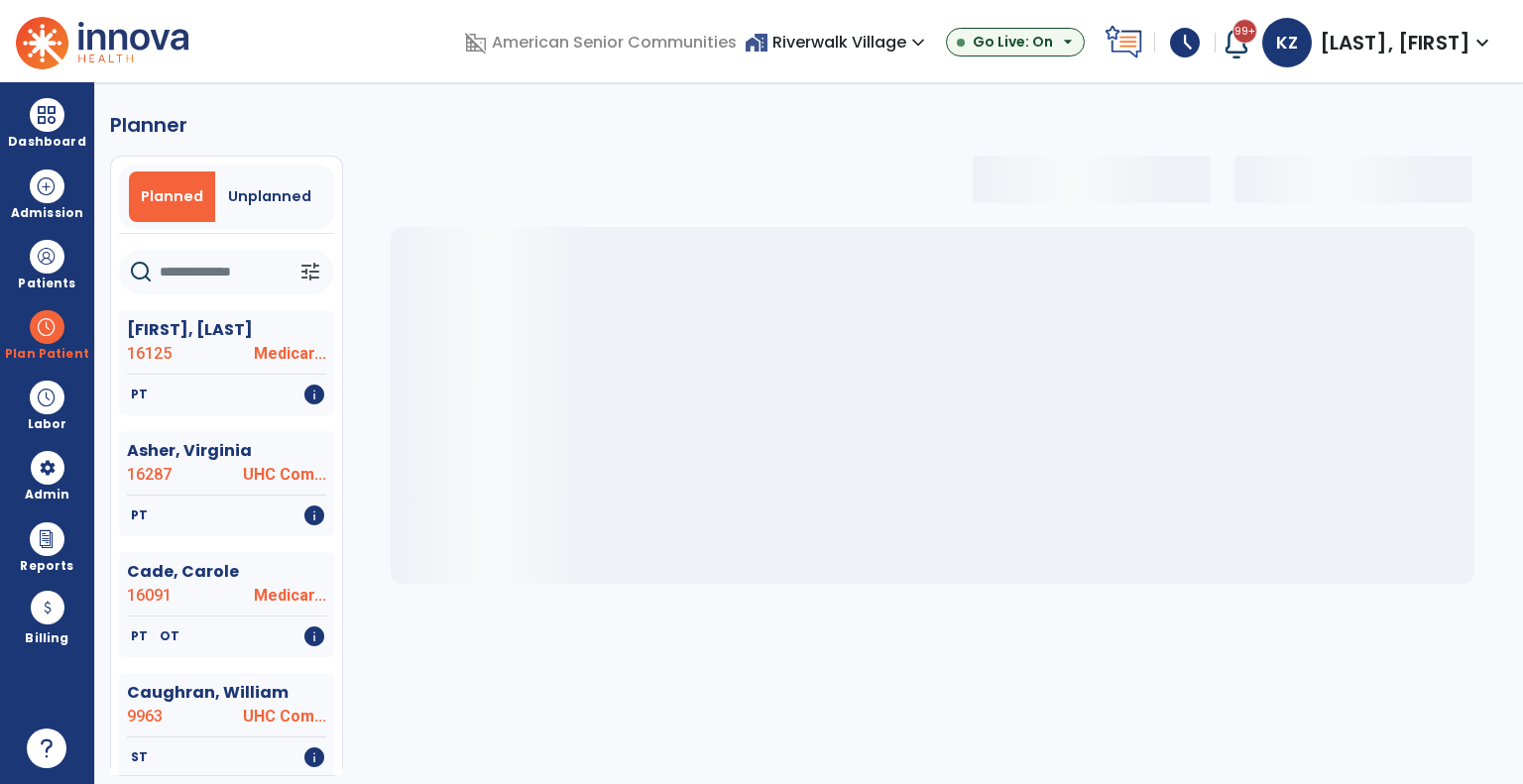 click 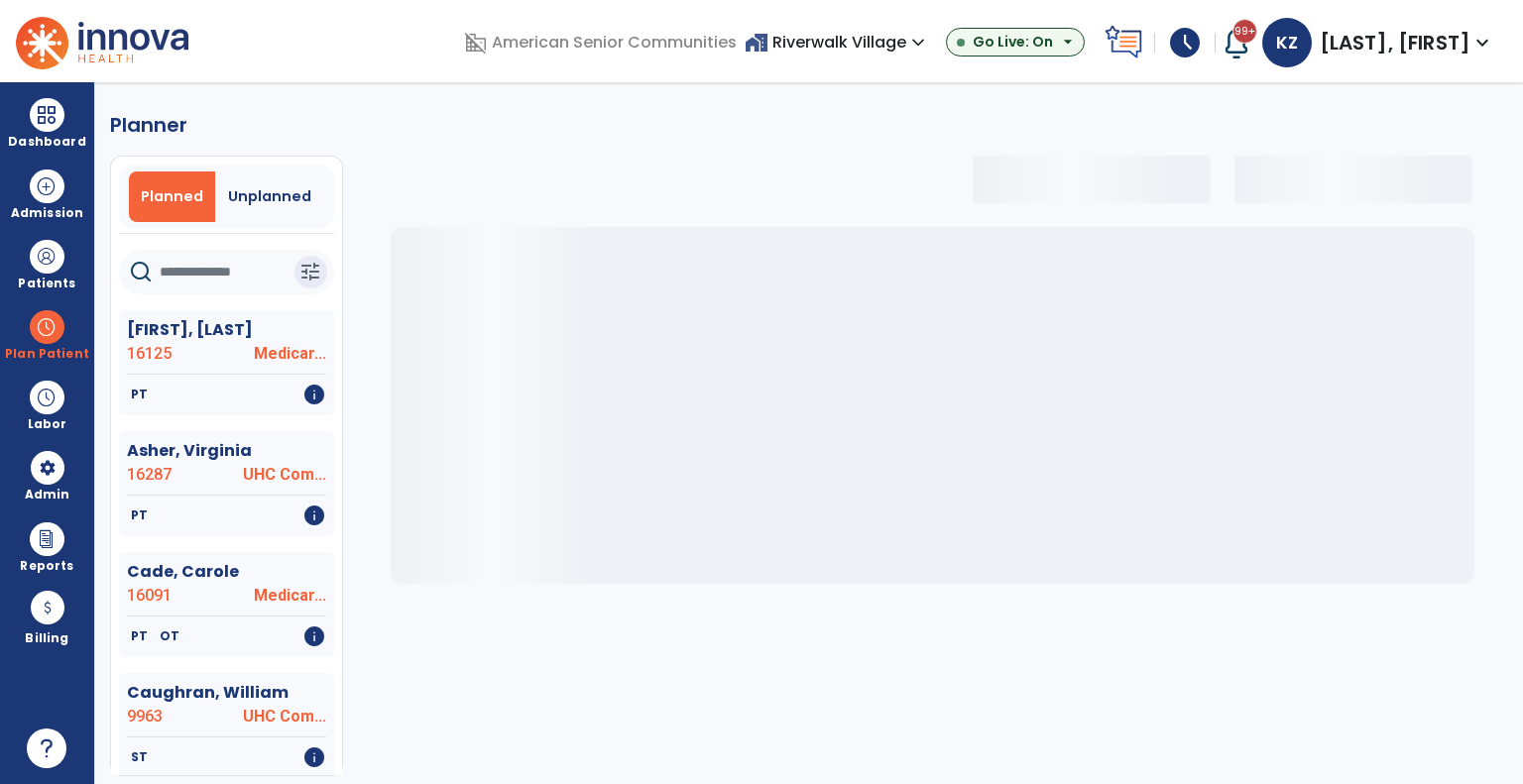 type on "*" 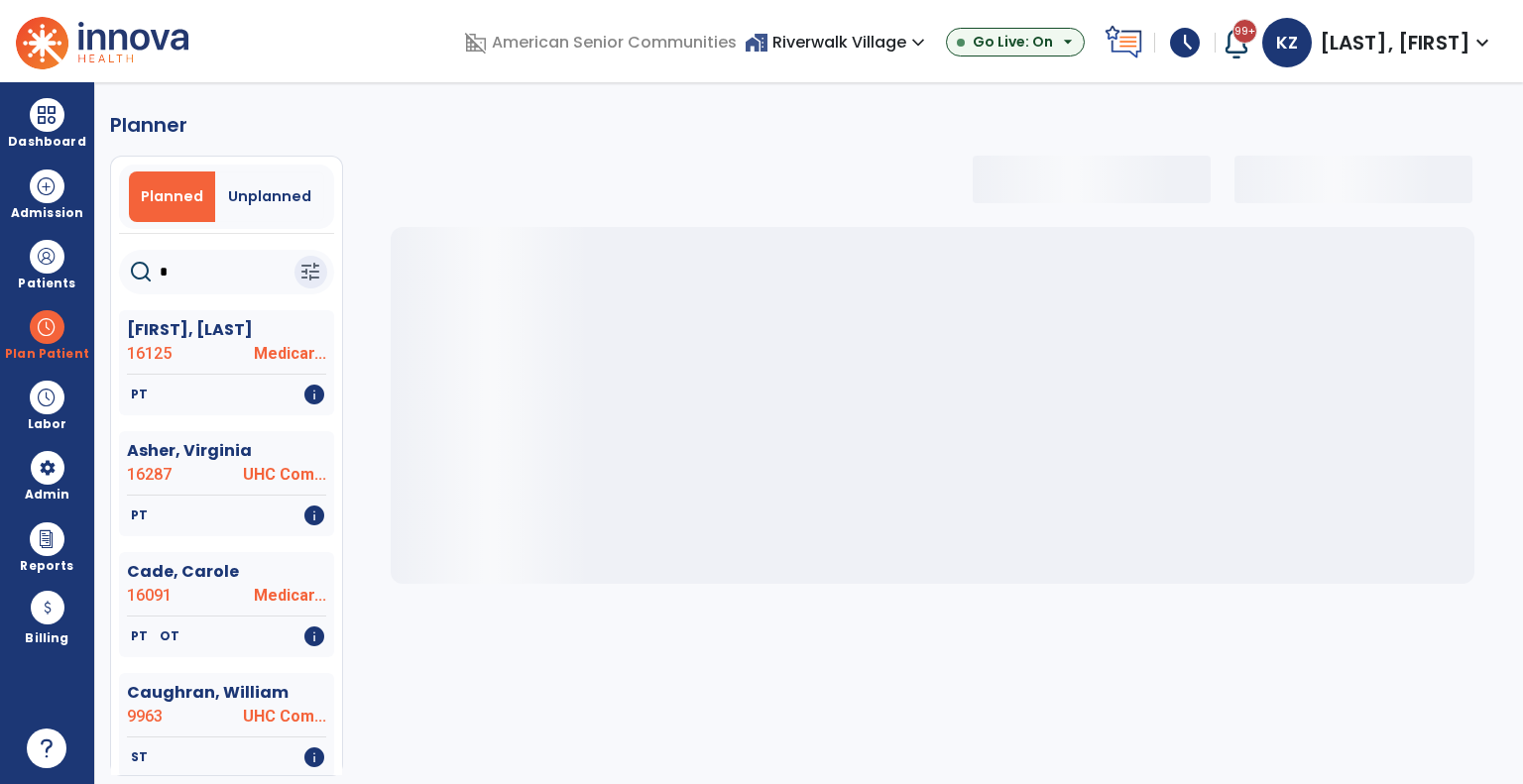 select on "***" 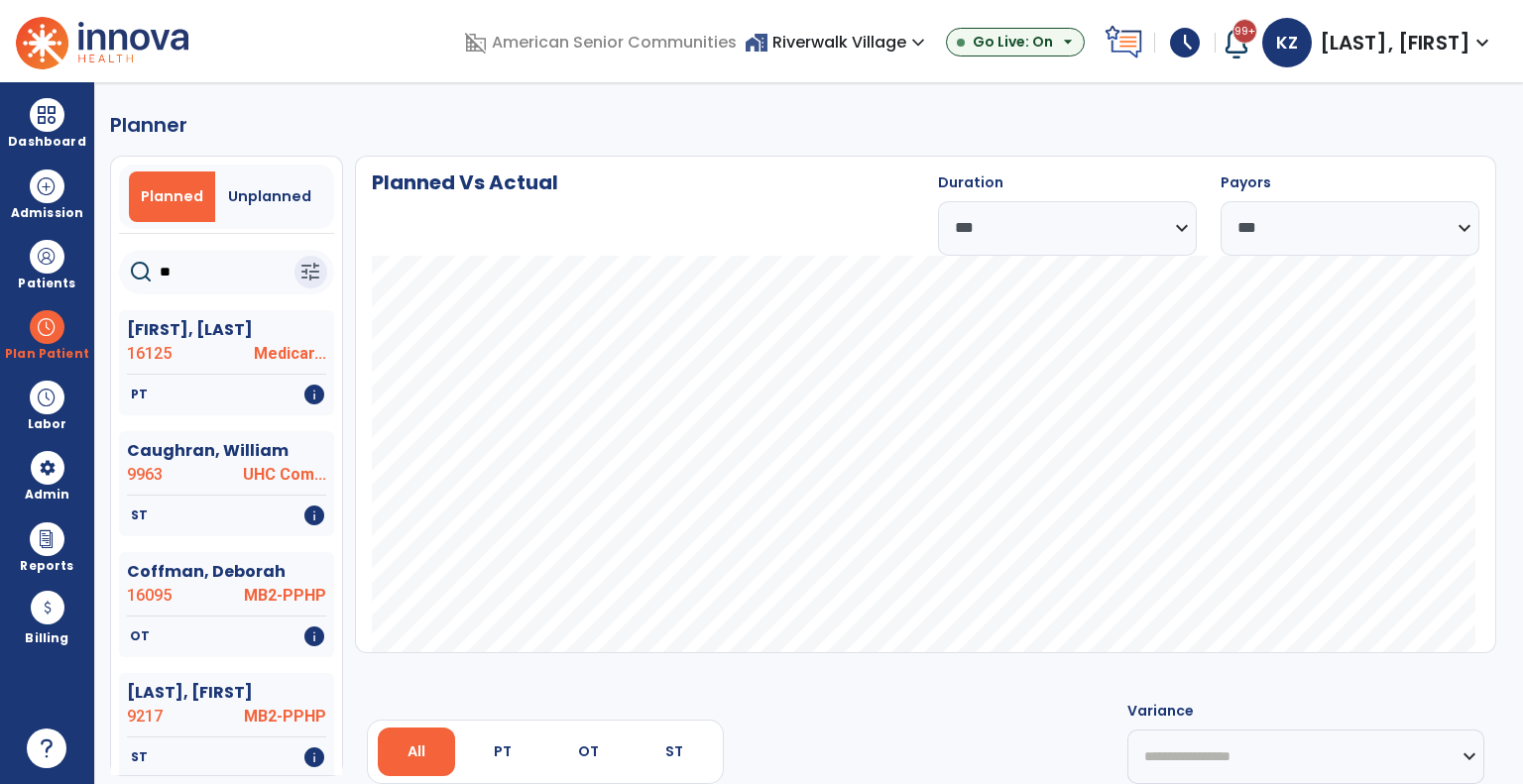 type on "*" 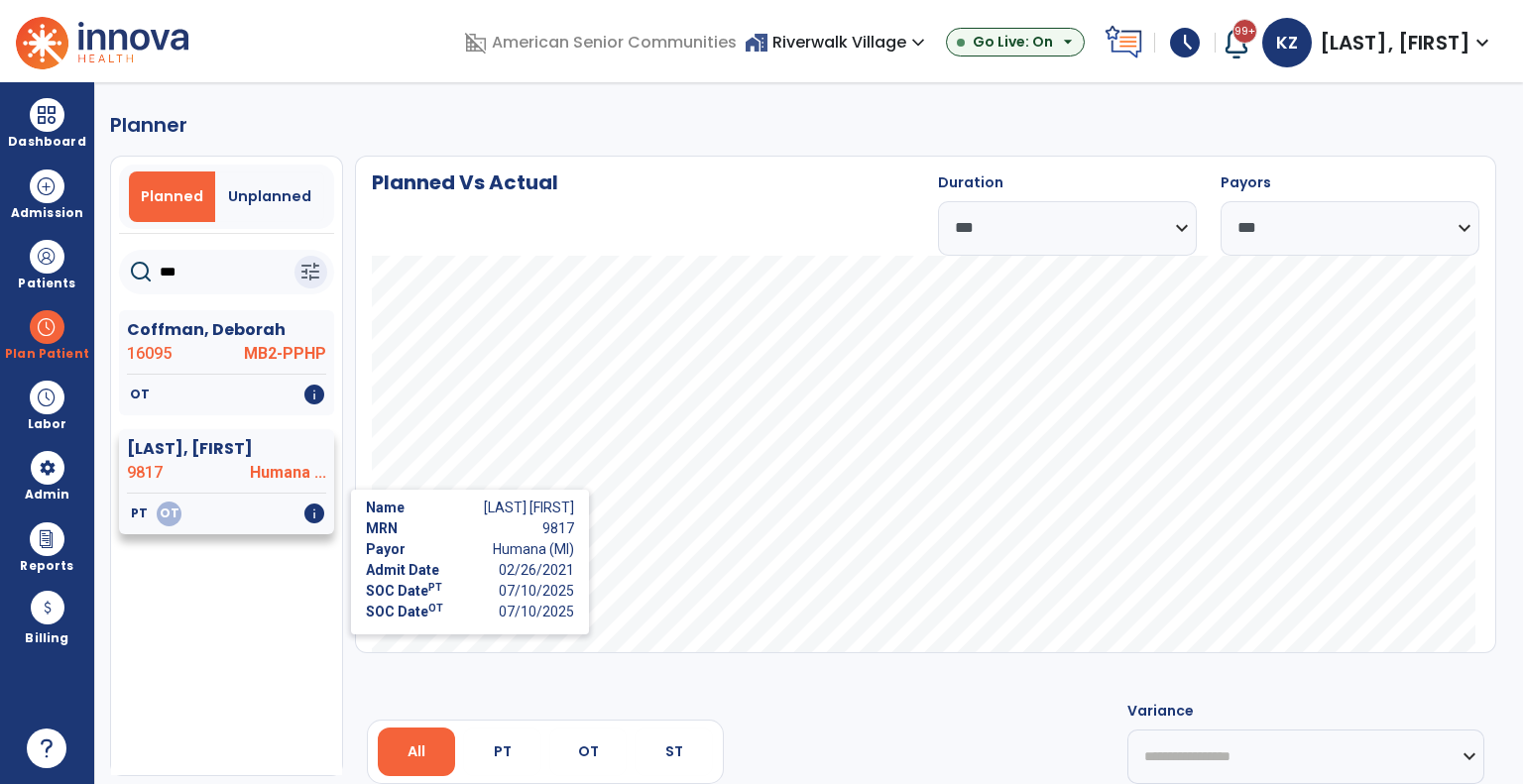 type on "***" 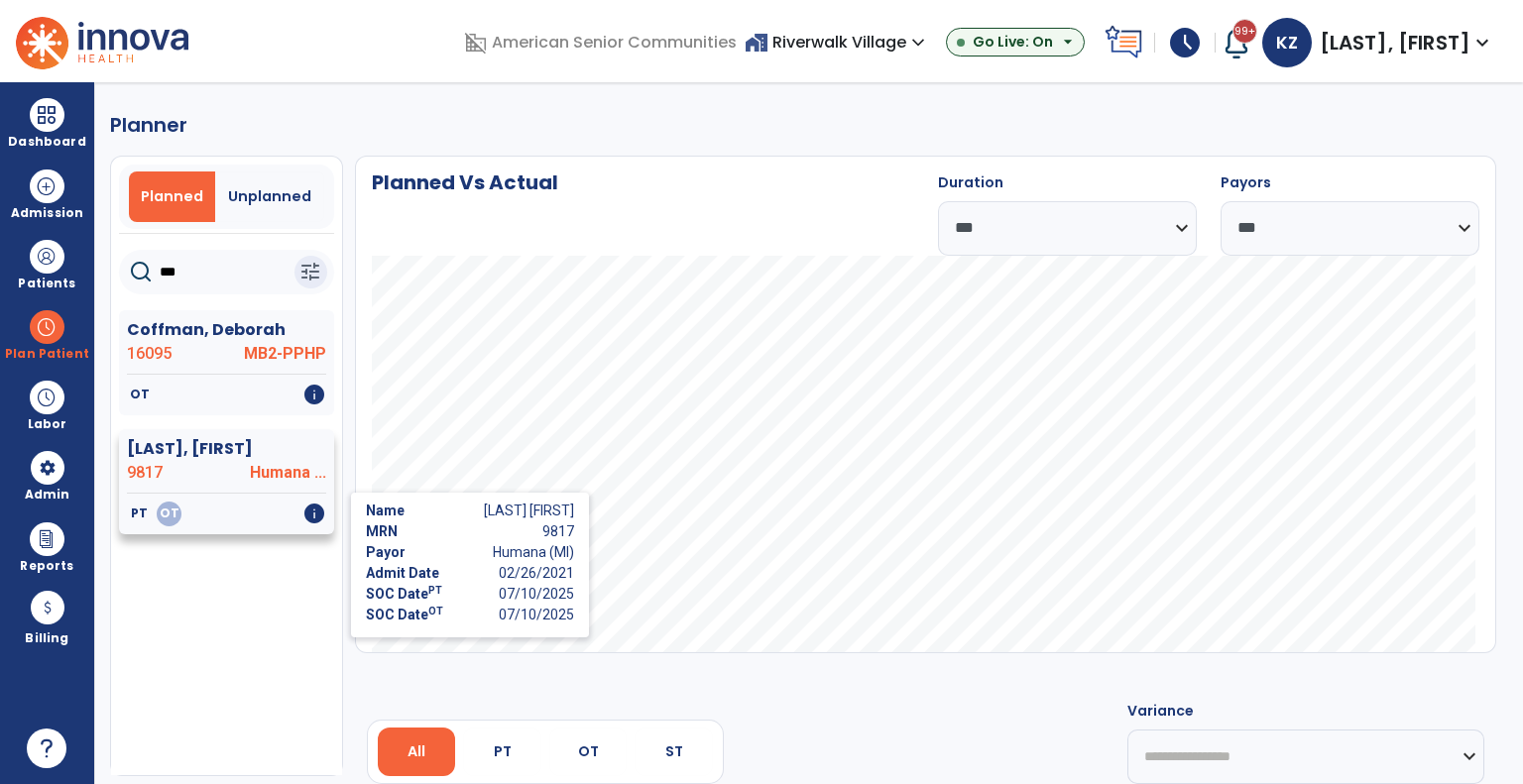 click on "info" 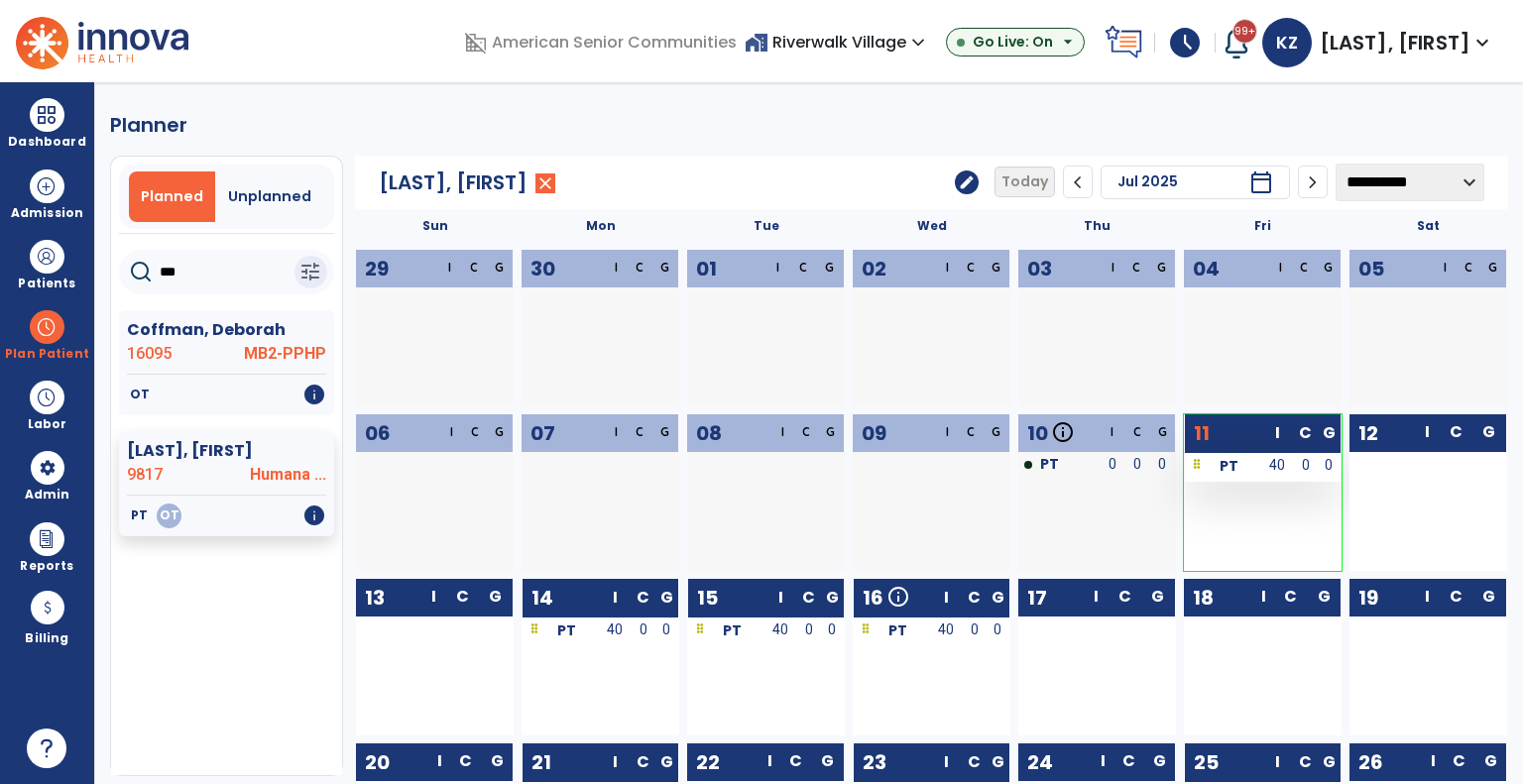 click on "PT" at bounding box center [1229, 466] 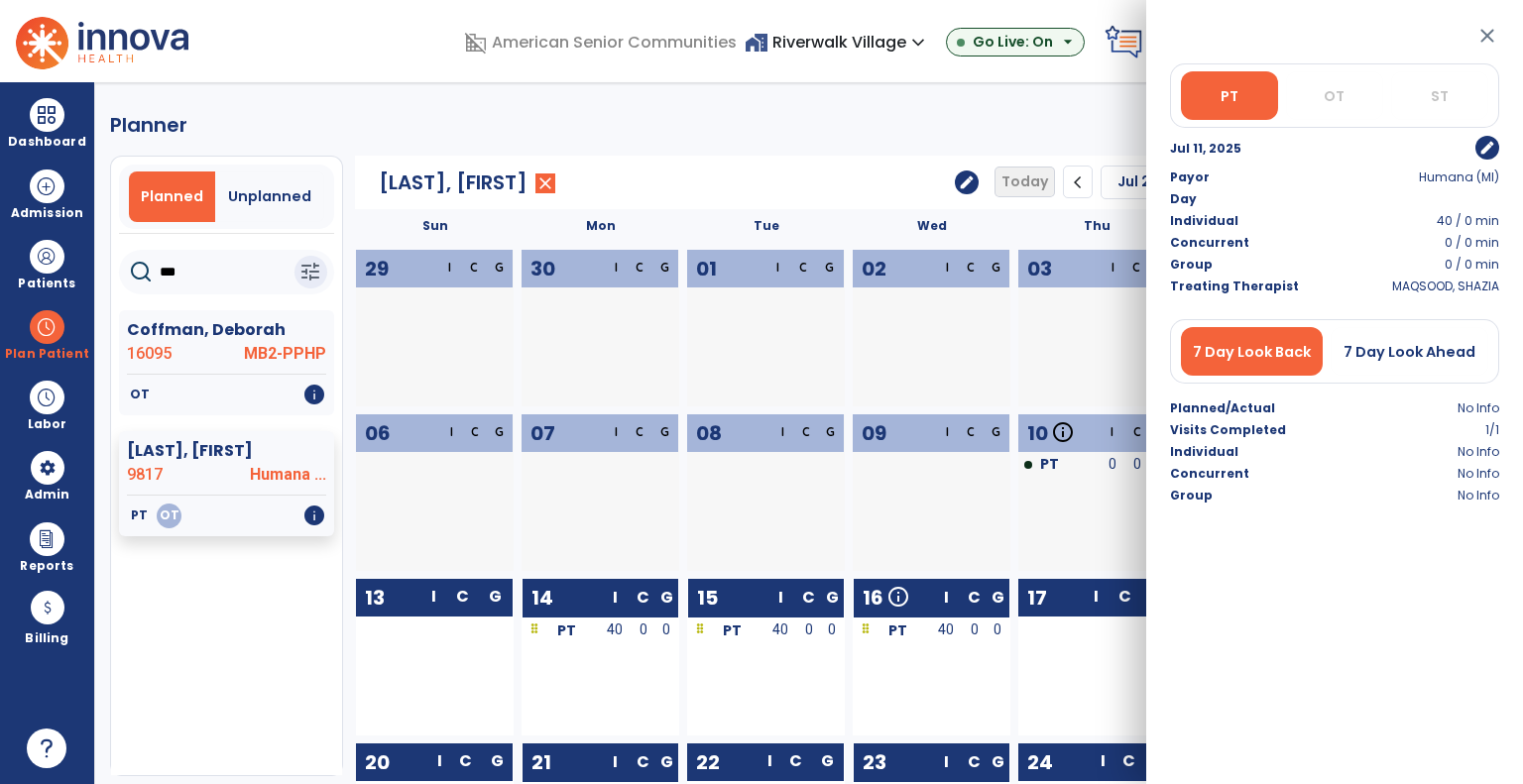 click on "edit" at bounding box center [1487, 148] 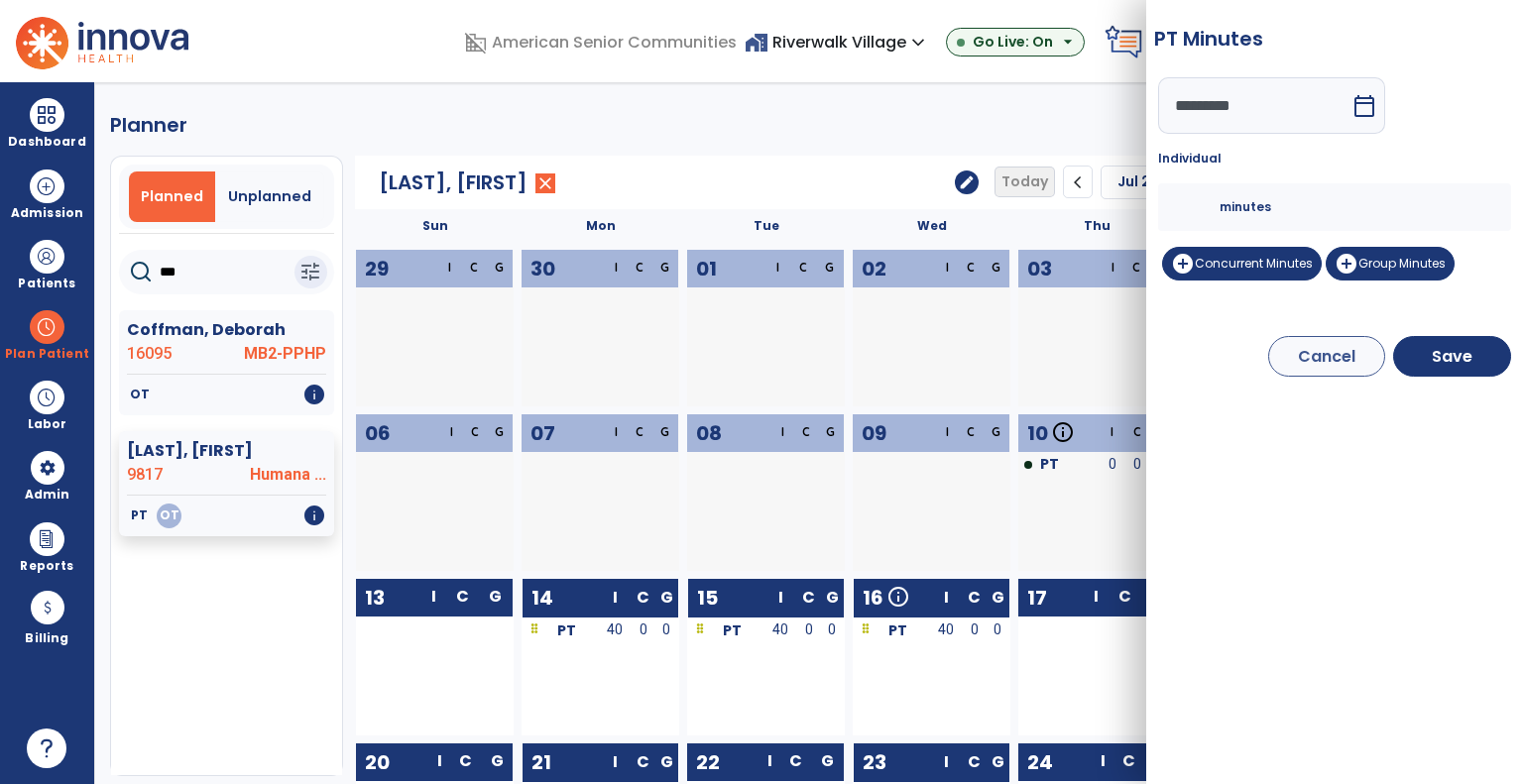 click on "**" at bounding box center [1196, 207] 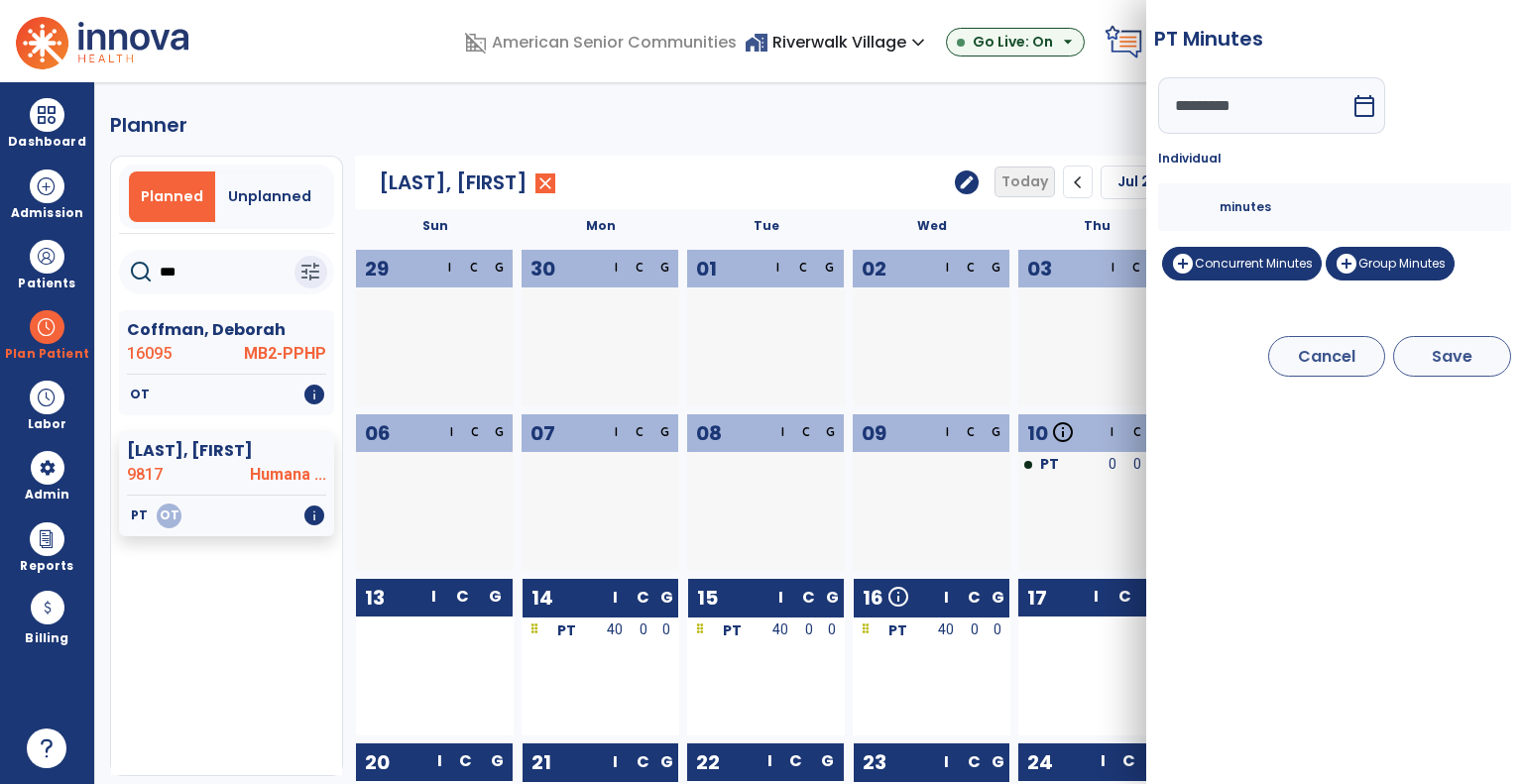 type on "**" 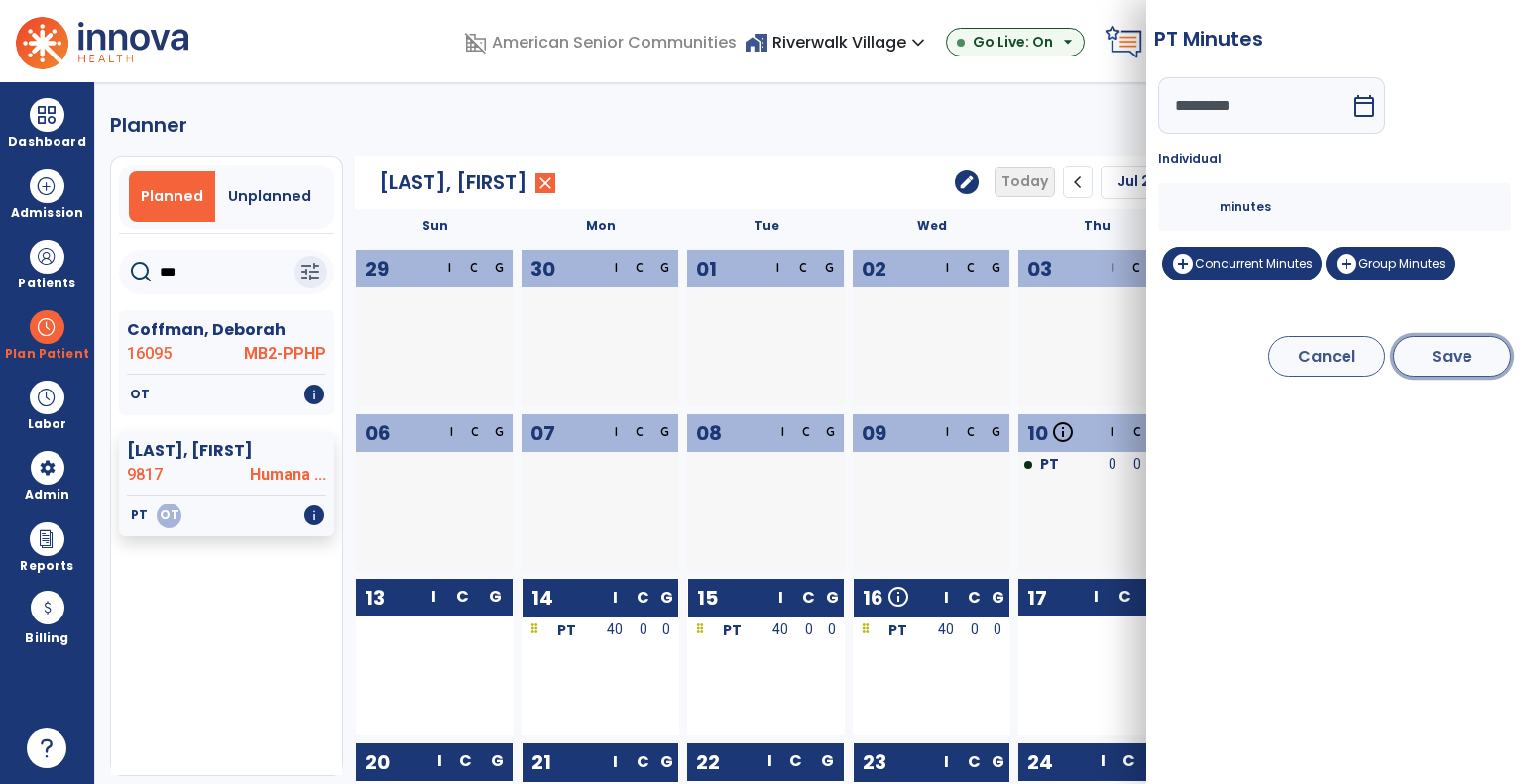click on "Save" at bounding box center (1452, 356) 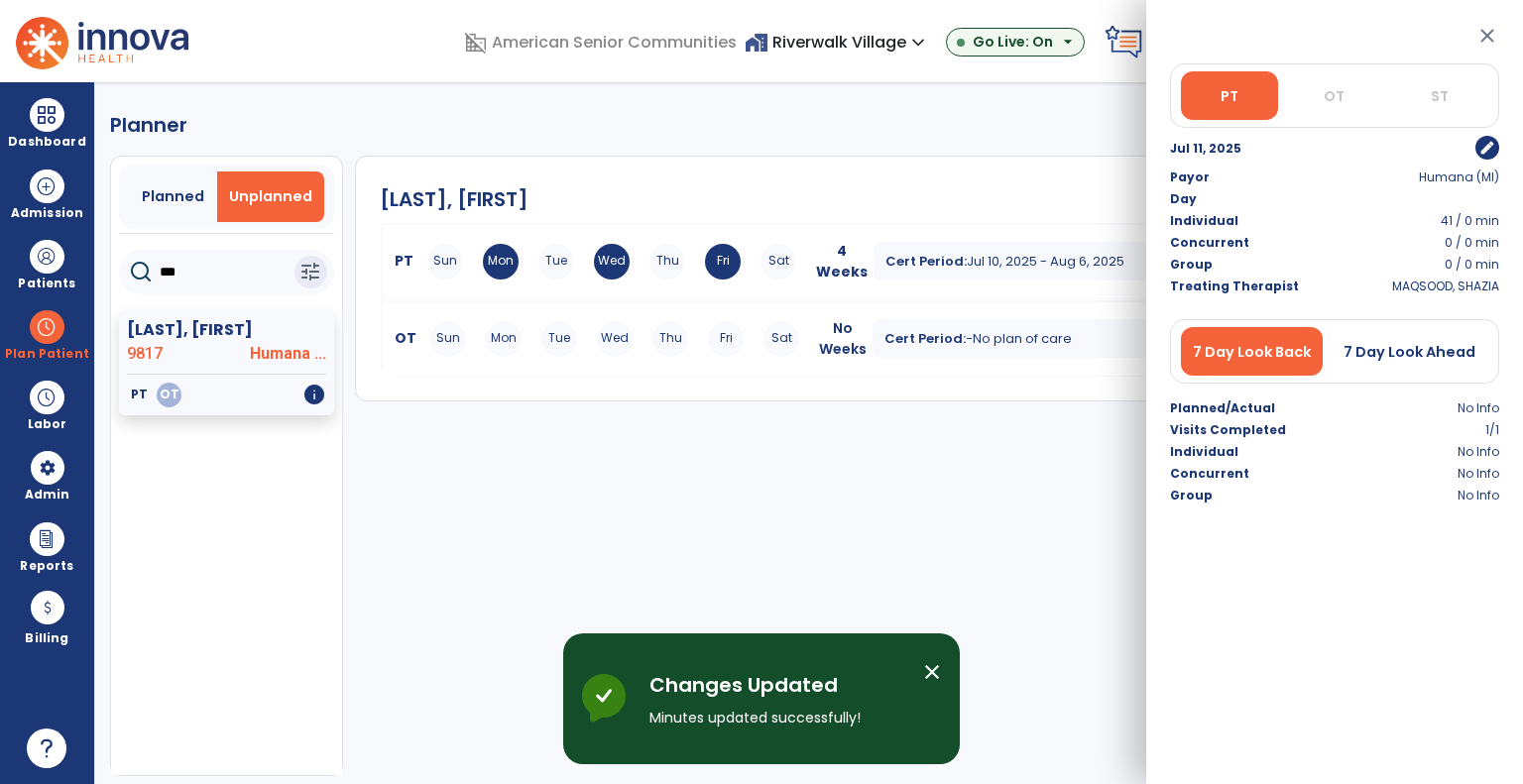 click on "close" at bounding box center (1487, 36) 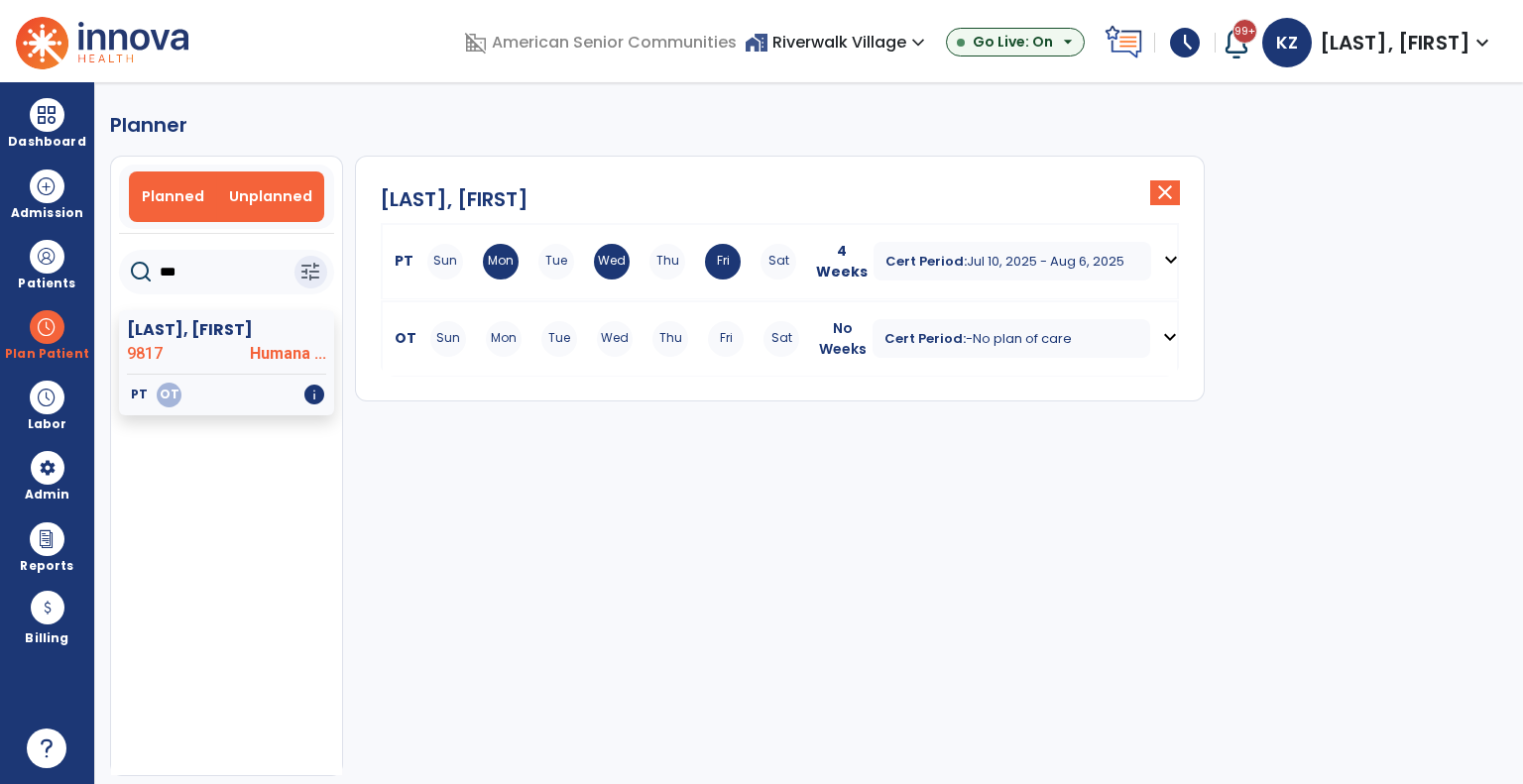 click on "Planned" at bounding box center (174, 196) 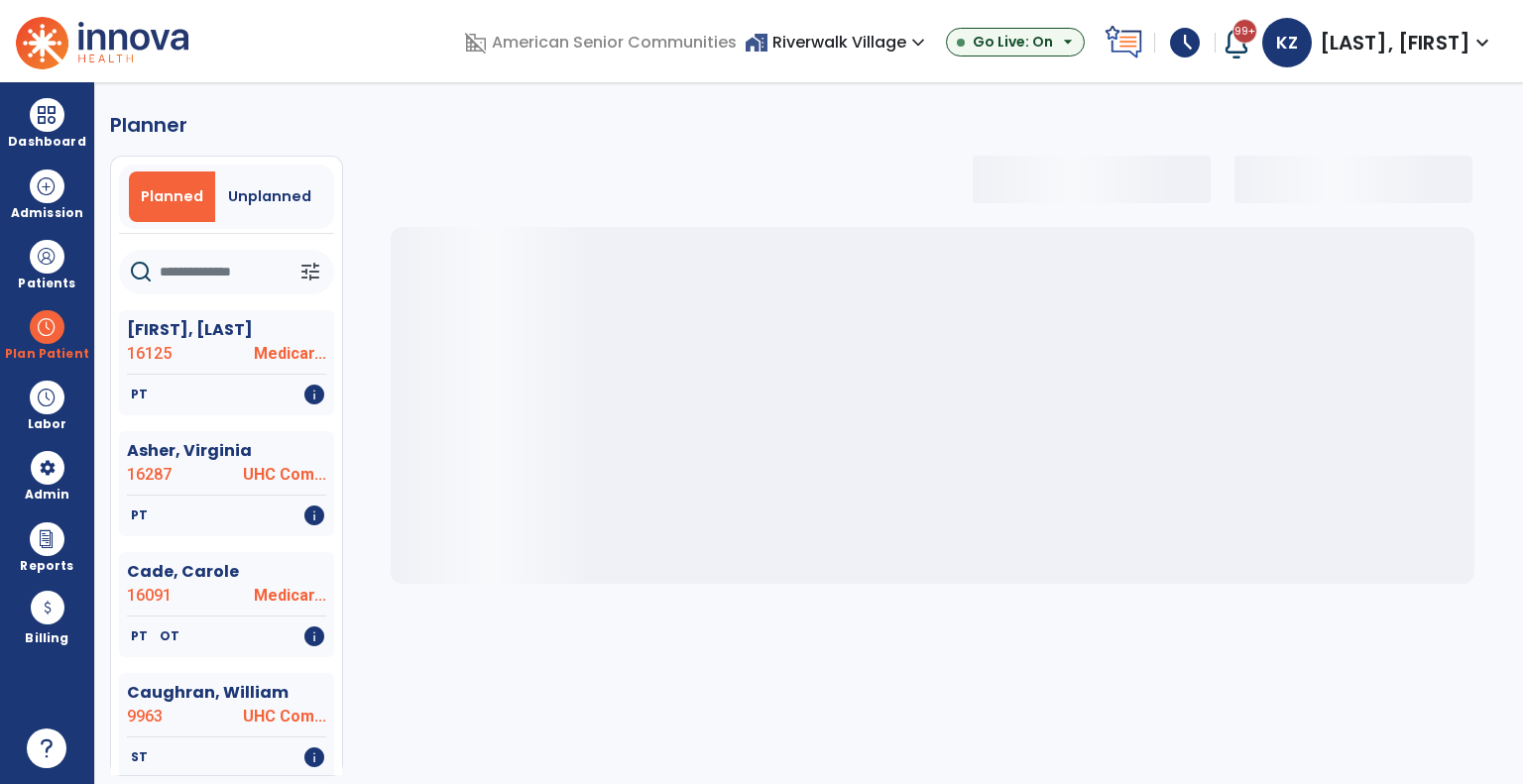 click 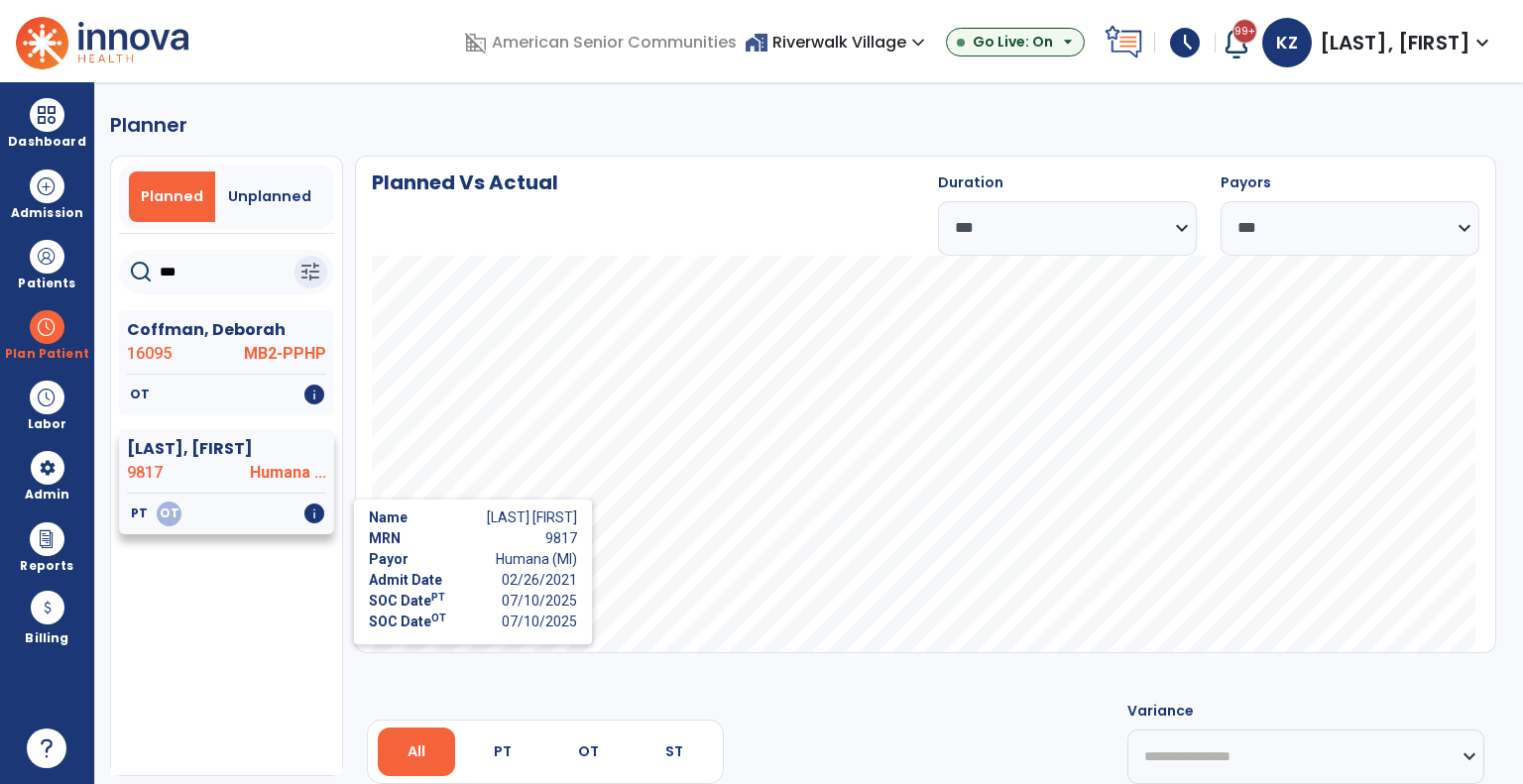 type on "***" 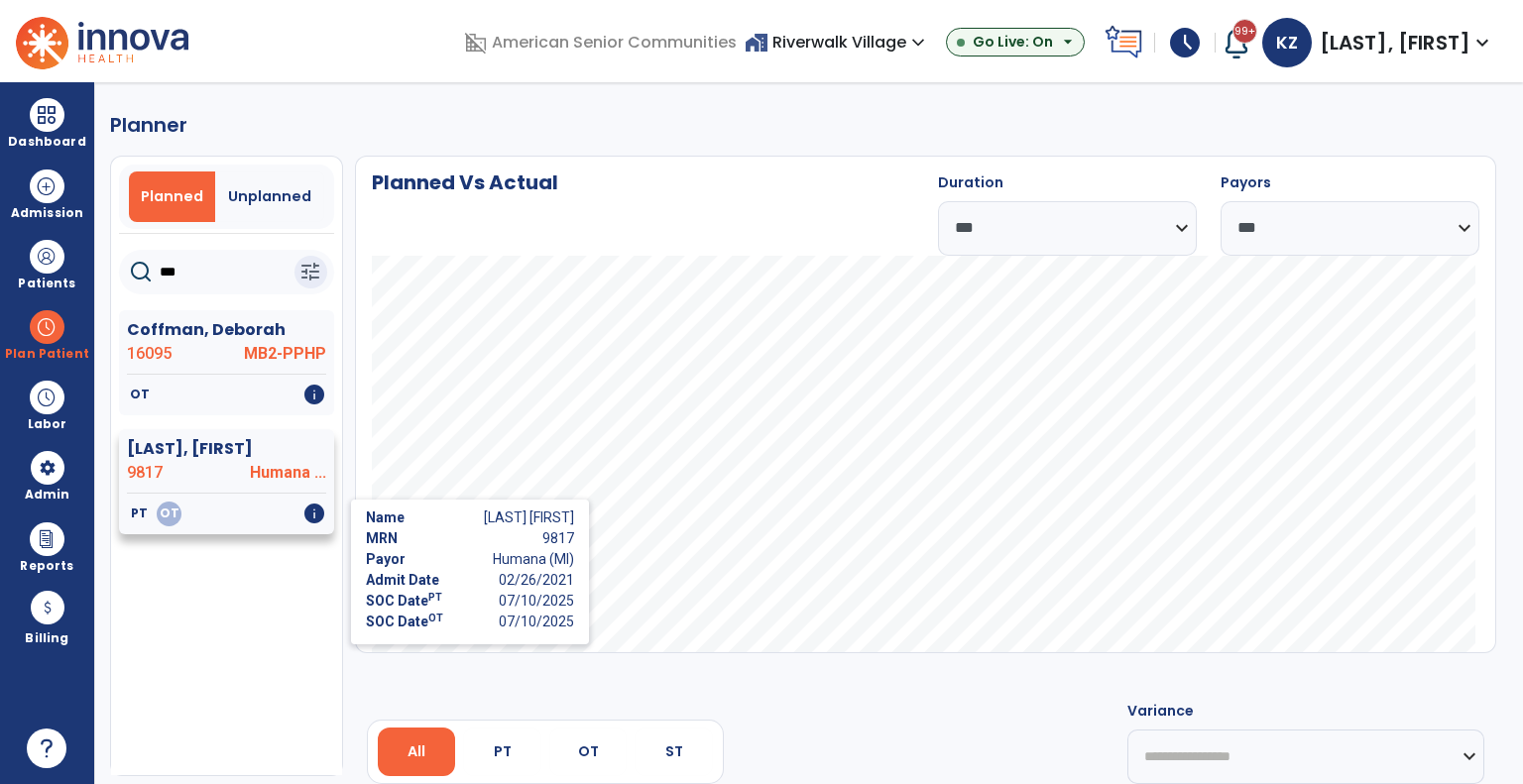 click on "info" 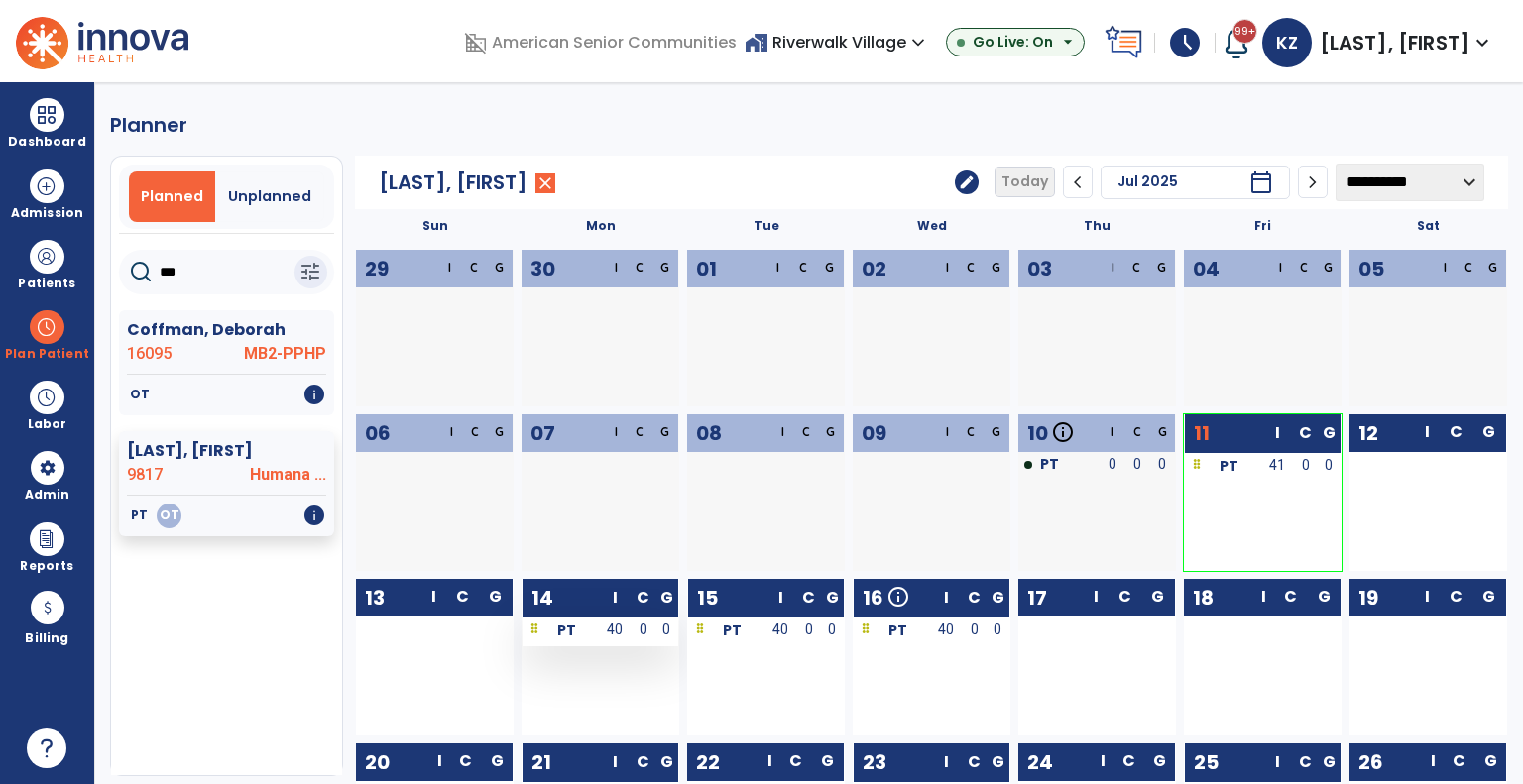 click on "40" at bounding box center (616, 629) 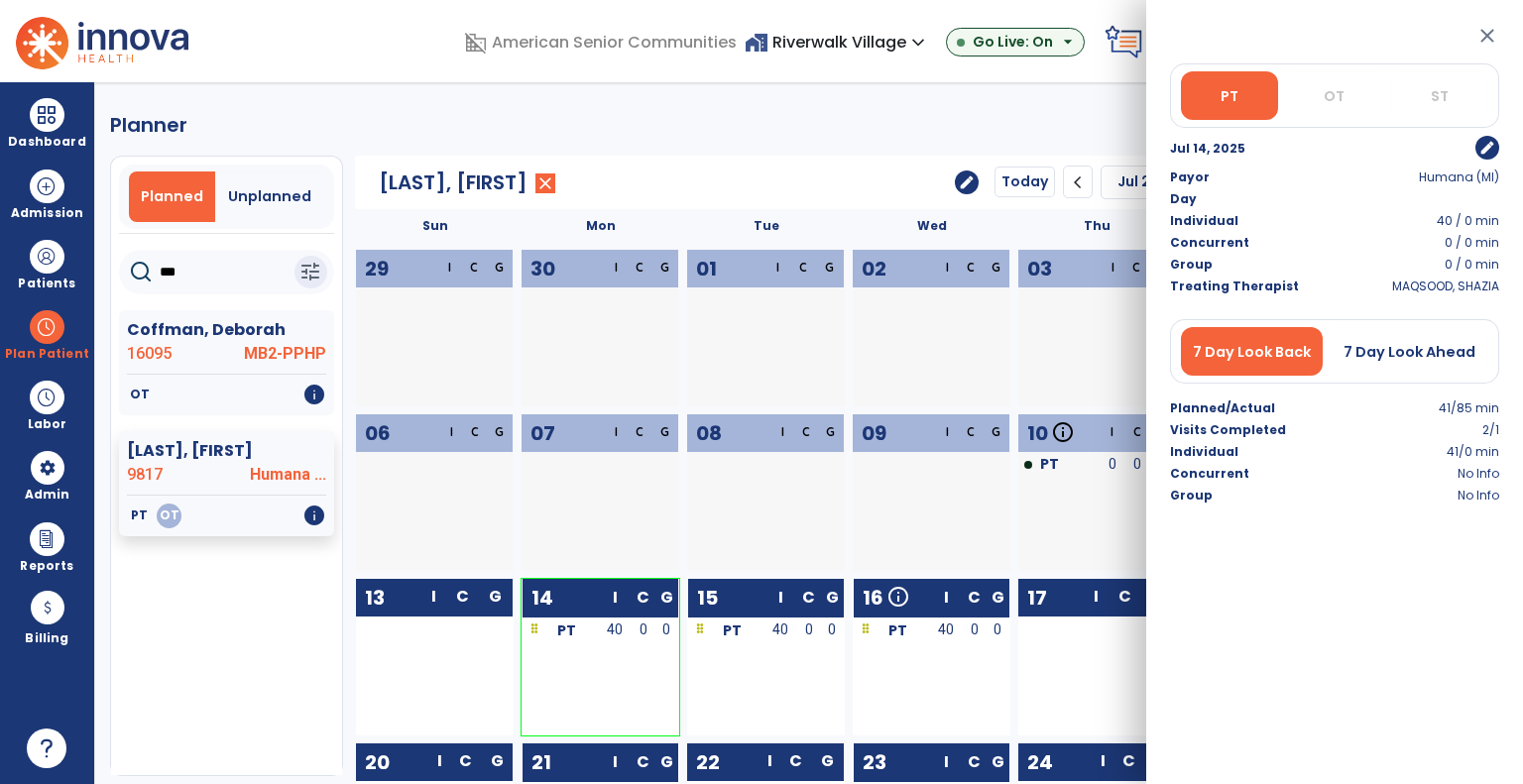click on "edit" at bounding box center [1487, 148] 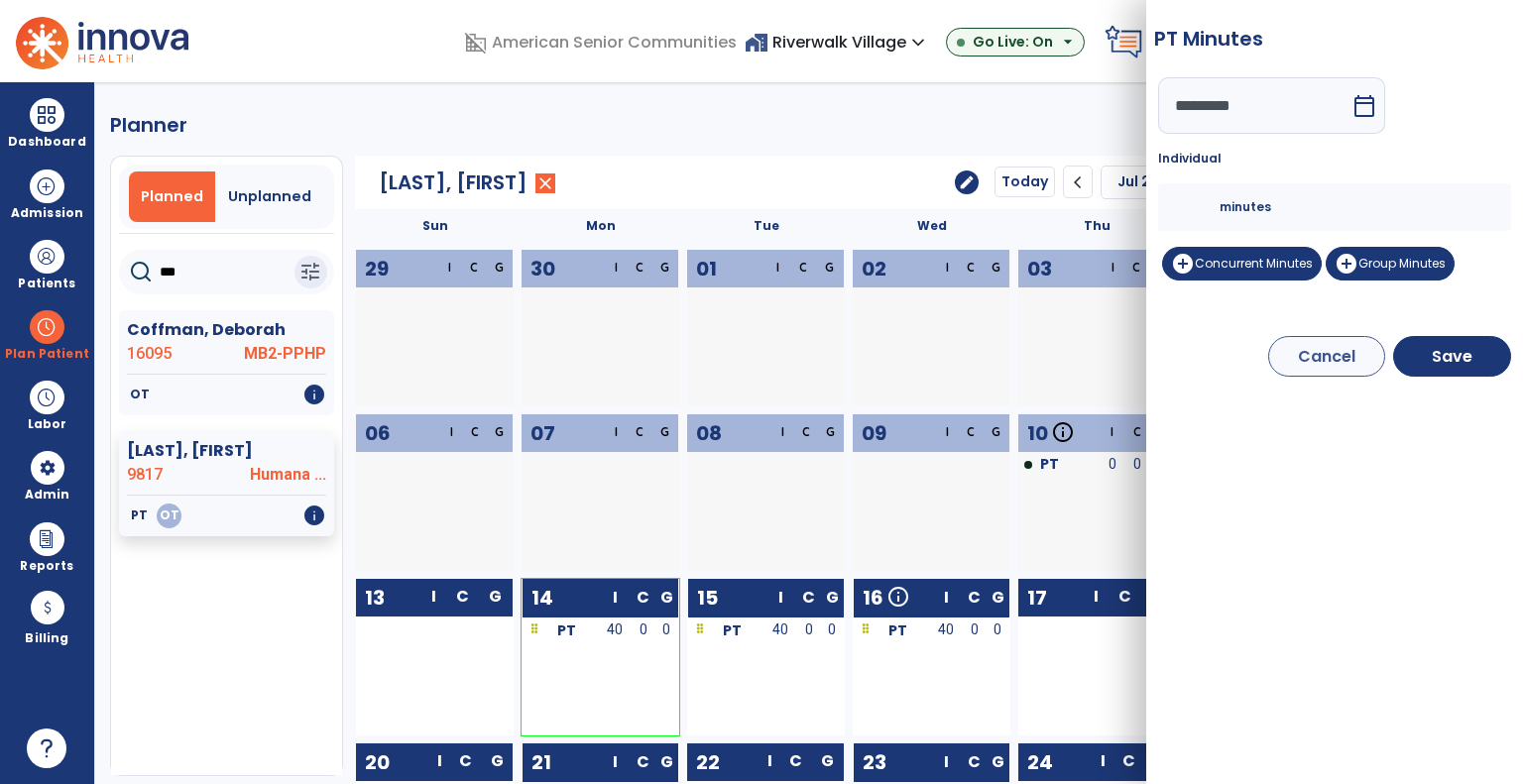click on "**" at bounding box center [1196, 207] 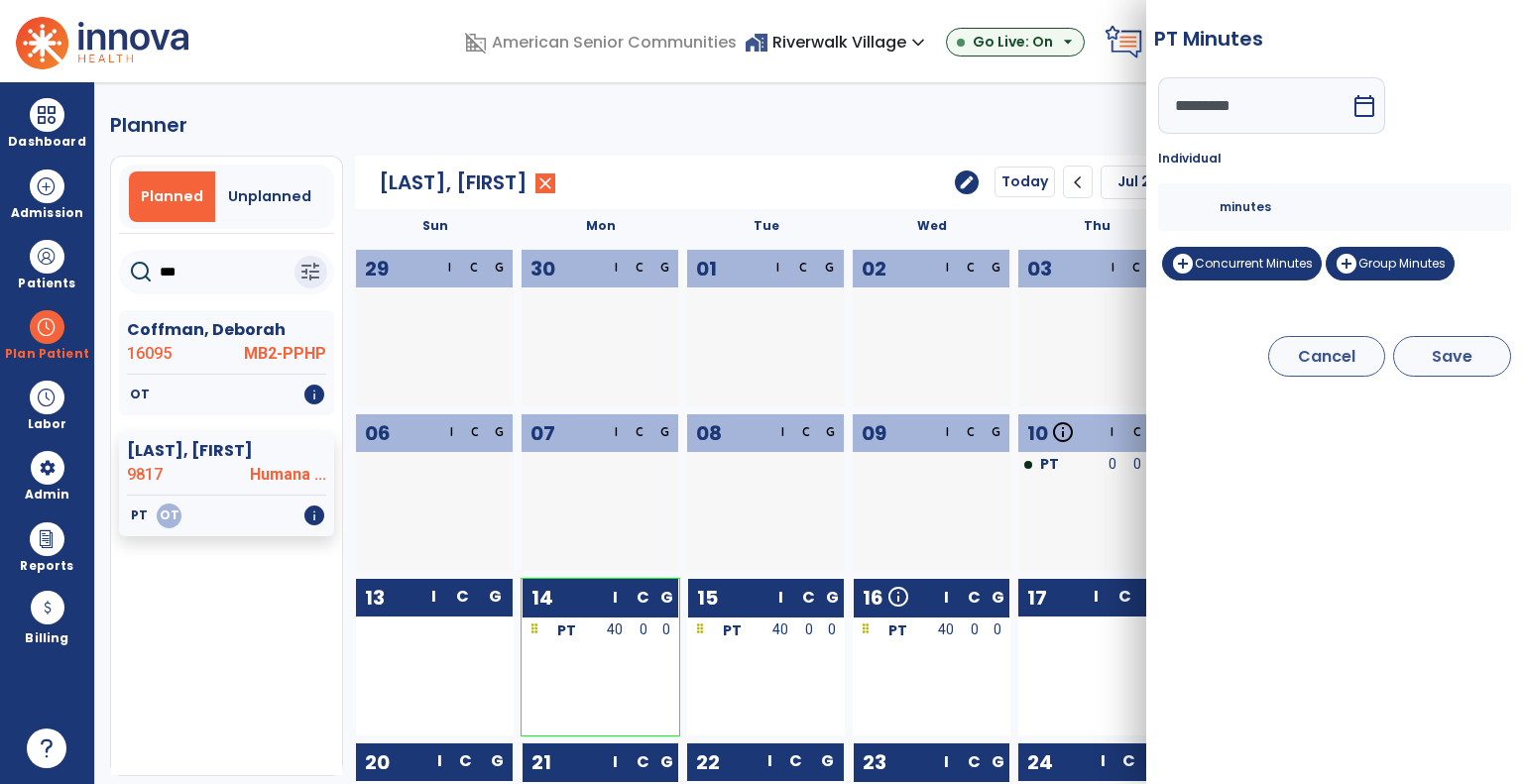 type on "**" 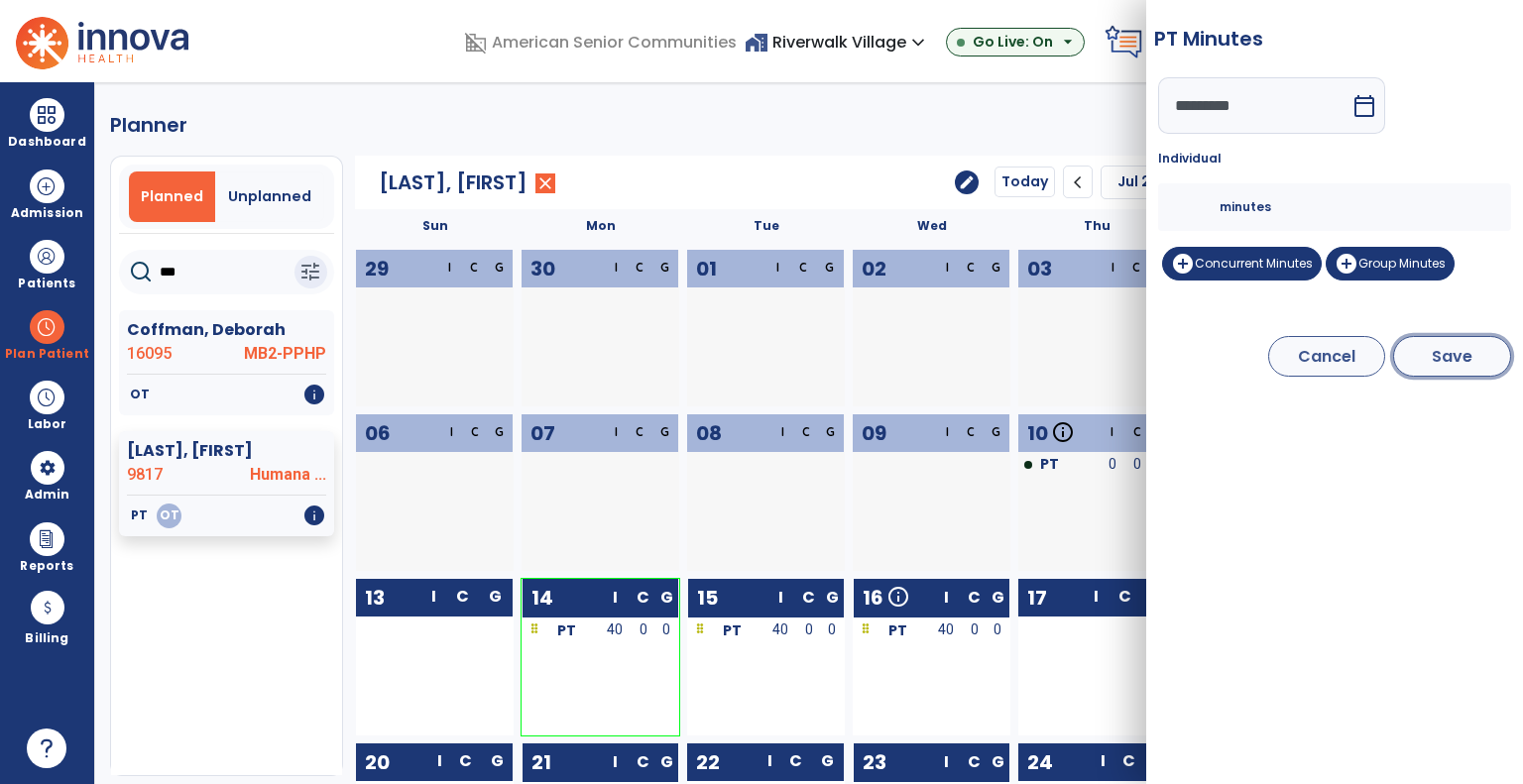 click on "Save" at bounding box center (1452, 356) 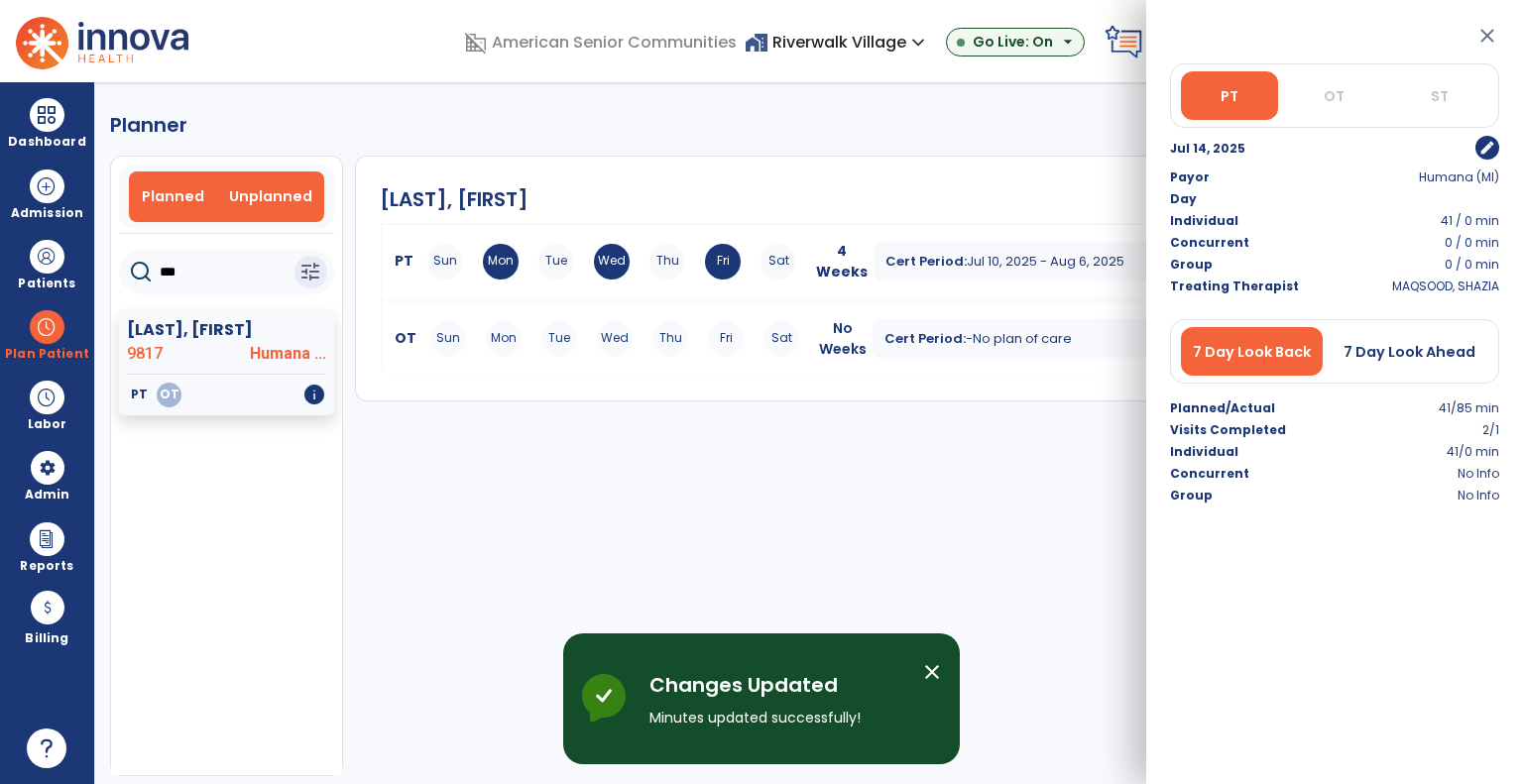 click on "Planned" at bounding box center [173, 196] 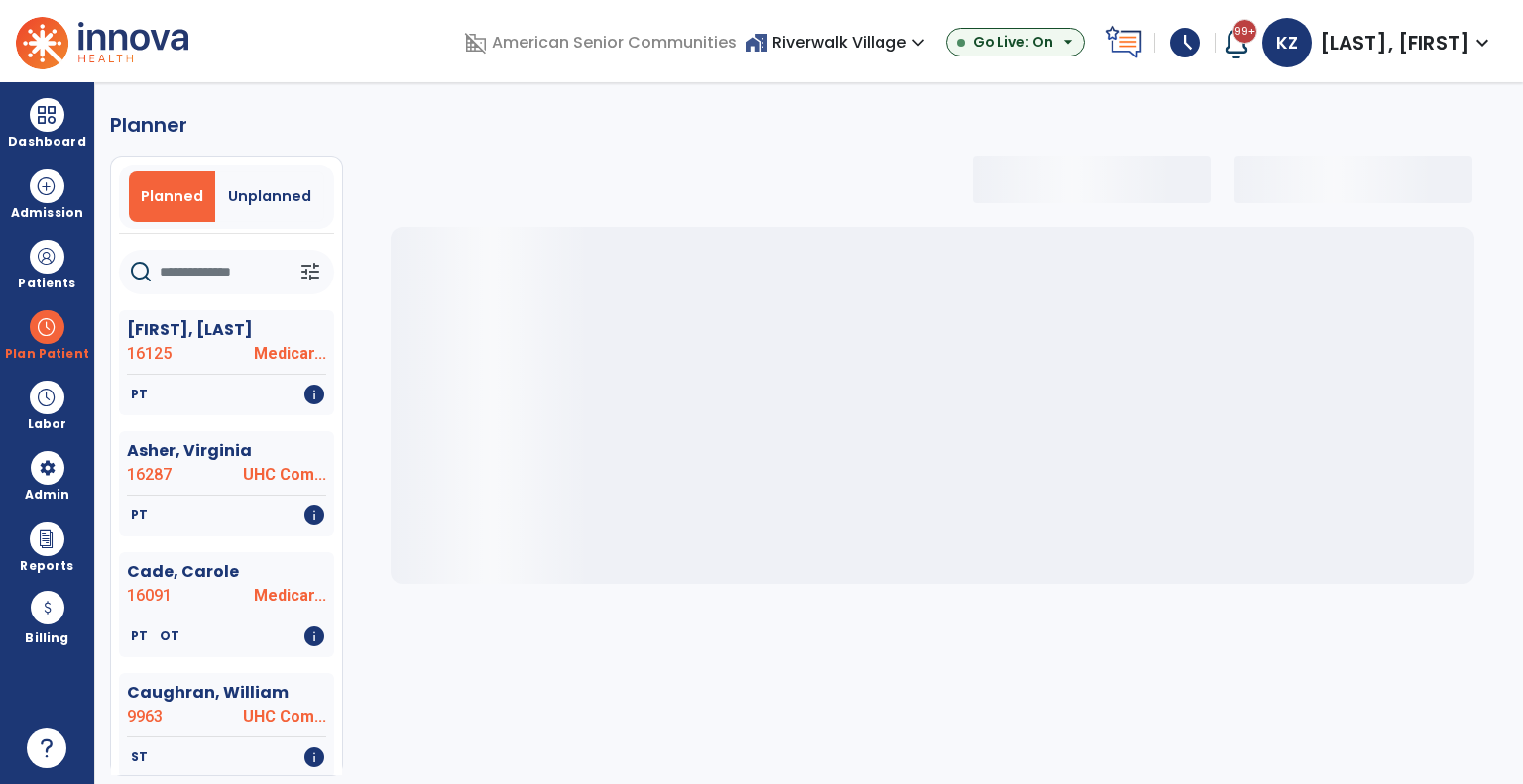 click 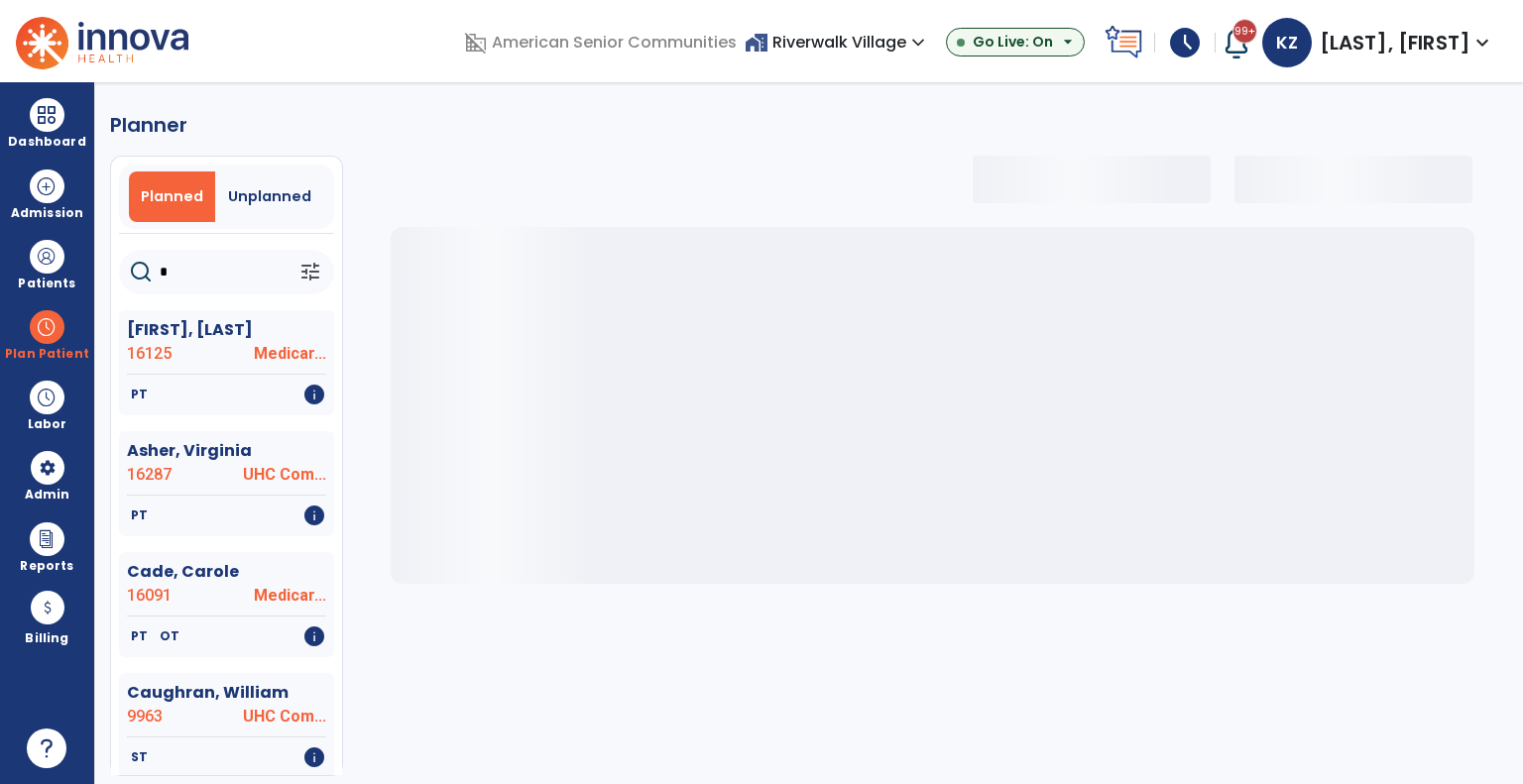 select on "***" 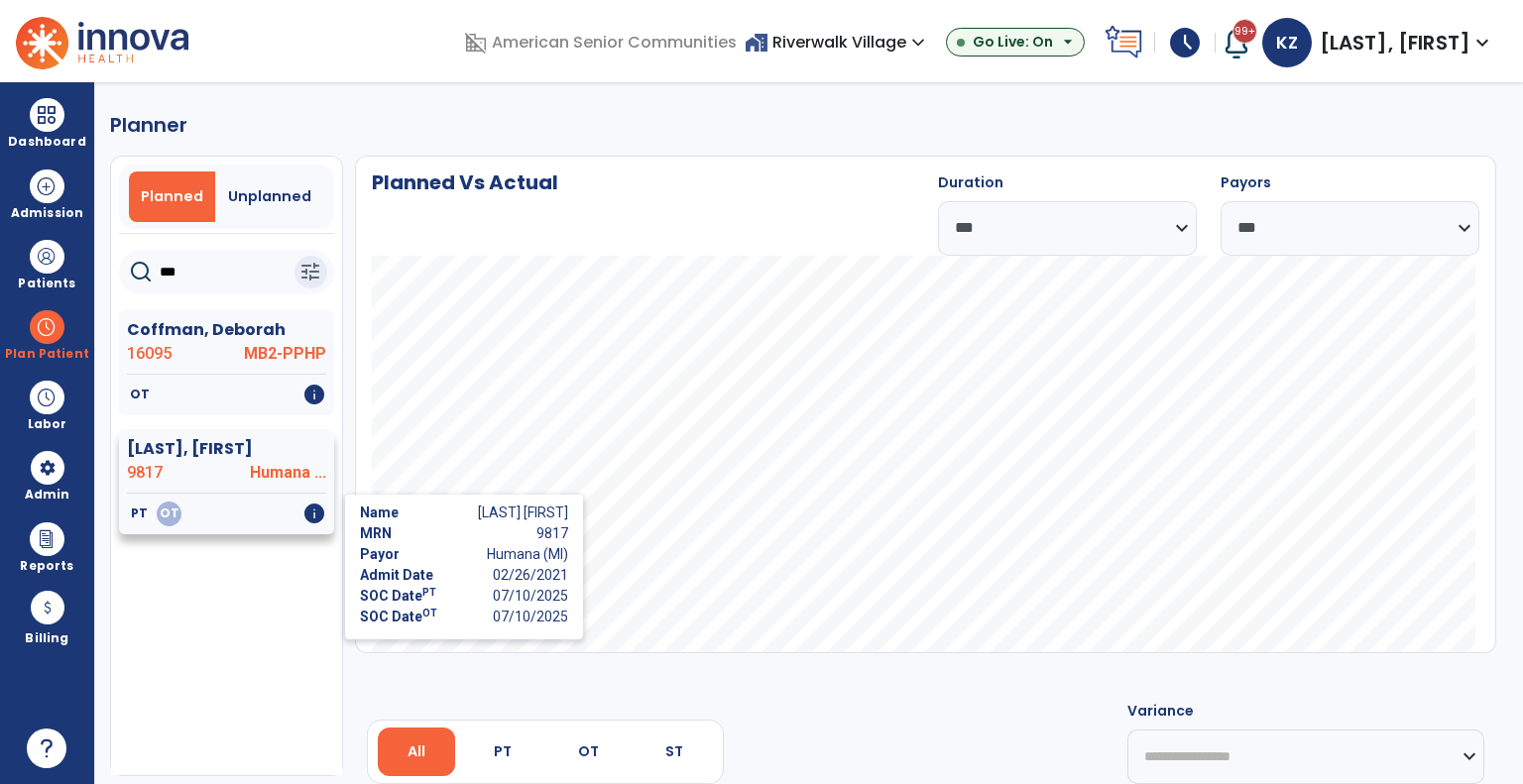 type on "***" 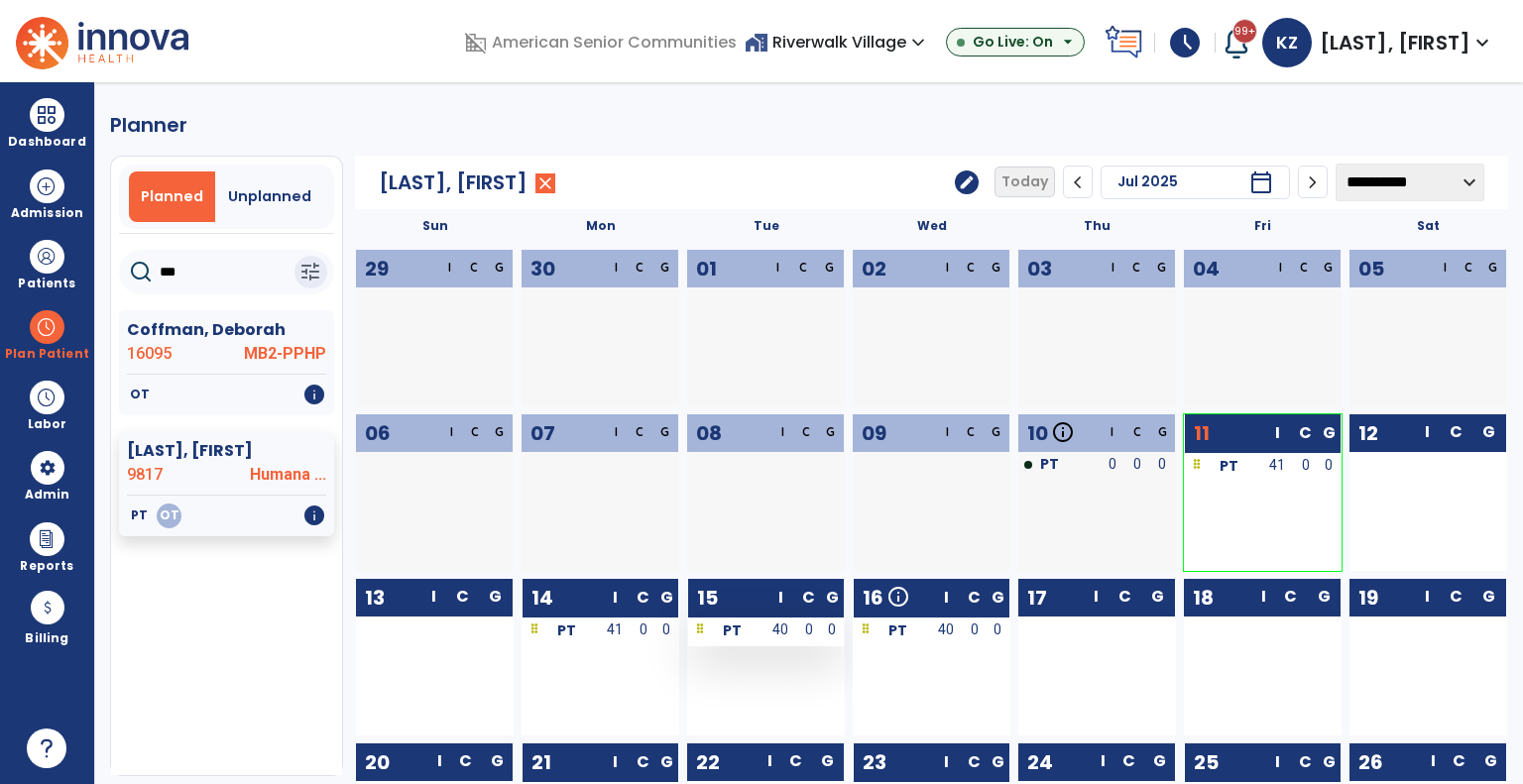 click on "0" at bounding box center (832, 631) 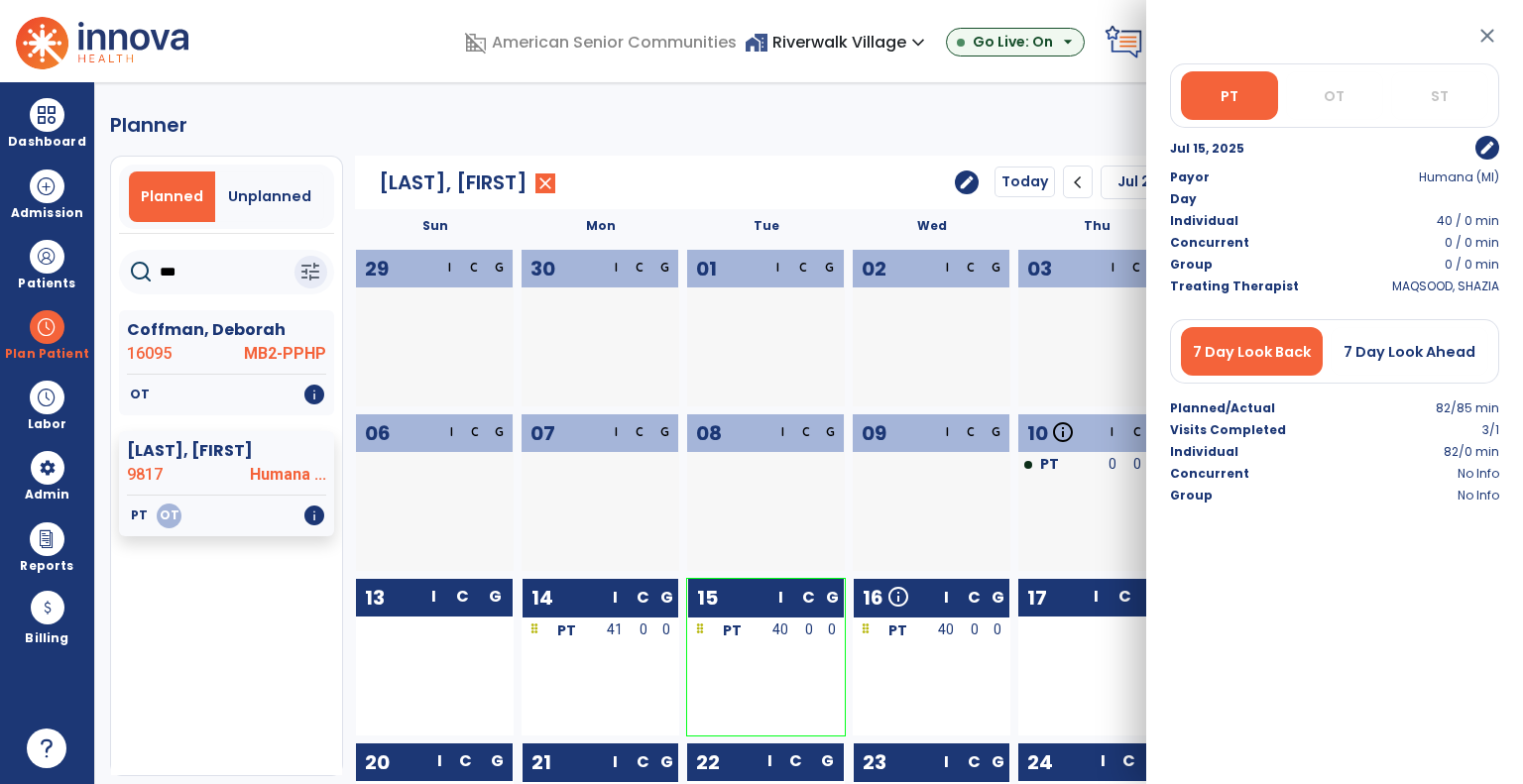 click on "edit" at bounding box center (1487, 148) 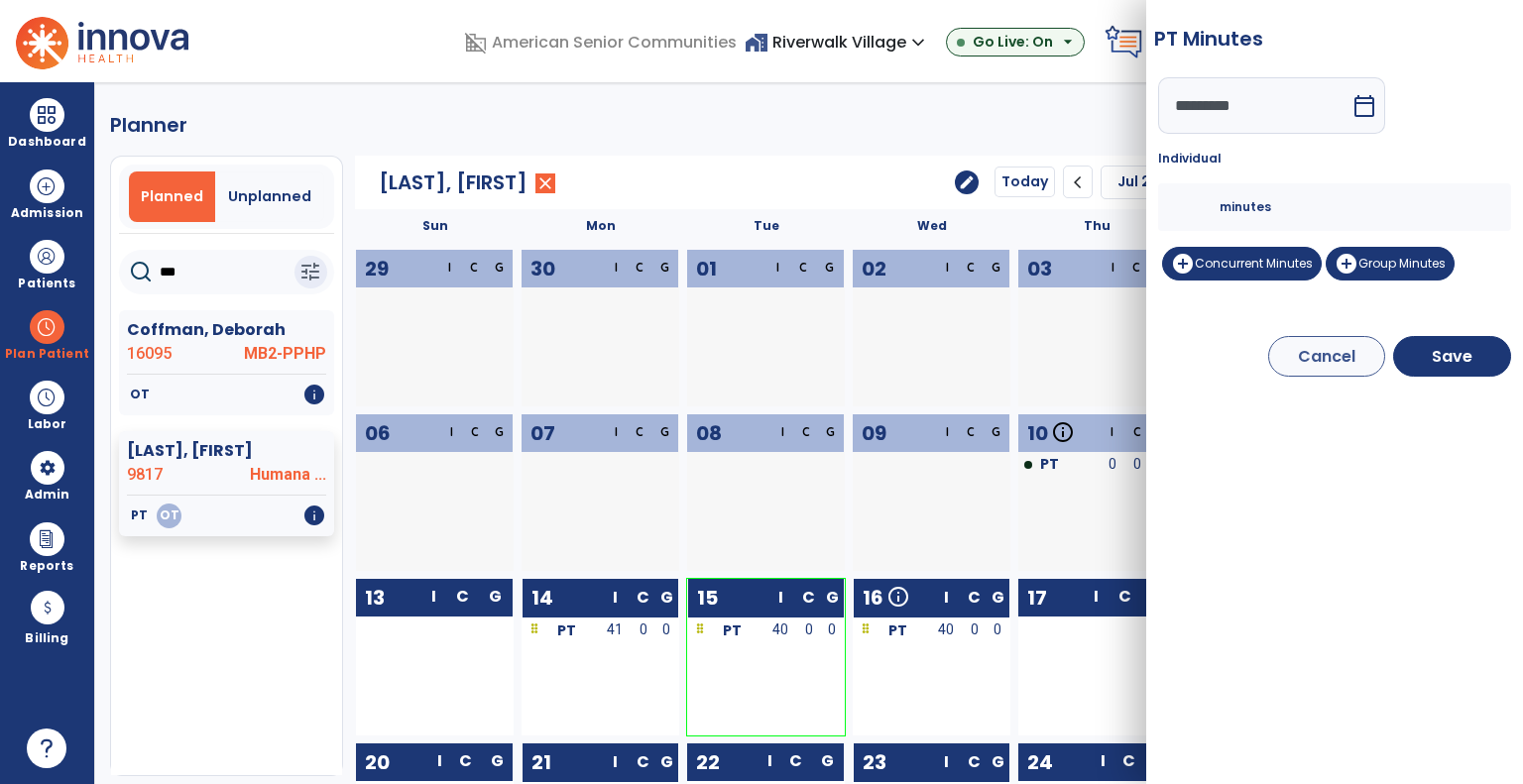 click on "**" at bounding box center [1196, 207] 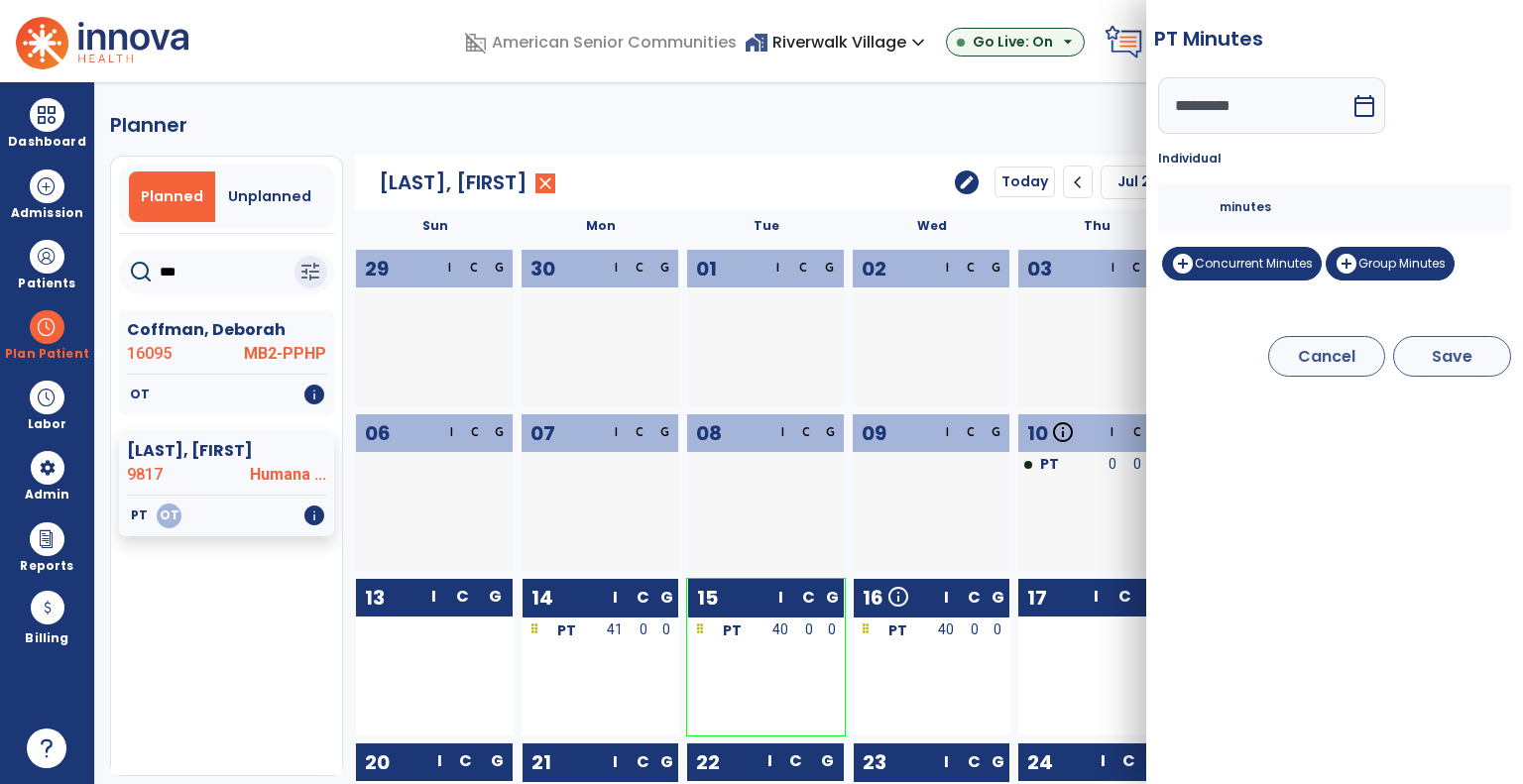 type on "**" 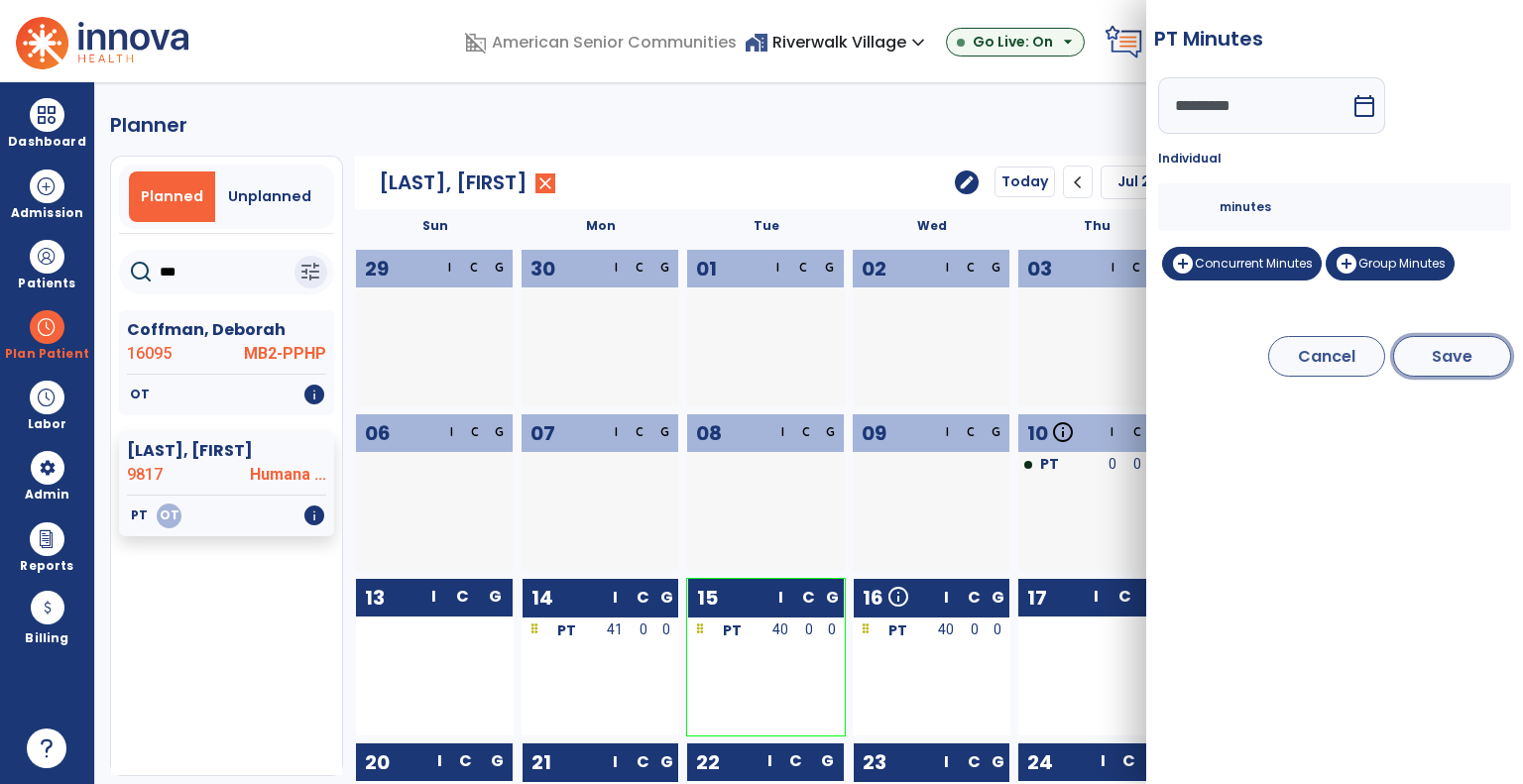 click on "Save" at bounding box center [1452, 356] 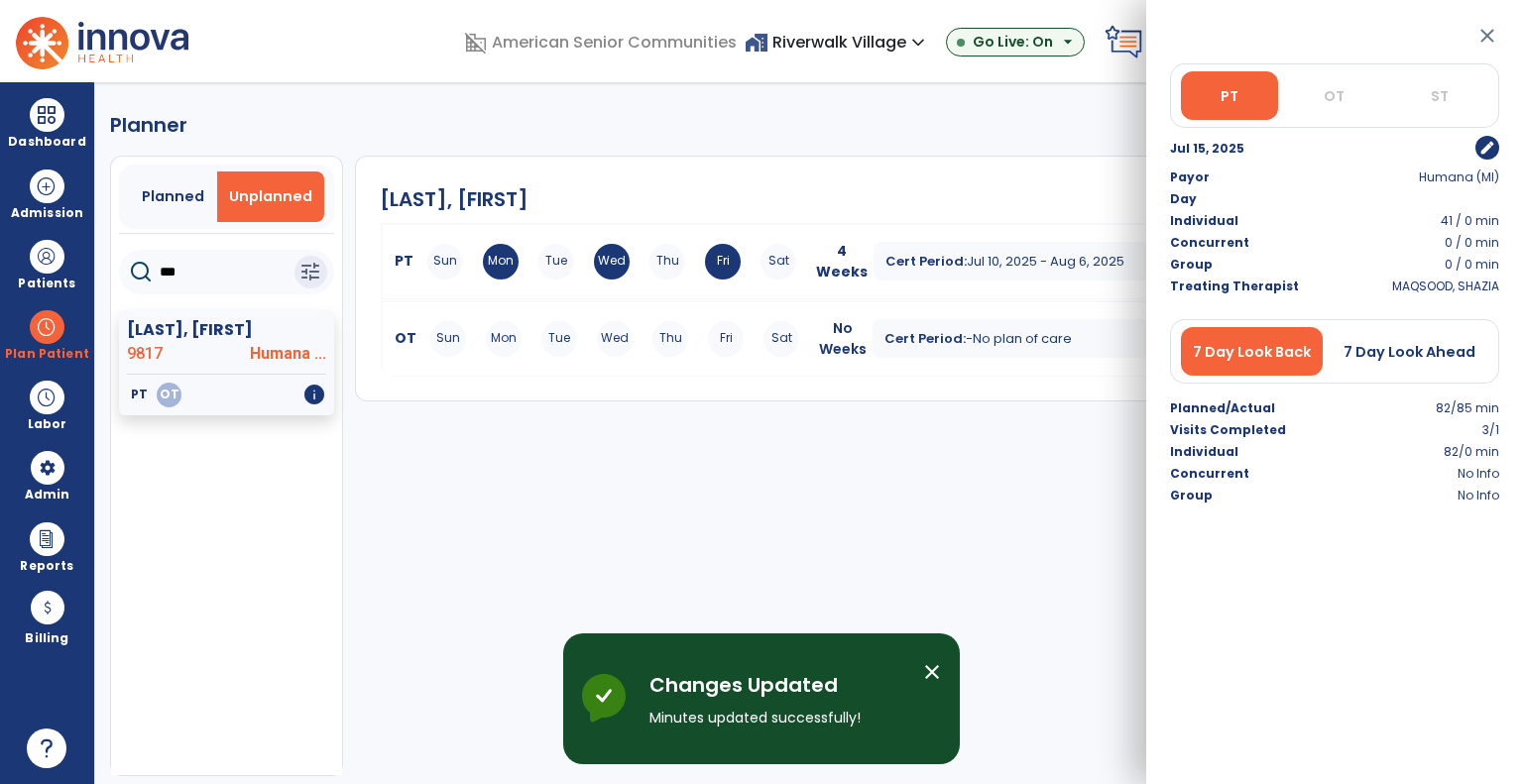 click on "close" at bounding box center (1487, 36) 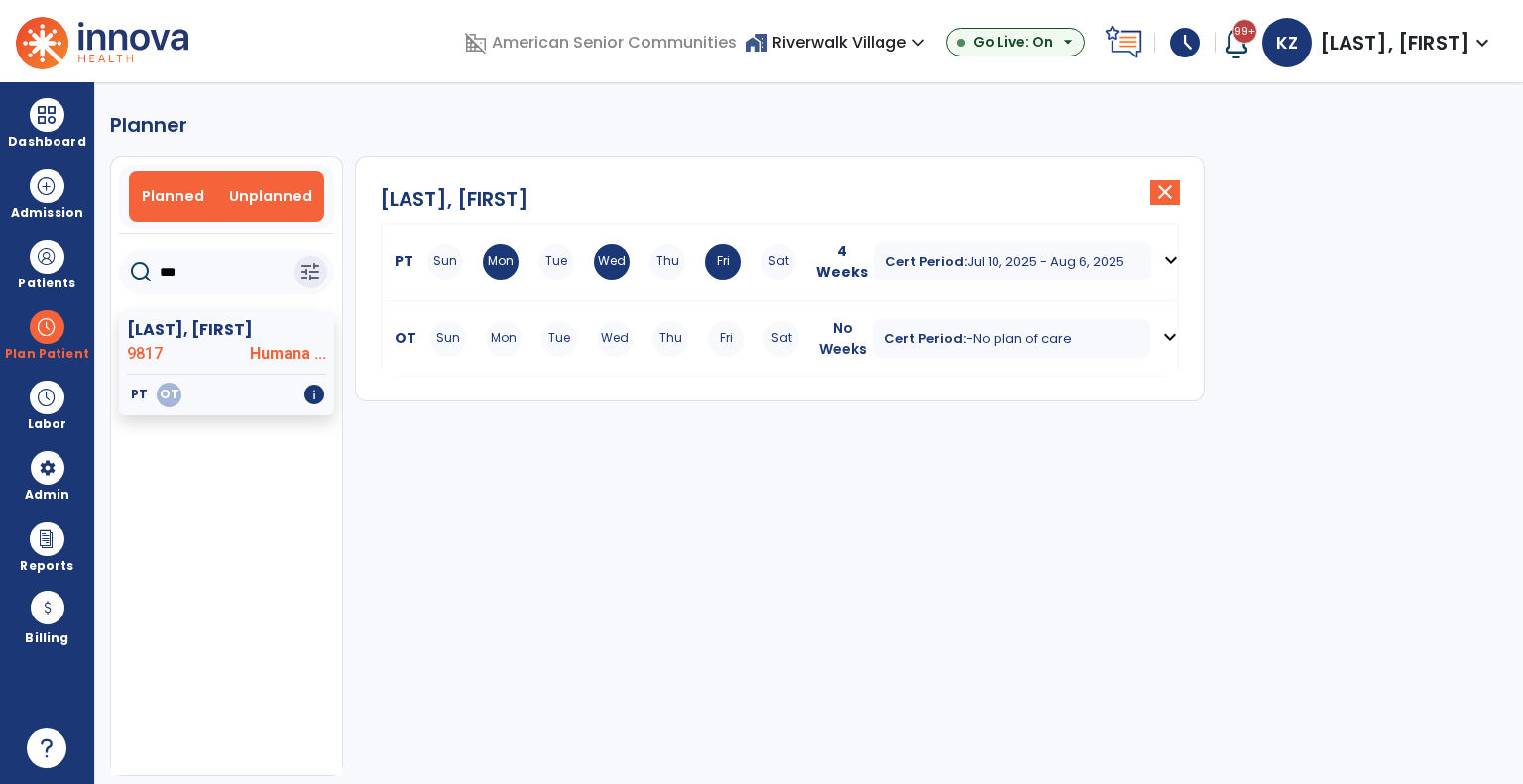 click on "Planned" at bounding box center (173, 196) 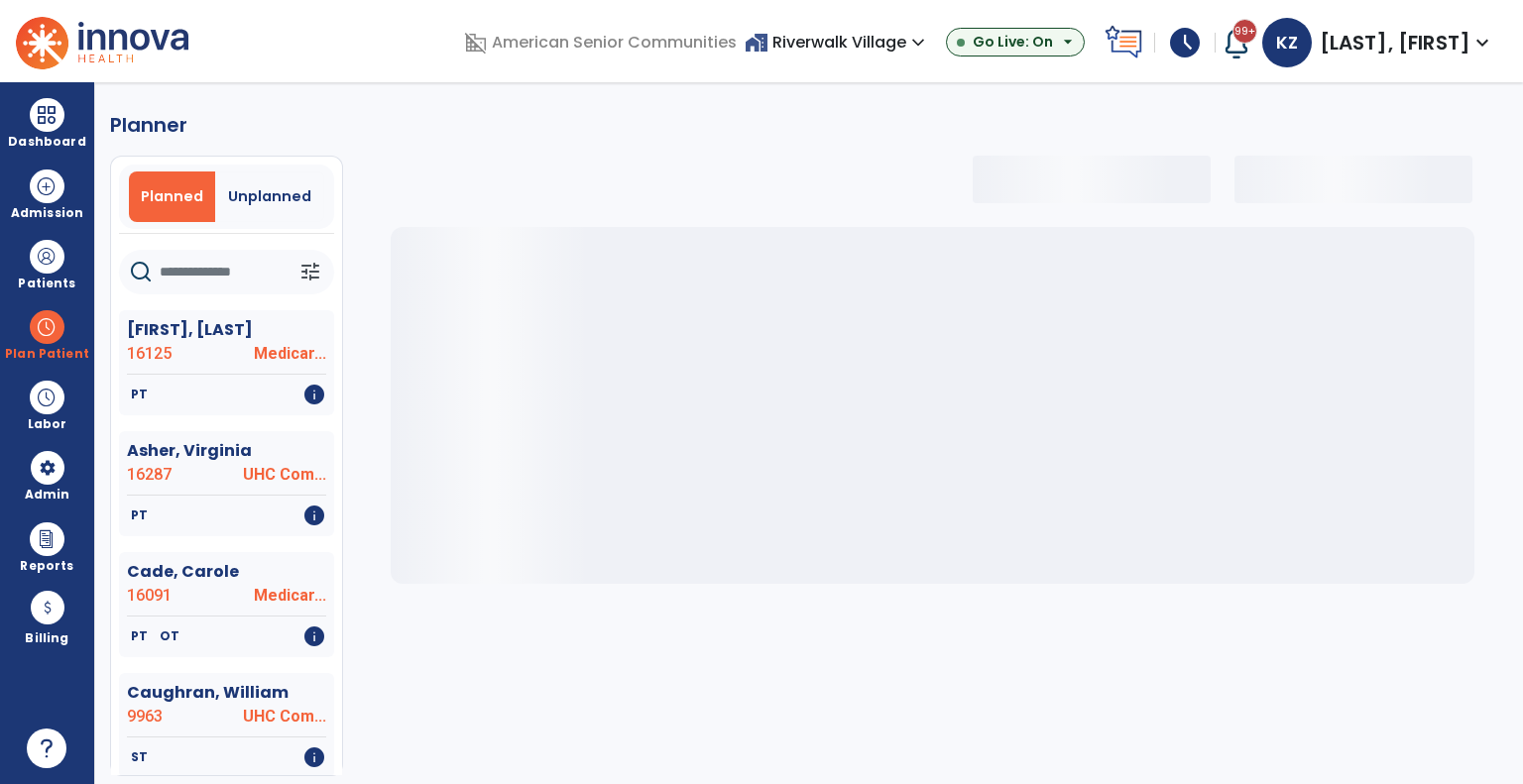 click 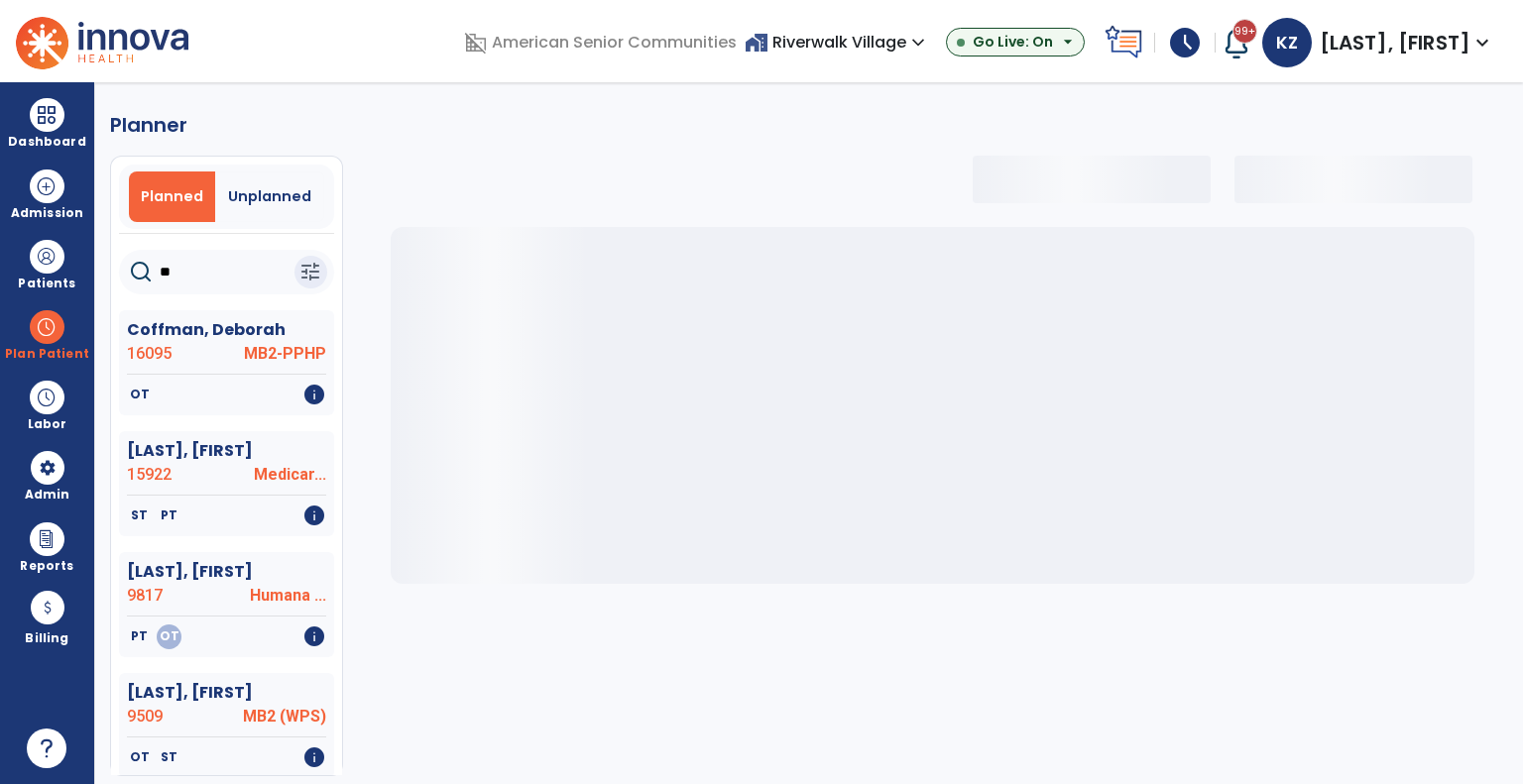 type on "***" 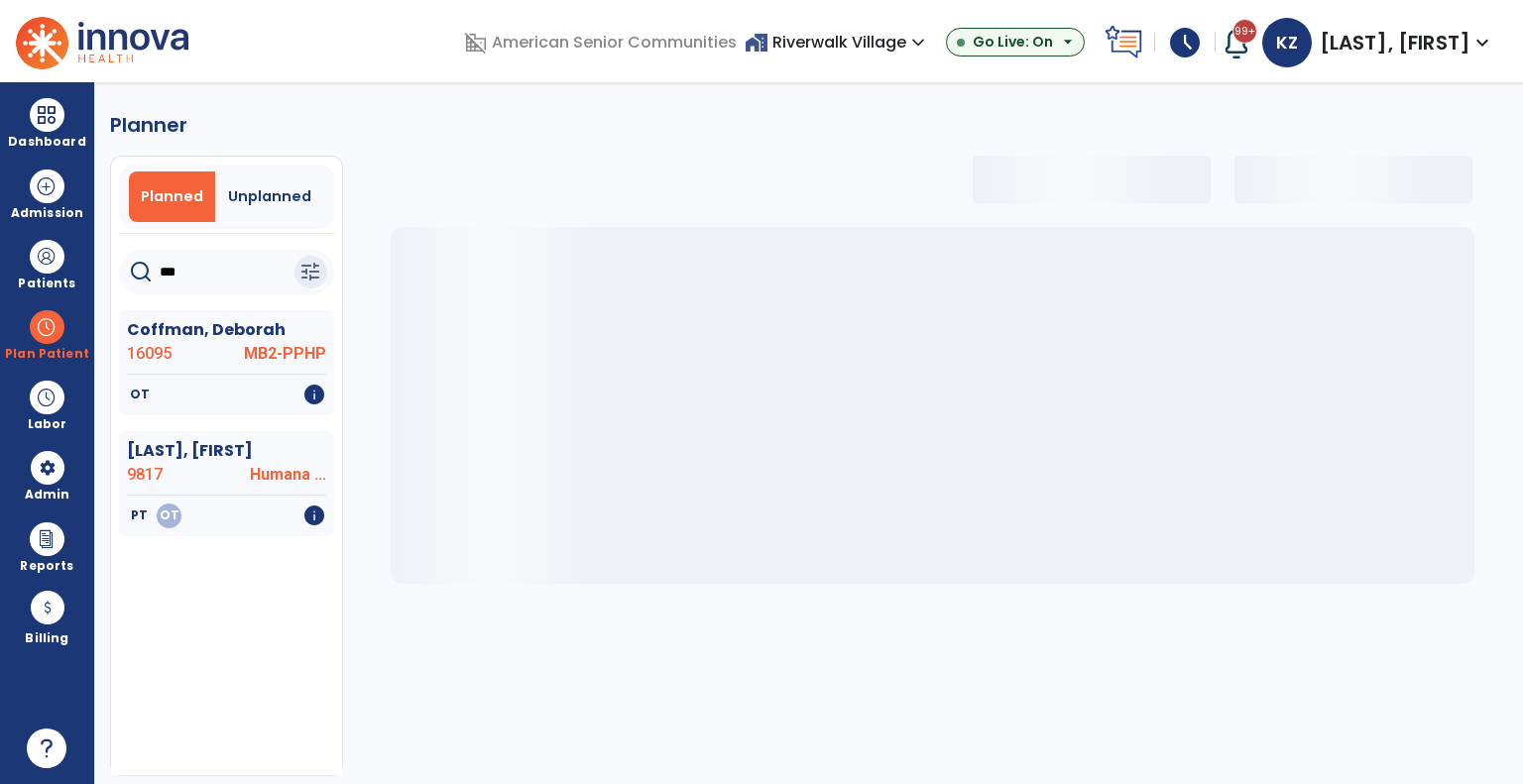 select on "***" 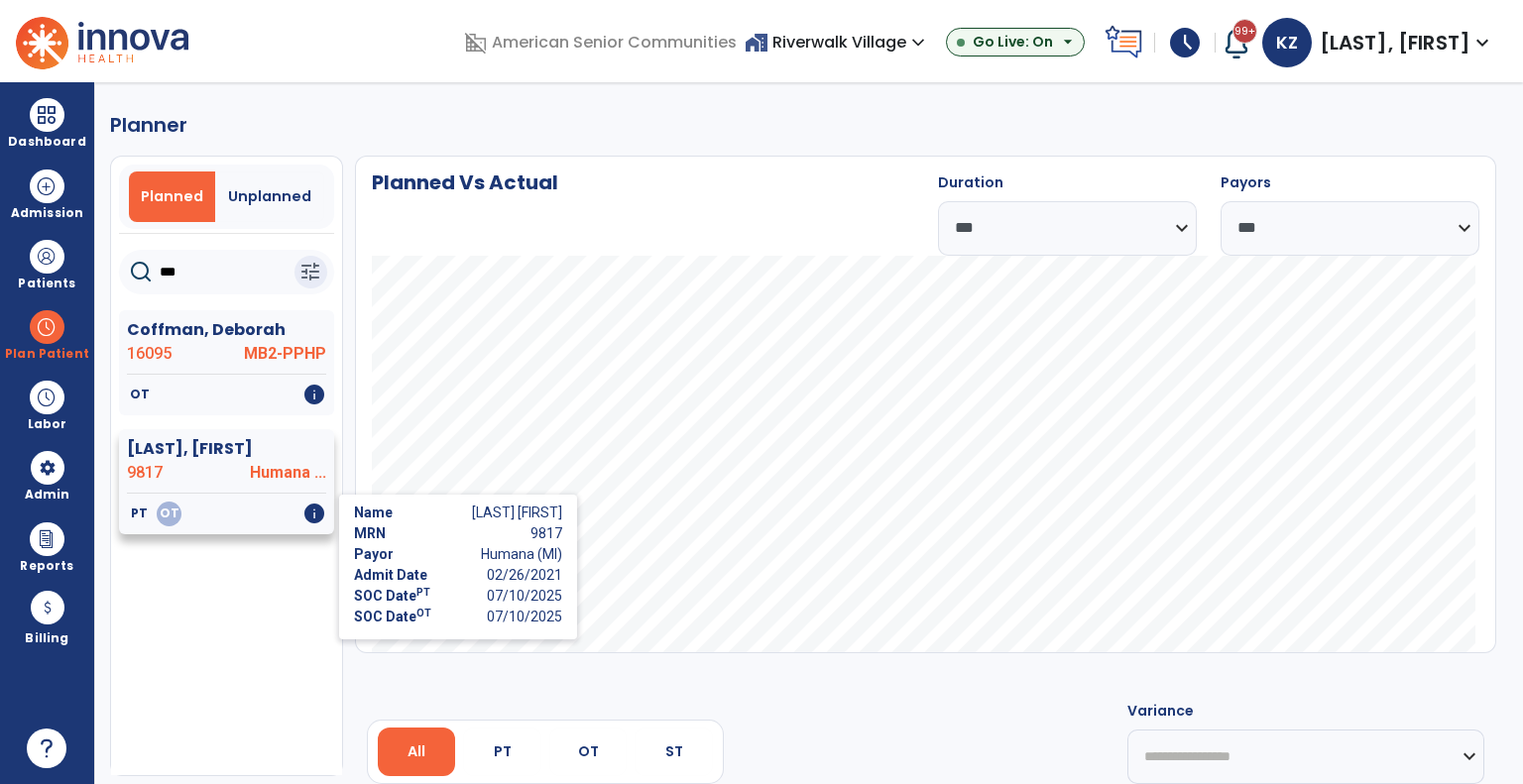 type on "***" 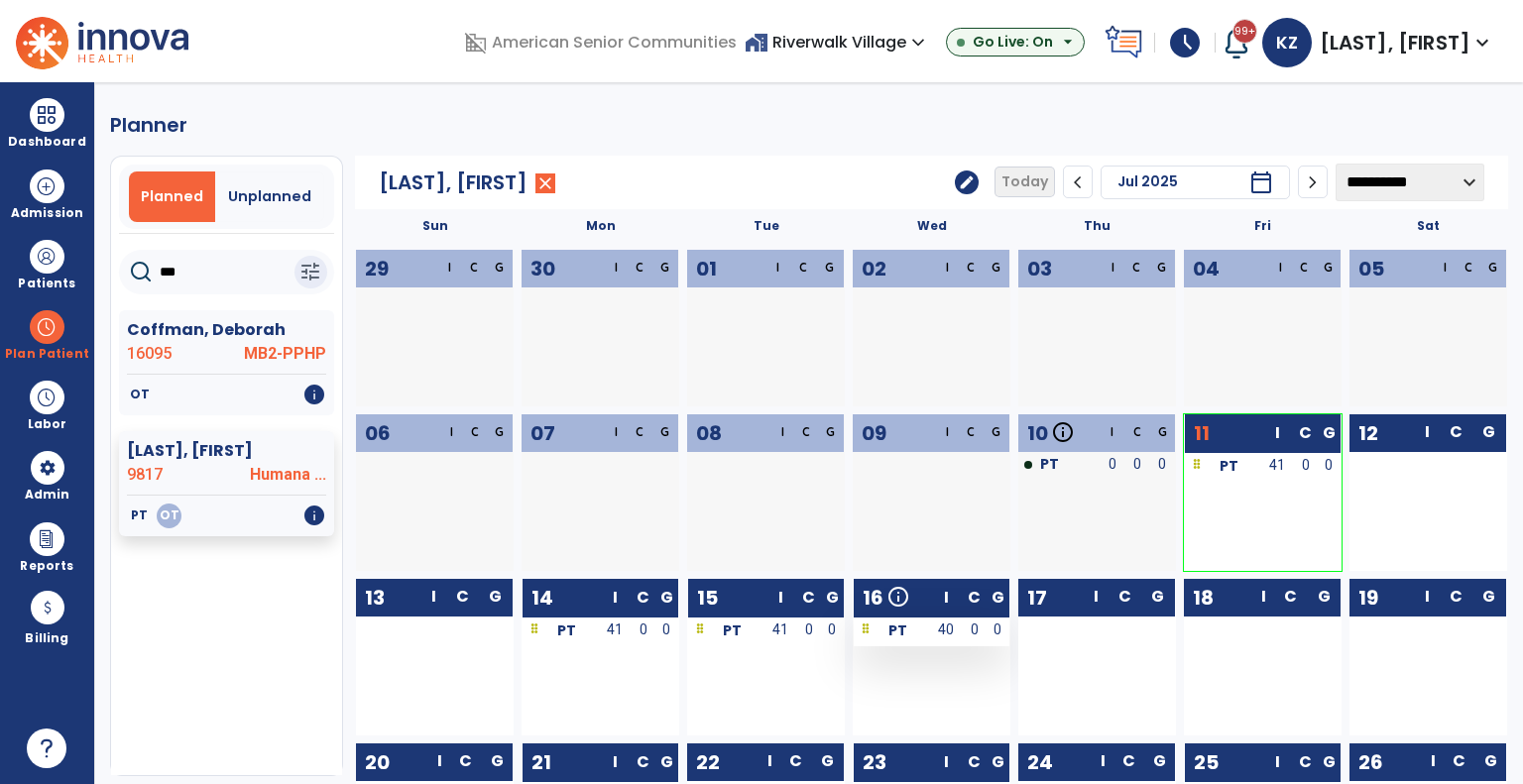 click on "0" at bounding box center (974, 631) 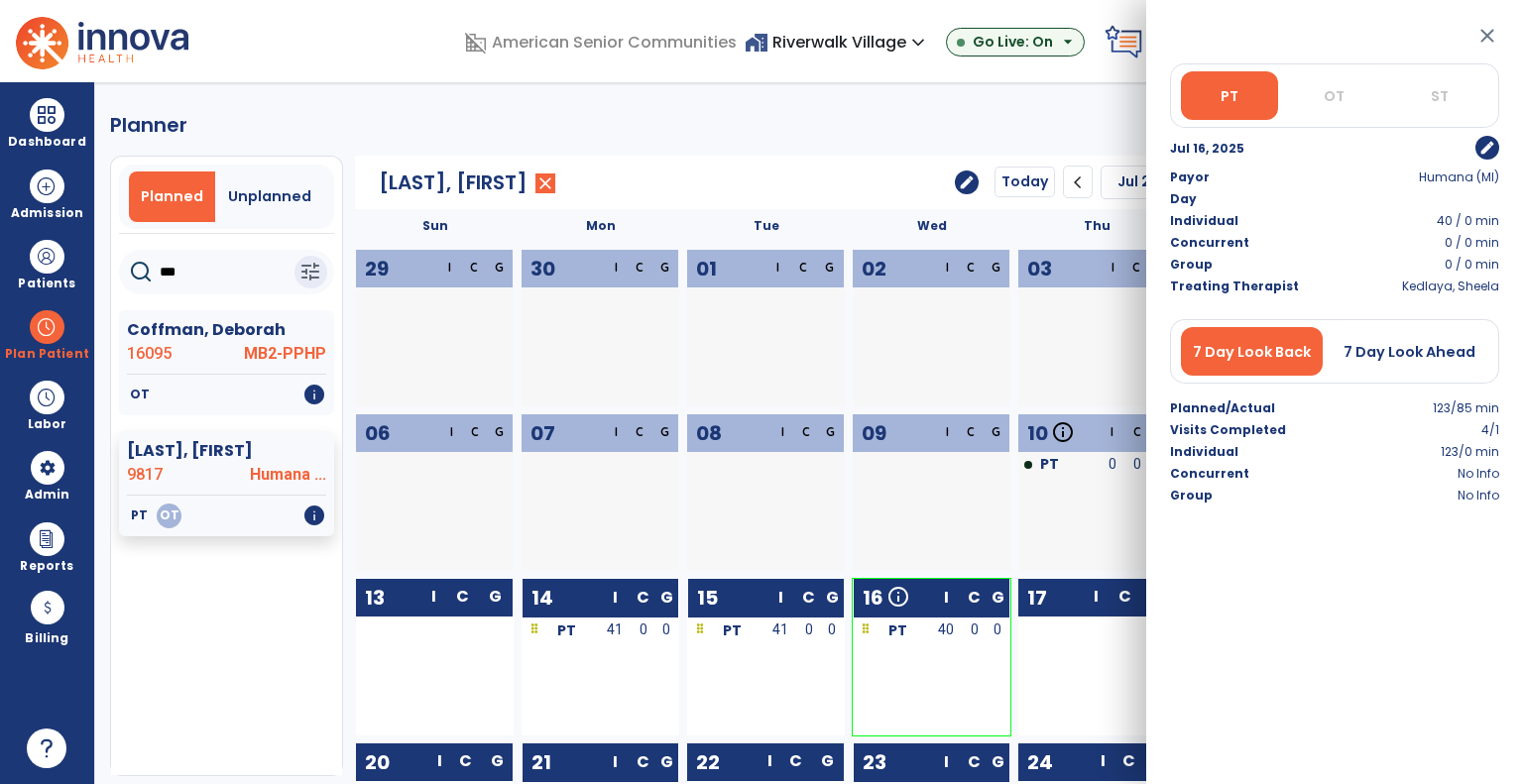 click on "edit" at bounding box center (1487, 148) 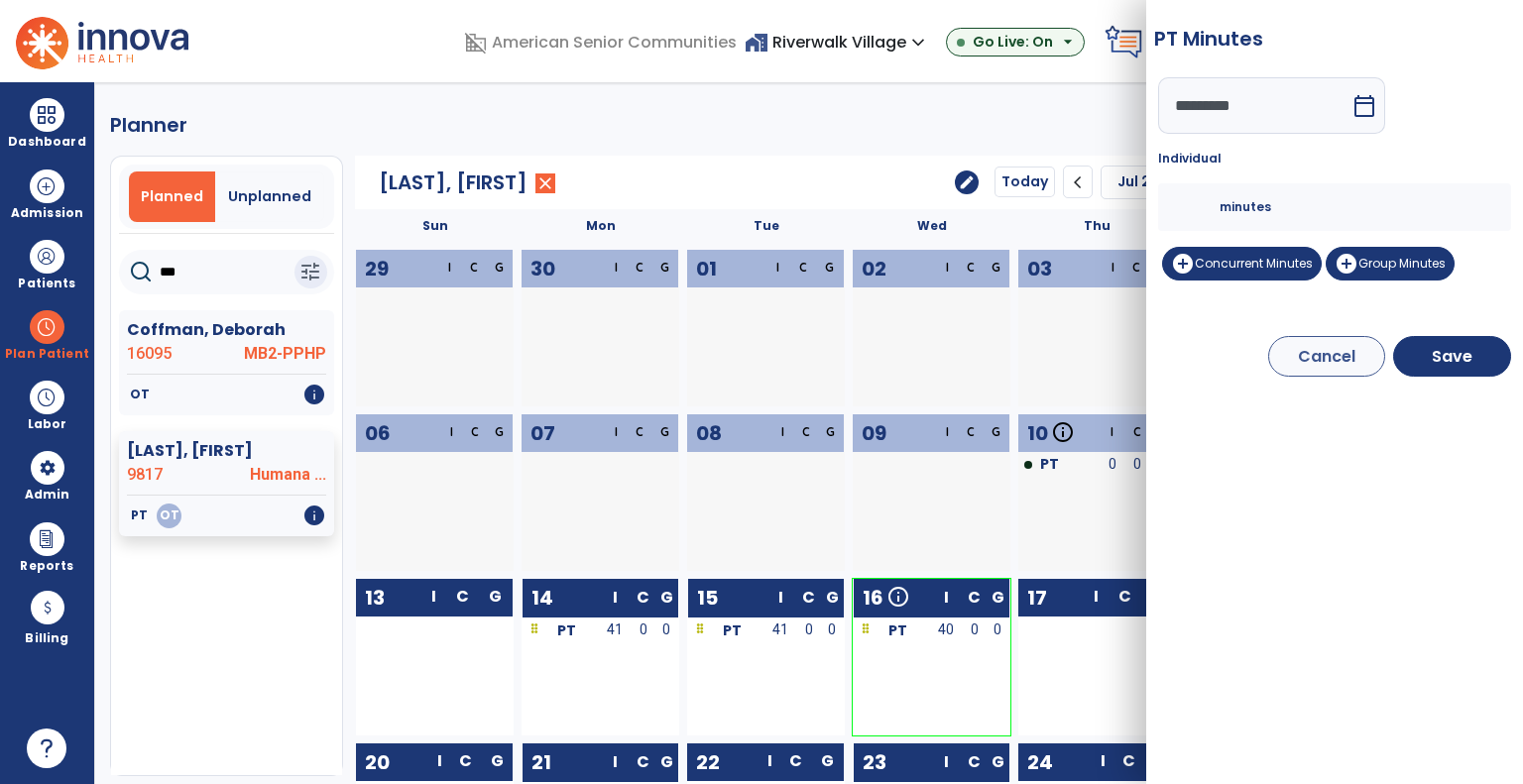 click on "**" at bounding box center (1196, 207) 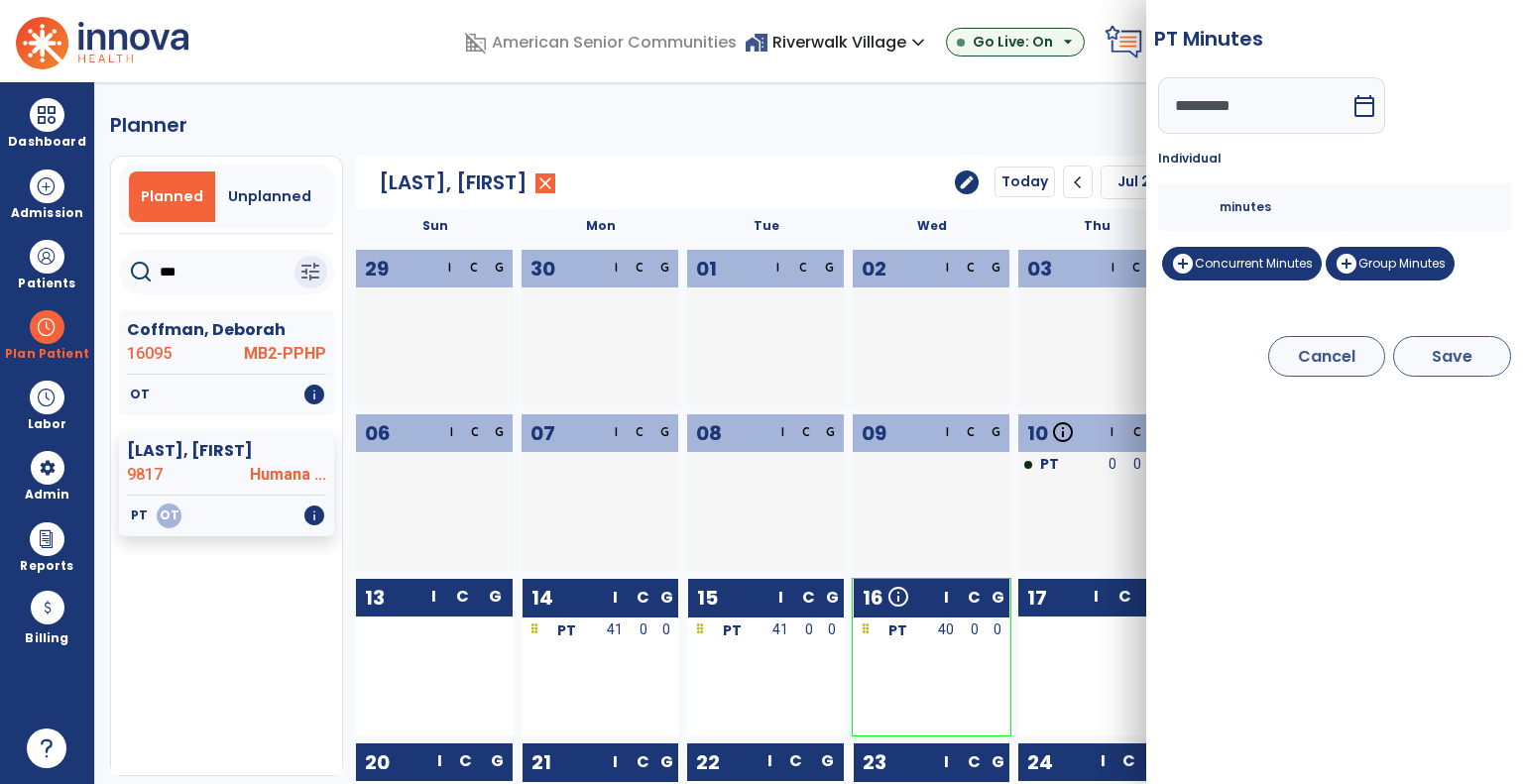 type on "**" 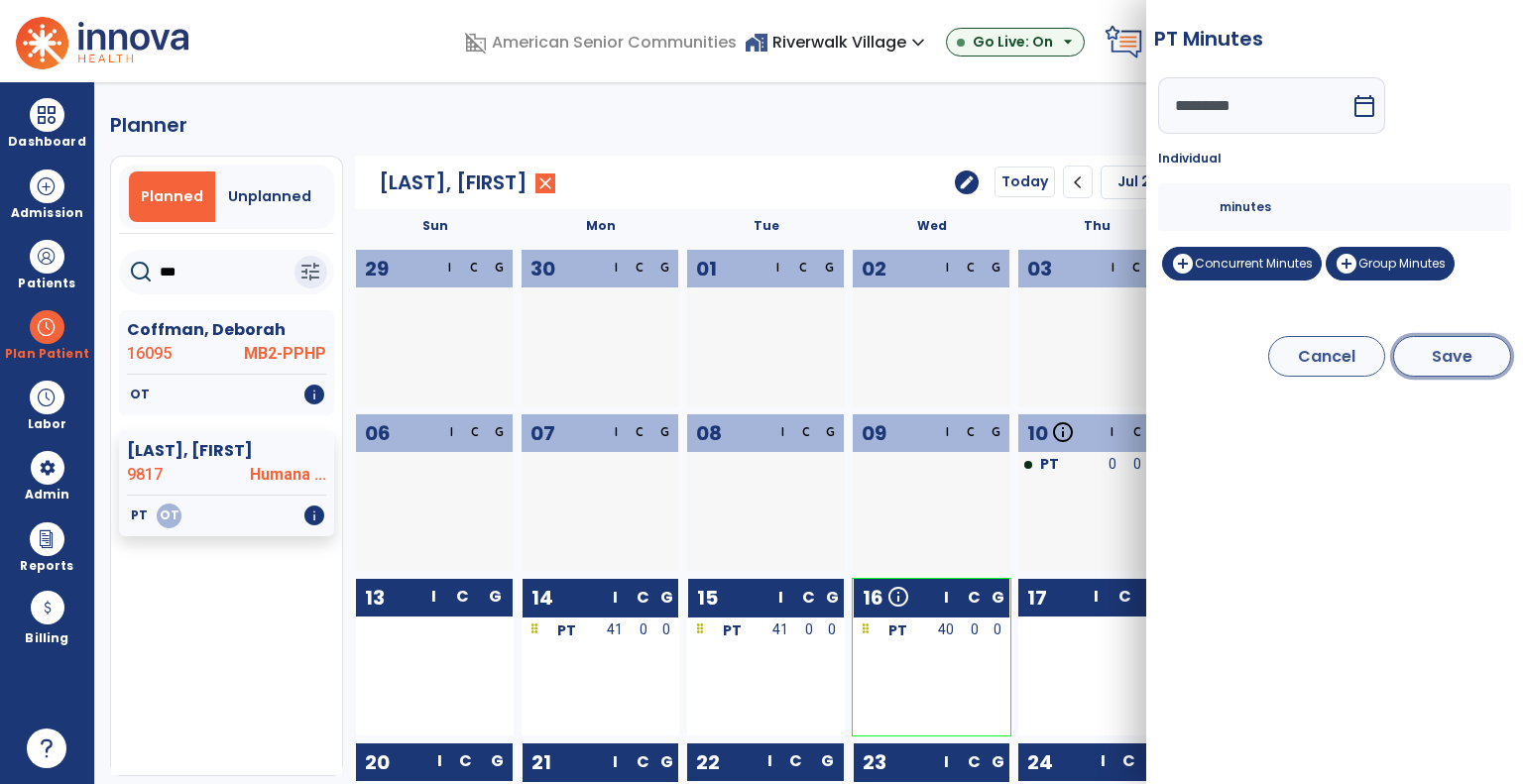 click on "Save" at bounding box center [1452, 356] 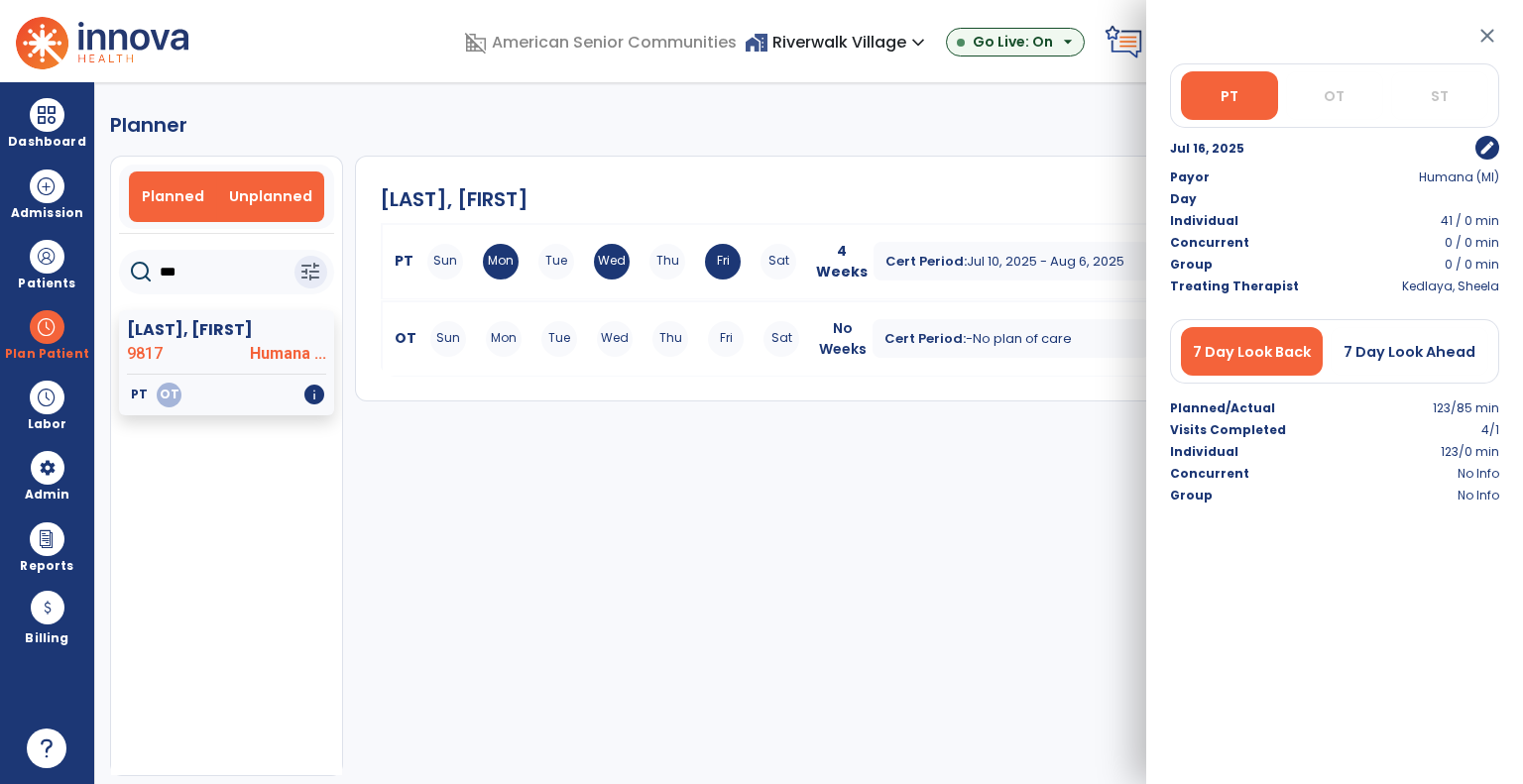 click on "Planned" at bounding box center (173, 196) 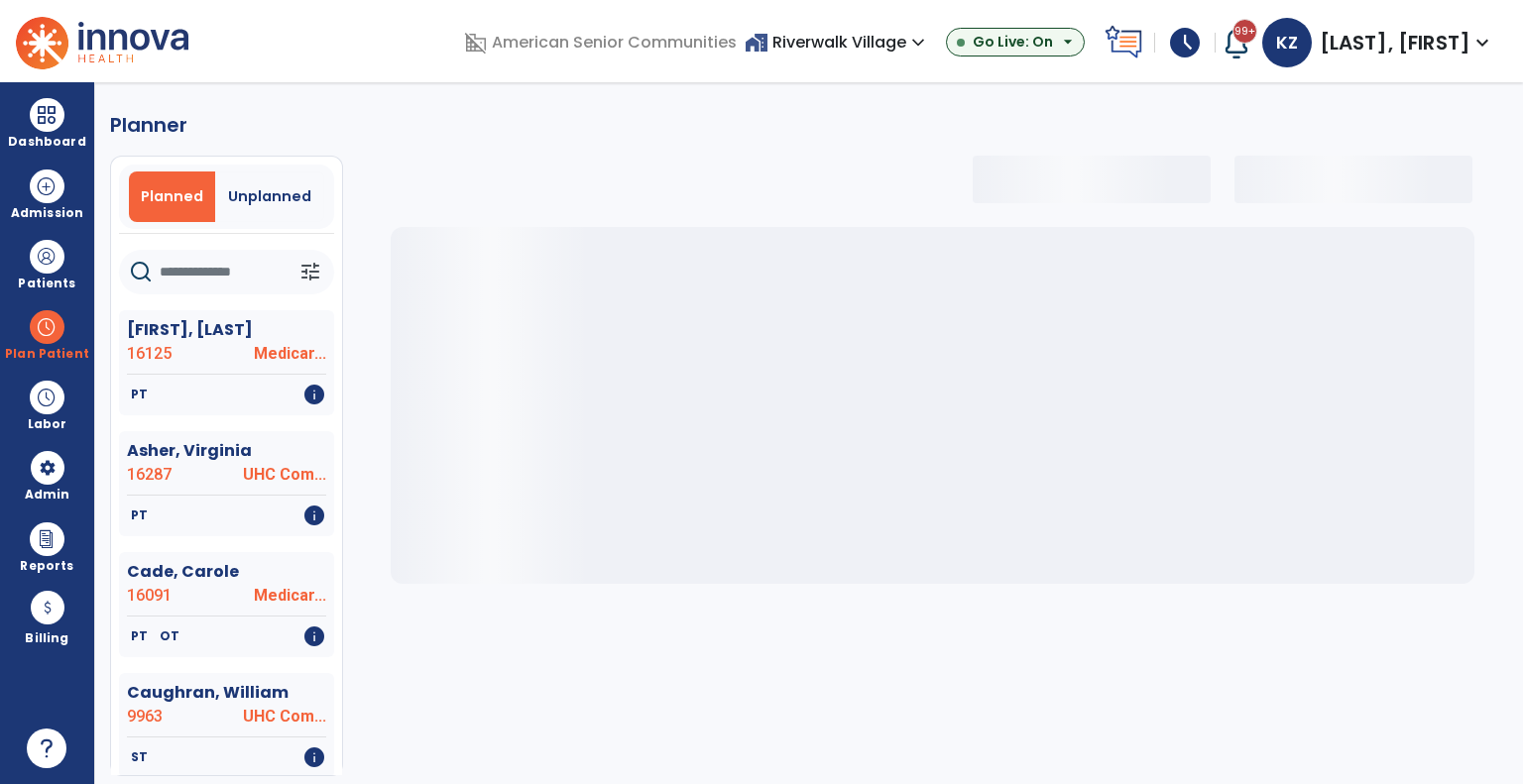 select on "***" 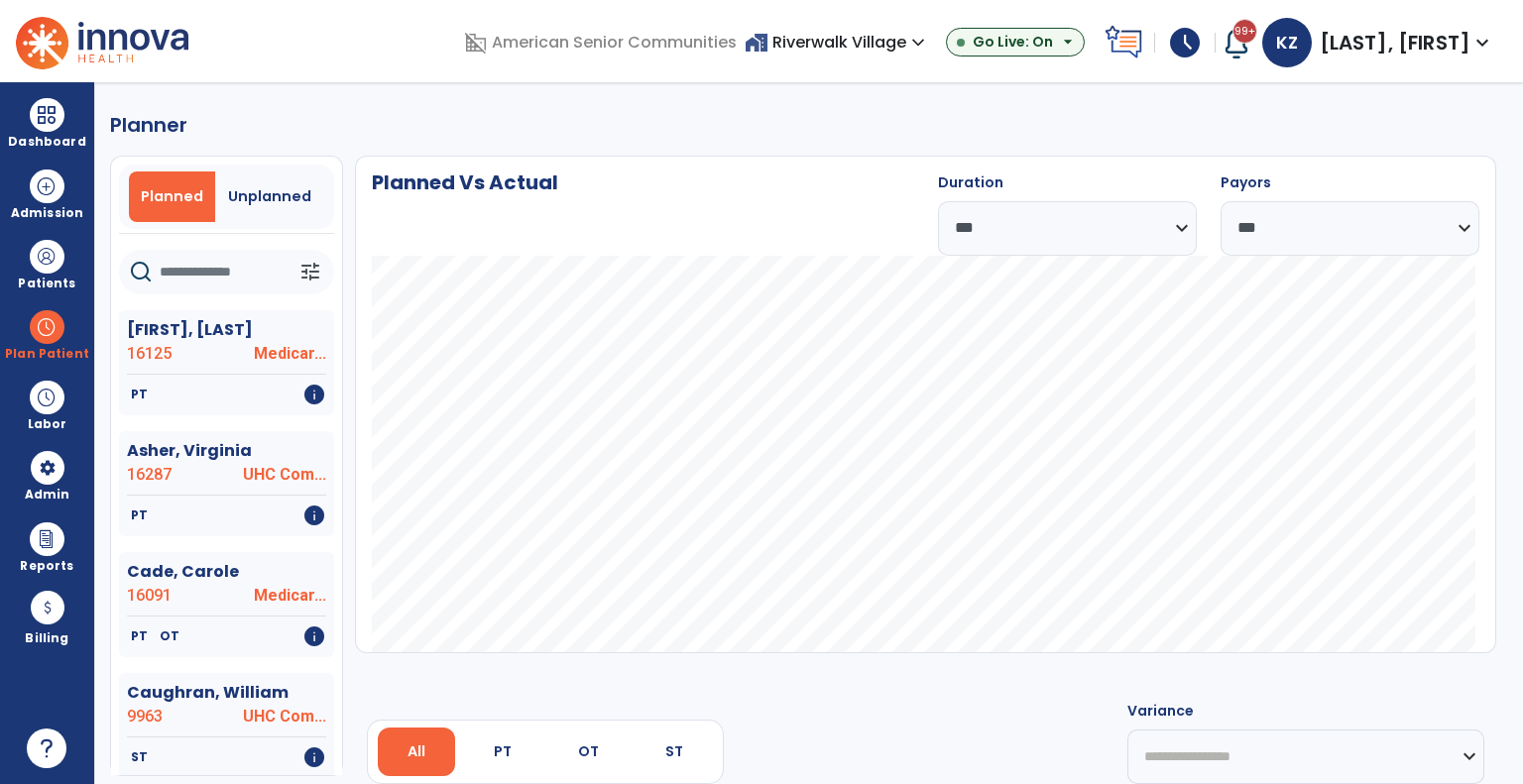 click 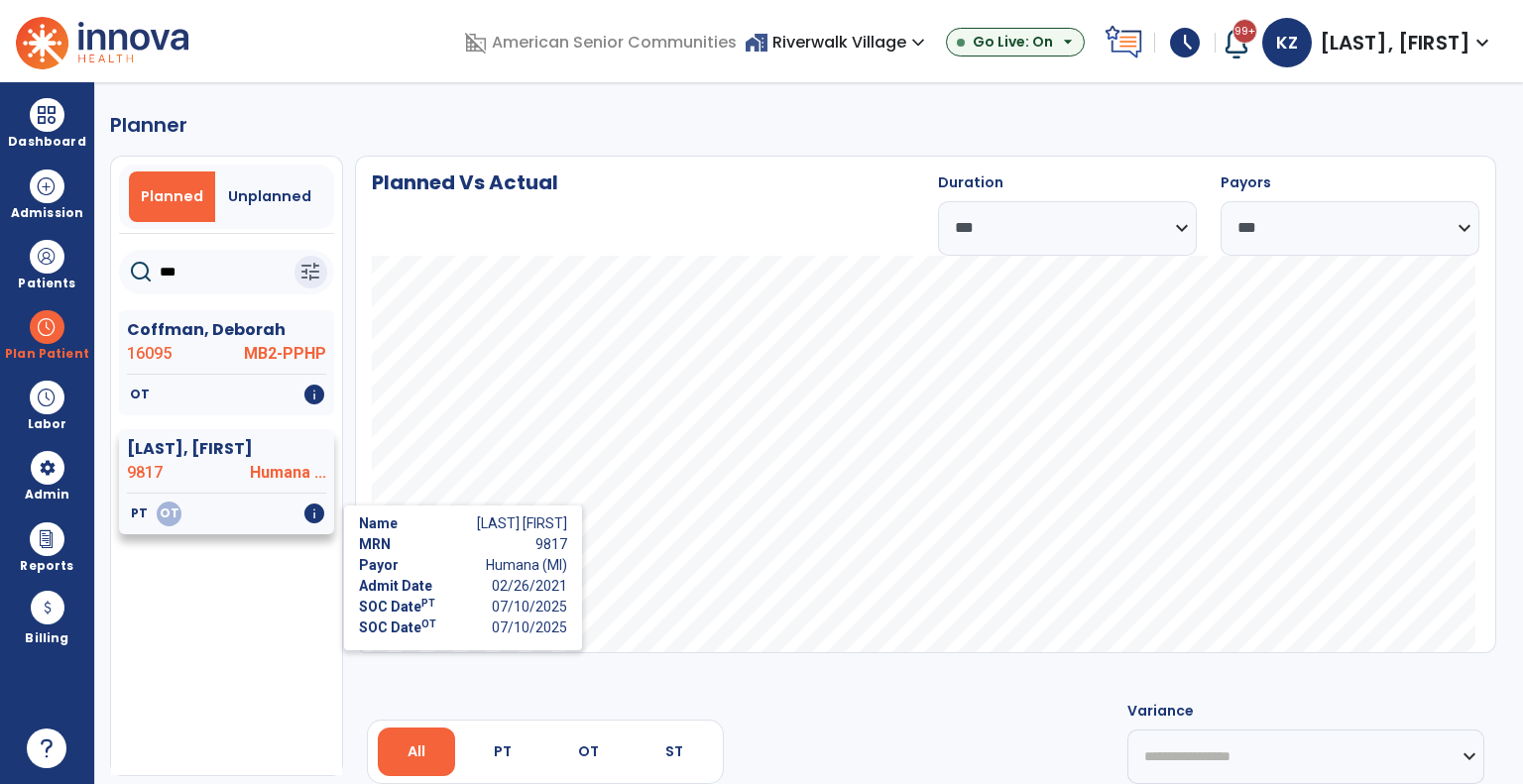 type on "***" 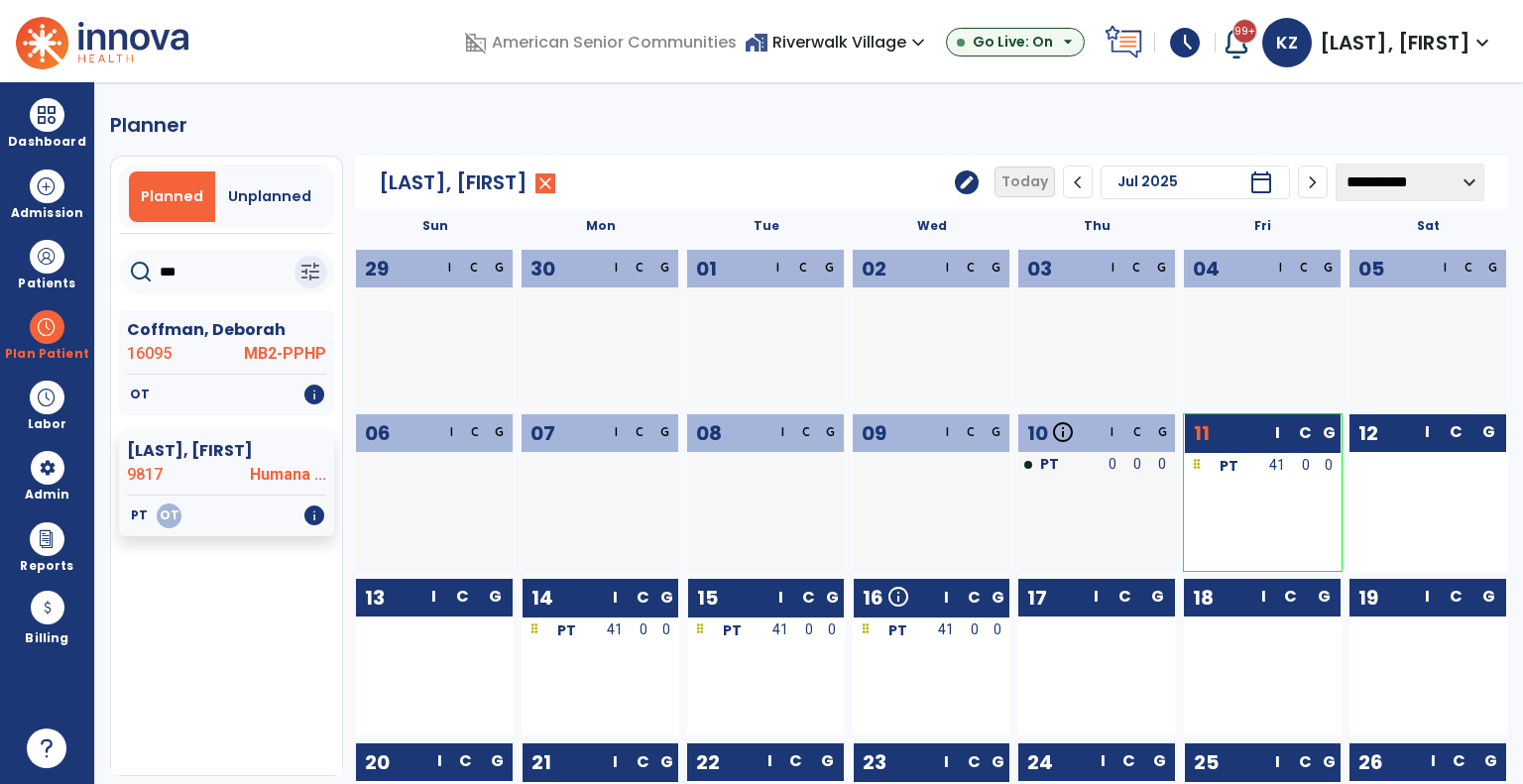 click on "***" 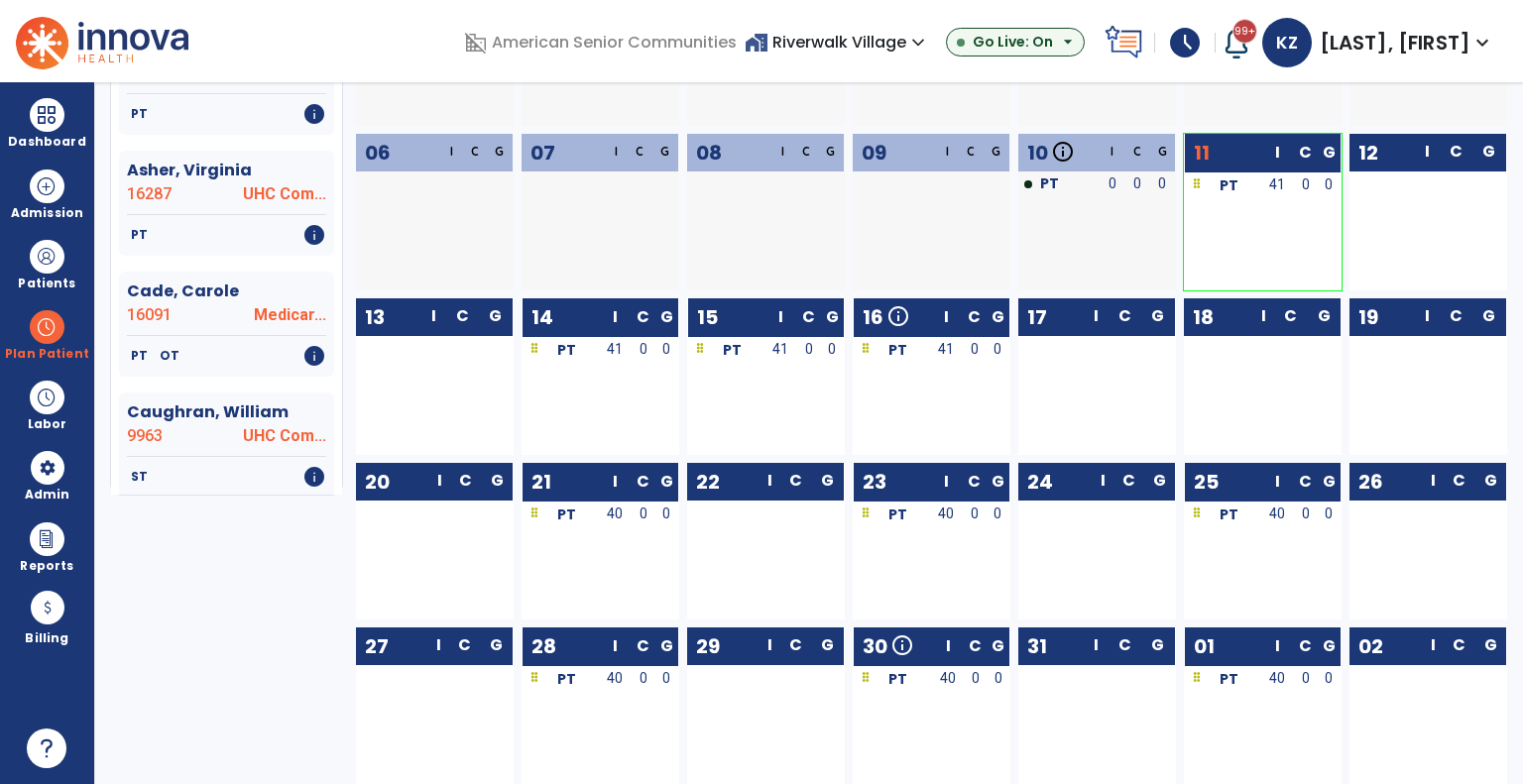 scroll, scrollTop: 0, scrollLeft: 0, axis: both 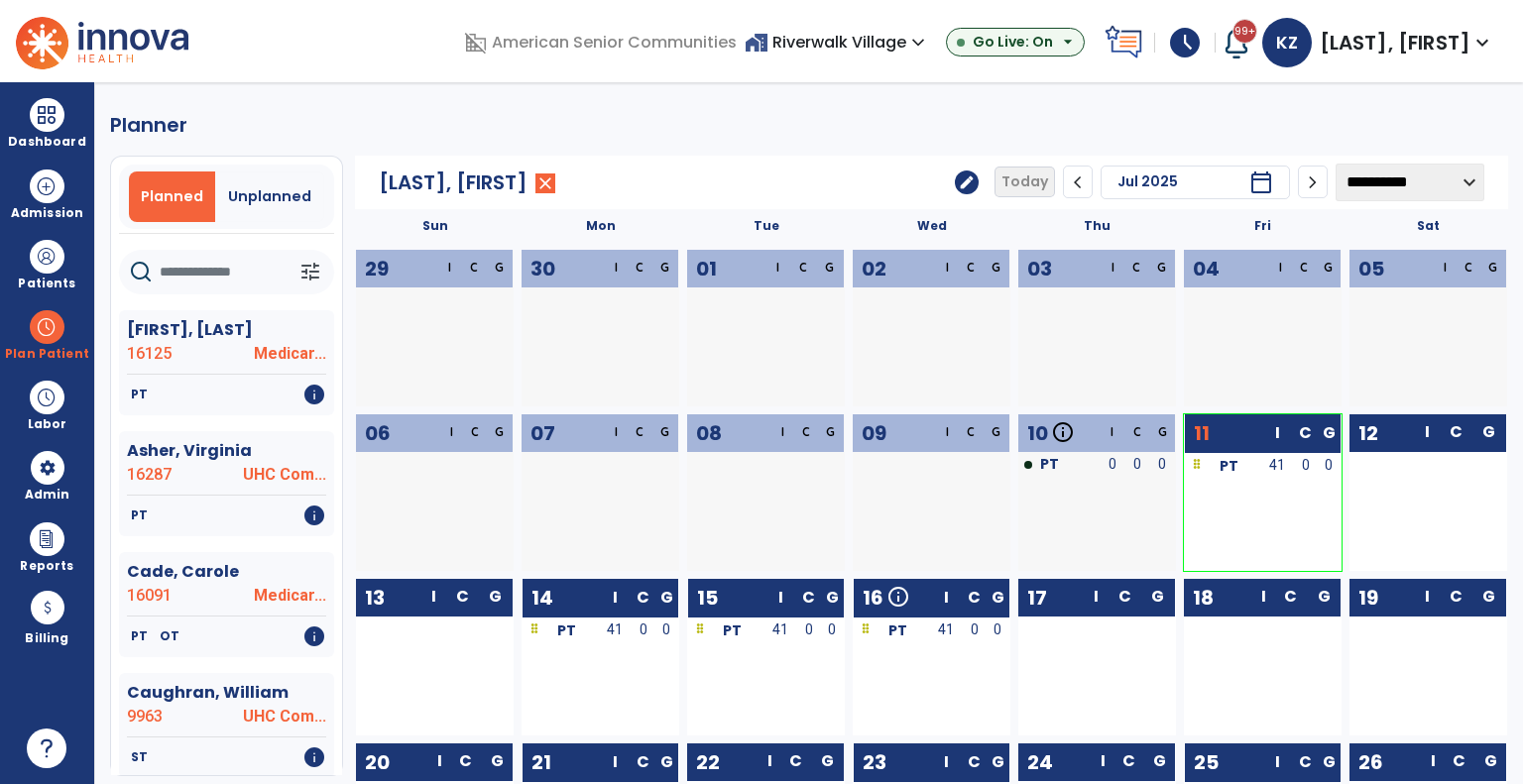 click on "Planner   Planned   Unplanned   tune   Allison, Diane  16125 Medicar...   PT   info   Asher, Virginia  16287 UHC Com...   PT   info   Cade, Carole  16091 Medicar...   PT   OT   info   Caughran, William  9963 UHC Com...   ST   info   Clark, Steven  16243 MB2-VCA   ST   info   Coffman, Deborah  16095 MB2-PPHP   OT   info   Cummings, Gary  9976 Medicaid   ST   info   Davison, Michael  16191 Medicar...   OT   info   Deck, Cheryle  16092 Anthem-MB2   ST   info   Dowling, Susan  9217 MB2-PPHP   ST   info   Essig, Lynetta  16317 Medicaid   OT   info   Fraser, John  16309 MCC-VCA   ST   OT   PT   info   Frye, Carolyn  16295 UHC Com...   PT   ST   OT   info   George, Susan  16284 Medicaid   PT   OT   info   Kenley, Madonna  15922 Medicar...   ST   PT   info   Maners, James  9817 Humana ...   PT   OT   info   Miller, Cheryl  16258 MB2-PPHP   OT   info   Moss, Benjamin  16280 MCC-VCA   PT   info   Noble, Harry  16075 Medicar...   ST   info   Reason, Clorie  16308 Humana ...   PT   ST   OT   info   Richter, Sandra   OT" at bounding box center [809, 433] 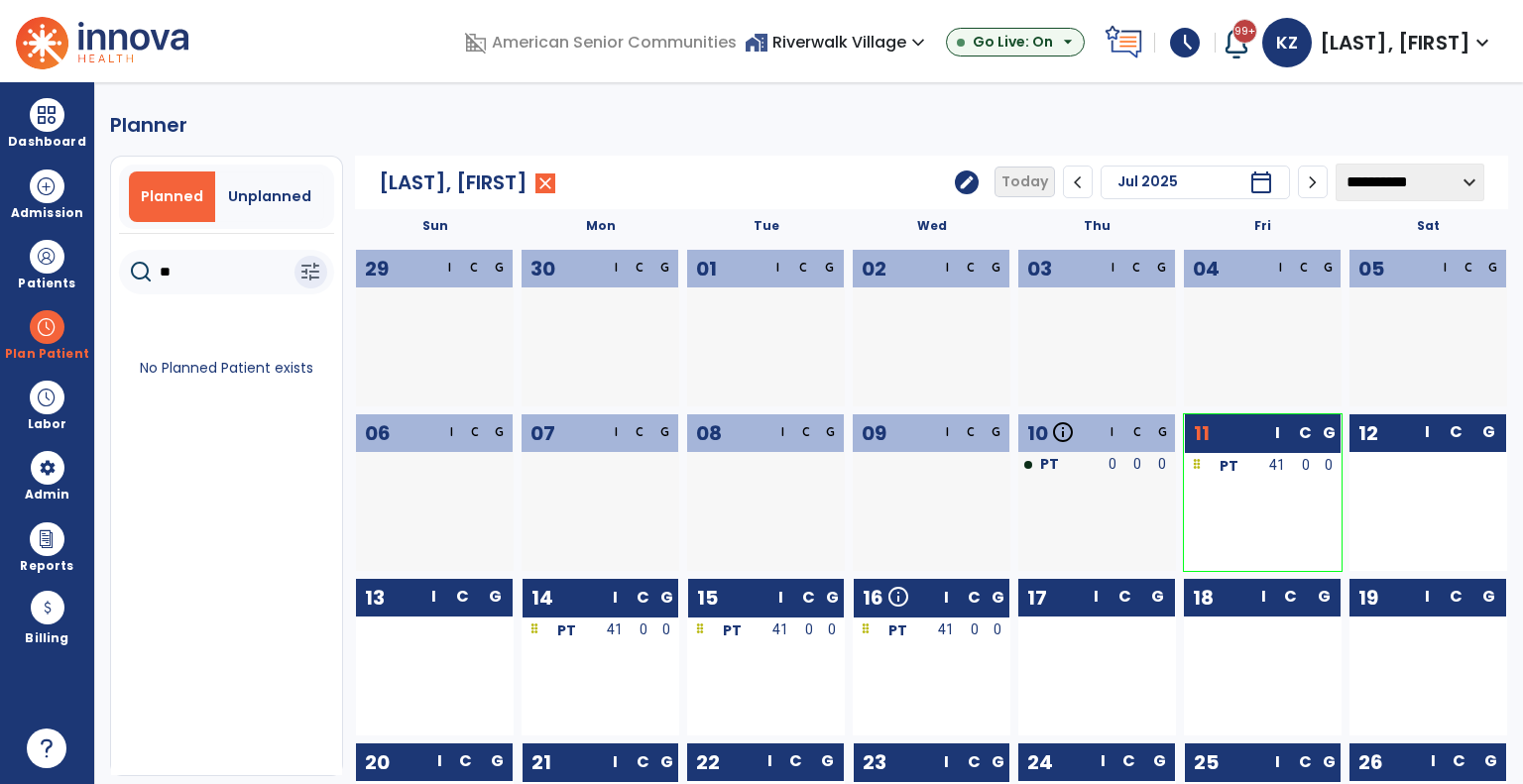 type on "*" 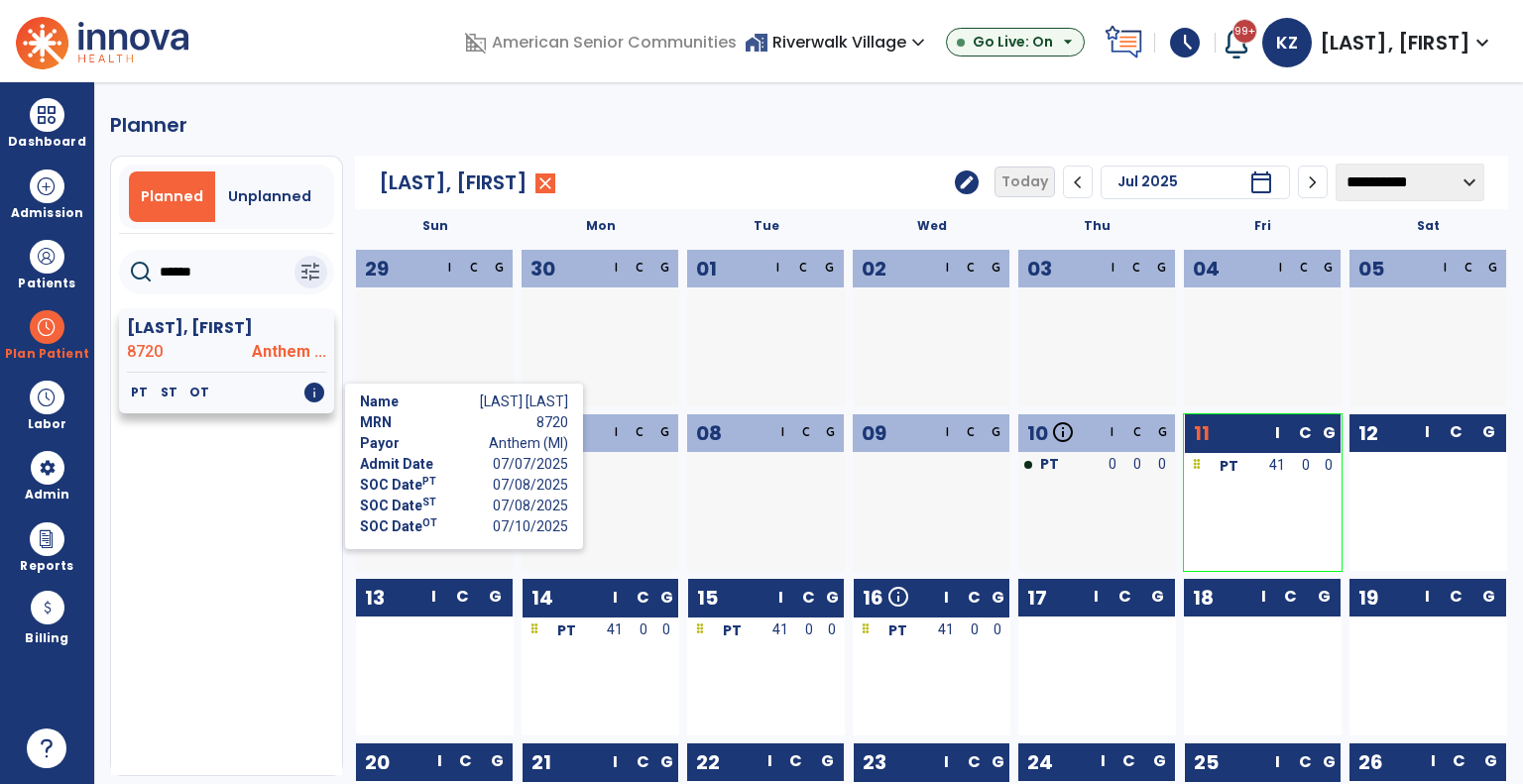 type on "******" 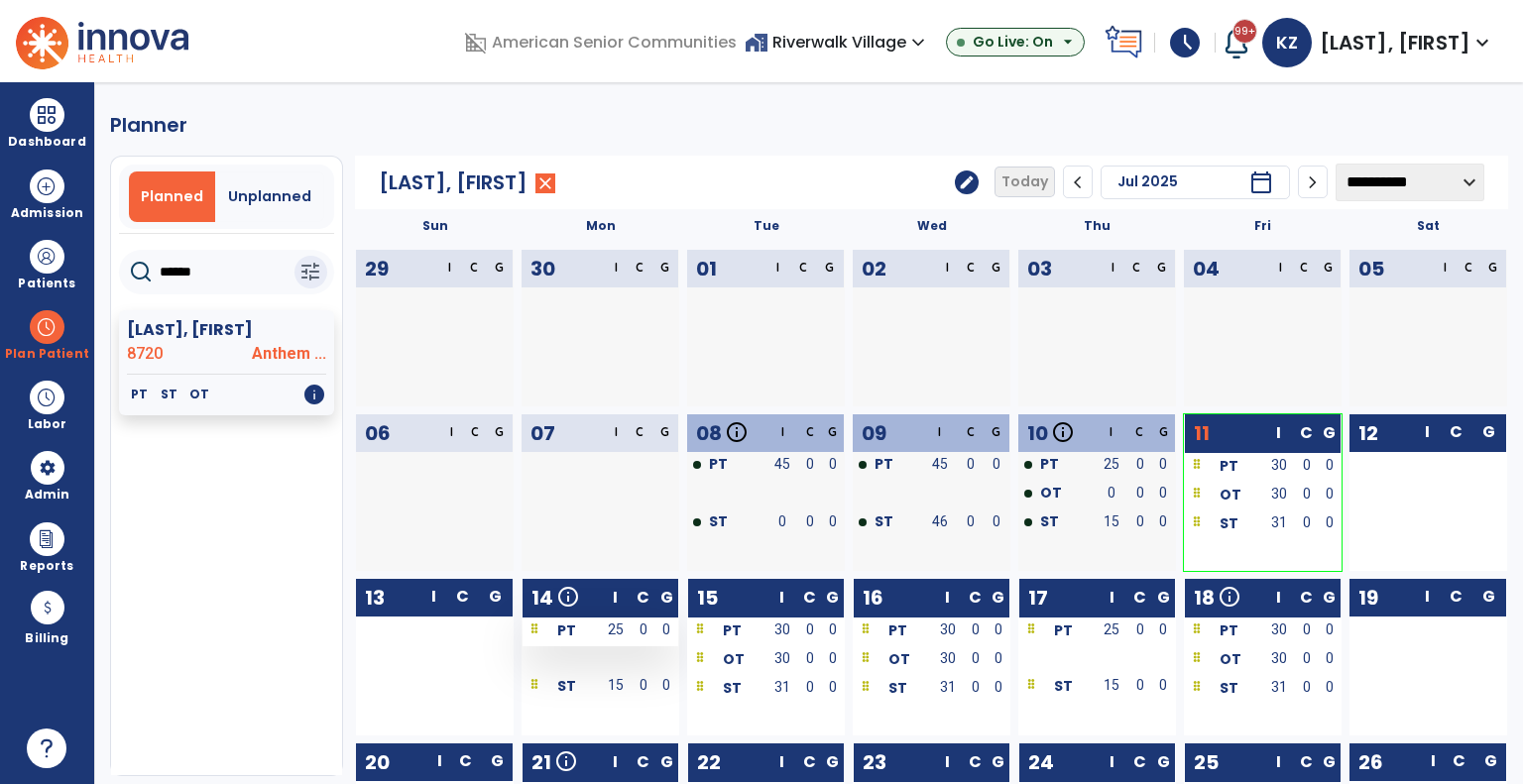 click on "25" at bounding box center [616, 631] 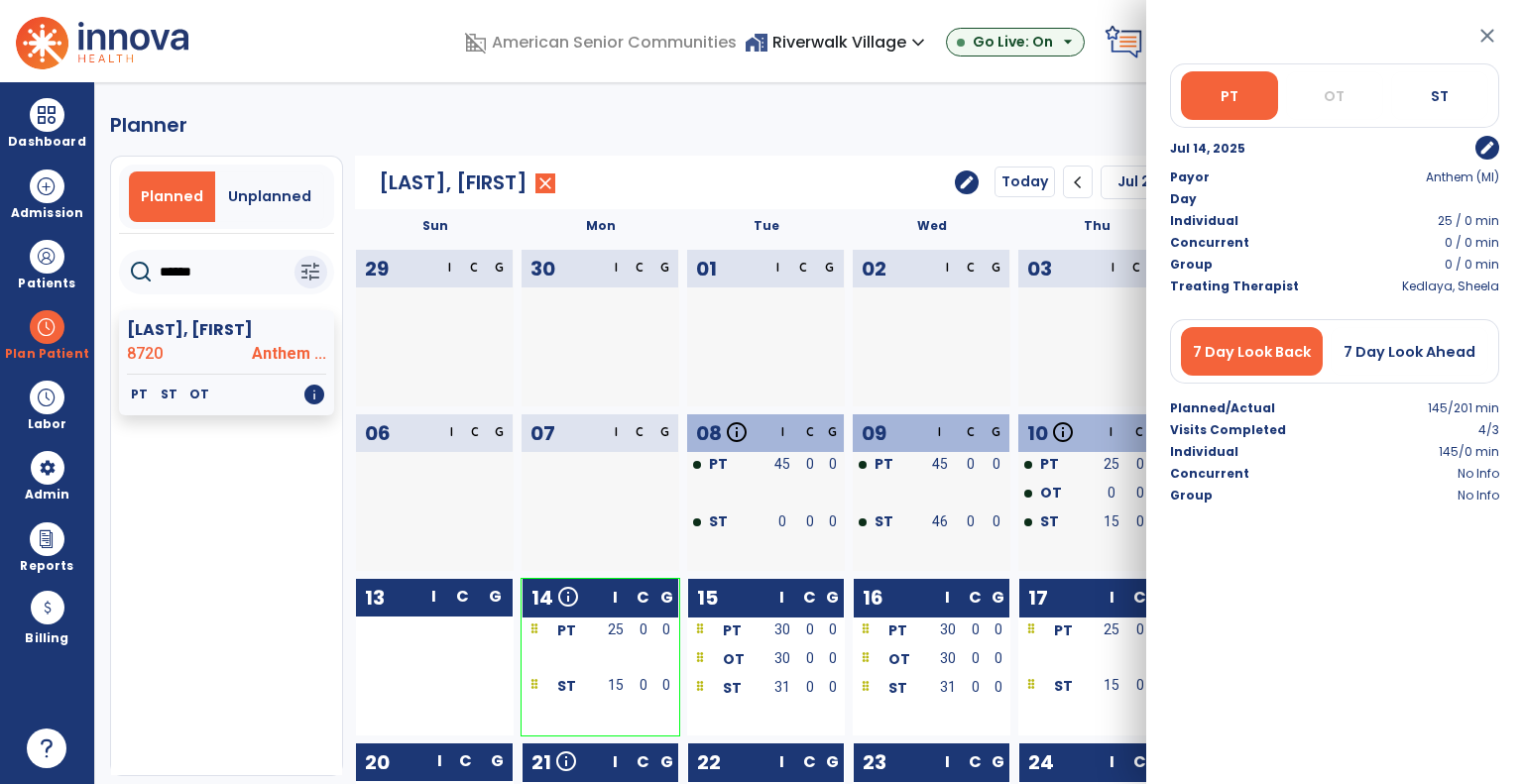 click on "edit" at bounding box center (1487, 148) 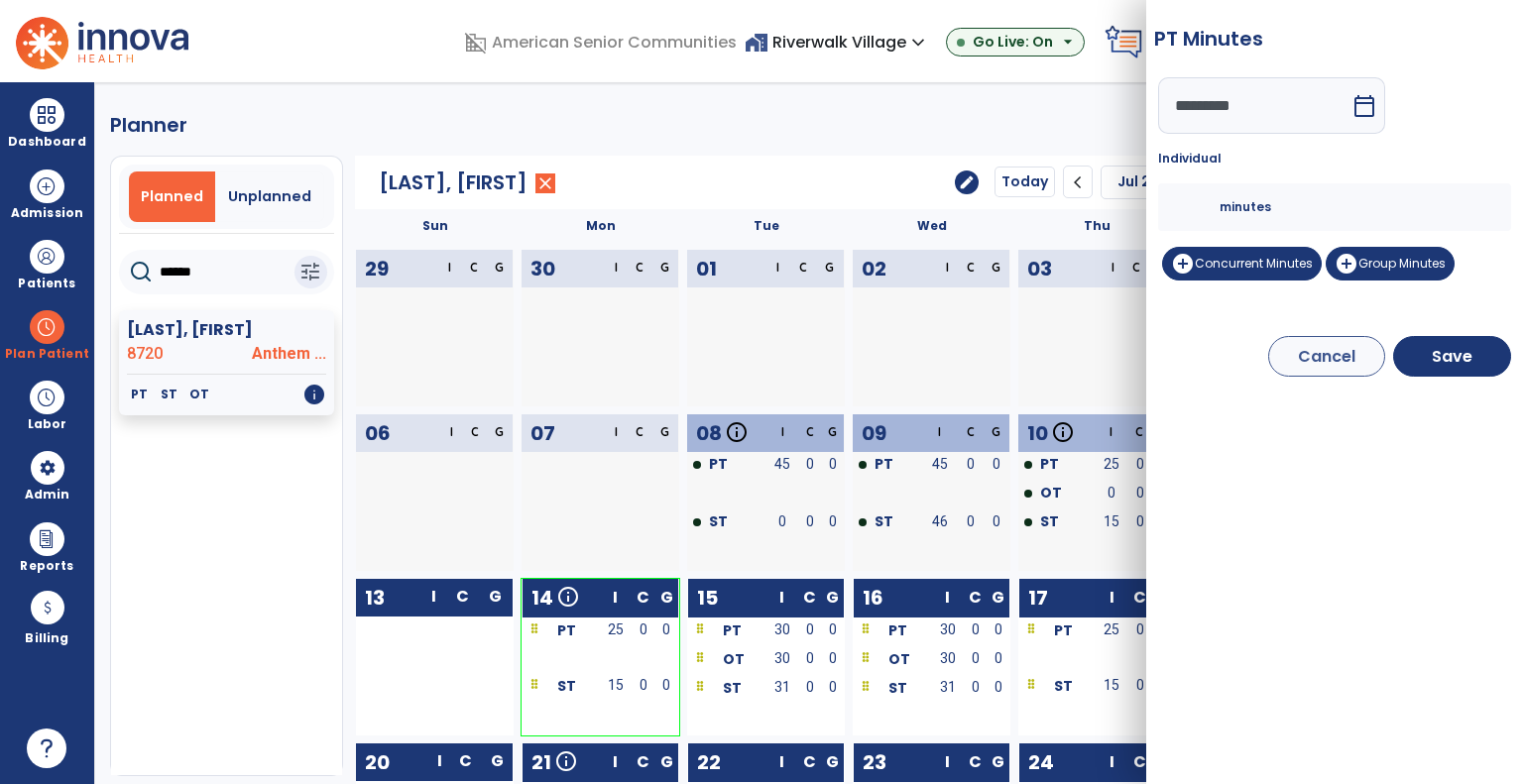 click on "**" at bounding box center [1196, 207] 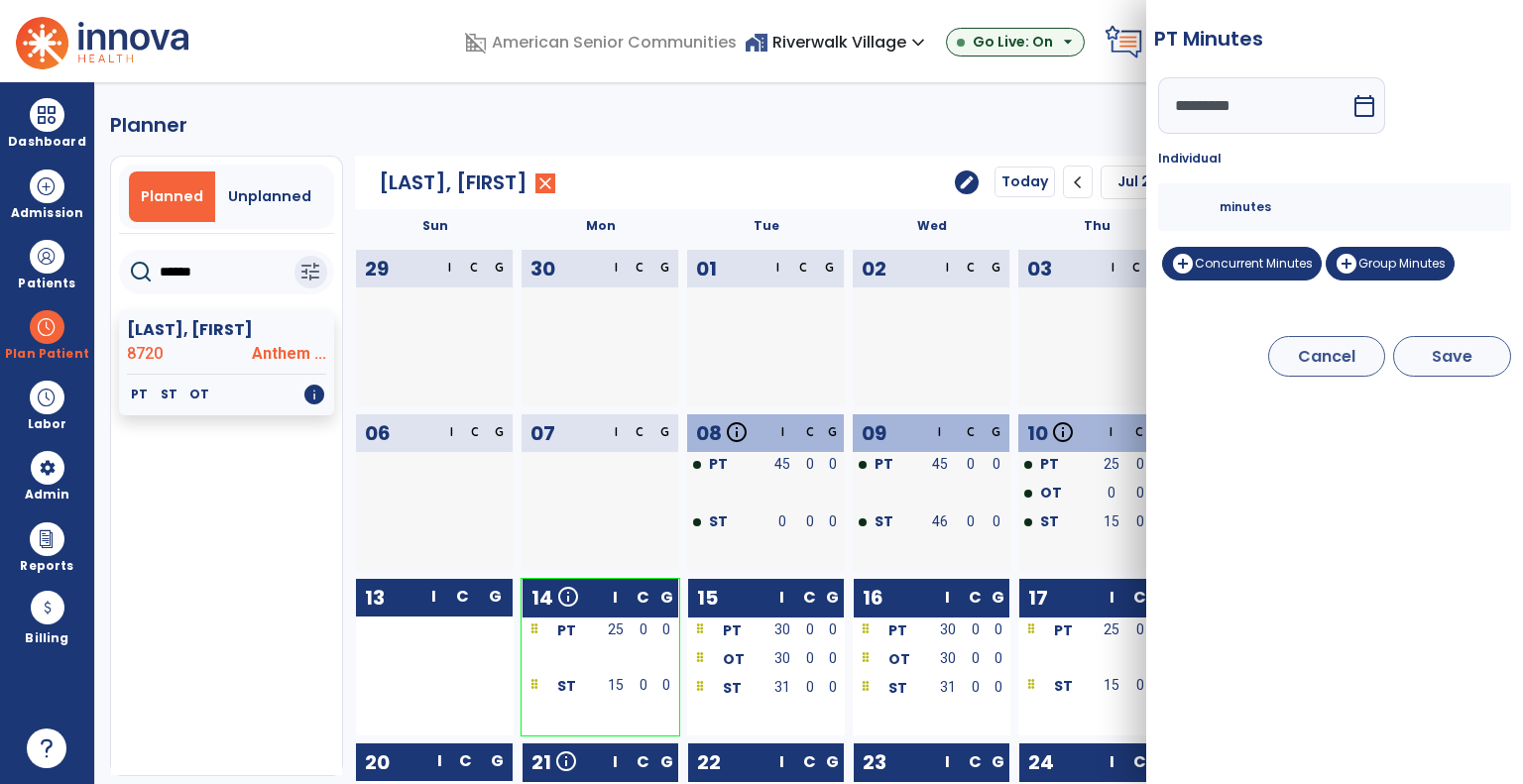 type on "**" 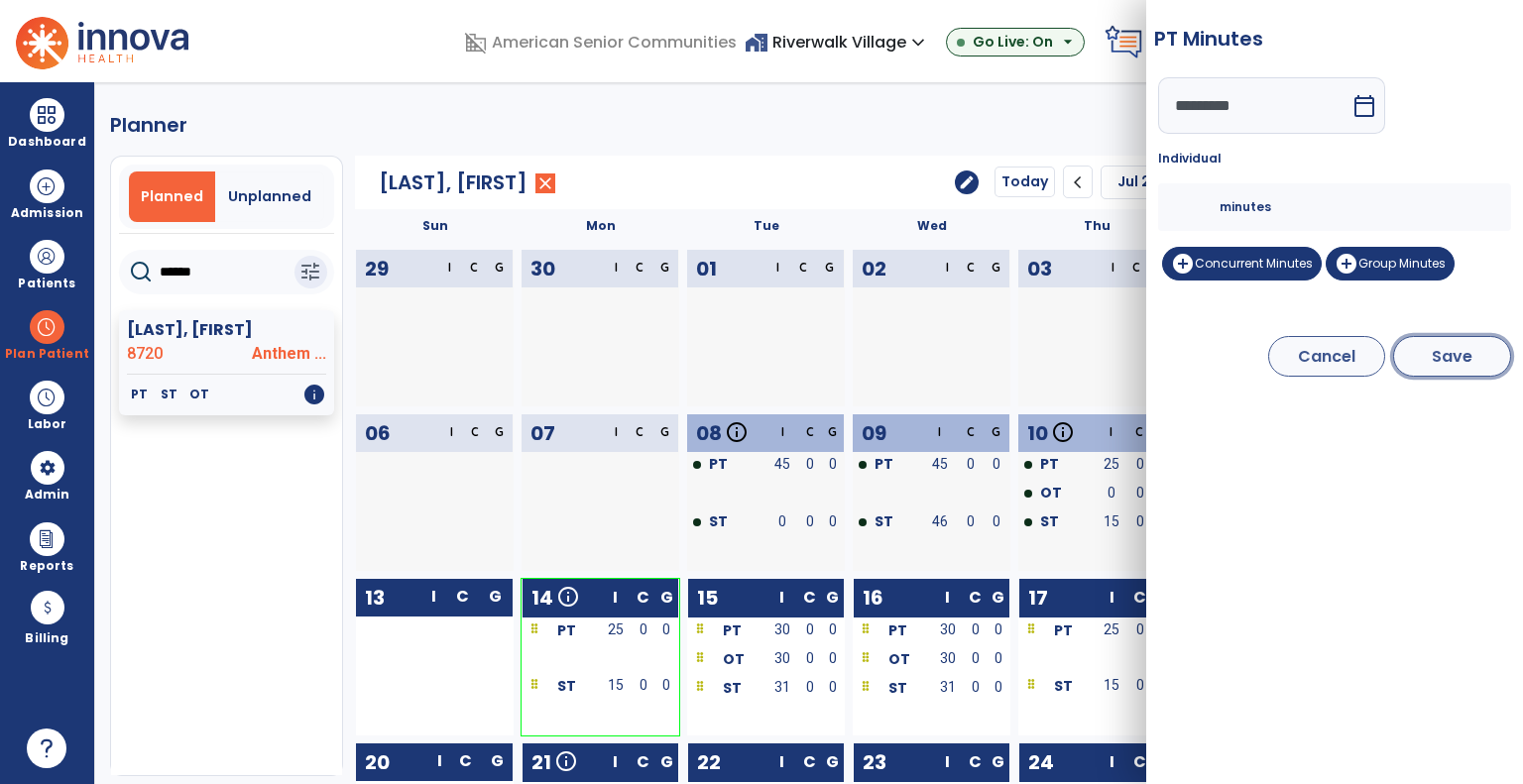 click on "Save" at bounding box center (1452, 356) 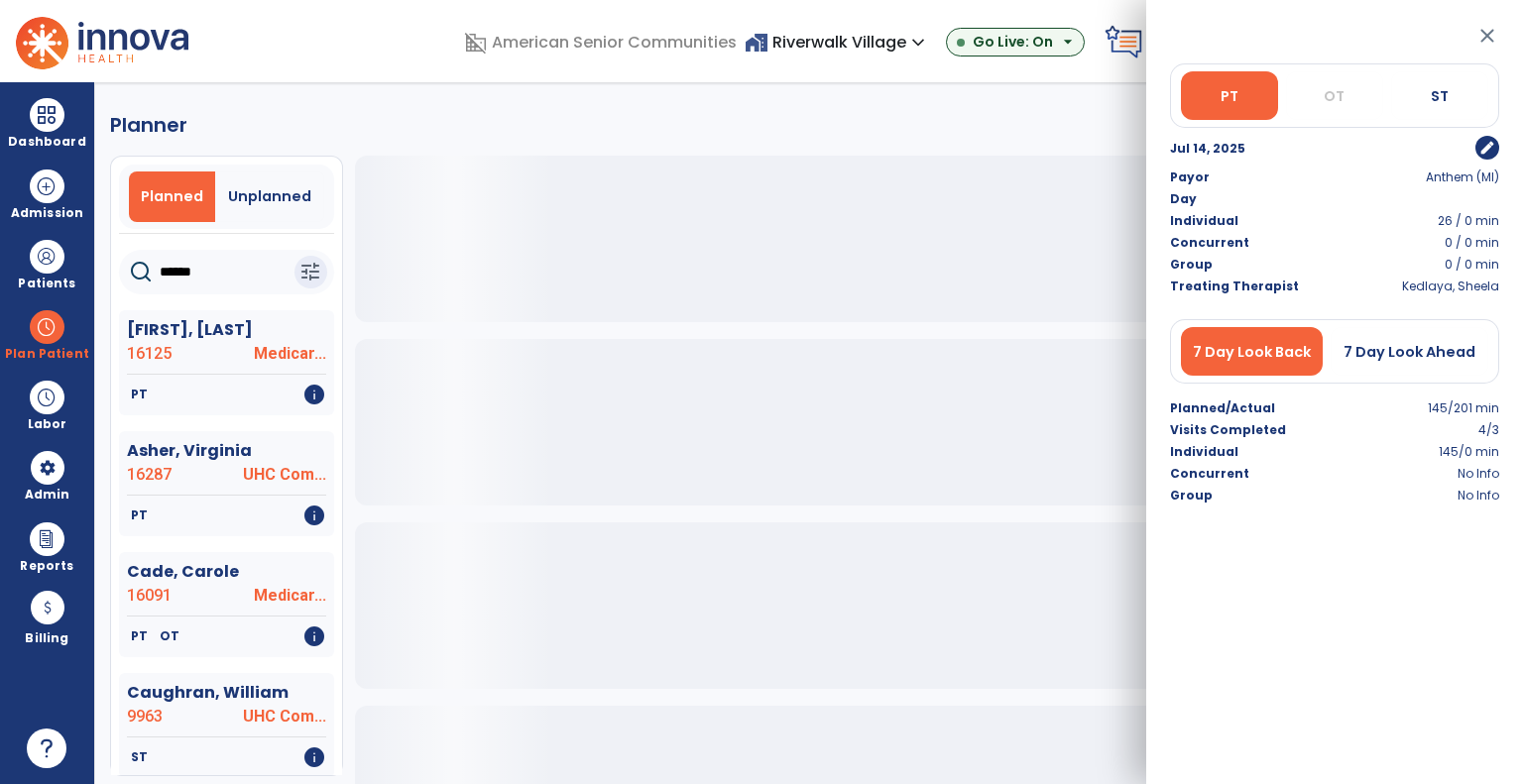 click on "close" at bounding box center [1487, 36] 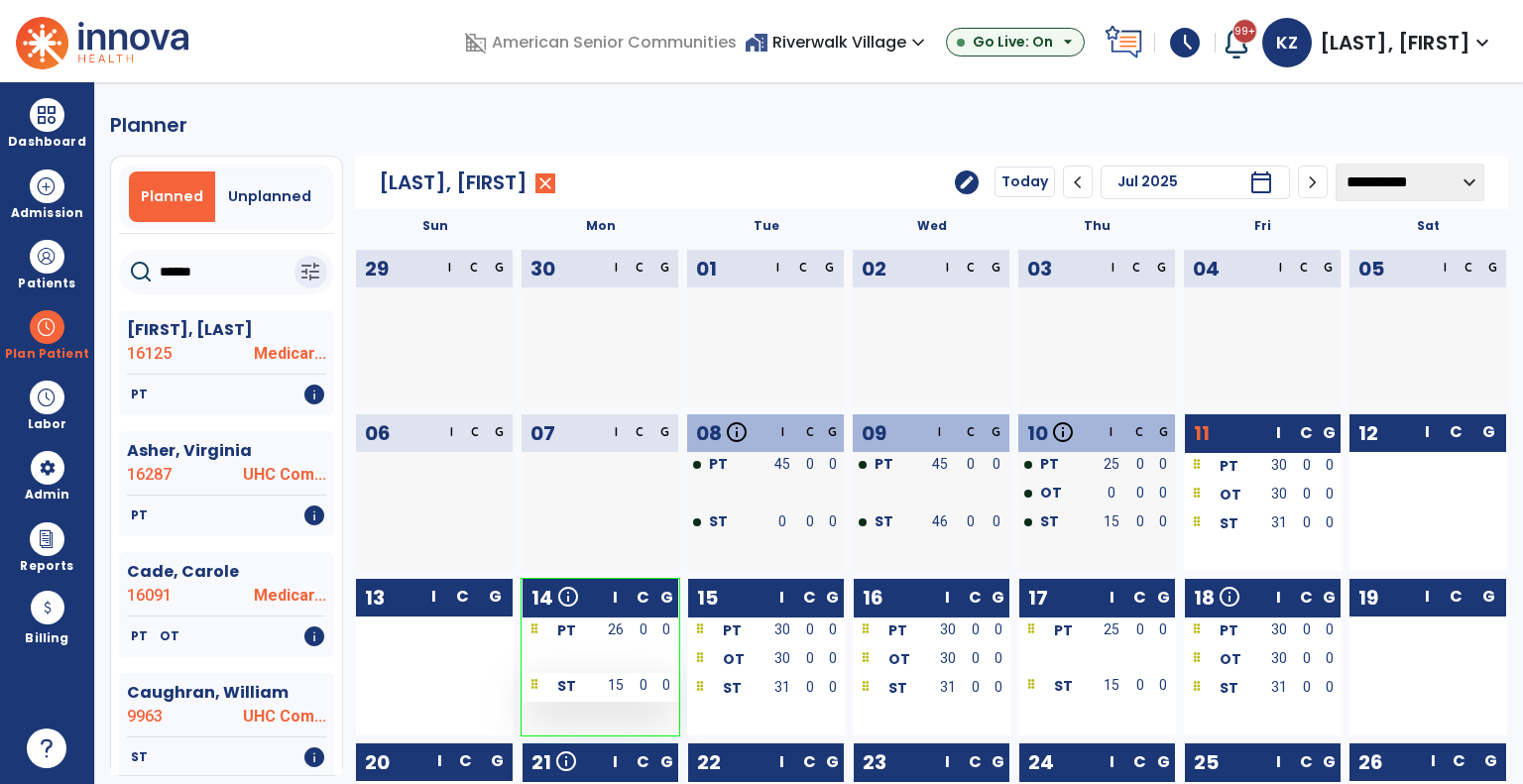 click on "0" at bounding box center (643, 687) 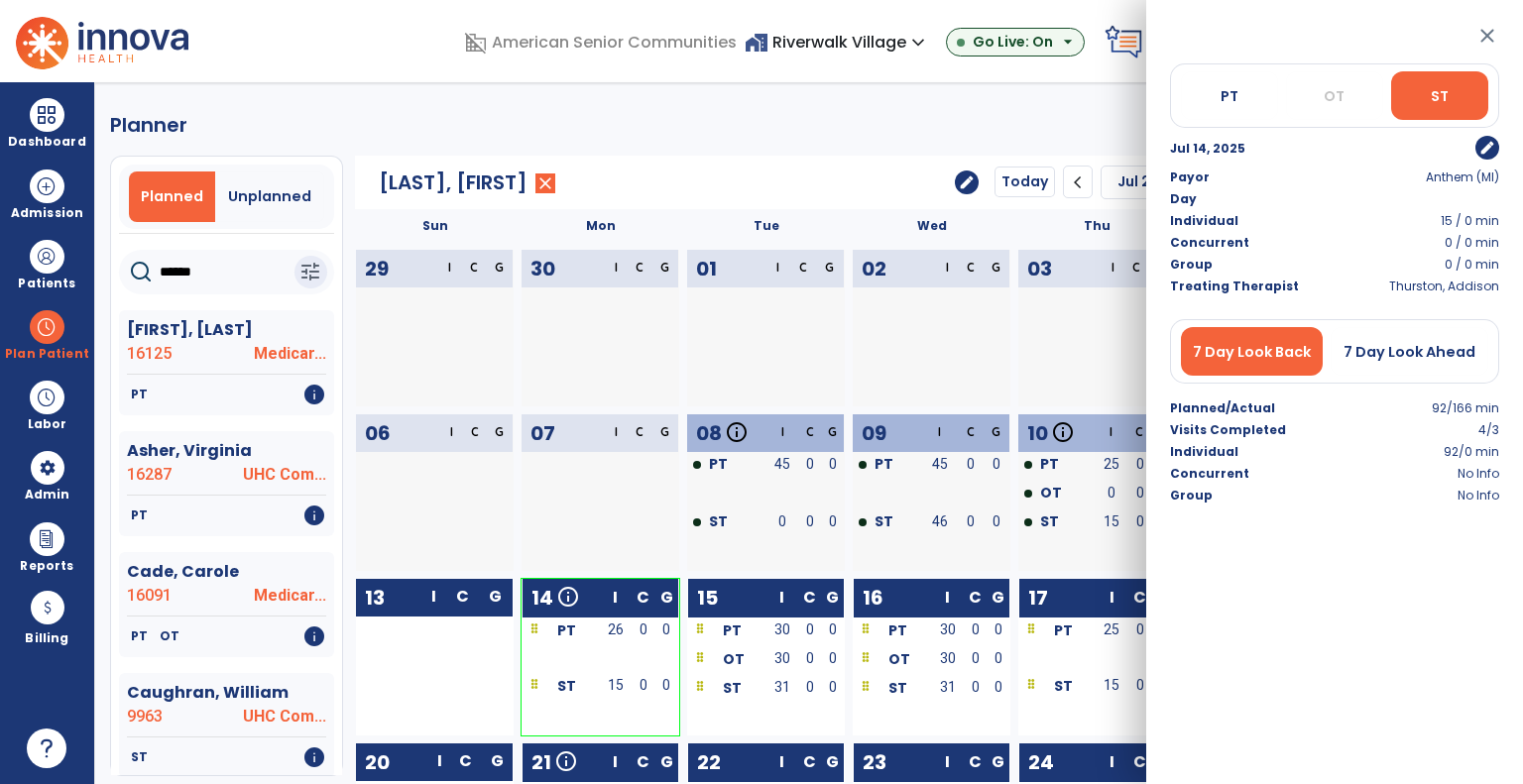 click on "edit" at bounding box center (1487, 148) 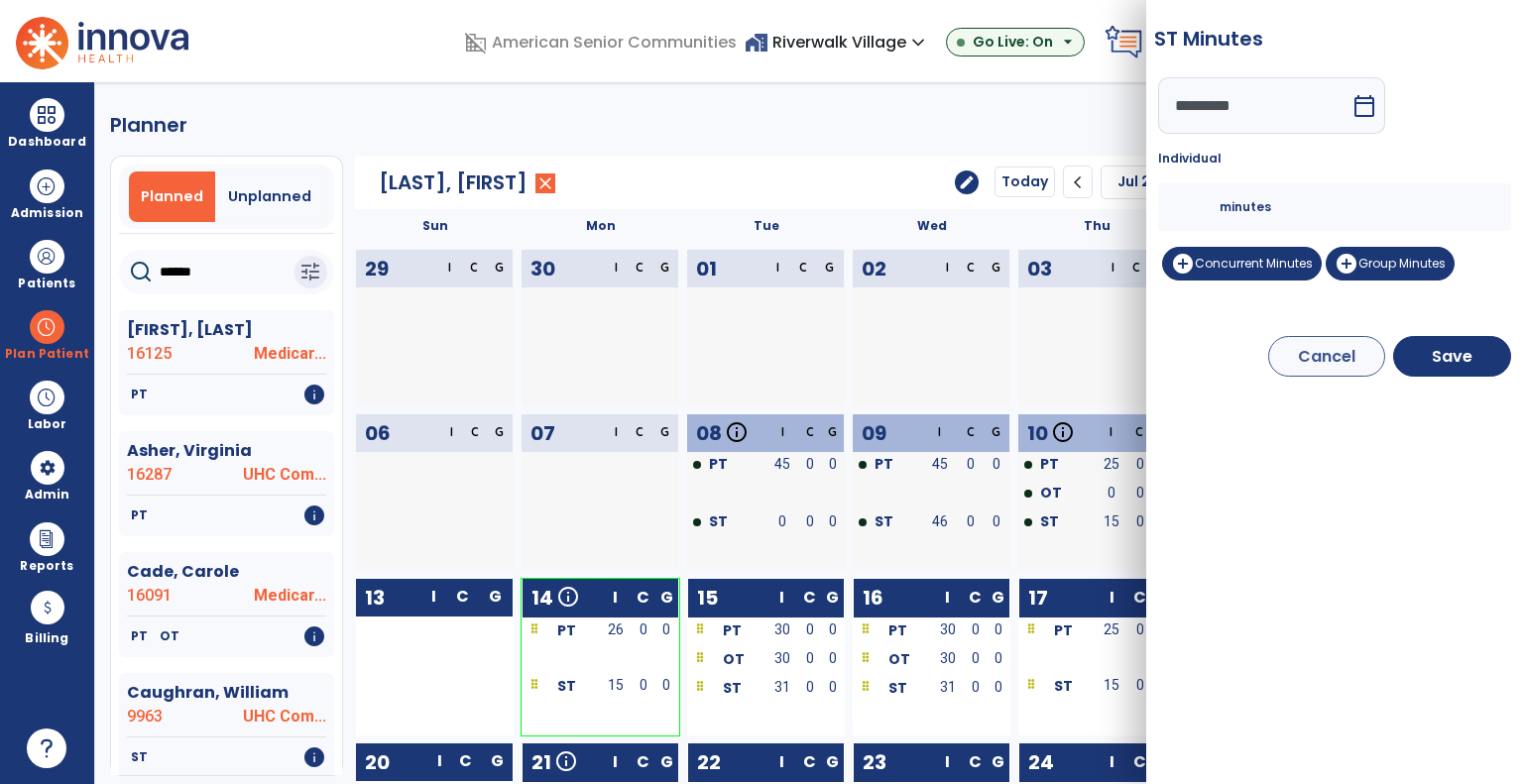 click on "**" at bounding box center [1196, 207] 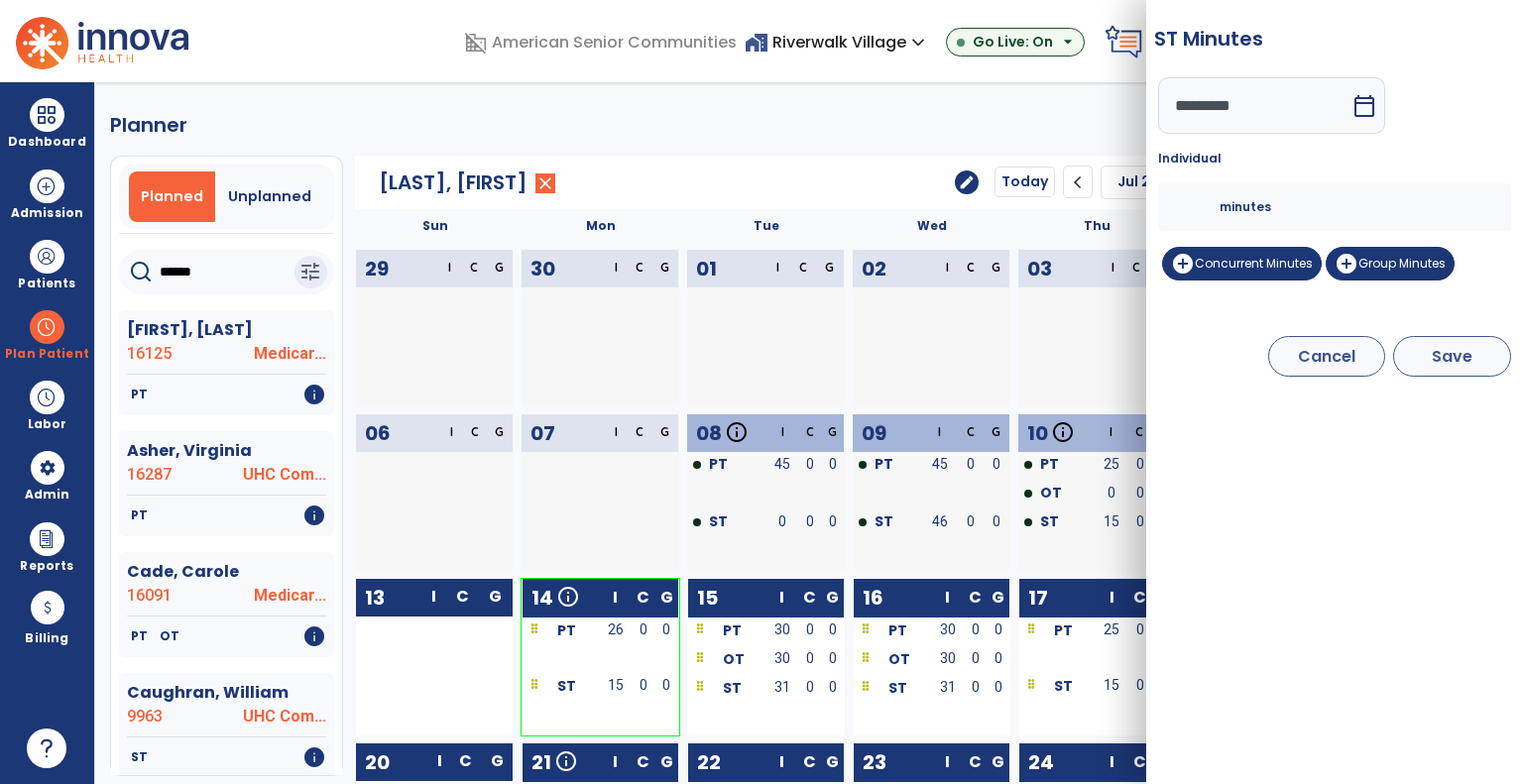 type on "**" 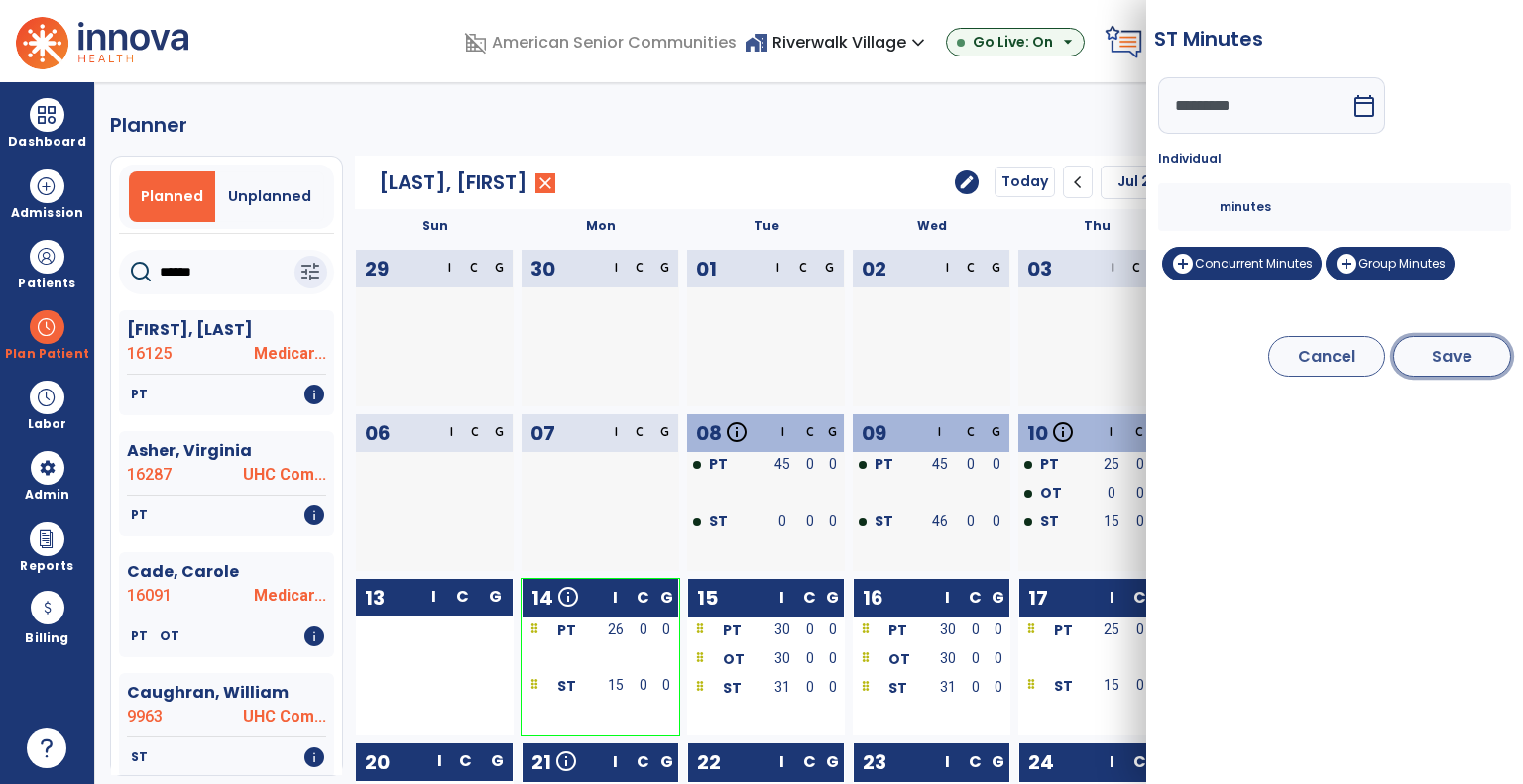 click on "Save" at bounding box center [1452, 356] 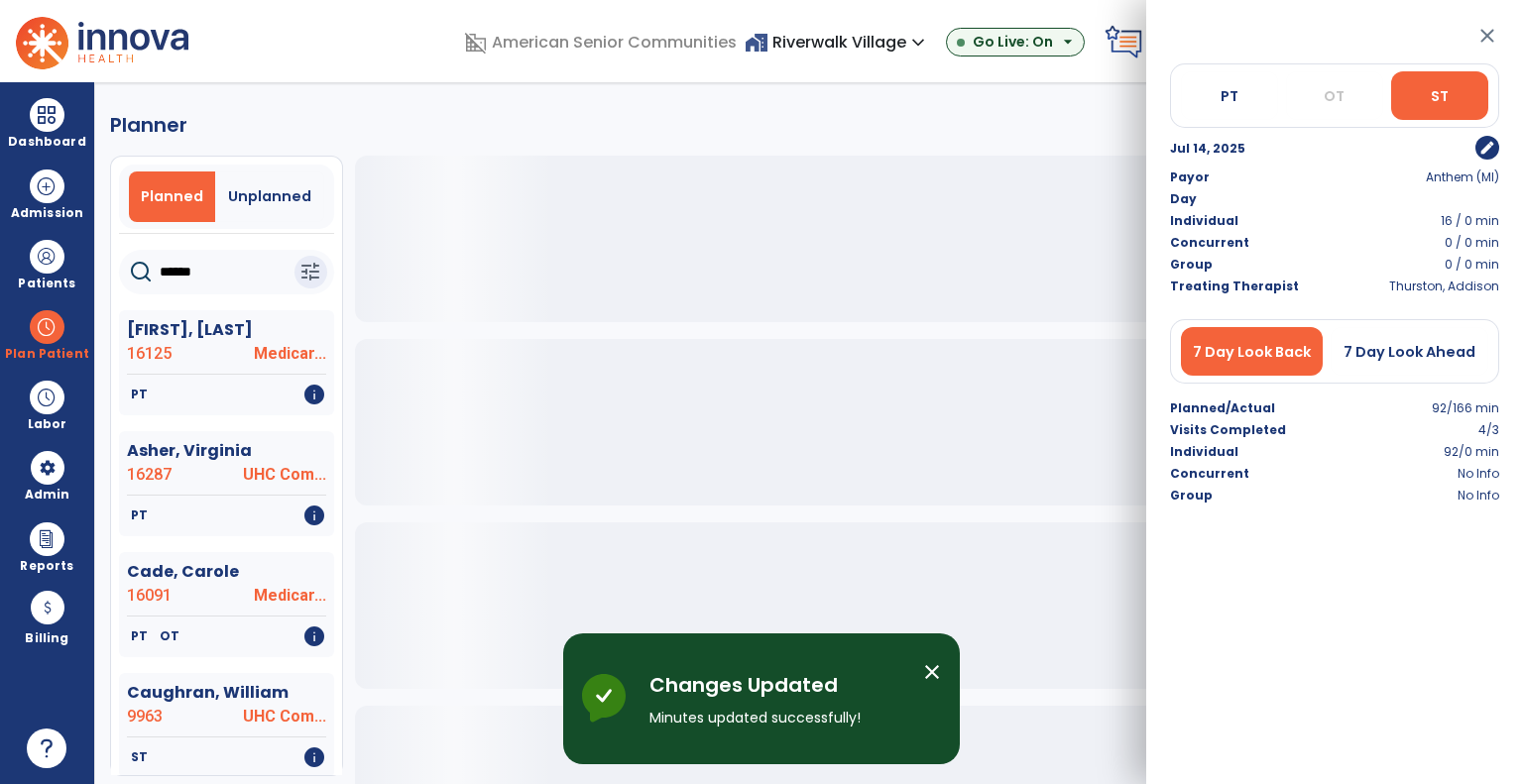 click on "close" at bounding box center (1487, 36) 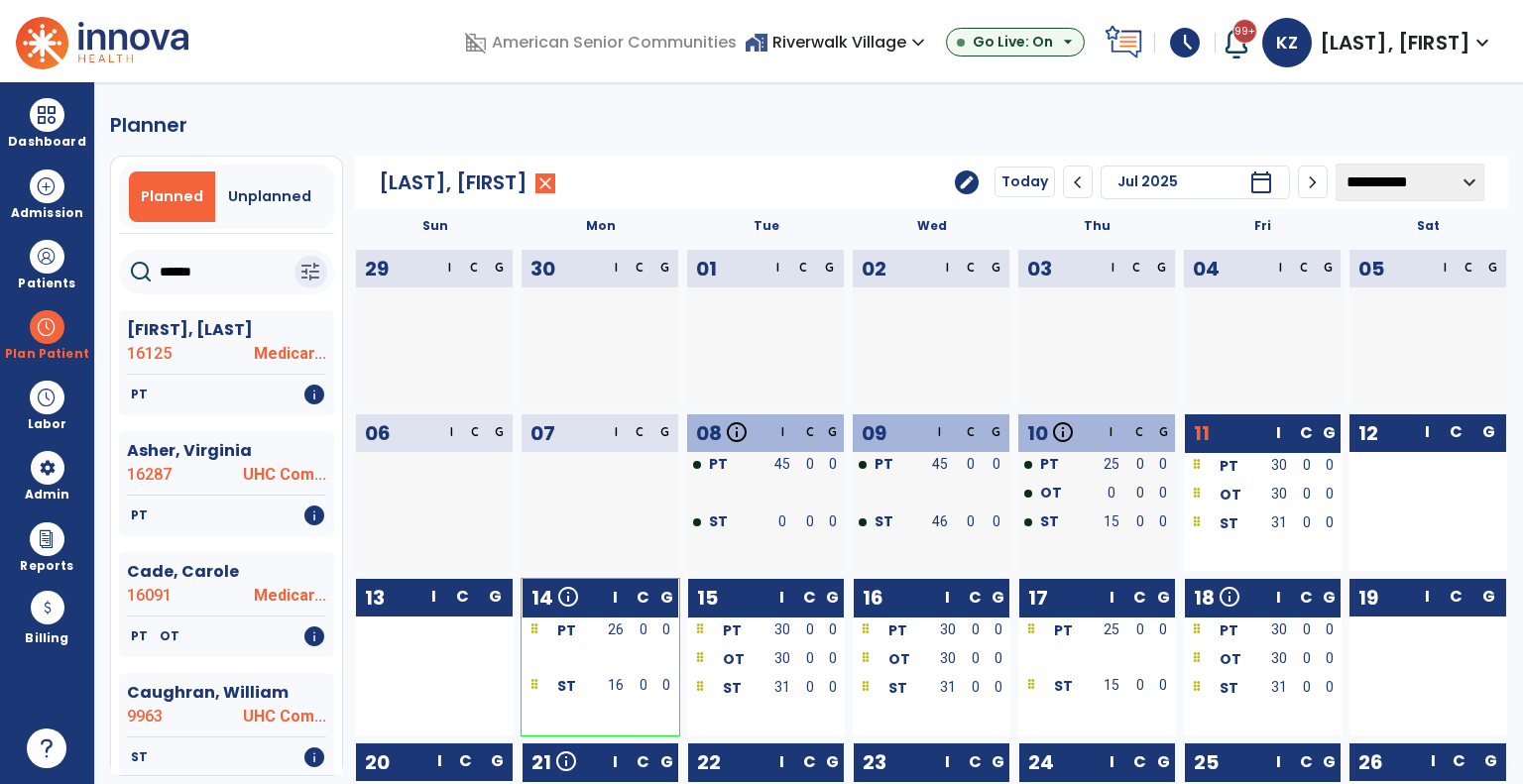 click on "******" 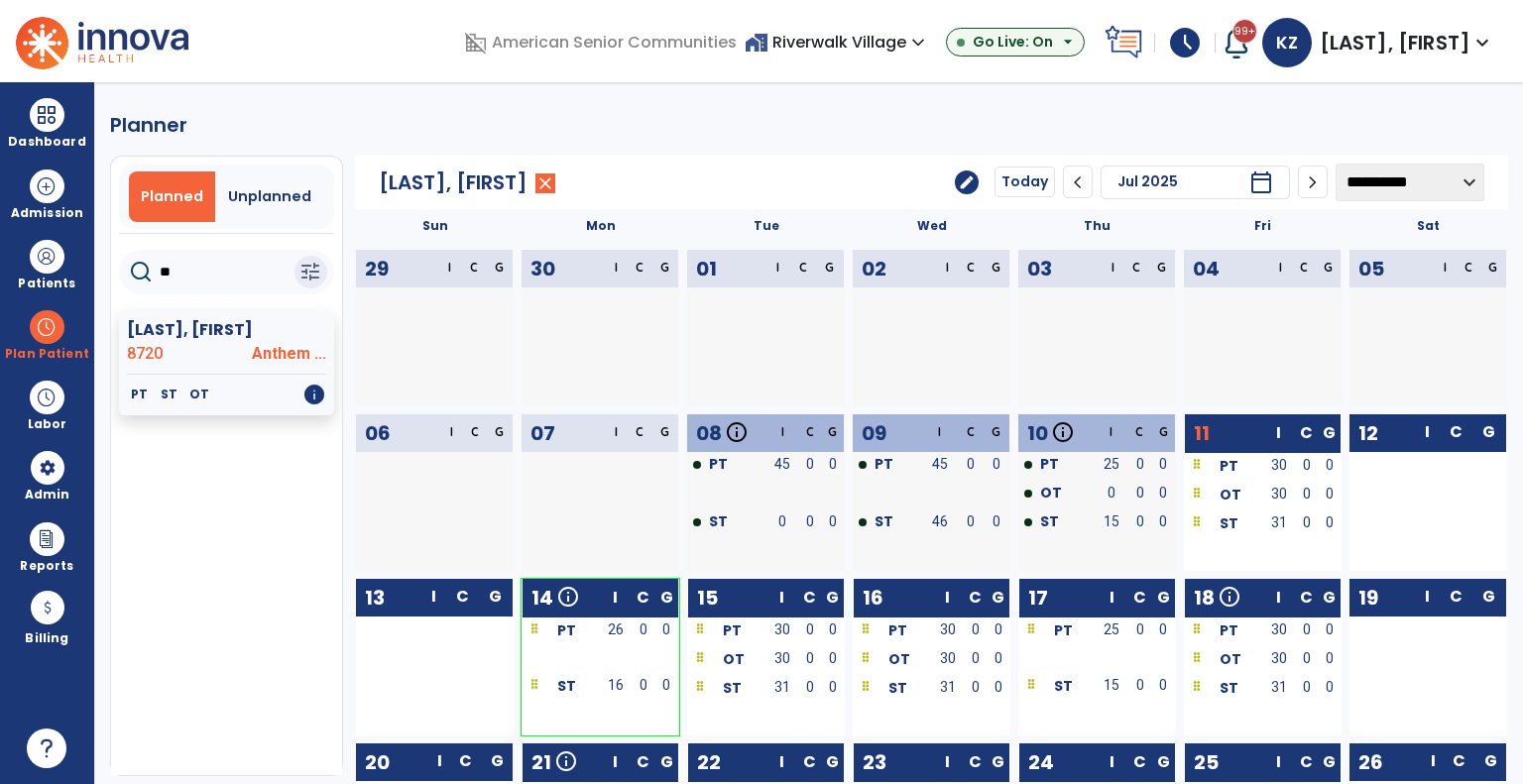 type on "*" 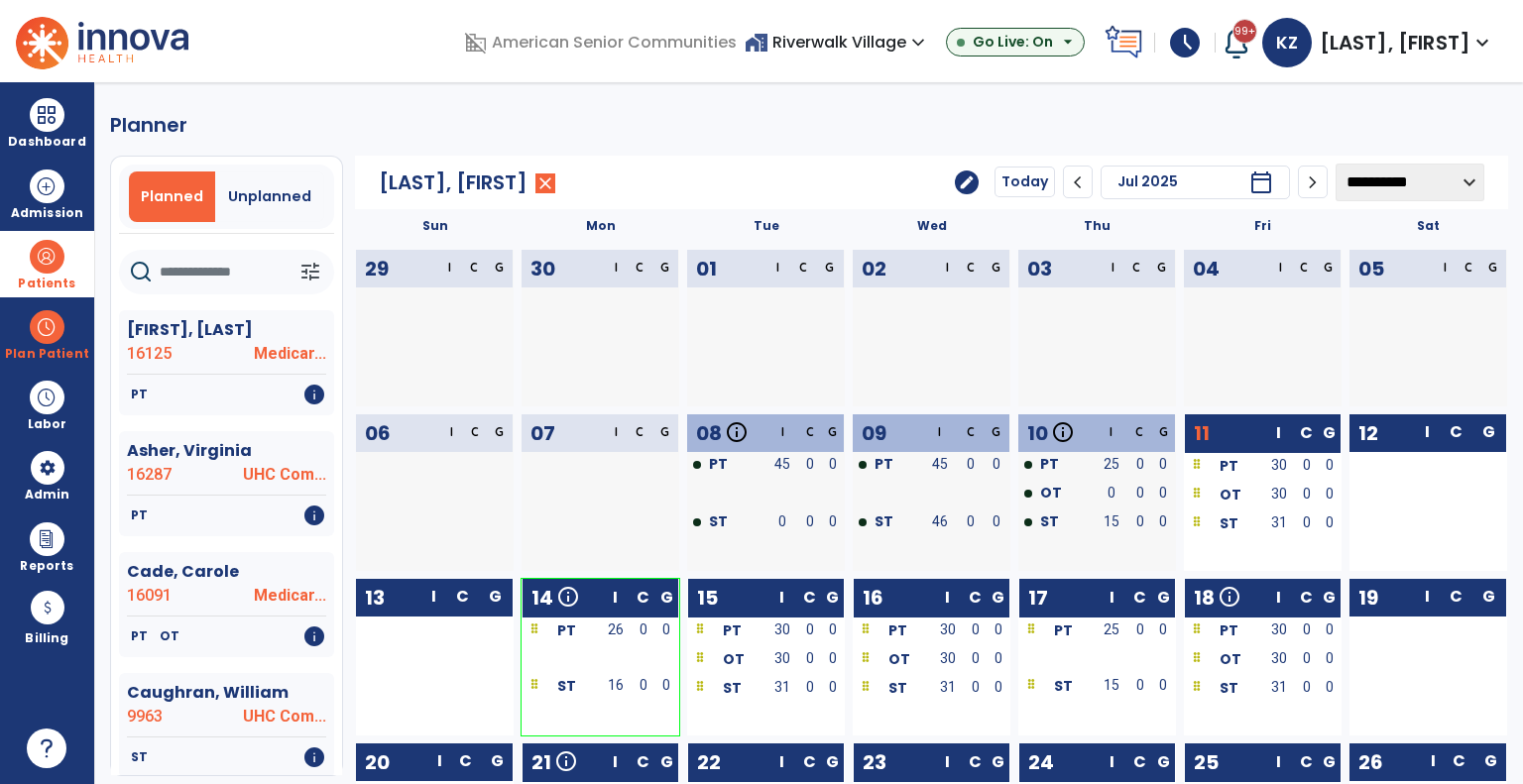 type 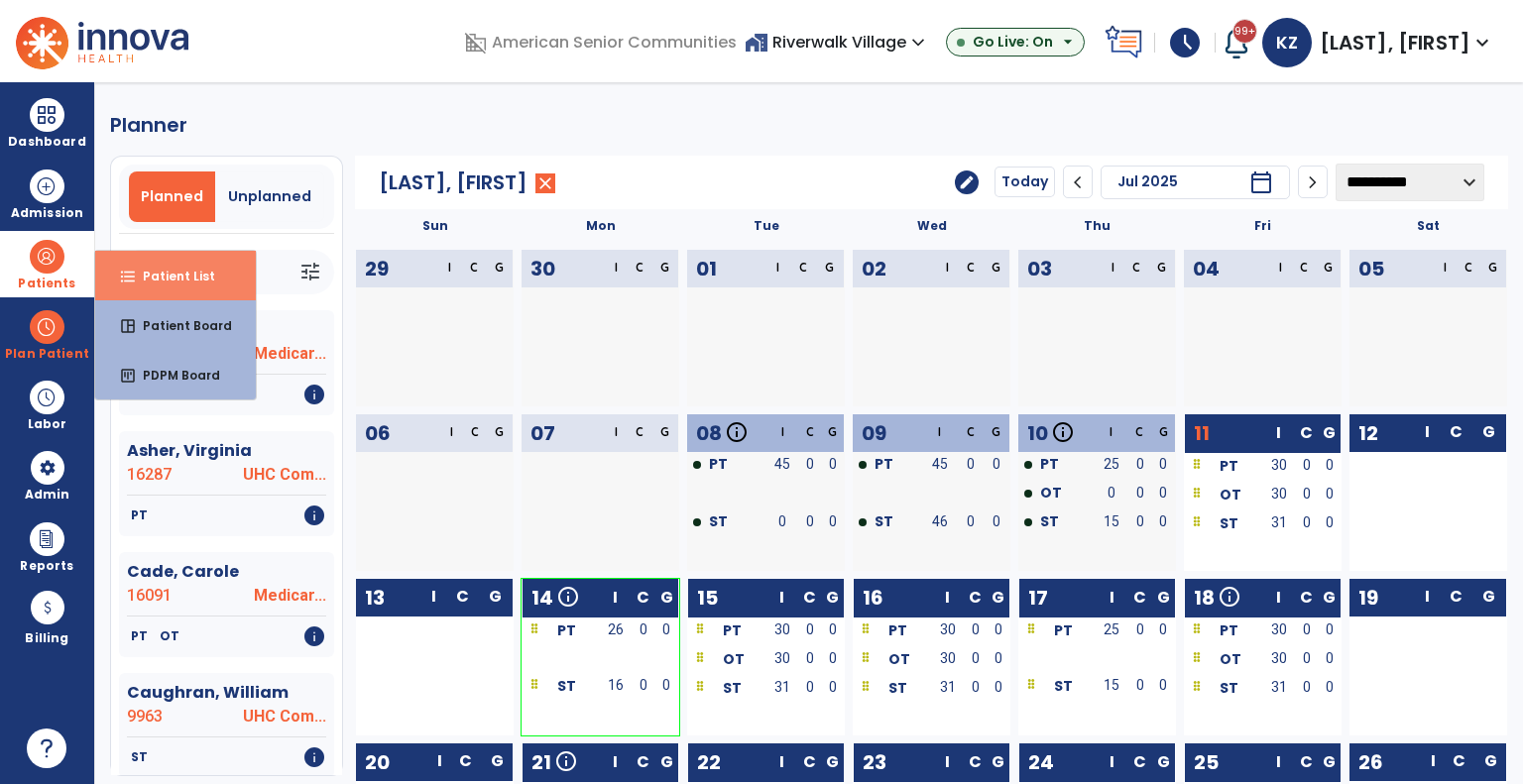 click on "Patient List" at bounding box center [171, 276] 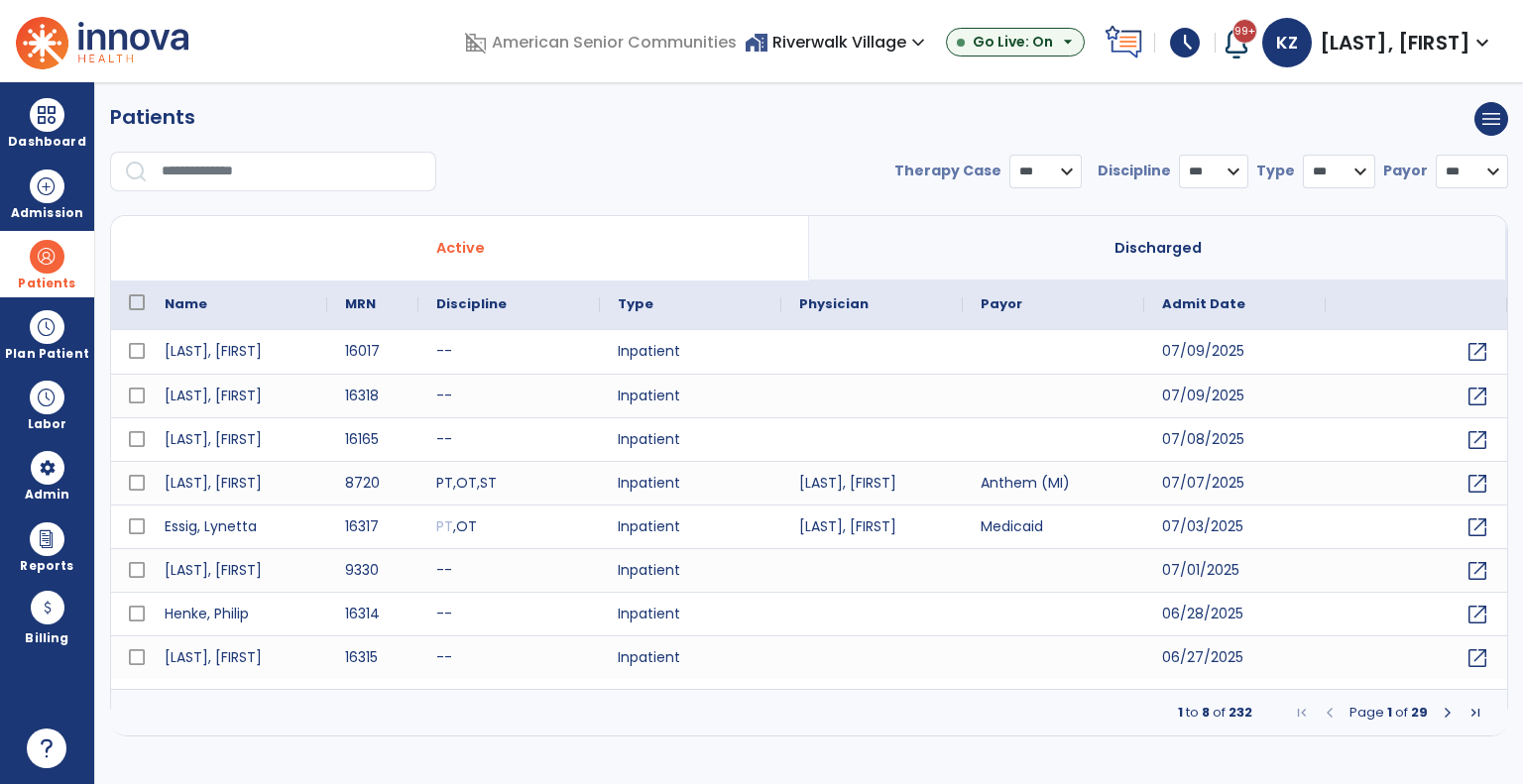 select on "***" 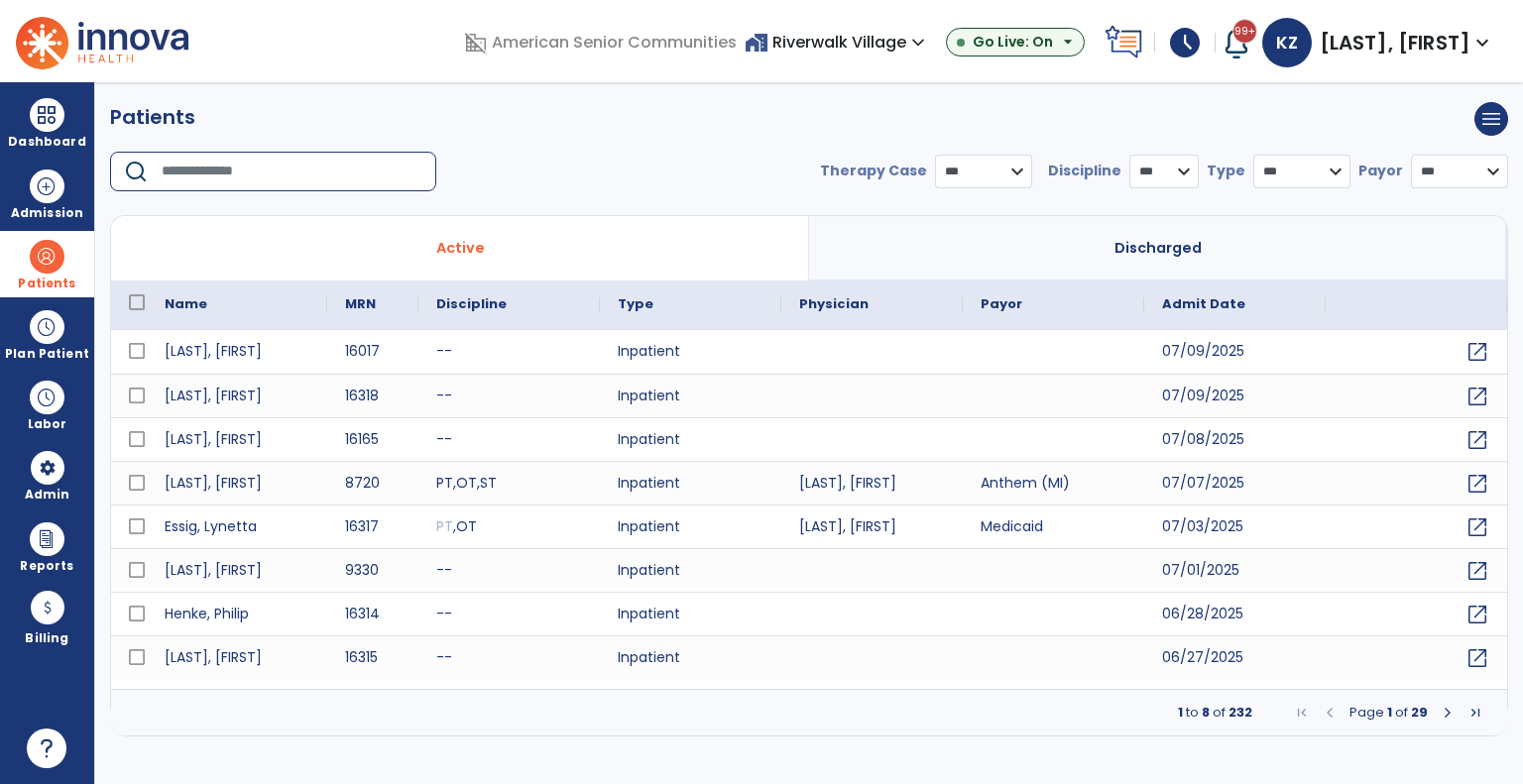 click at bounding box center (292, 171) 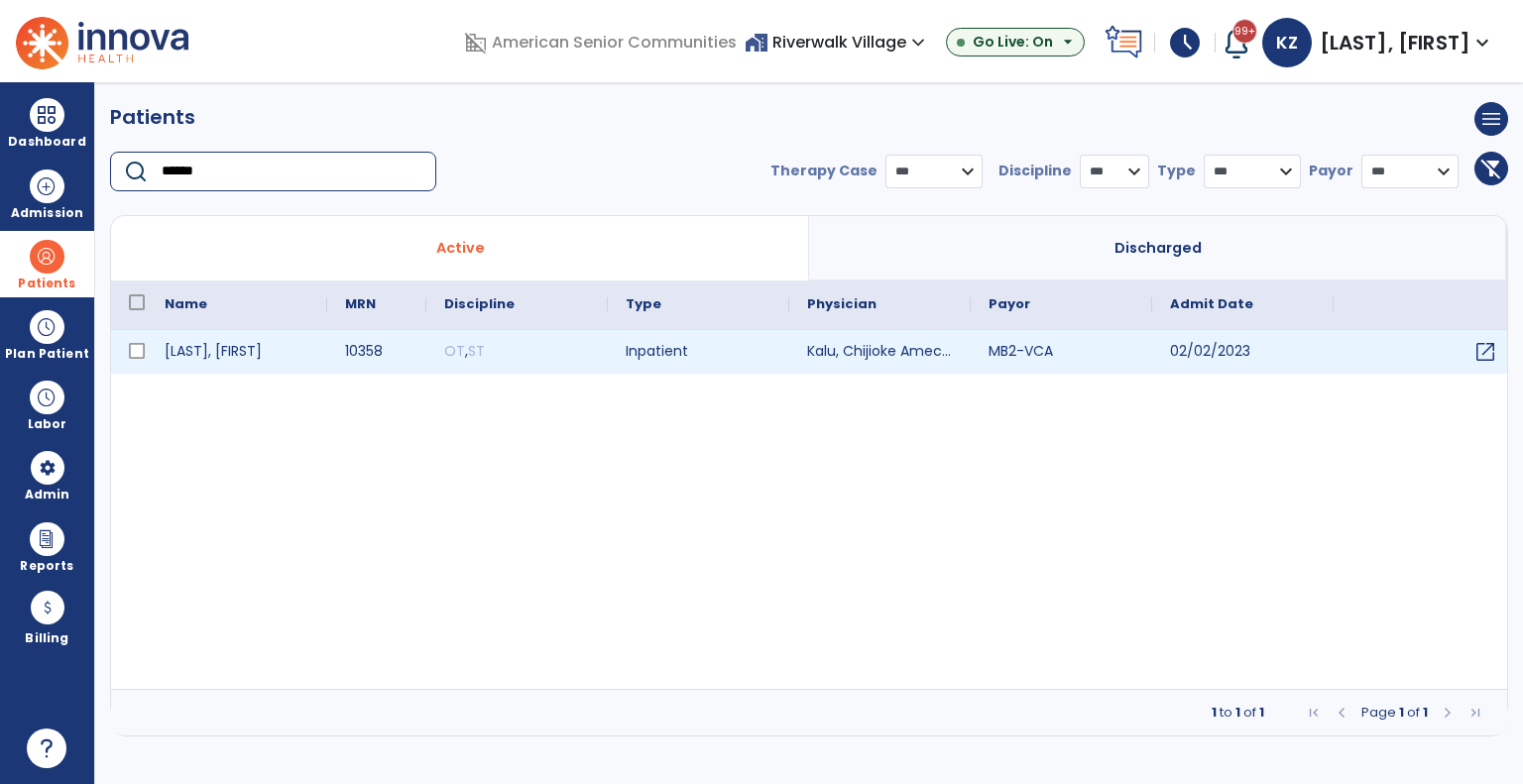 type on "******" 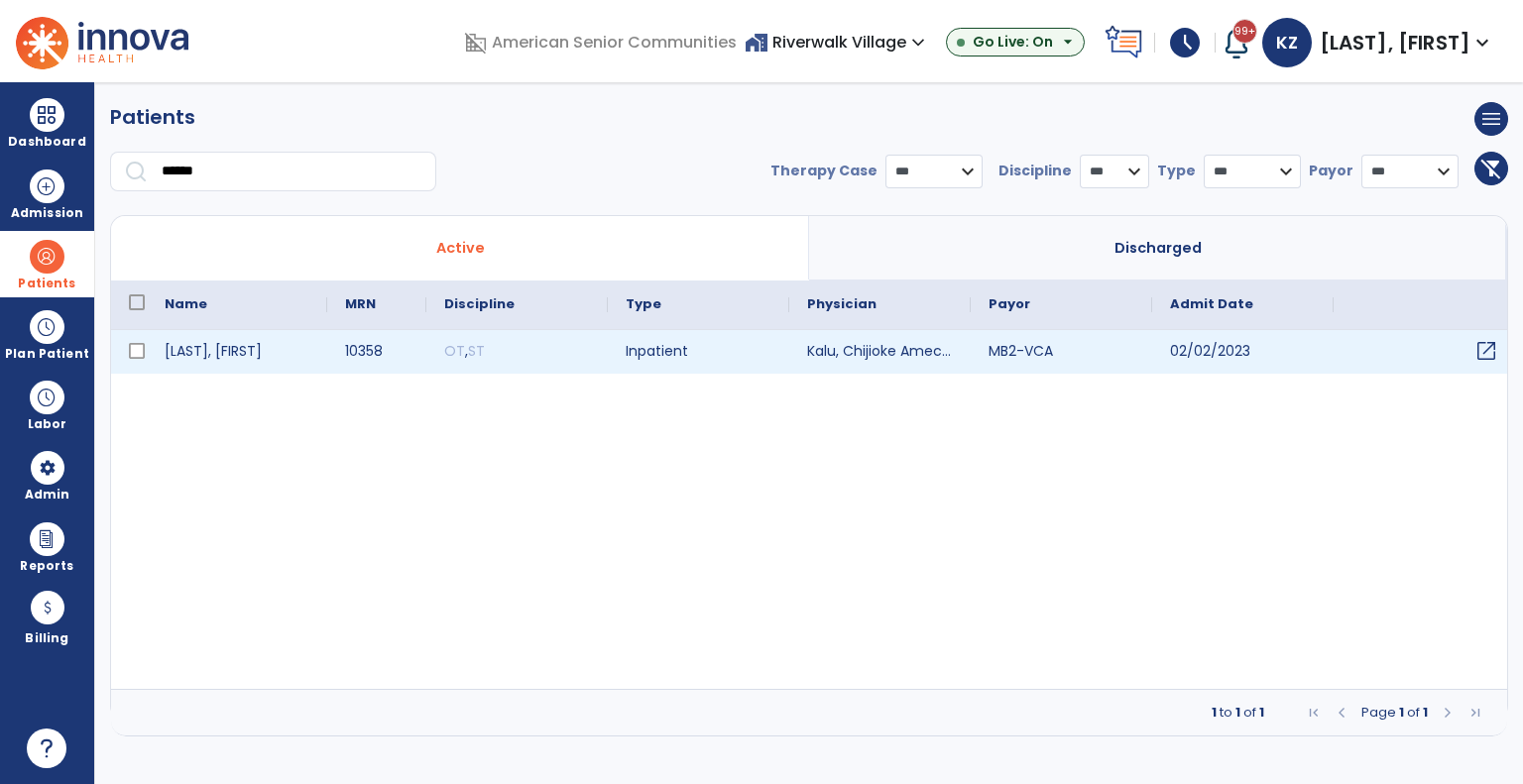 click on "open_in_new" at bounding box center (1486, 351) 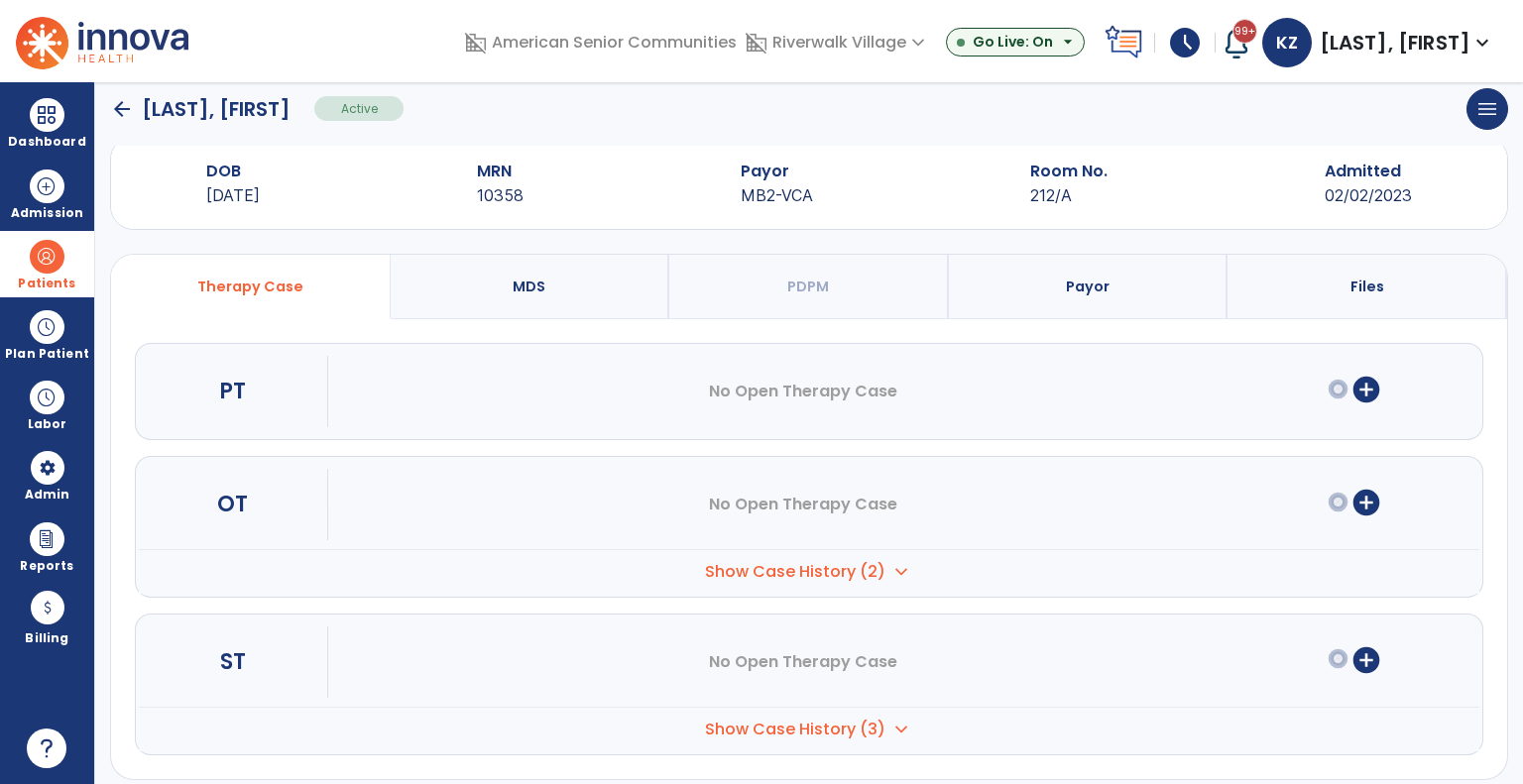 scroll, scrollTop: 56, scrollLeft: 0, axis: vertical 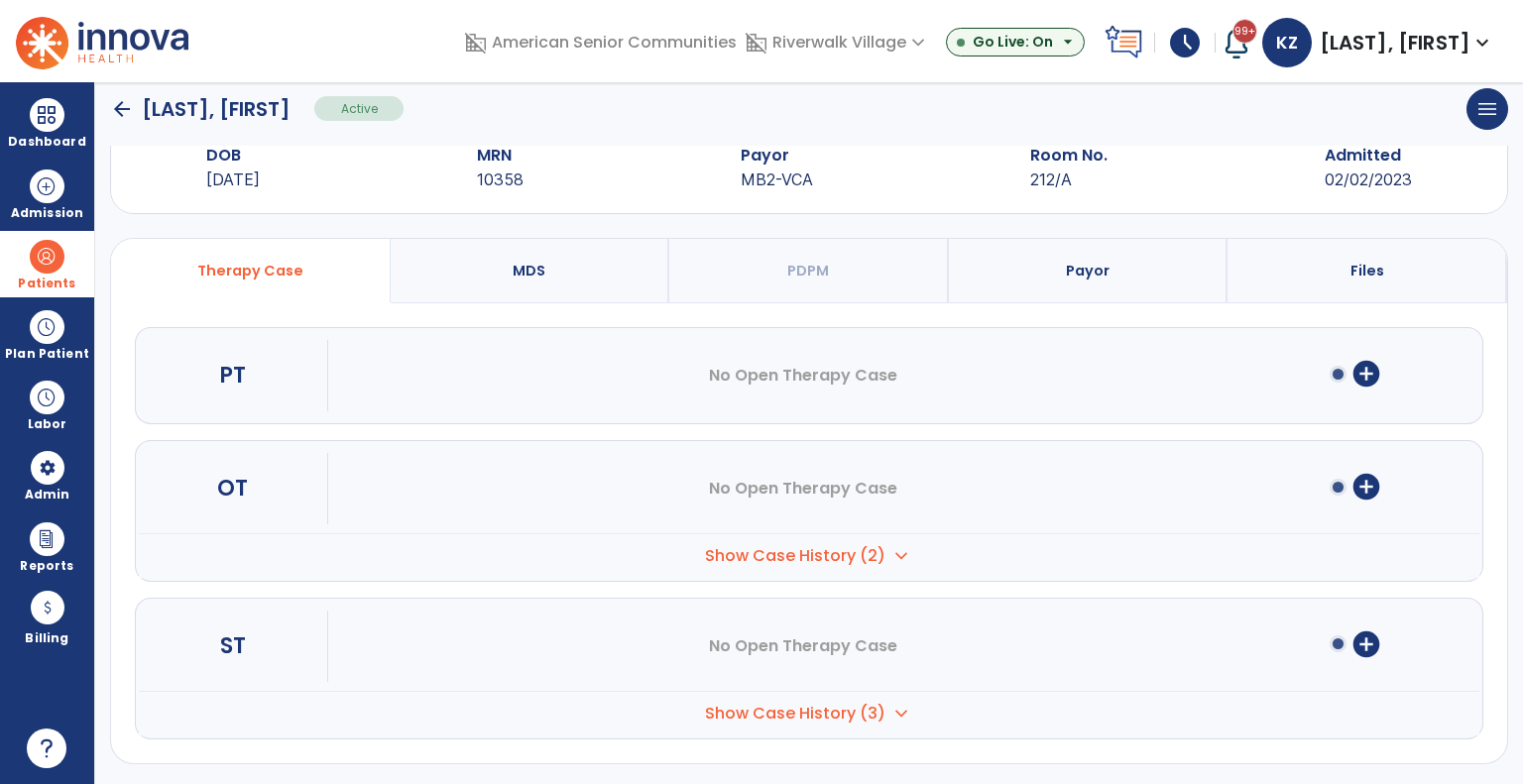 click on "Show Case History (3)" at bounding box center [795, 556] 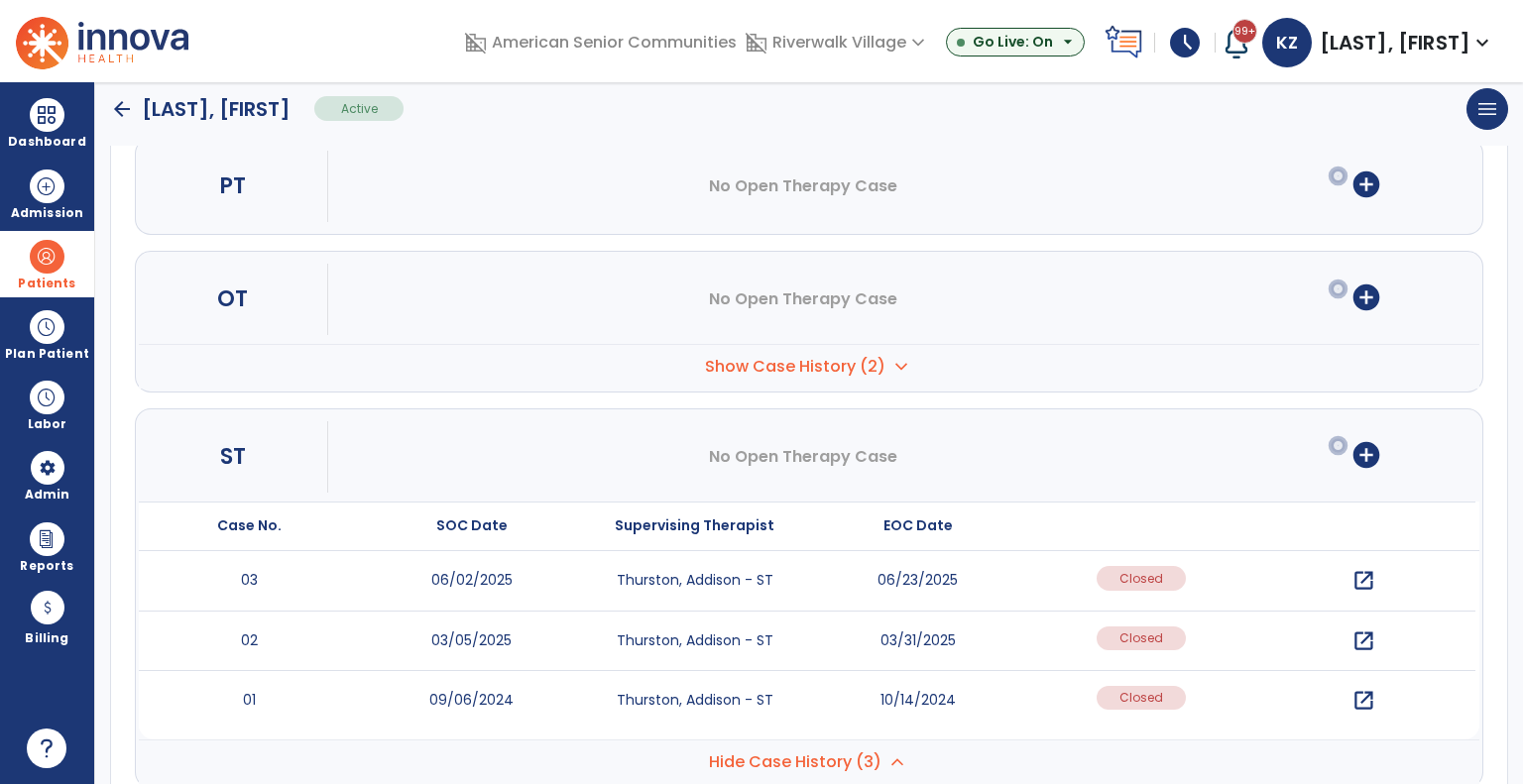 scroll, scrollTop: 254, scrollLeft: 0, axis: vertical 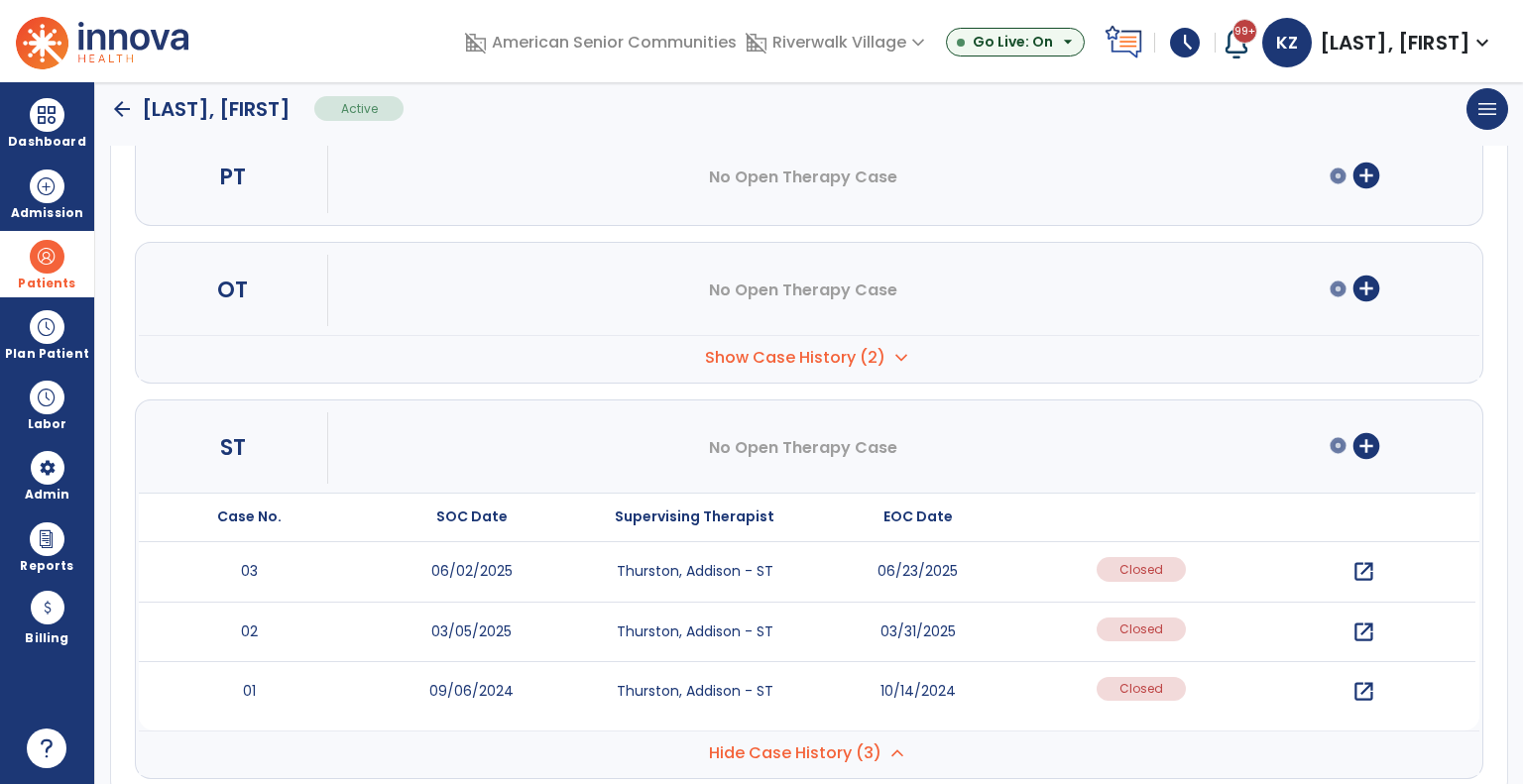 click on "Show Case History (2)" at bounding box center (795, 358) 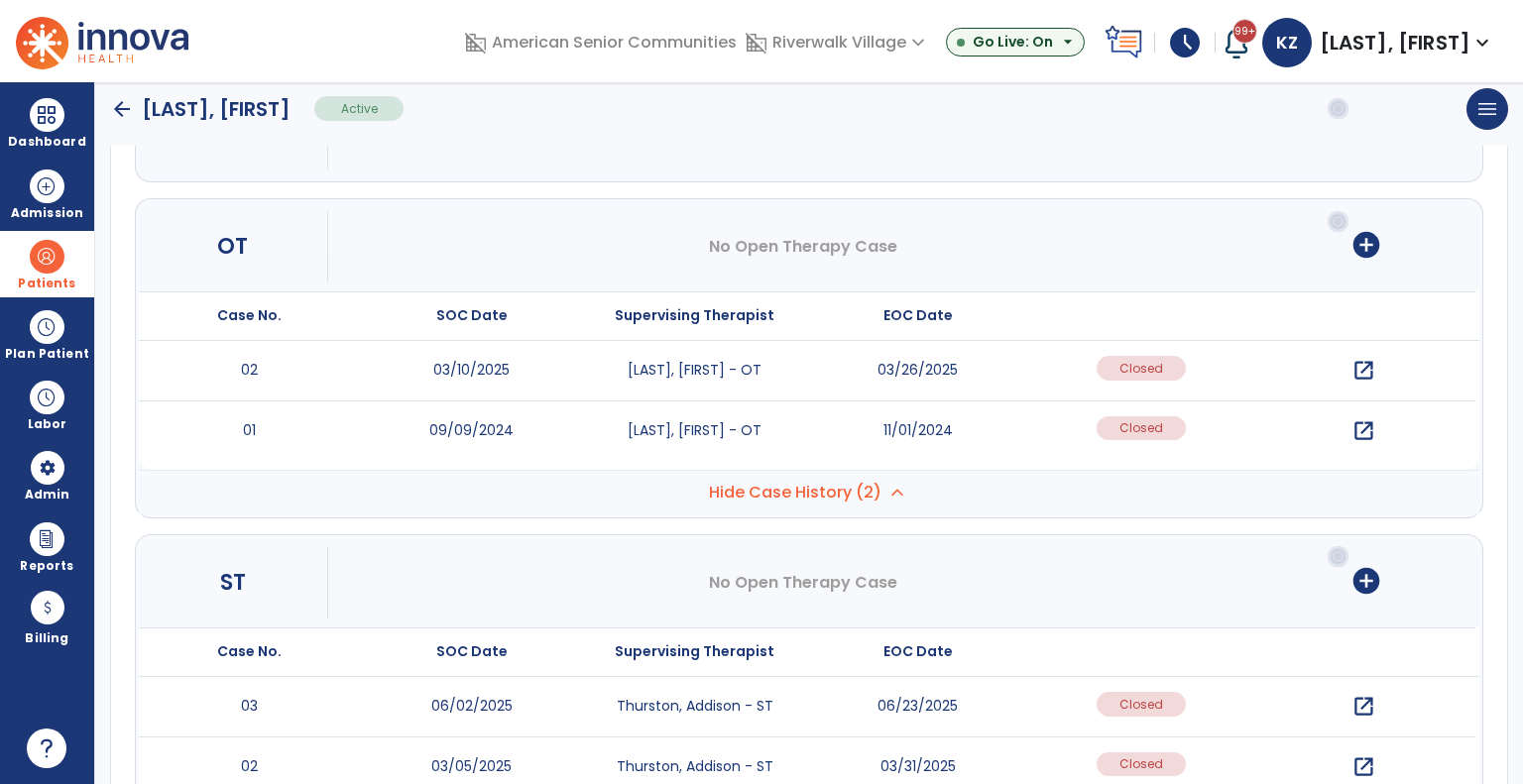 scroll, scrollTop: 396, scrollLeft: 0, axis: vertical 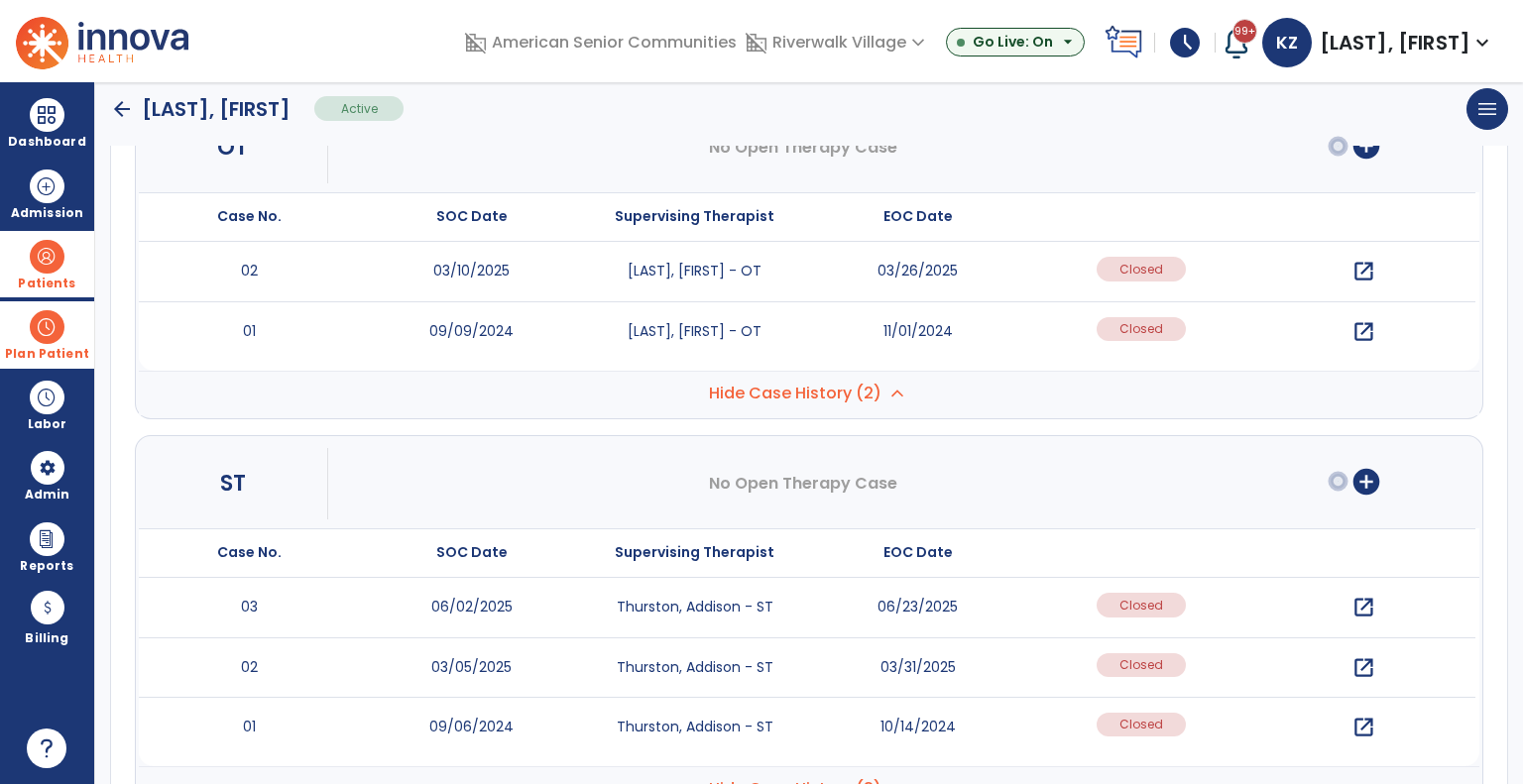click on "Plan Patient" at bounding box center [47, 283] 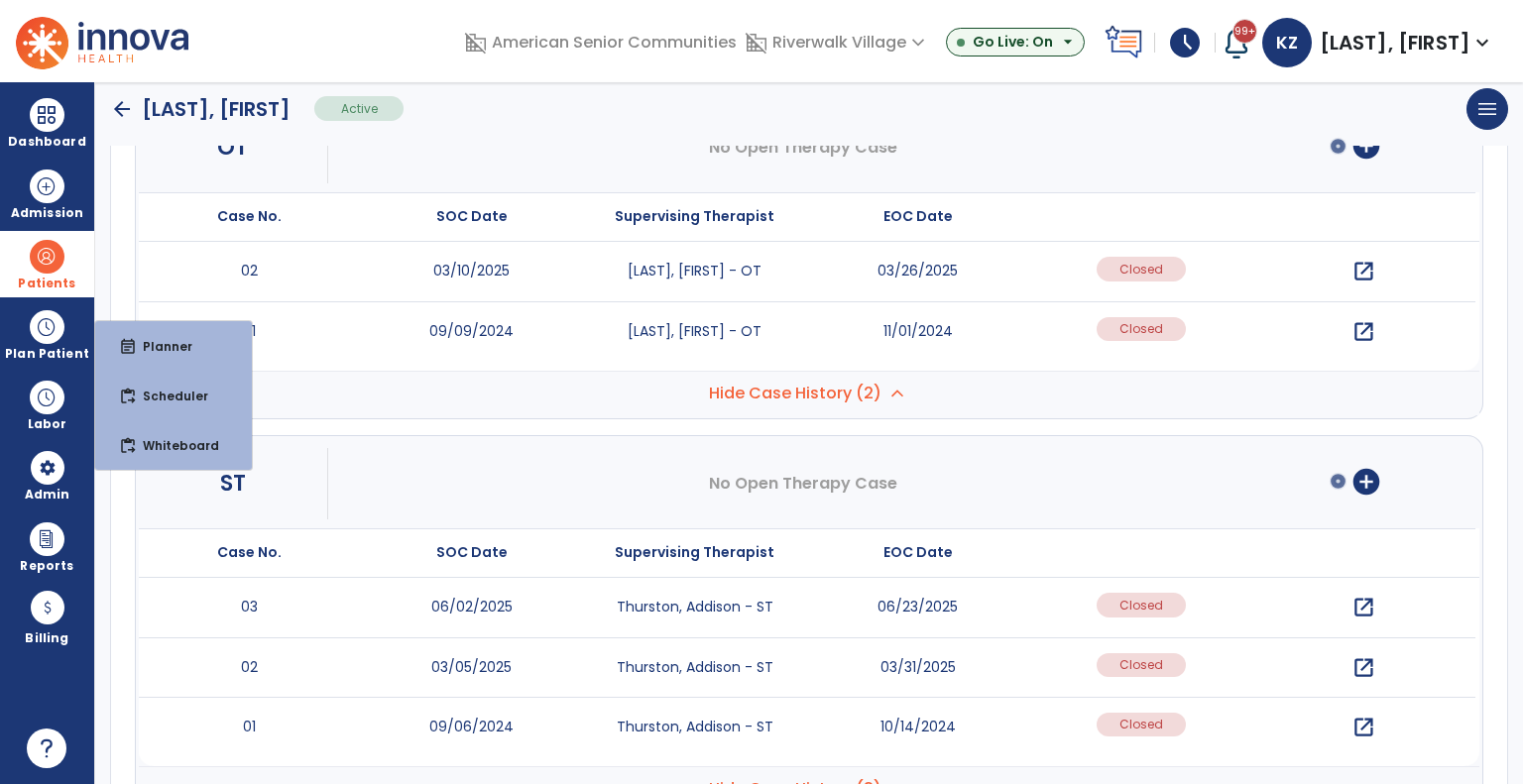 click at bounding box center (47, 257) 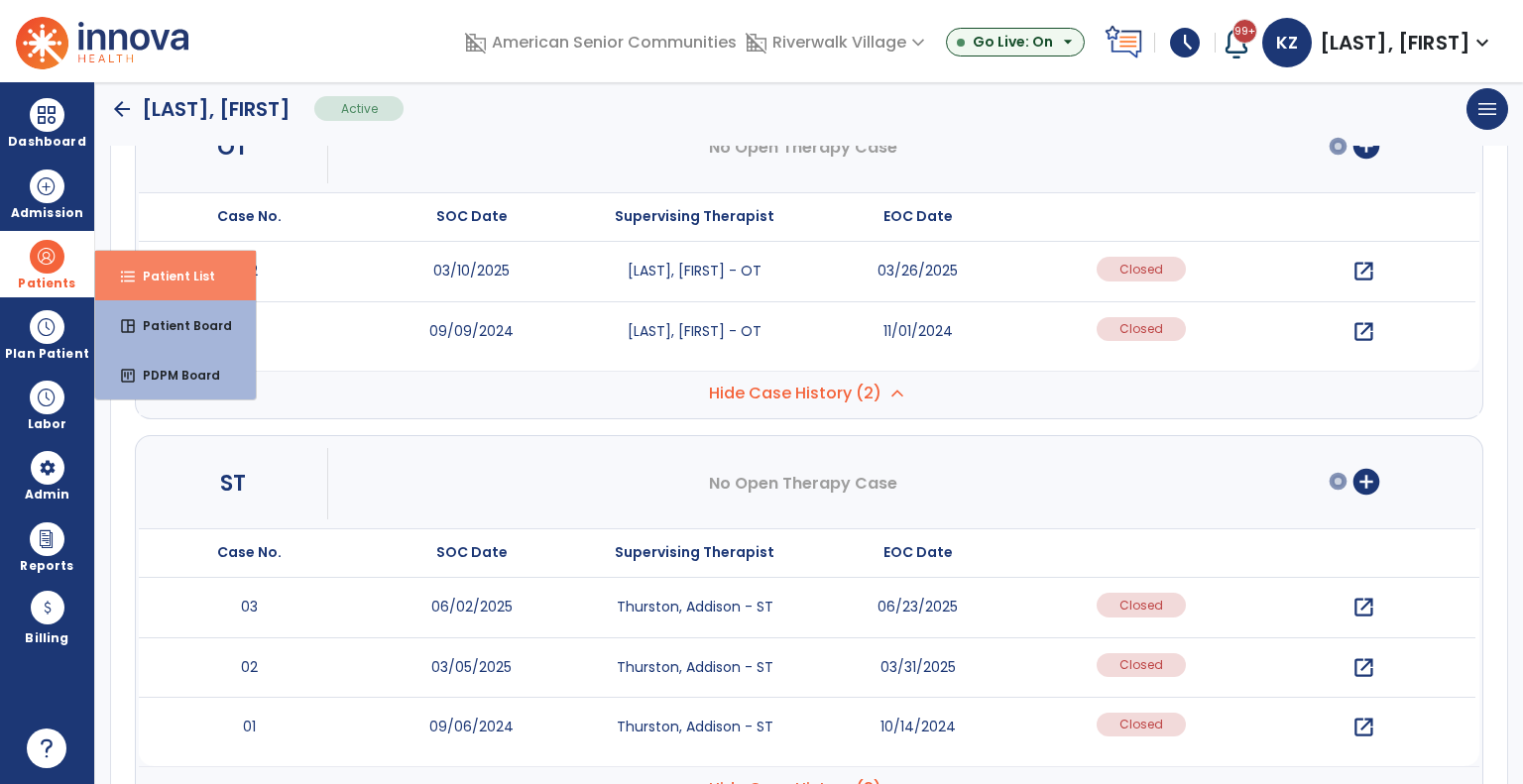 click on "Patient List" at bounding box center [171, 276] 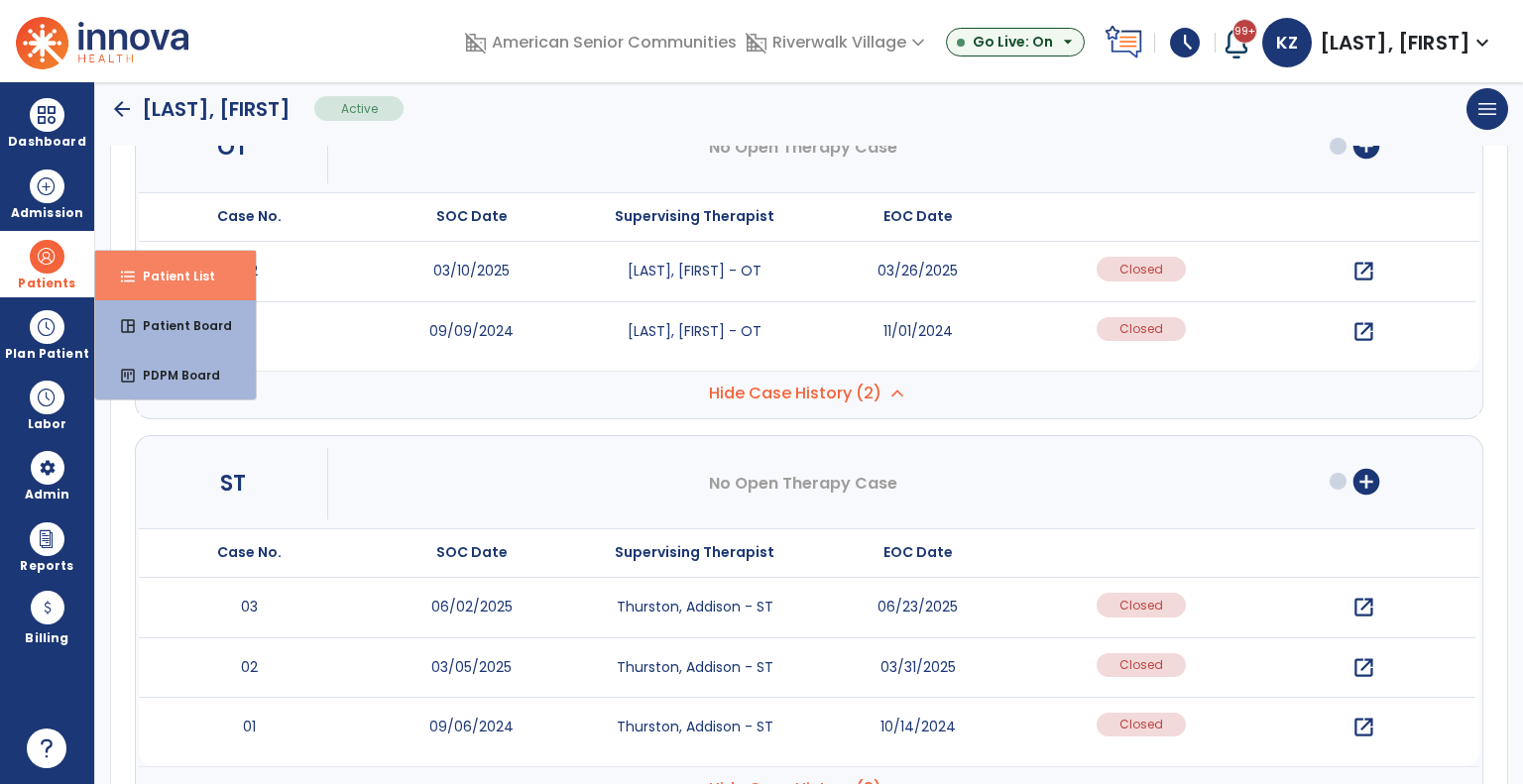 scroll, scrollTop: 0, scrollLeft: 0, axis: both 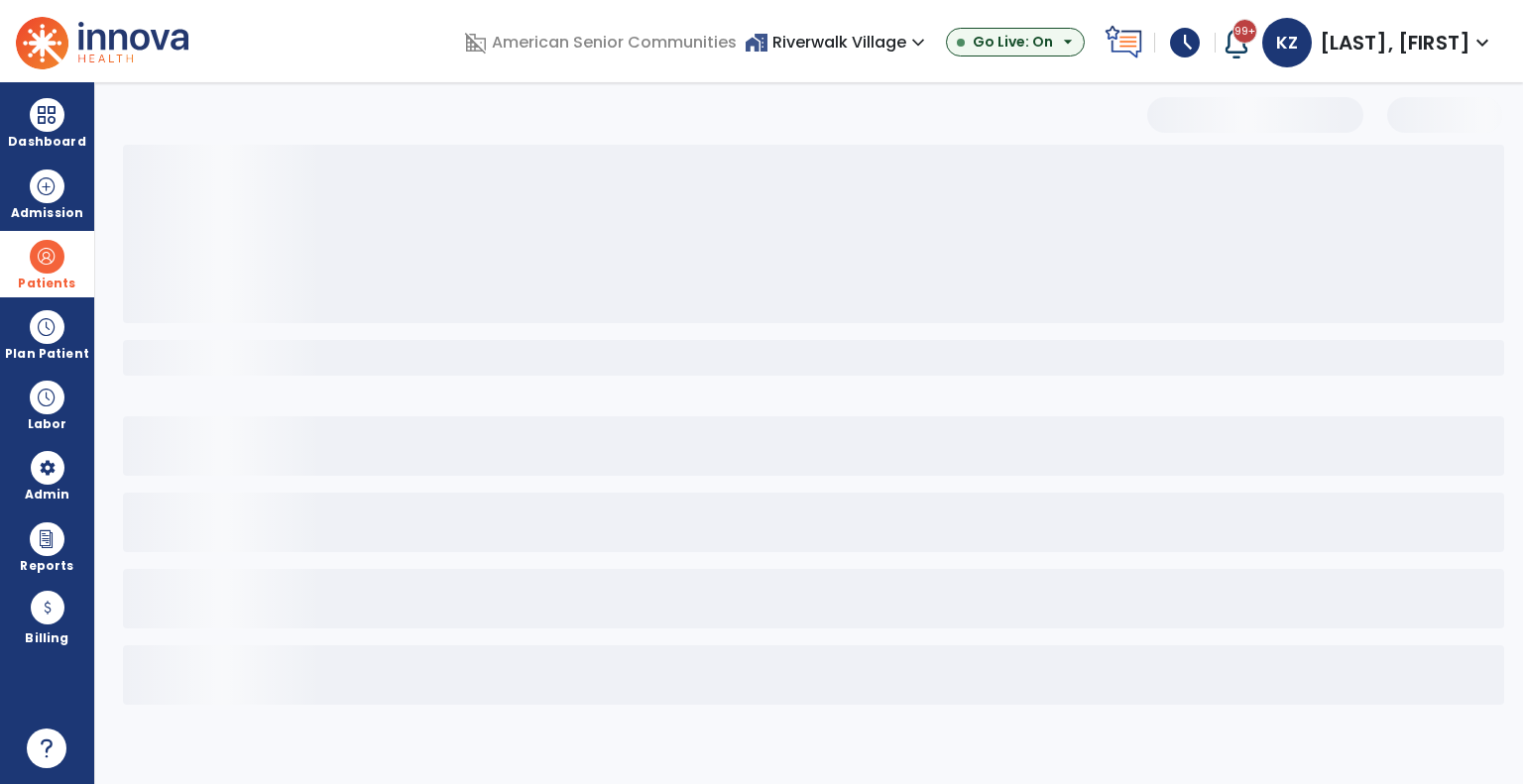 select on "***" 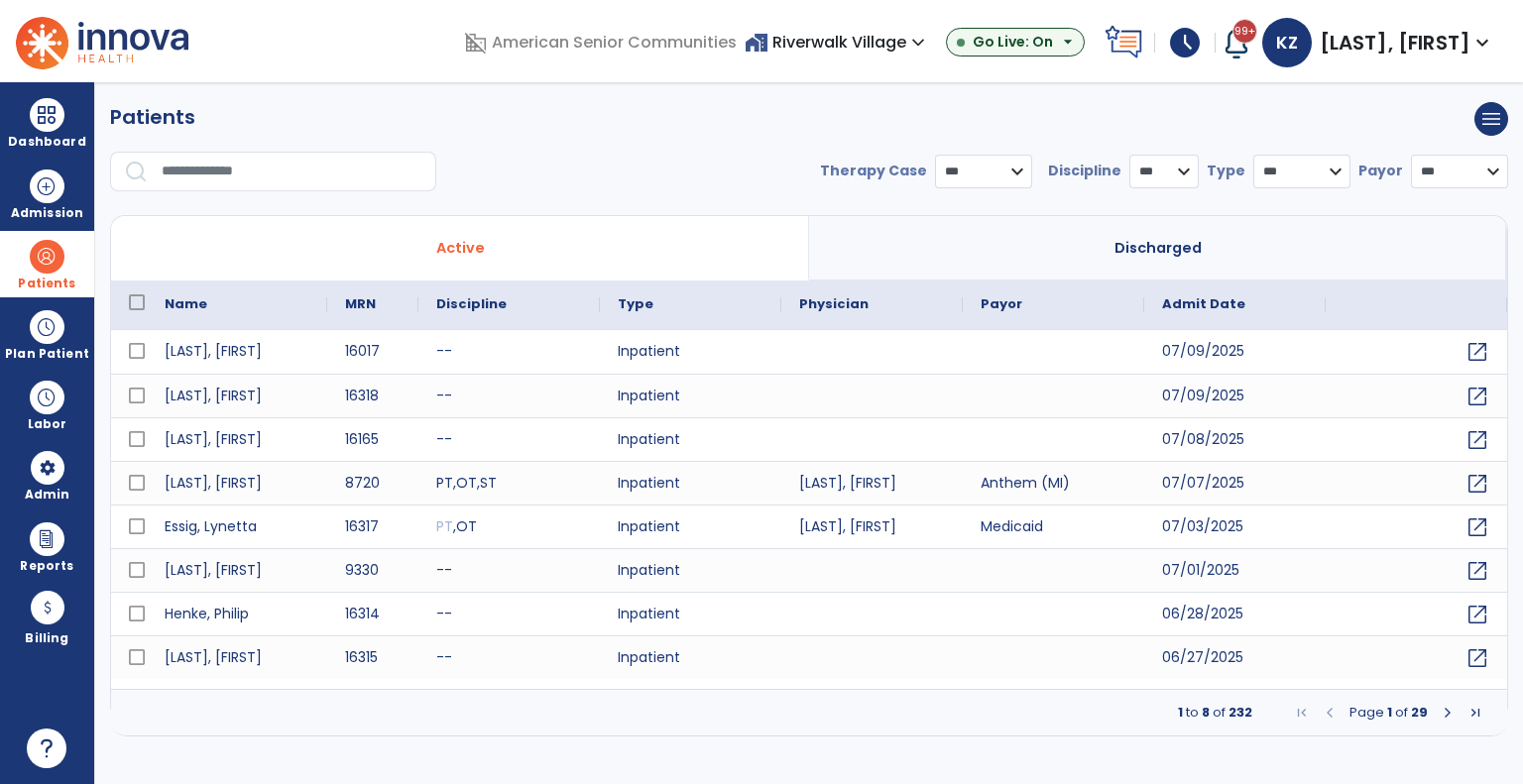 click at bounding box center (292, 171) 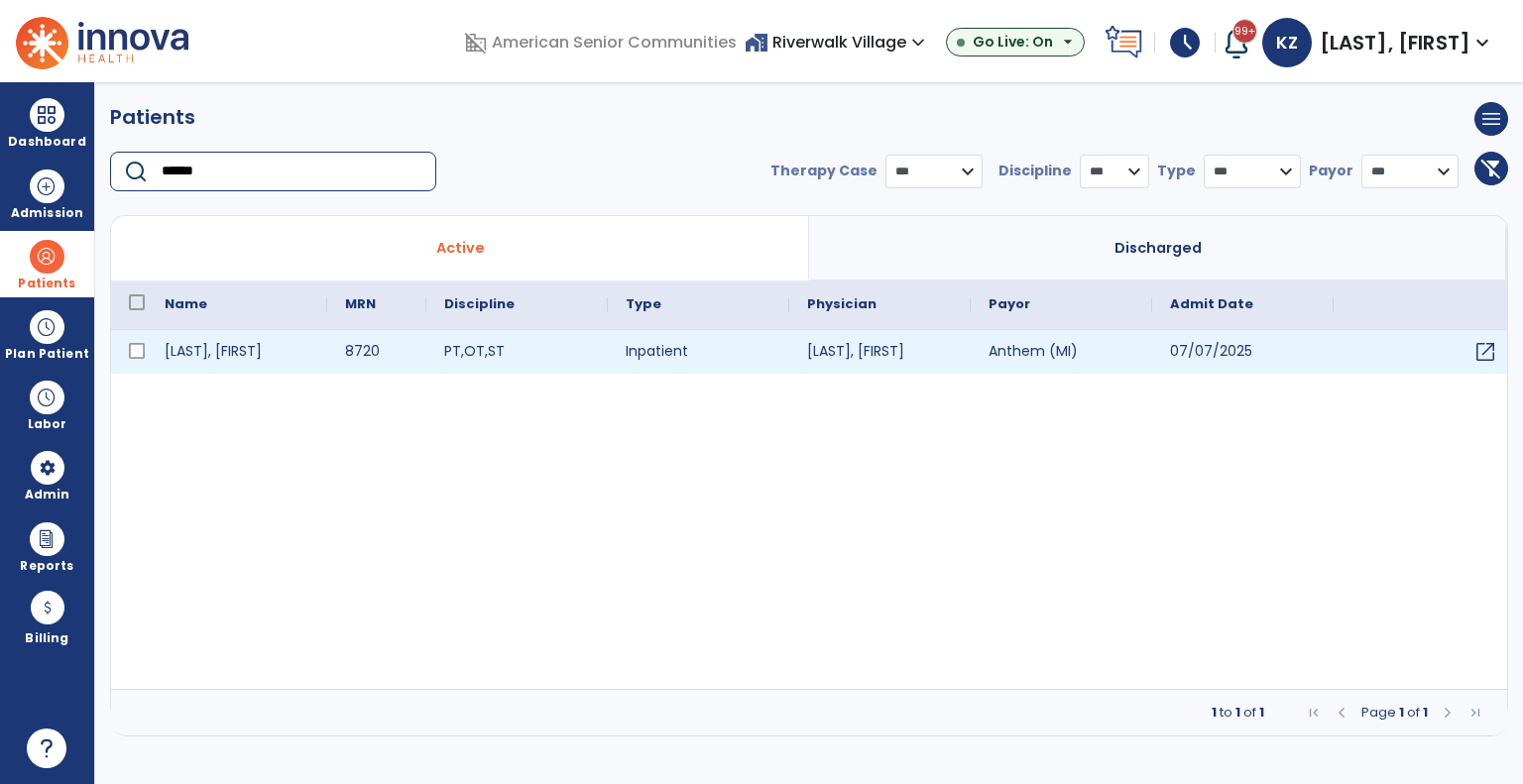 type on "******" 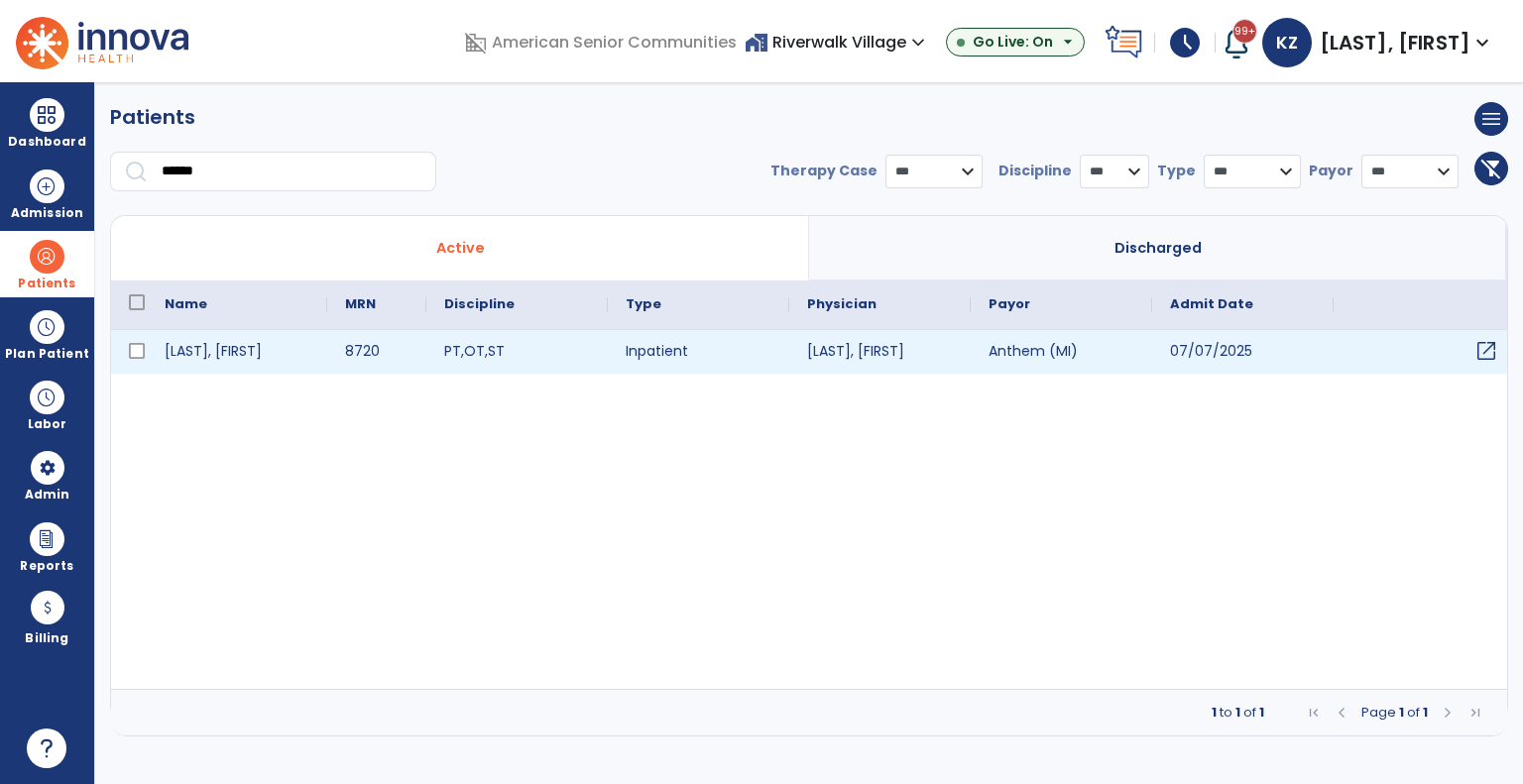 click on "open_in_new" at bounding box center [1486, 351] 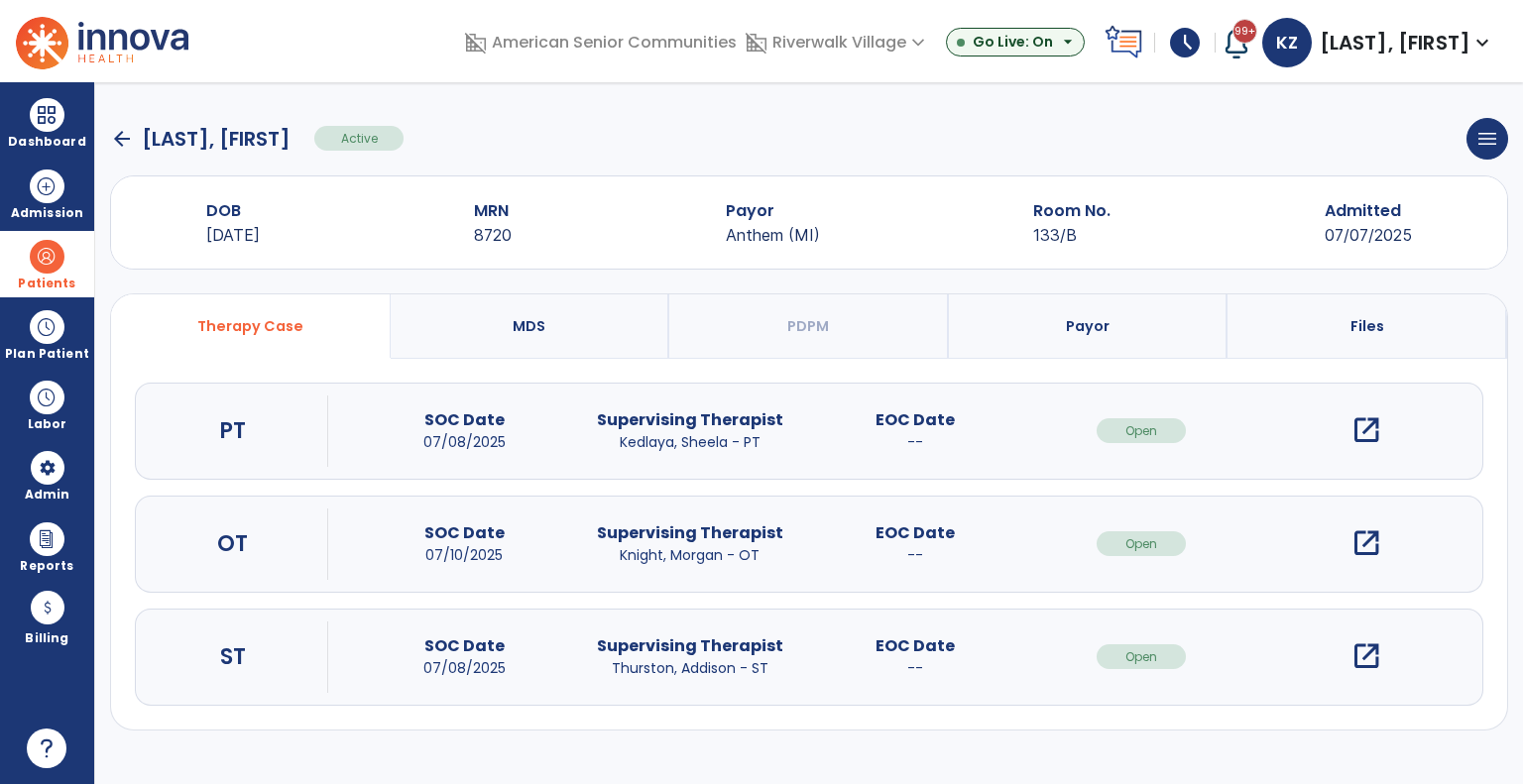 click on "open_in_new" at bounding box center [1366, 430] 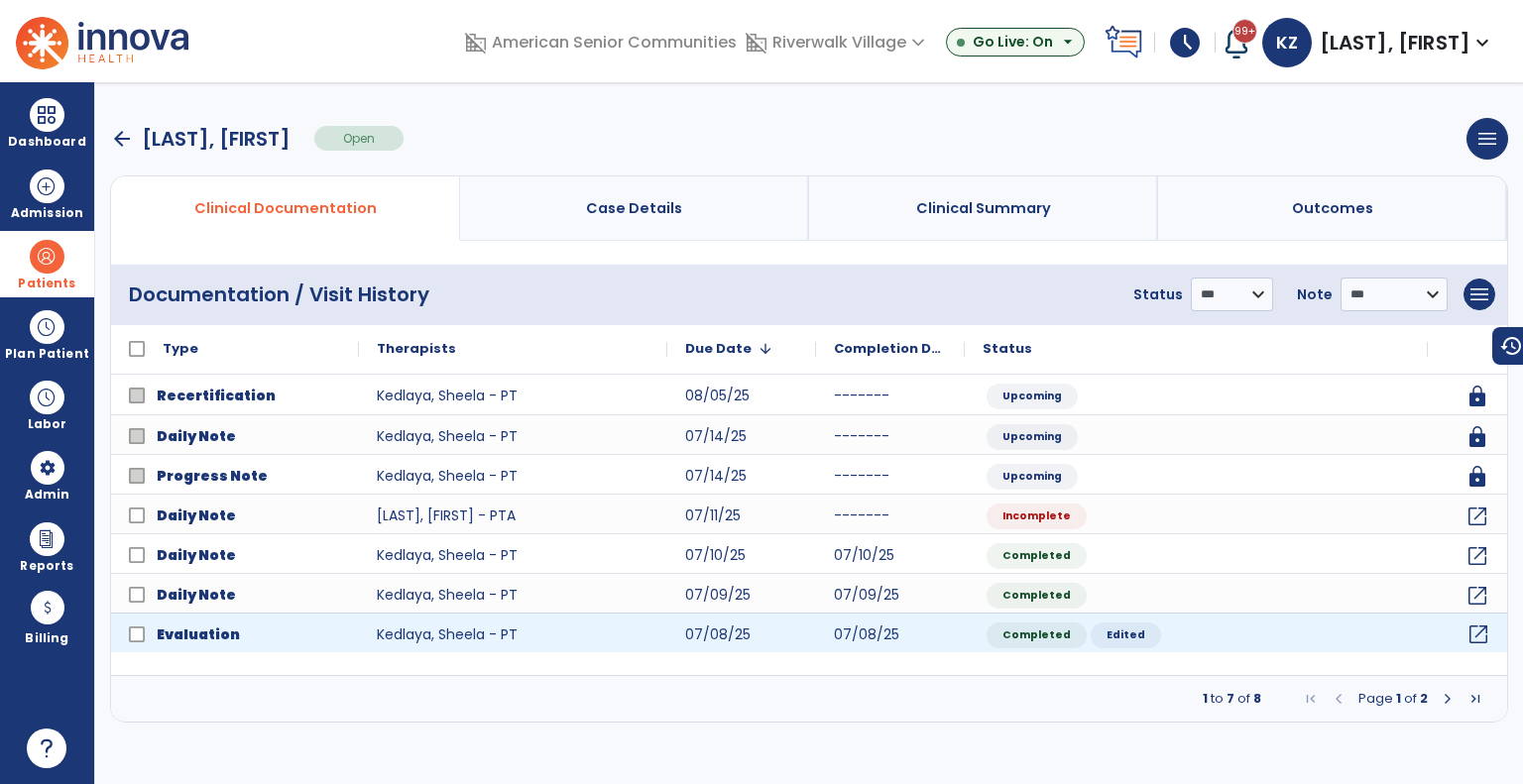 click on "open_in_new" 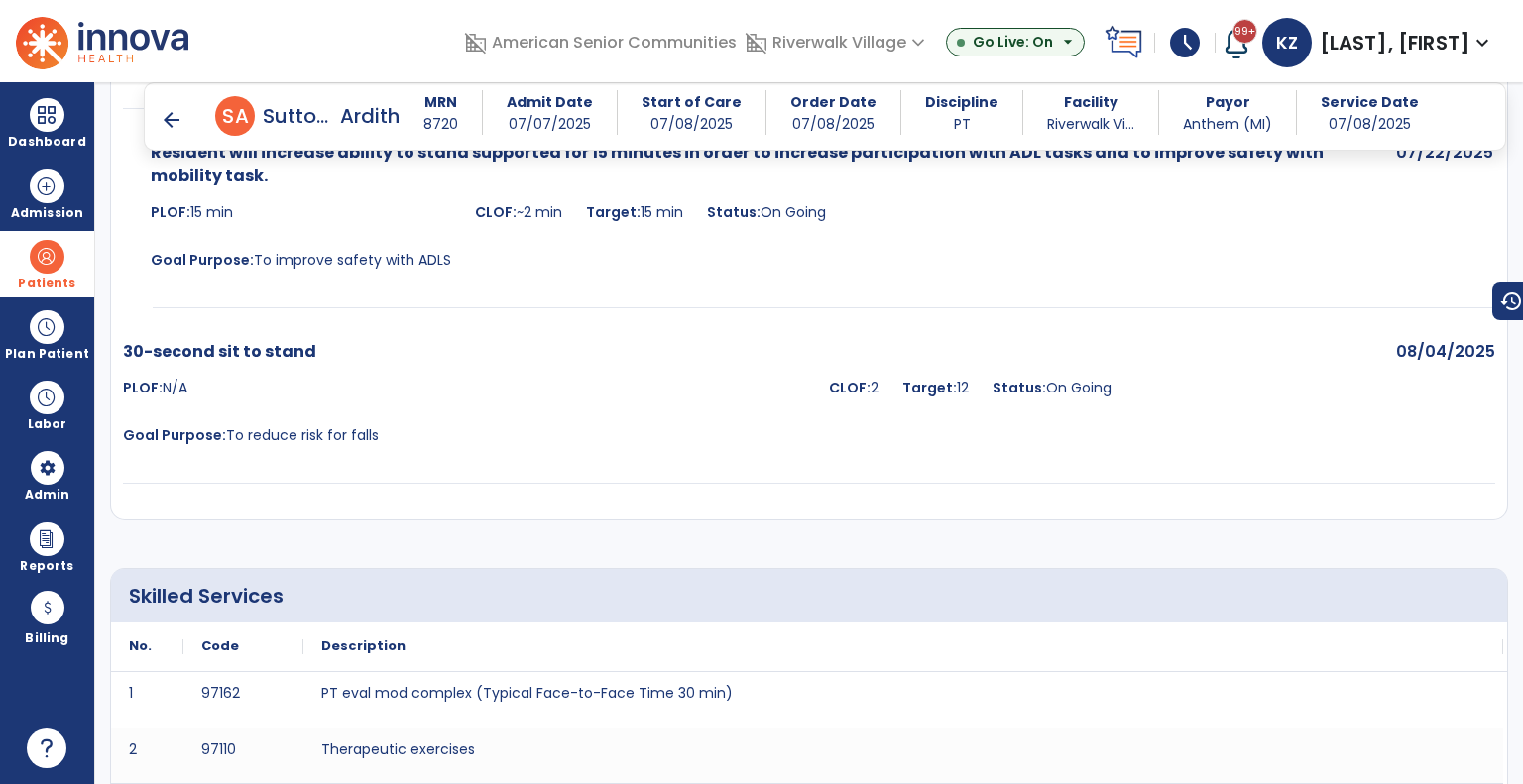 scroll, scrollTop: 5848, scrollLeft: 0, axis: vertical 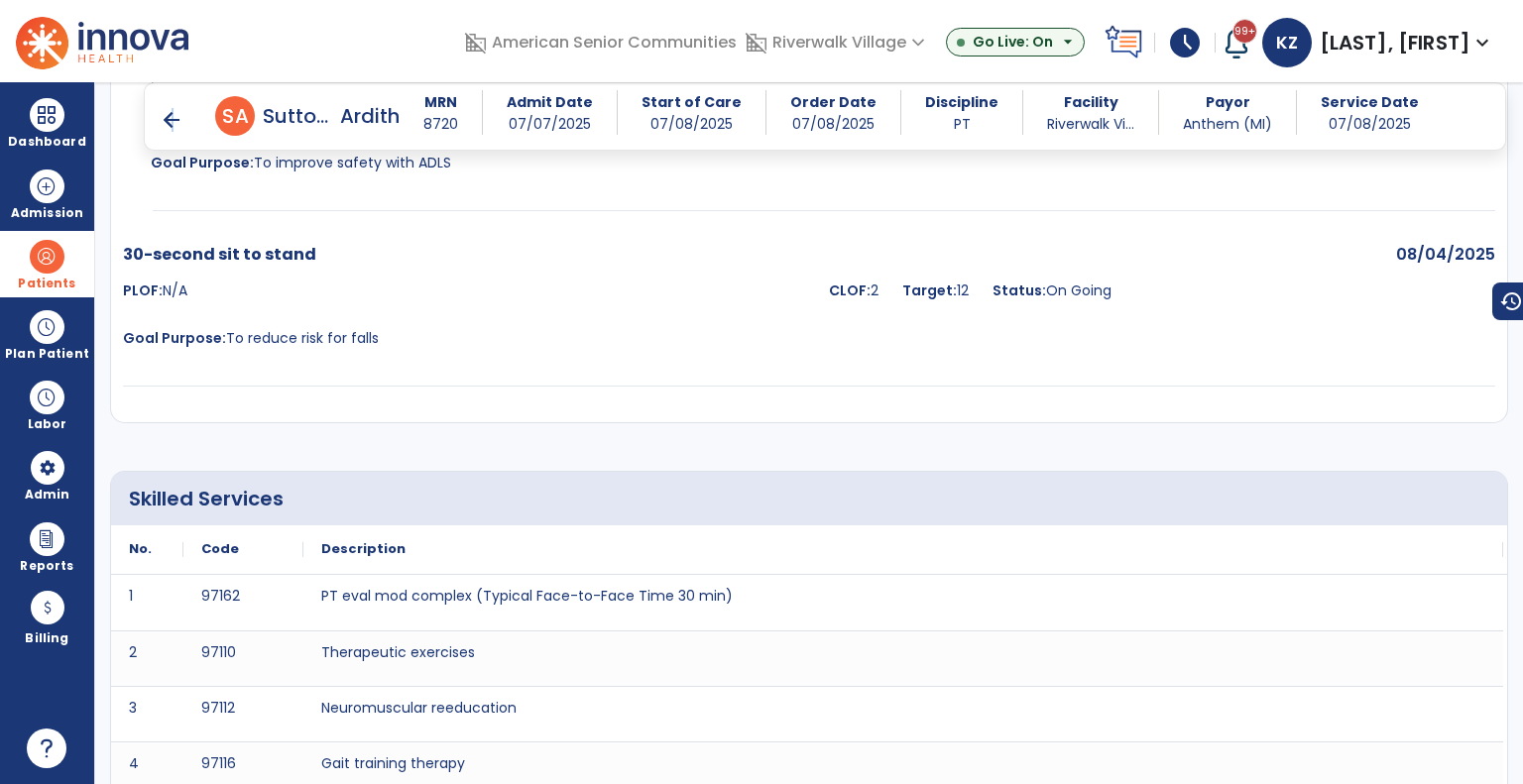 click on "arrow_back" at bounding box center (172, 120) 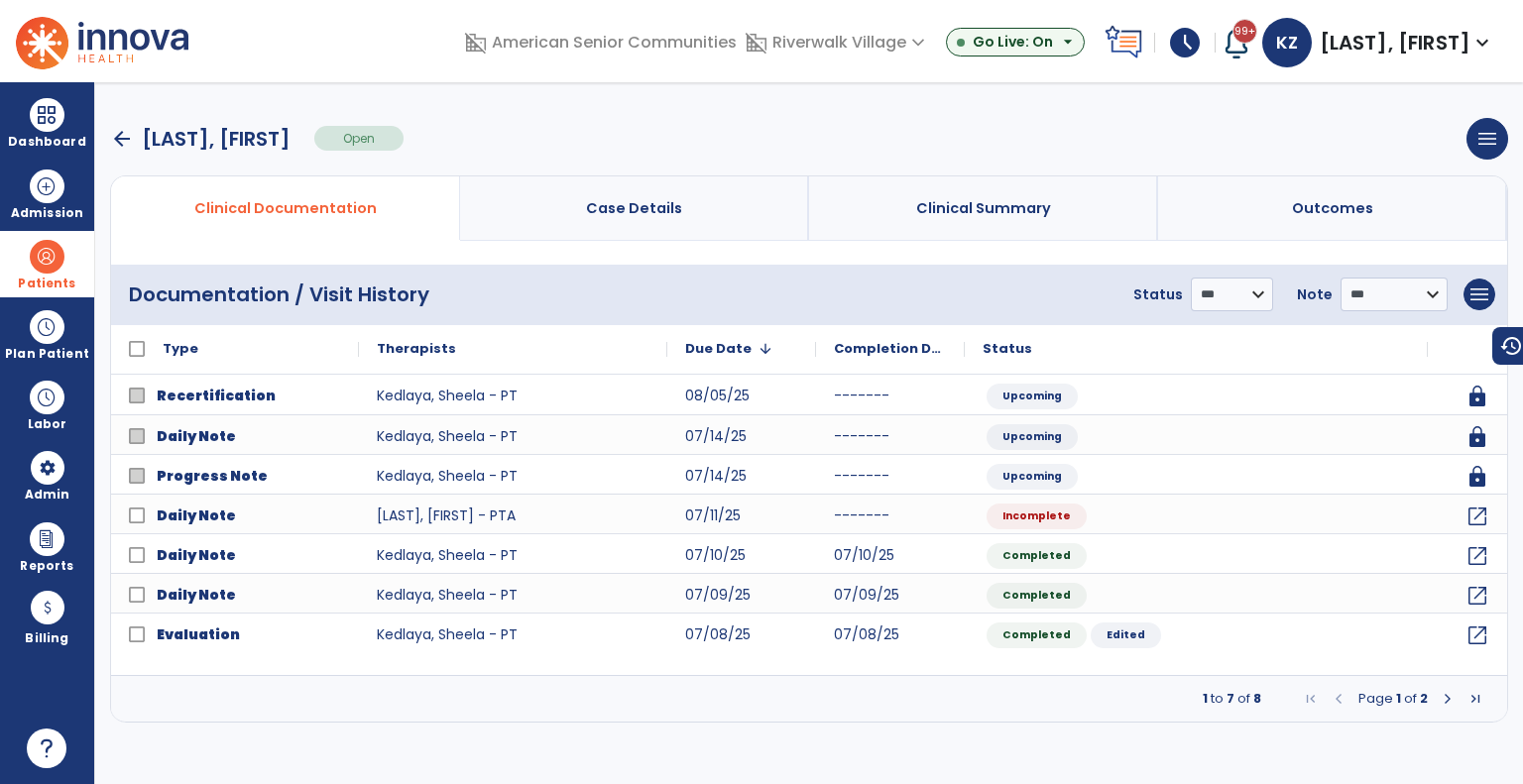 click on "arrow_back" at bounding box center (122, 139) 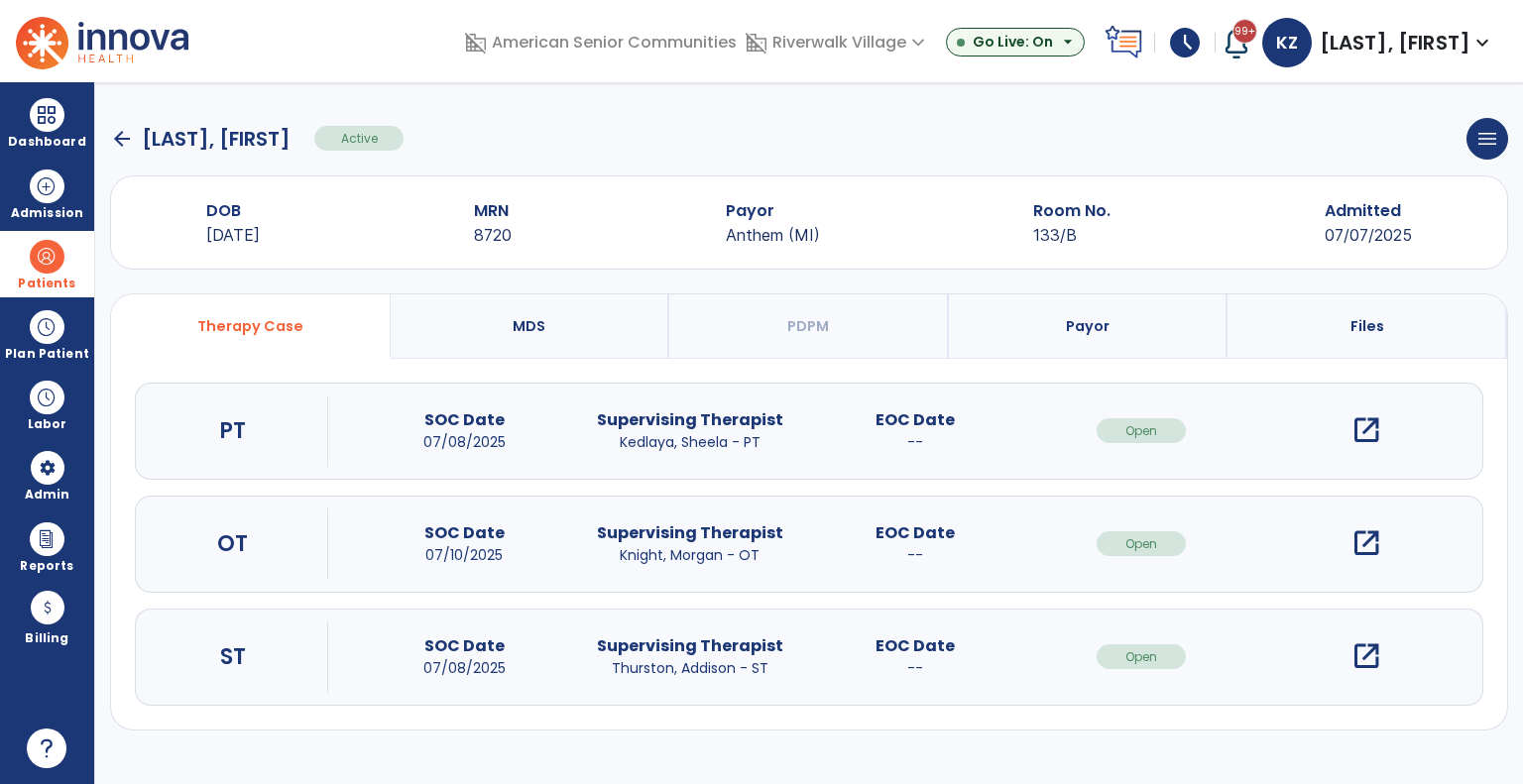 click on "open_in_new" at bounding box center [1366, 543] 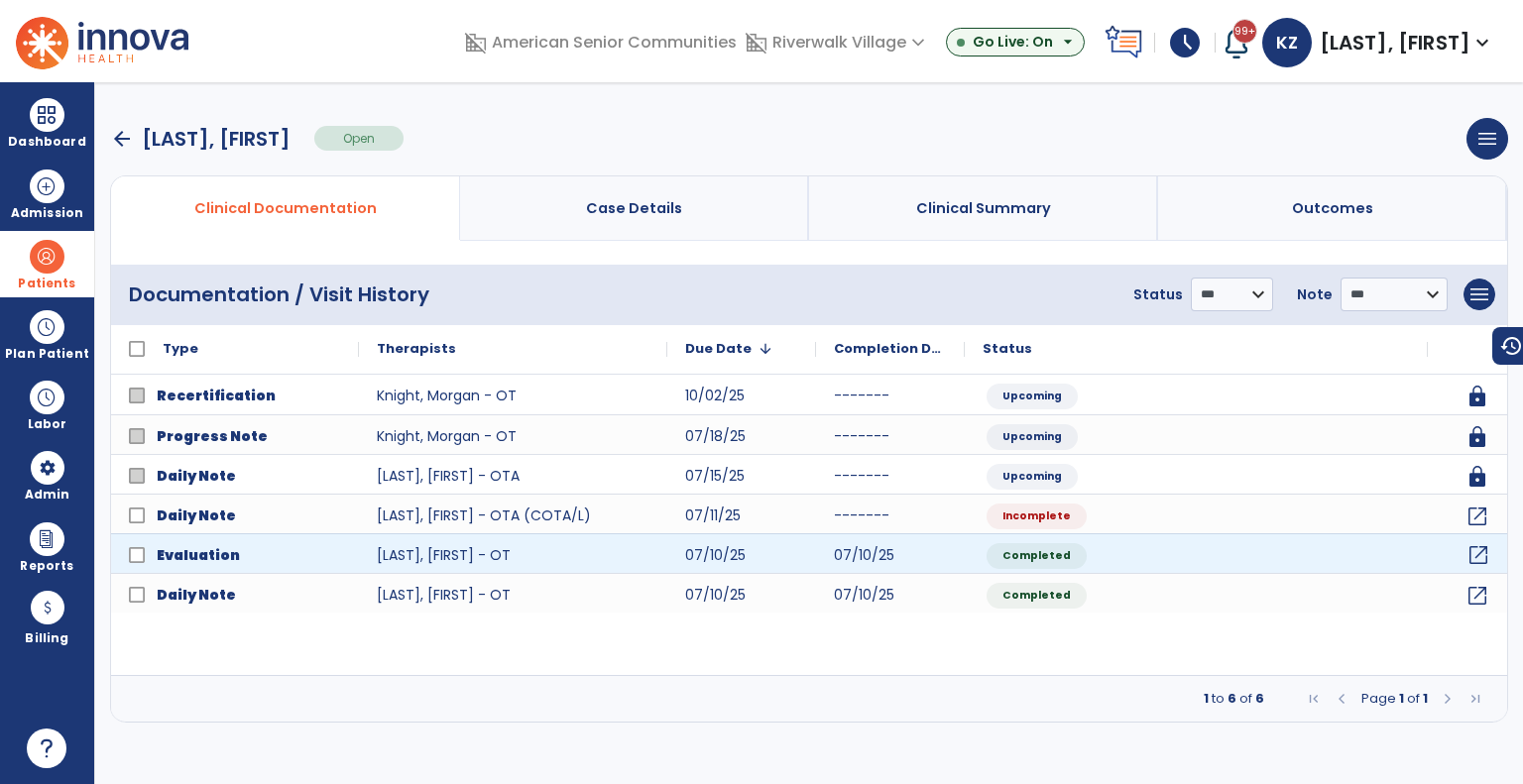 click on "open_in_new" 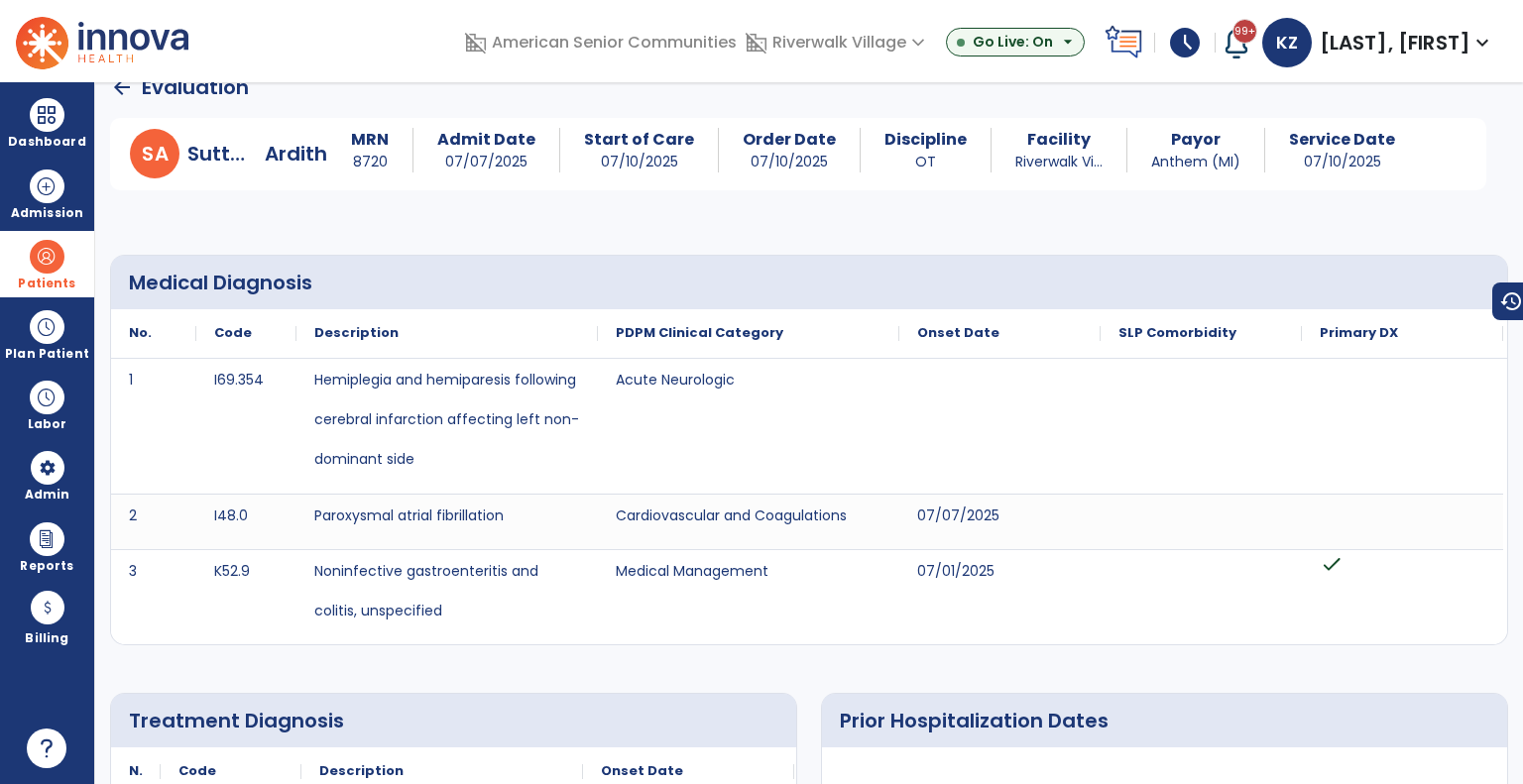 scroll, scrollTop: 0, scrollLeft: 0, axis: both 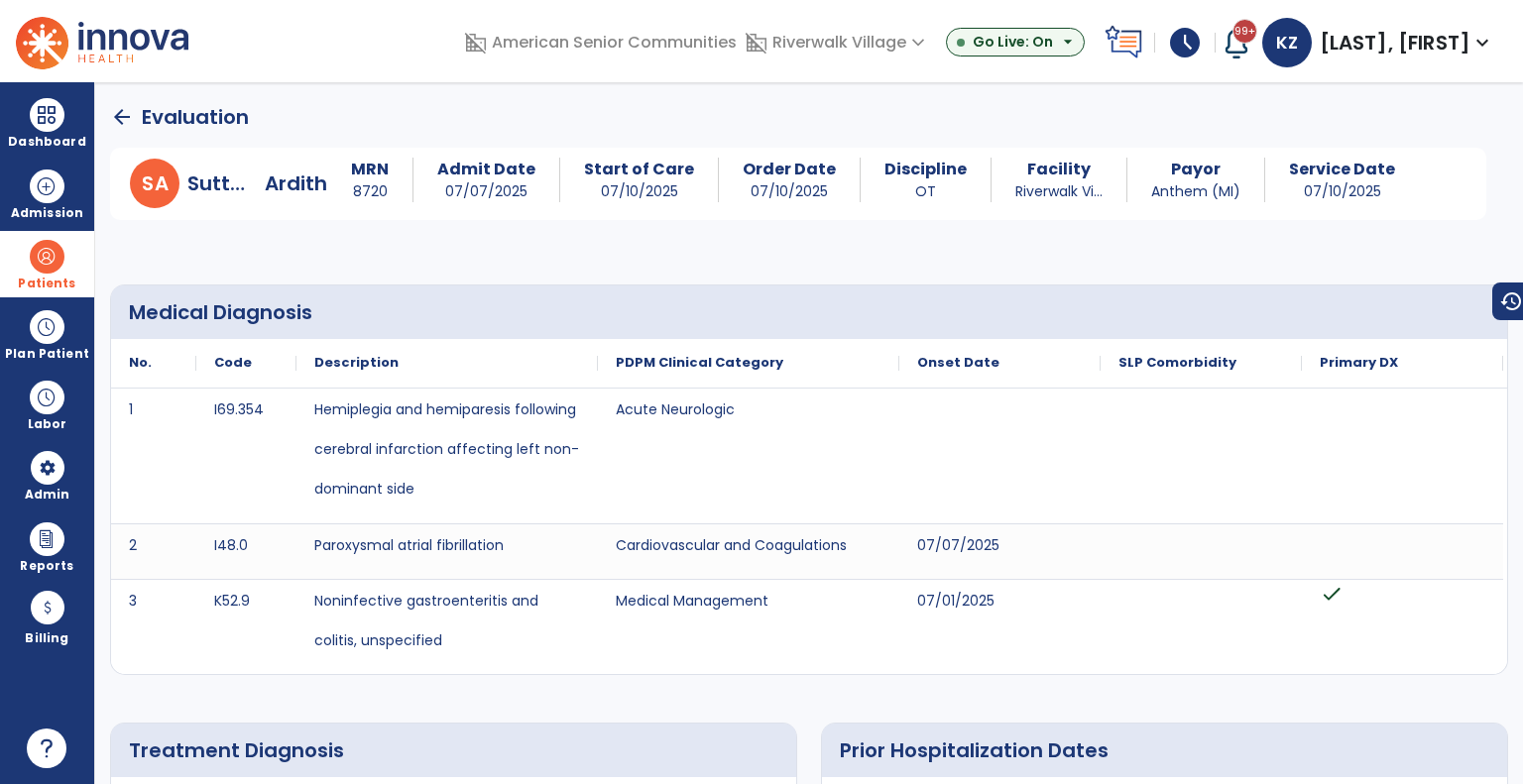 click on "arrow_back" 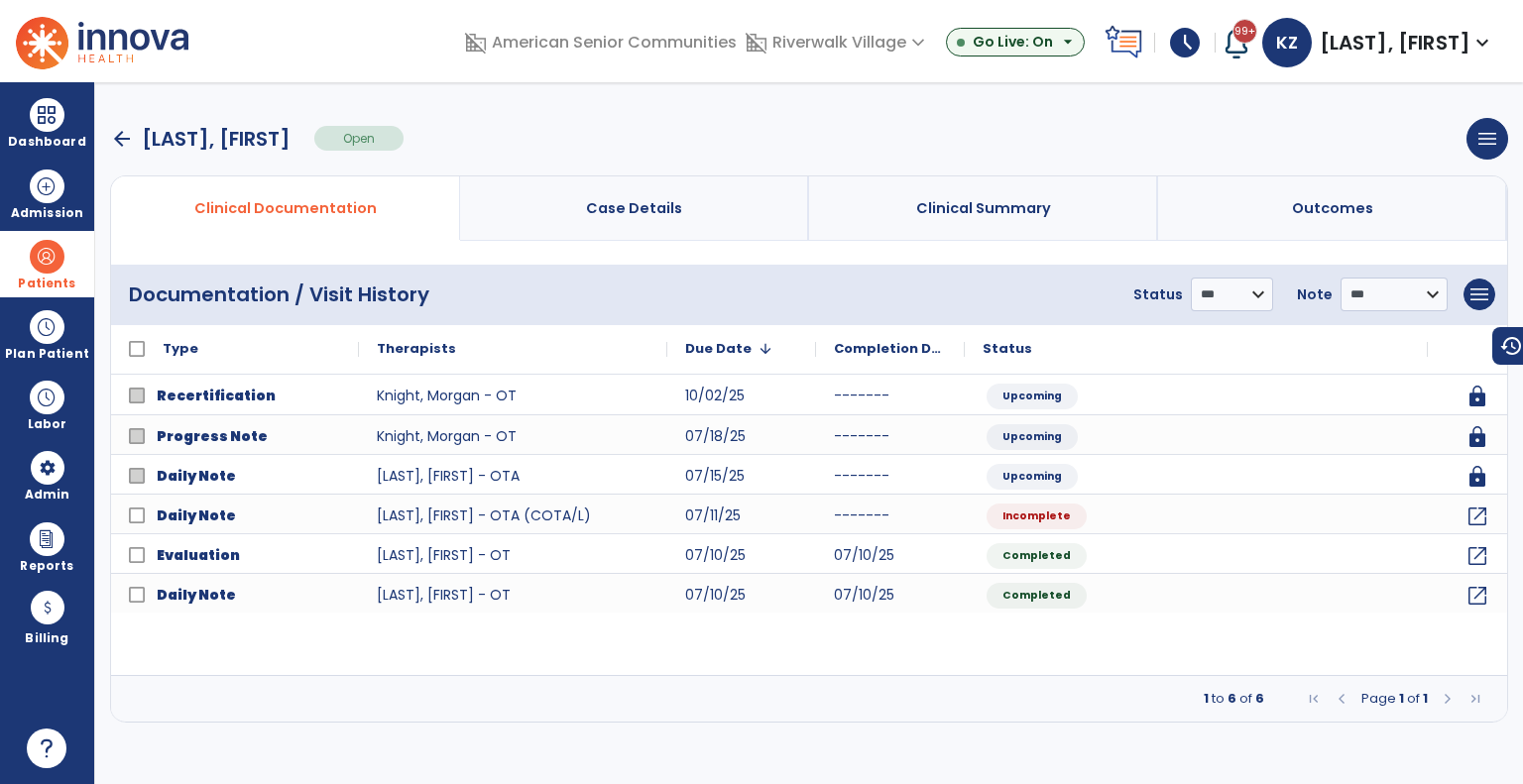 click on "arrow_back" at bounding box center (122, 139) 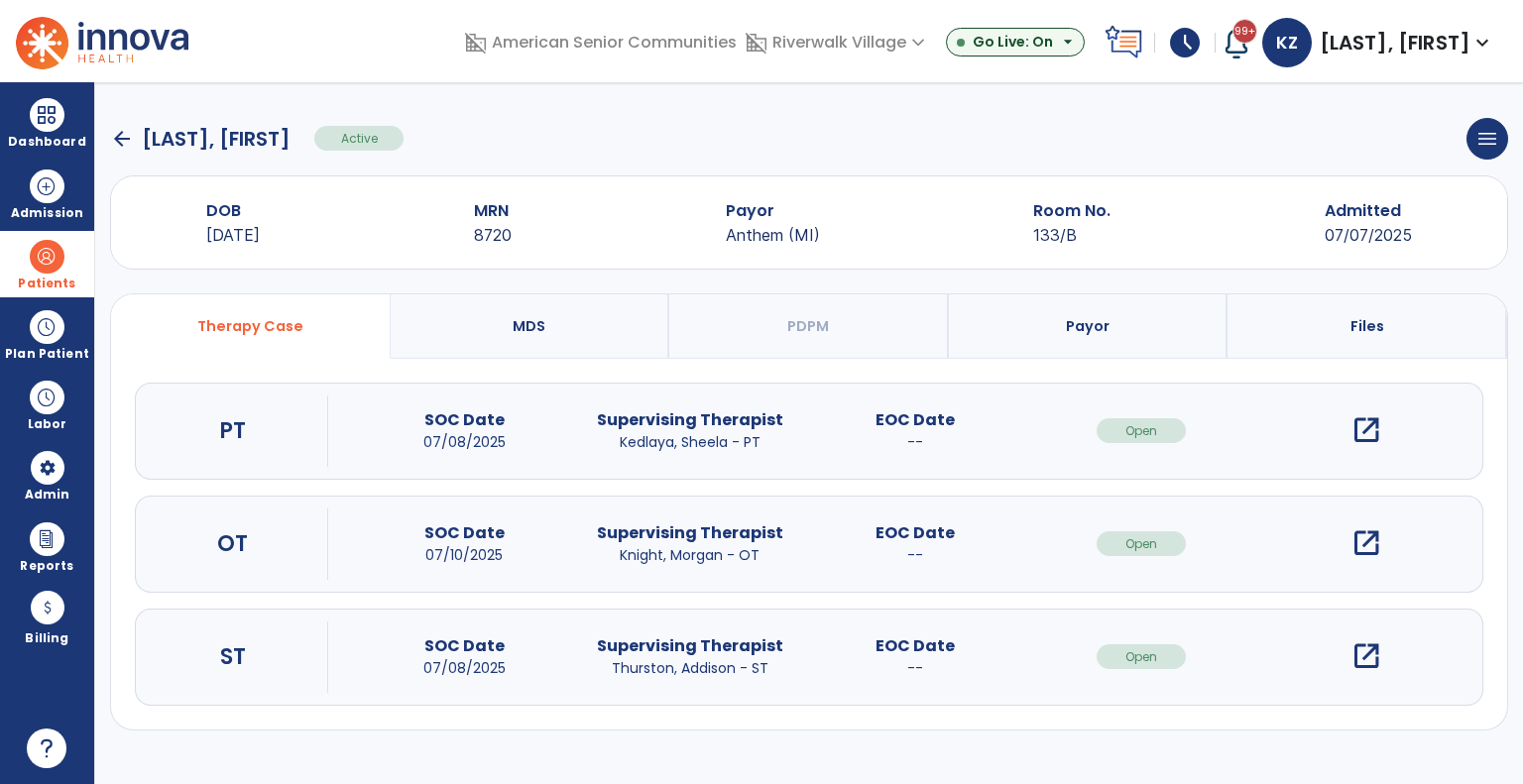 click on "arrow_back" 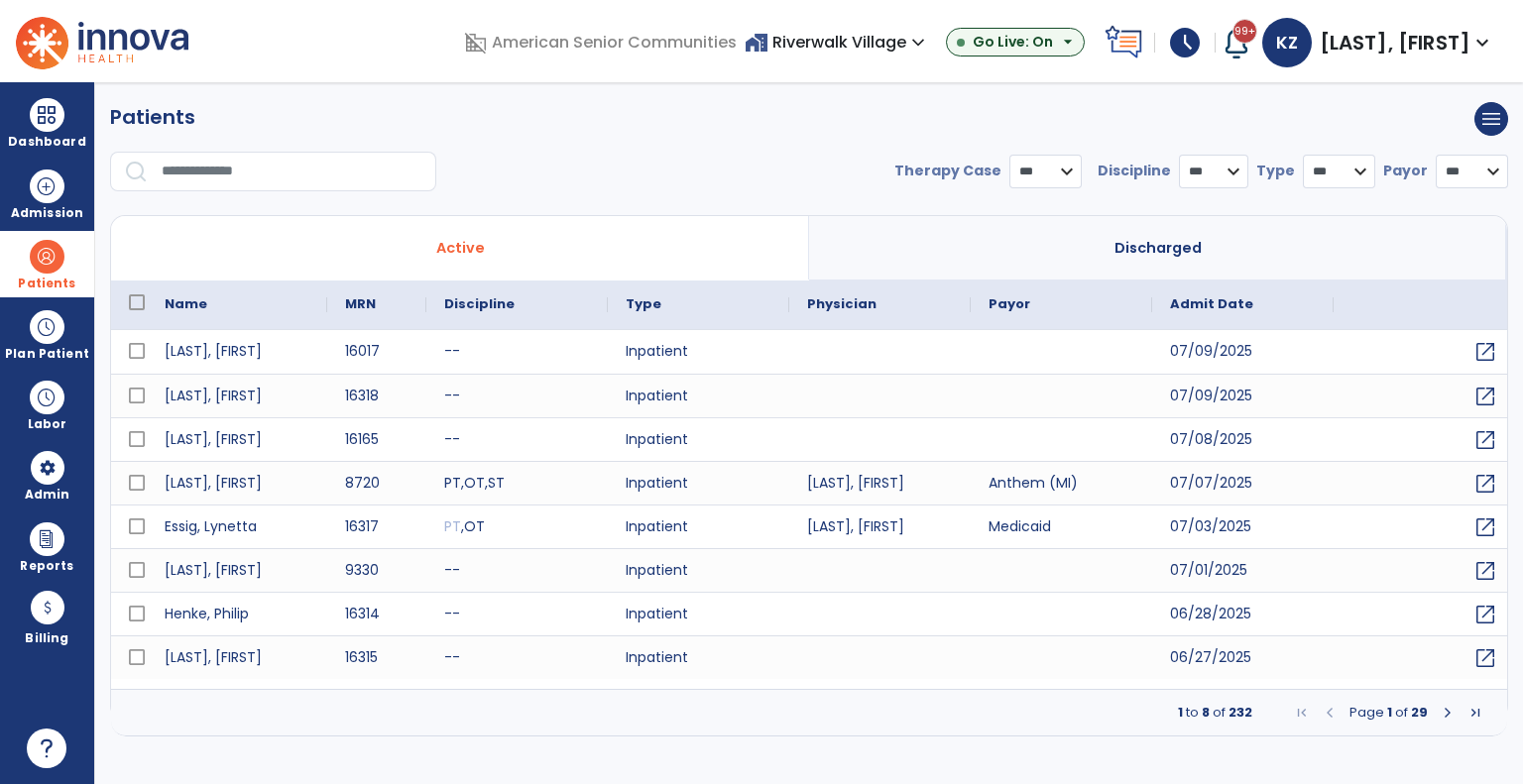 select on "***" 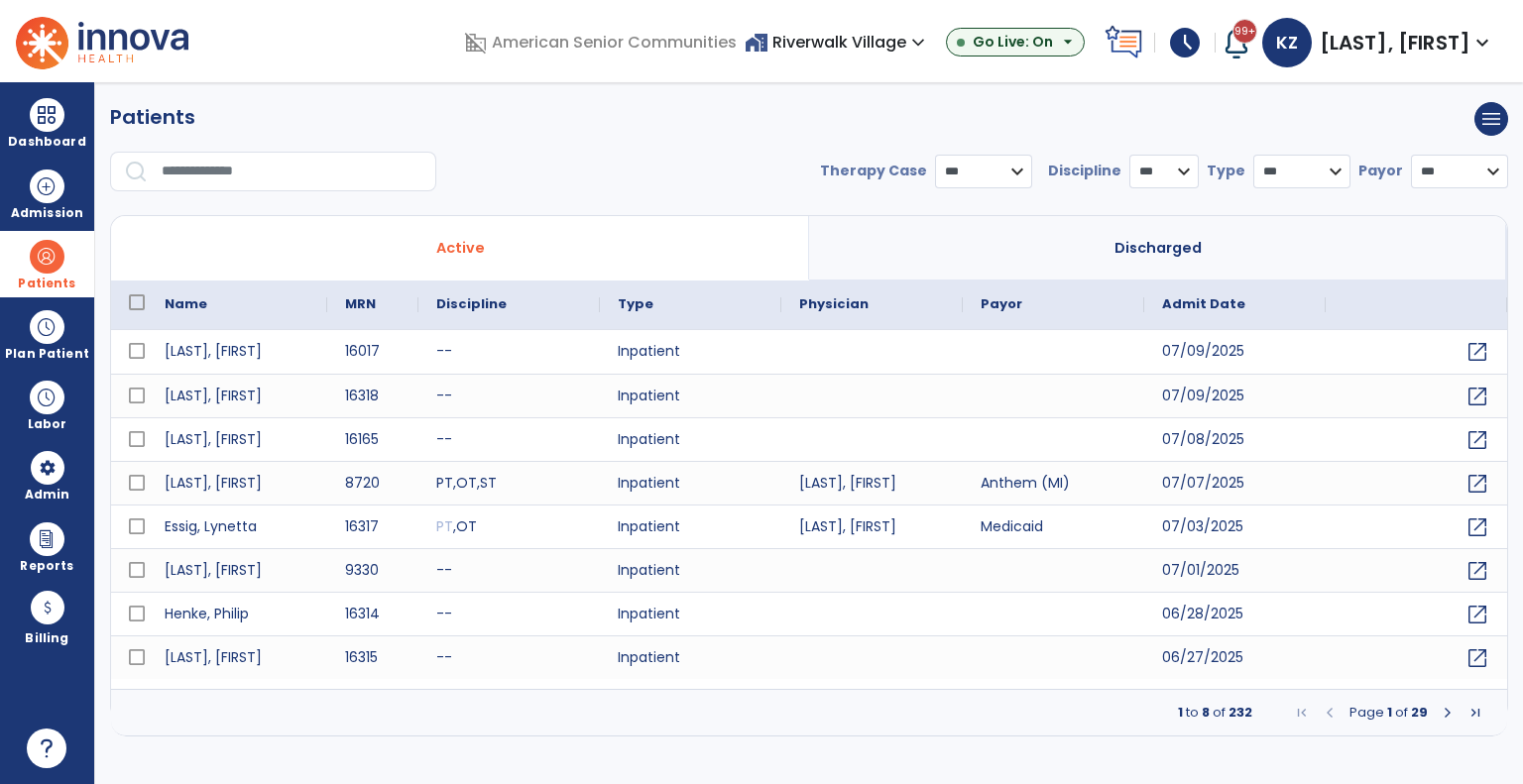 click at bounding box center [292, 171] 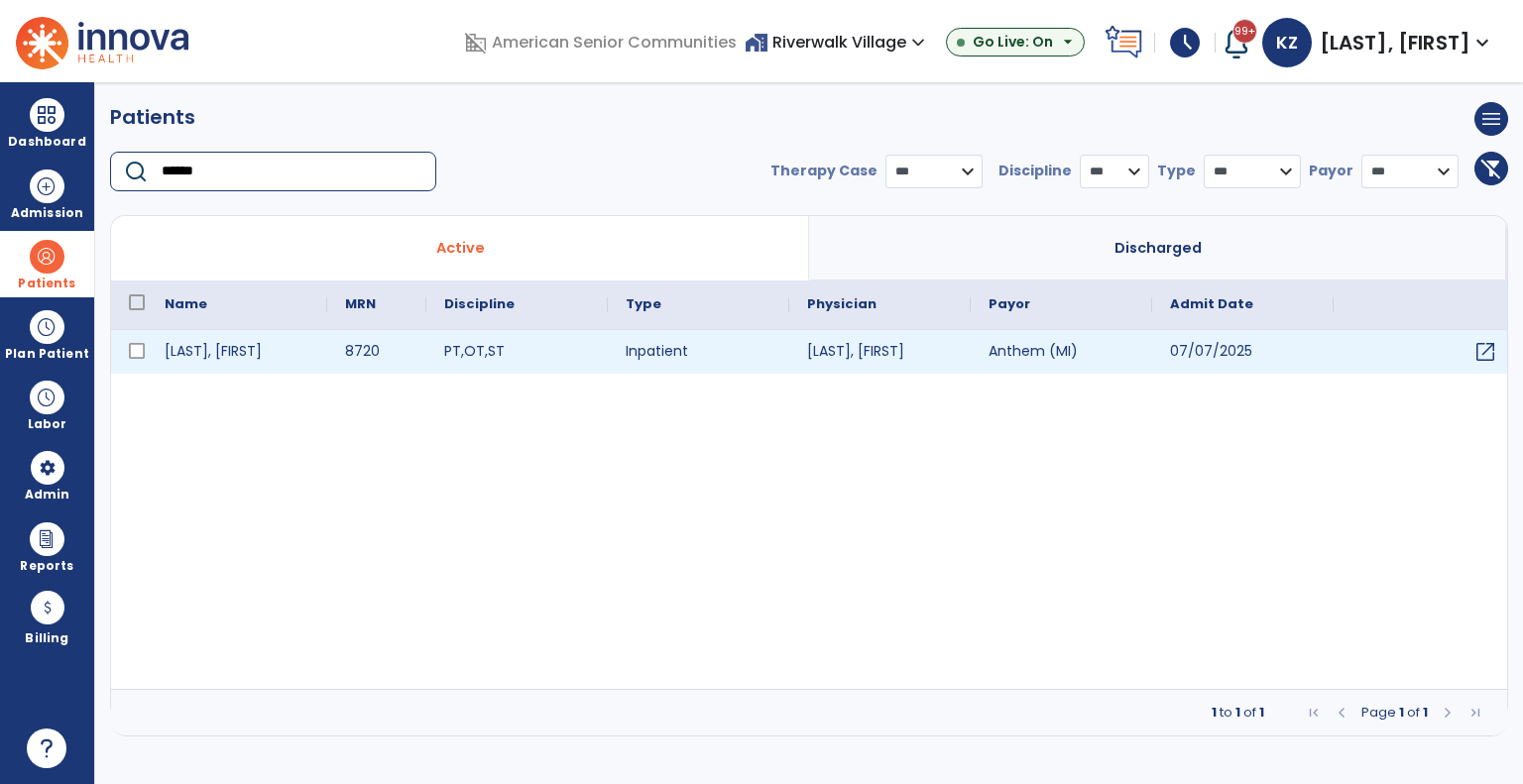 type on "******" 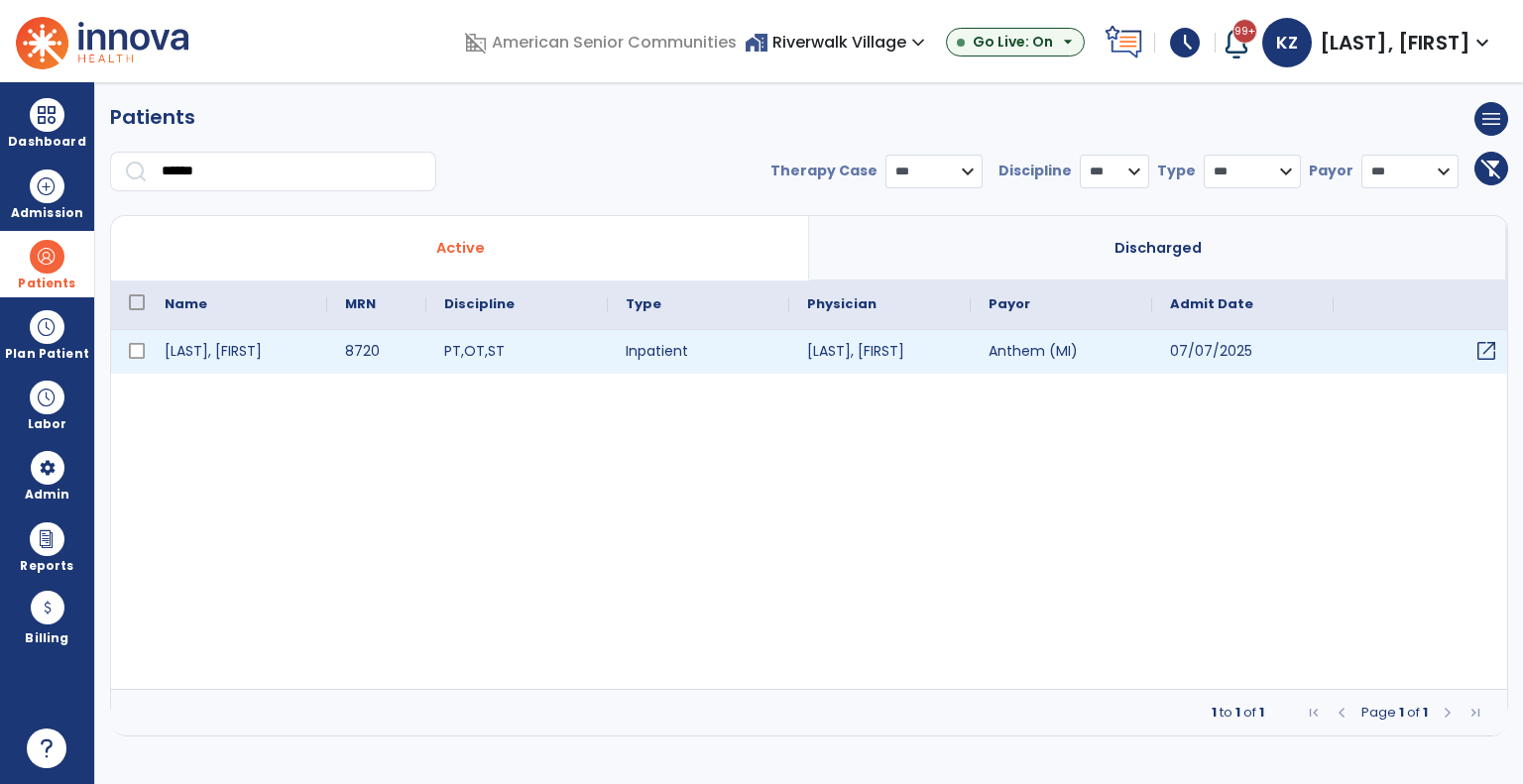 click on "open_in_new" at bounding box center (1486, 351) 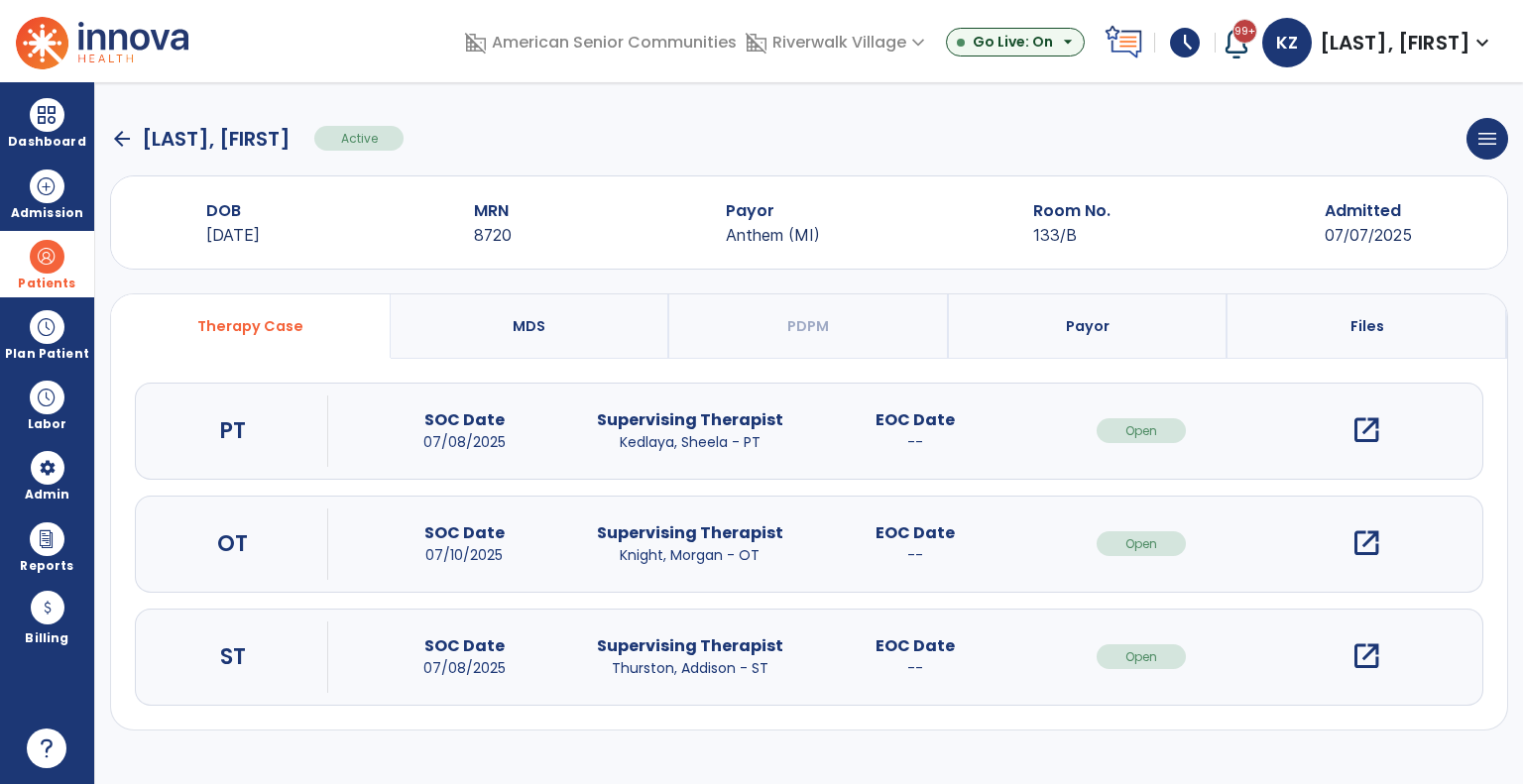 click on "open_in_new" at bounding box center (1366, 656) 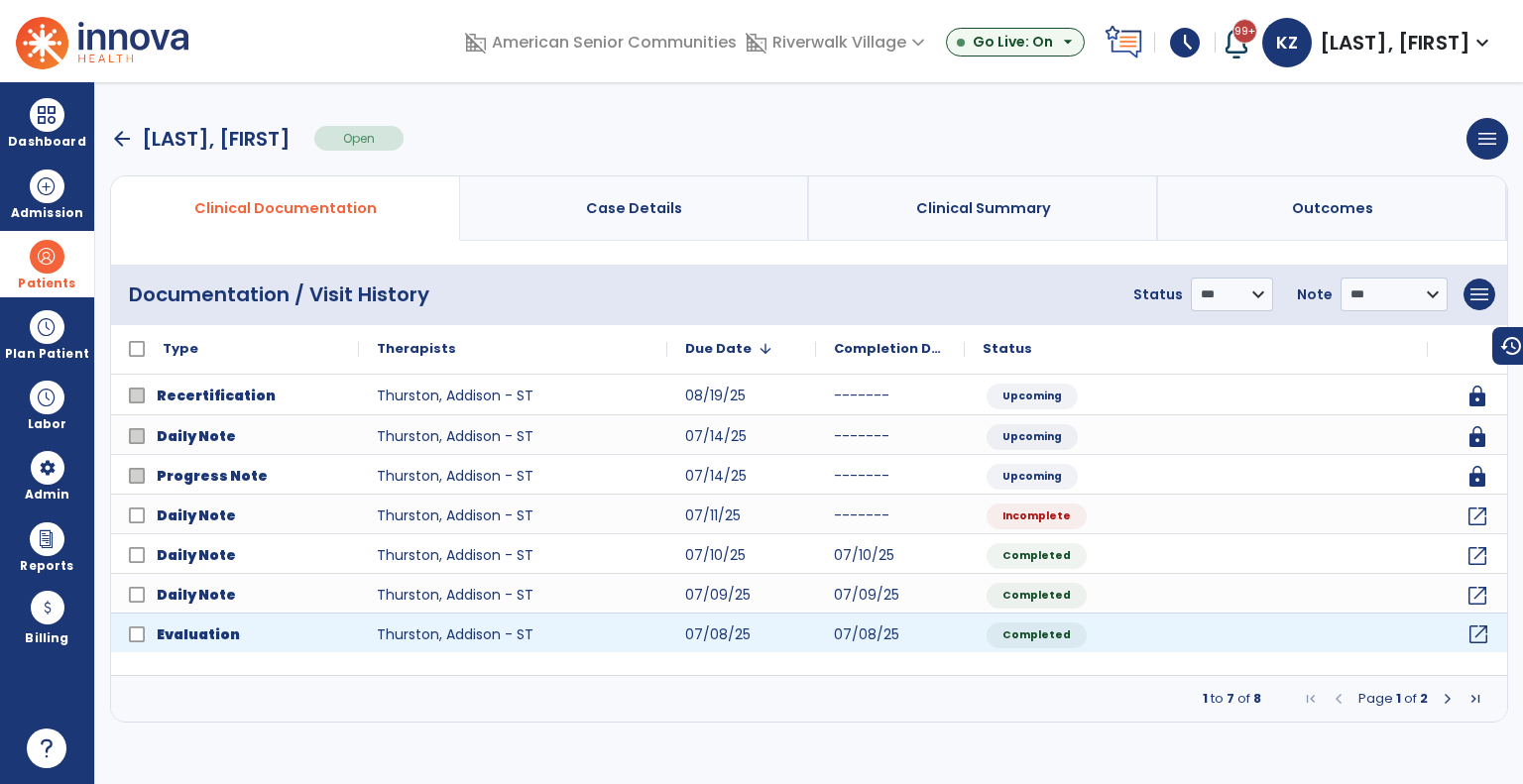 click on "open_in_new" 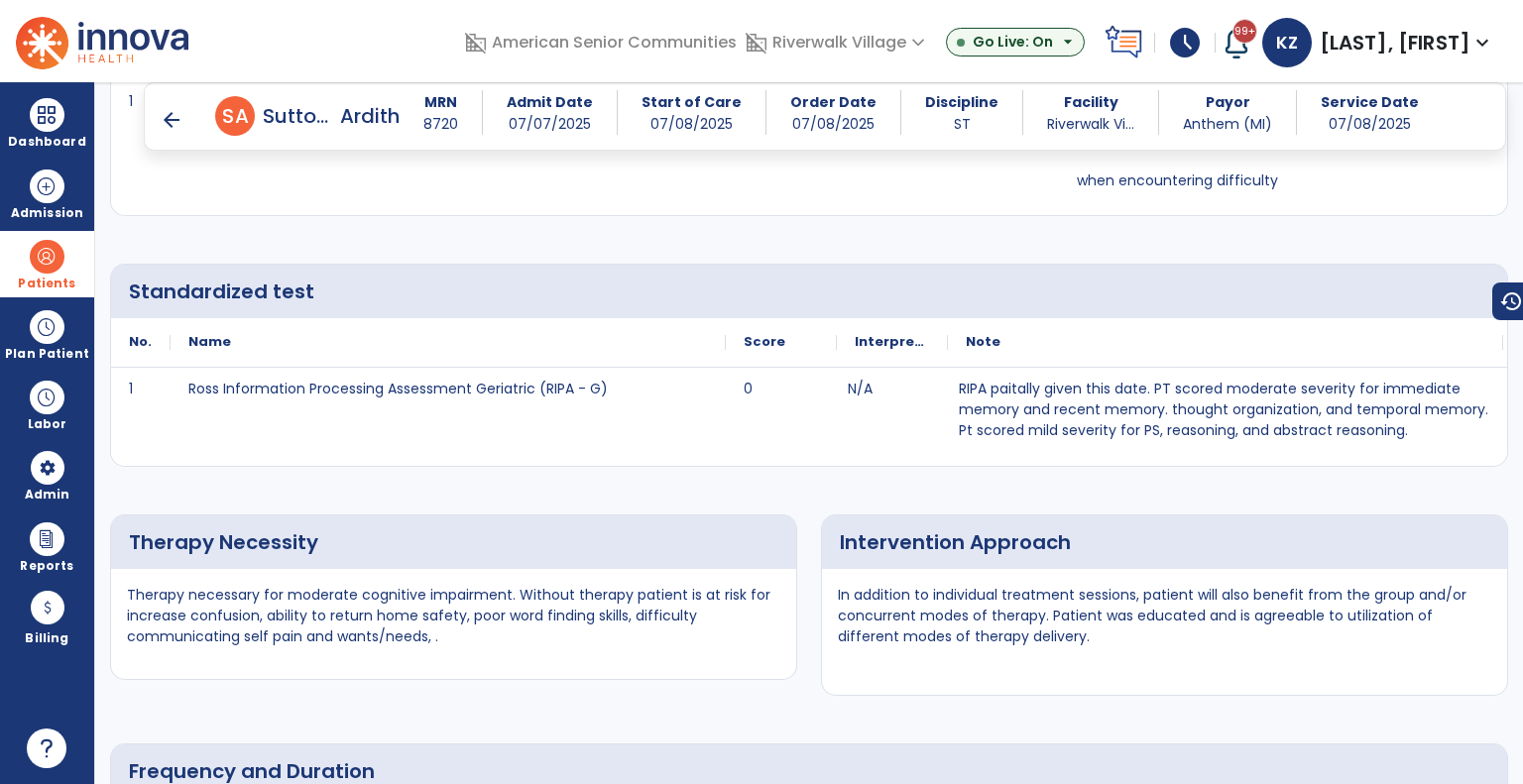scroll, scrollTop: 3370, scrollLeft: 0, axis: vertical 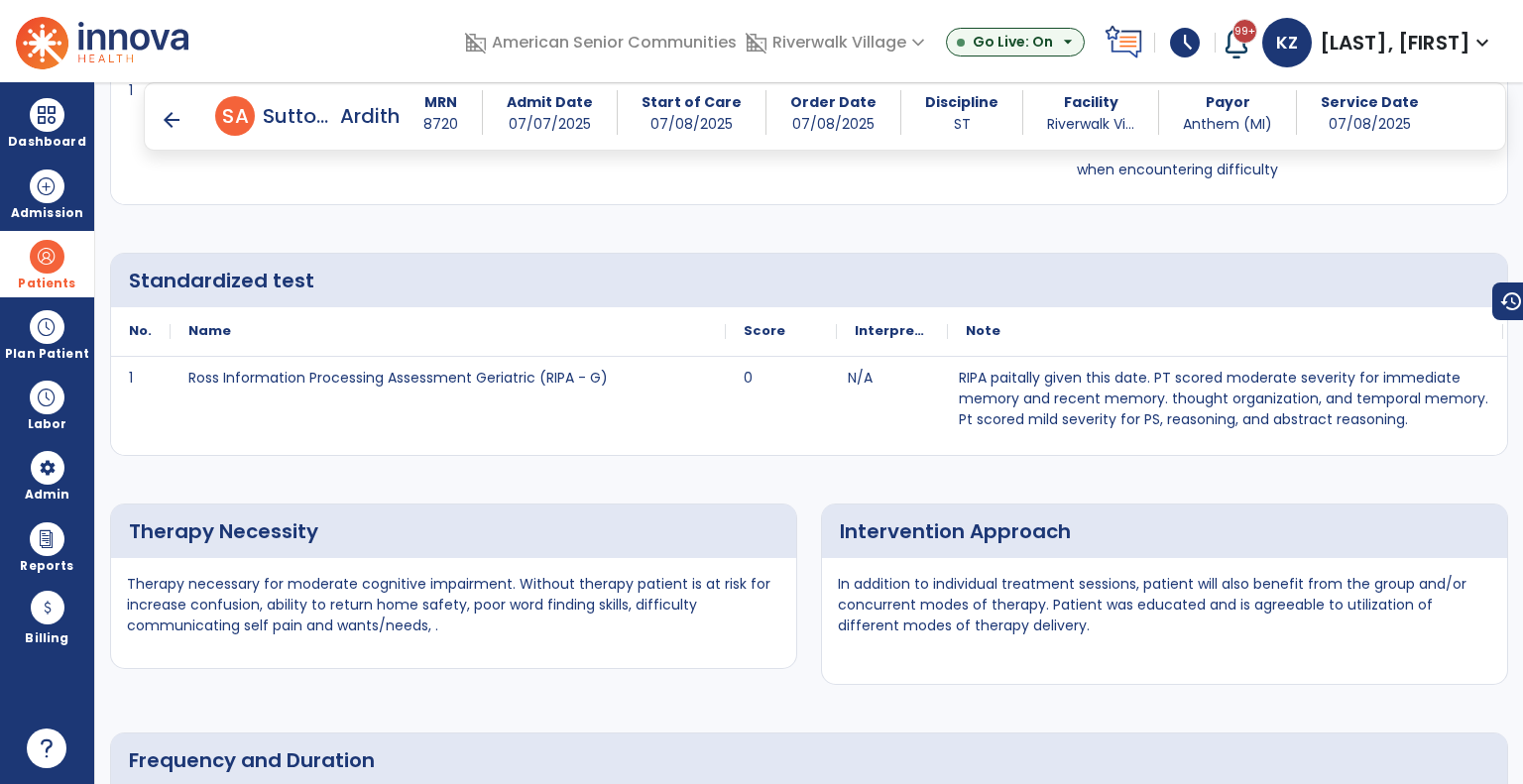 click at bounding box center (47, 257) 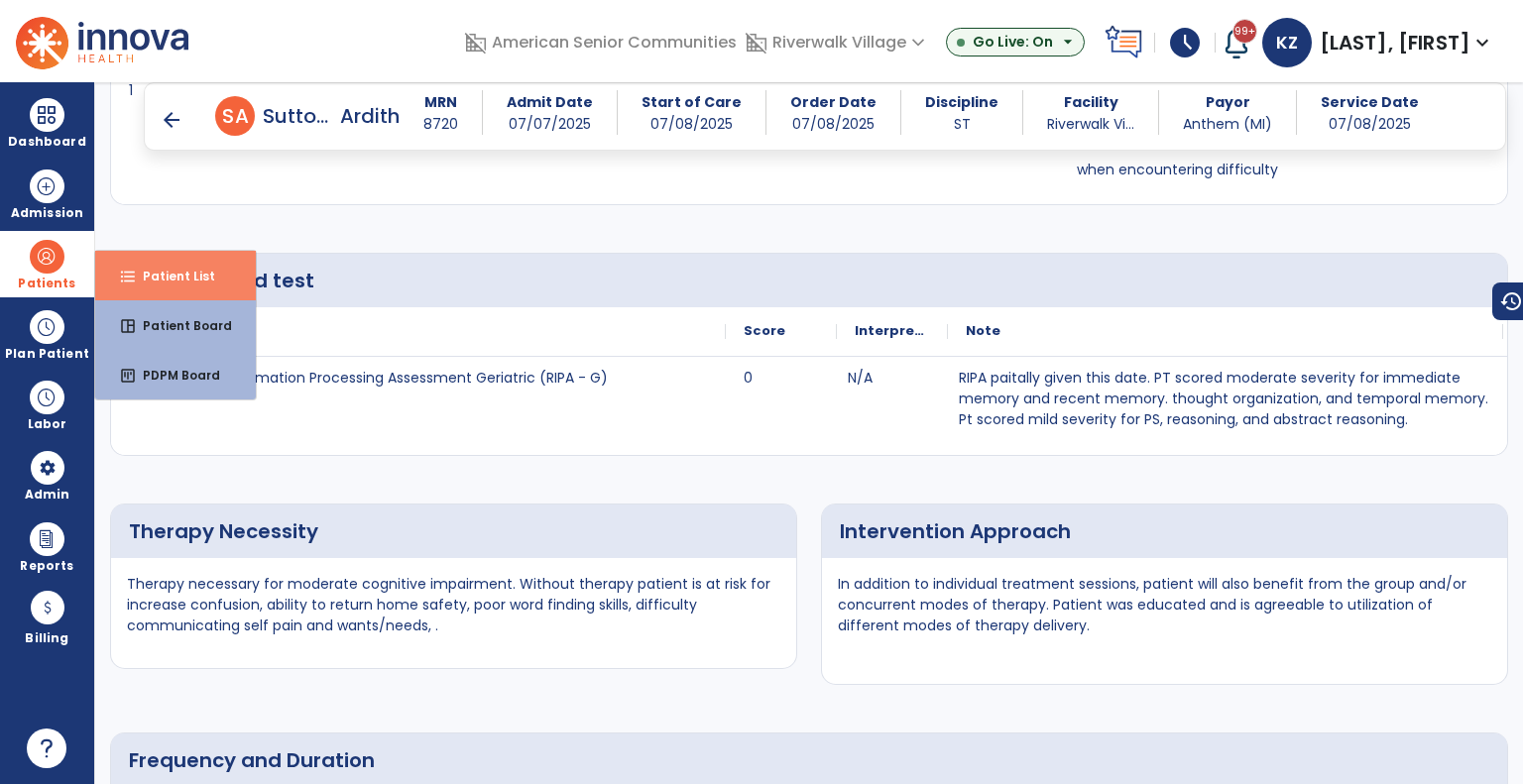 click on "Patient List" at bounding box center (171, 276) 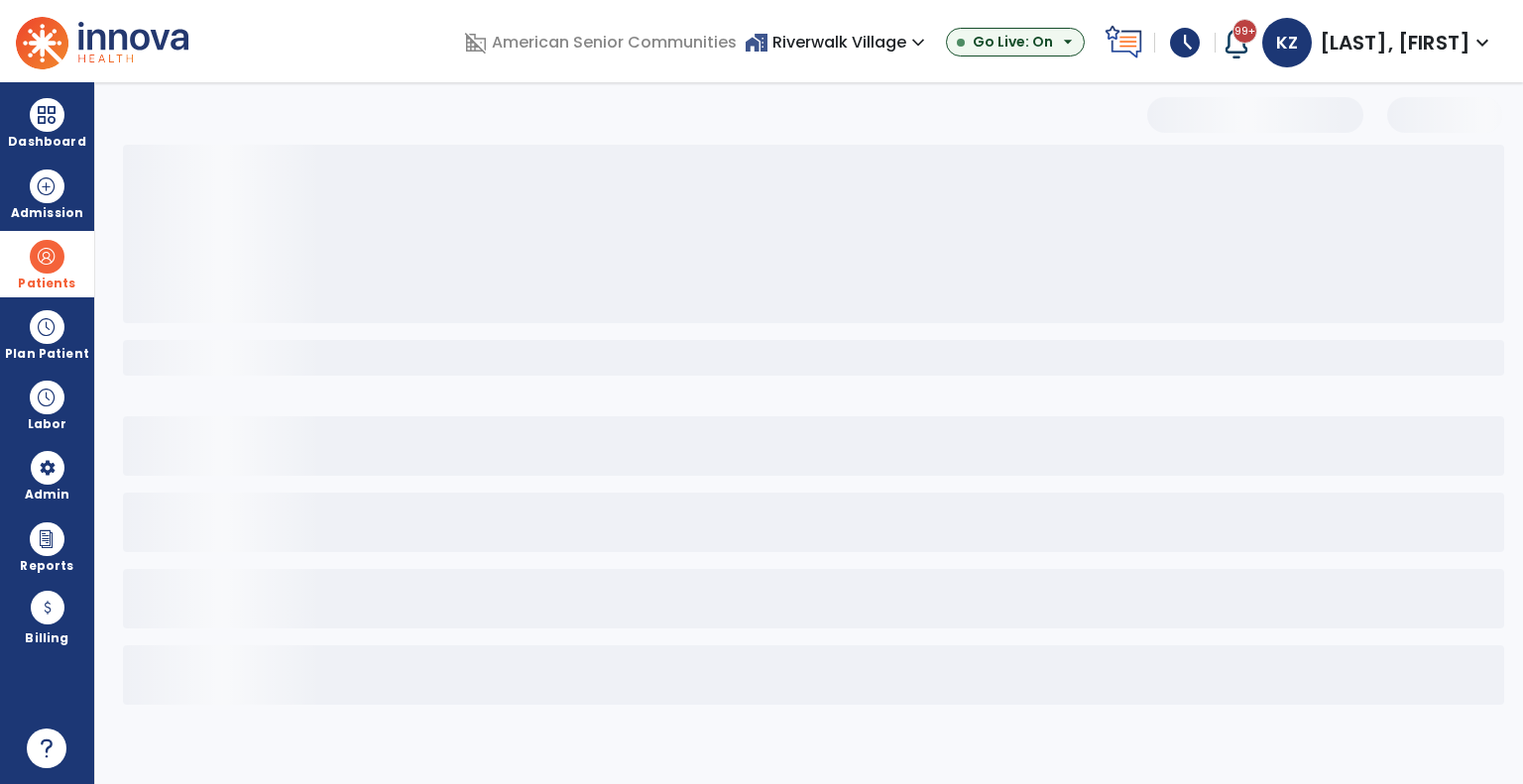 select on "***" 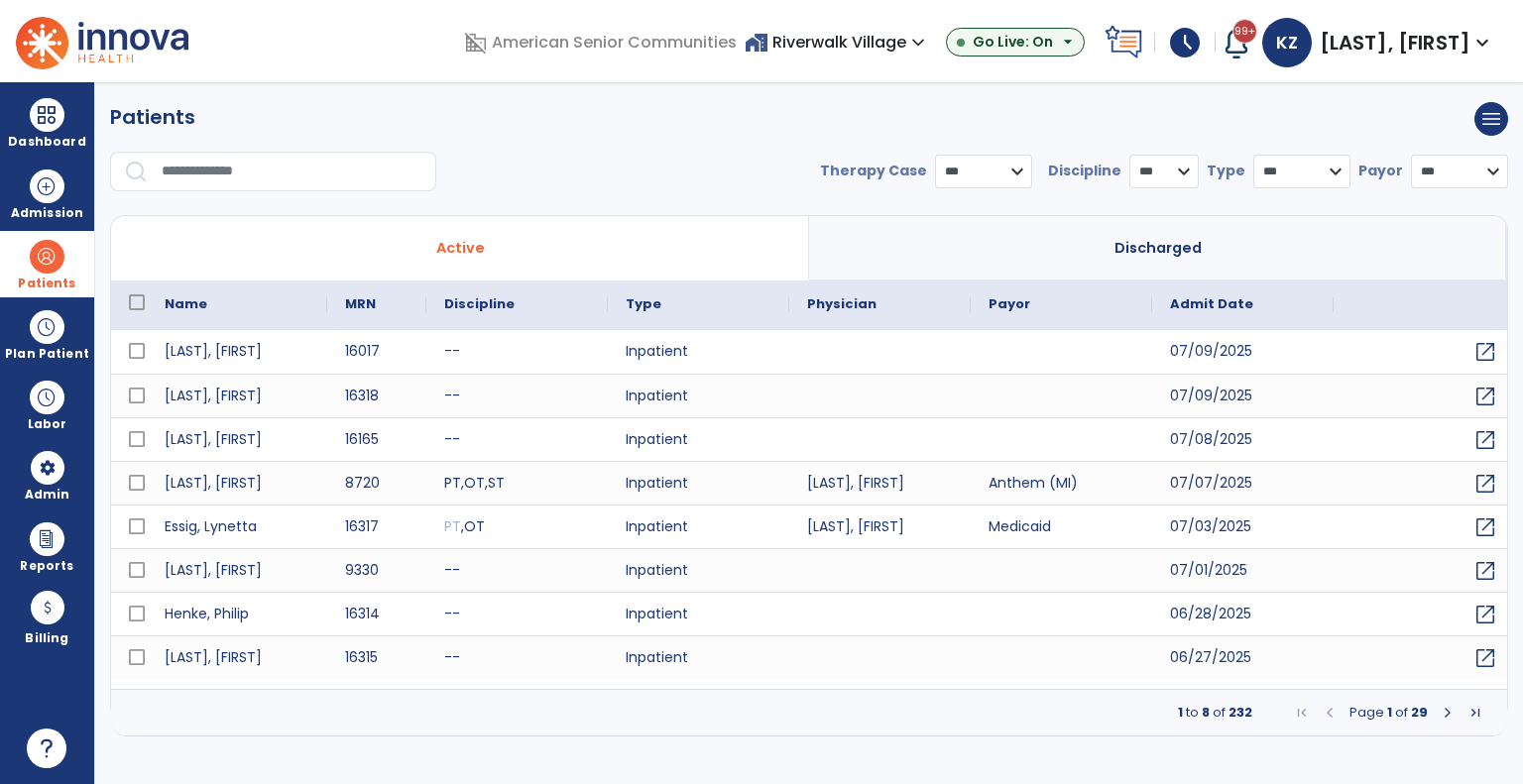click at bounding box center (292, 171) 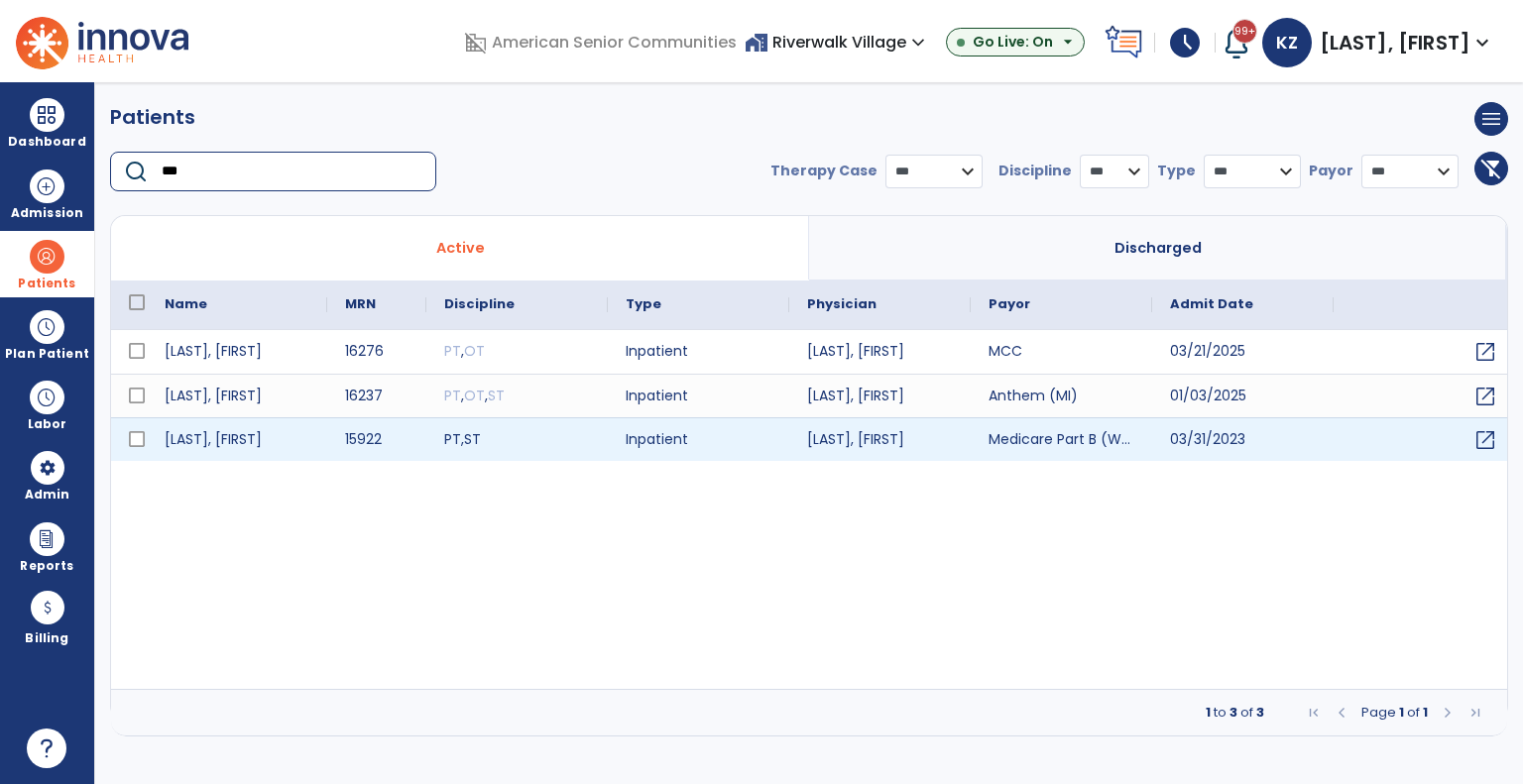type on "***" 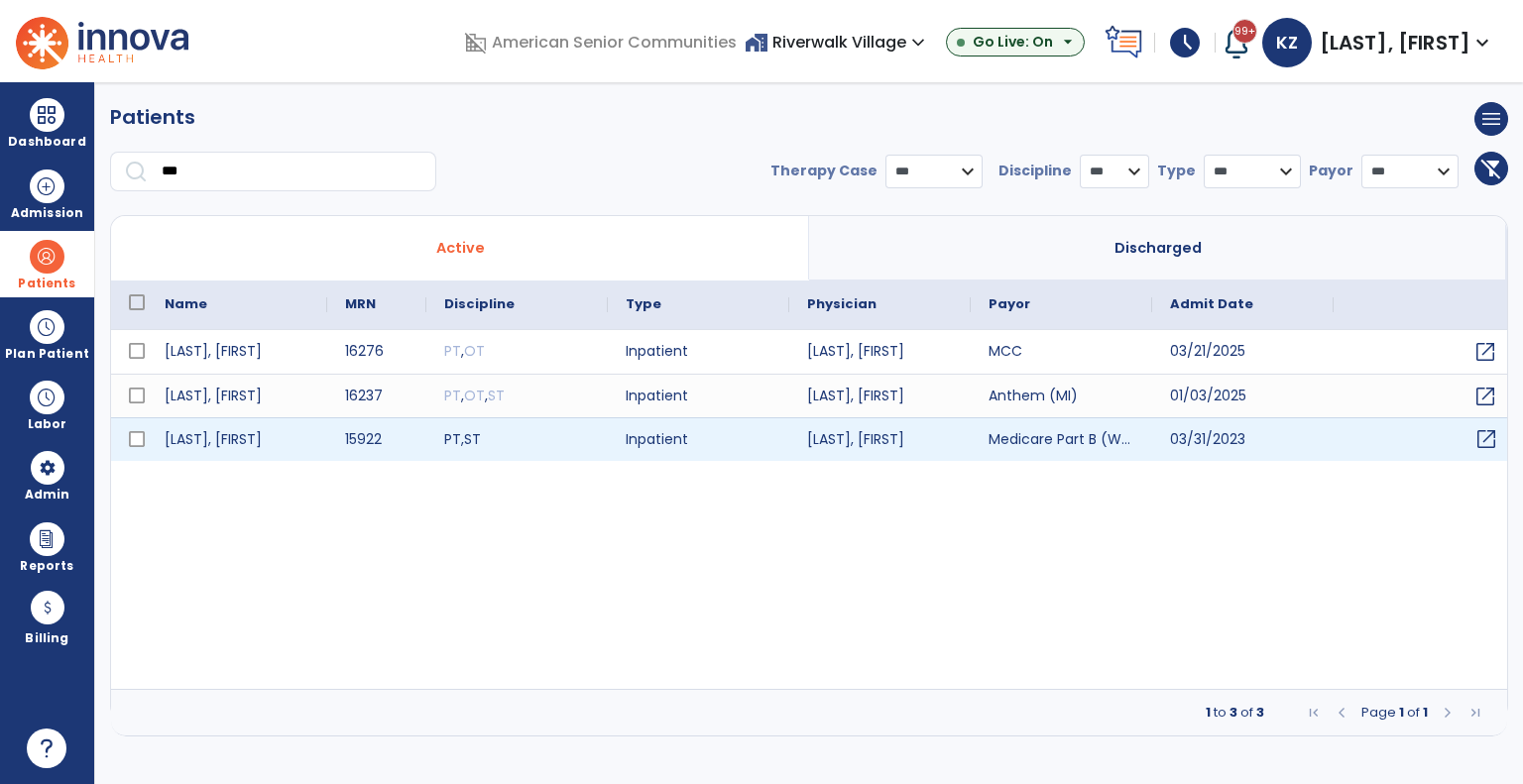 click on "open_in_new" at bounding box center [1486, 439] 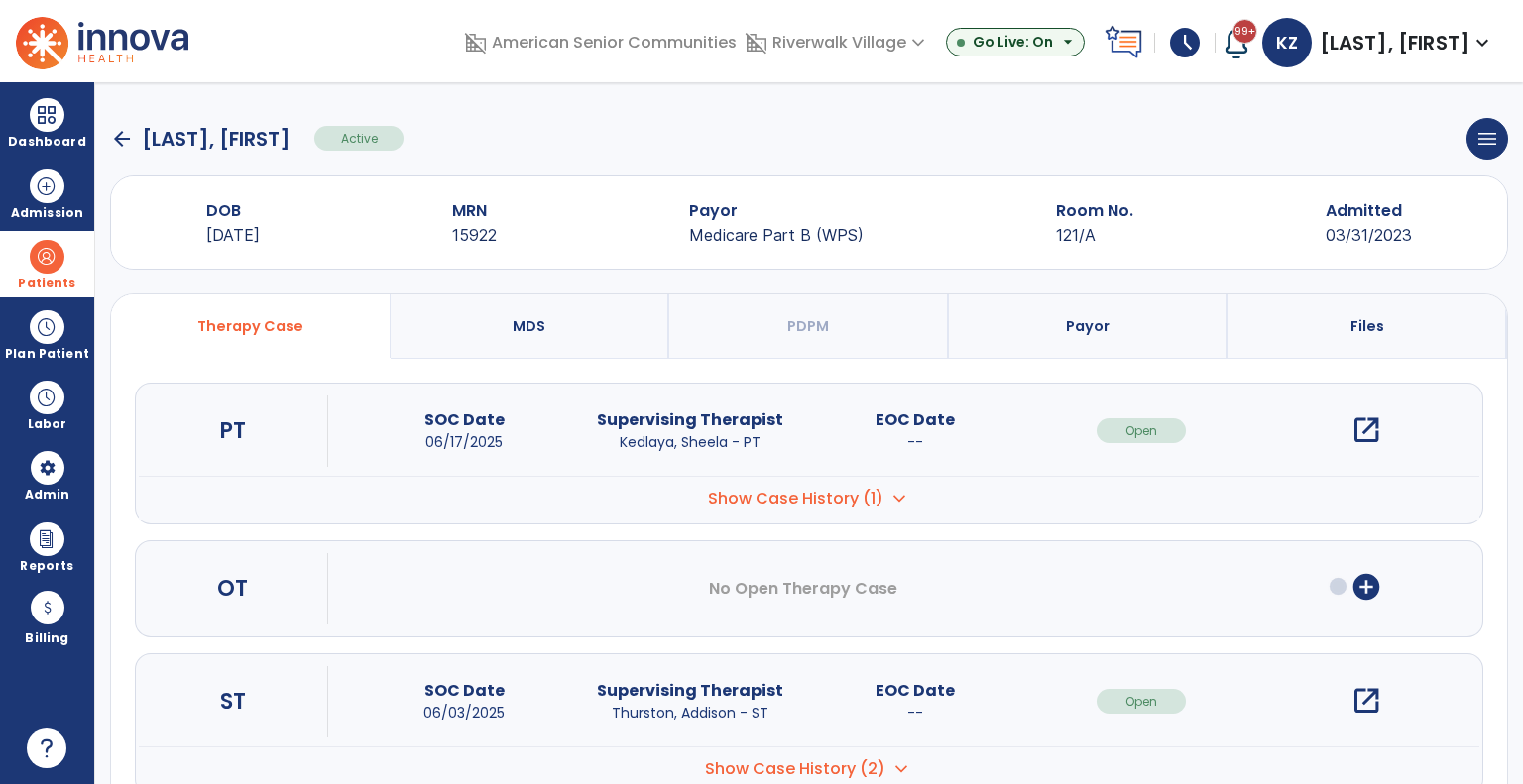 click on "open_in_new" at bounding box center [1366, 701] 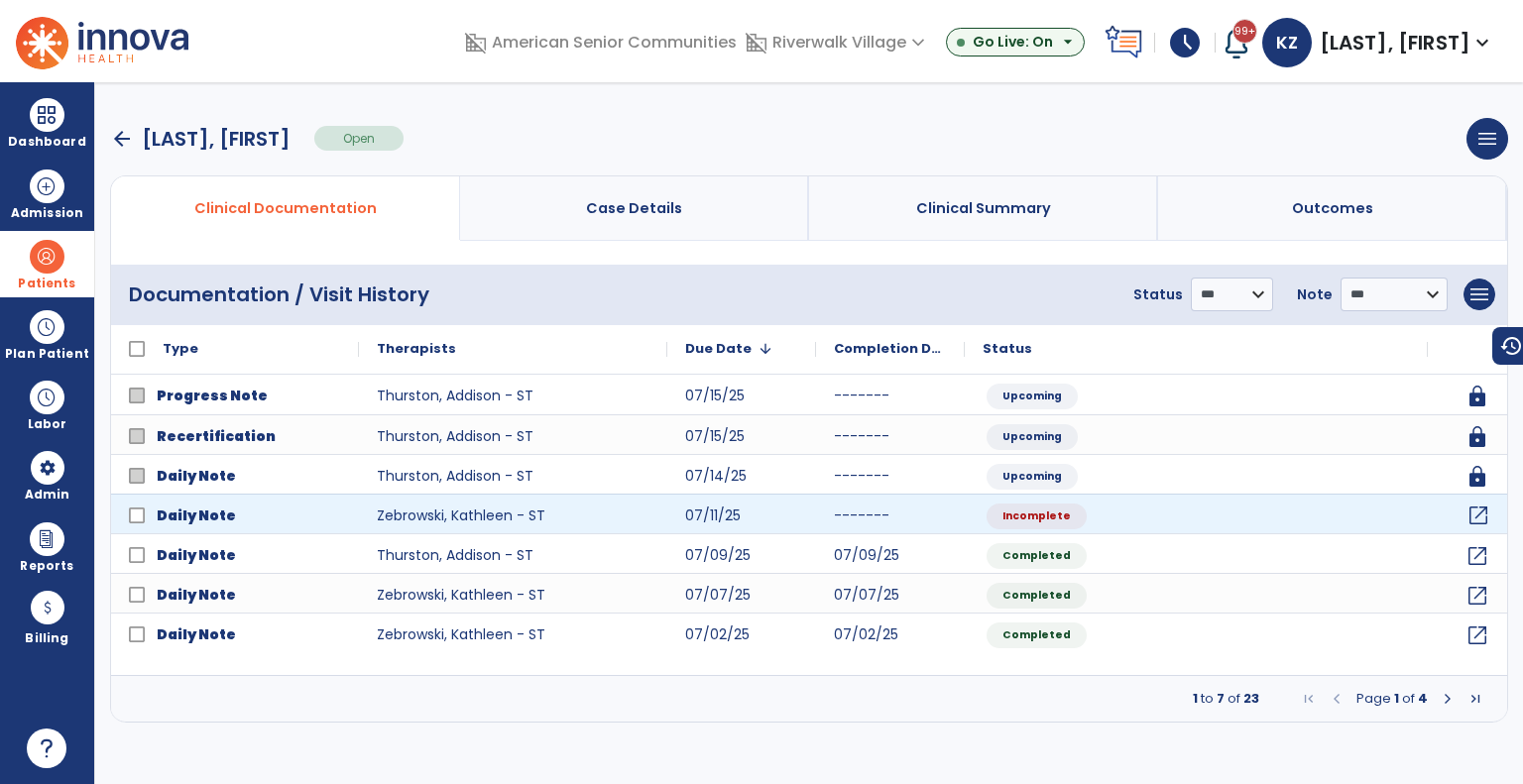 click on "open_in_new" 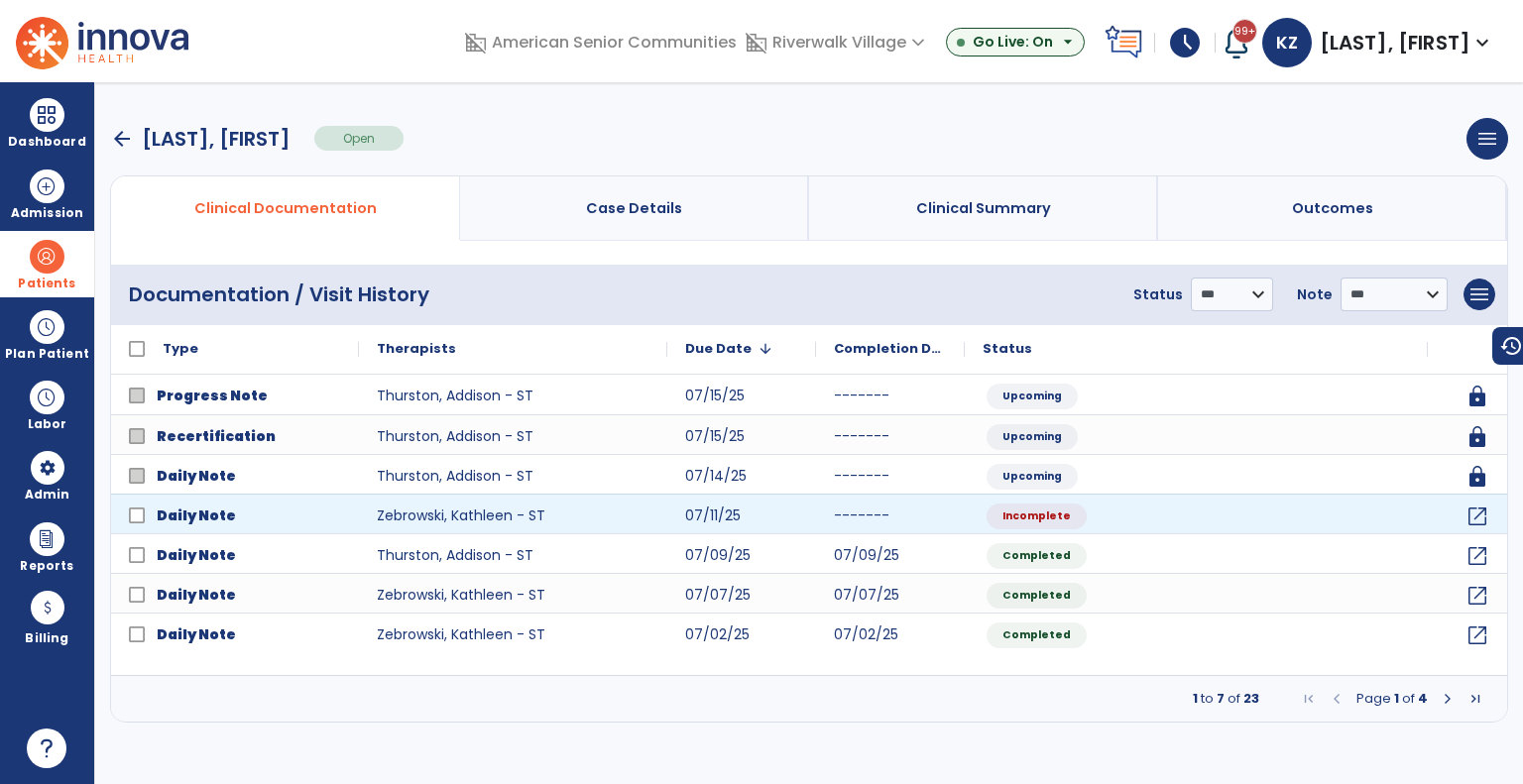 select on "*" 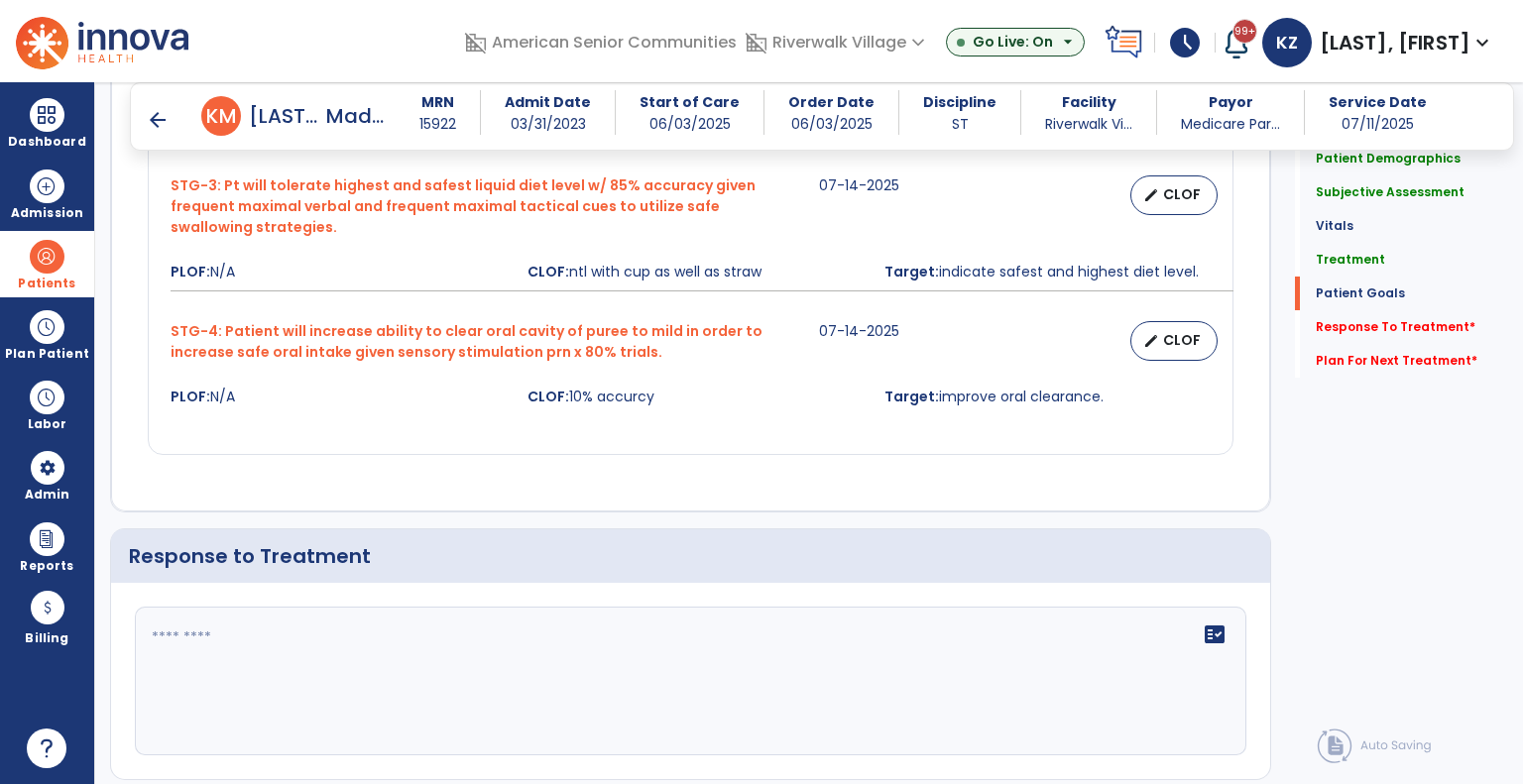 scroll, scrollTop: 2280, scrollLeft: 0, axis: vertical 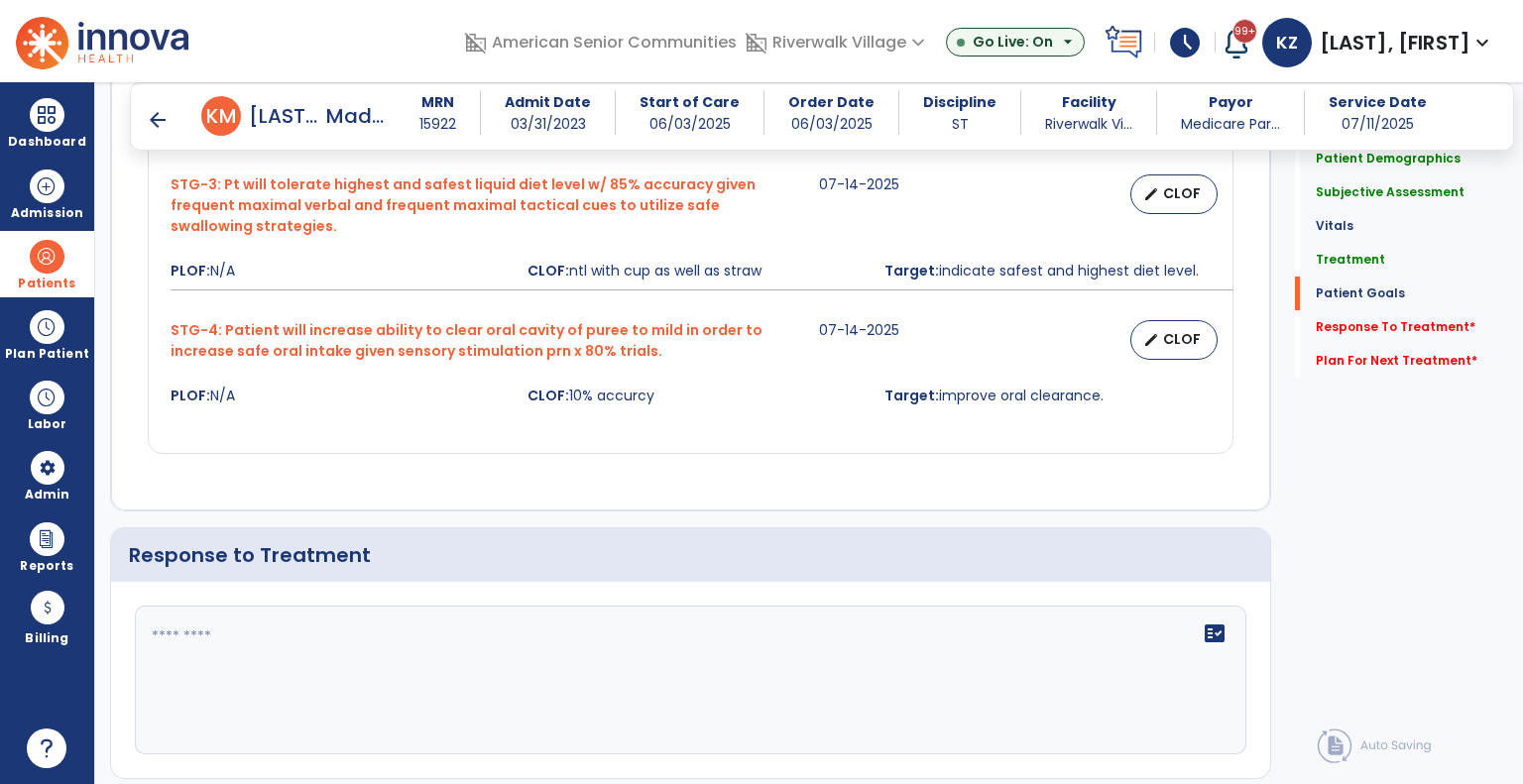 click 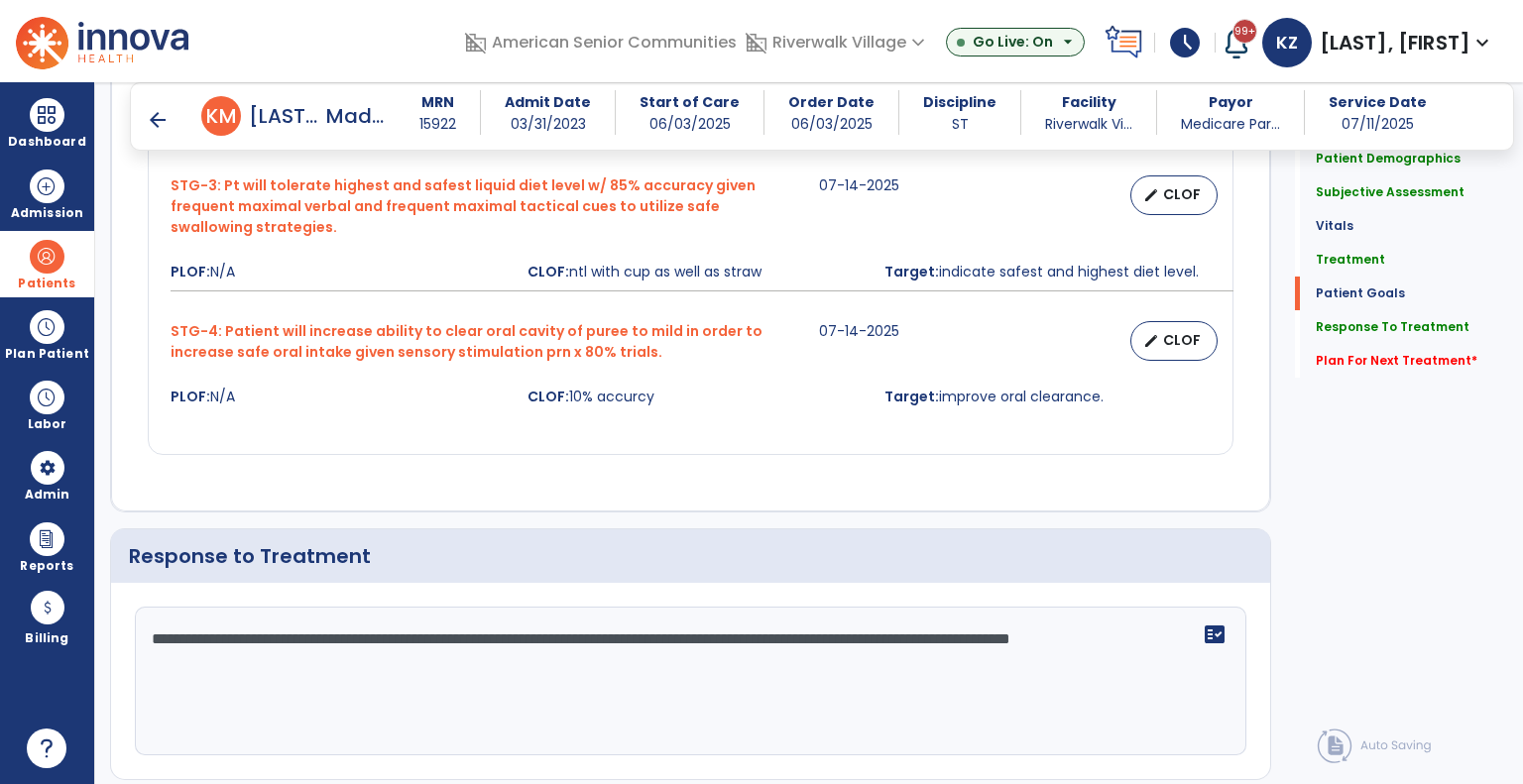 scroll, scrollTop: 2280, scrollLeft: 0, axis: vertical 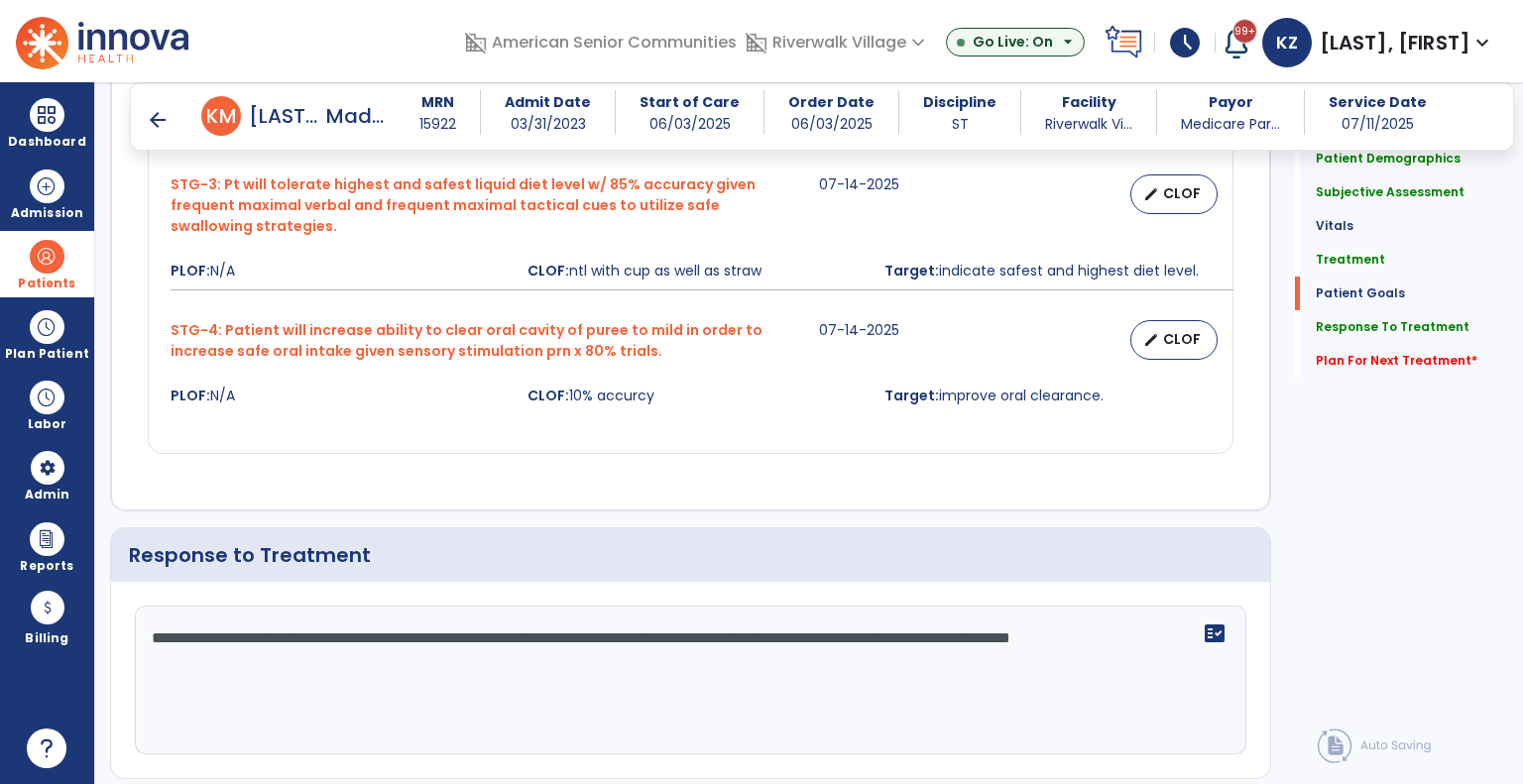 click on "**********" 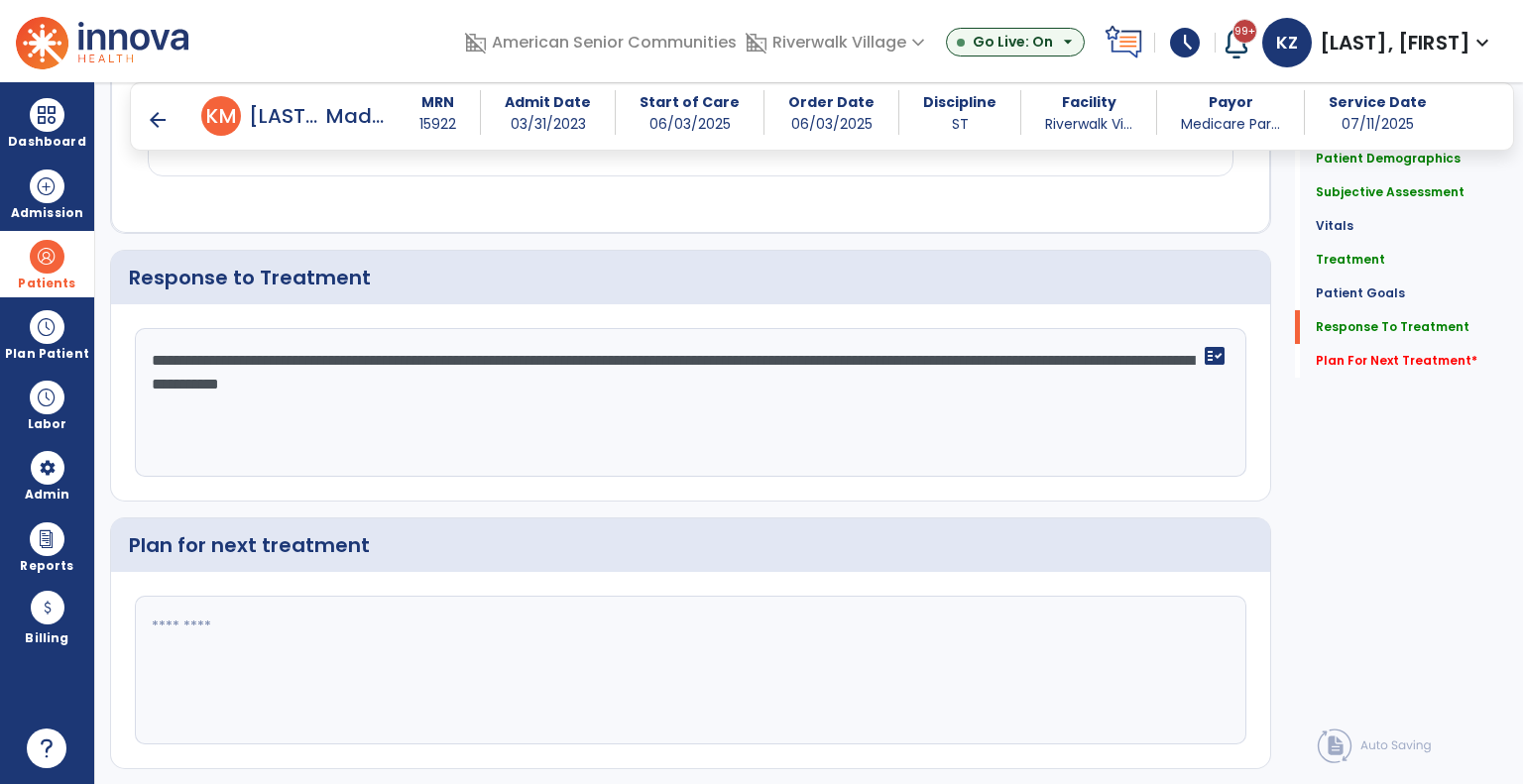 scroll, scrollTop: 2581, scrollLeft: 0, axis: vertical 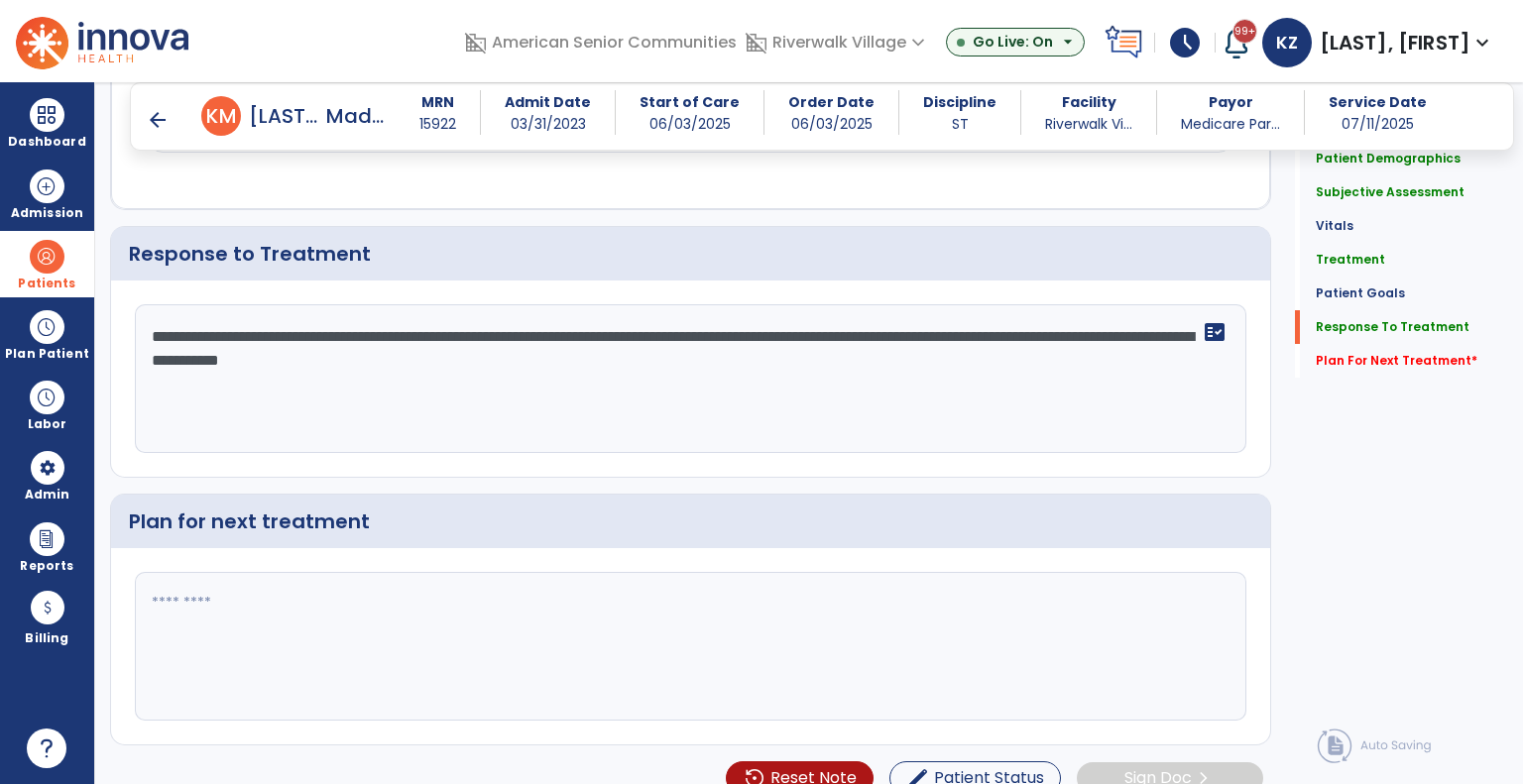 type on "**********" 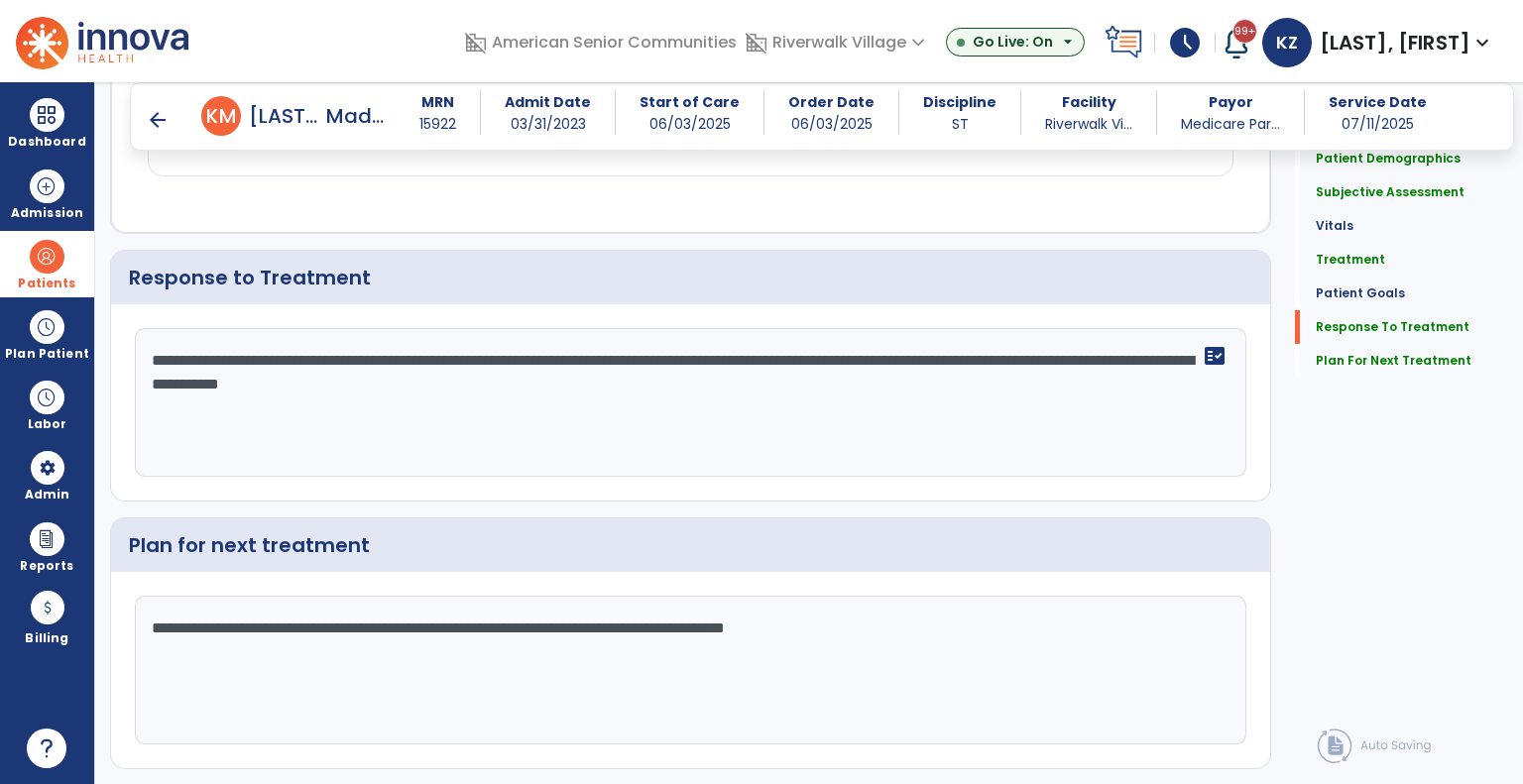 scroll, scrollTop: 2581, scrollLeft: 0, axis: vertical 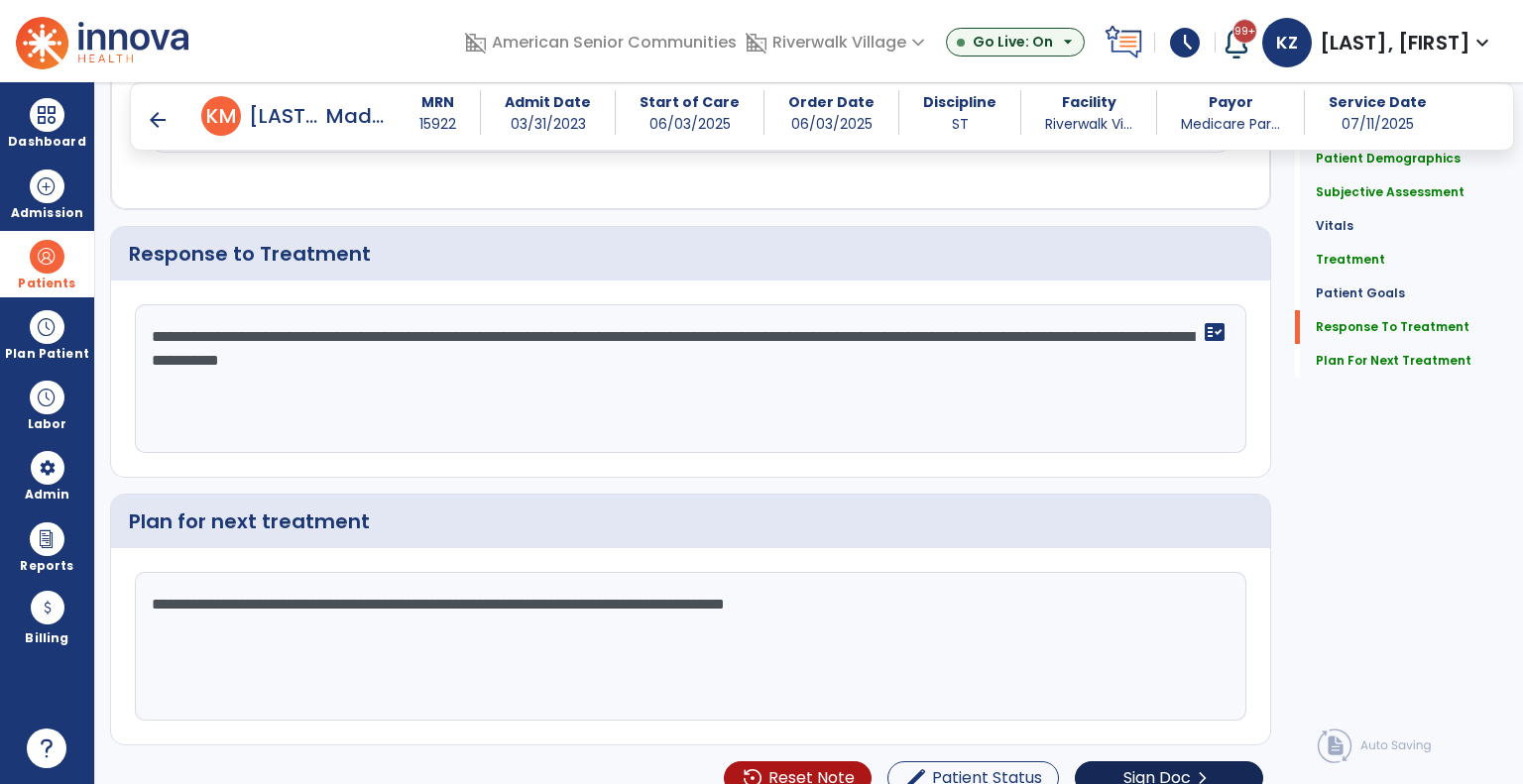 type on "**********" 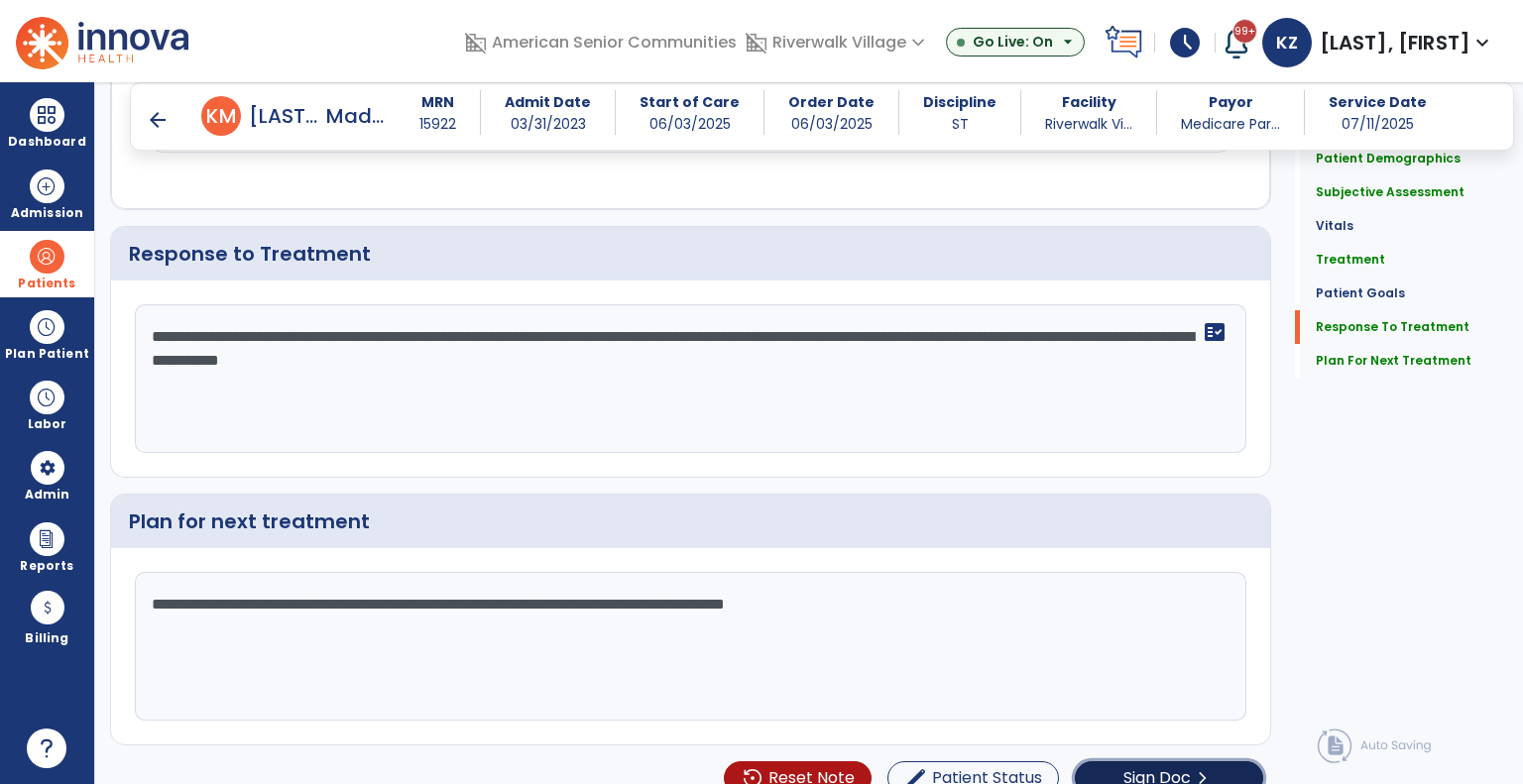 click on "Sign Doc" 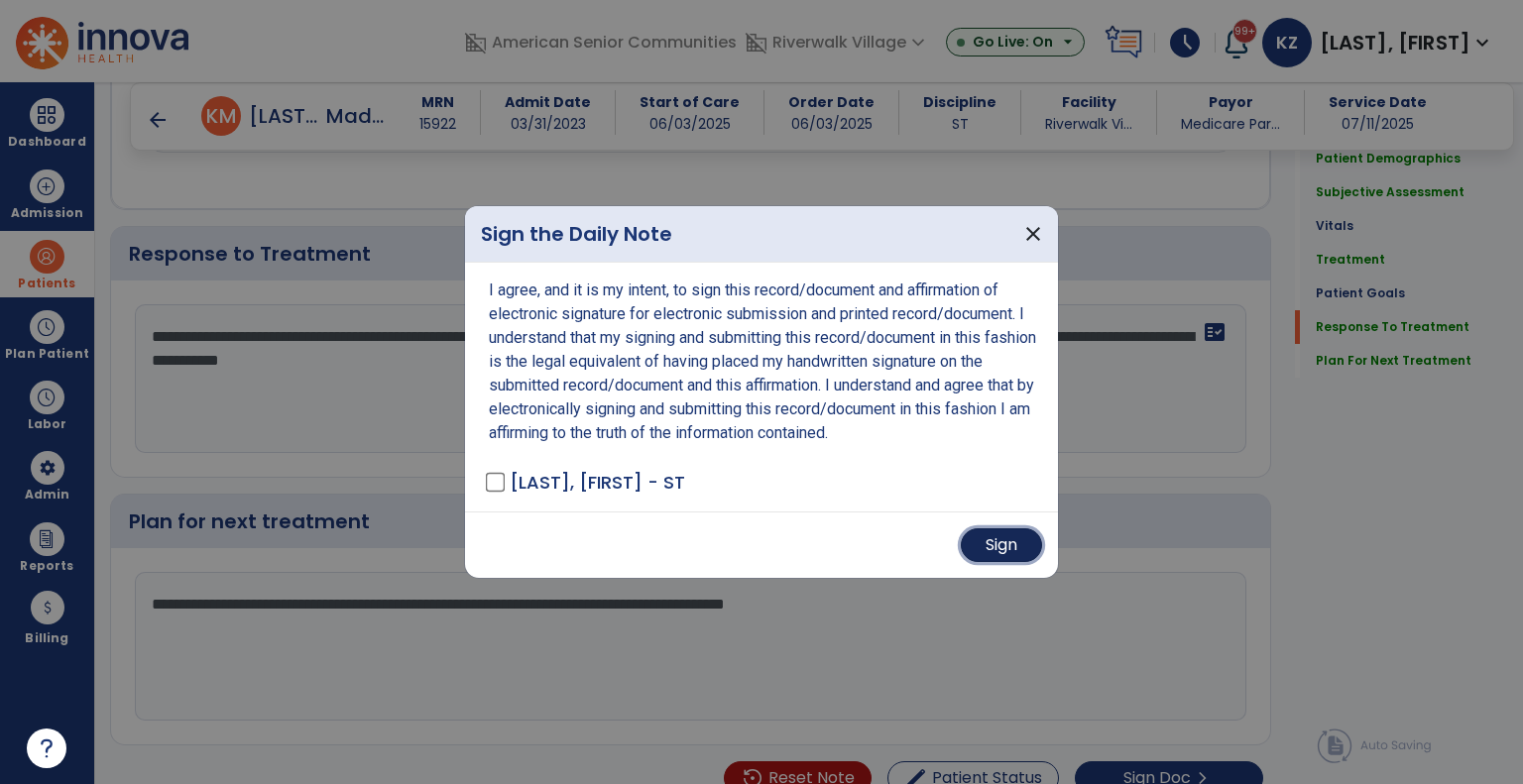 click on "Sign" at bounding box center (1001, 545) 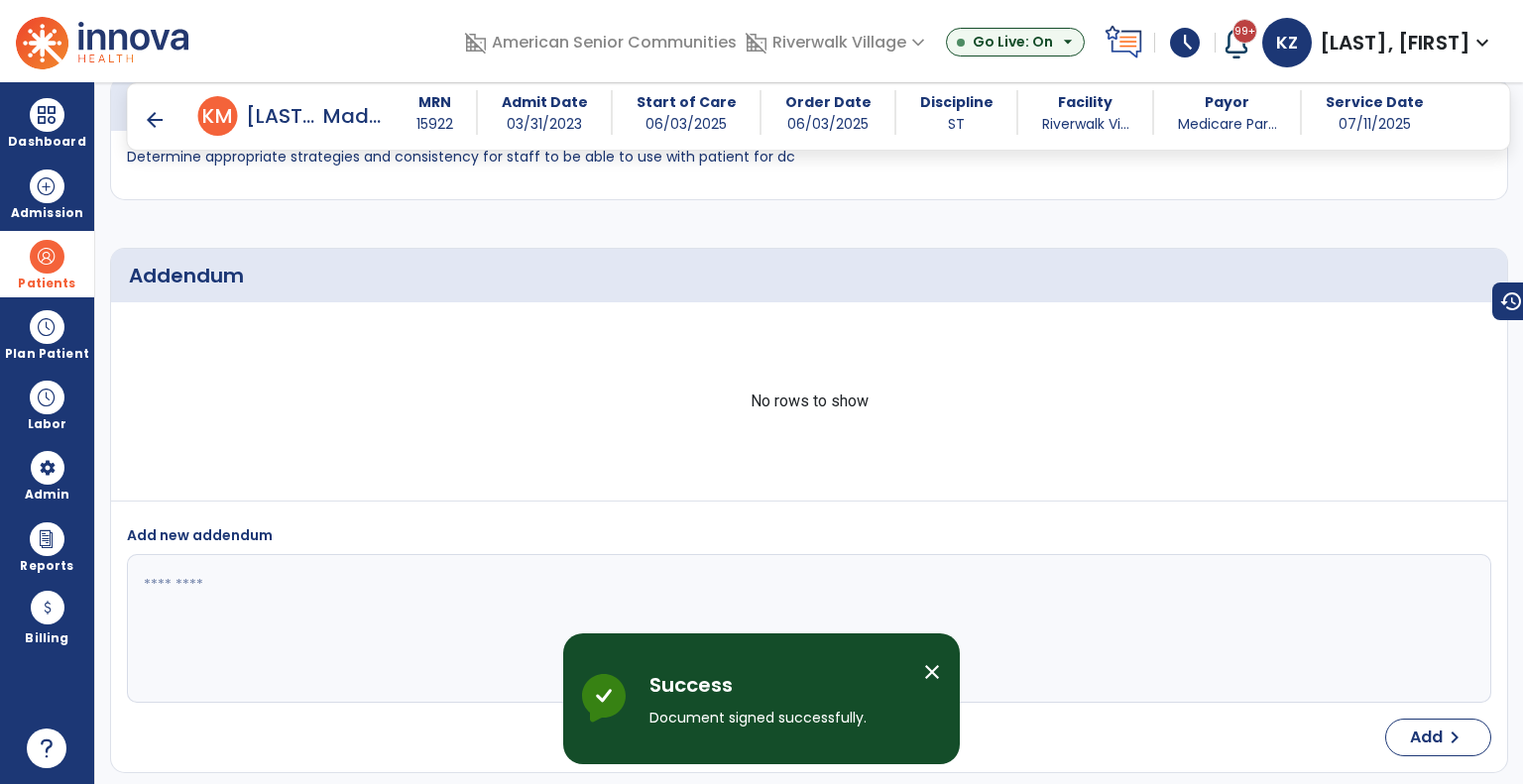 scroll, scrollTop: 3719, scrollLeft: 0, axis: vertical 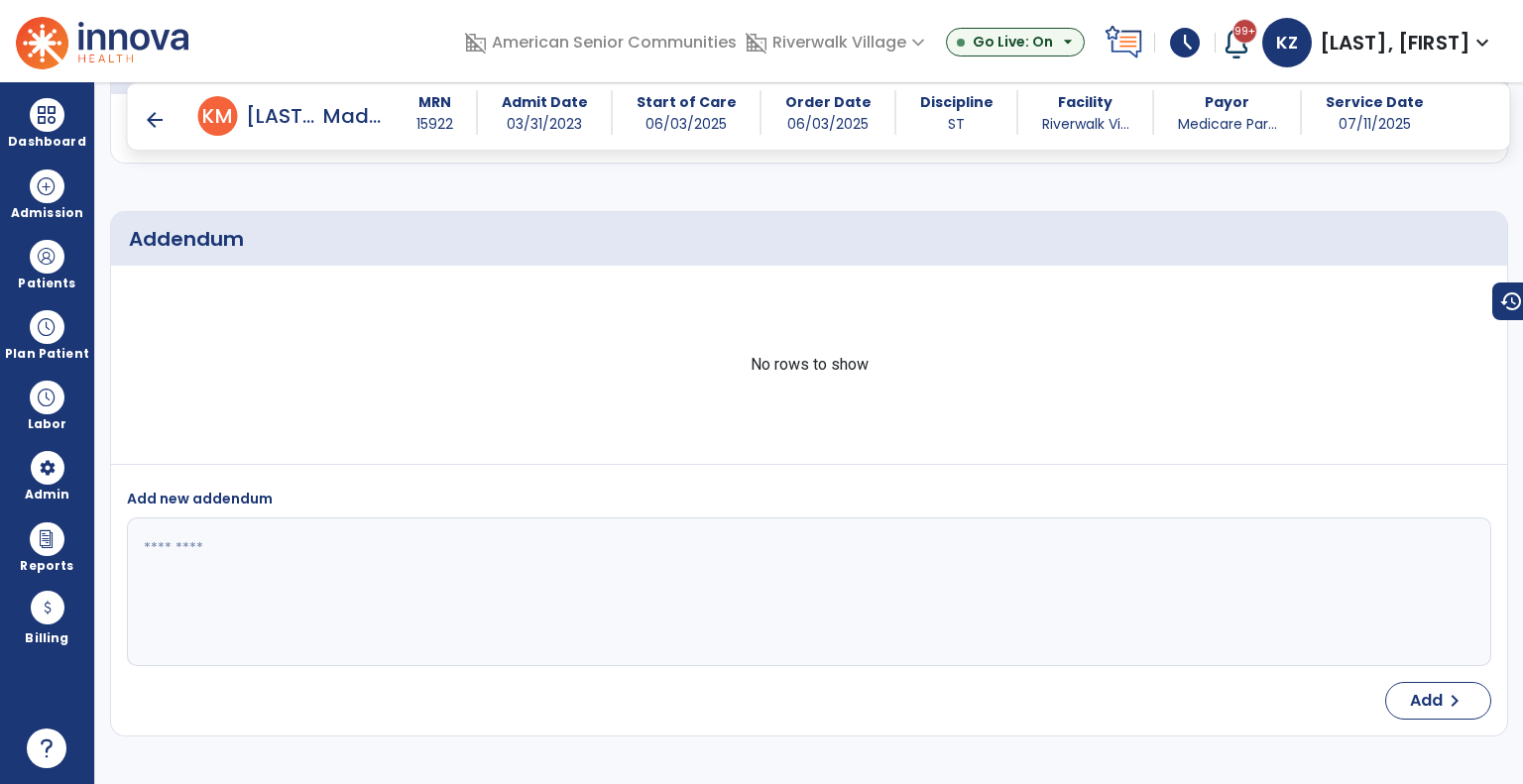 click on "arrow_back" at bounding box center [155, 120] 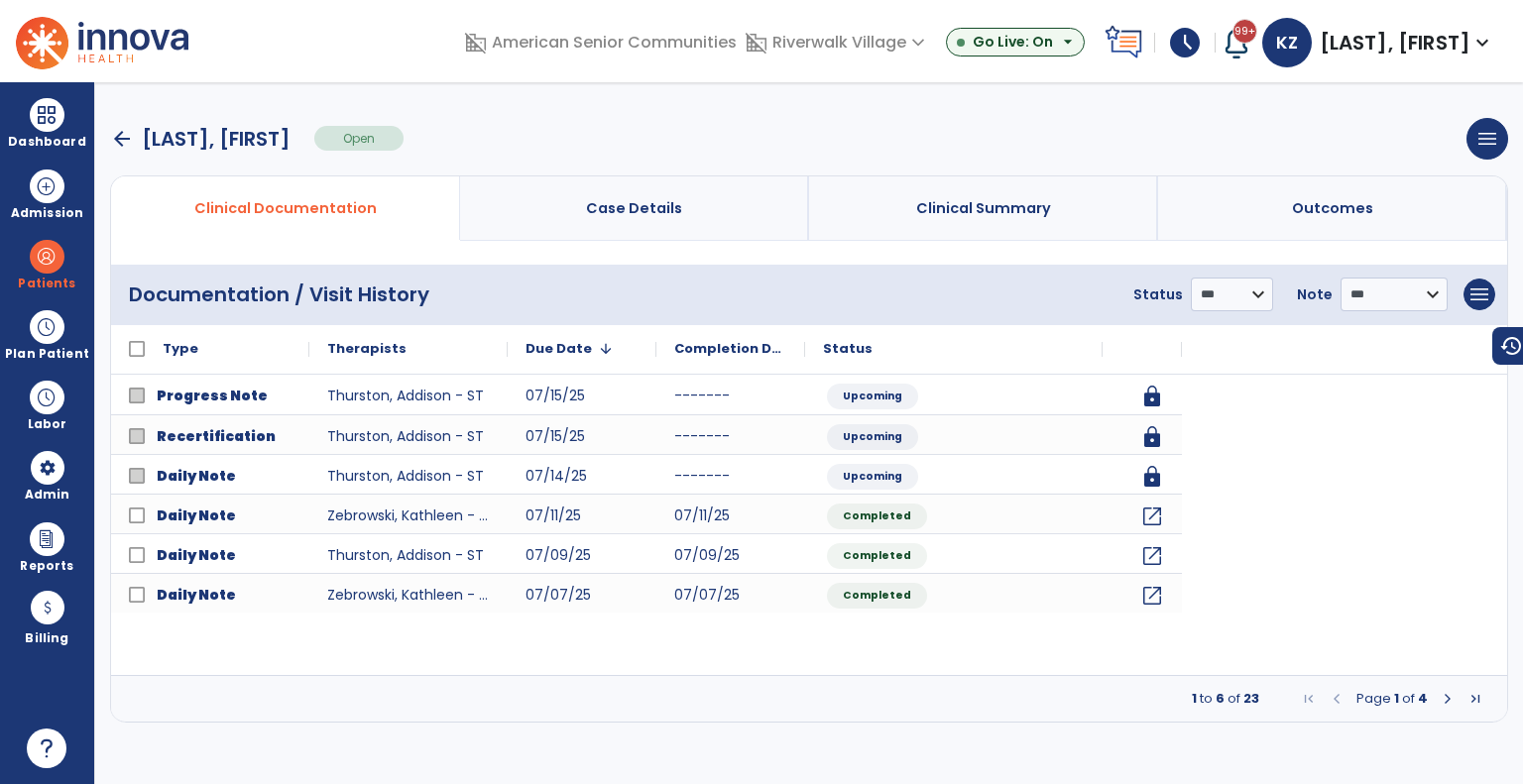 scroll, scrollTop: 0, scrollLeft: 0, axis: both 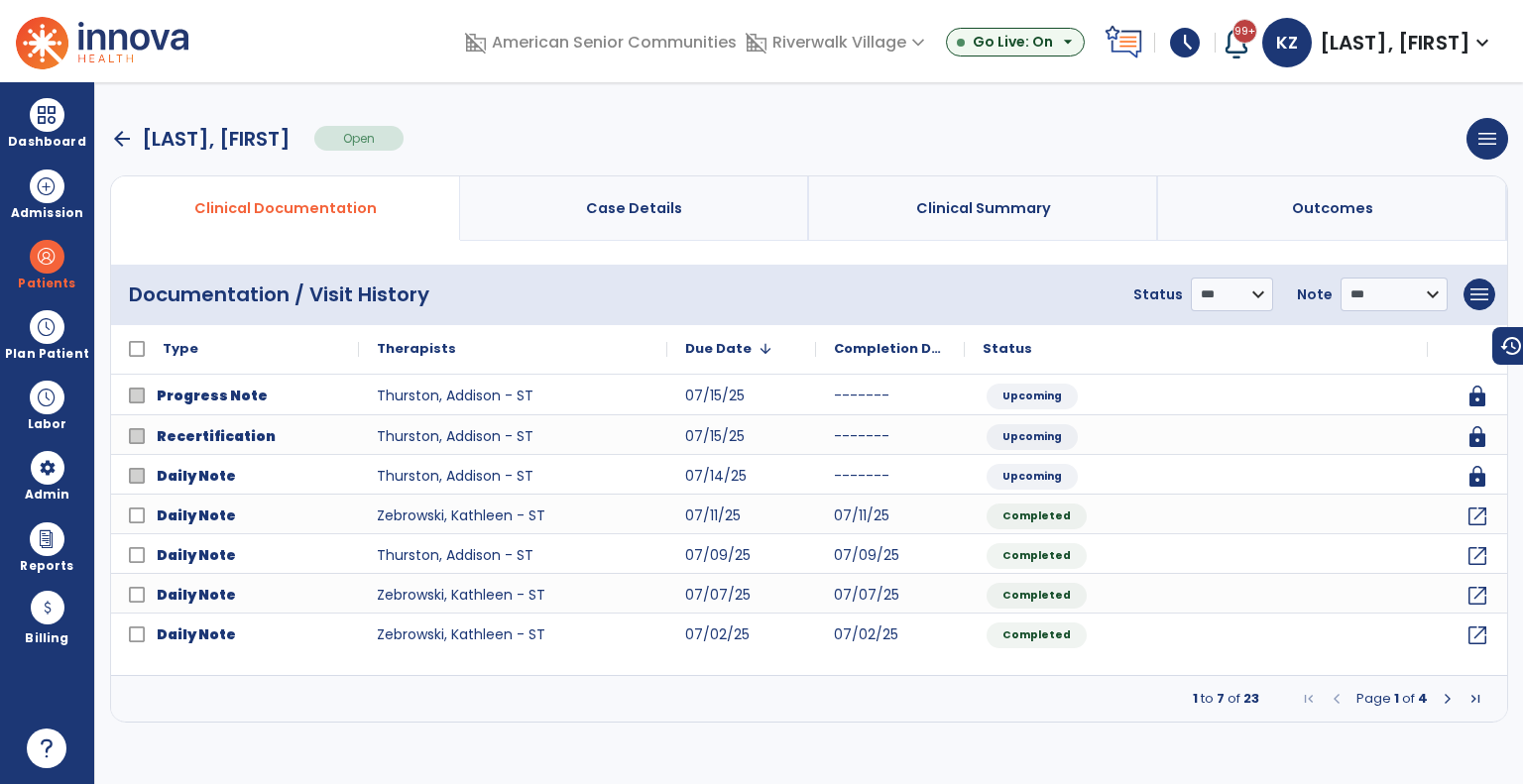 click on "arrow_back" at bounding box center [122, 139] 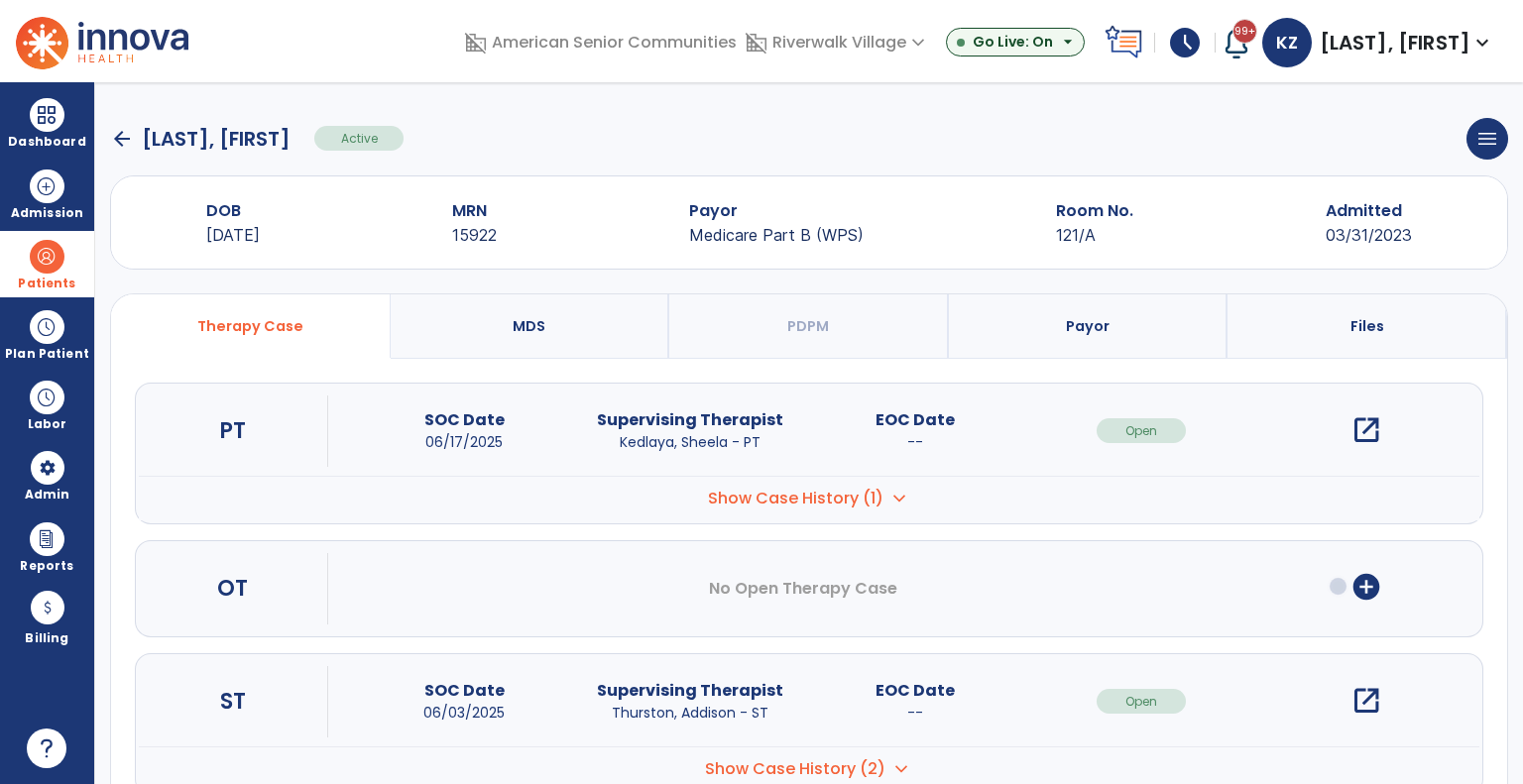 click at bounding box center [47, 257] 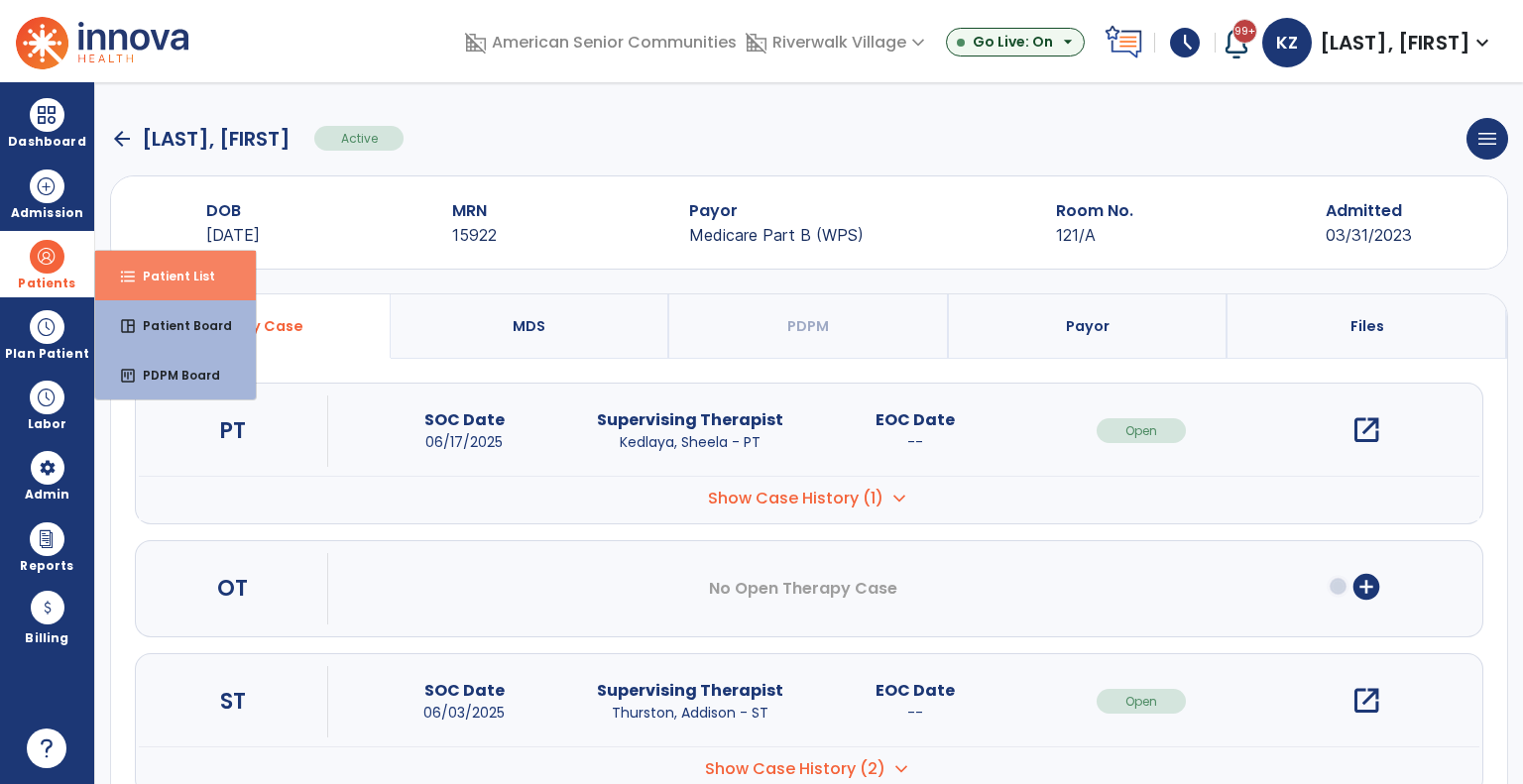 click on "Patient List" at bounding box center [171, 276] 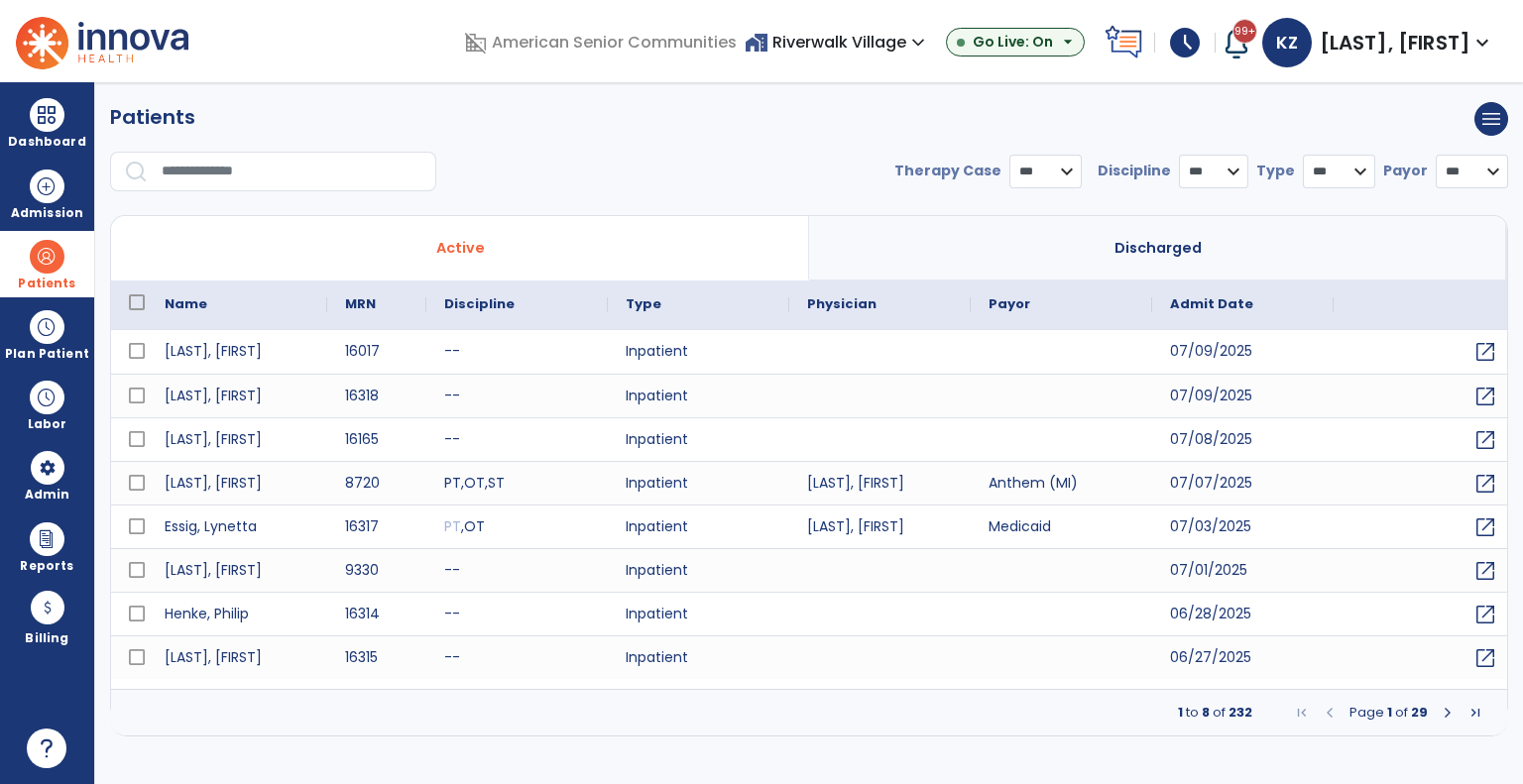 select on "***" 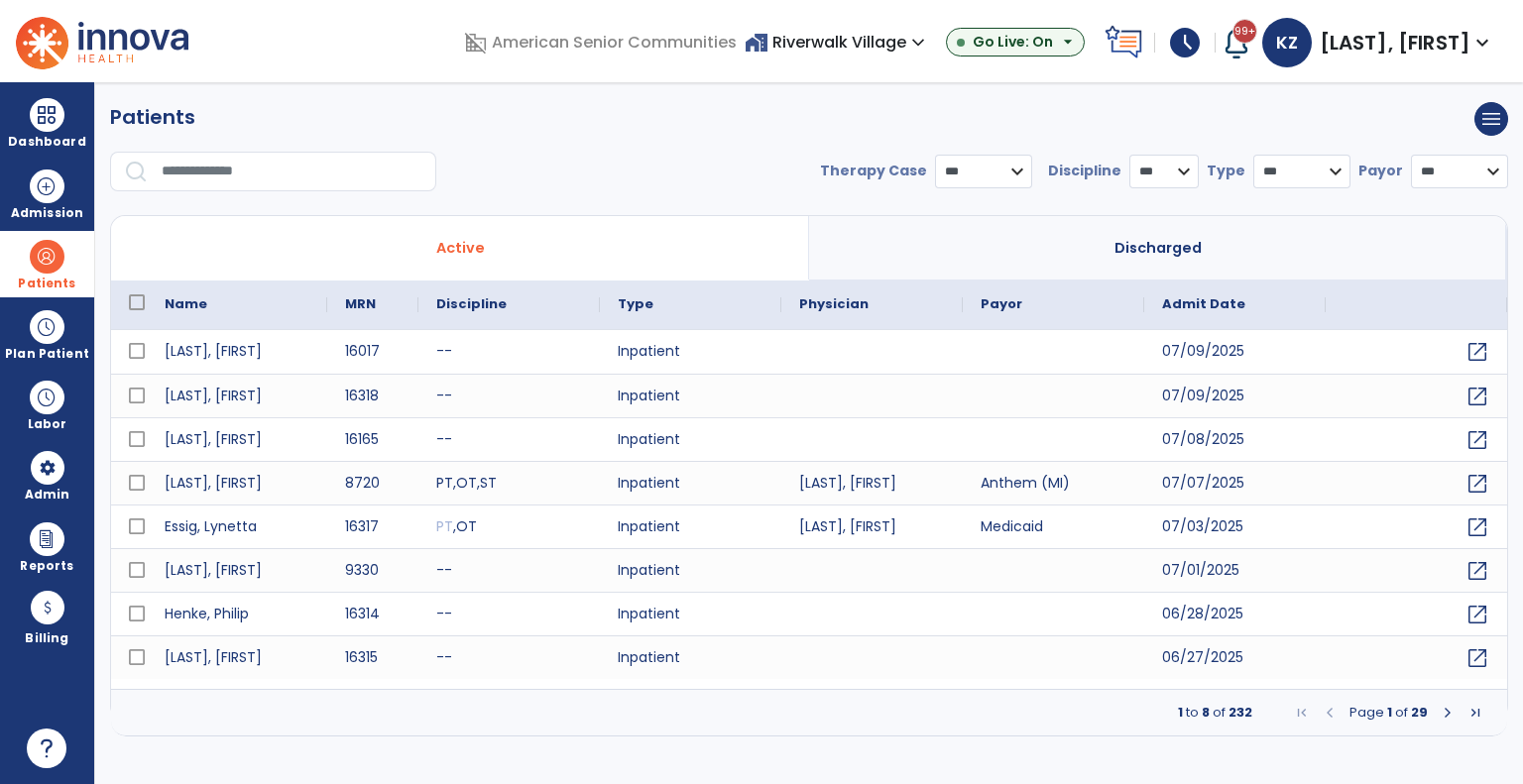 click at bounding box center [292, 171] 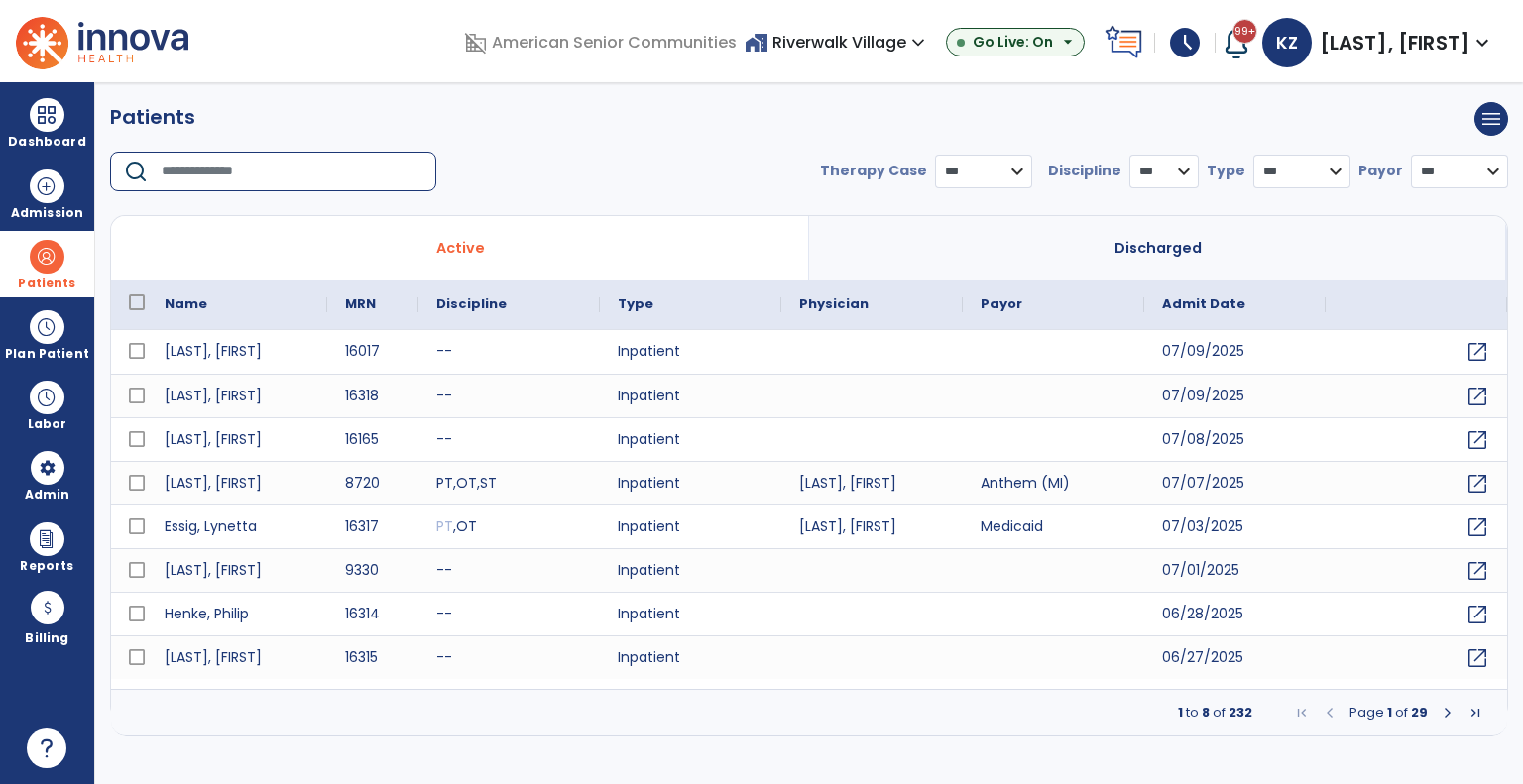 type on "*" 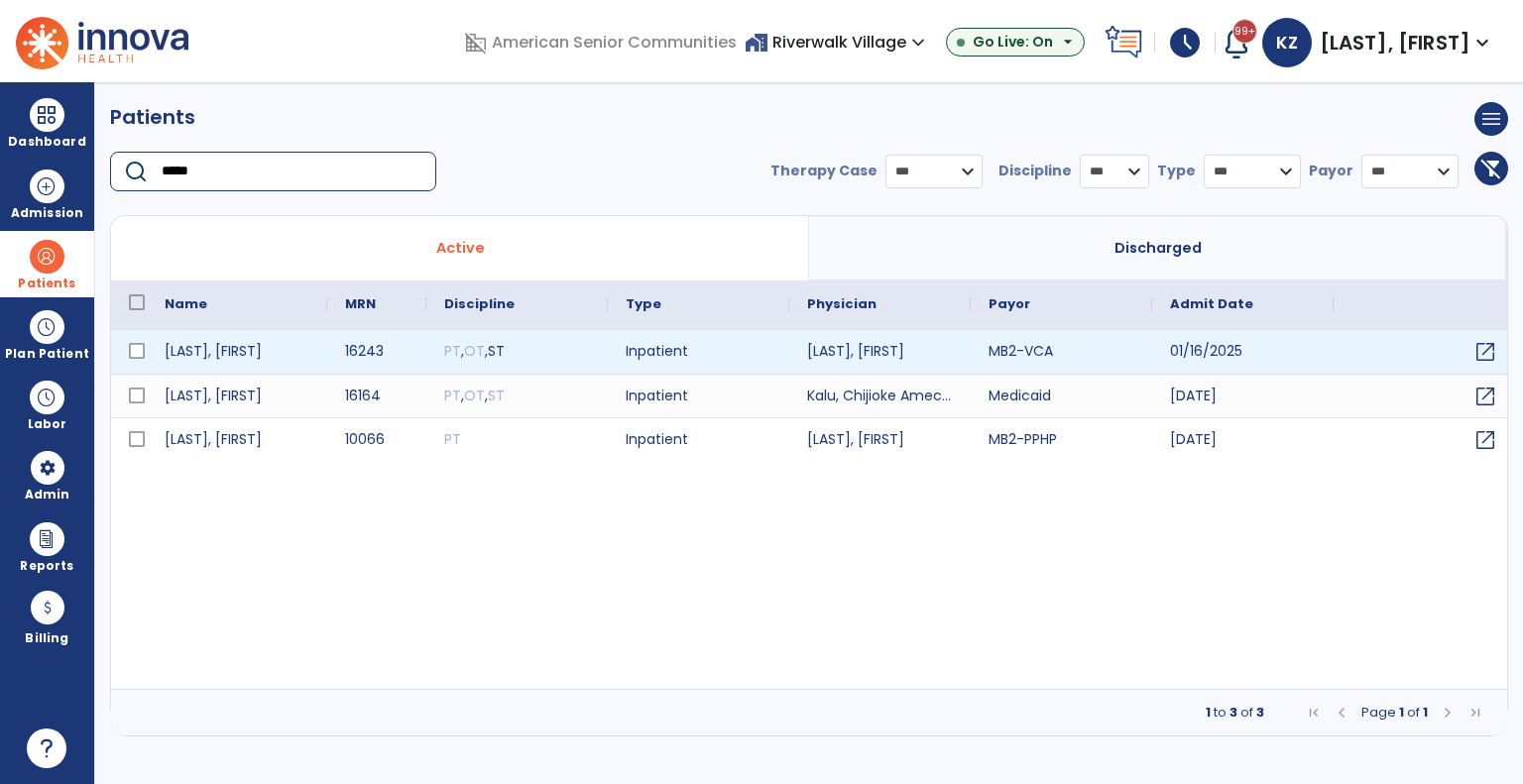 type on "*****" 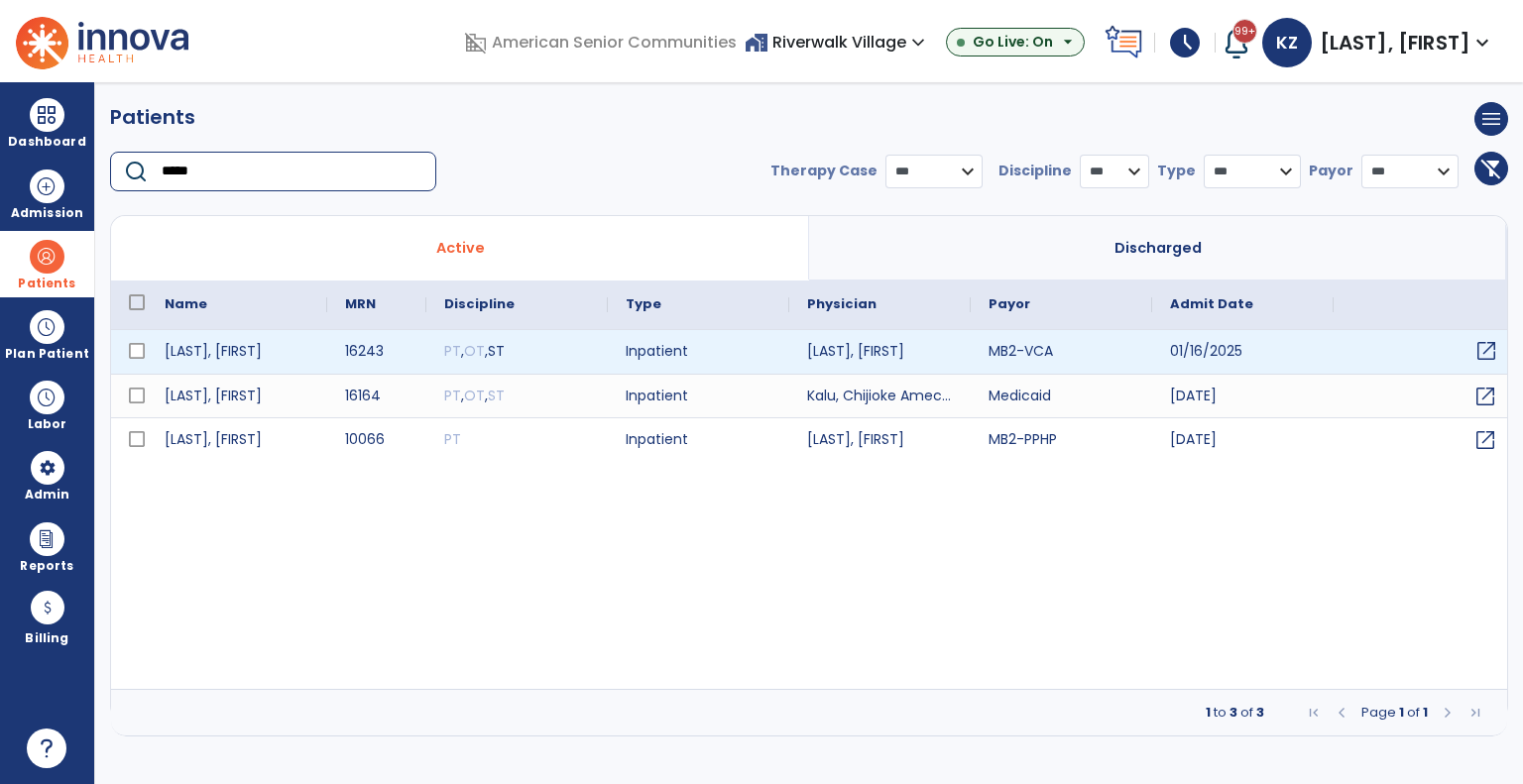 click on "open_in_new" at bounding box center [1486, 351] 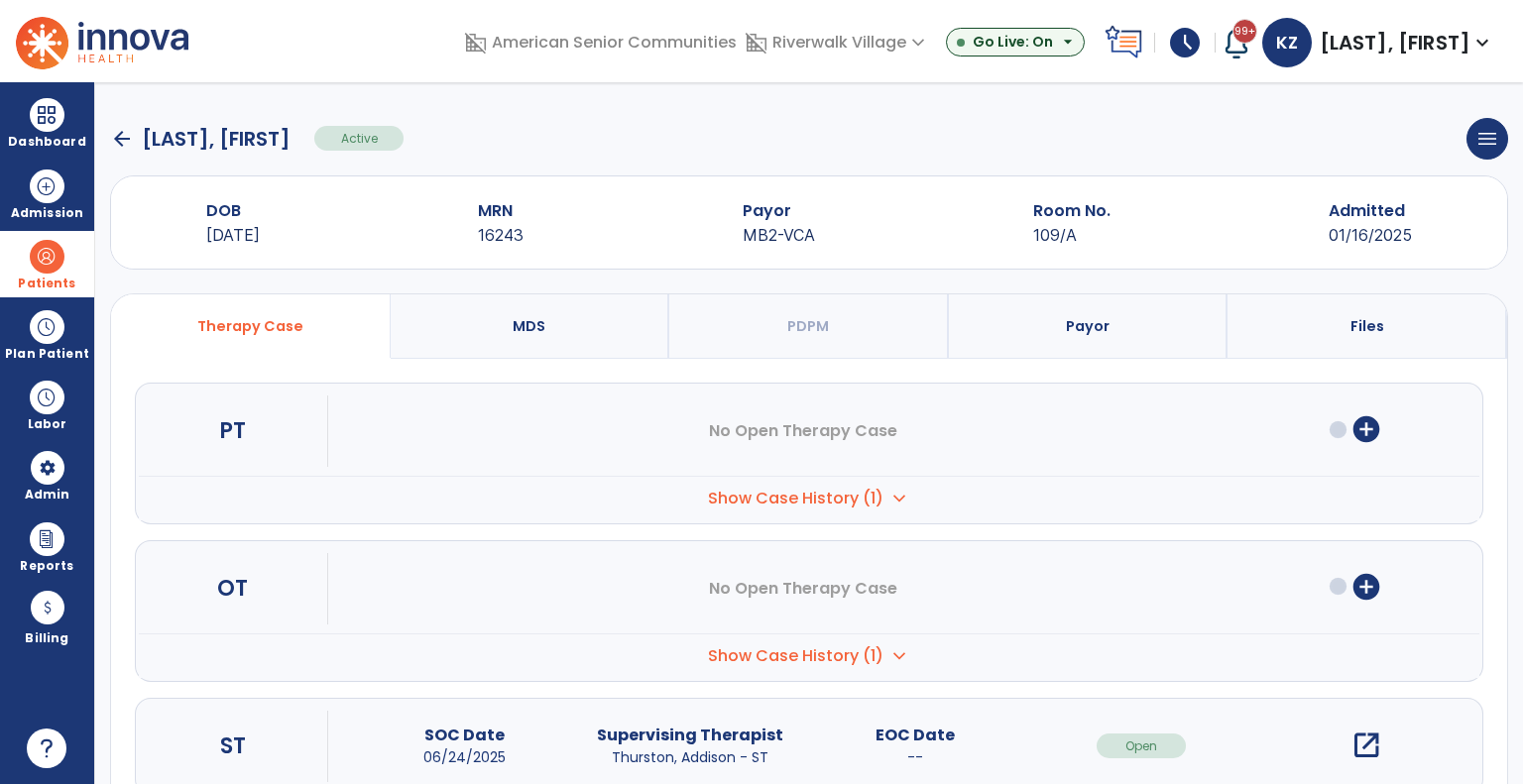 click on "open_in_new" at bounding box center (1366, 745) 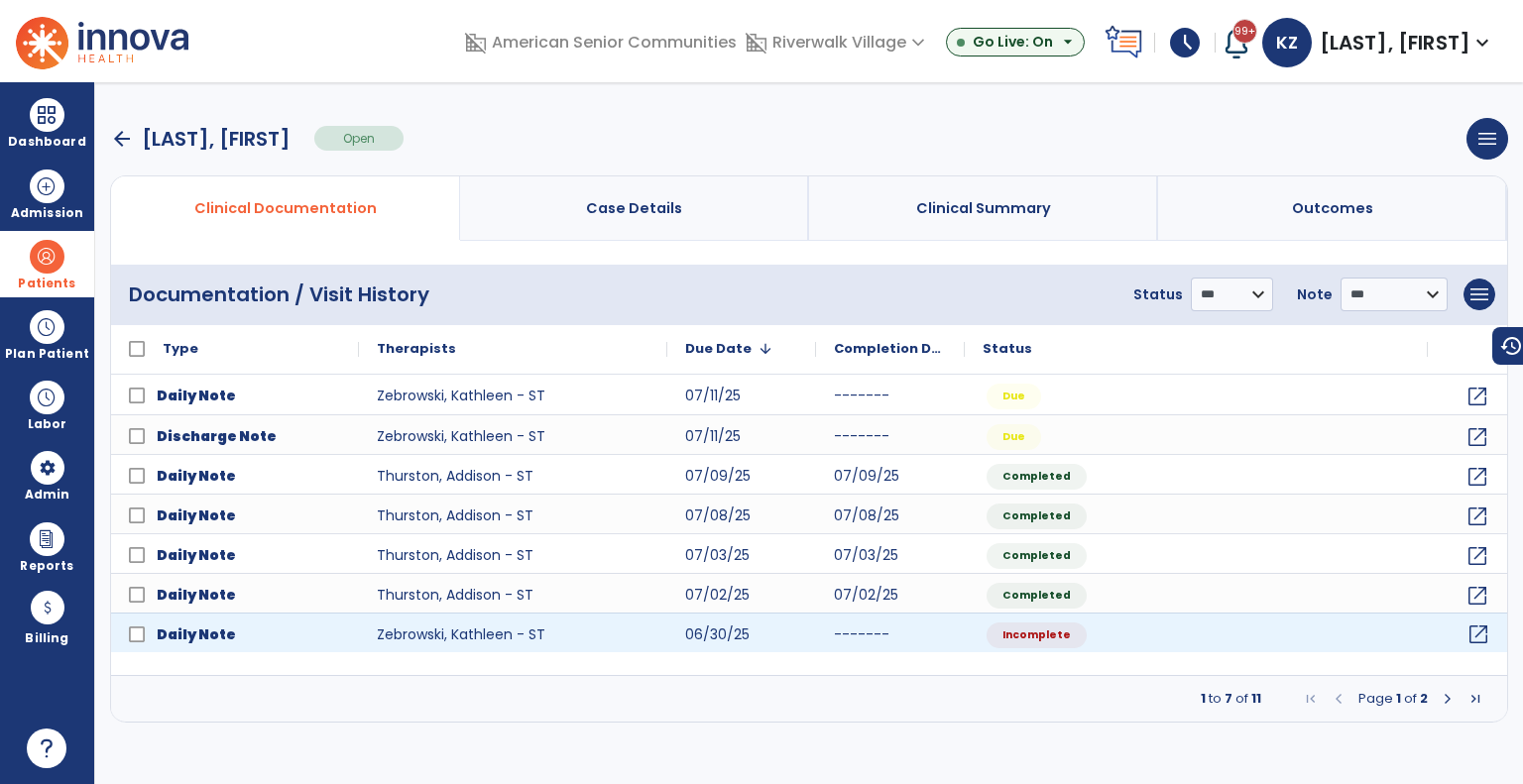 click on "open_in_new" 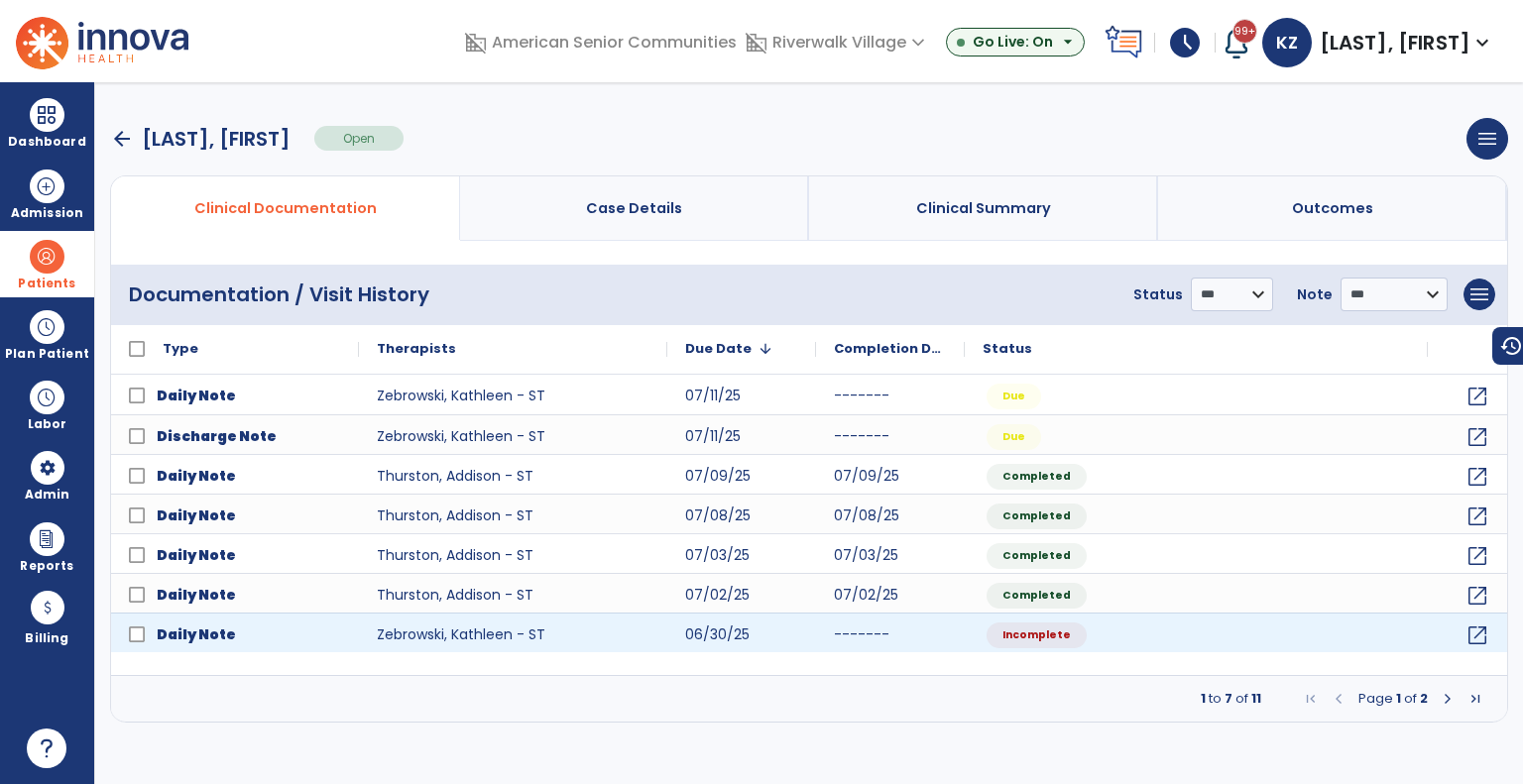 select on "*" 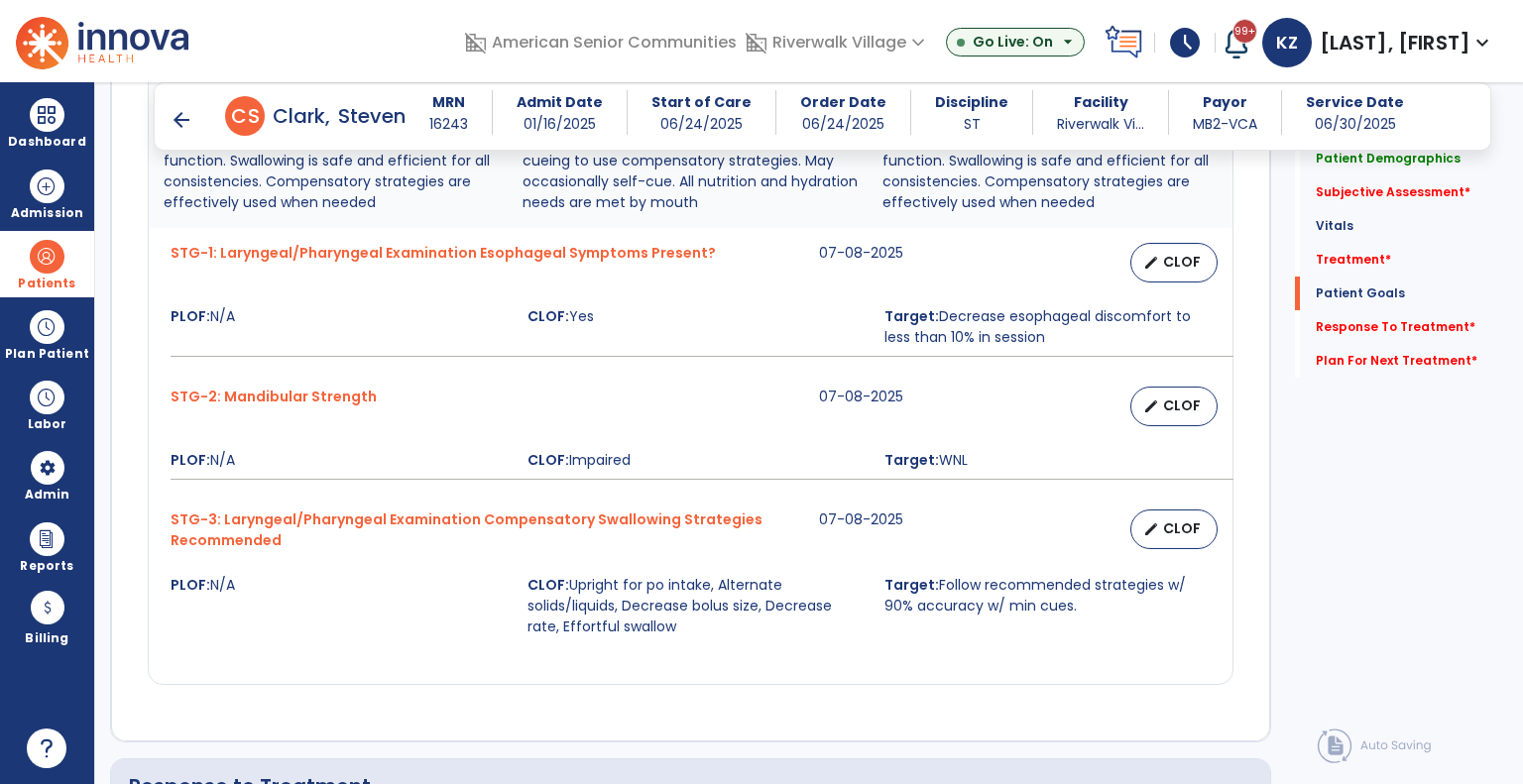 scroll, scrollTop: 1400, scrollLeft: 0, axis: vertical 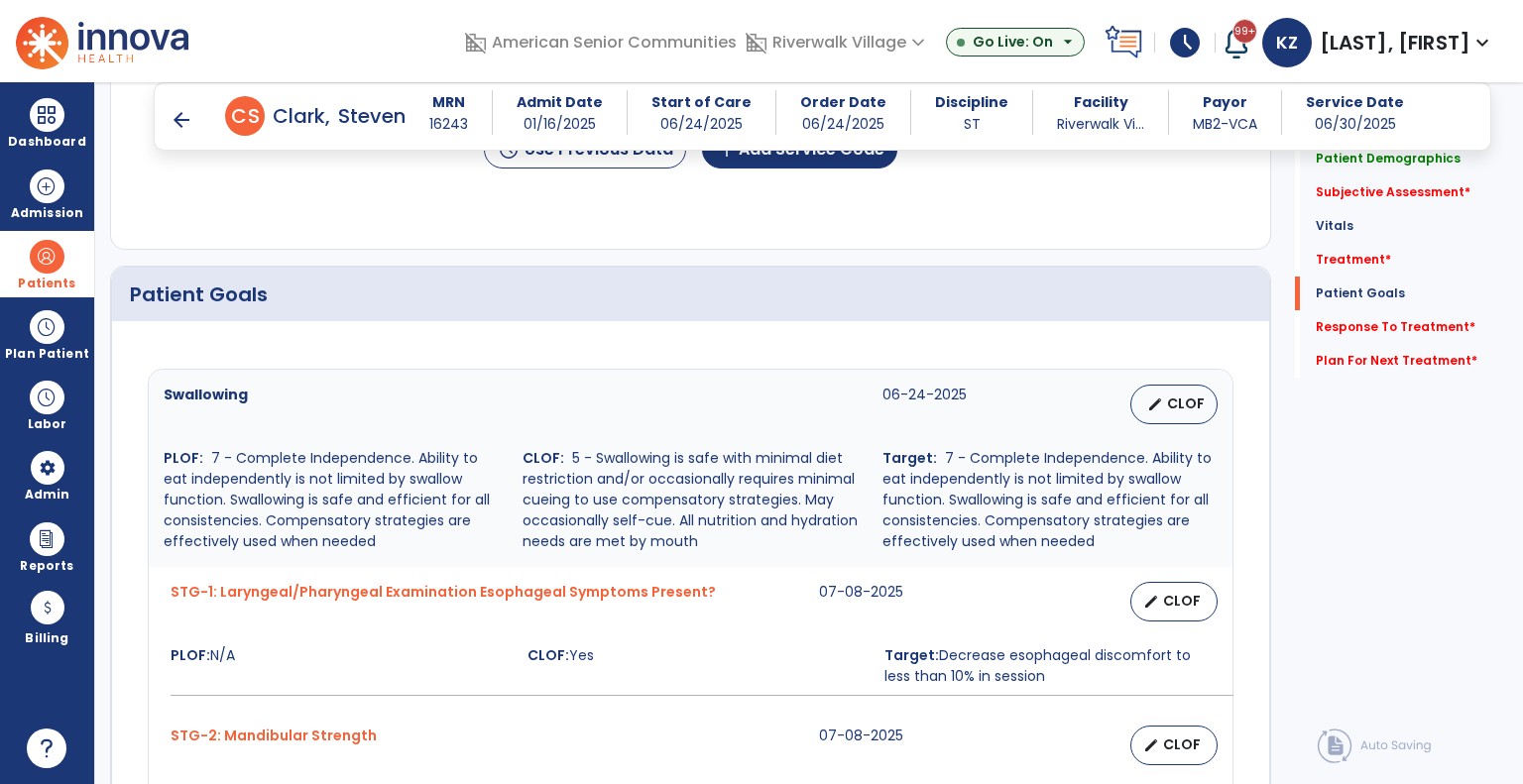 click on "arrow_back" at bounding box center (181, 120) 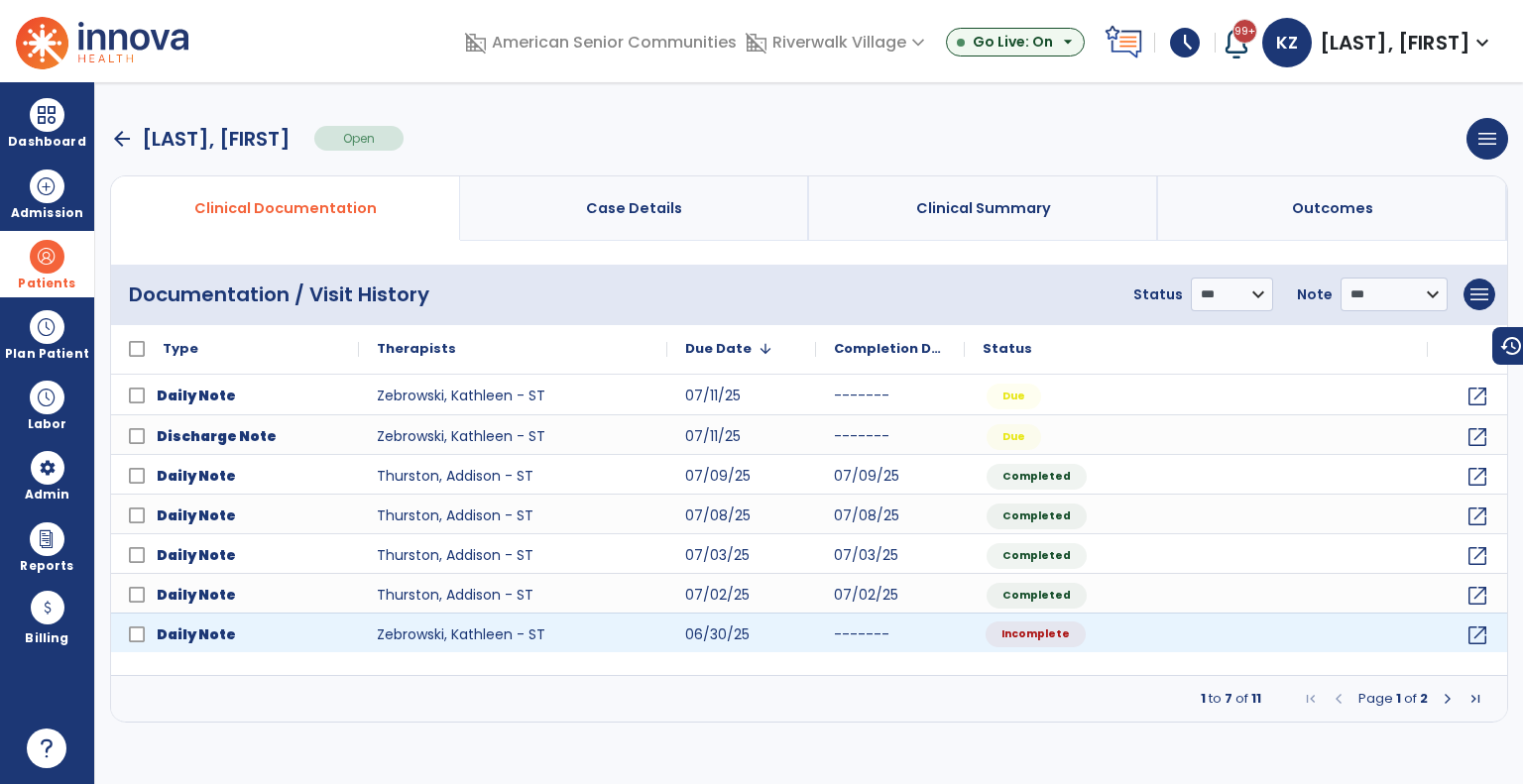 click on "Incomplete" 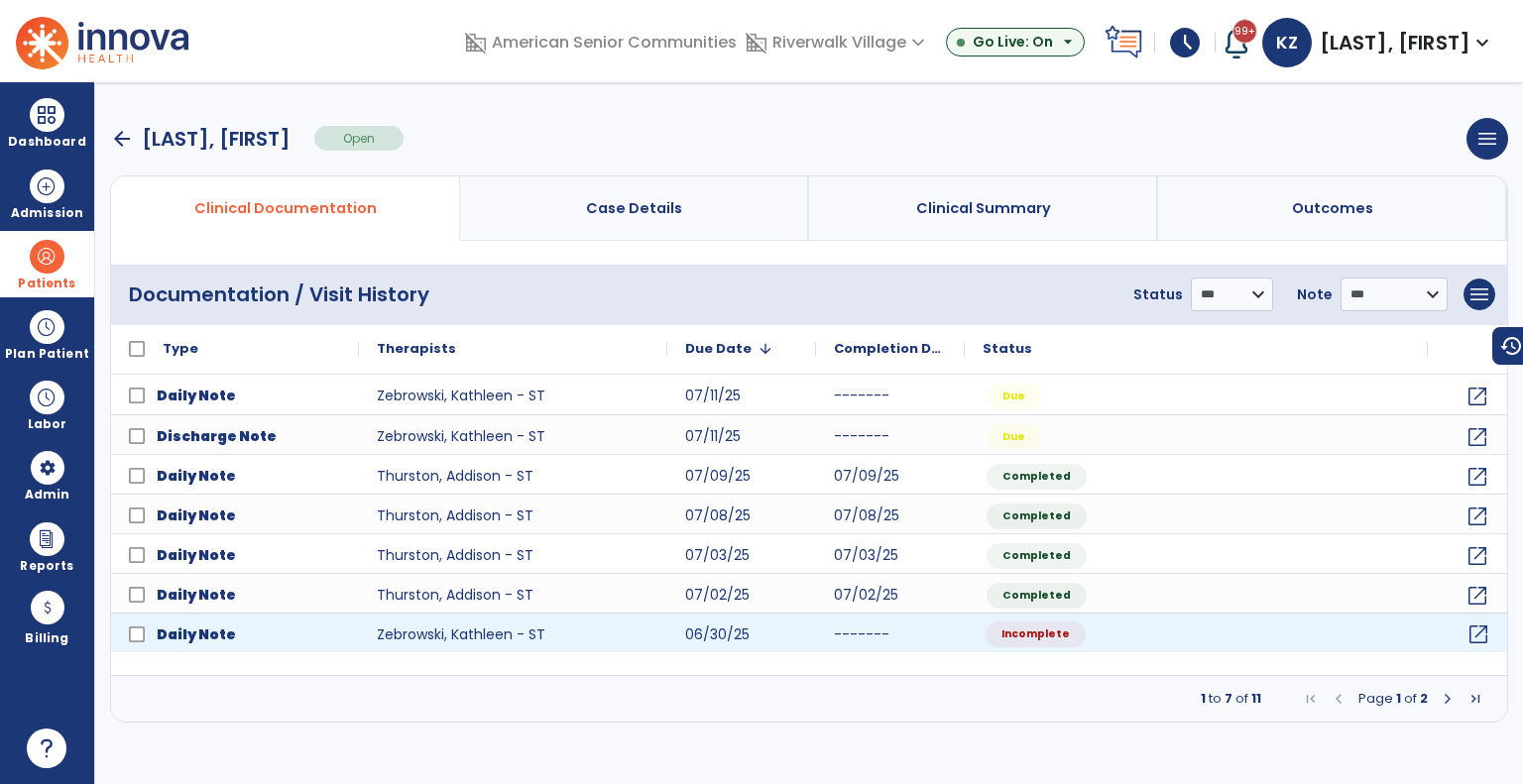 click on "open_in_new" 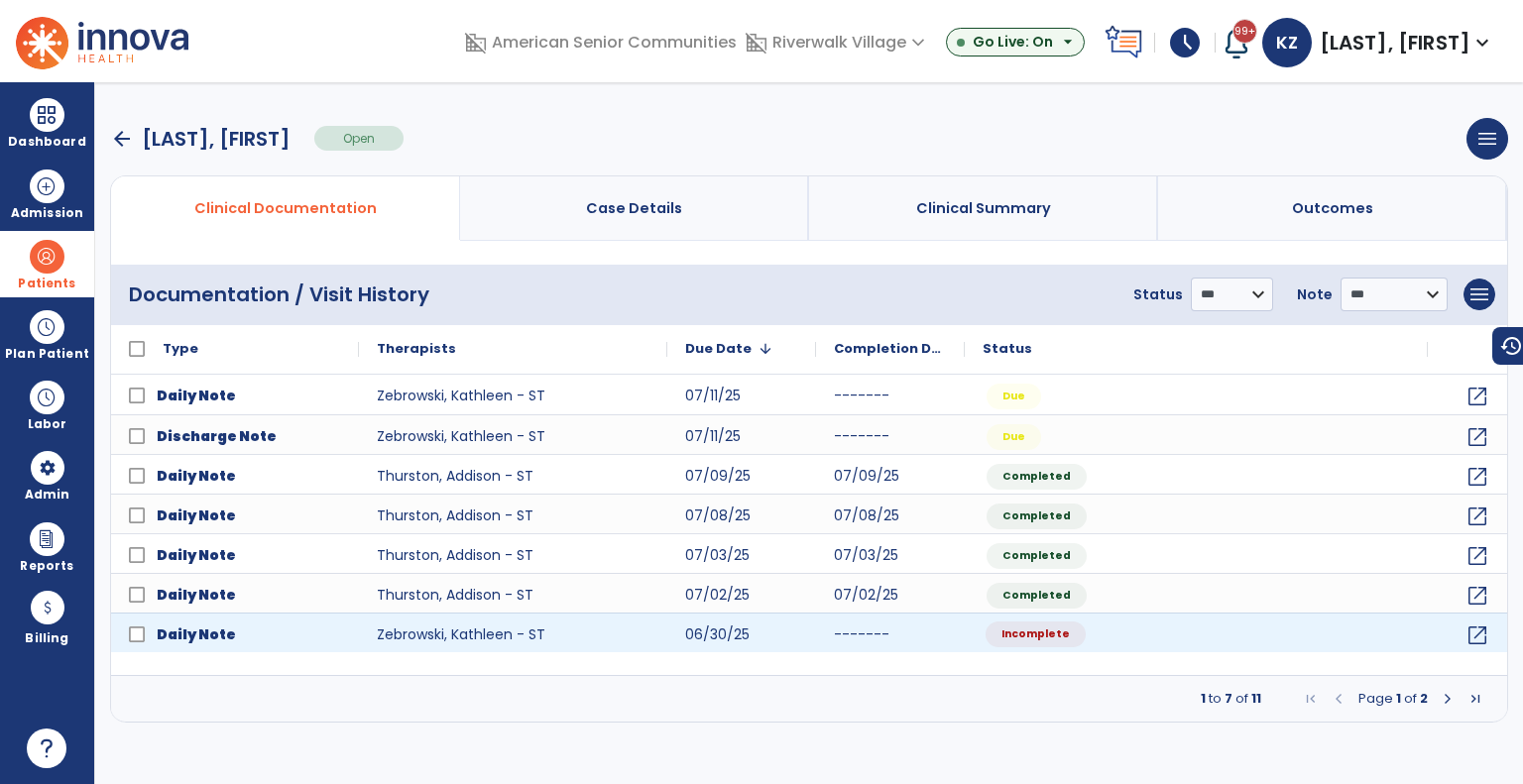 select on "*" 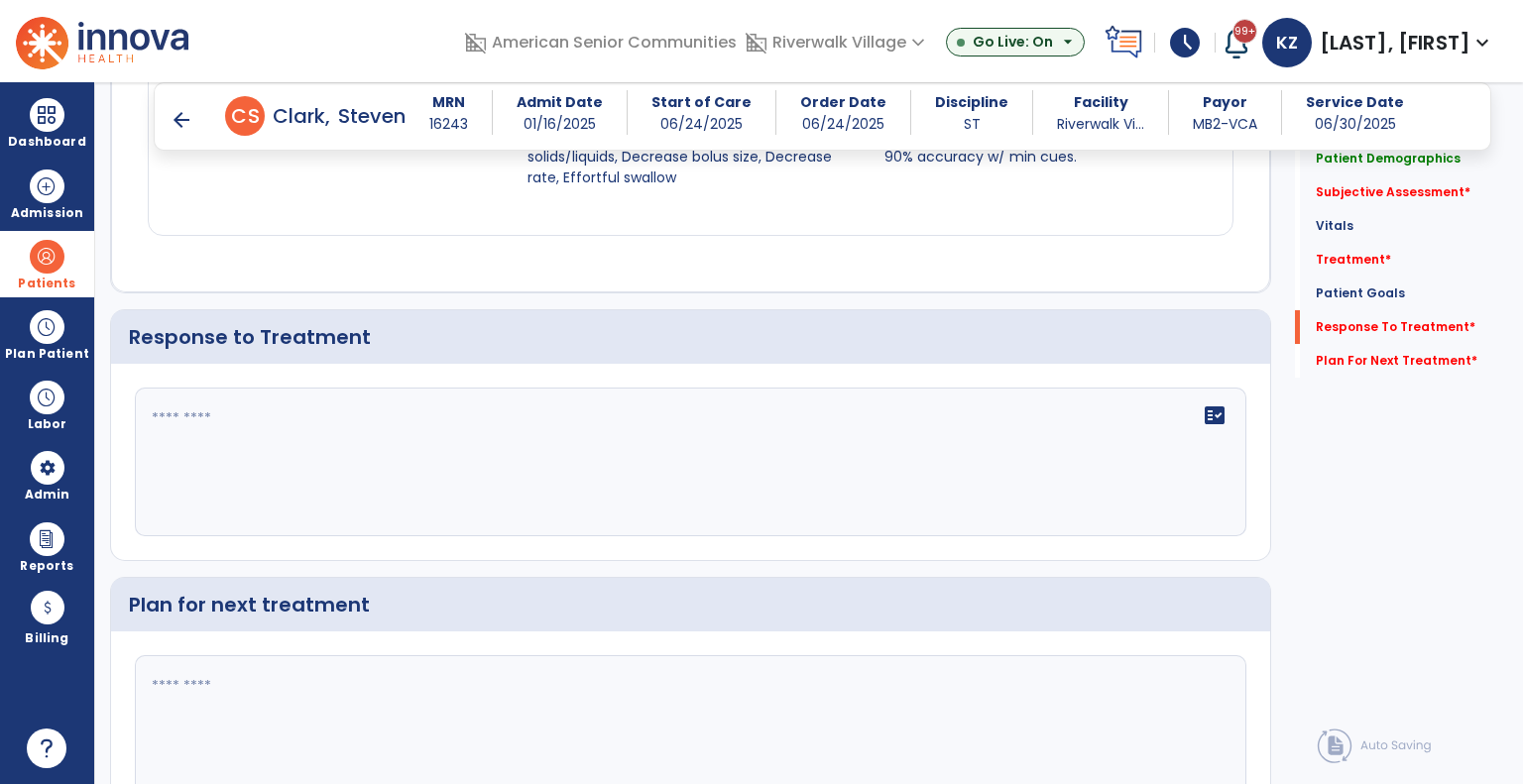 scroll, scrollTop: 2293, scrollLeft: 0, axis: vertical 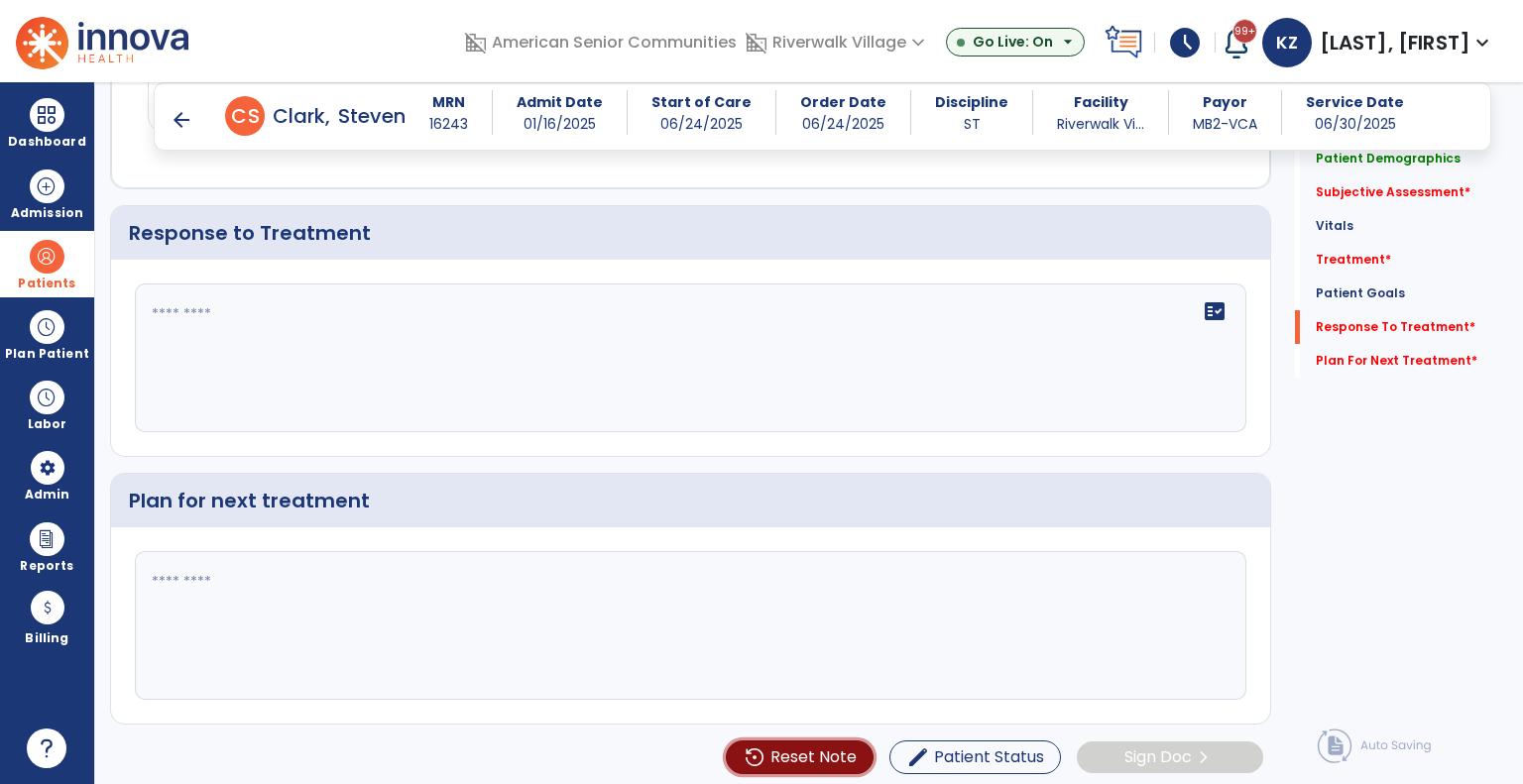click on "Reset Note" 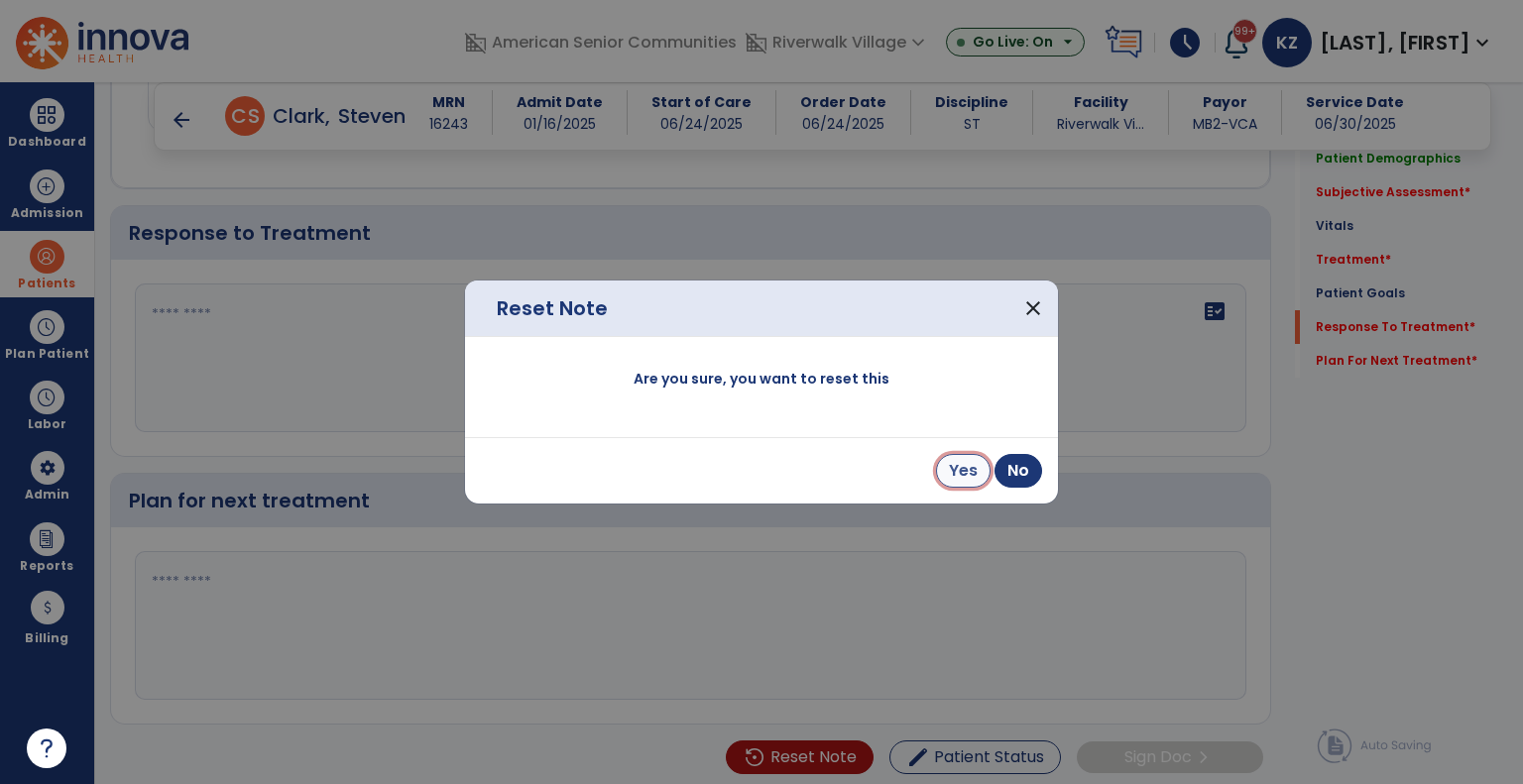 click on "Yes" at bounding box center [963, 471] 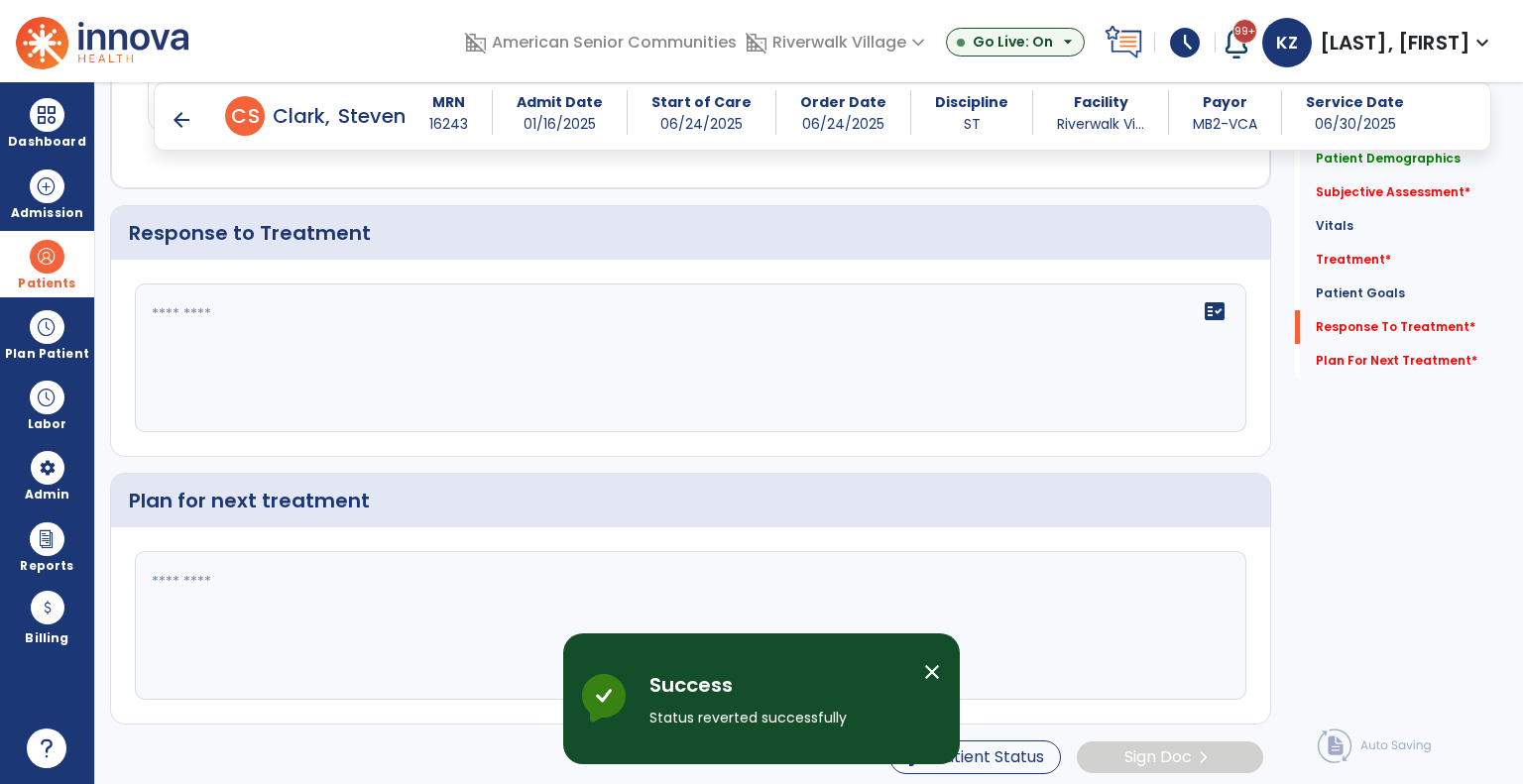 scroll, scrollTop: 0, scrollLeft: 0, axis: both 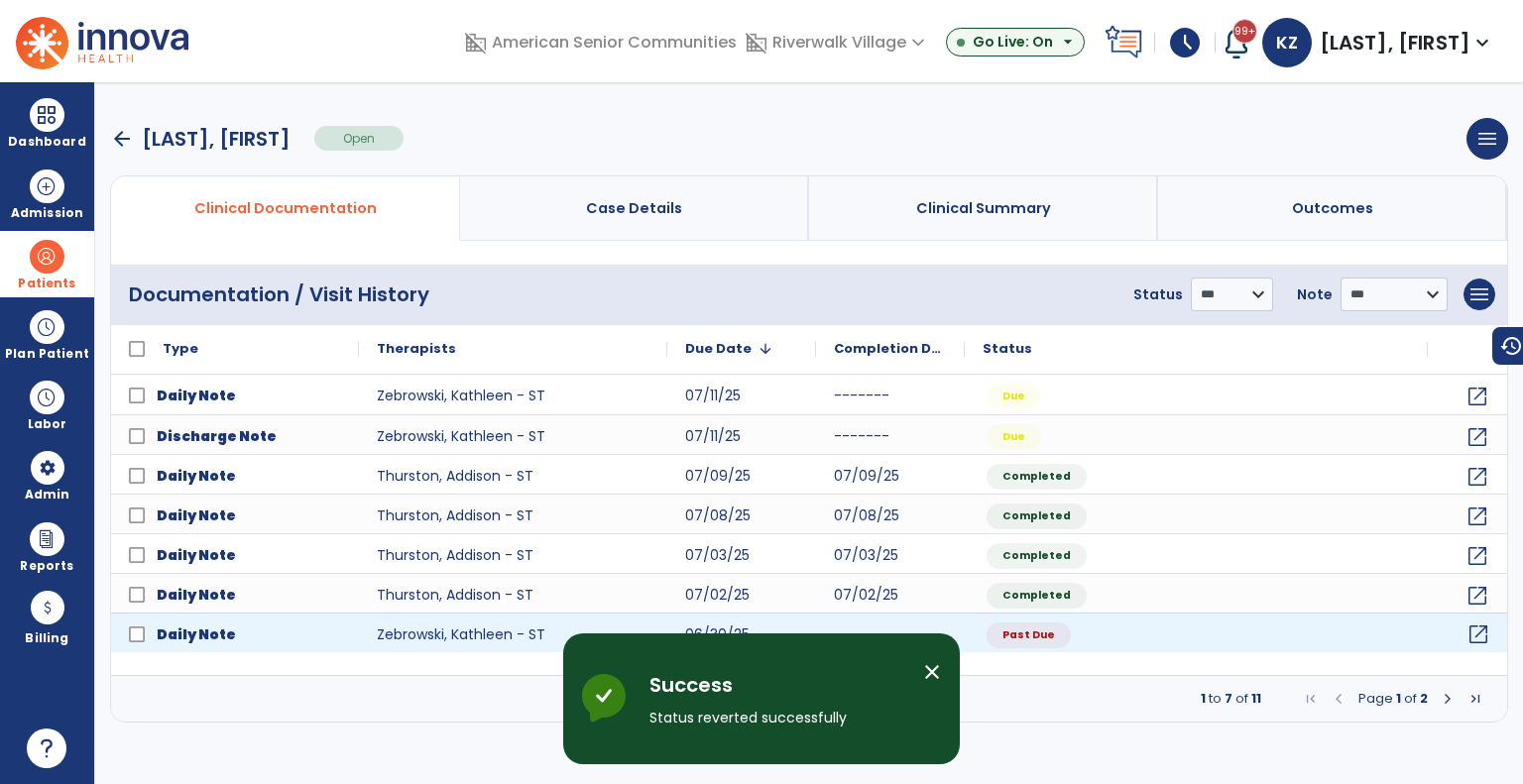 click on "open_in_new" 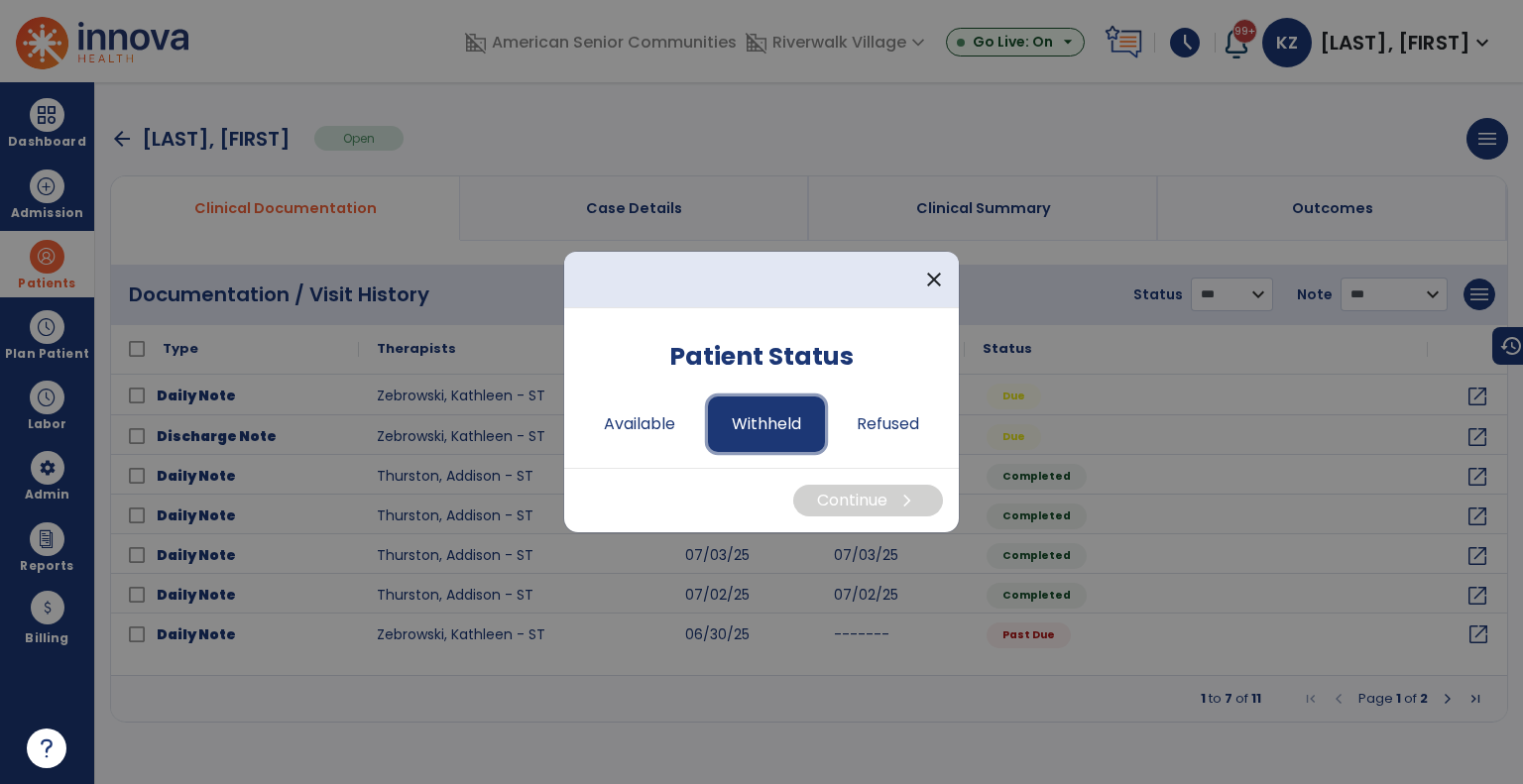 click on "Withheld" at bounding box center (766, 424) 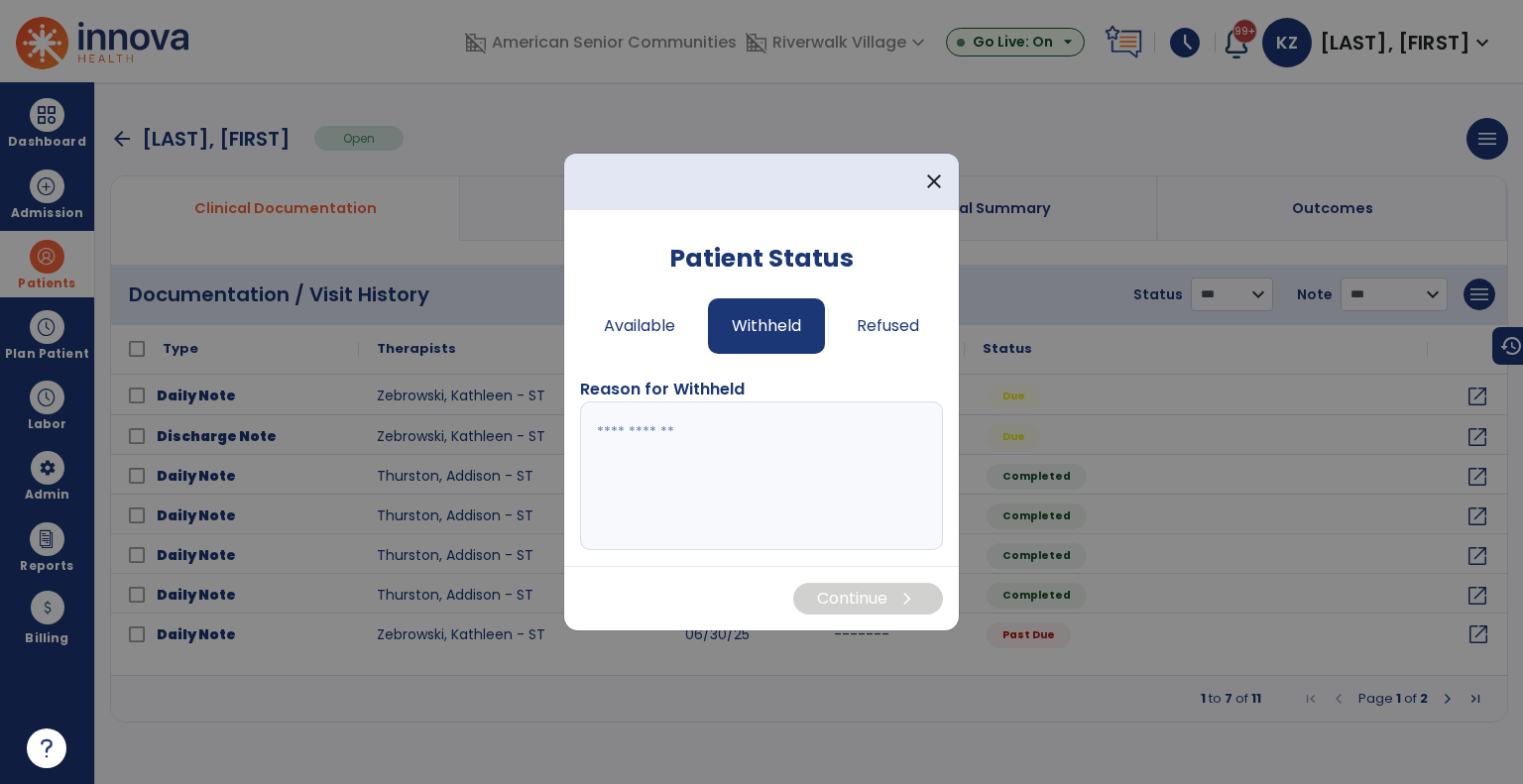 click at bounding box center (762, 476) 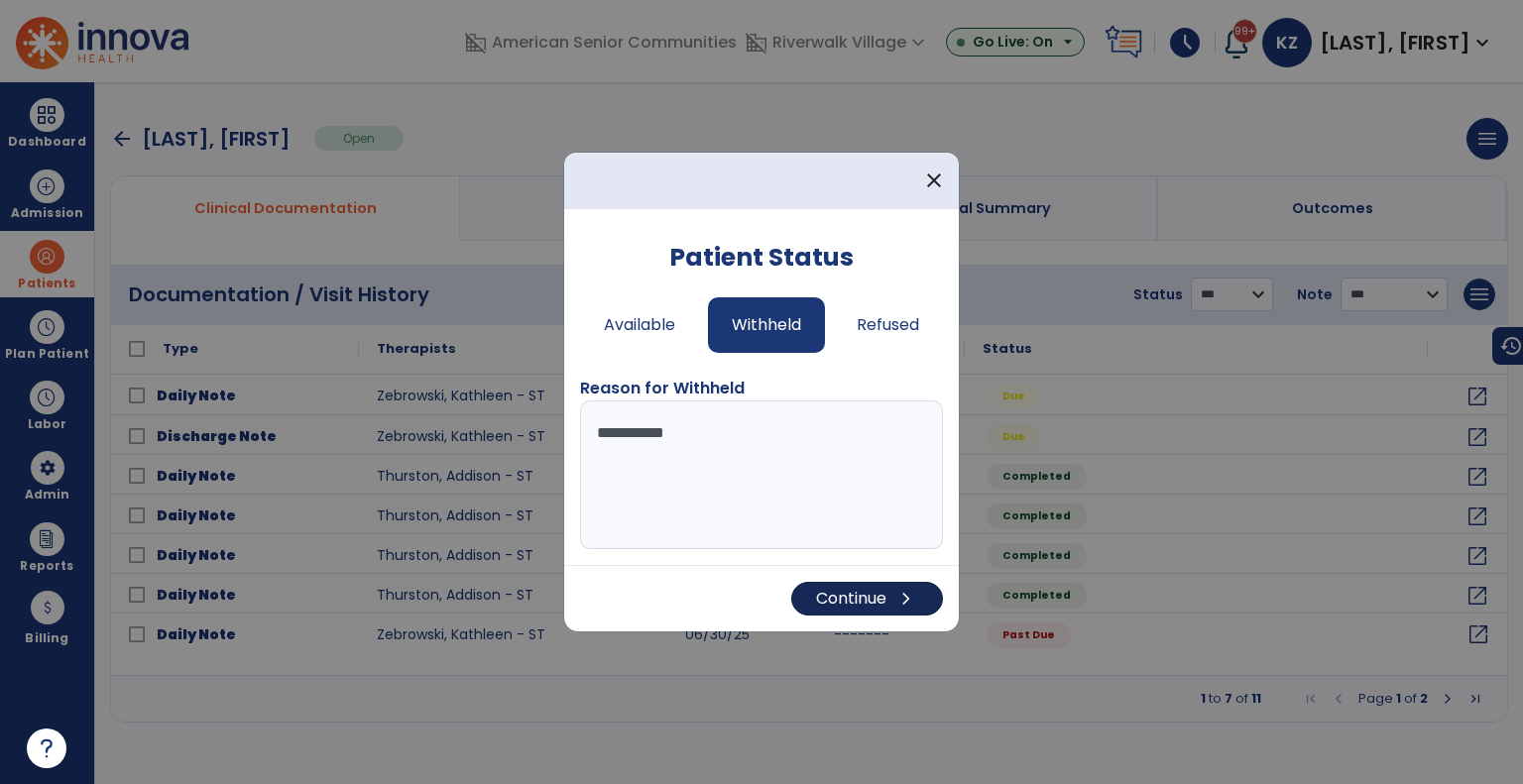 type on "**********" 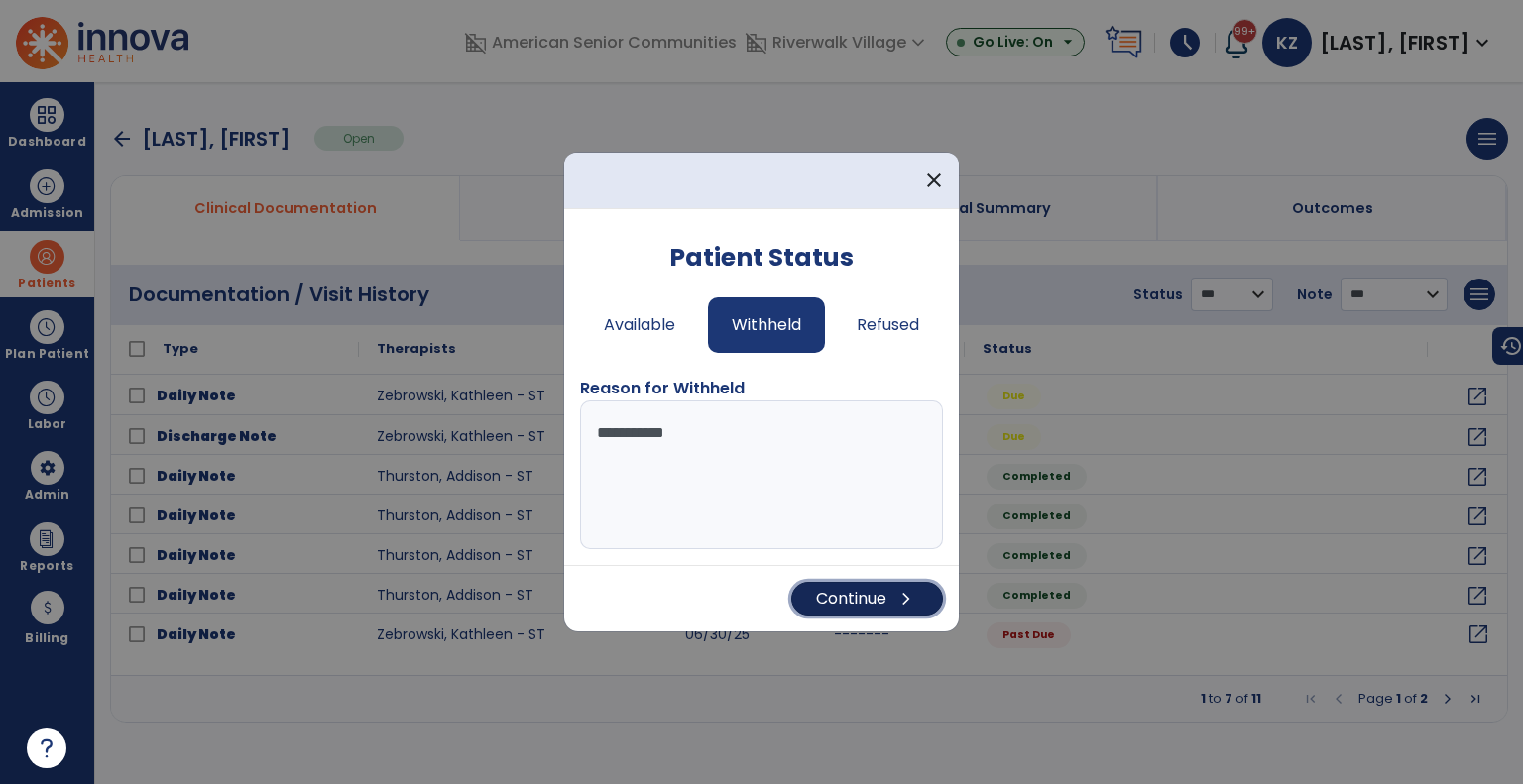 click on "Continue   chevron_right" at bounding box center [867, 599] 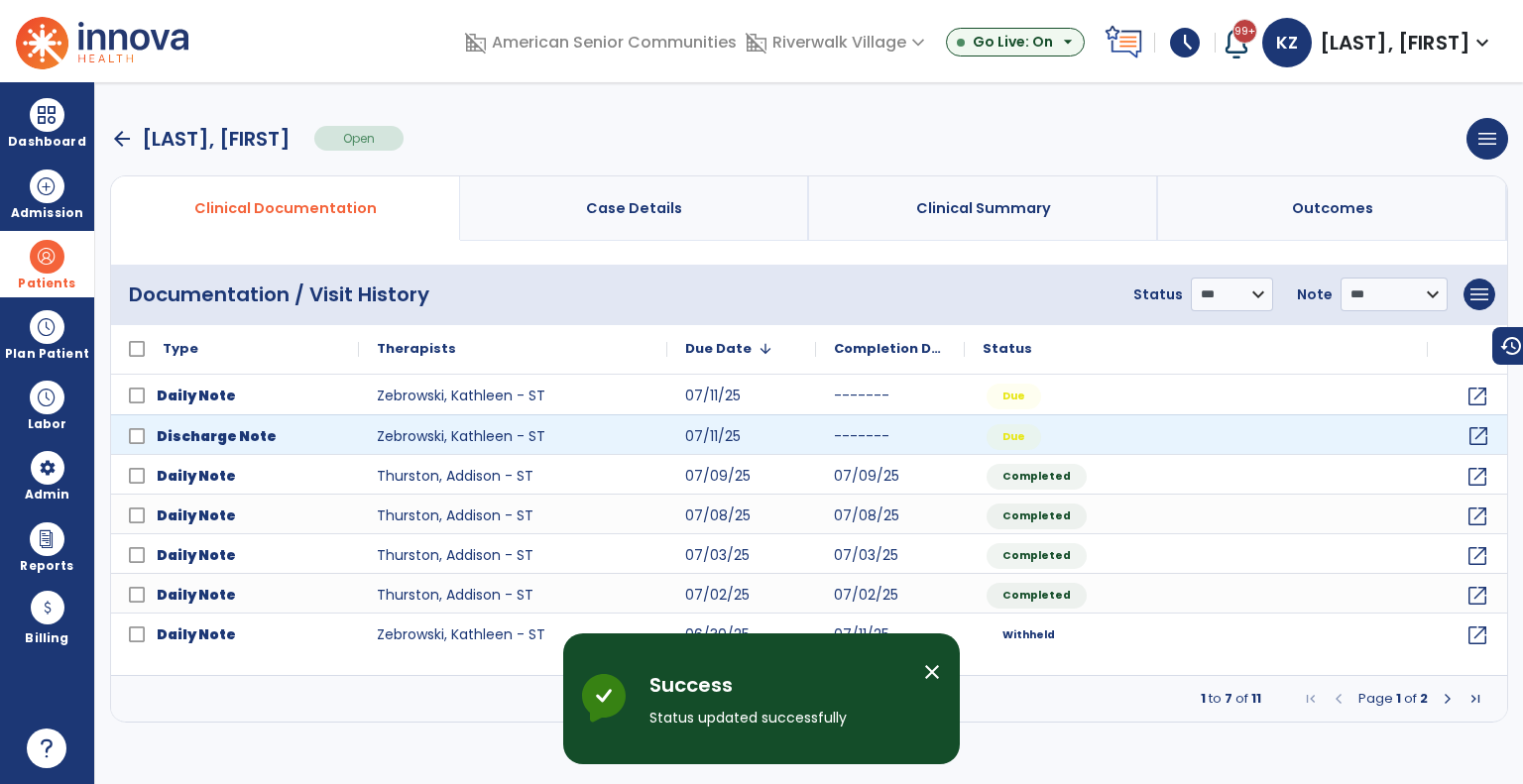 click on "open_in_new" 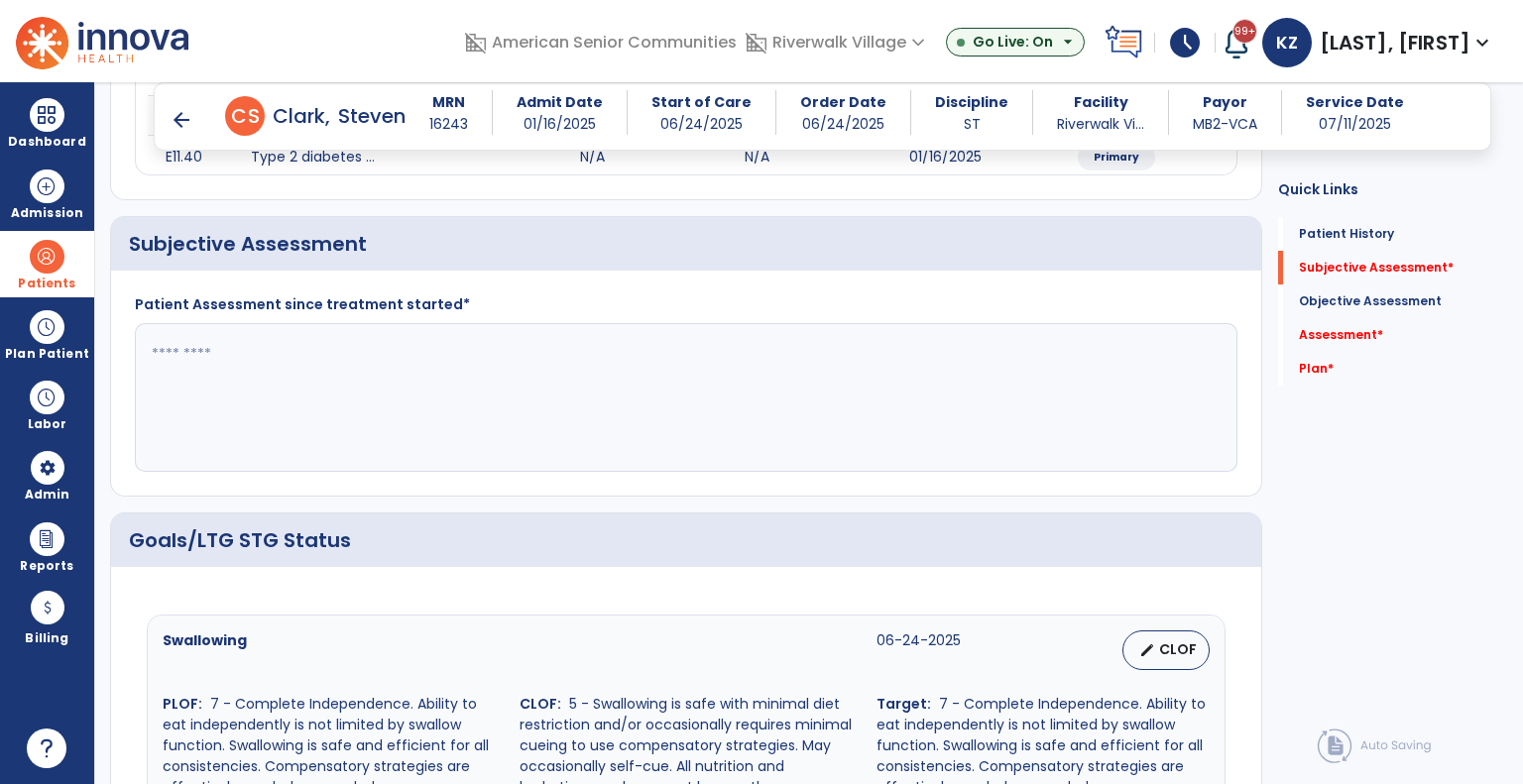 scroll, scrollTop: 396, scrollLeft: 0, axis: vertical 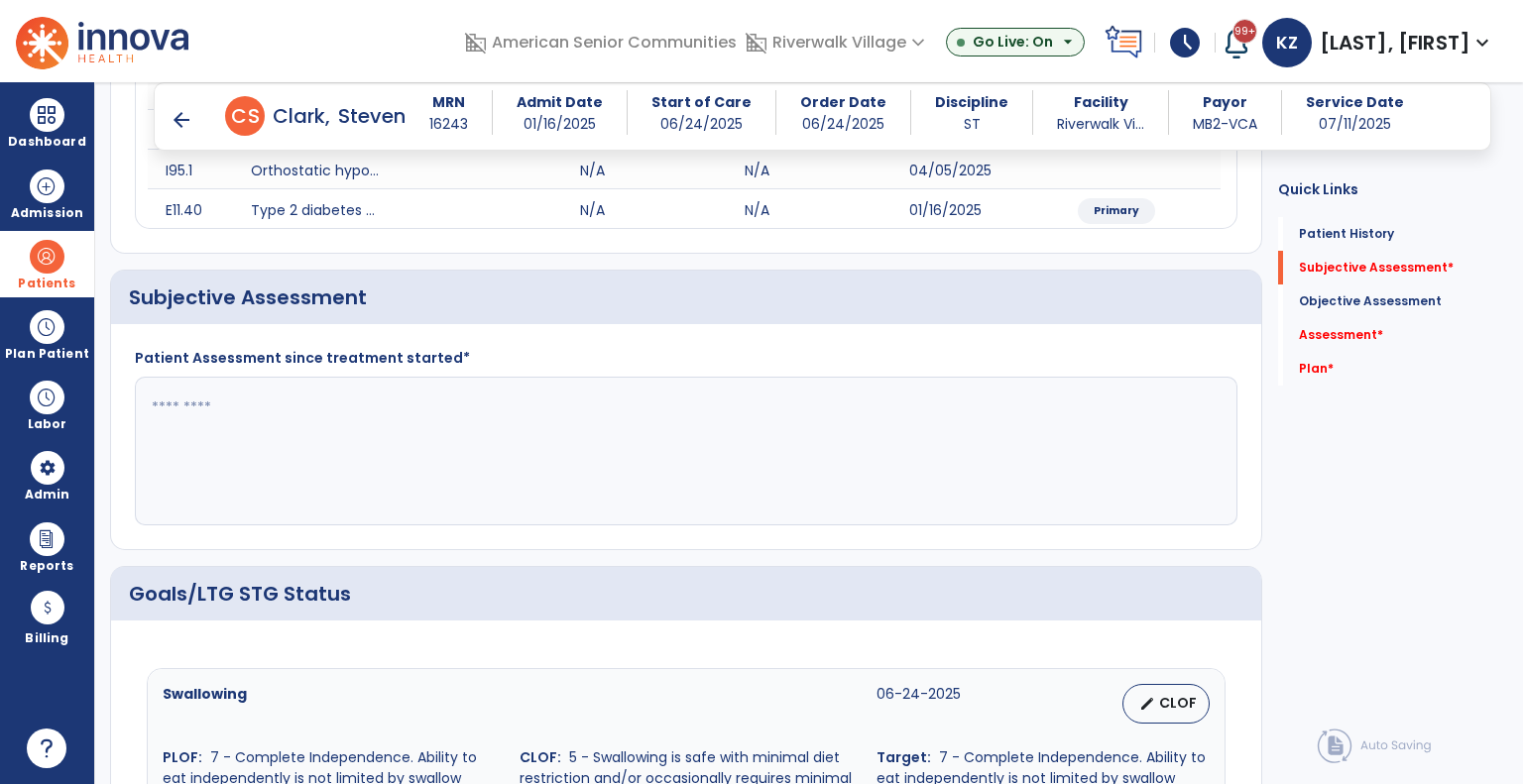 click 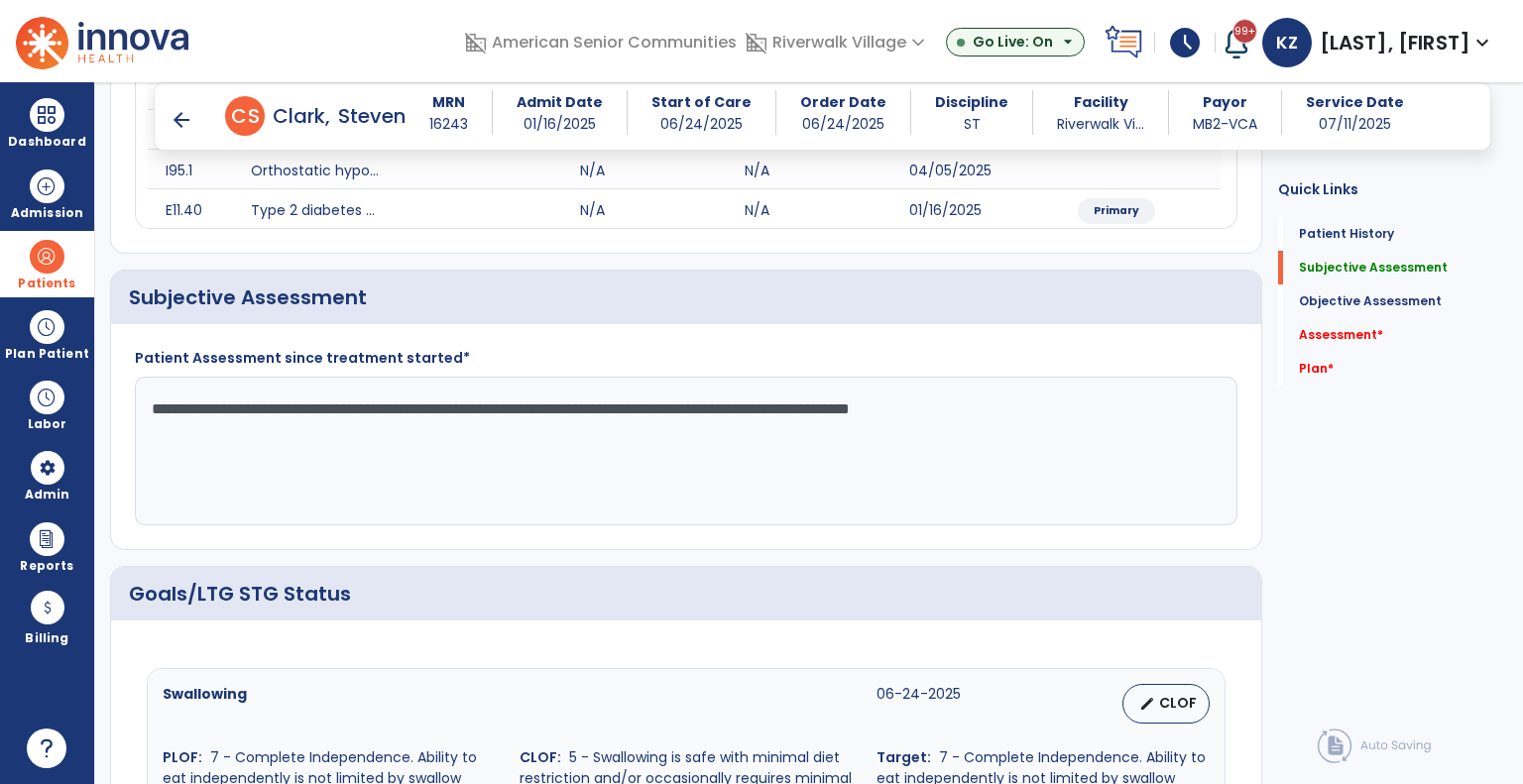 type on "**********" 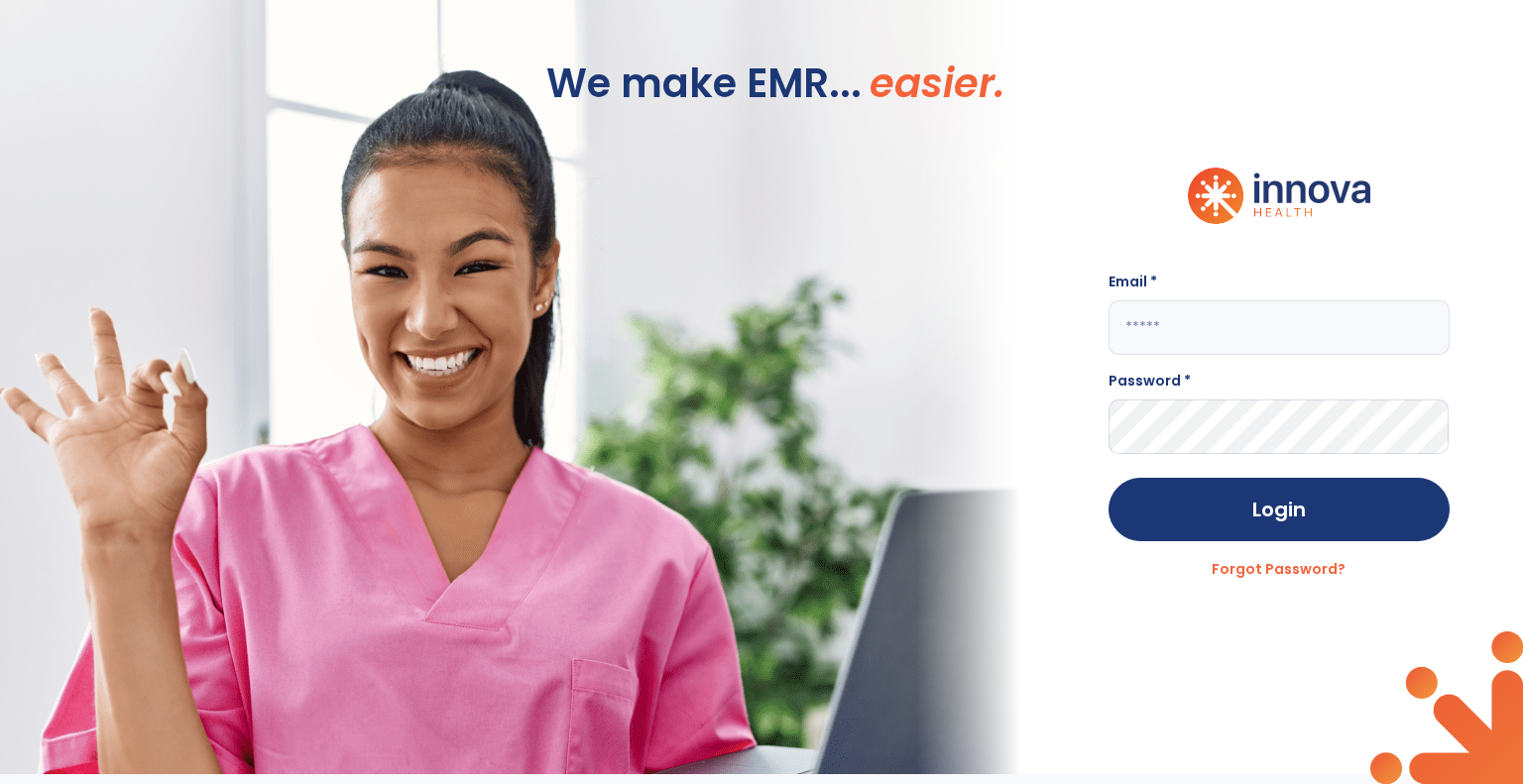 scroll, scrollTop: 0, scrollLeft: 0, axis: both 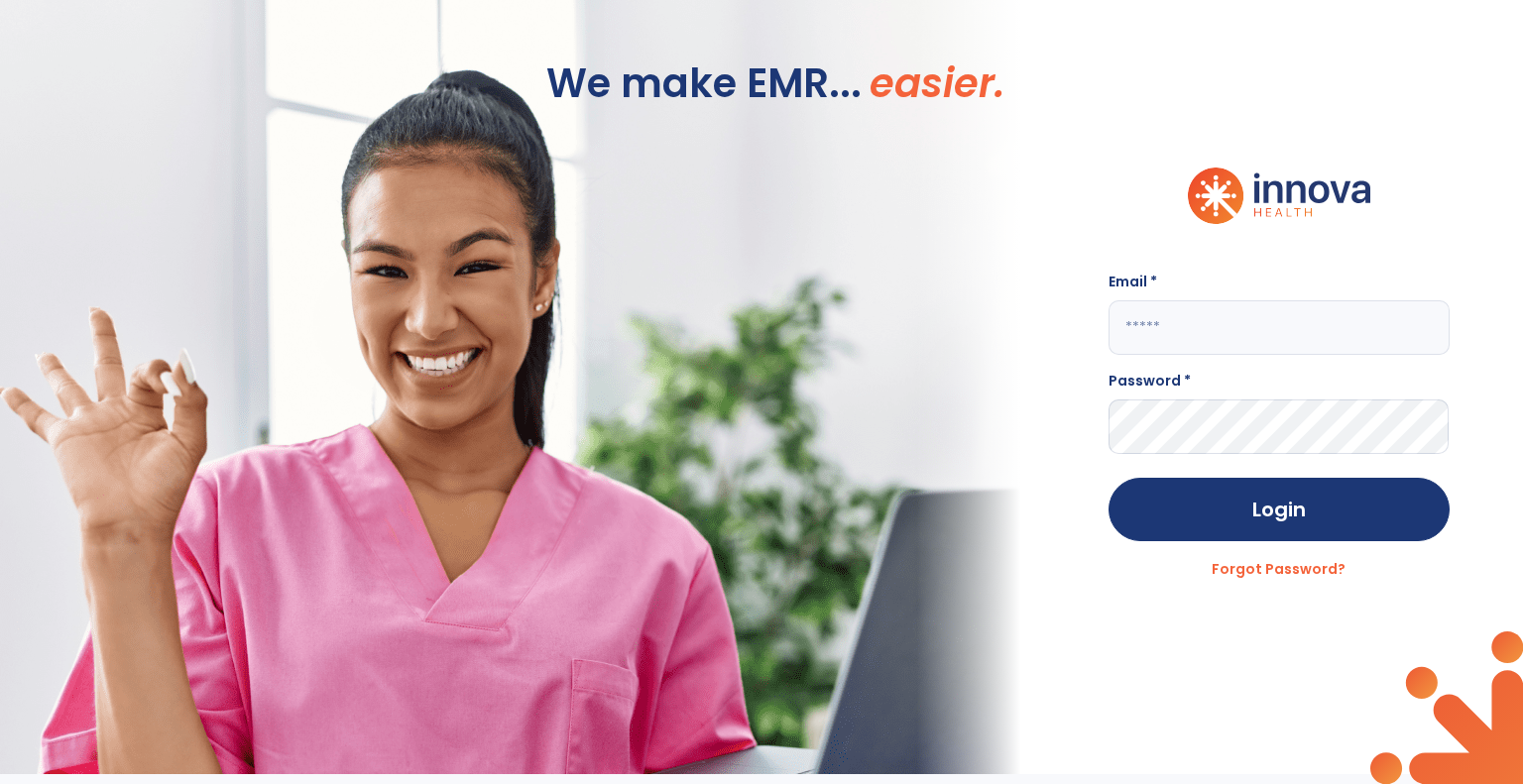 type on "**********" 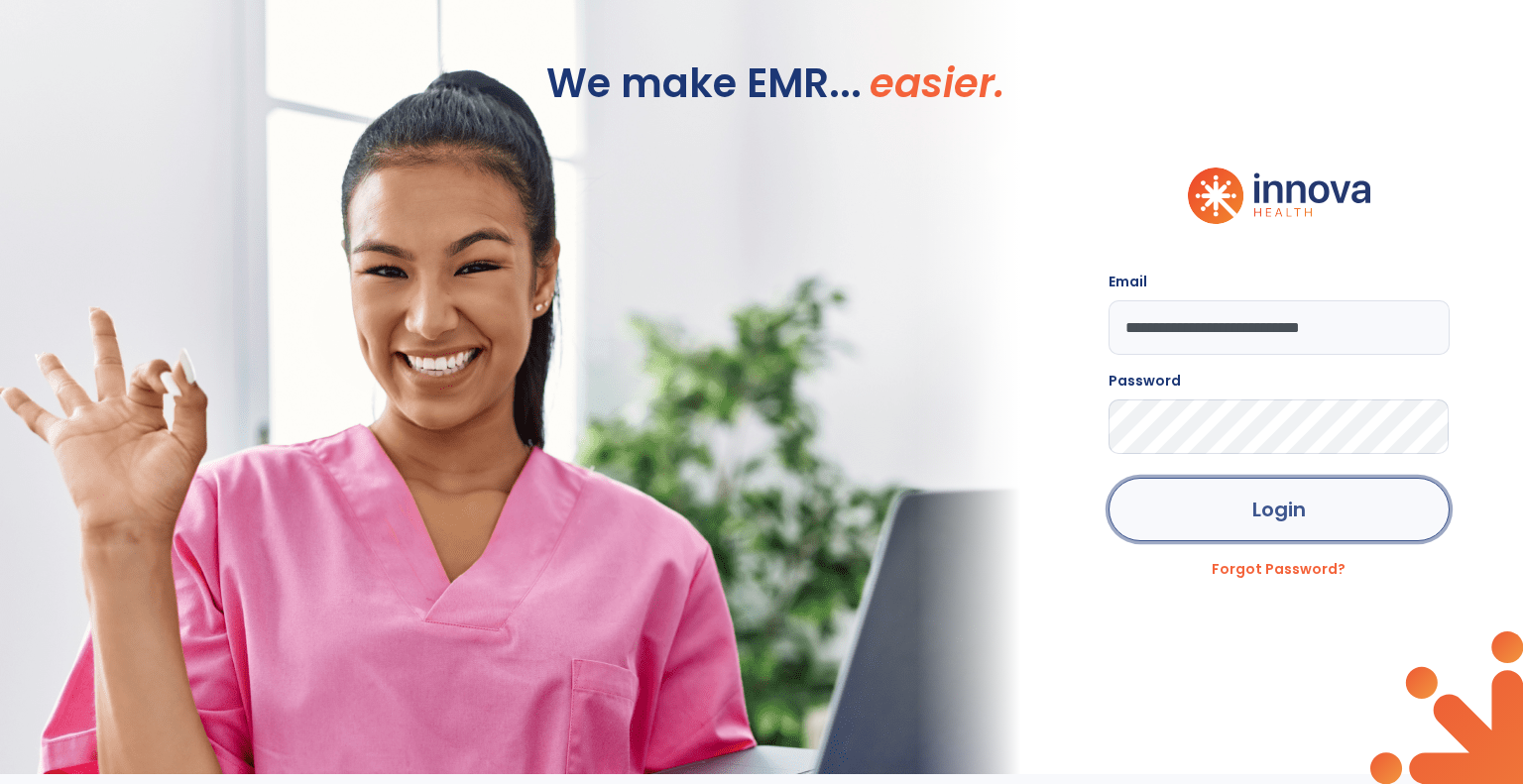 click on "Login" 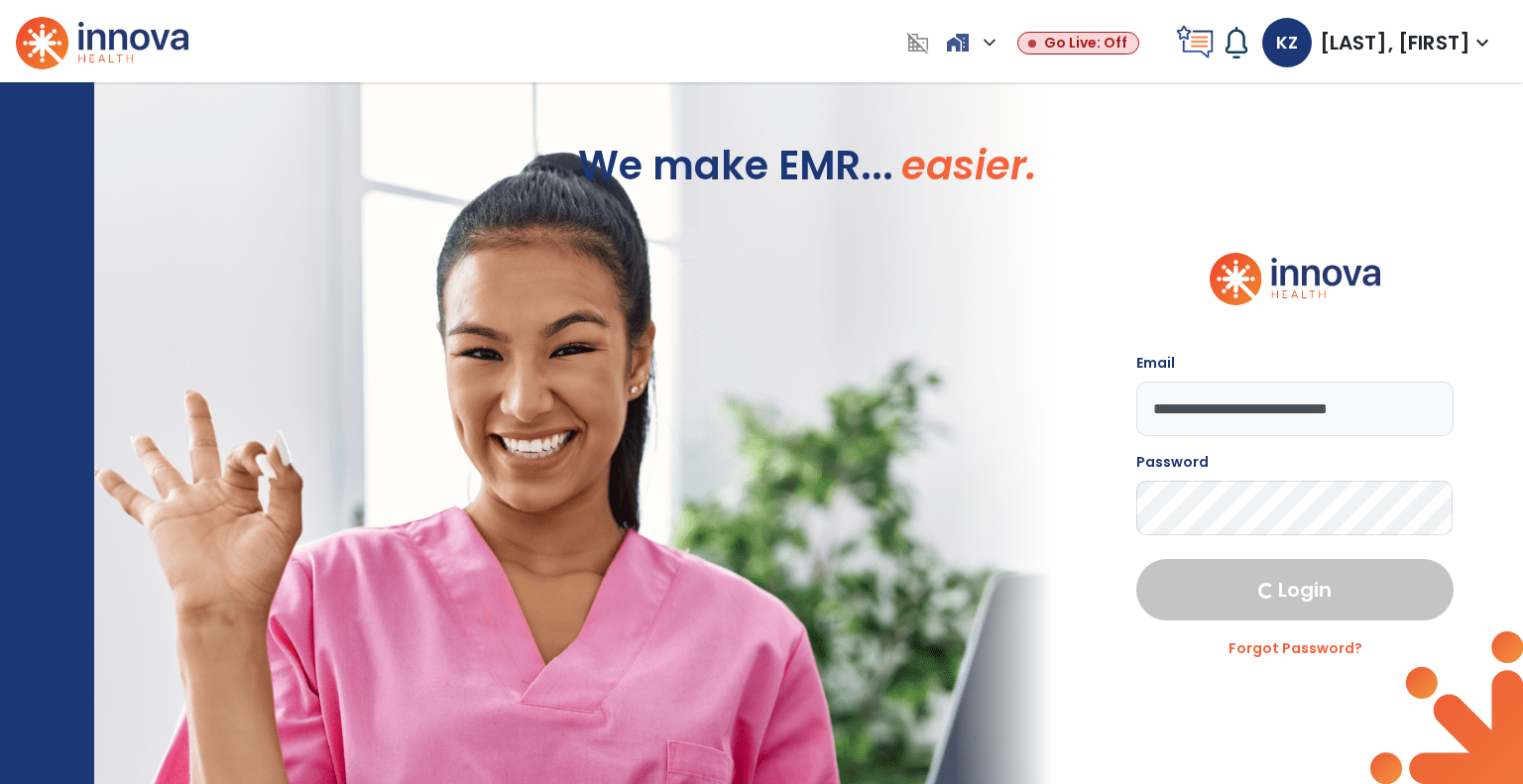 select on "***" 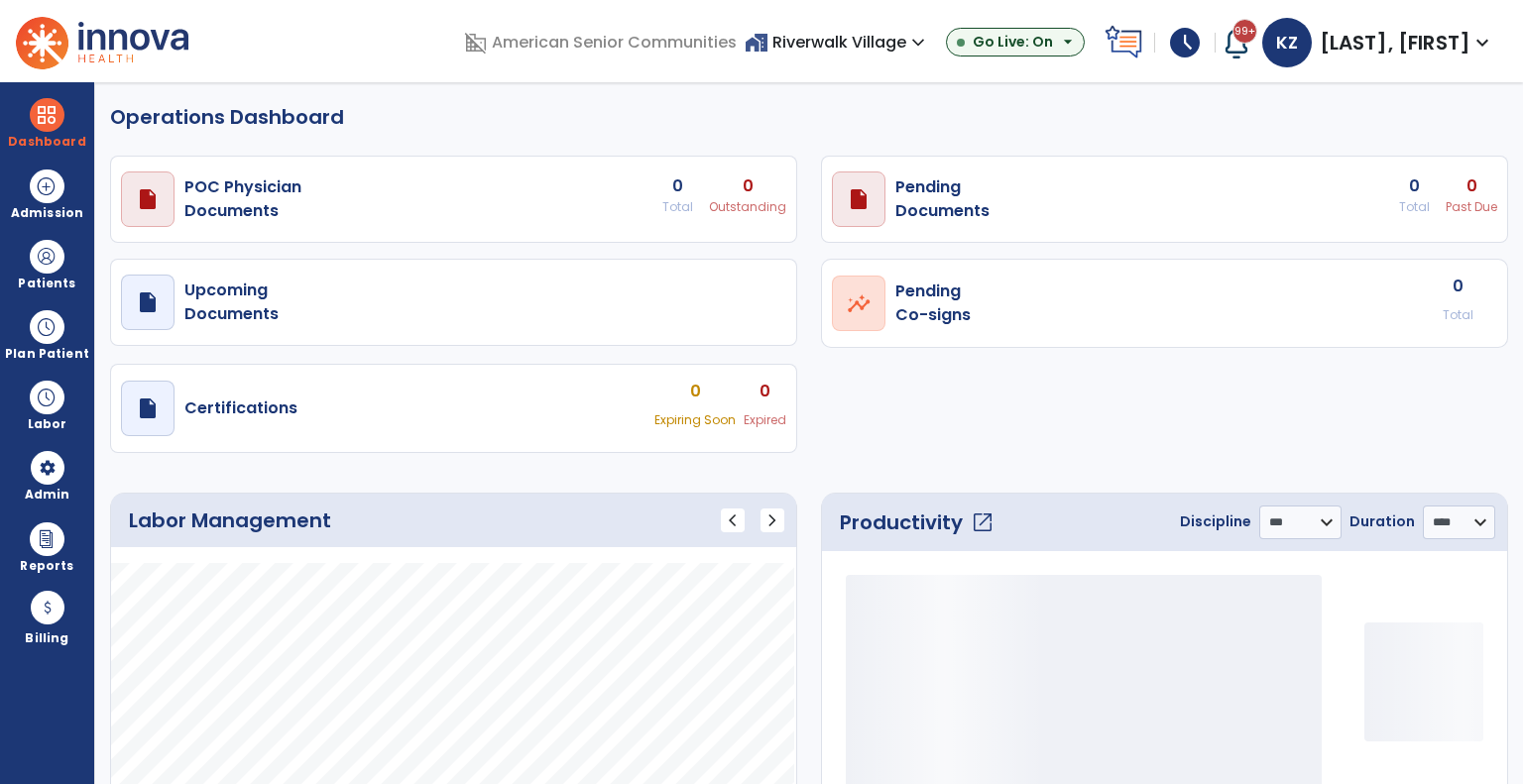 select on "***" 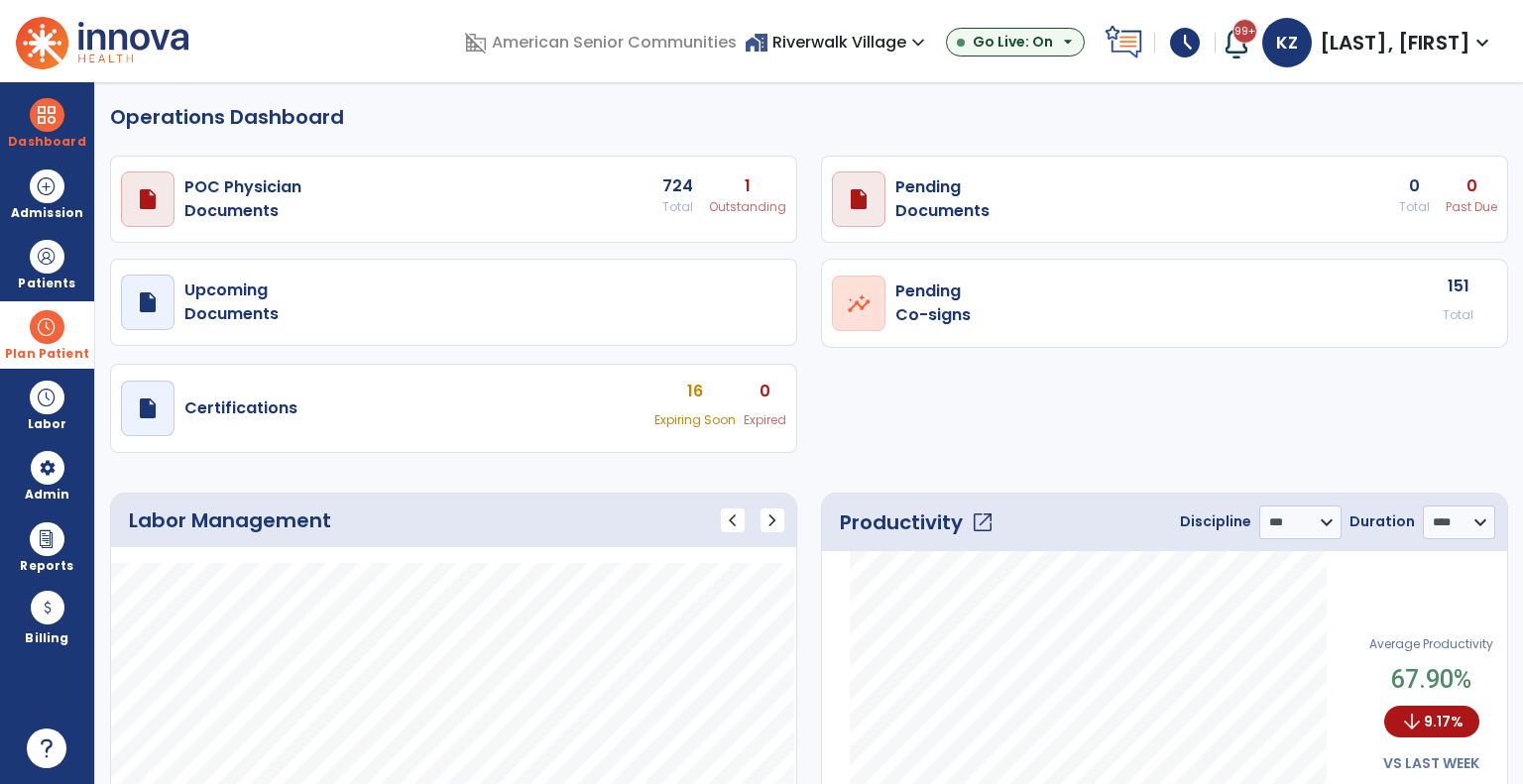 click on "Plan Patient" at bounding box center (47, 264) 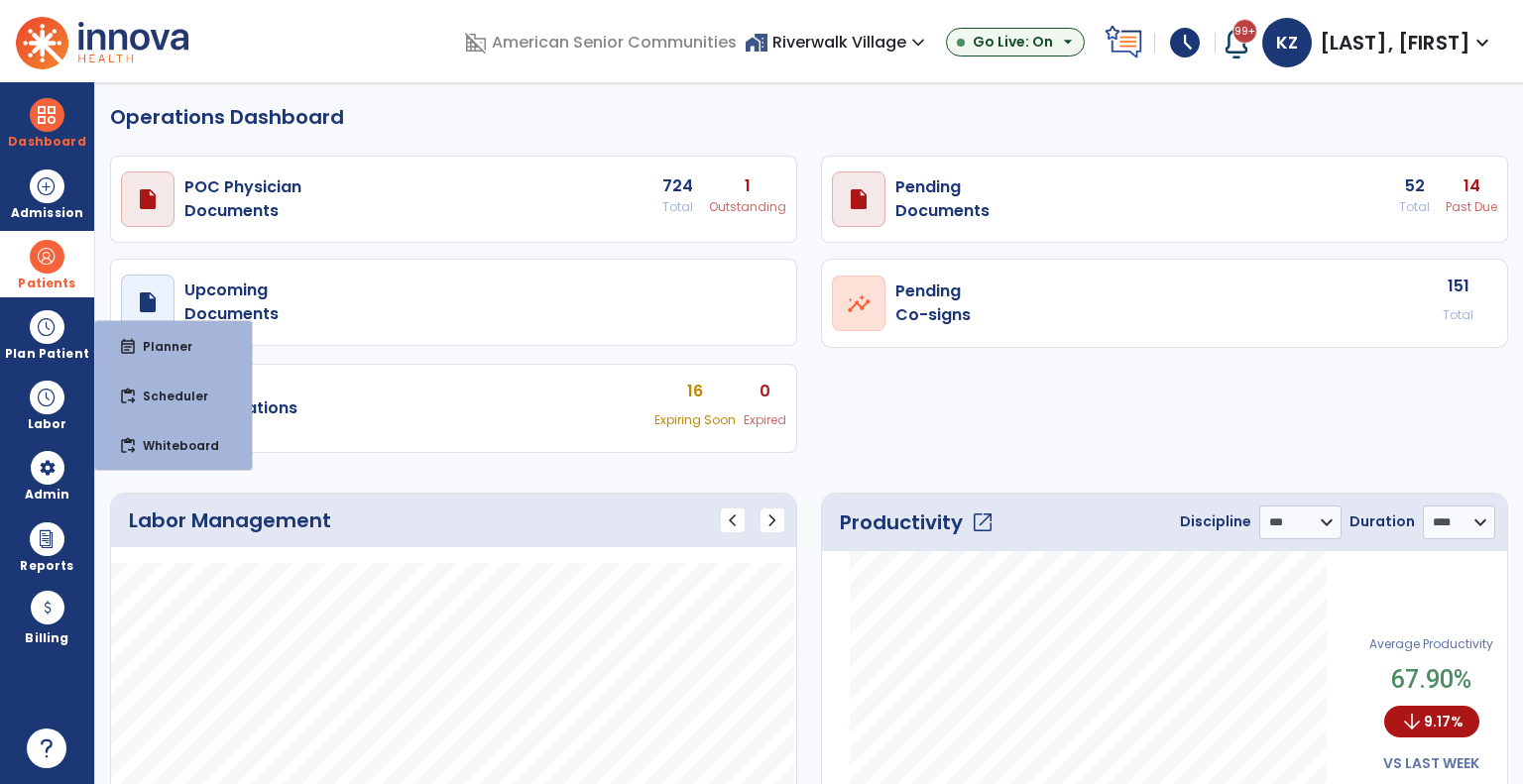 click on "Patients" at bounding box center [47, 264] 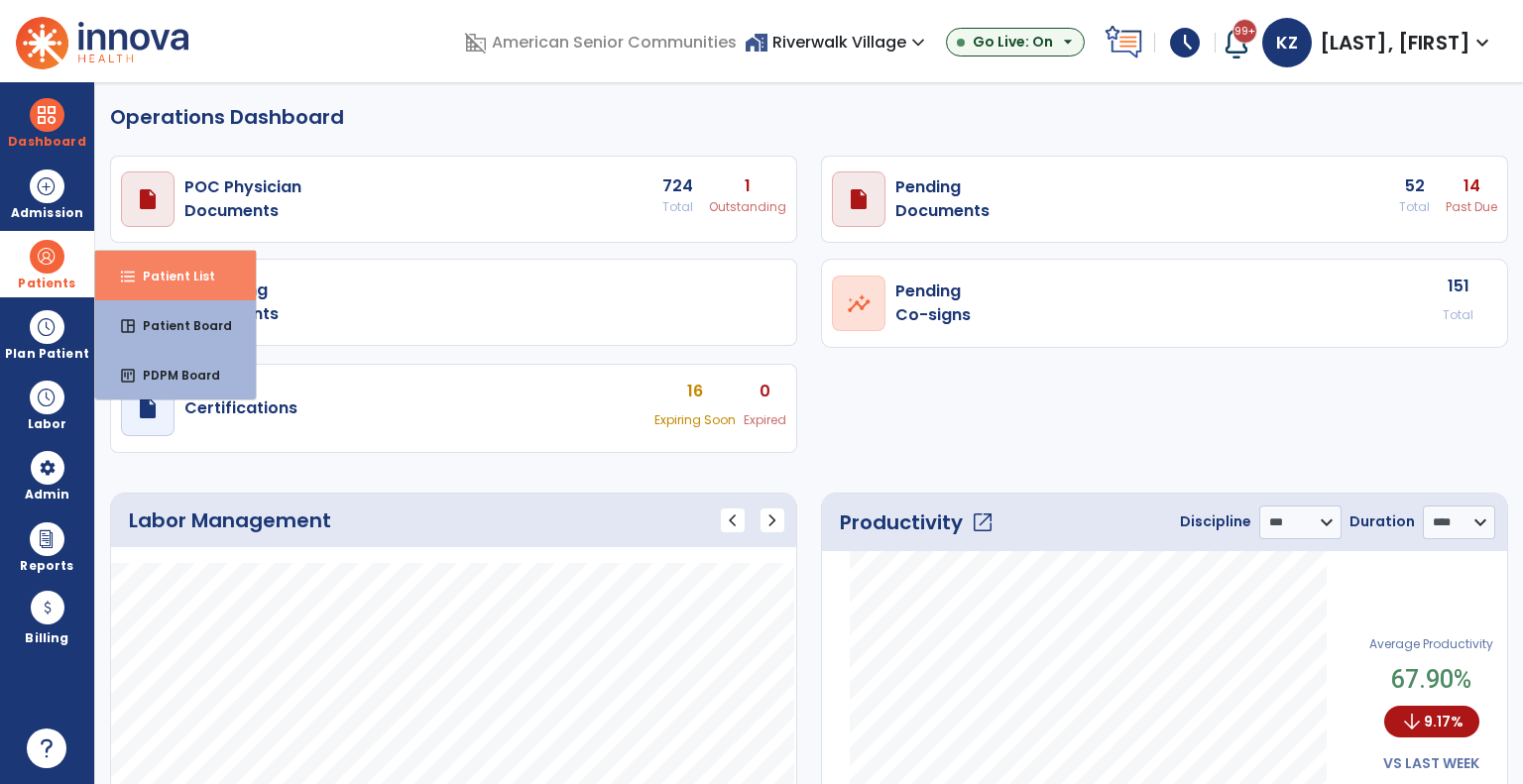 click on "Patient List" at bounding box center [171, 276] 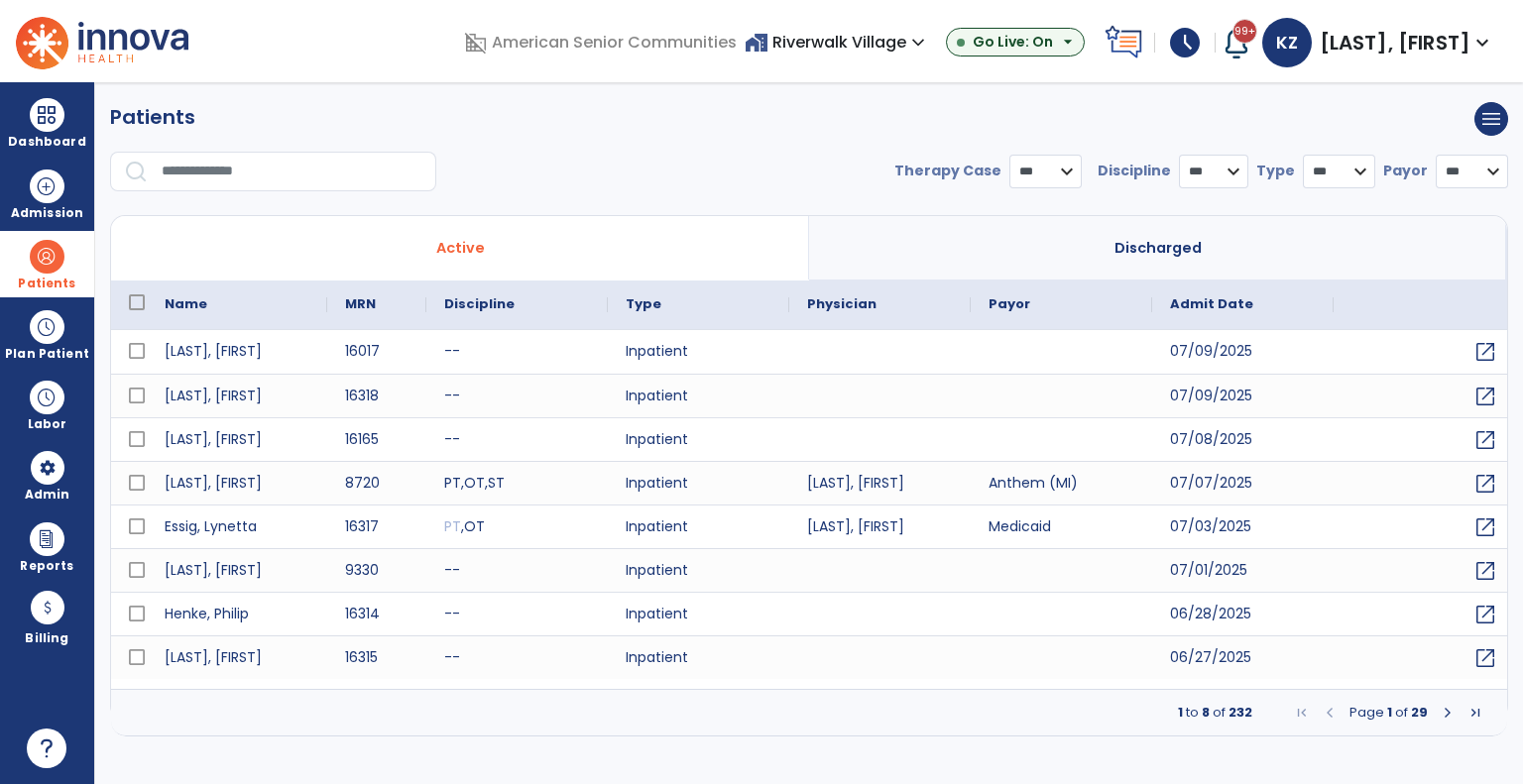 select on "***" 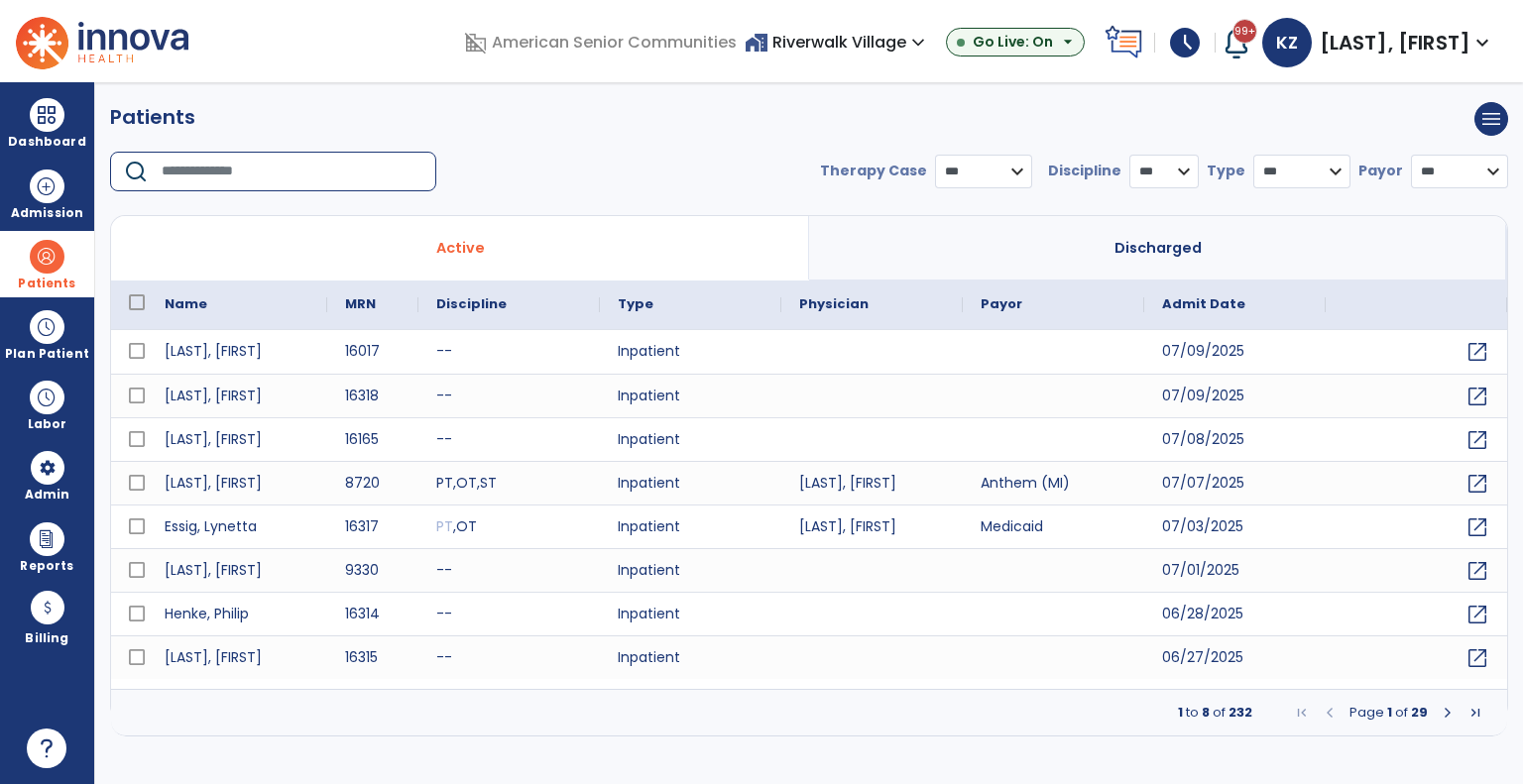 click at bounding box center (292, 171) 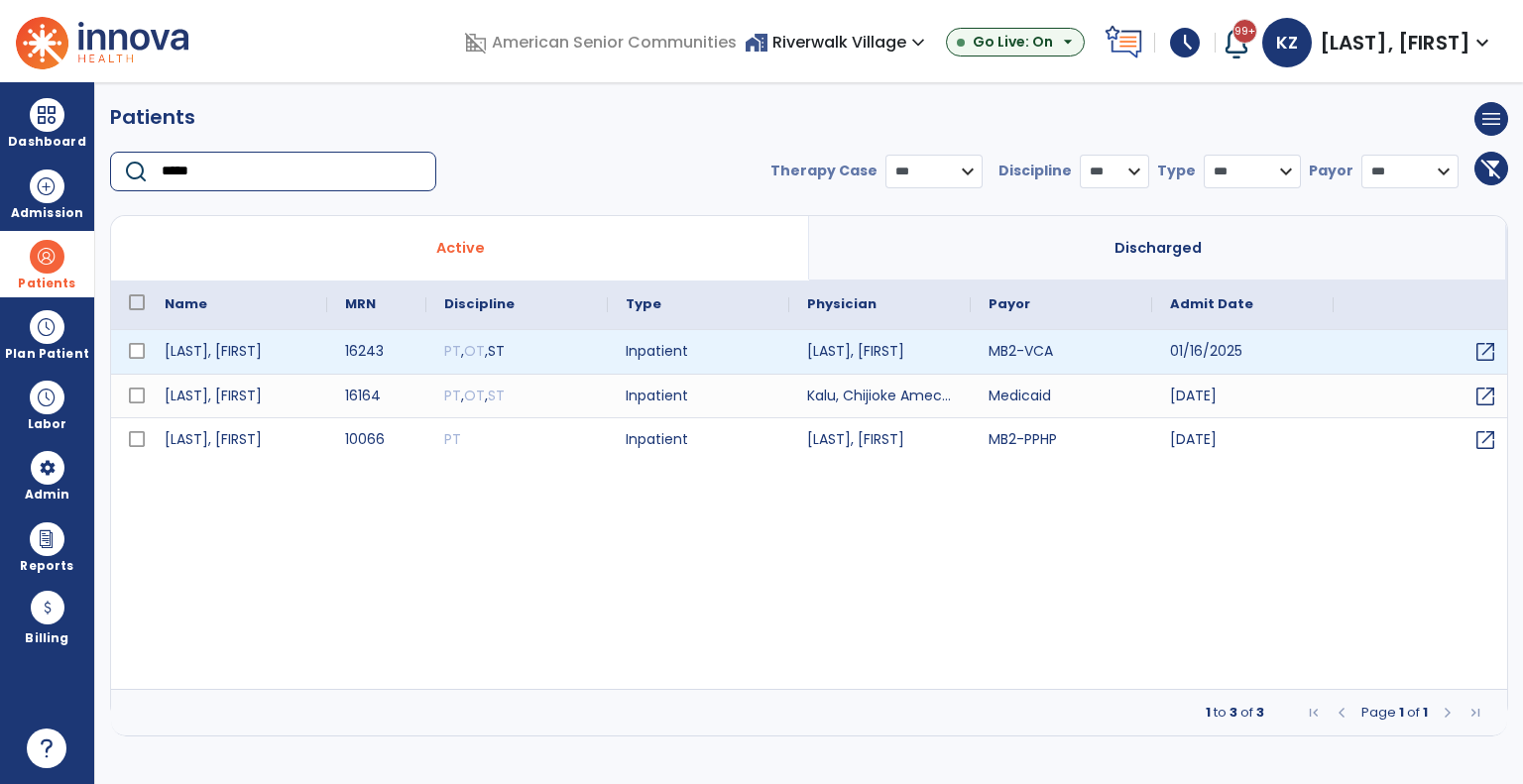 type on "*****" 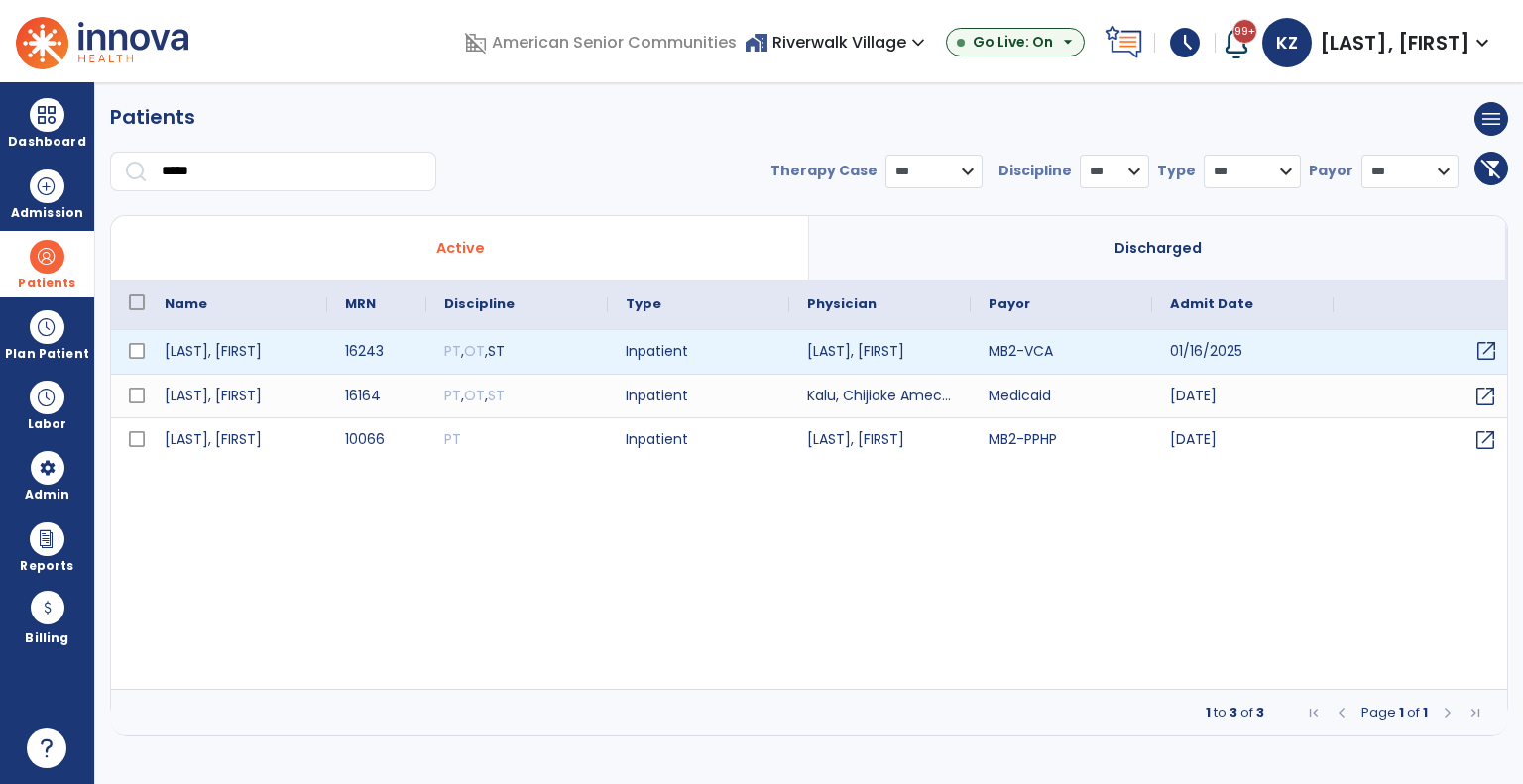 click on "open_in_new" at bounding box center (1486, 351) 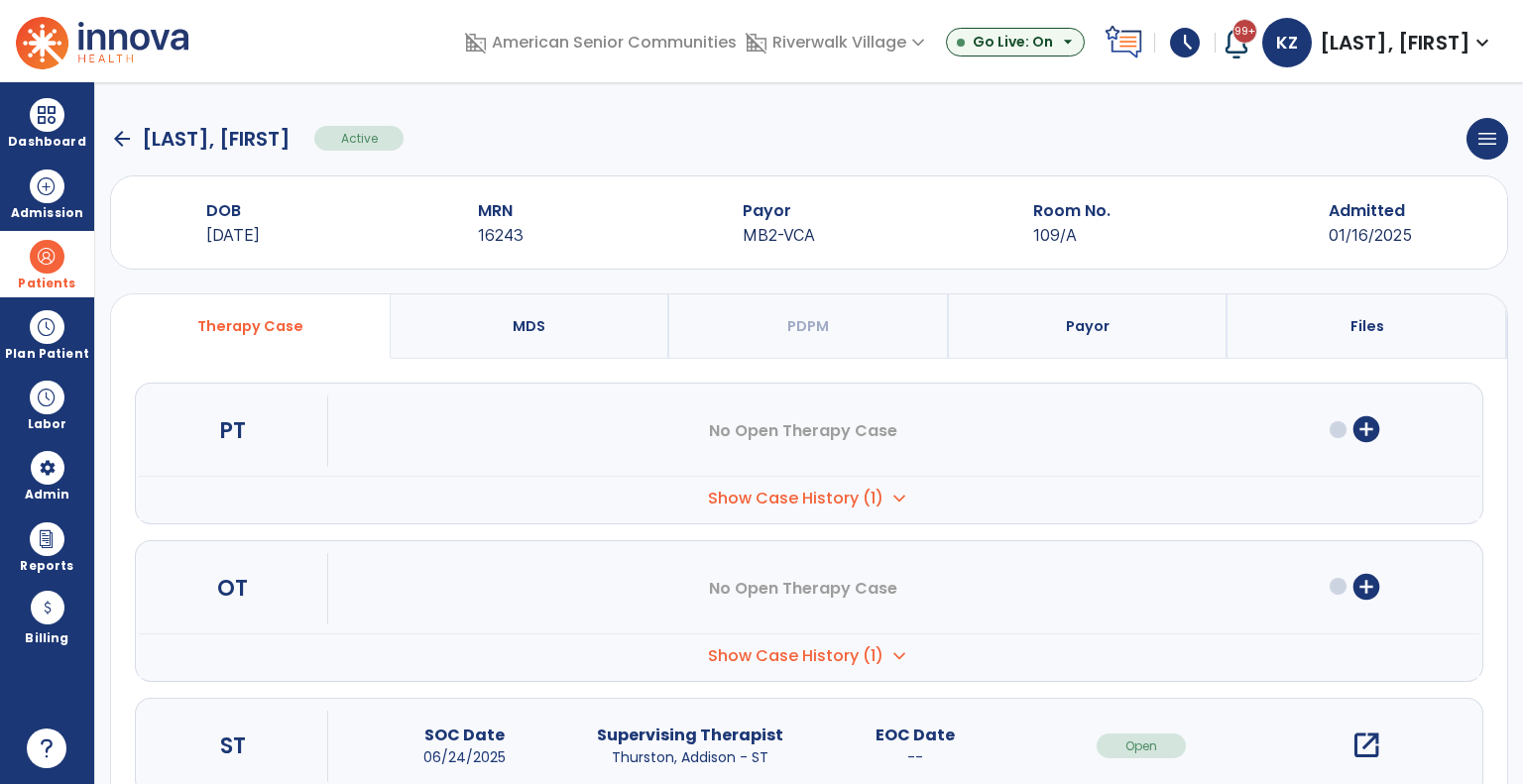 click on "open_in_new" at bounding box center [1366, 745] 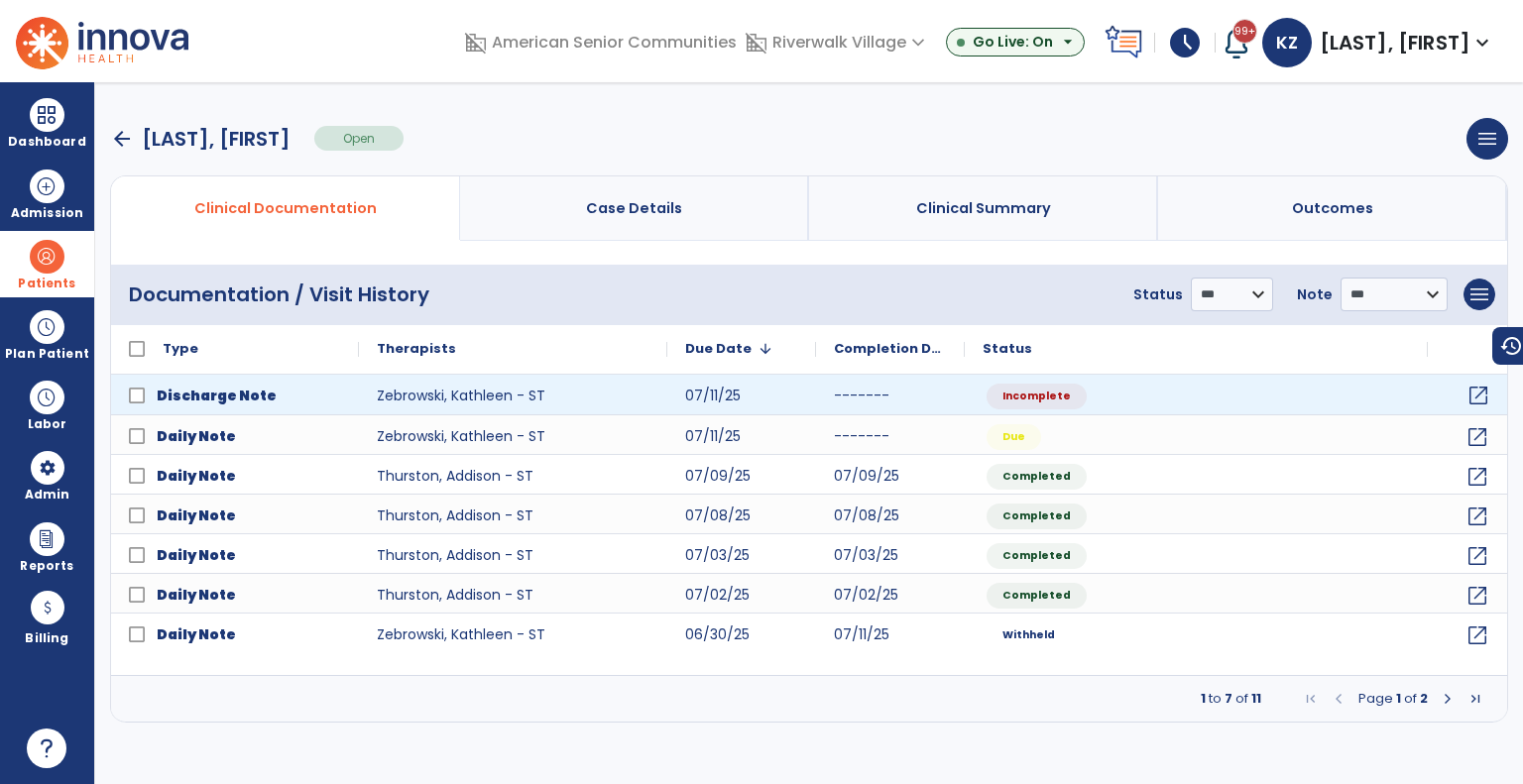 click on "open_in_new" 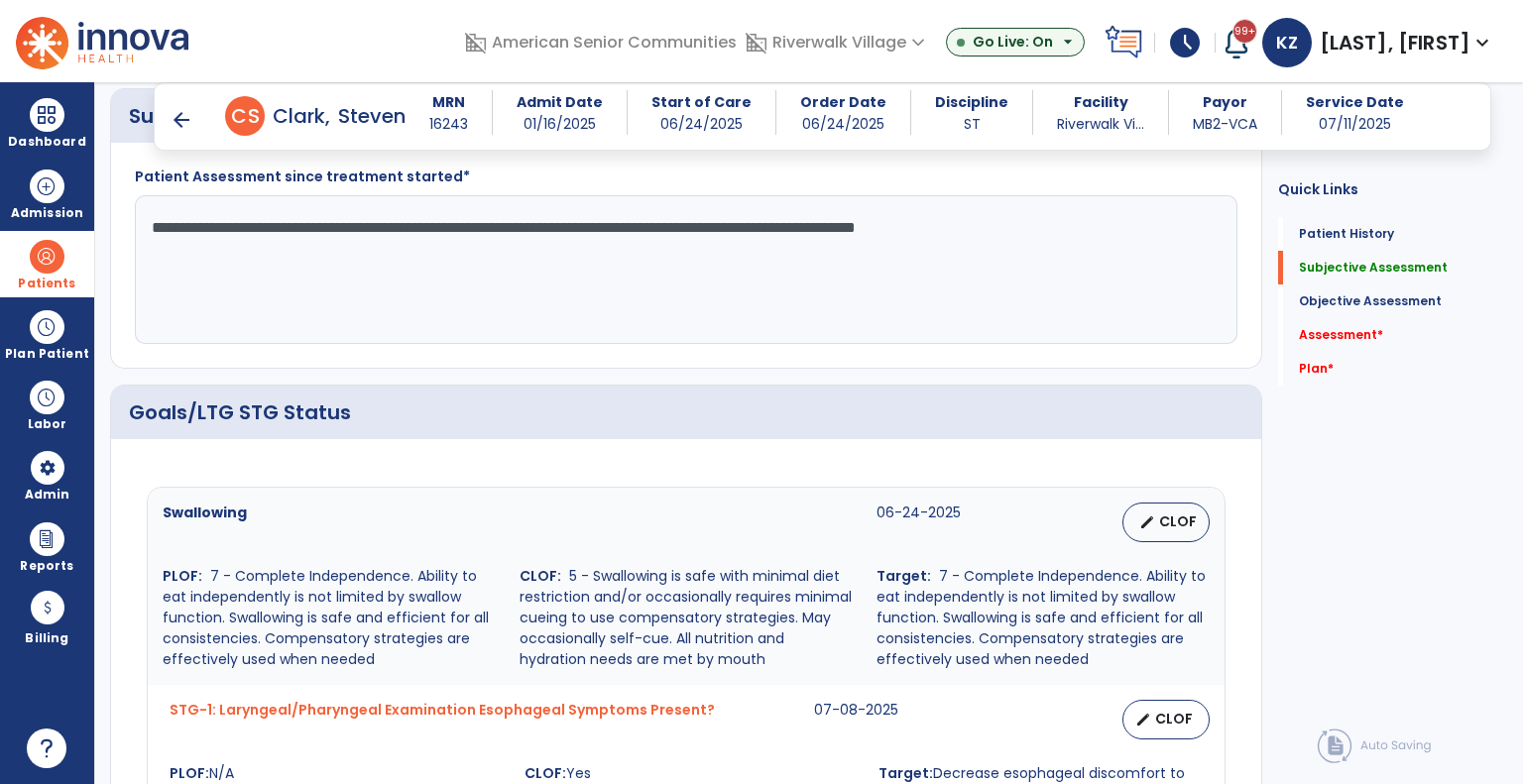 scroll, scrollTop: 595, scrollLeft: 0, axis: vertical 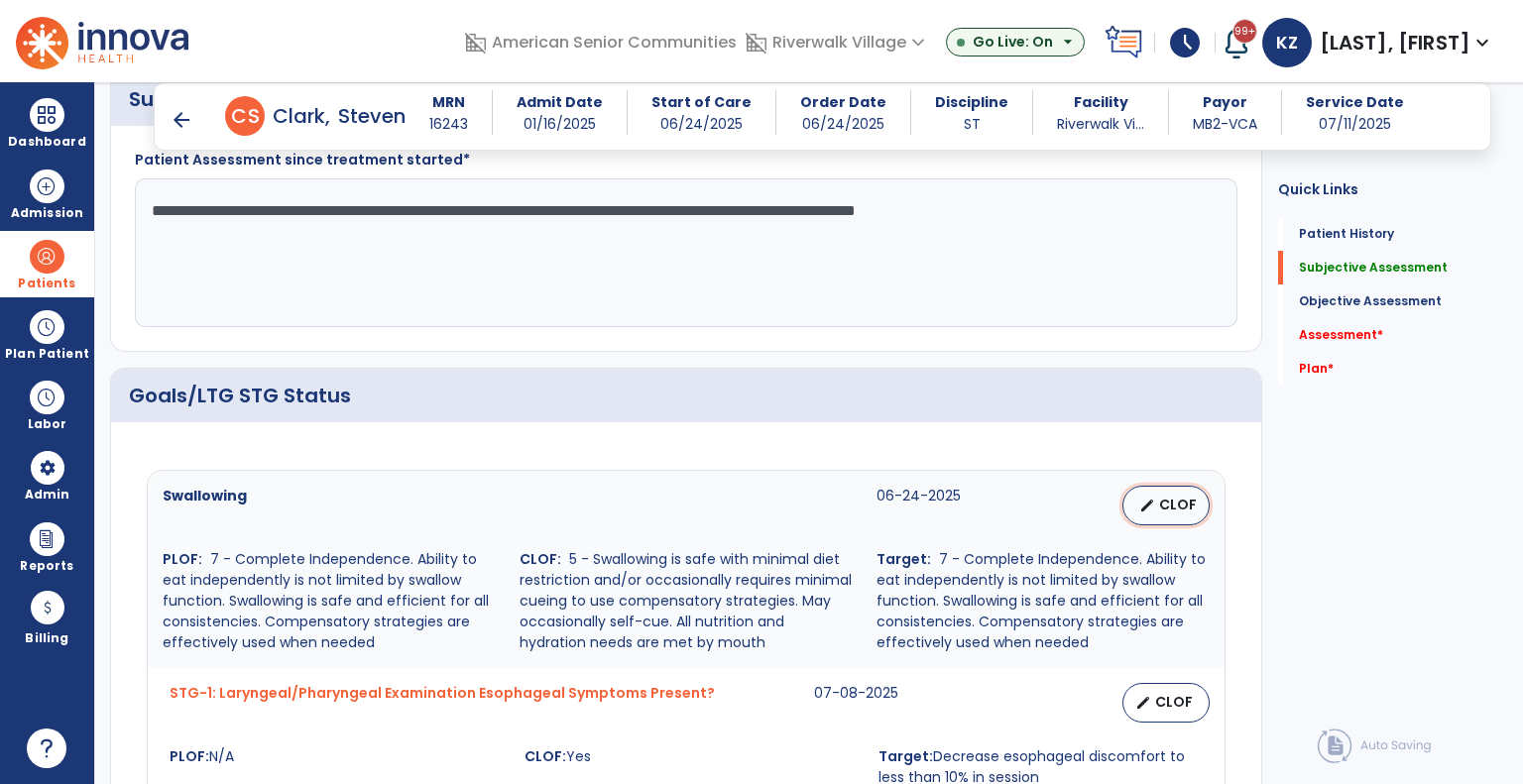 click on "CLOF" at bounding box center [1178, 504] 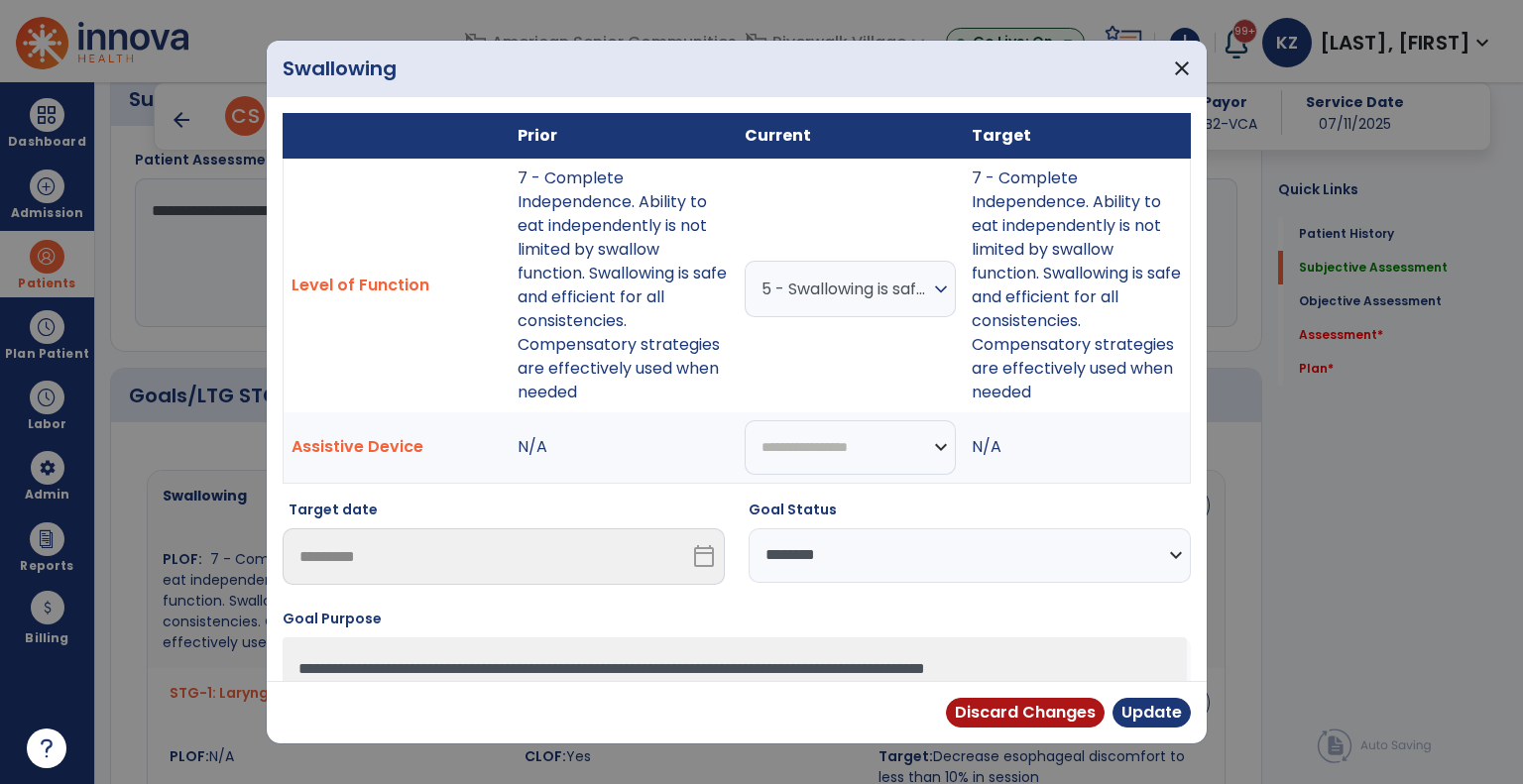 click on "expand_more" at bounding box center [941, 289] 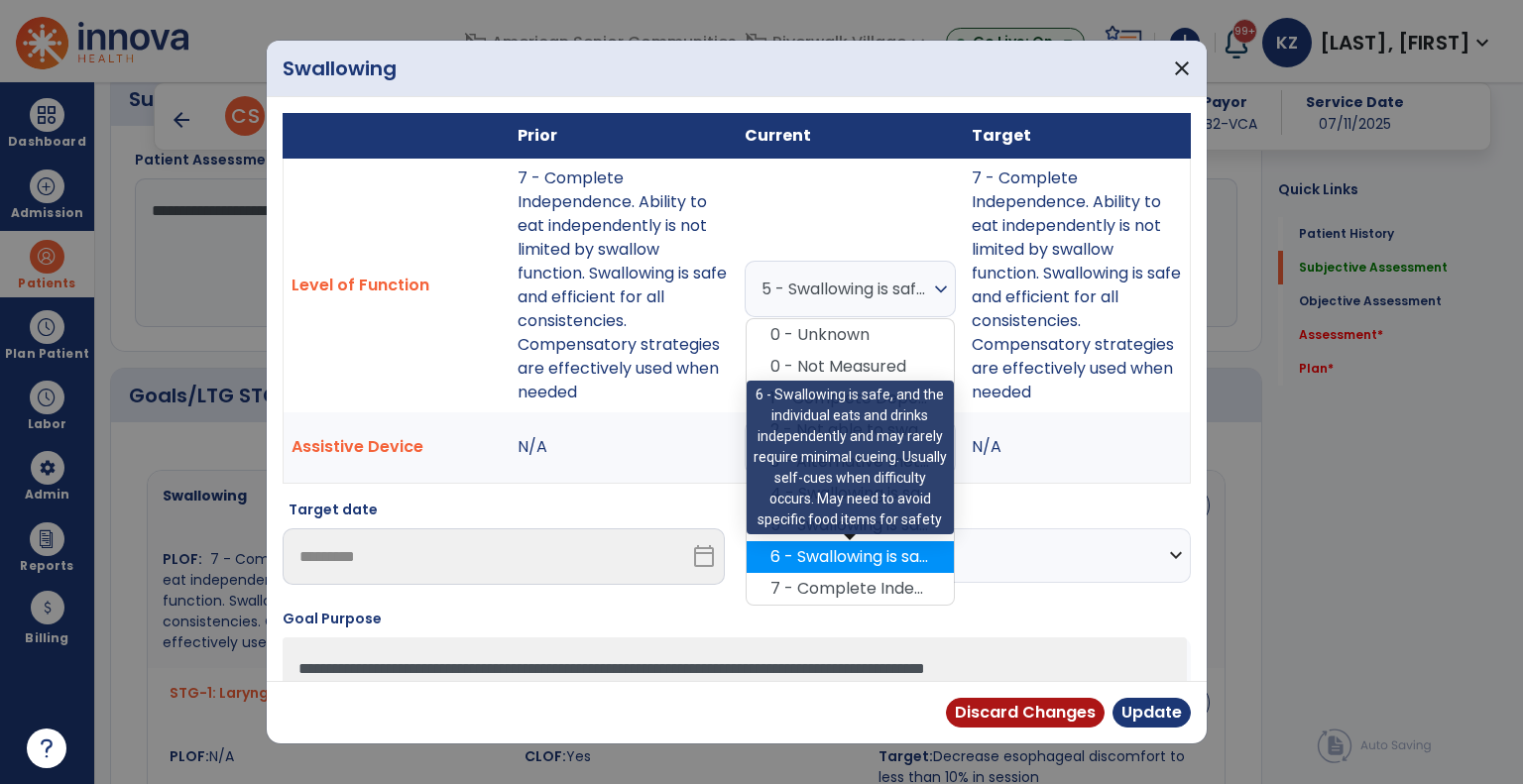 click on "6 - Swallowing is safe, and the individual eats and drinks independently and may rarely require minimal cueing. Usually self-cues when difficulty occurs. May need to avoid specific food items for safety" at bounding box center (850, 557) 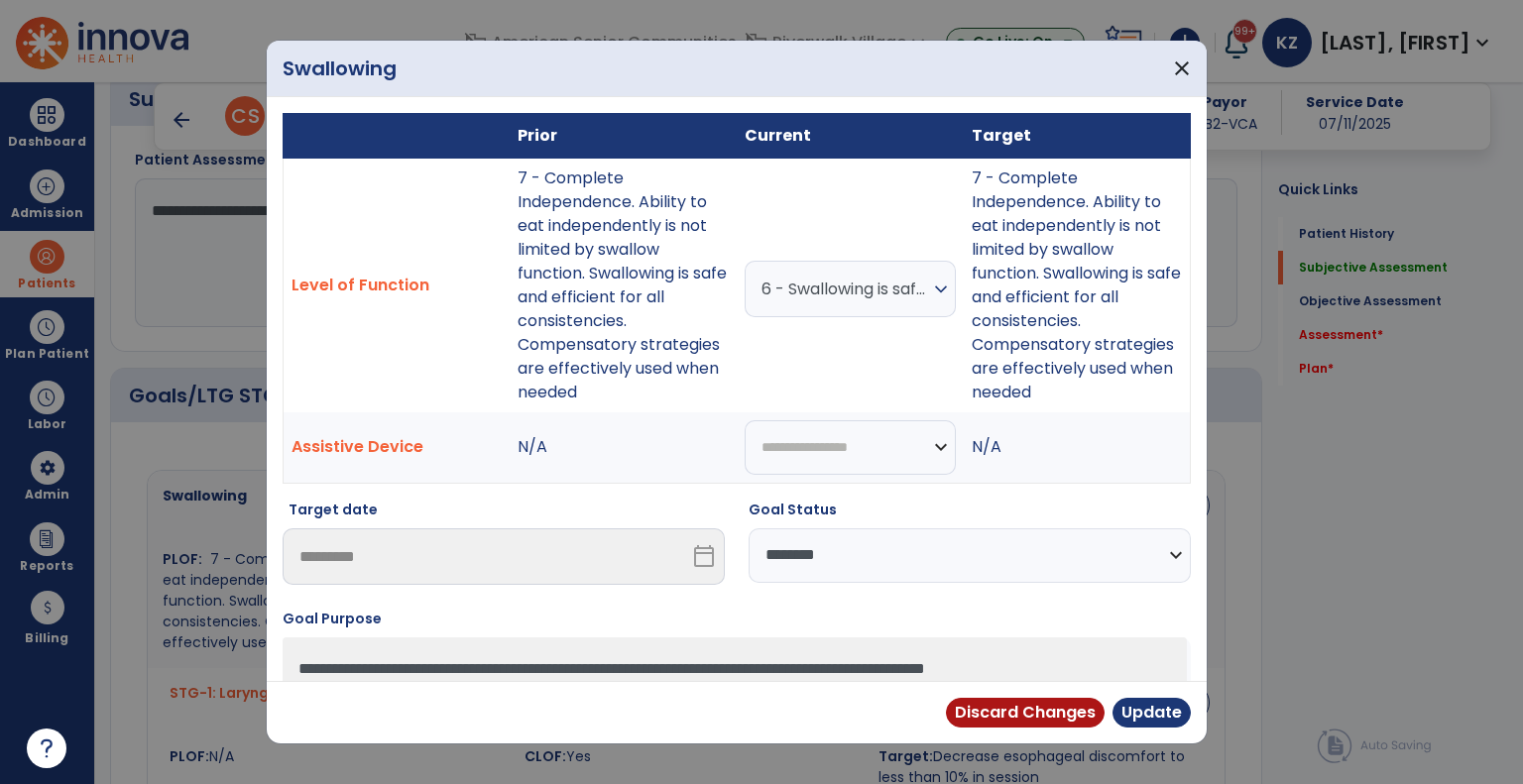click on "6 - Swallowing is safe, and the individual eats and drinks independently and may rarely require minimal cueing. Usually self-cues when difficulty occurs. May need to avoid specific food items for safety" at bounding box center (845, 288) 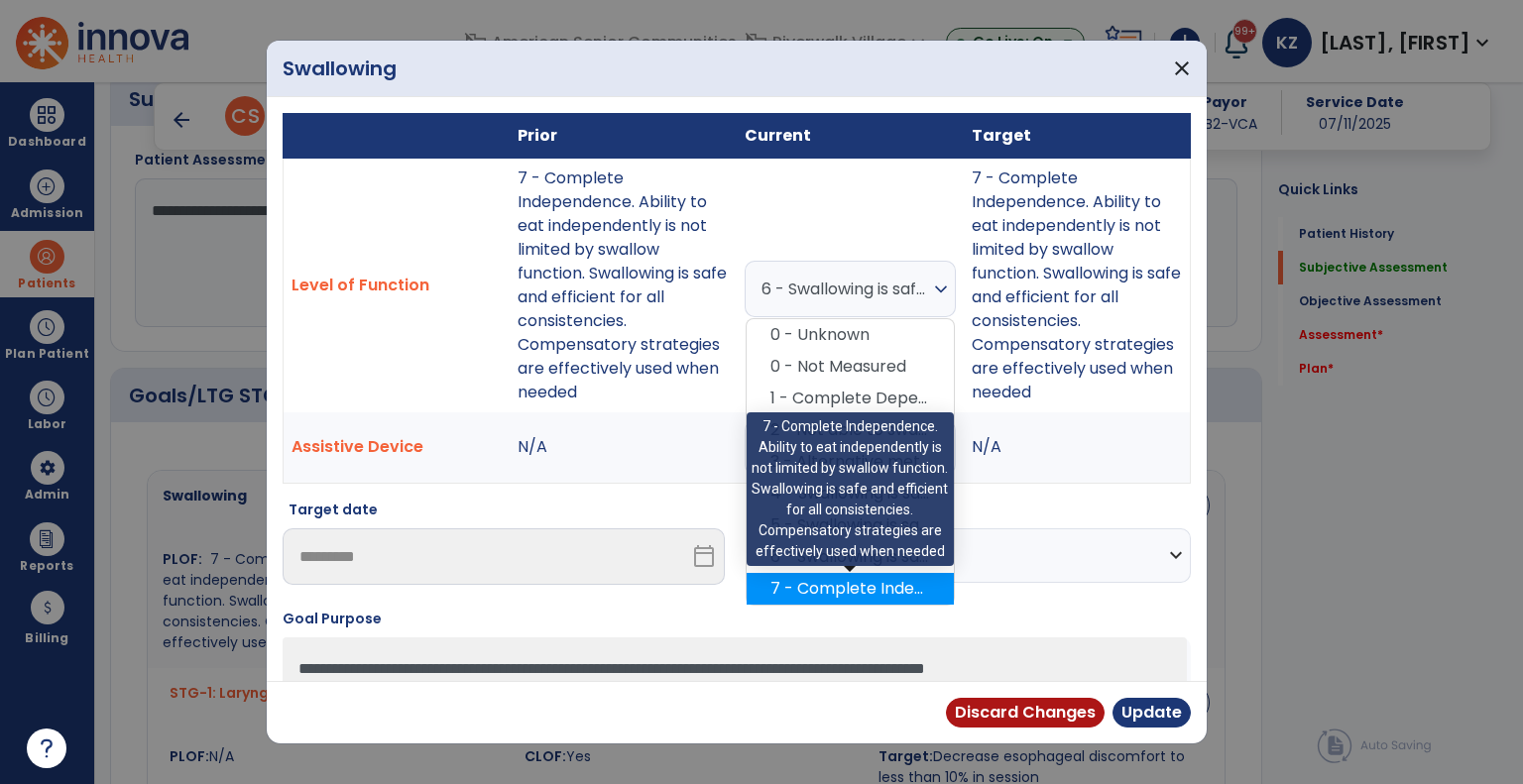 click on "7 - Complete Independence. Ability to eat independently is not limited by swallow function. Swallowing is safe and efficient for all consistencies. Compensatory strategies are effectively used when needed" at bounding box center (850, 589) 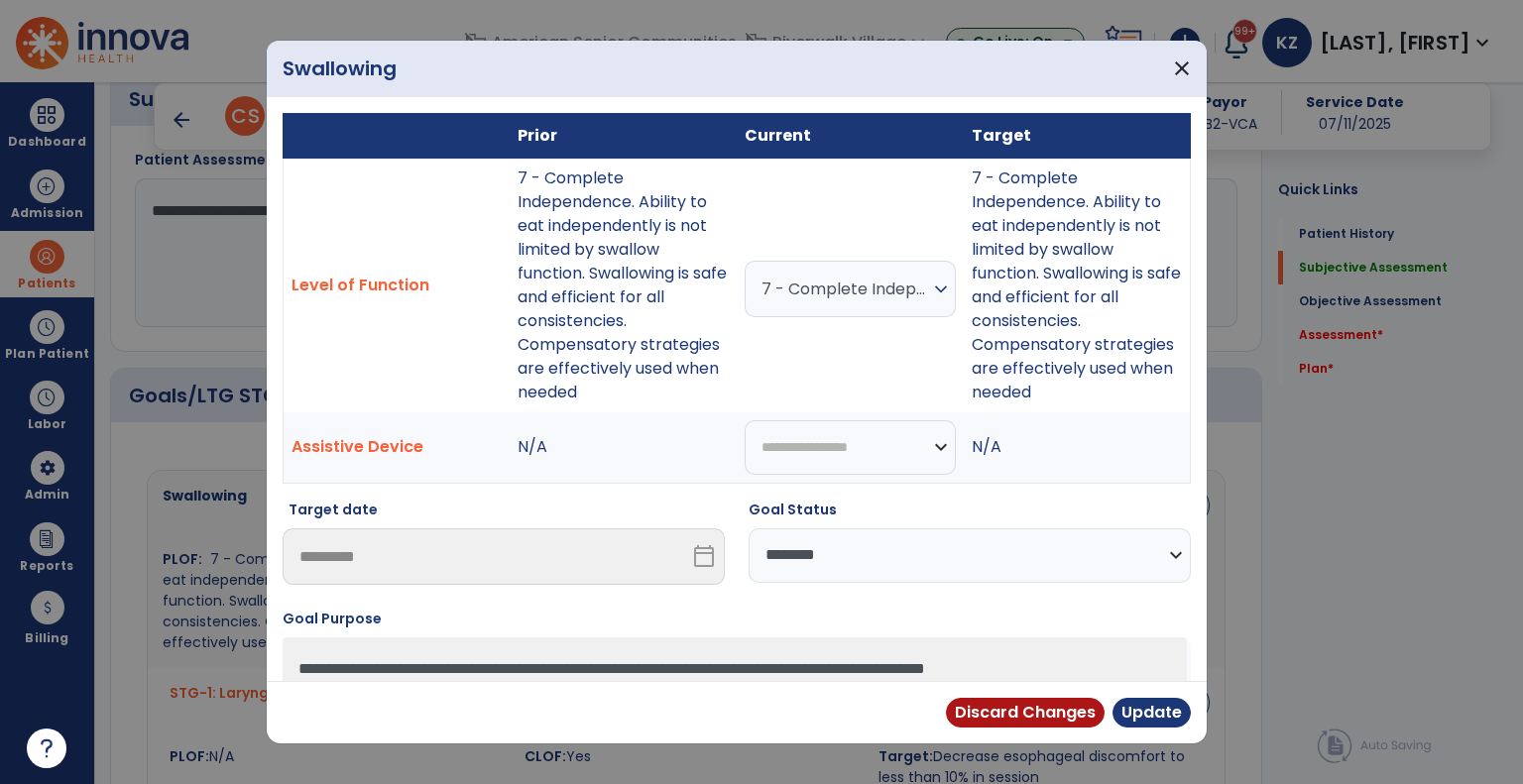 click on "**********" at bounding box center (970, 555) 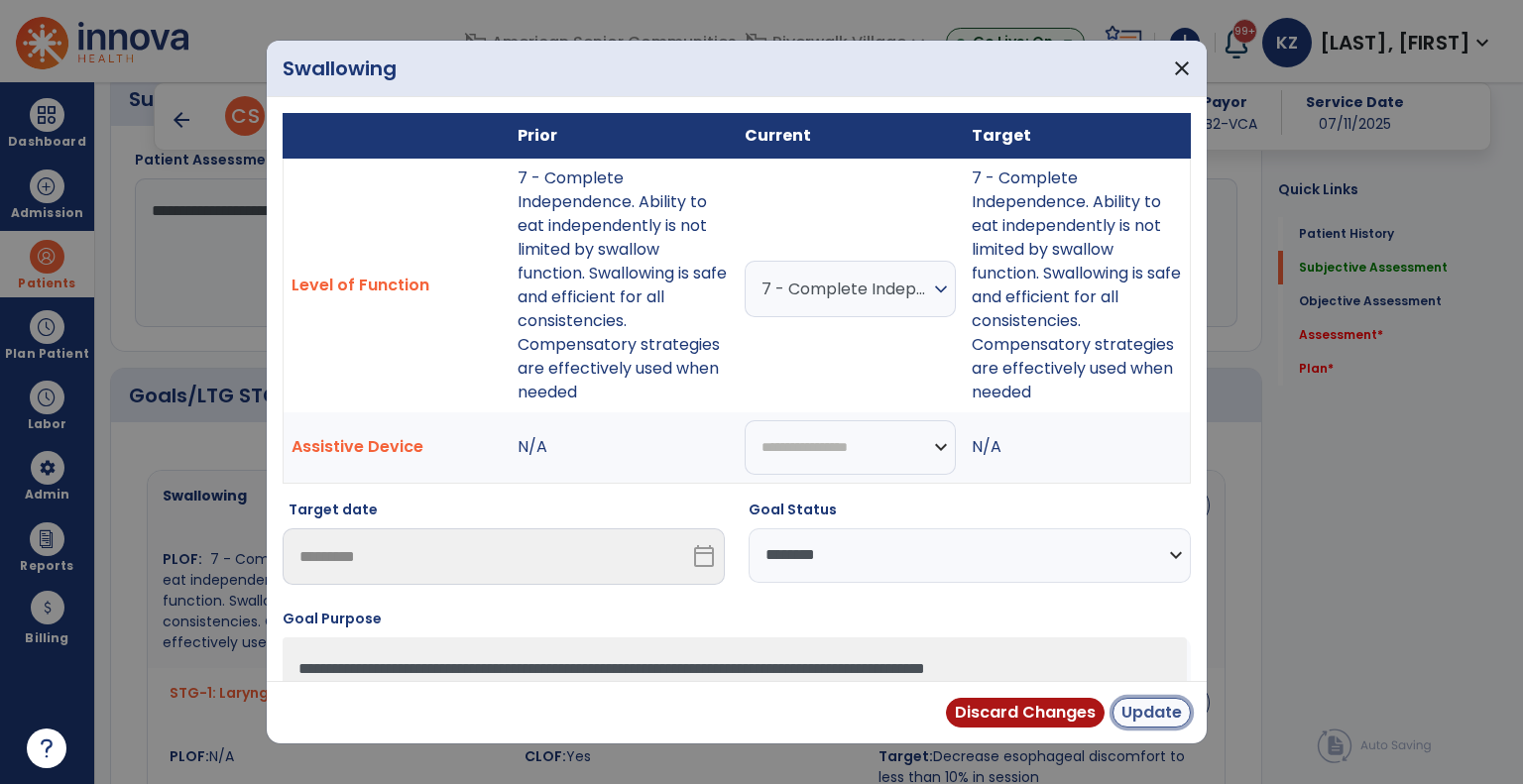 click on "Update" at bounding box center (1151, 713) 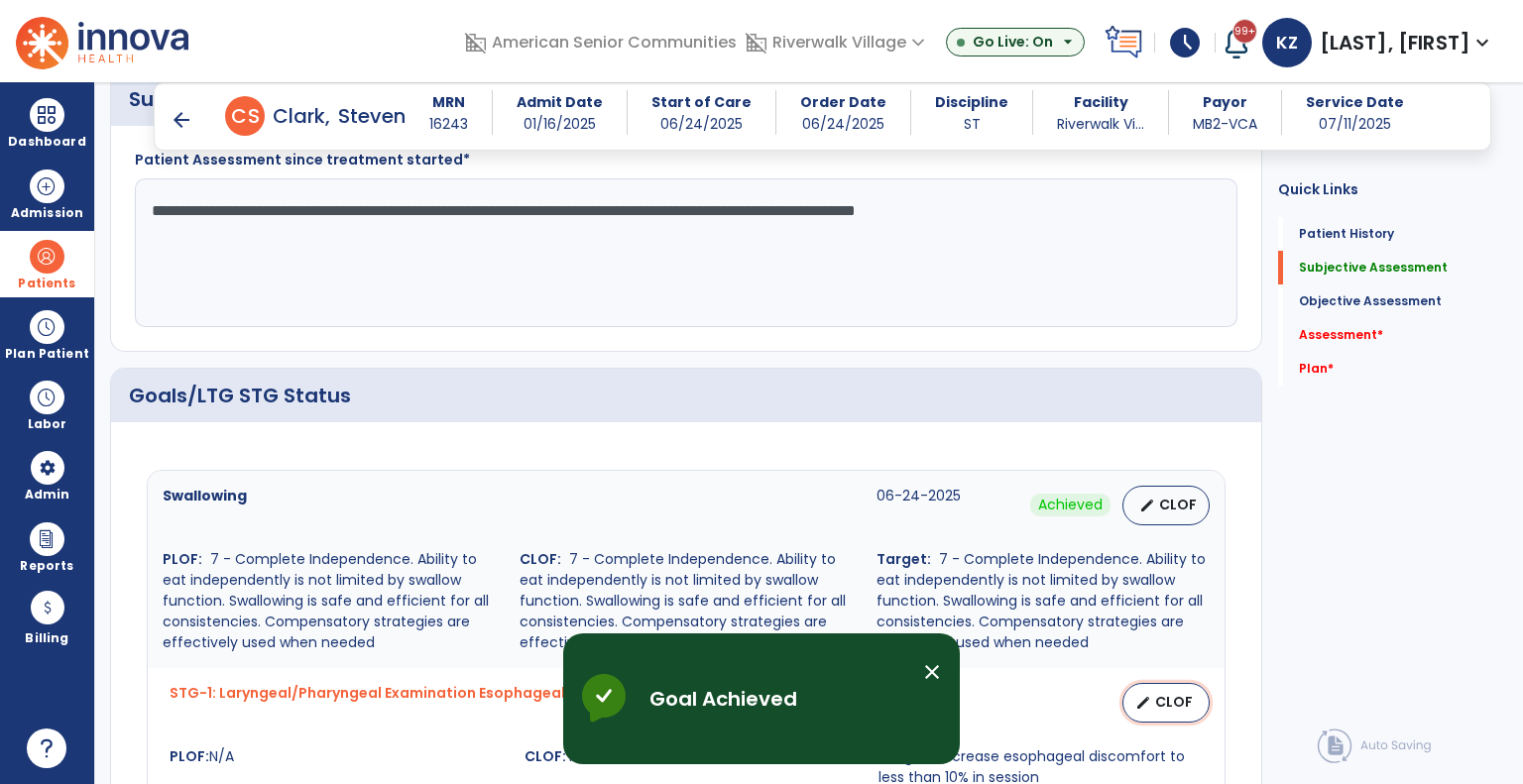 click on "CLOF" at bounding box center [1174, 702] 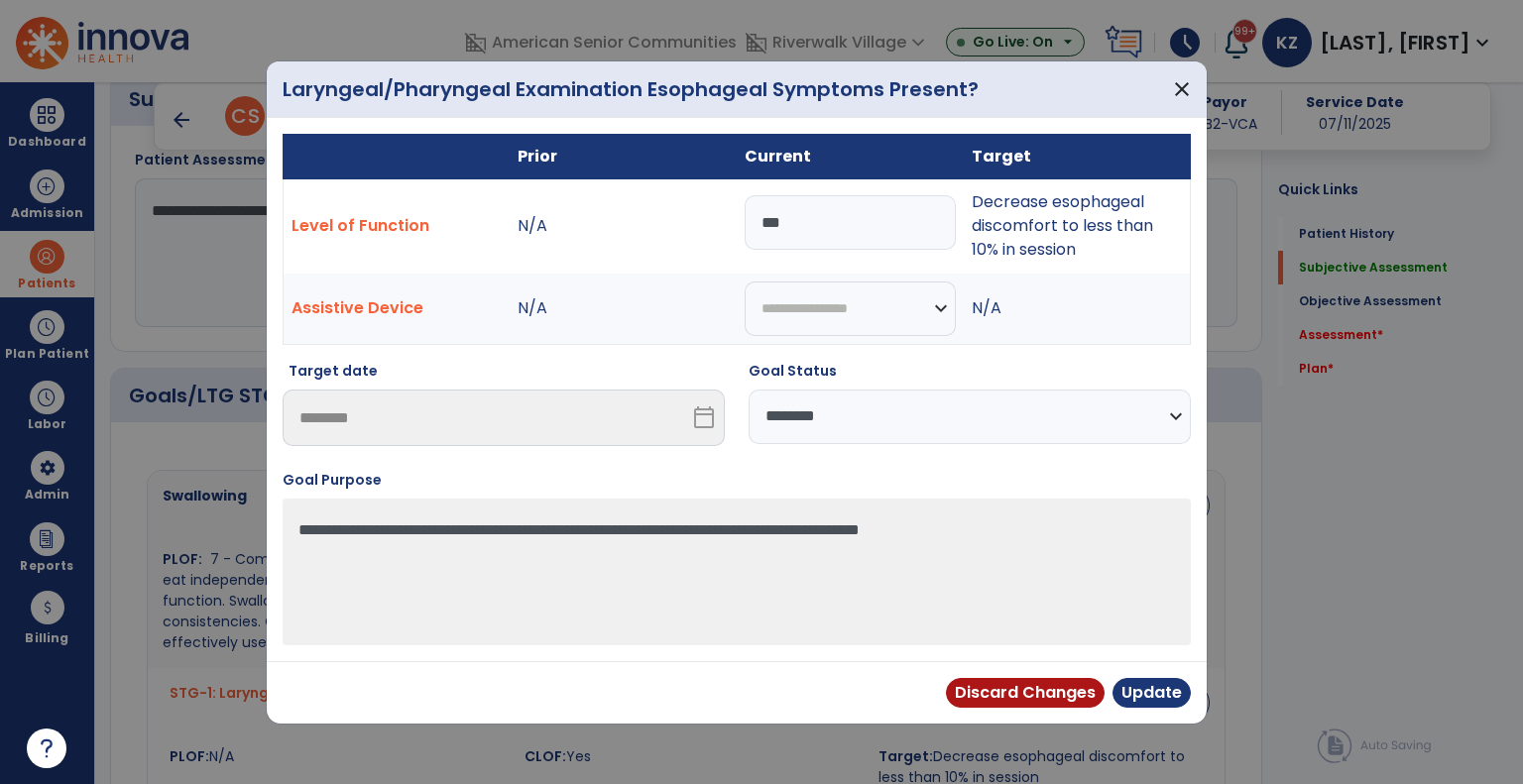 click on "***" at bounding box center (850, 222) 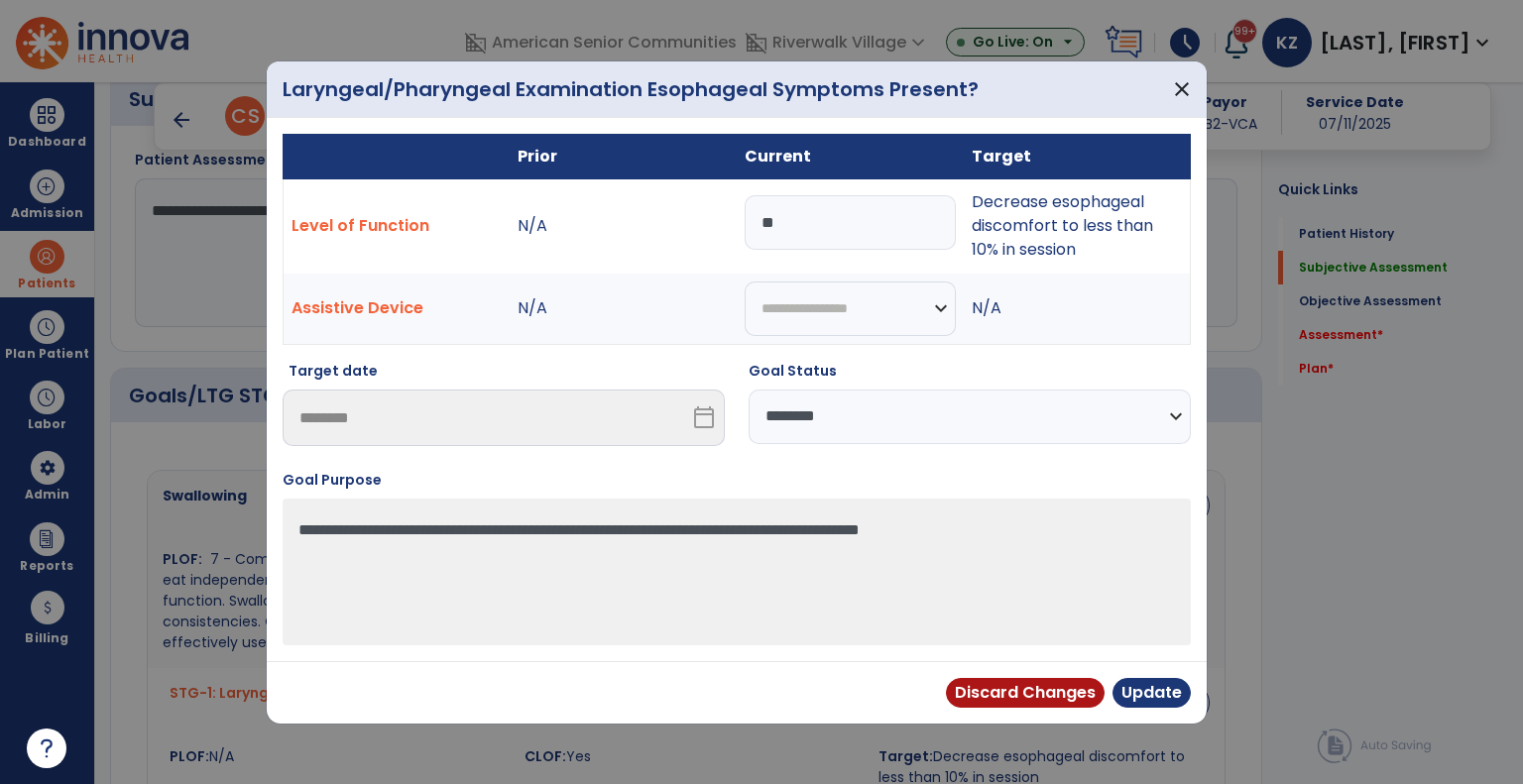 type on "*" 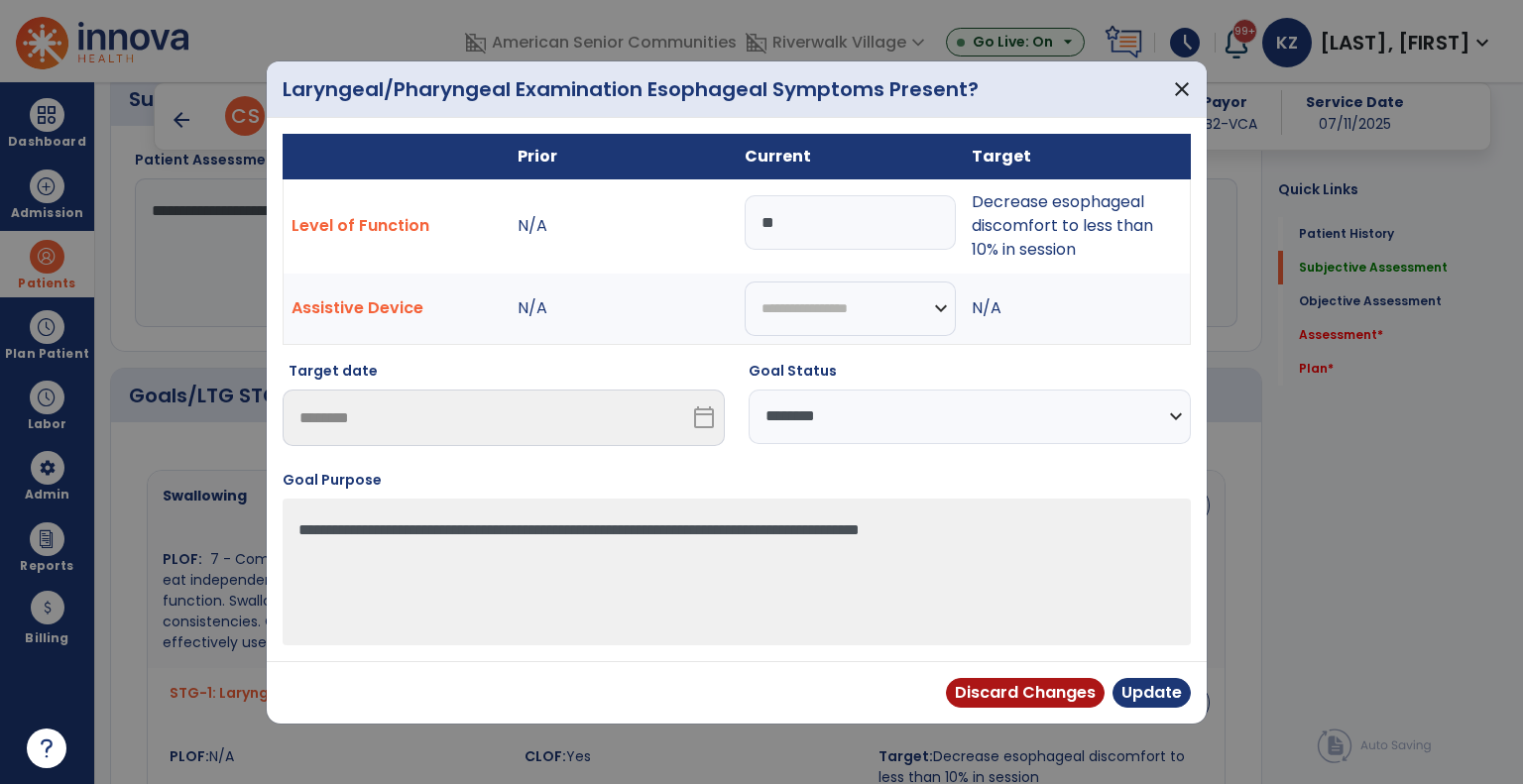 type on "*" 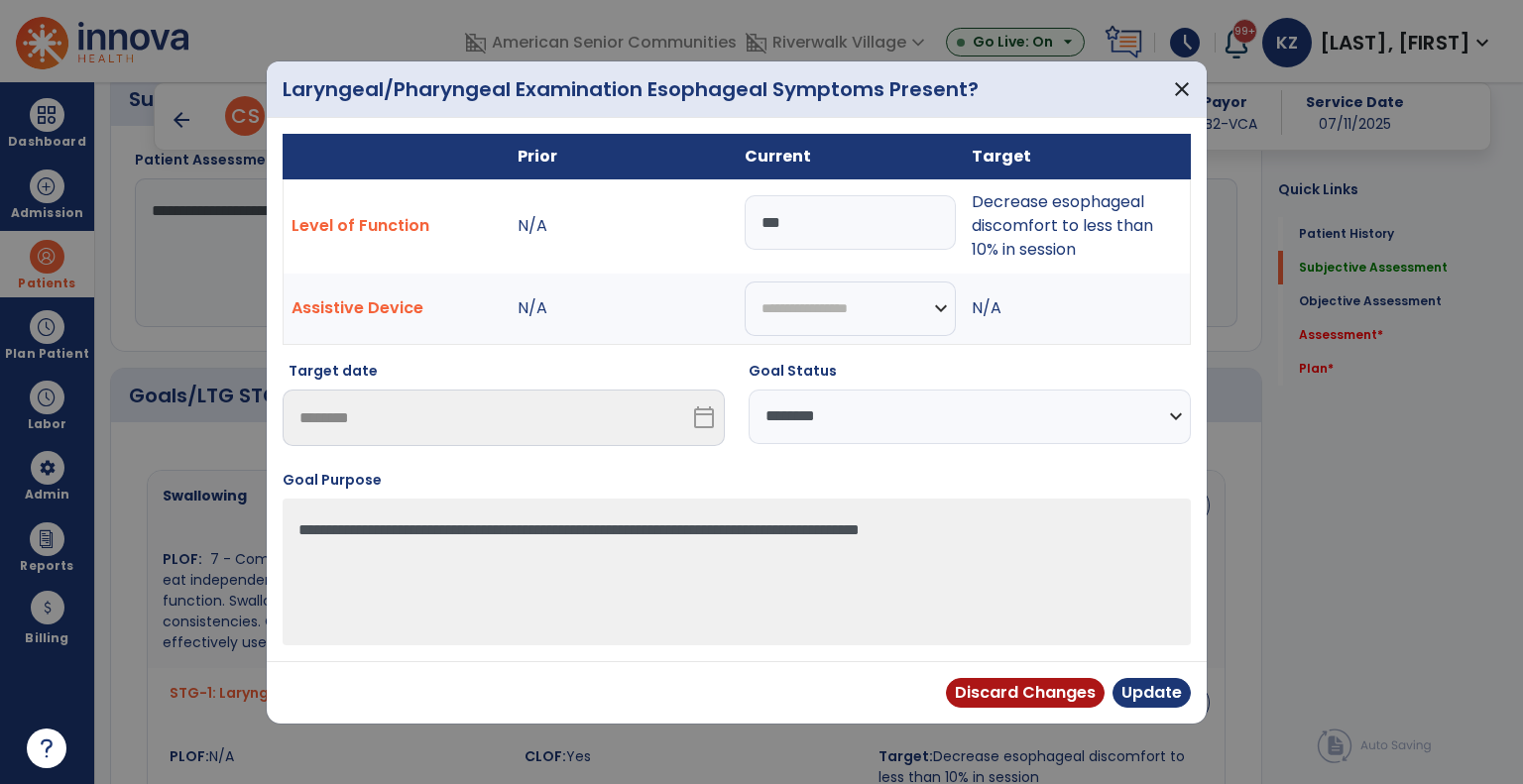 type on "***" 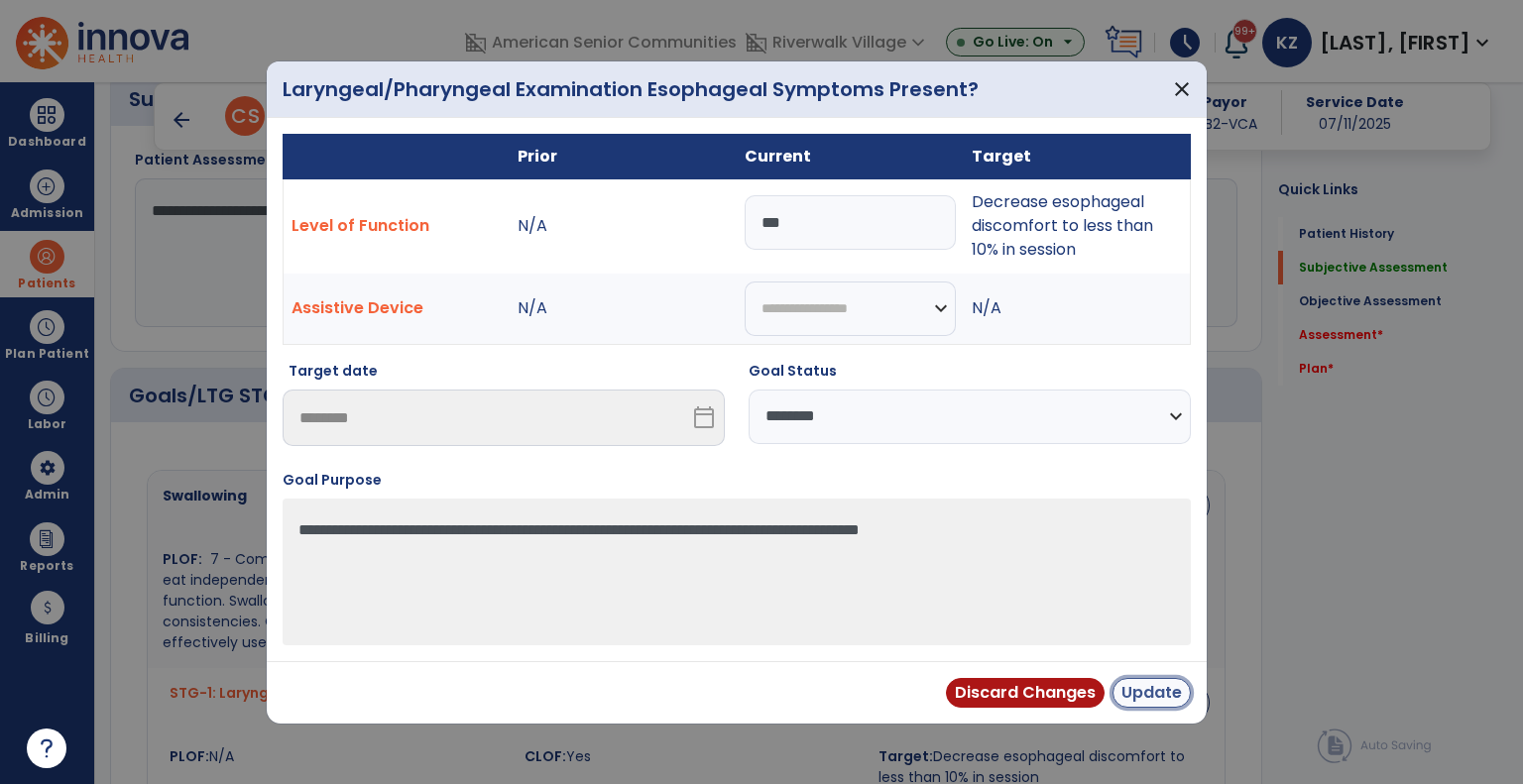 click on "Update" at bounding box center (1151, 693) 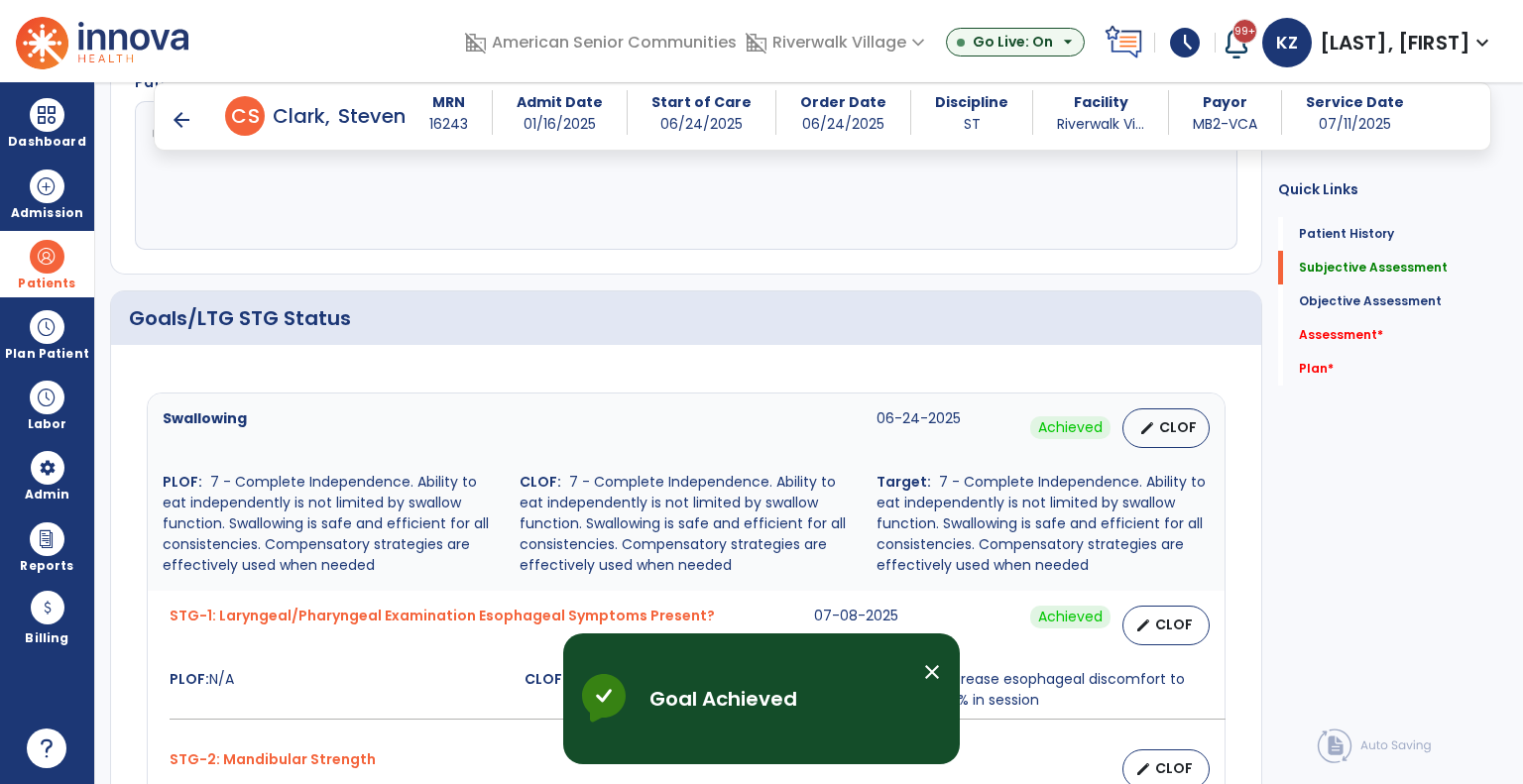 scroll, scrollTop: 991, scrollLeft: 0, axis: vertical 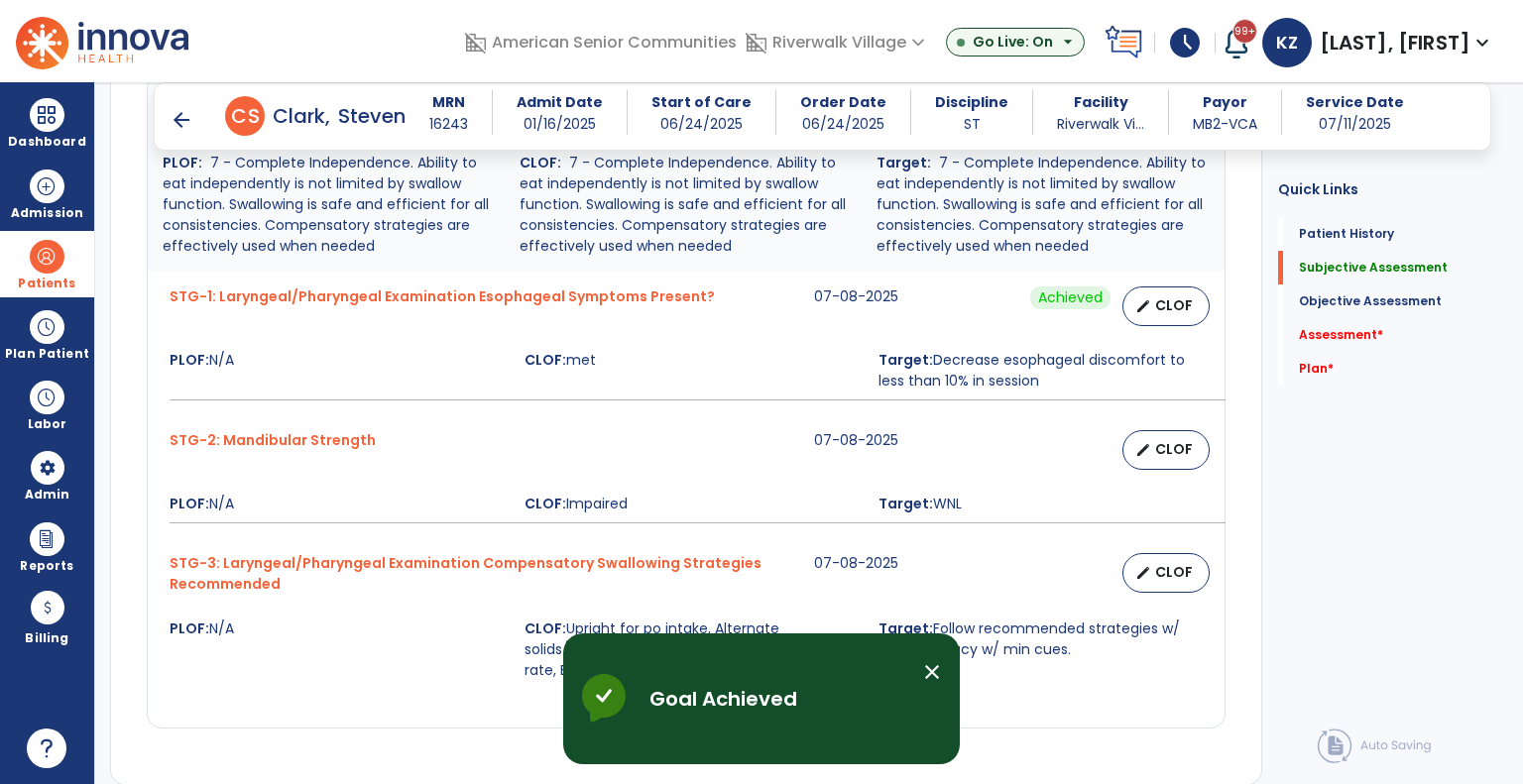 click on "STG-2: Mandibular Strength  07-08-2025   edit   CLOF PLOF:  N/A  CLOF:  Impaired  Target:  WNL" at bounding box center (686, 477) 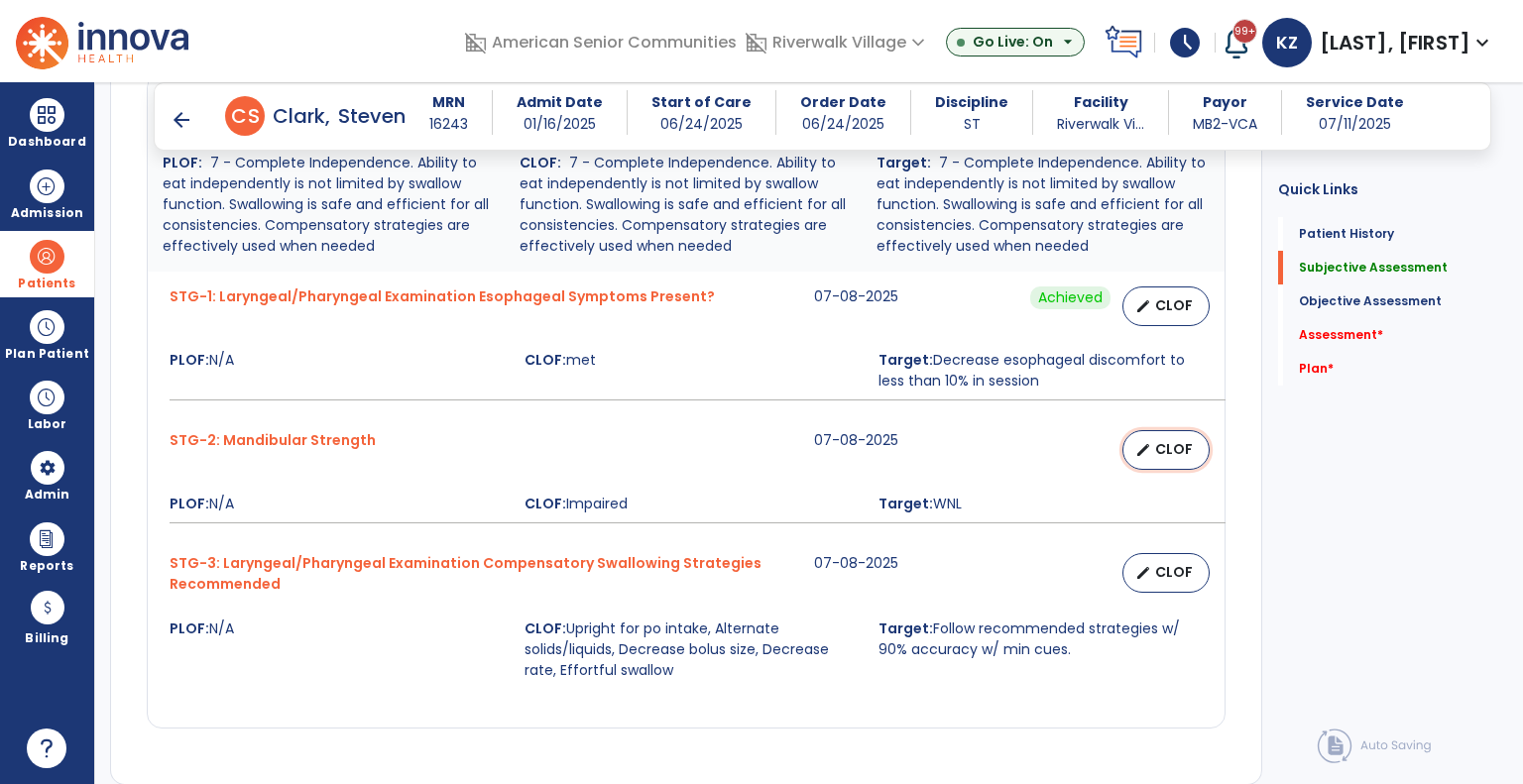 click on "edit" at bounding box center (1143, 450) 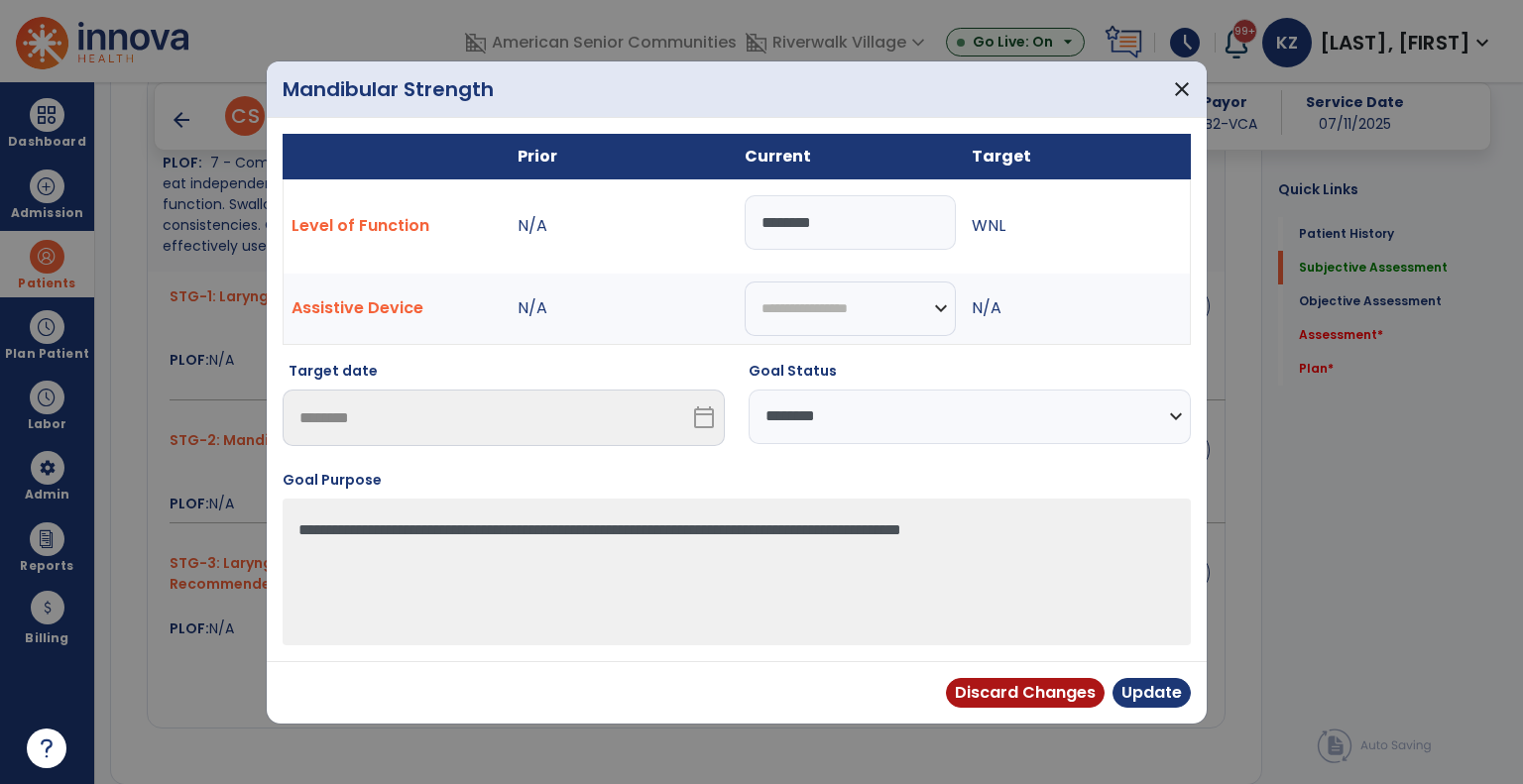 click on "********" at bounding box center [850, 222] 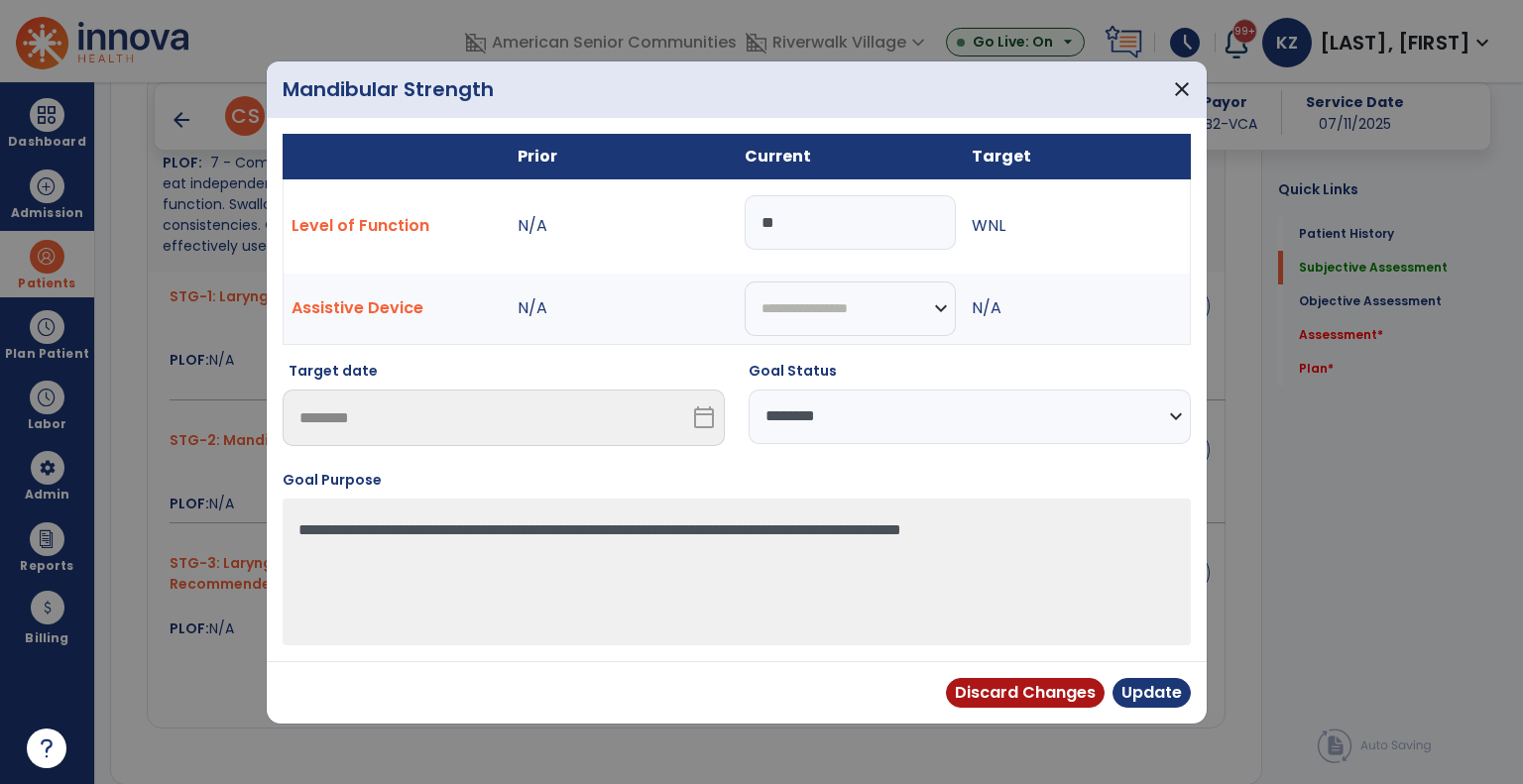 type on "*" 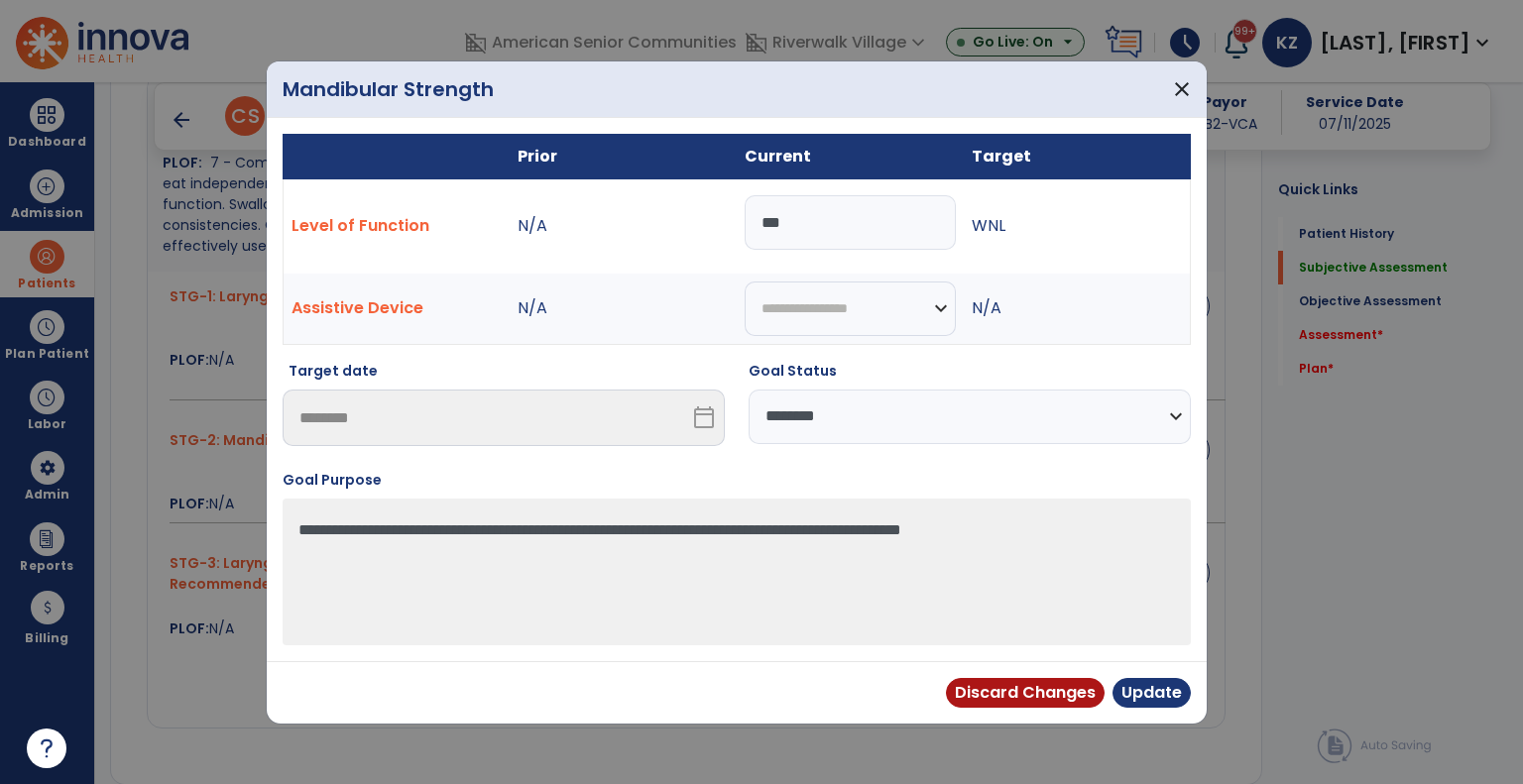 type on "***" 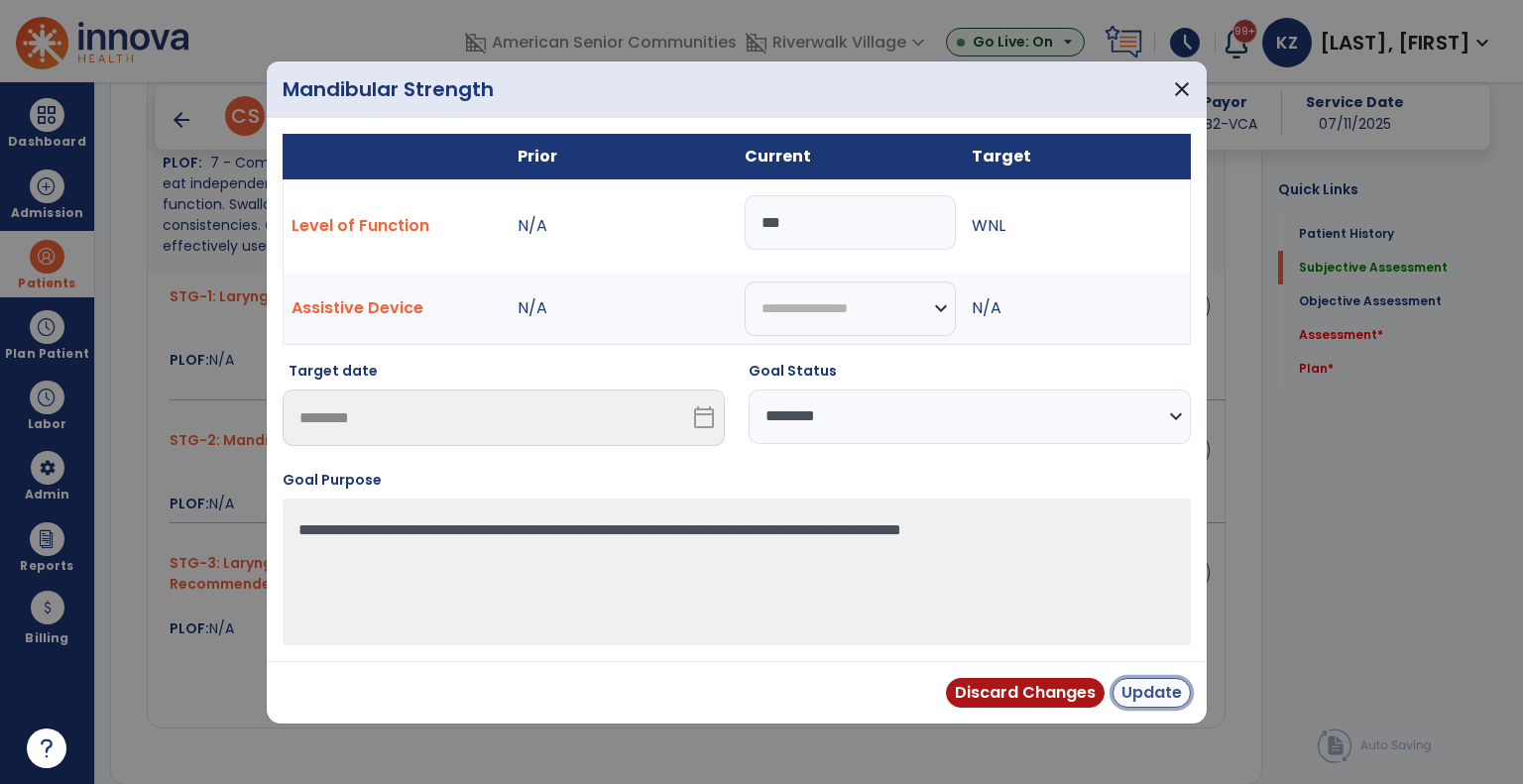 click on "Update" at bounding box center (1151, 693) 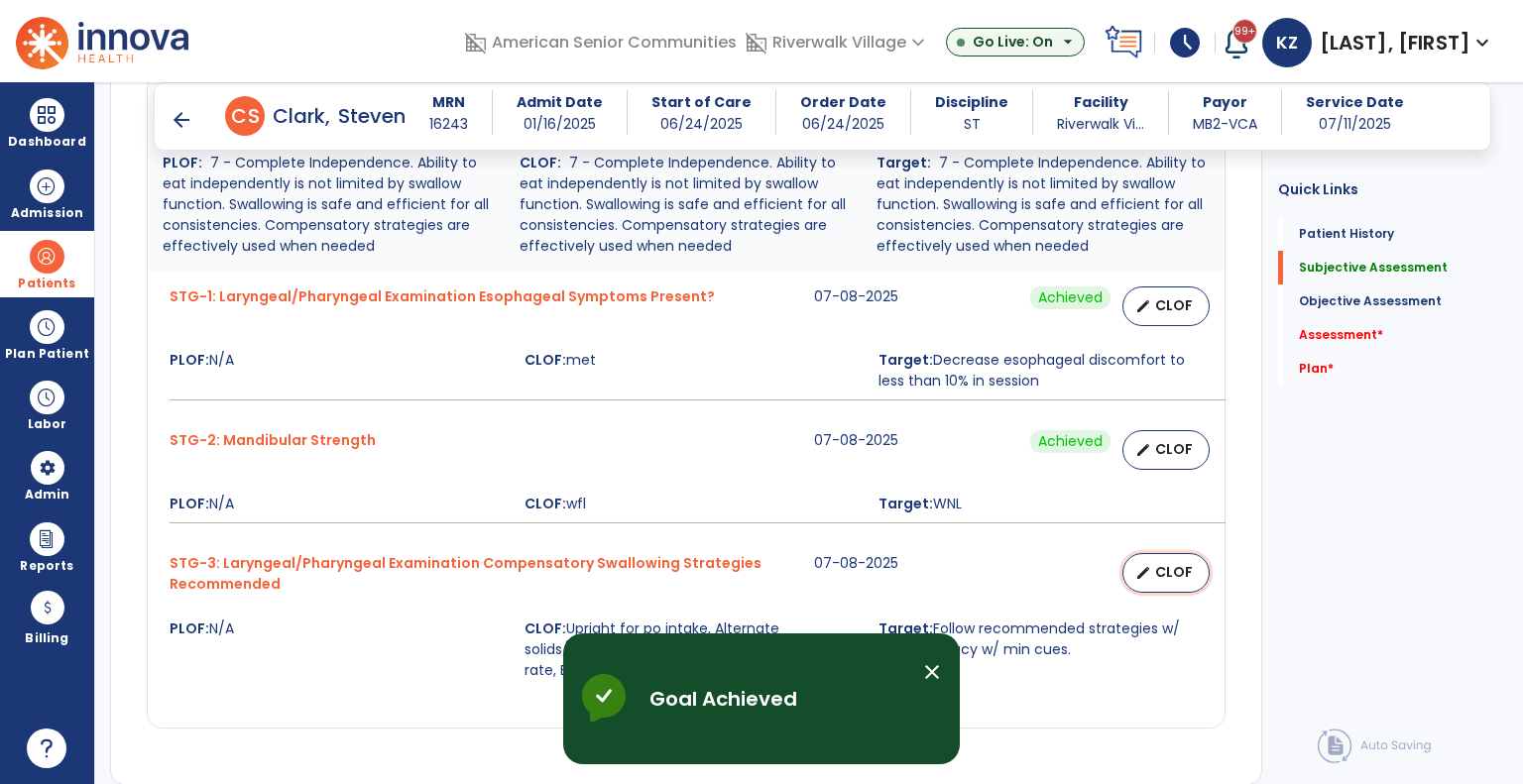 click on "CLOF" at bounding box center [1174, 572] 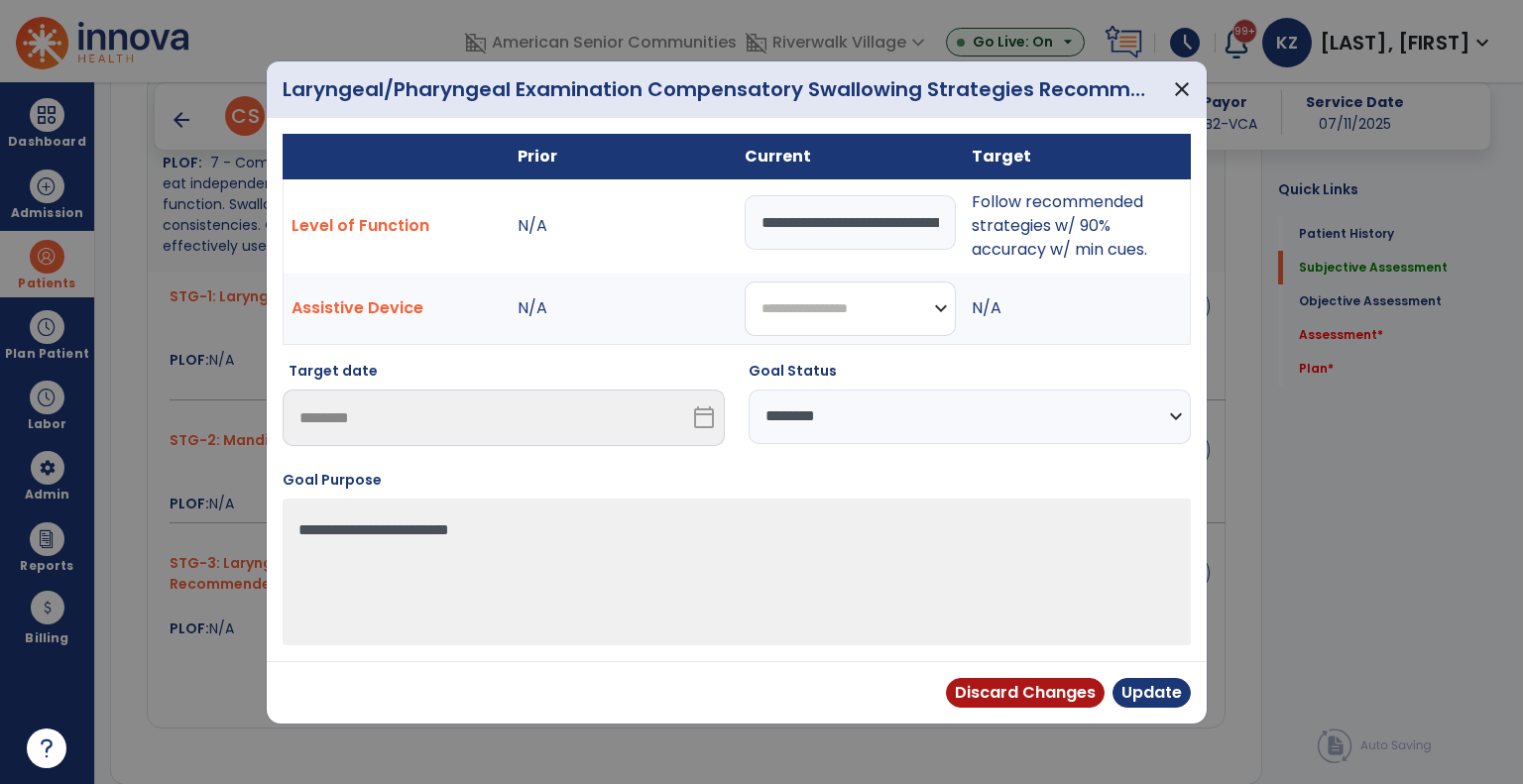 click on "**********" at bounding box center (850, 308) 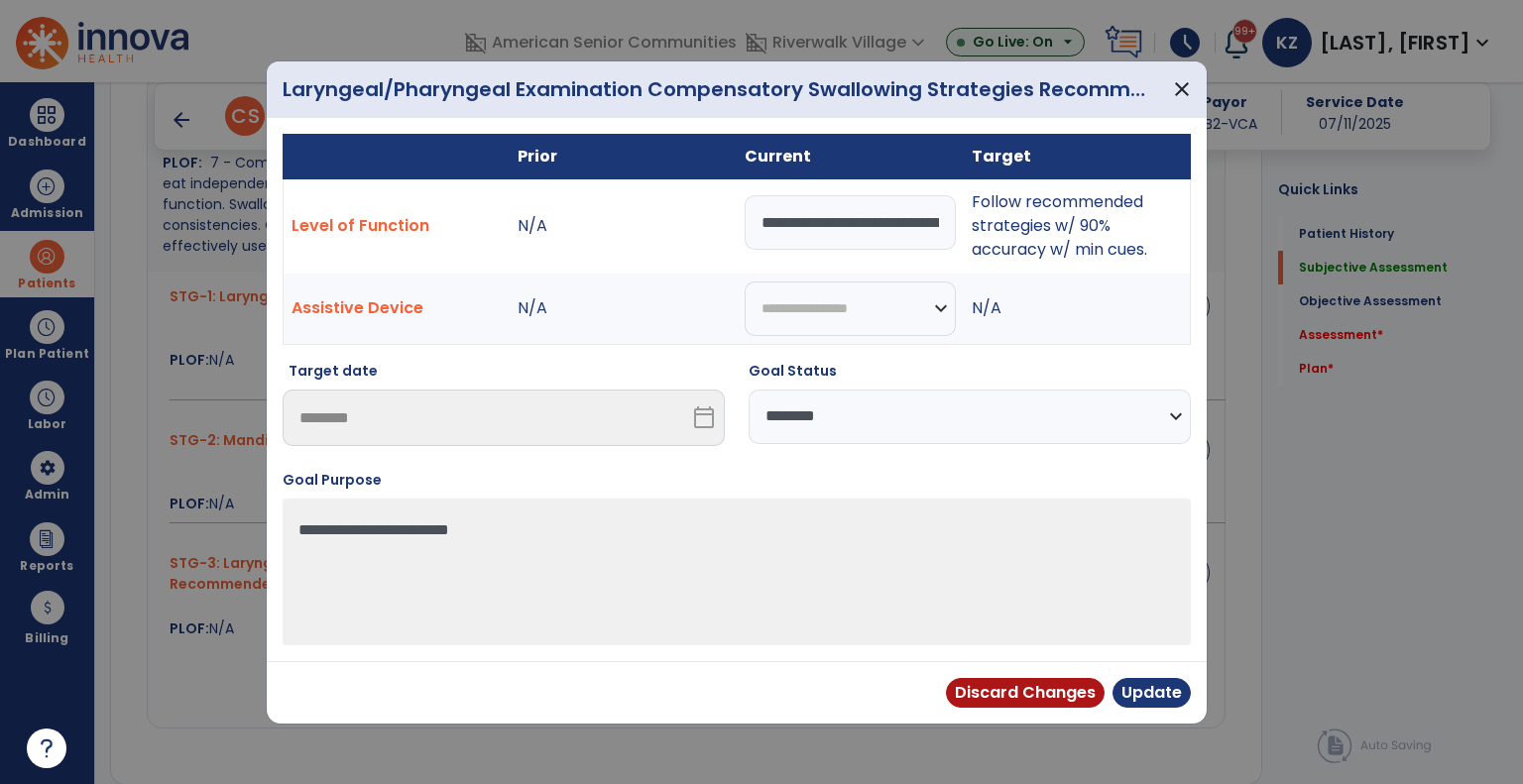 click on "**********" at bounding box center (970, 416) 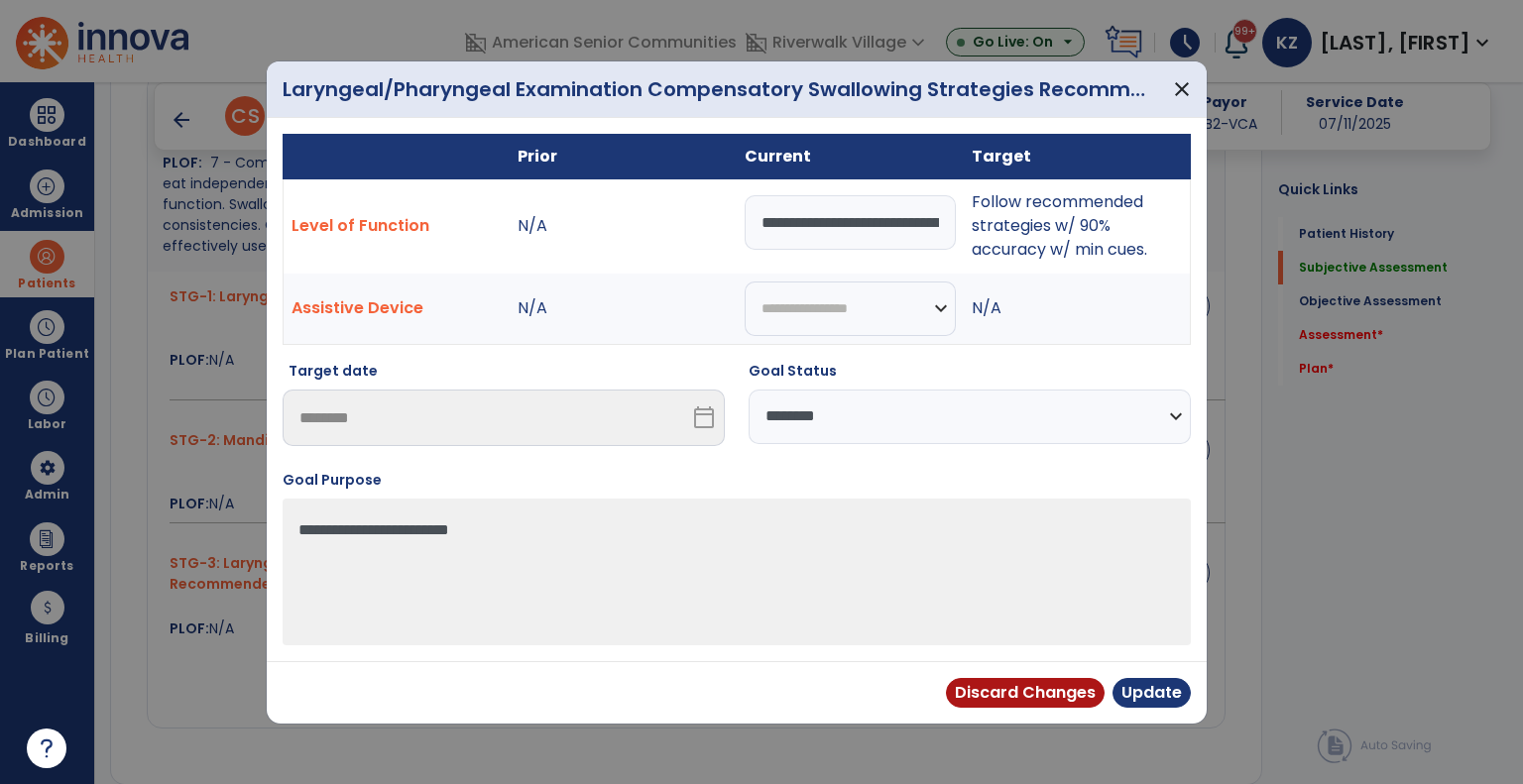 select on "********" 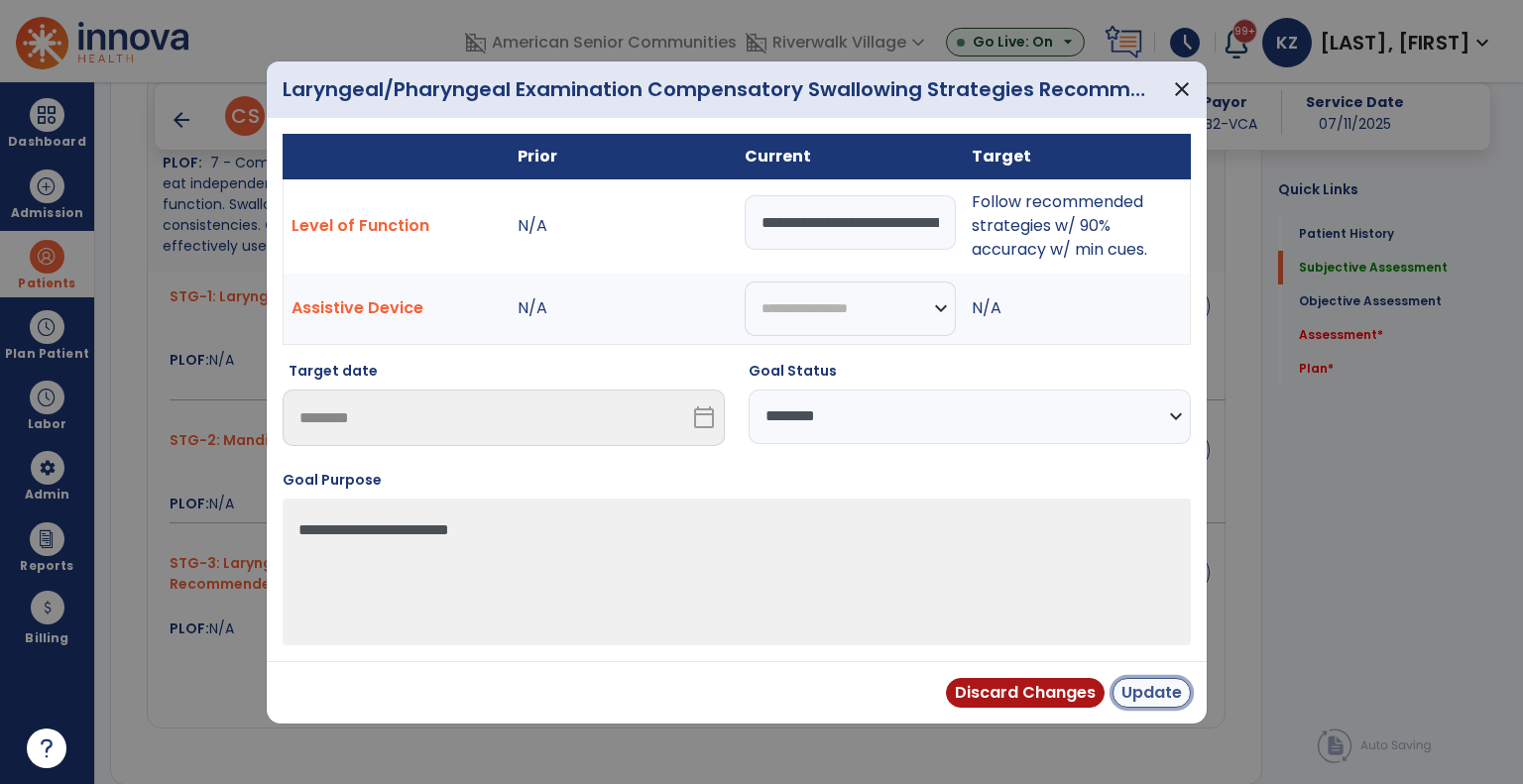 click on "Update" at bounding box center (1151, 693) 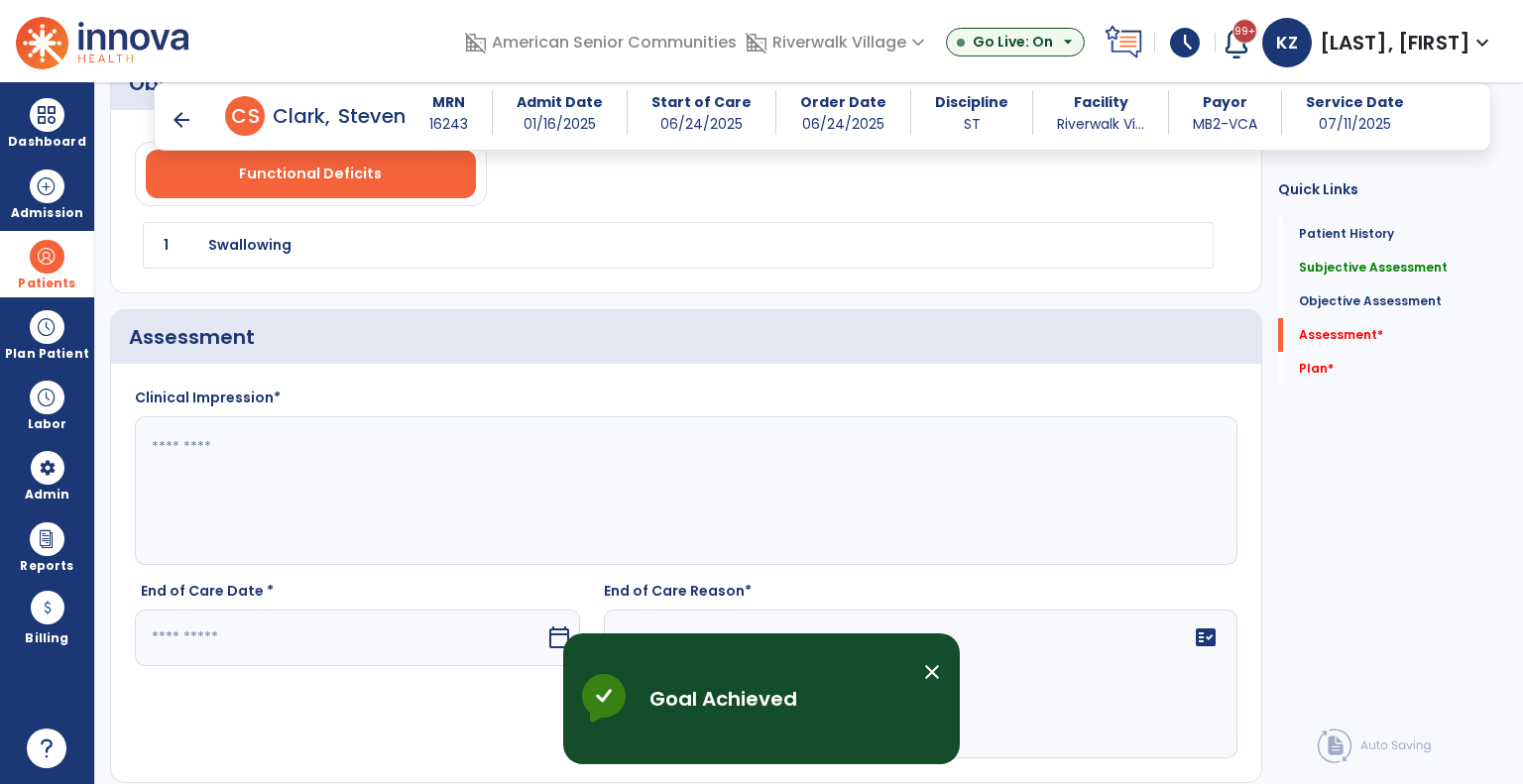 scroll, scrollTop: 1784, scrollLeft: 0, axis: vertical 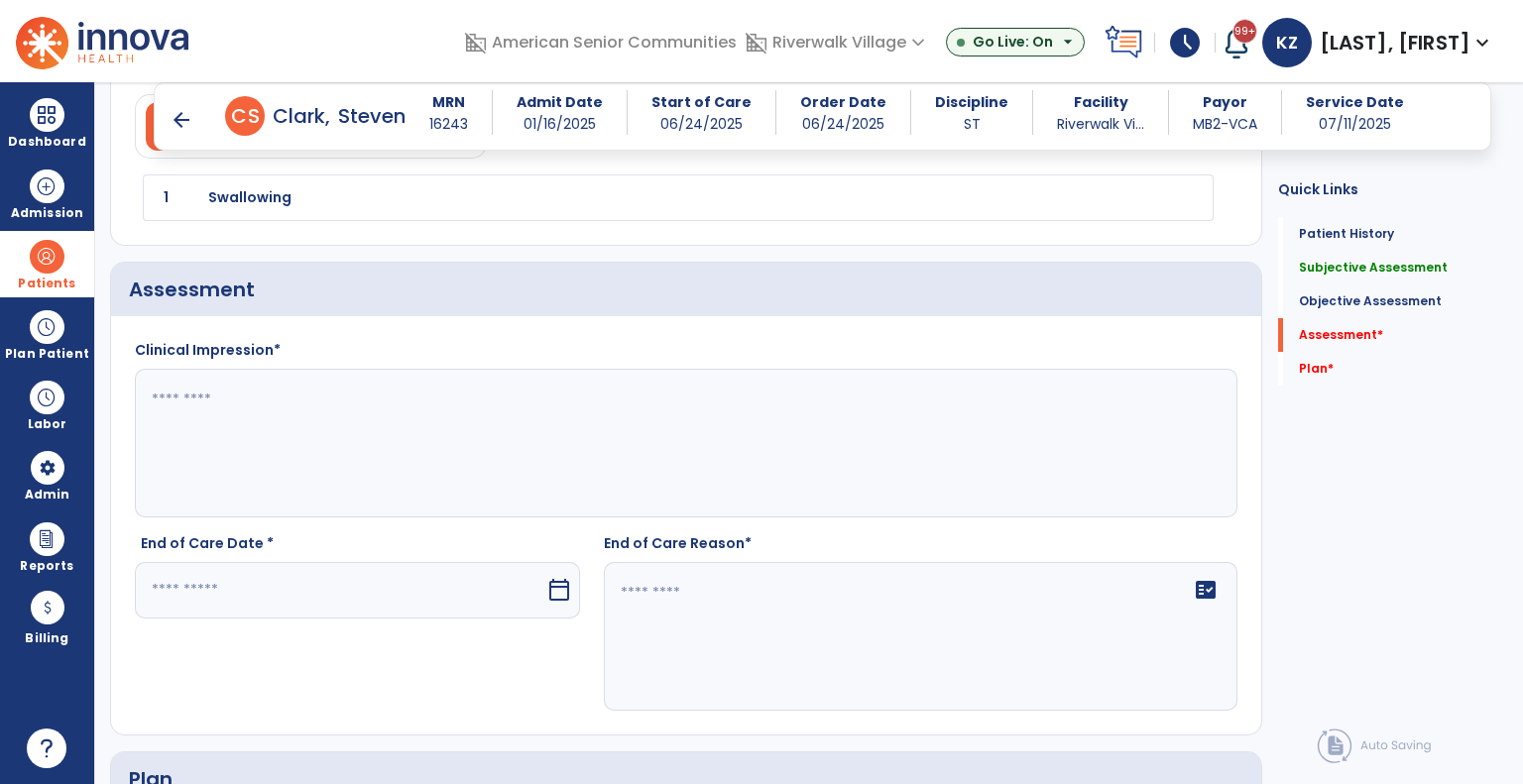 click 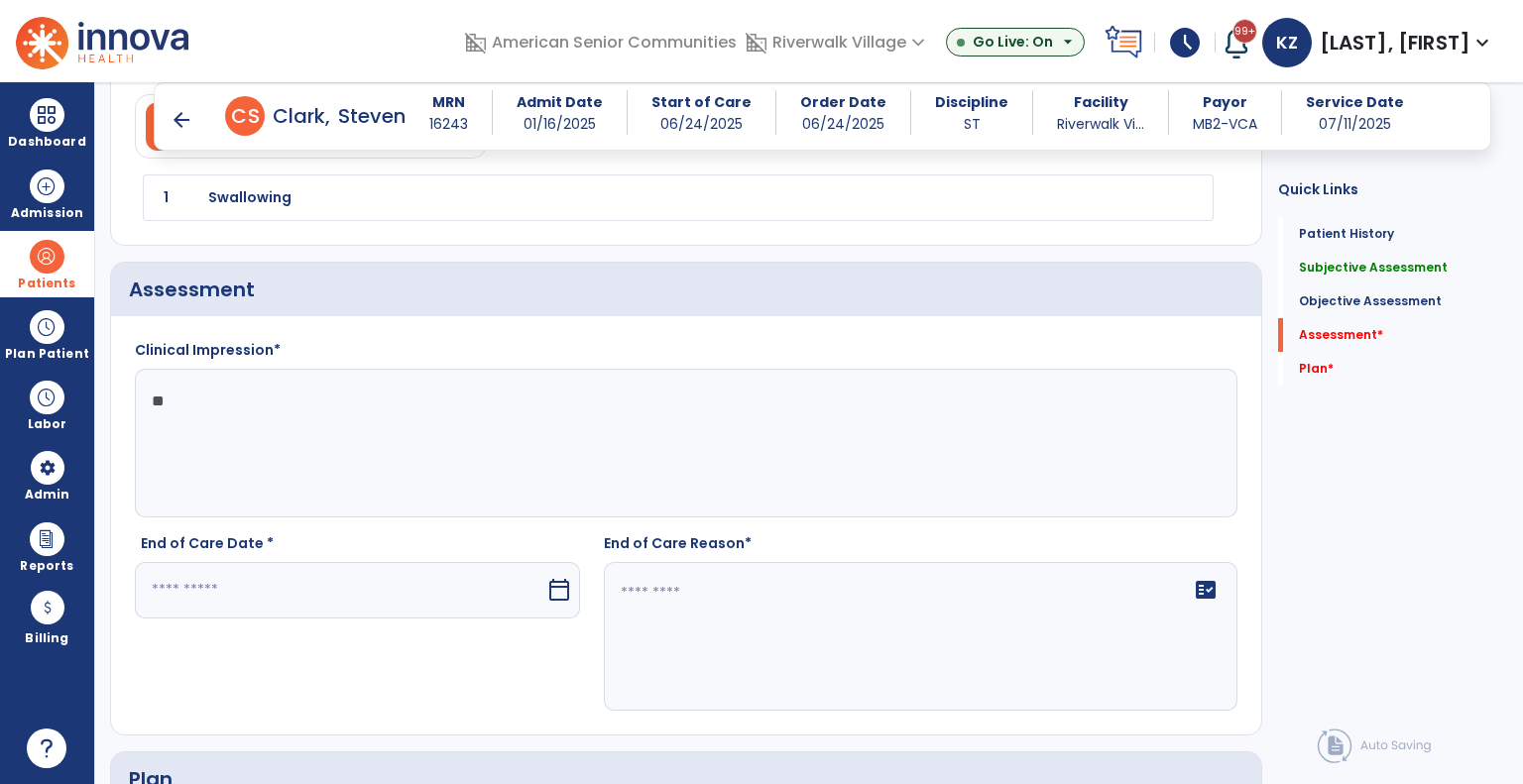 type on "*" 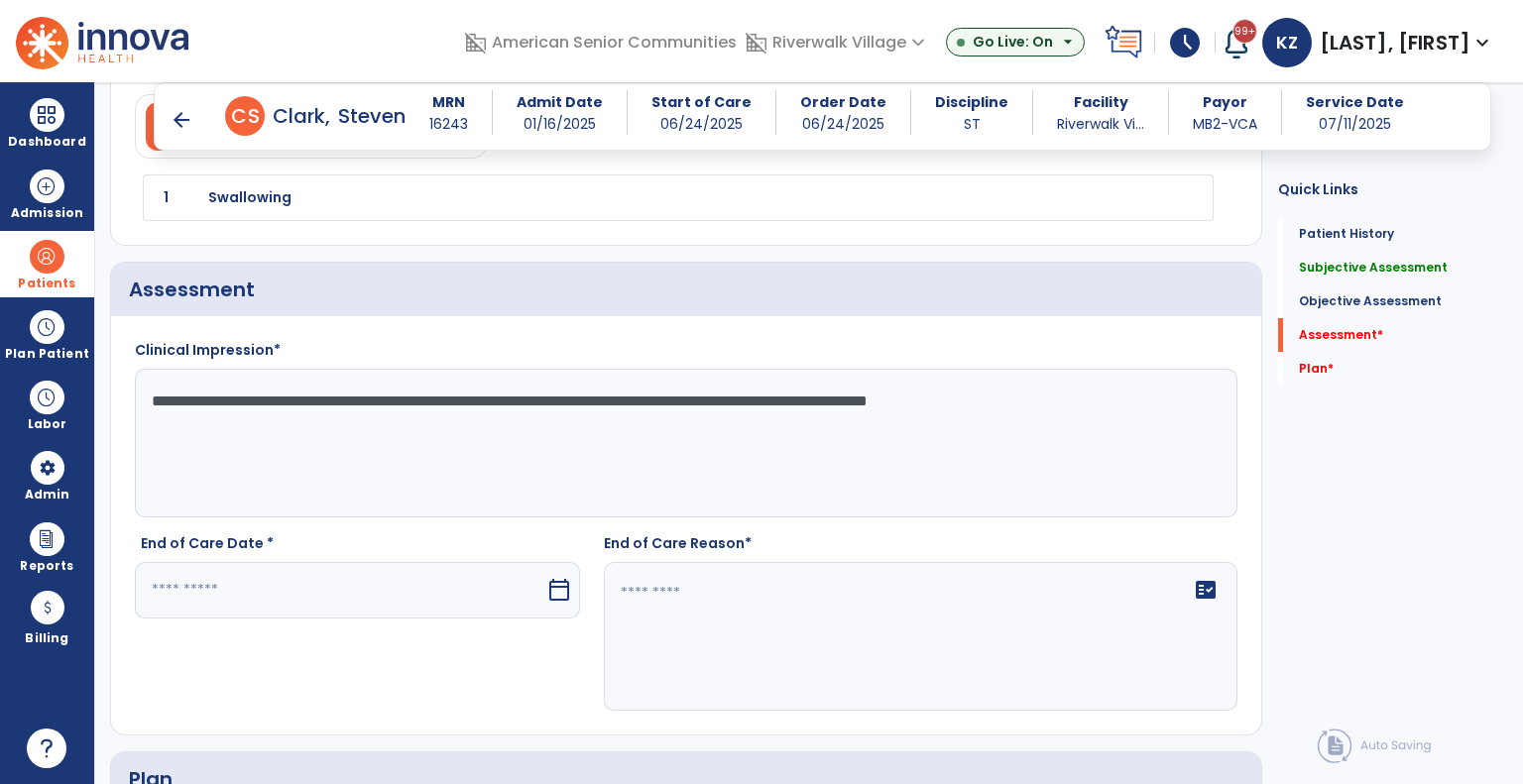 type on "**********" 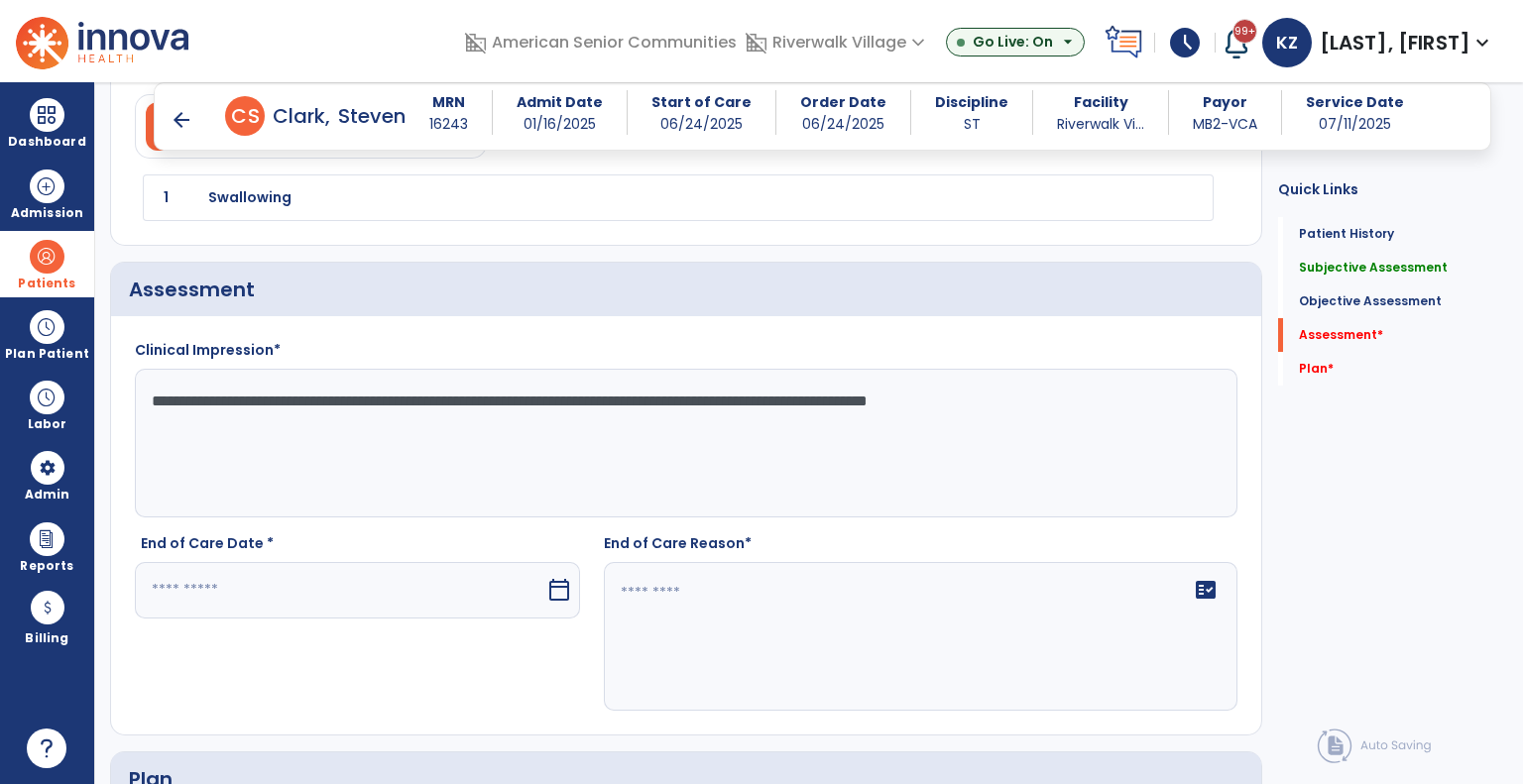 click at bounding box center [340, 590] 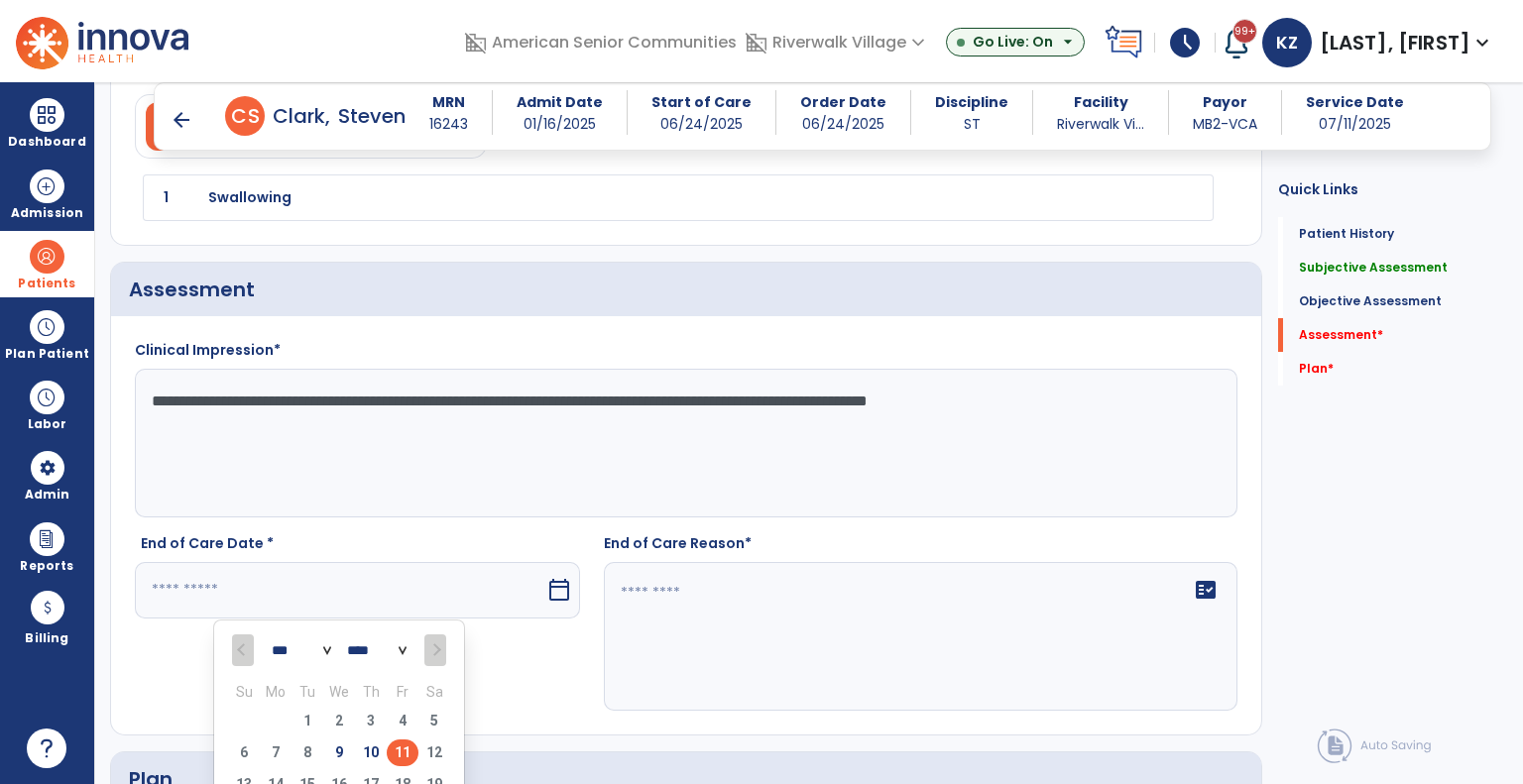 click on "11" at bounding box center [403, 752] 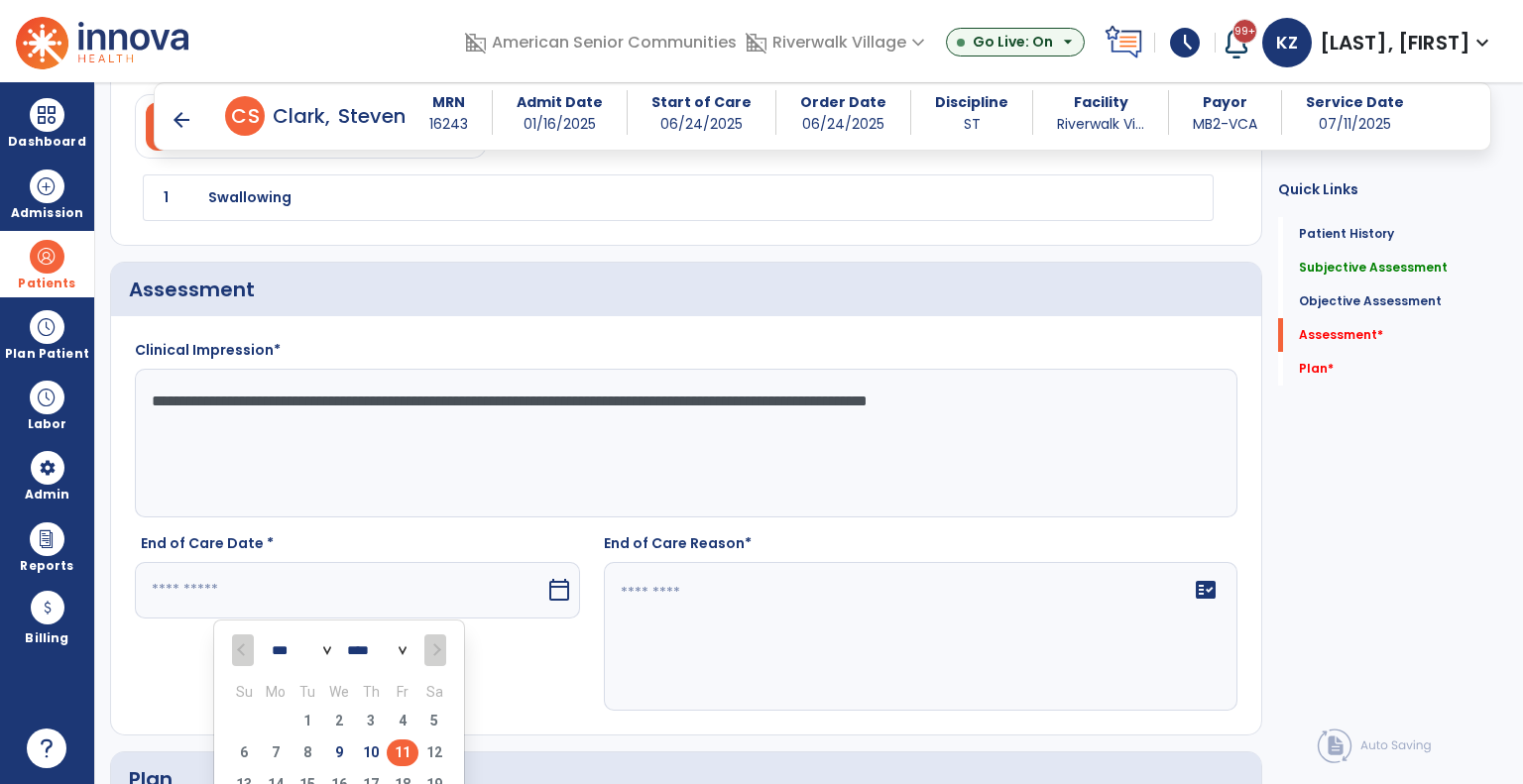 type on "*********" 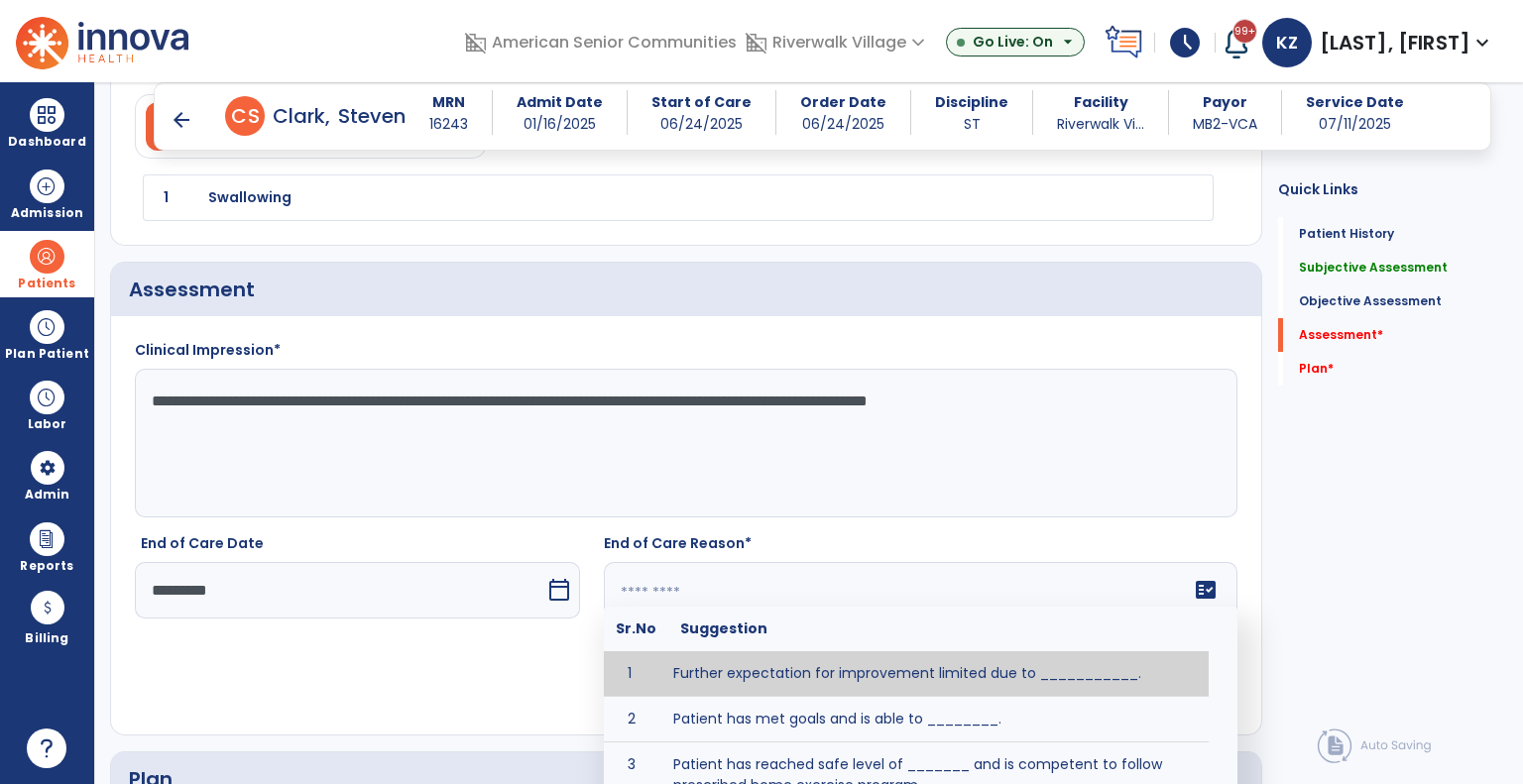 click on "fact_check  Sr.No Suggestion 1 Further expectation for improvement limited due to ___________. 2 Patient has met goals and is able to ________. 3 Patient has reached safe level of _______ and is competent to follow prescribed home exercise program. 4 Patient responded to therapy ____________. 5 Unexpected facility discharge - patient continues to warrant further therapy and will be re-screened upon readmission. 6 Unstable medical condition makes continued services inappropriate at this time." 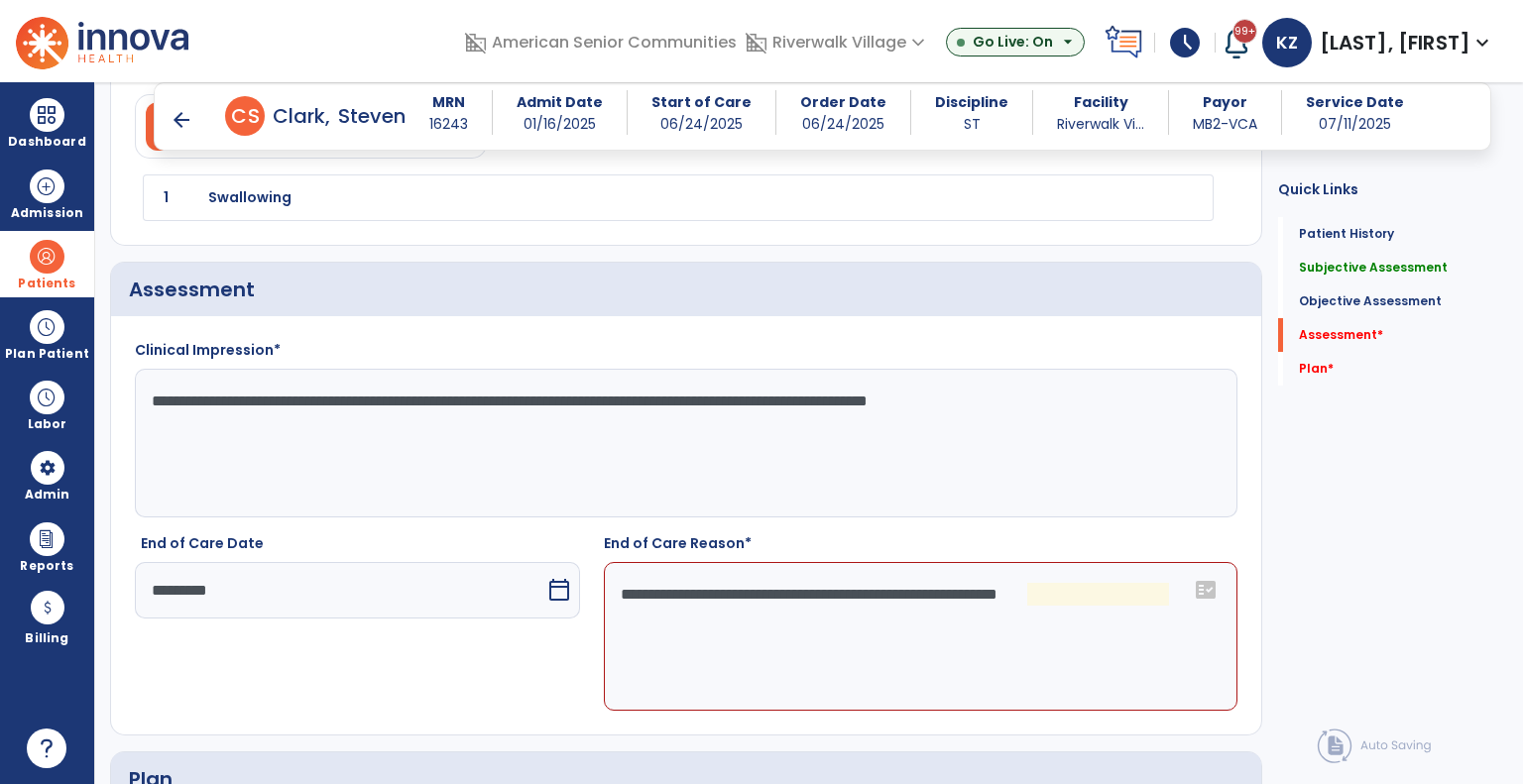 click on "**********" 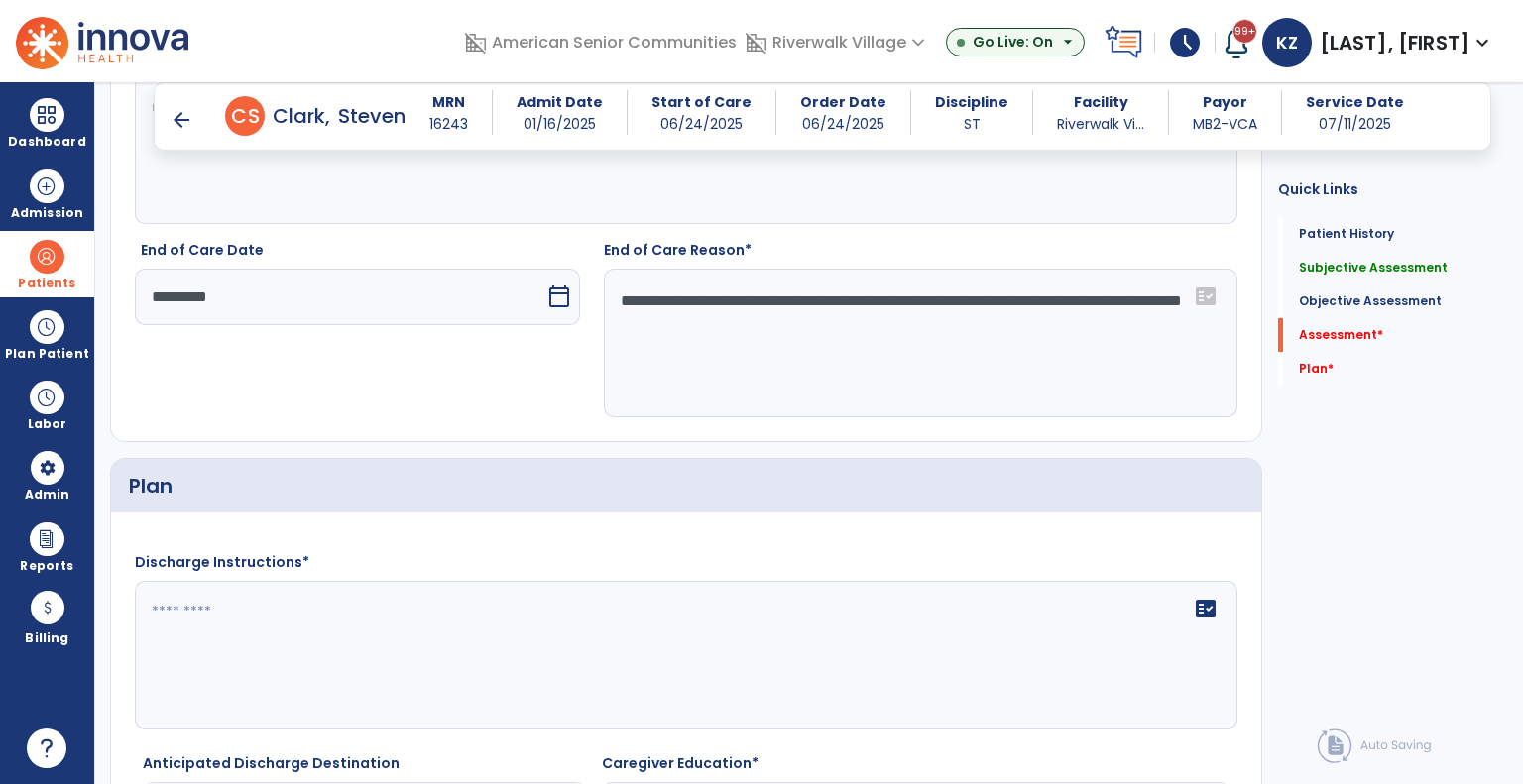 scroll, scrollTop: 2081, scrollLeft: 0, axis: vertical 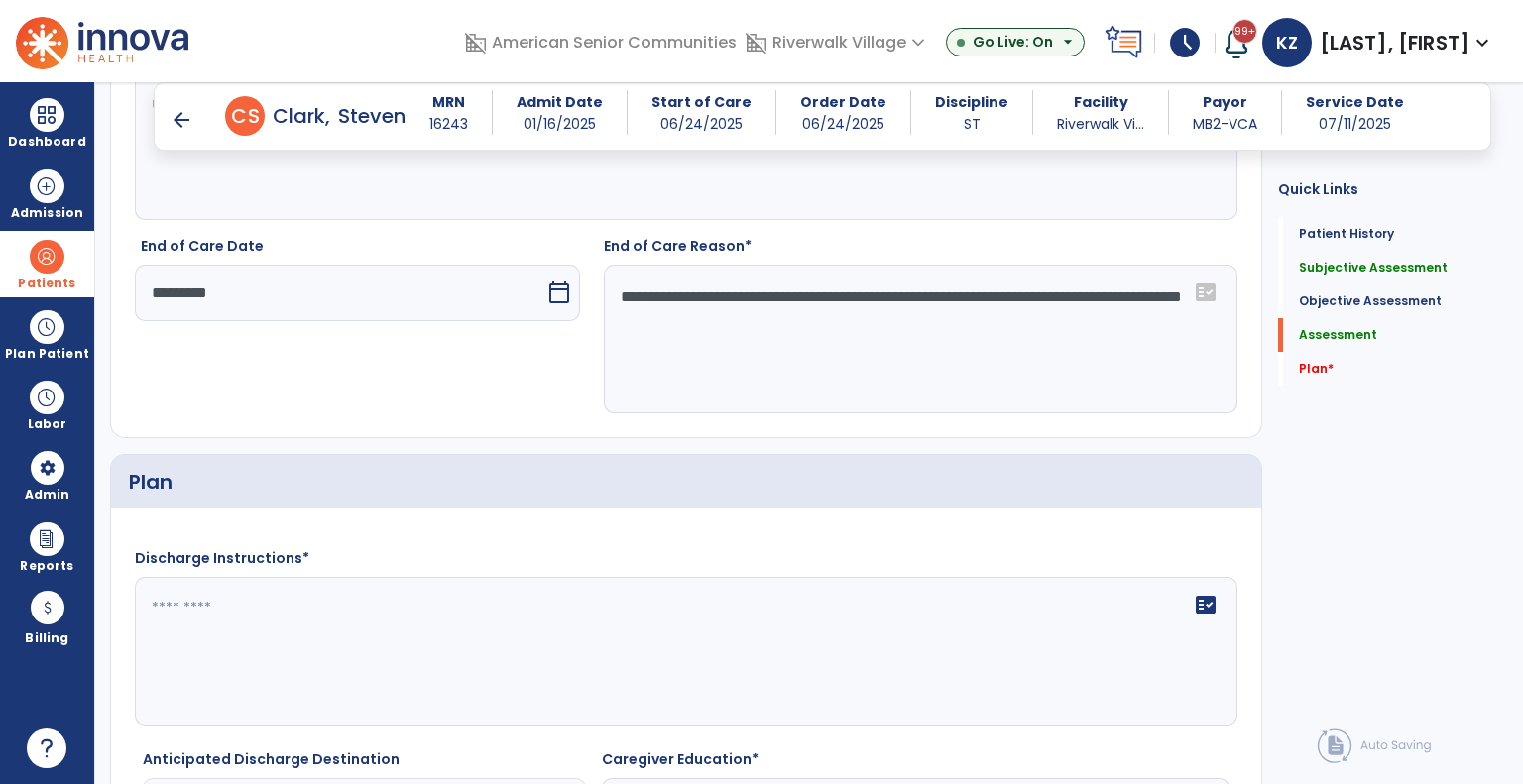type on "**********" 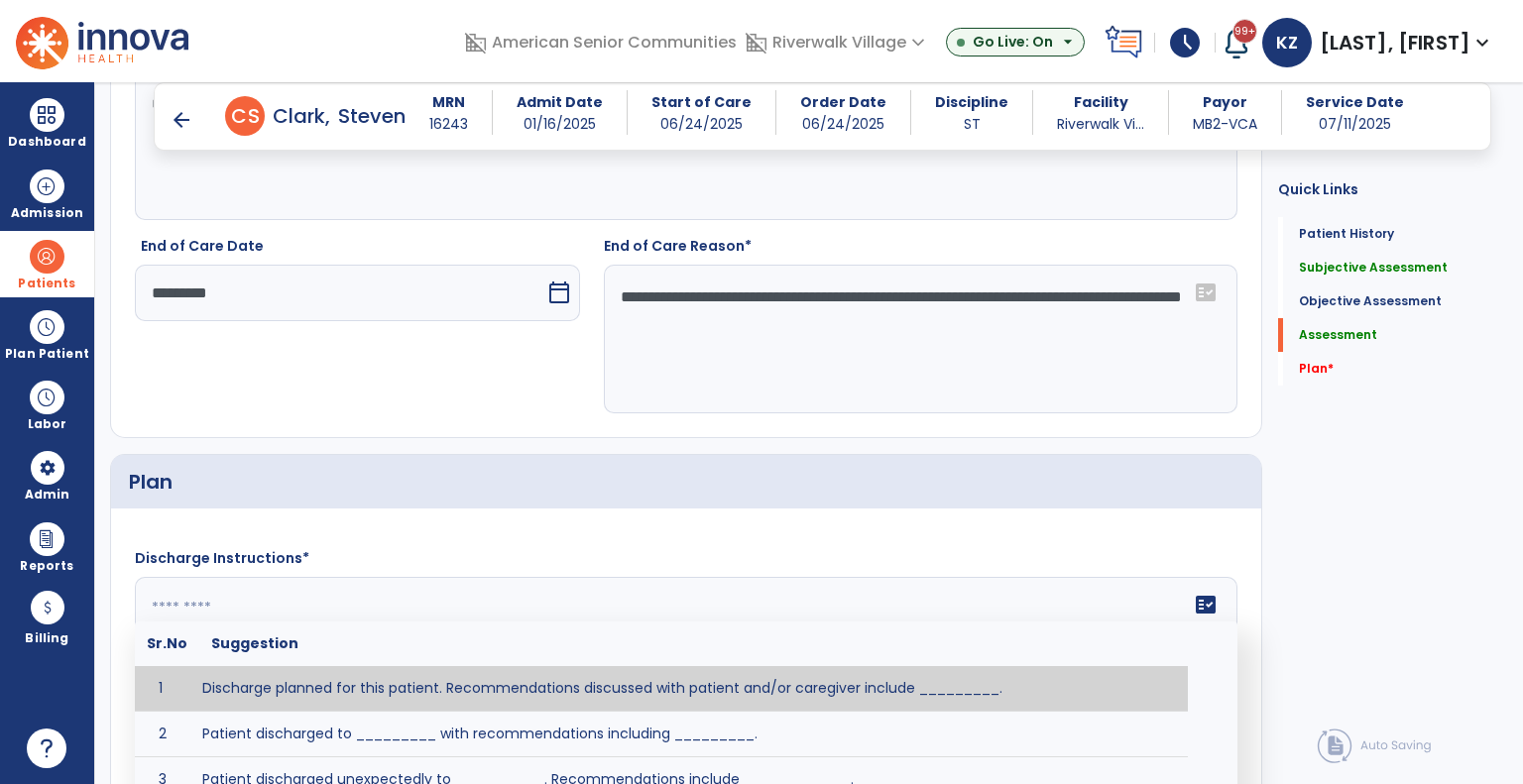 click on "fact_check  Sr.No Suggestion 1 Discharge planned for this patient. Recommendations discussed with patient and/or caregiver include _________. 2 Patient discharged to _________ with recommendations including _________. 3 Patient discharged unexpectedly to __________. Recommendations include ____________." 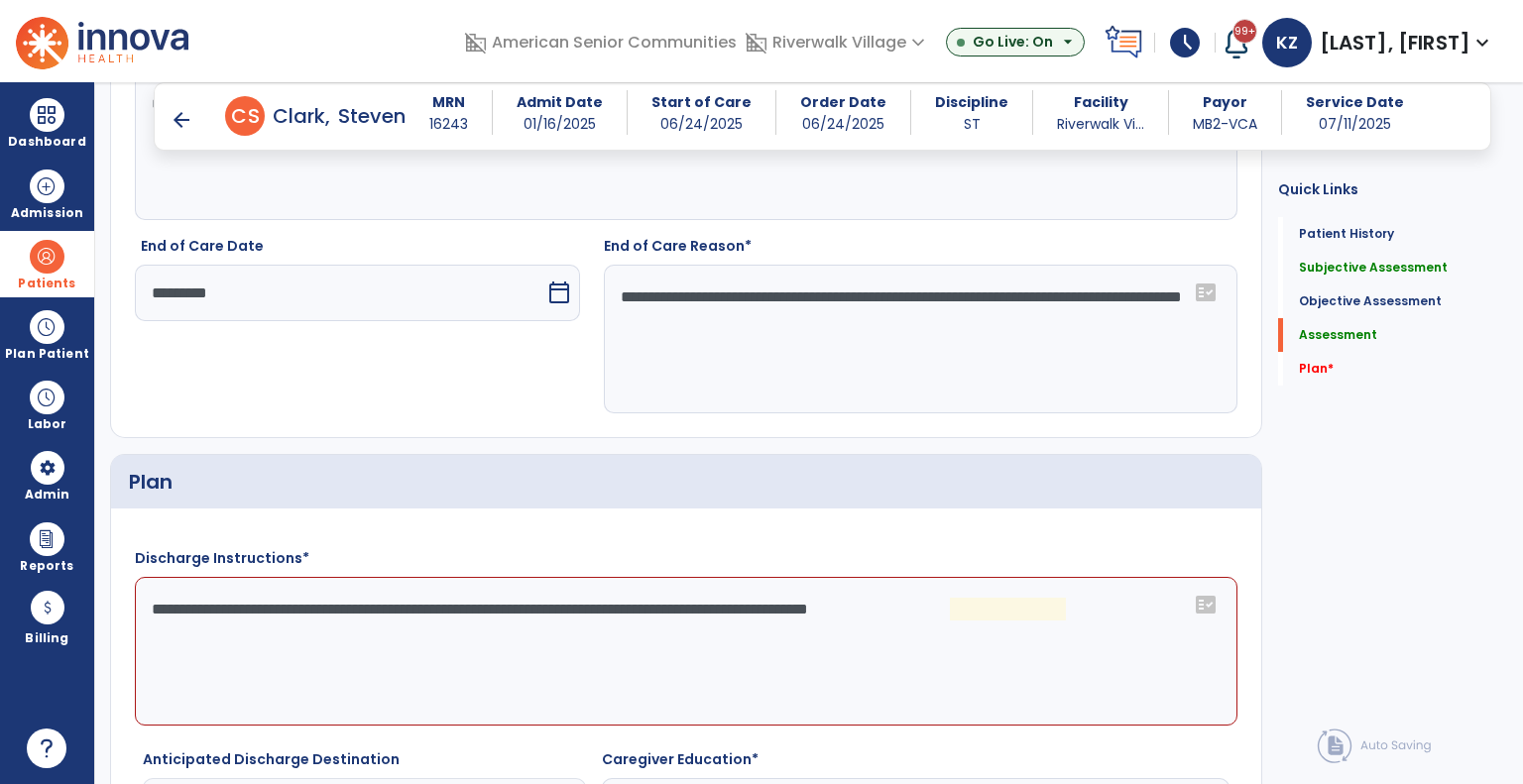 click on "**********" 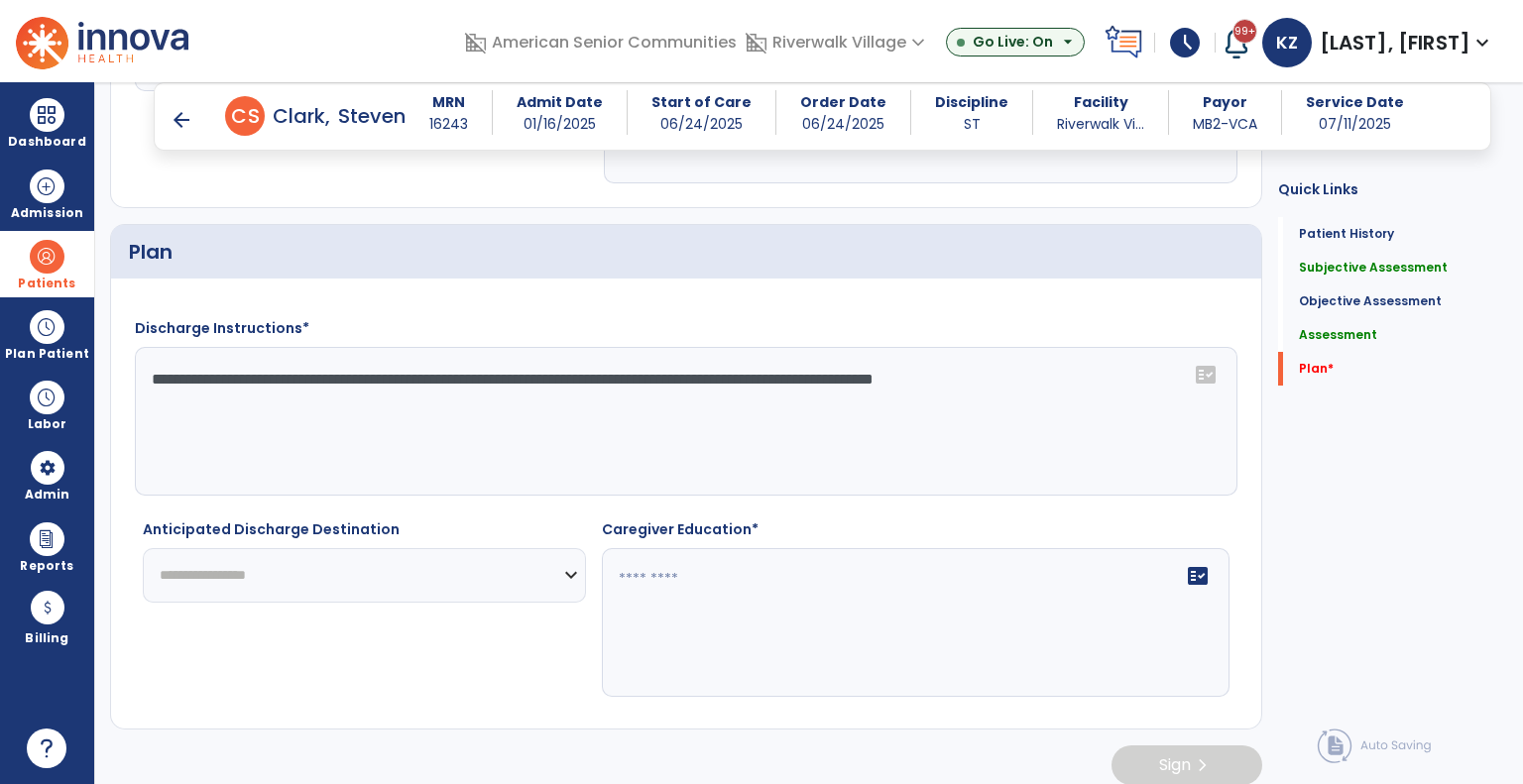 scroll, scrollTop: 2321, scrollLeft: 0, axis: vertical 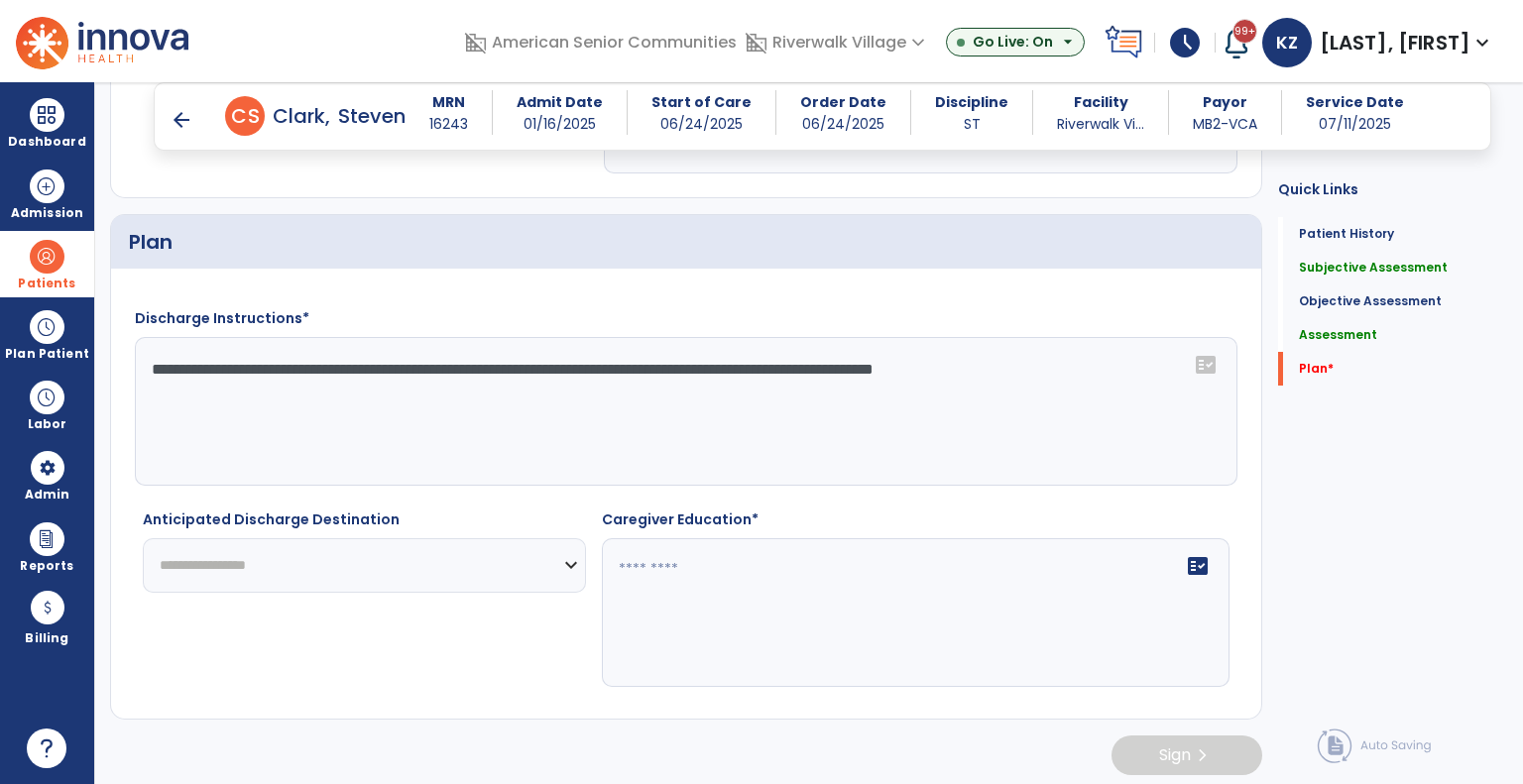 type on "**********" 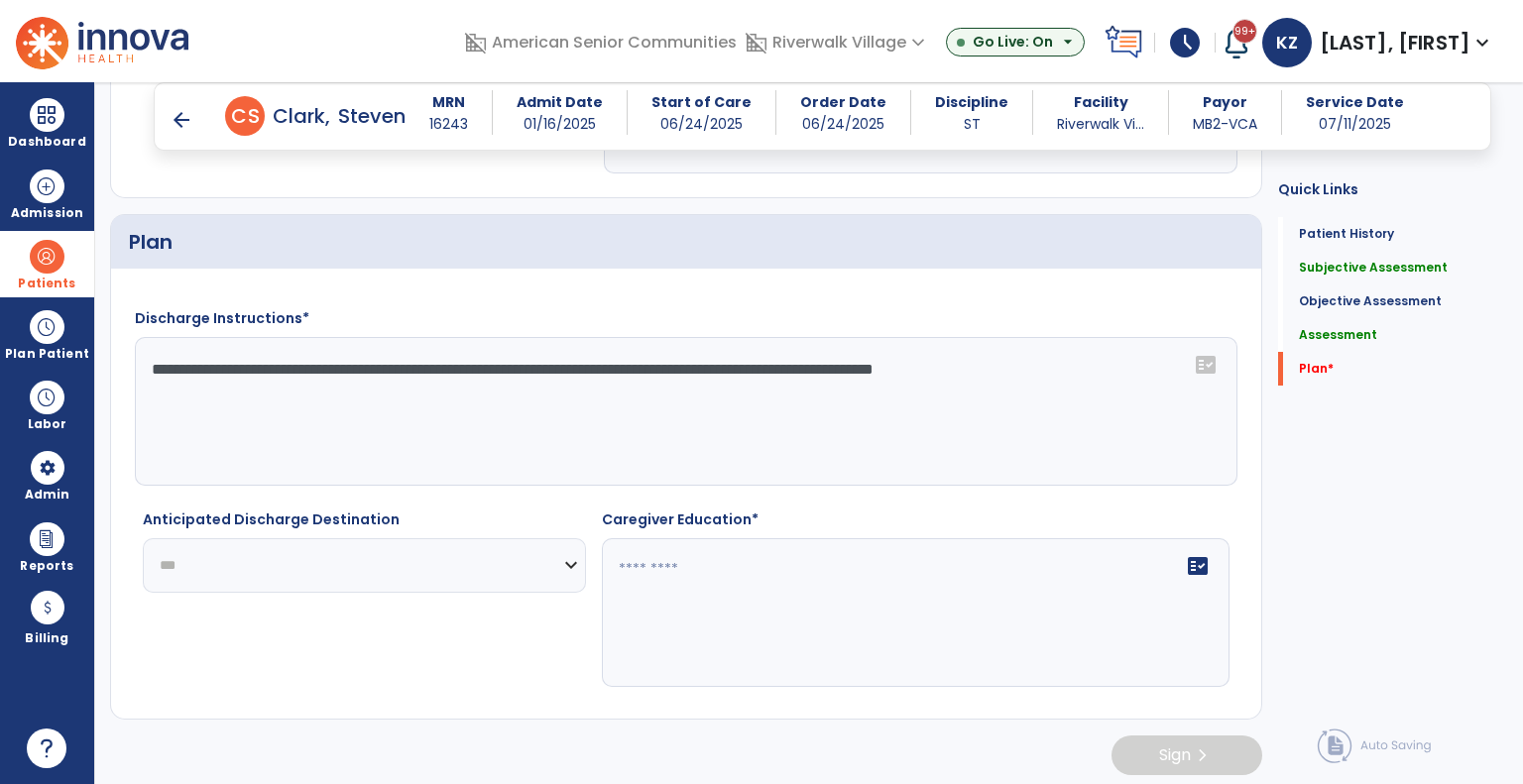 click on "**********" 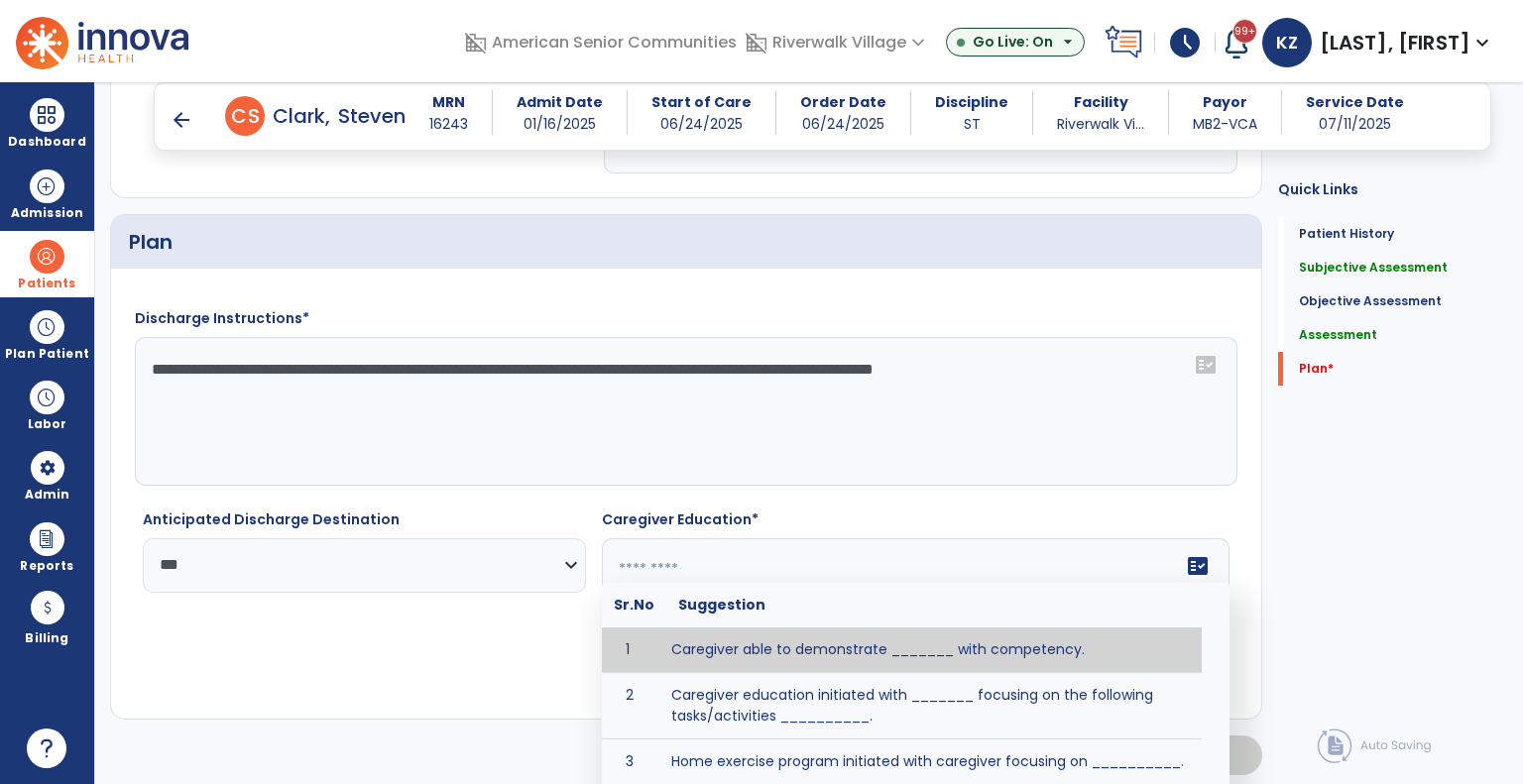 click 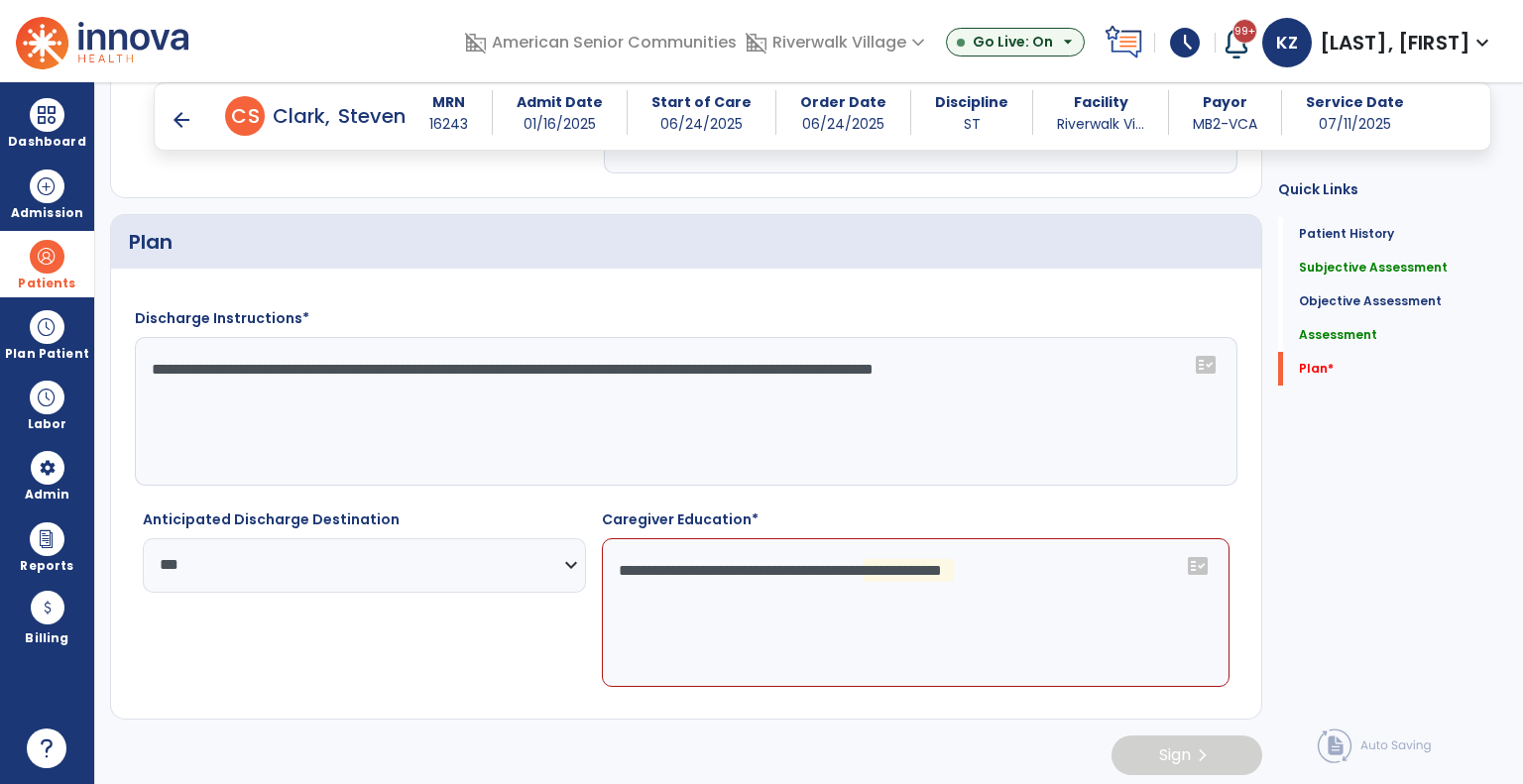 click on "**********" 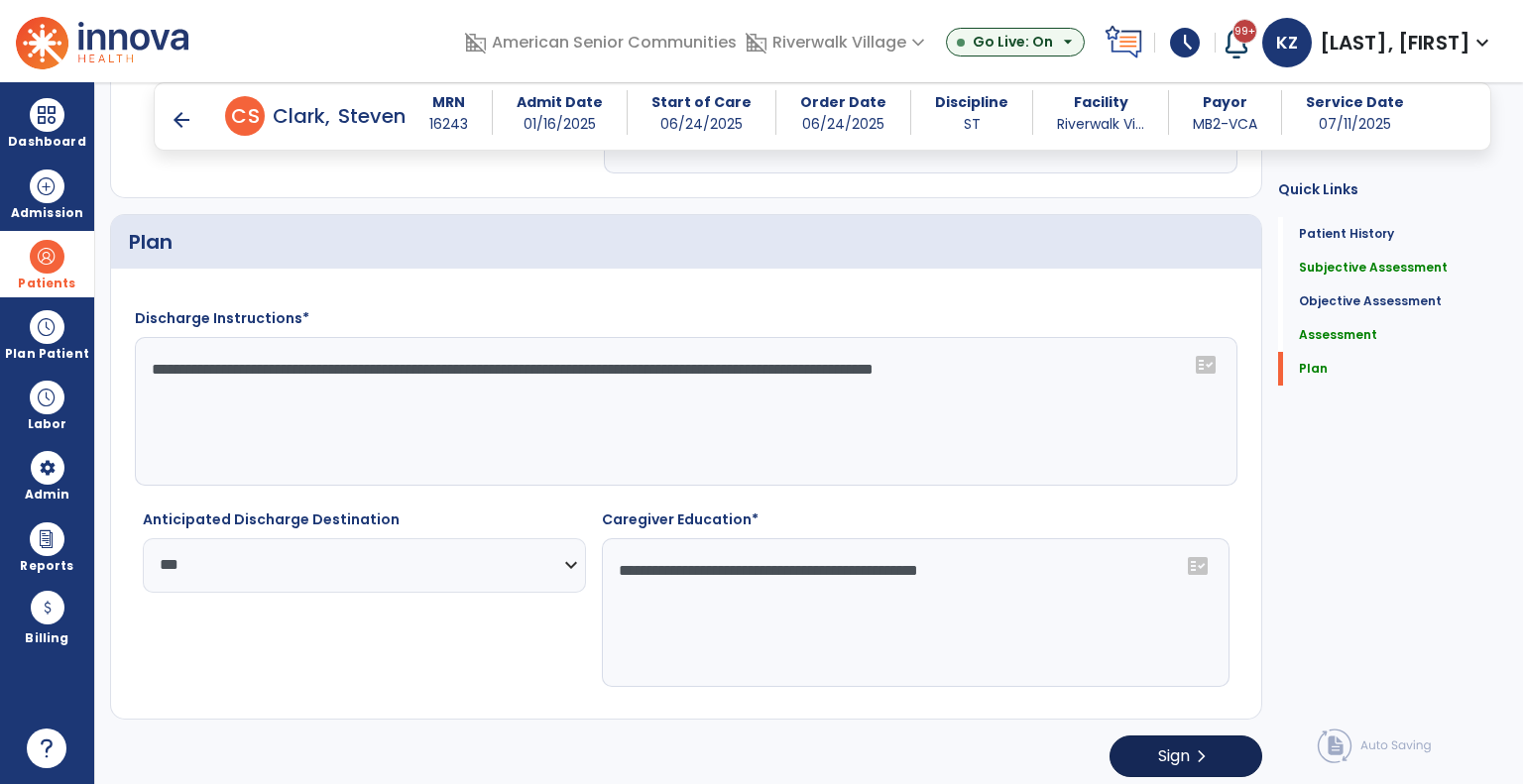 type on "**********" 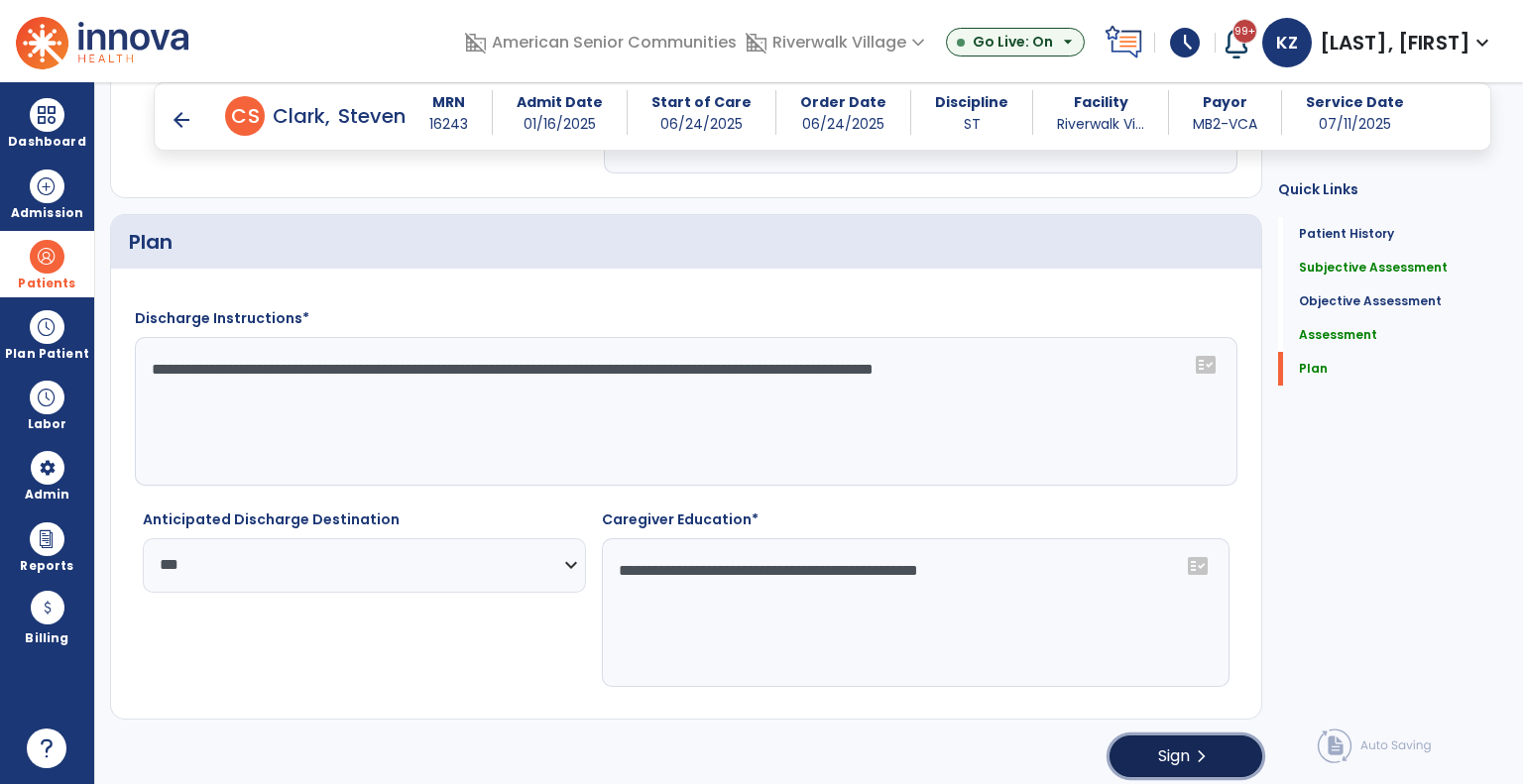 click on "chevron_right" 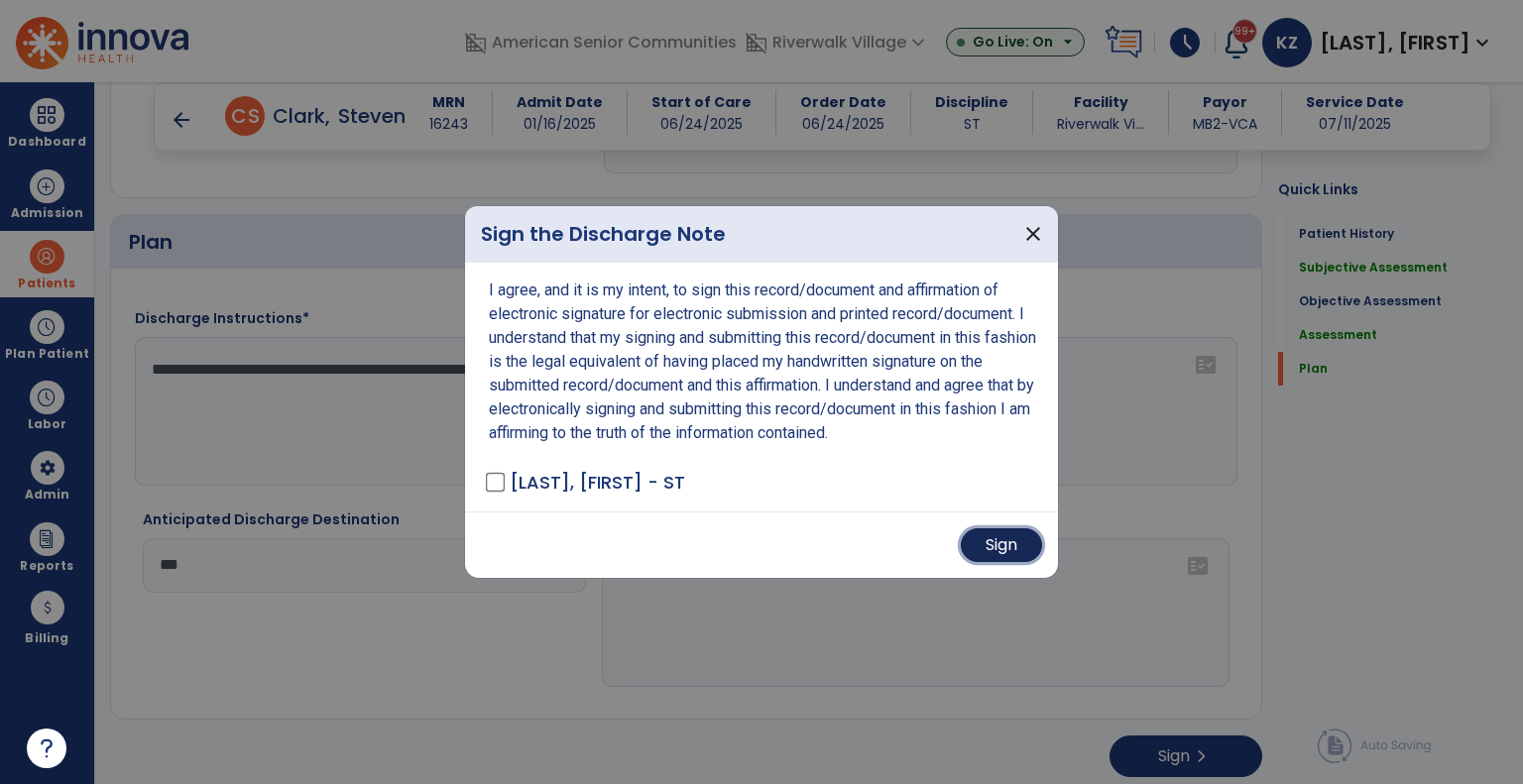 click on "Sign" at bounding box center [1001, 545] 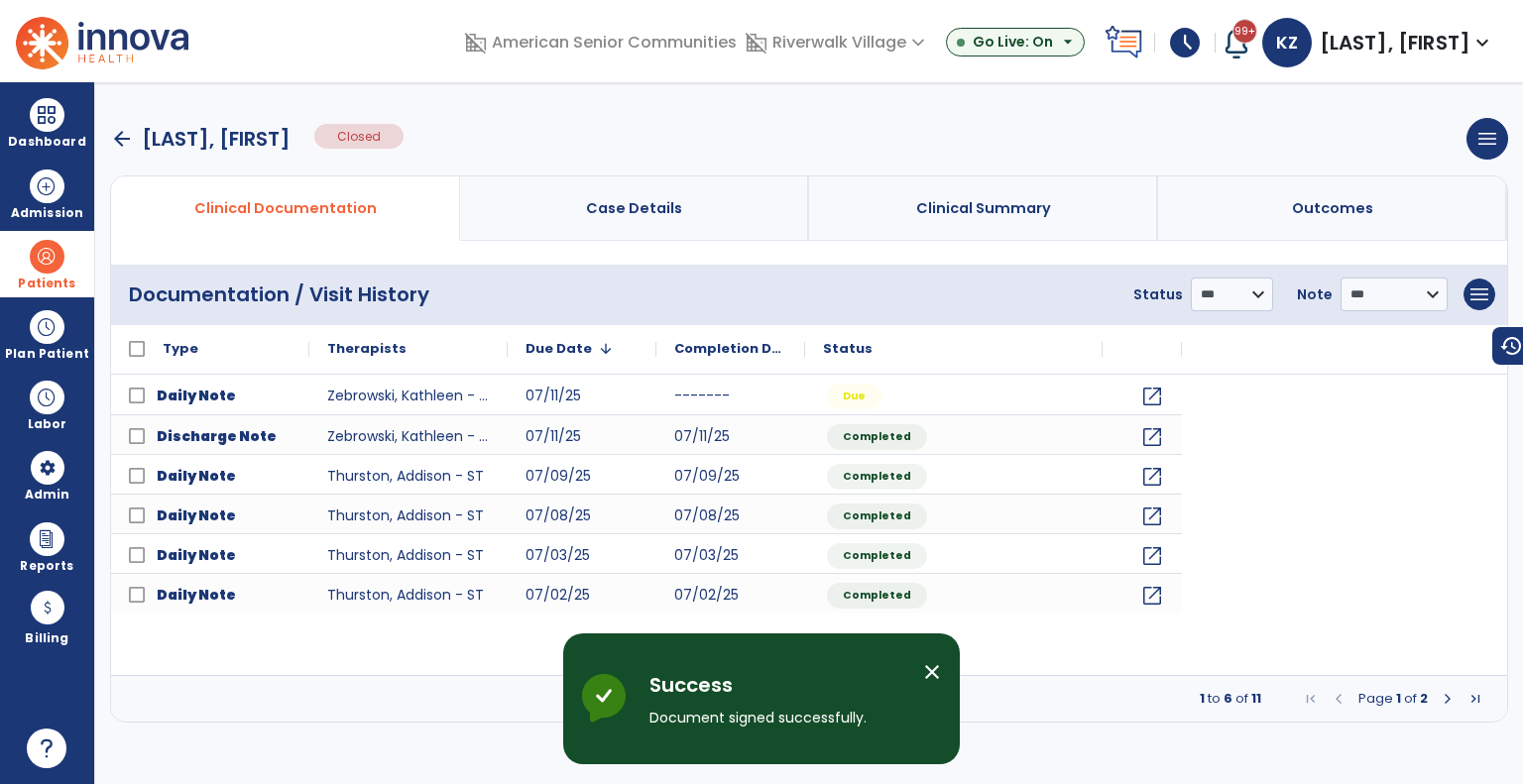 scroll, scrollTop: 0, scrollLeft: 0, axis: both 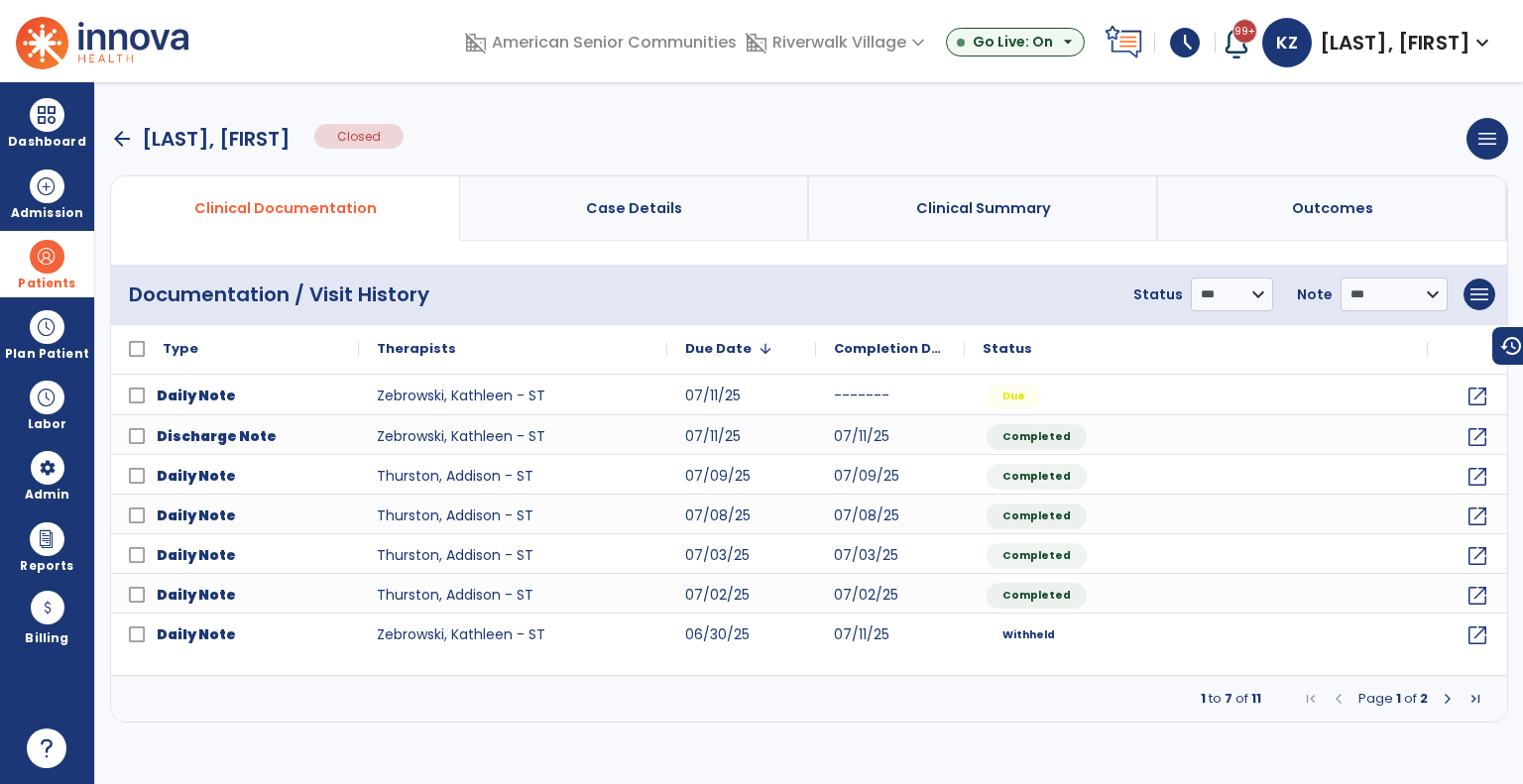 click at bounding box center [1448, 699] 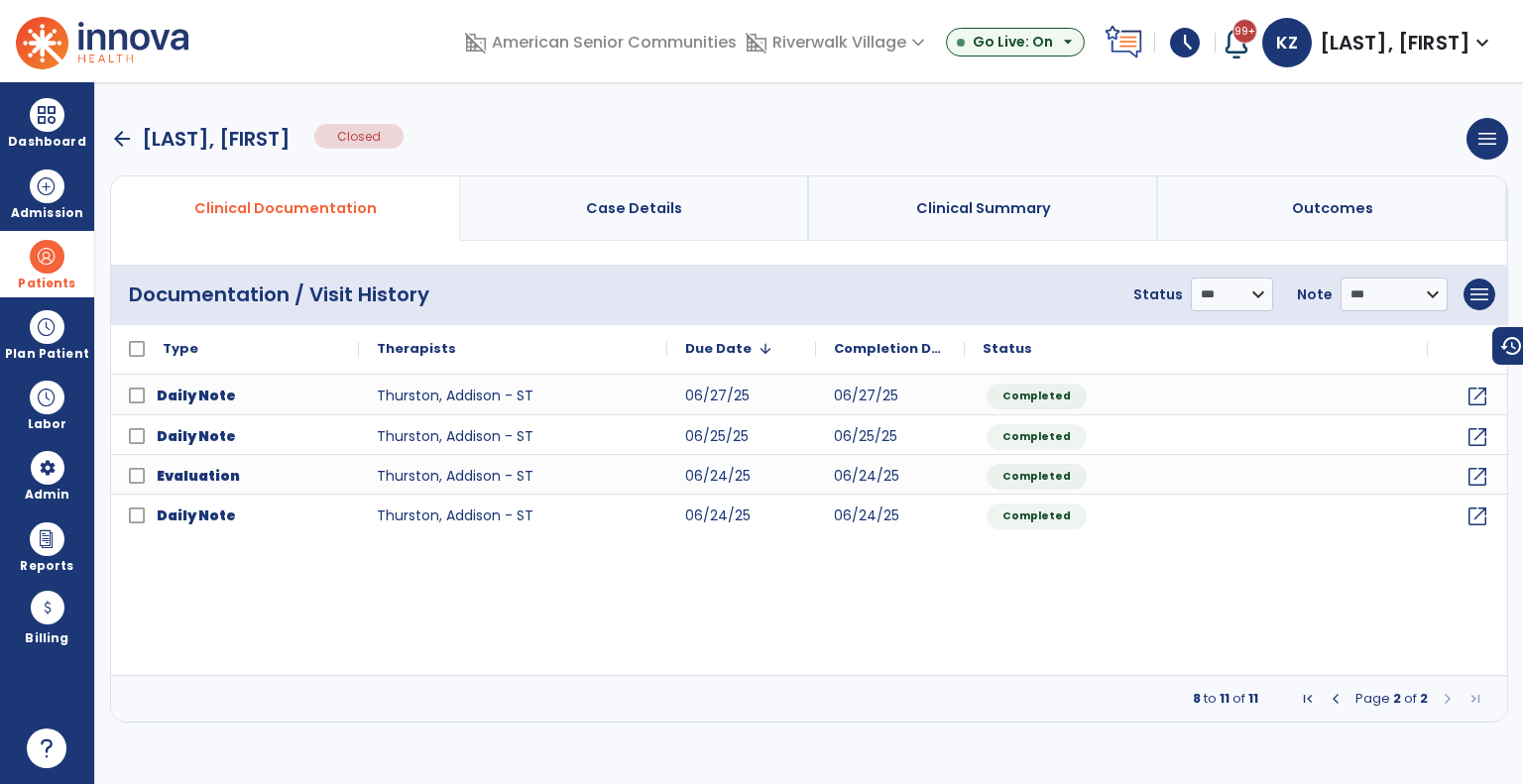 click on "arrow_back" at bounding box center [122, 139] 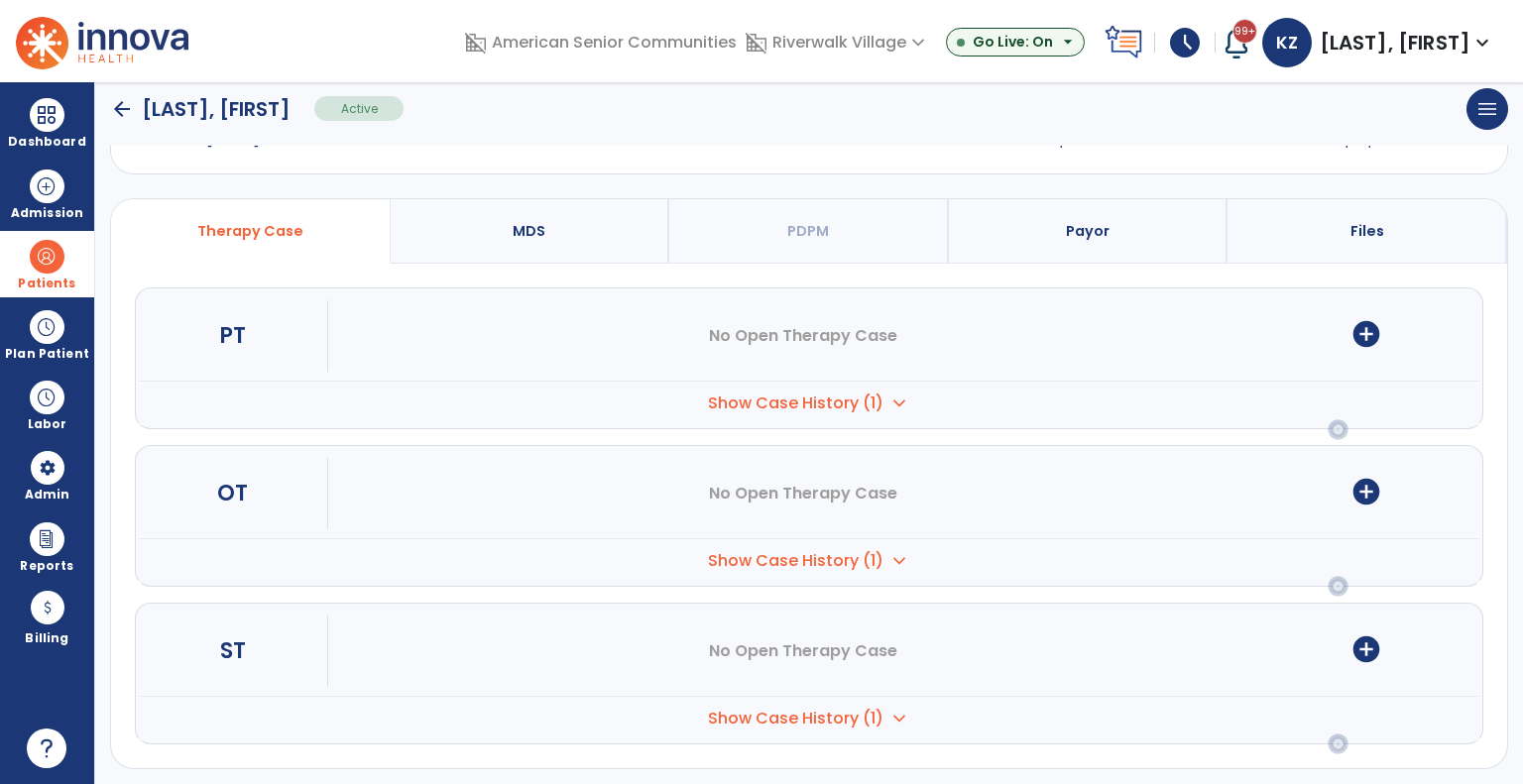 scroll, scrollTop: 99, scrollLeft: 0, axis: vertical 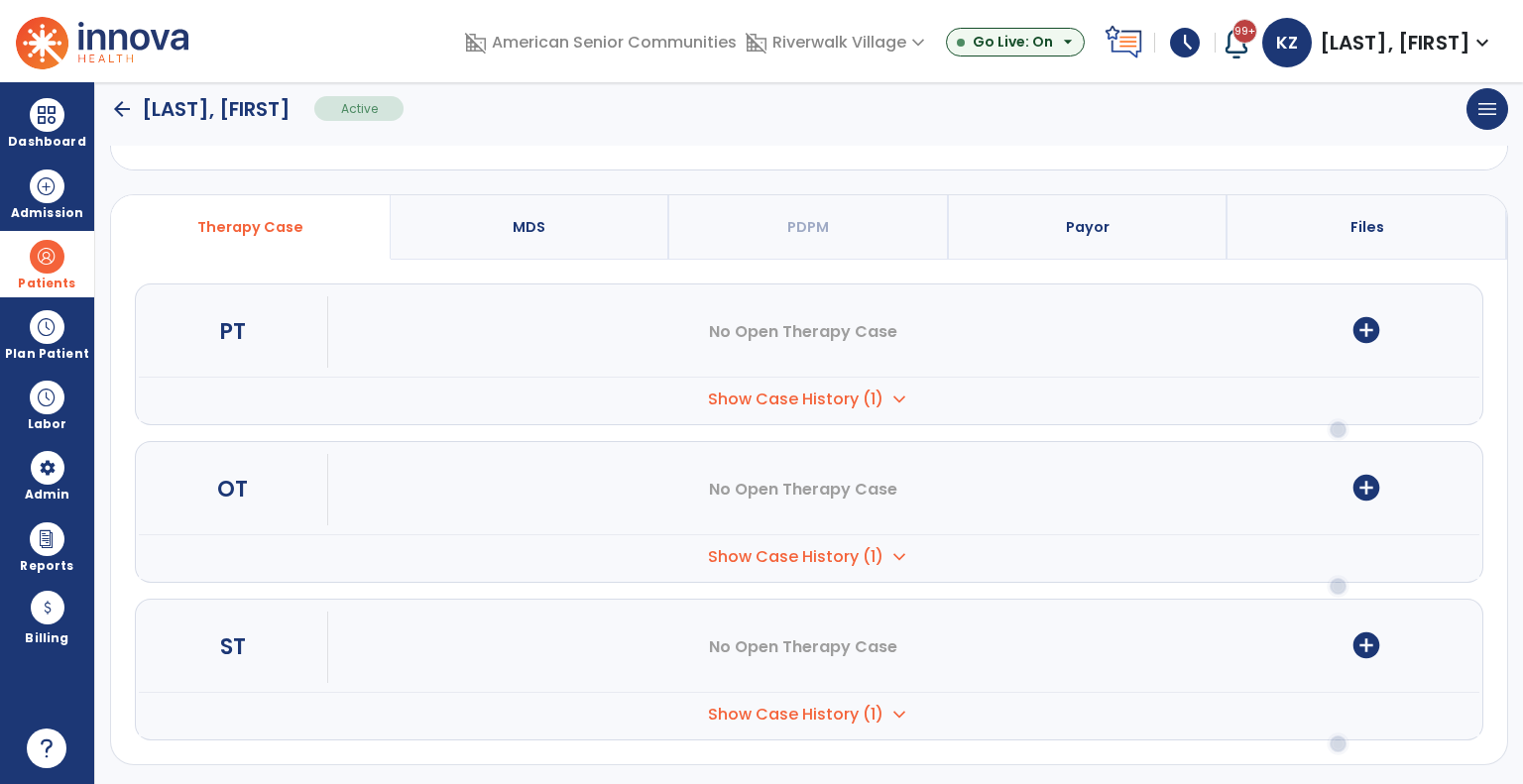 click on "Show Case History (1)     expand_more" at bounding box center (809, 398) 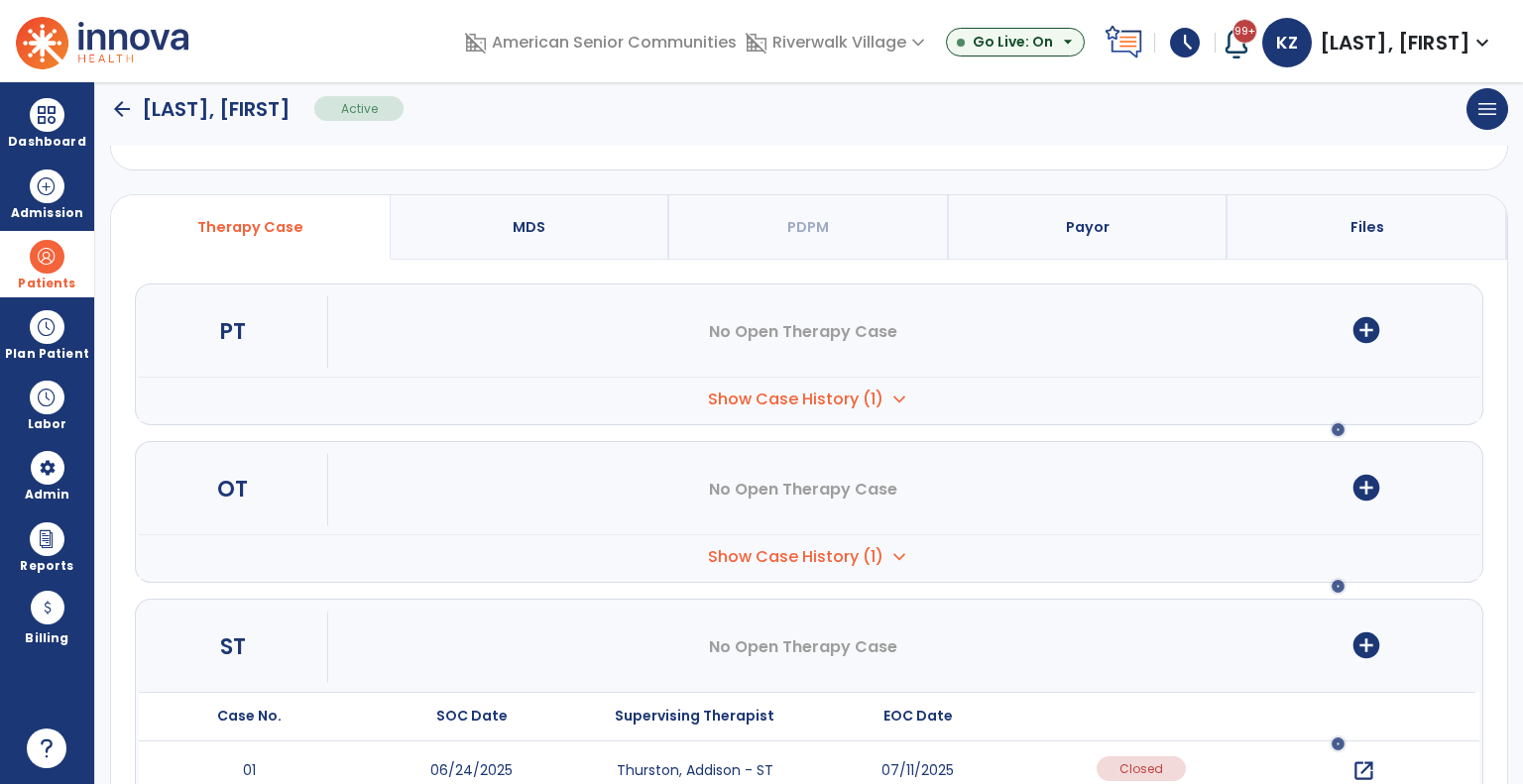 scroll, scrollTop: 218, scrollLeft: 0, axis: vertical 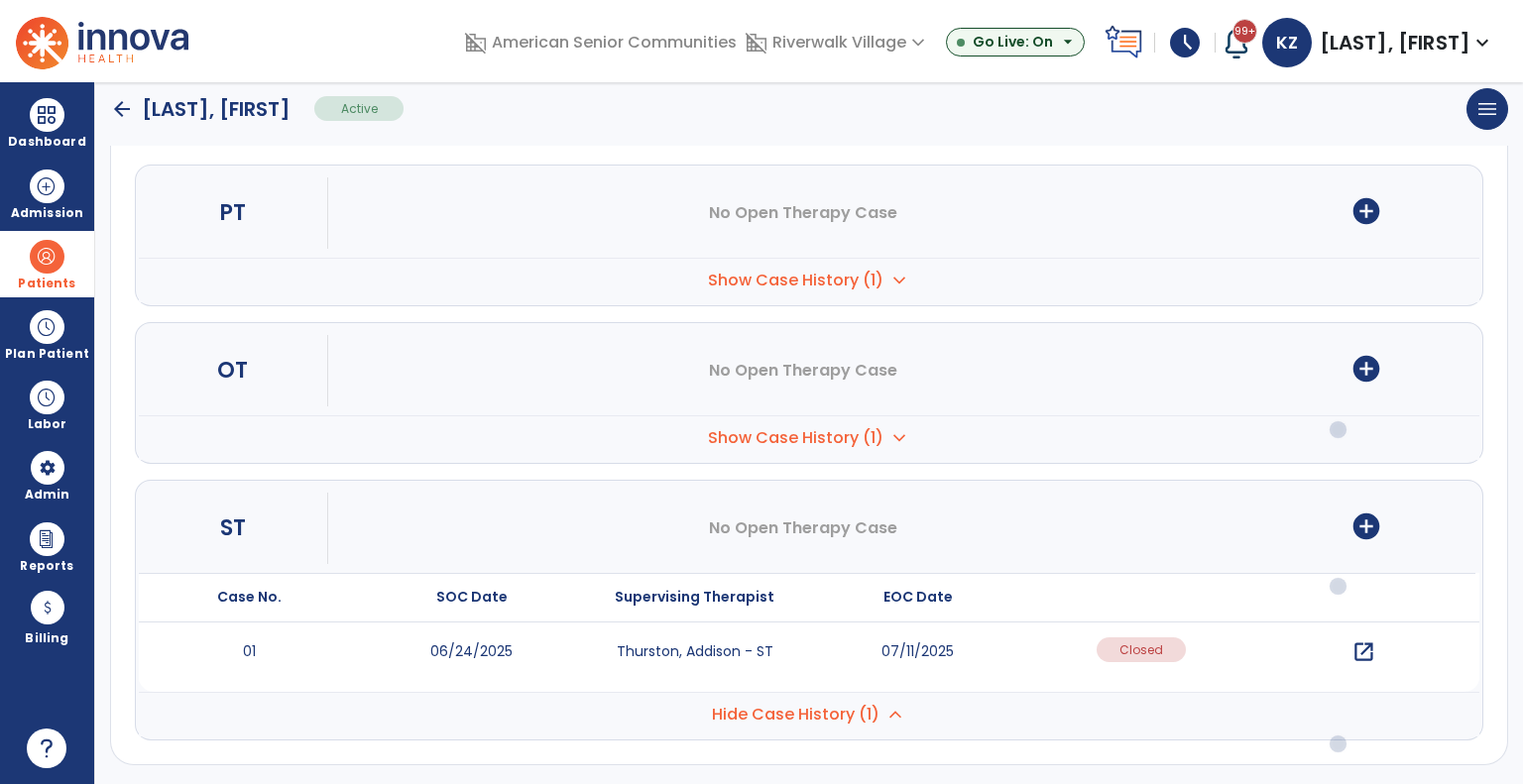 click on "open_in_new" at bounding box center (1363, 652) 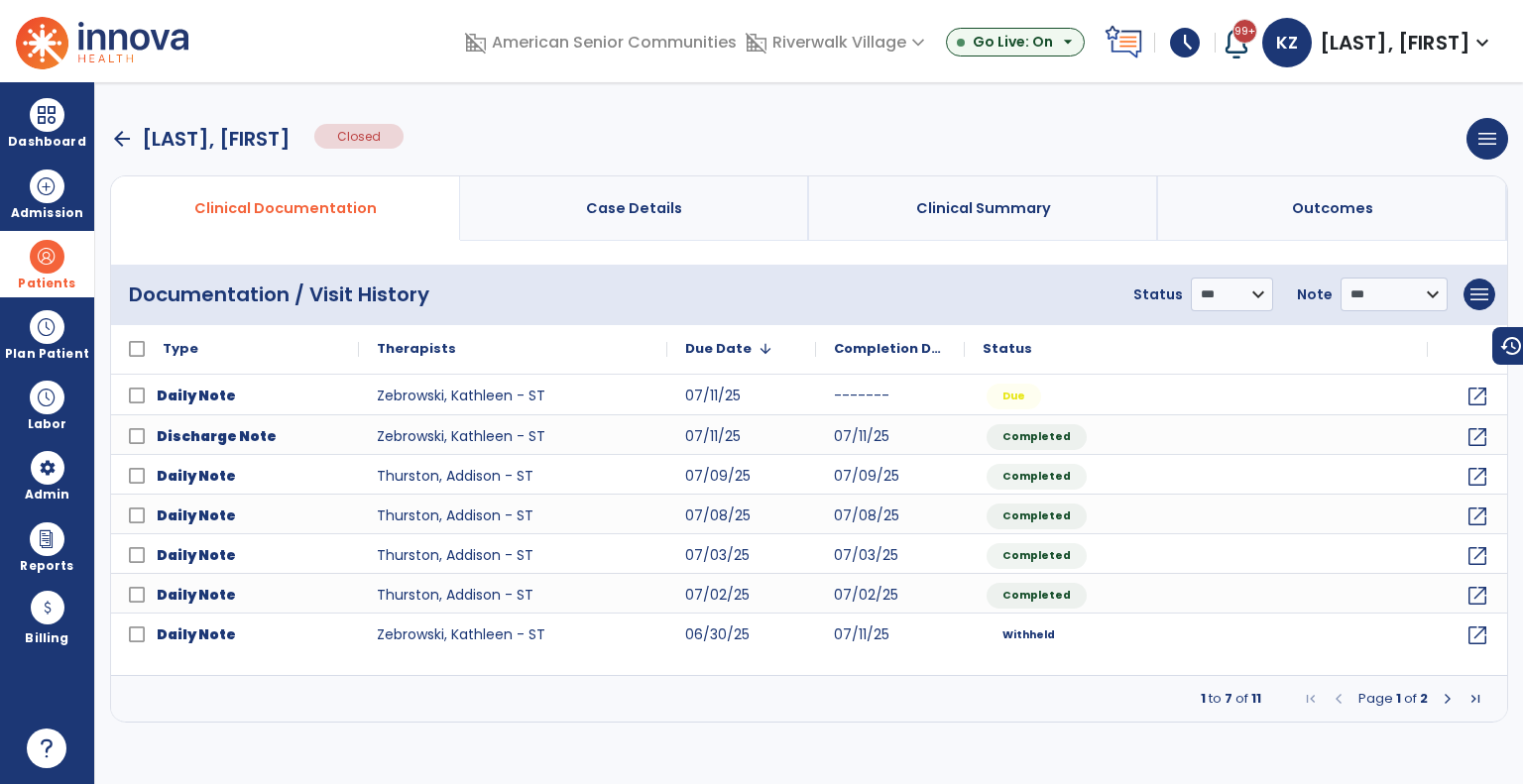 scroll, scrollTop: 0, scrollLeft: 0, axis: both 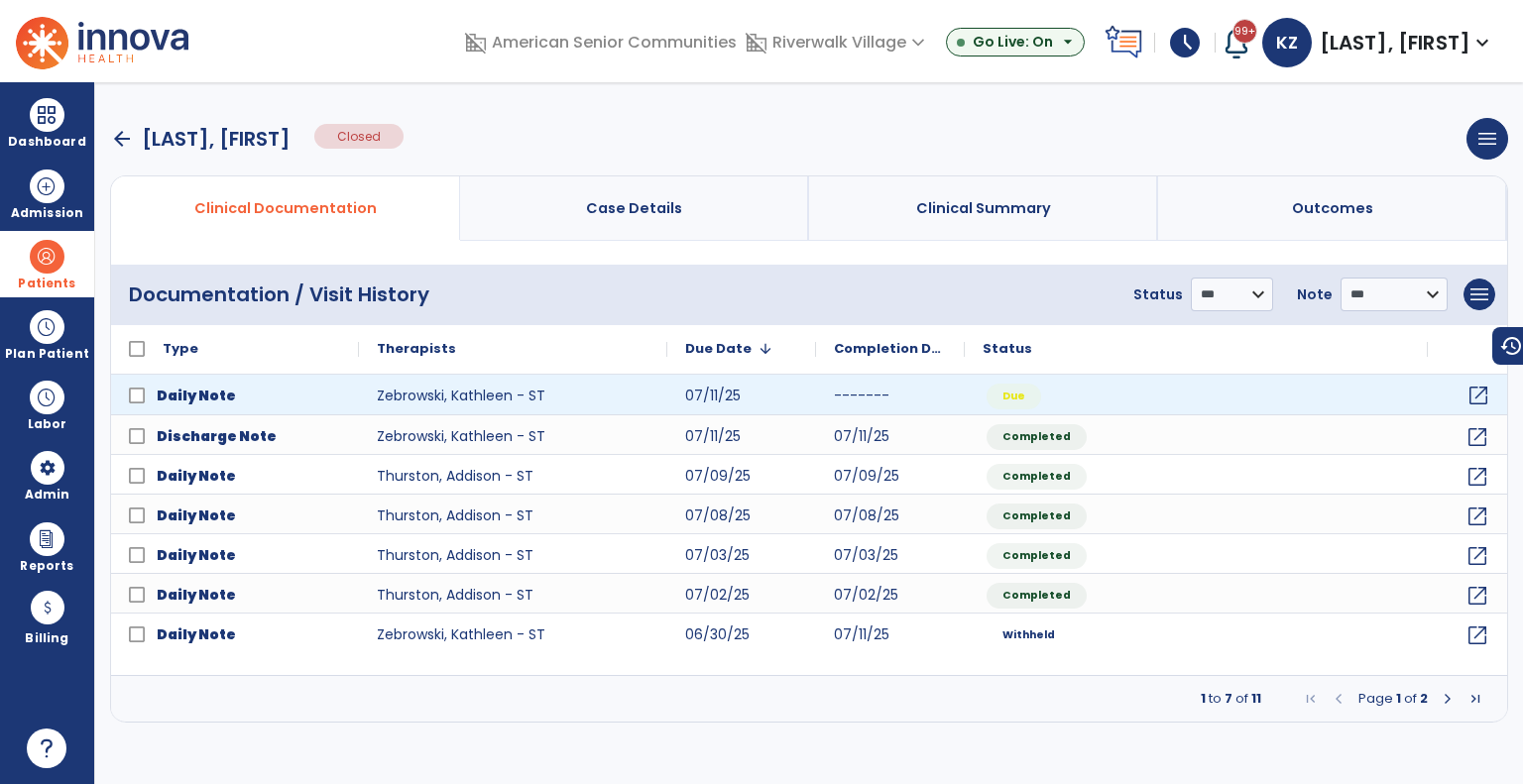 click on "open_in_new" 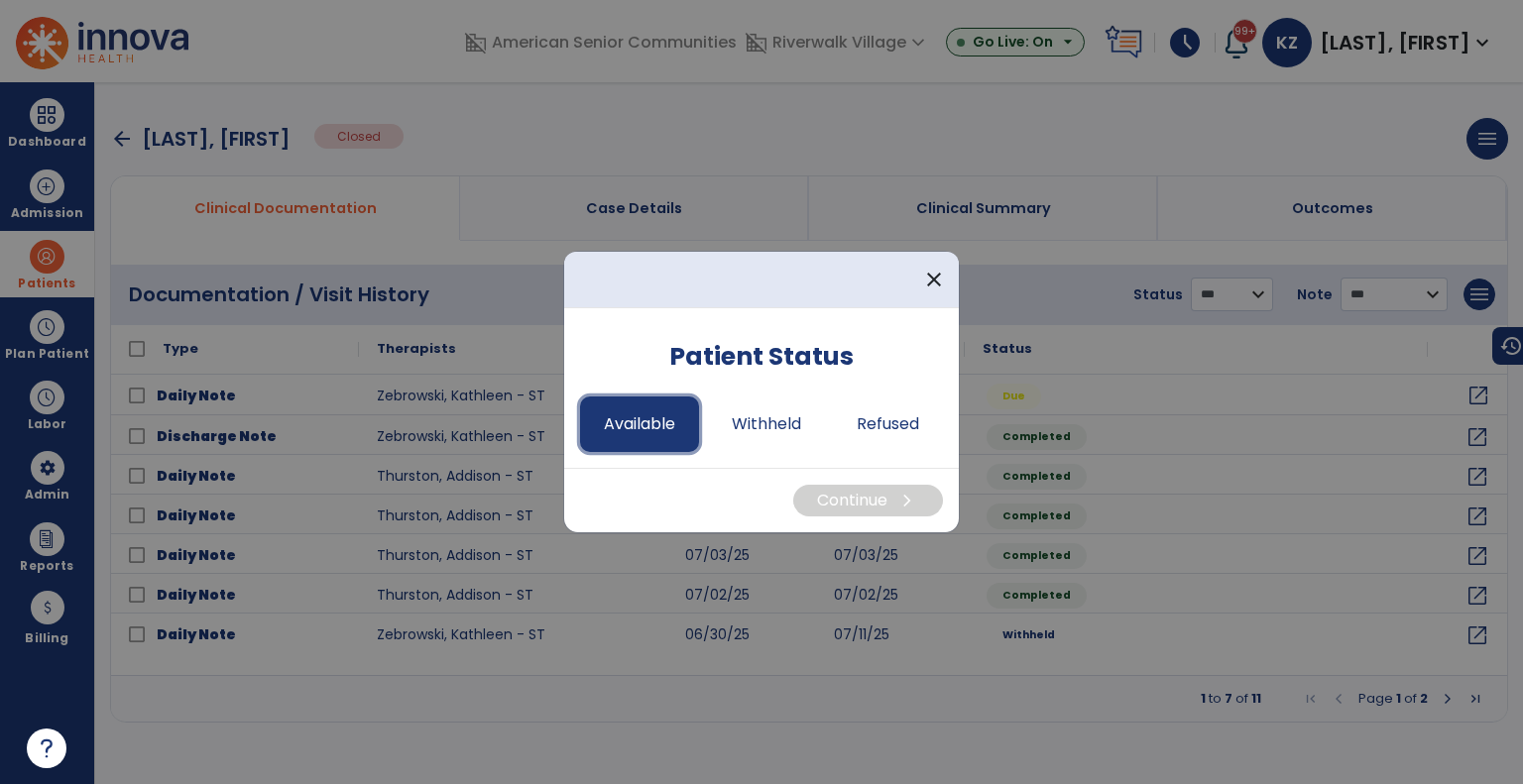 click on "Available" at bounding box center [640, 424] 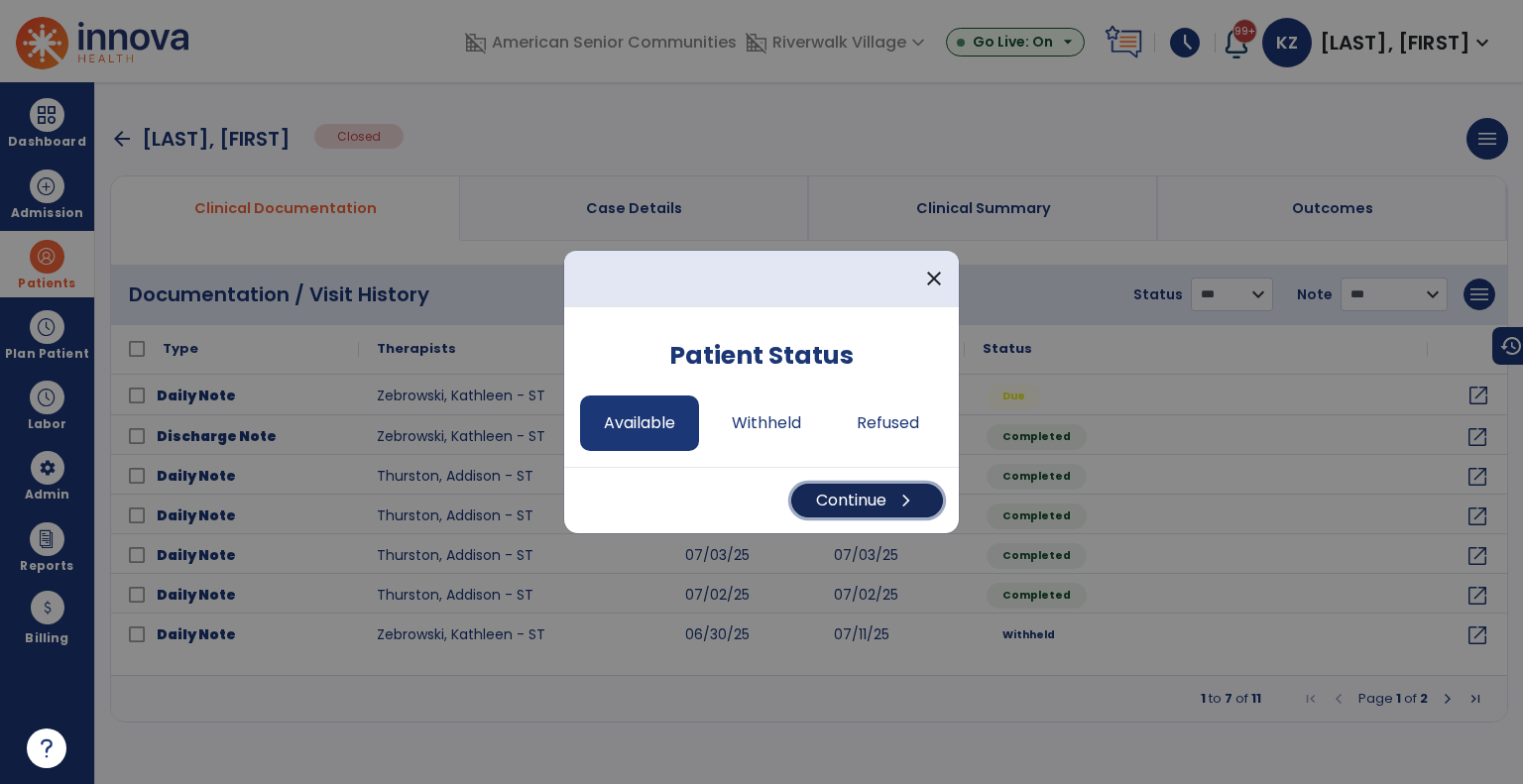click on "Continue   chevron_right" at bounding box center (867, 501) 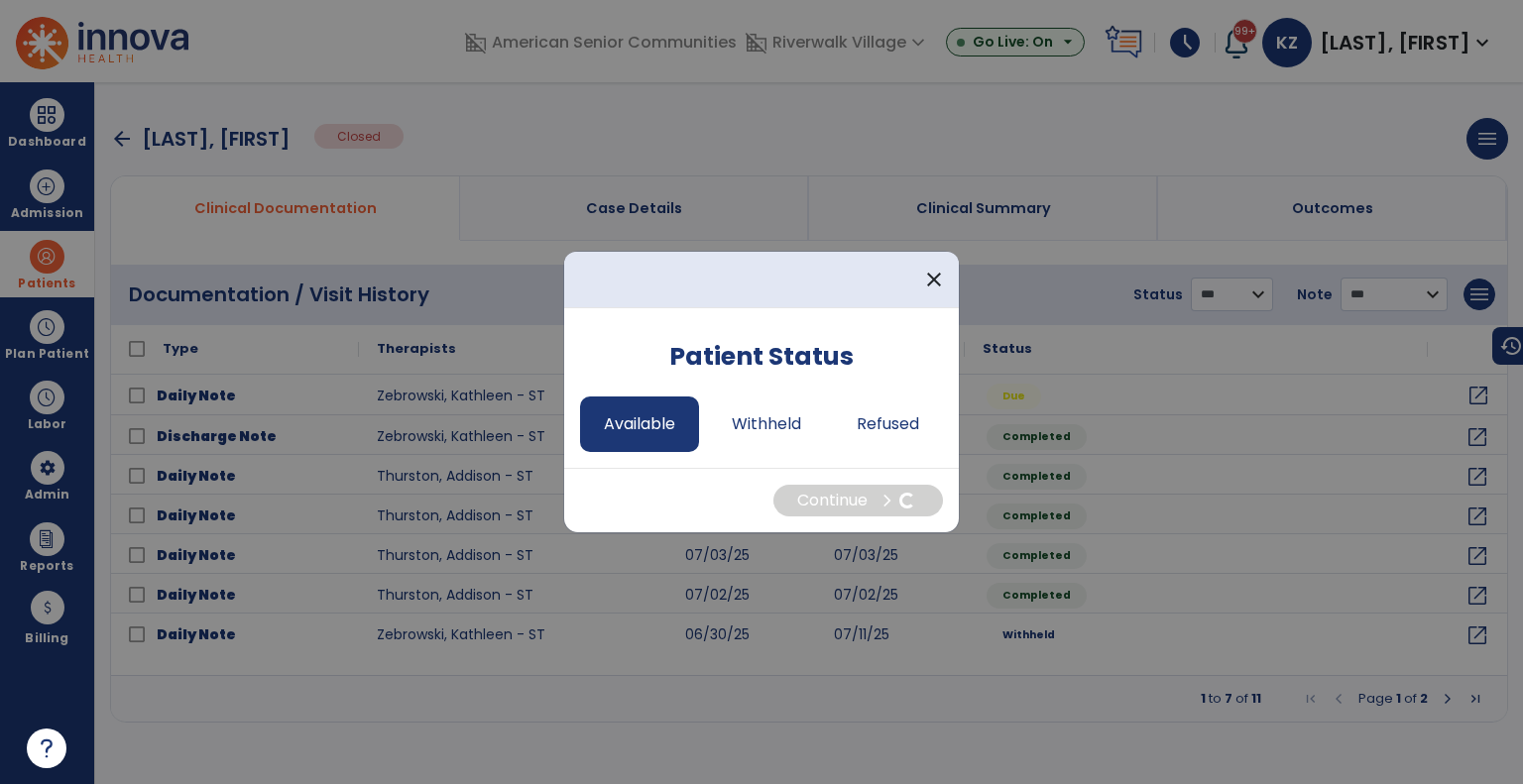select on "*" 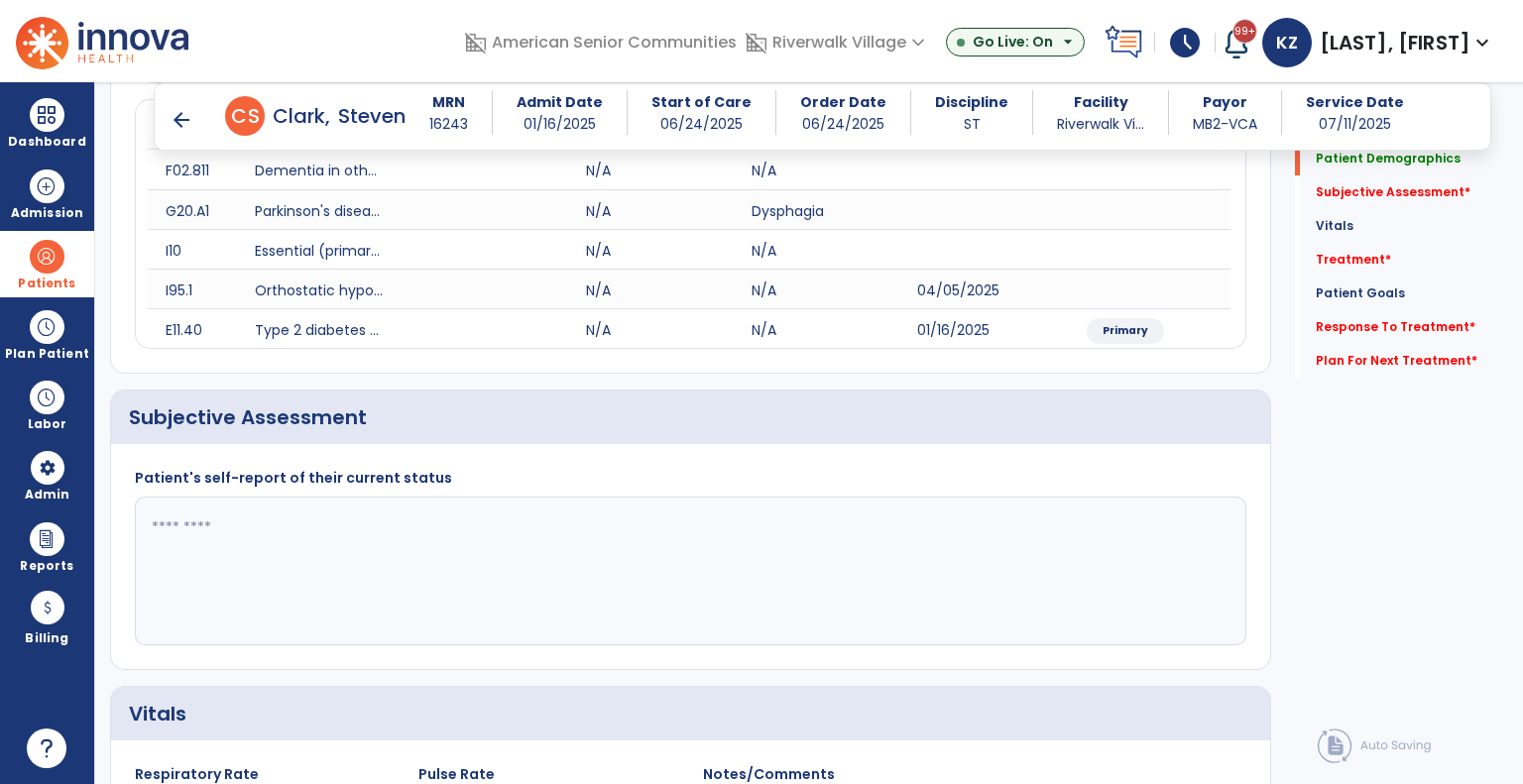 scroll, scrollTop: 297, scrollLeft: 0, axis: vertical 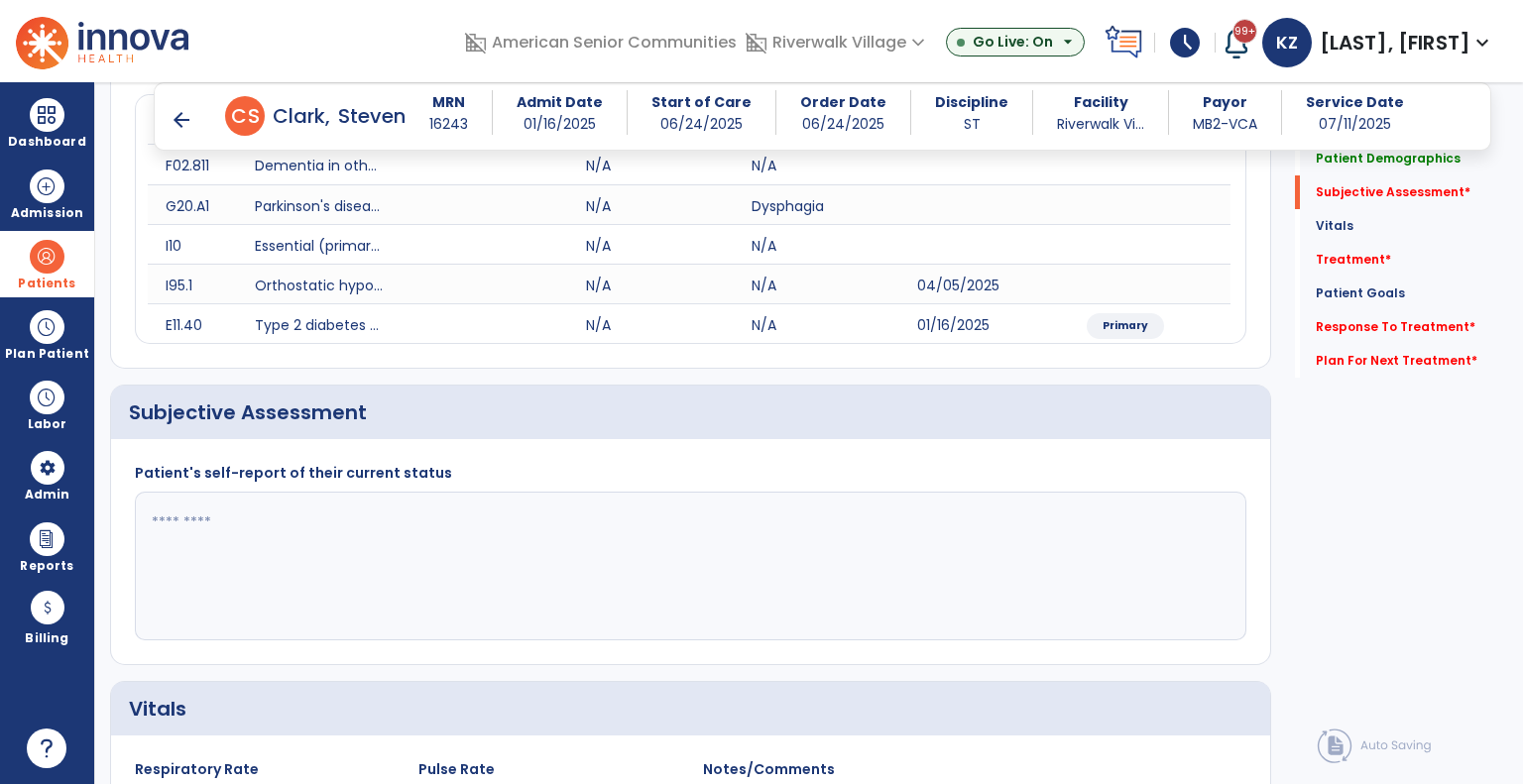 click 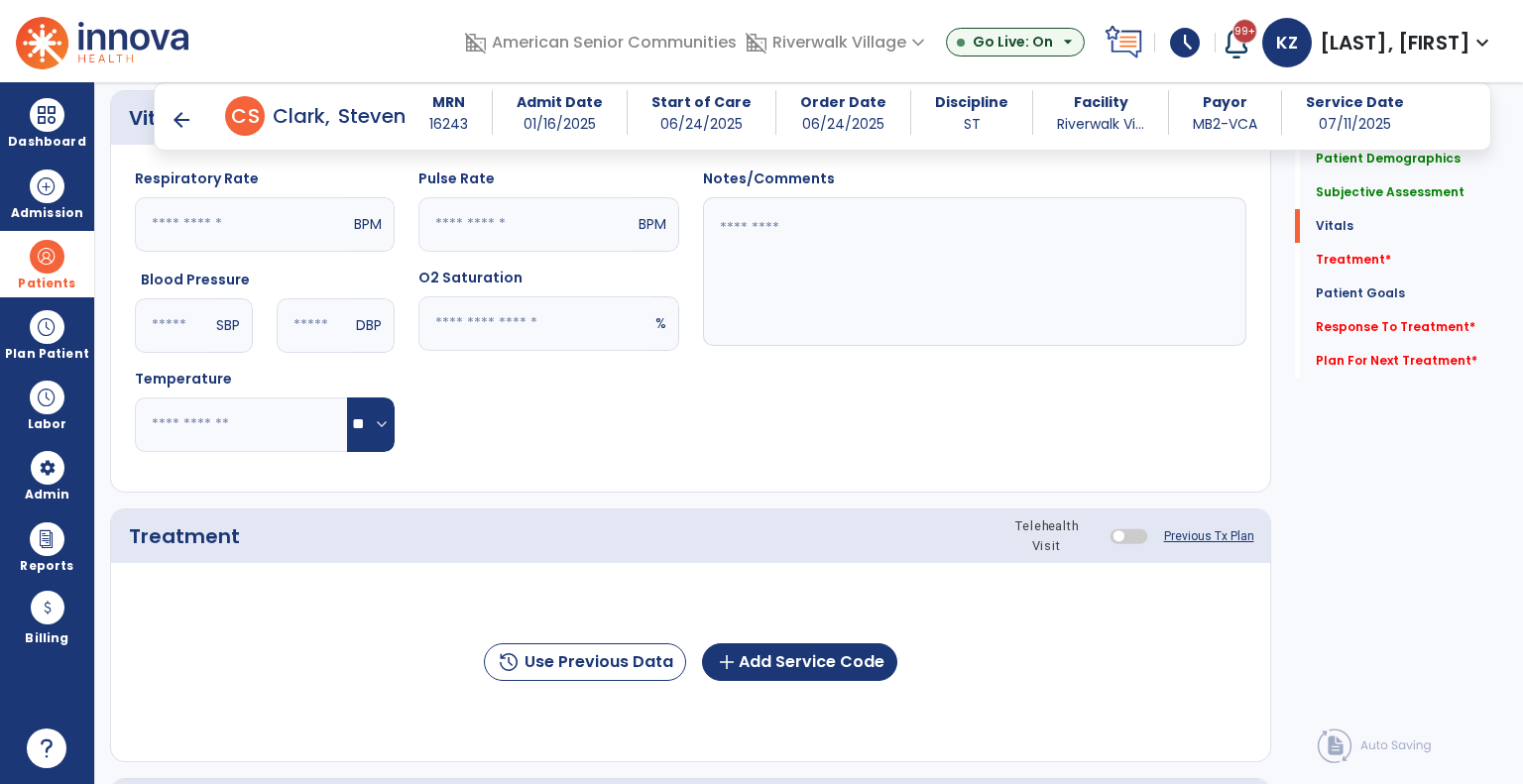 scroll, scrollTop: 892, scrollLeft: 0, axis: vertical 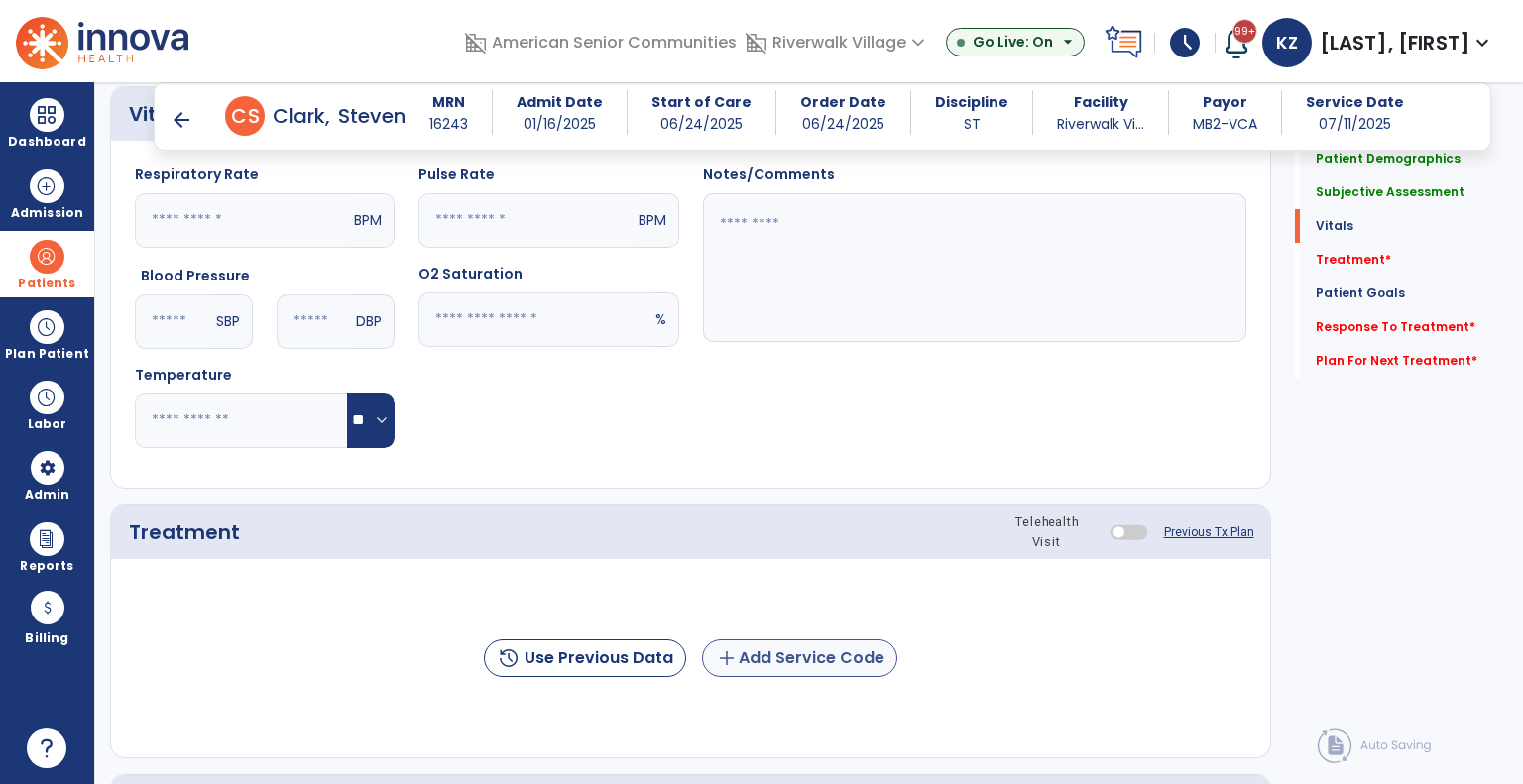 type on "**********" 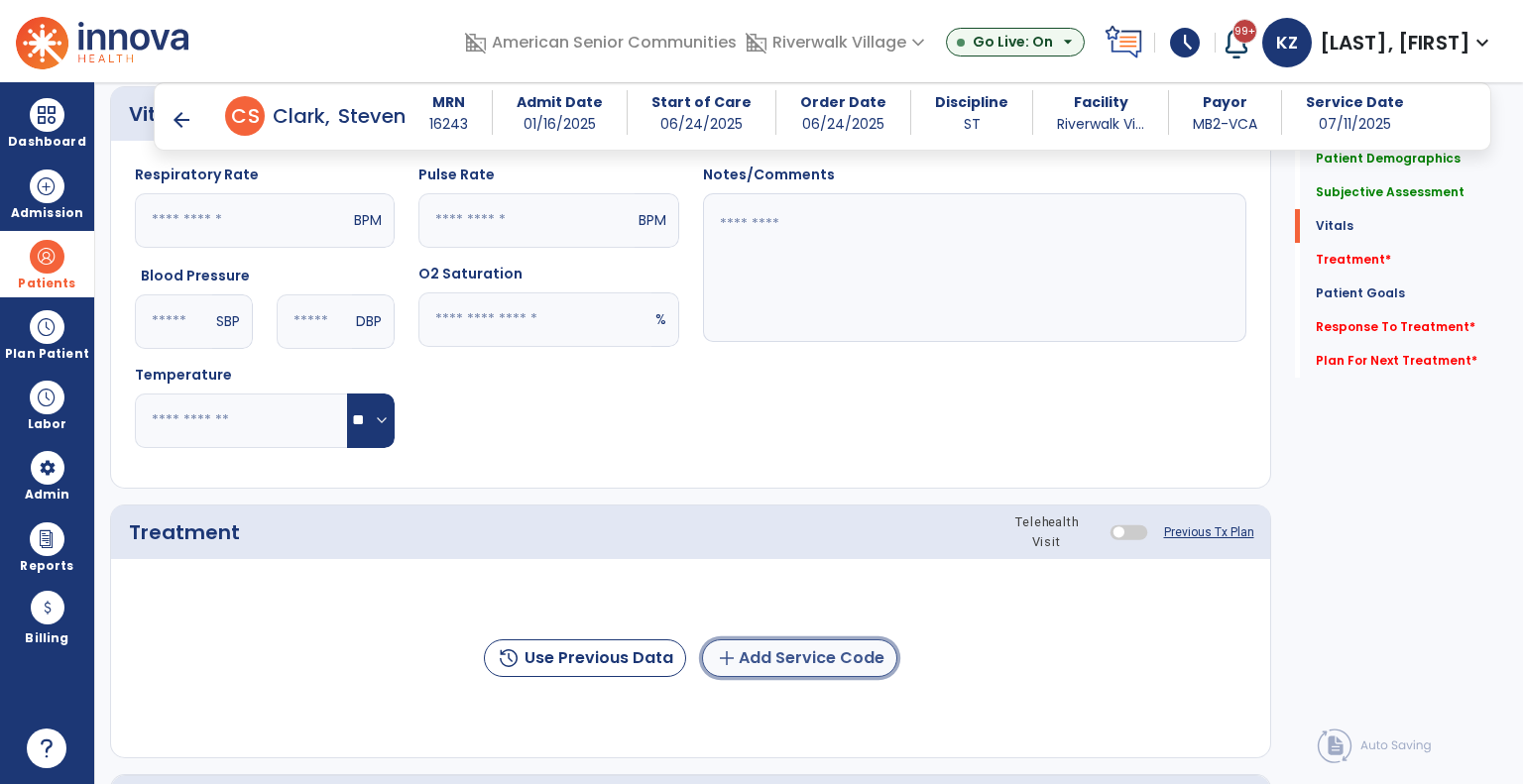 click on "add" 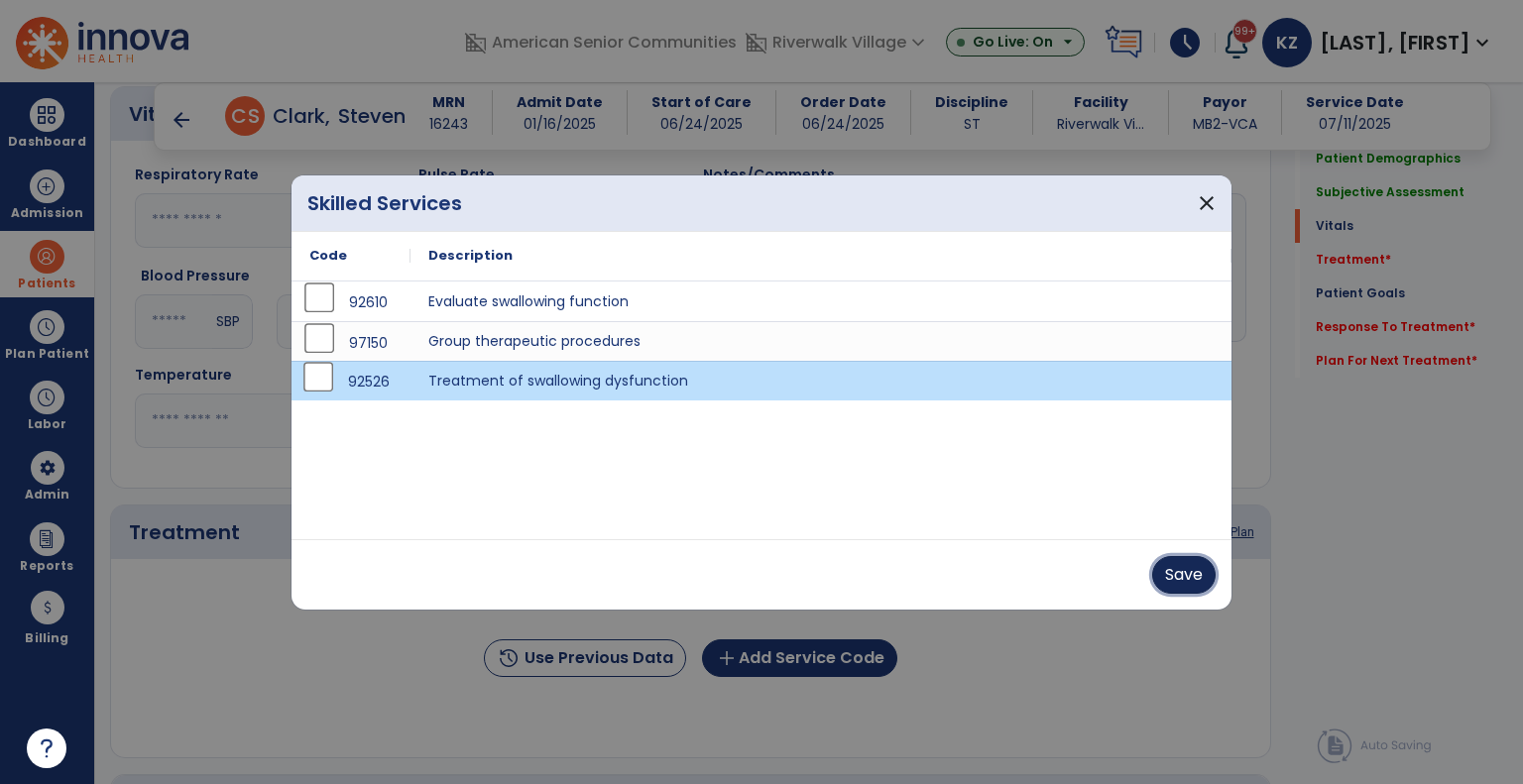 click on "Save" at bounding box center [1184, 575] 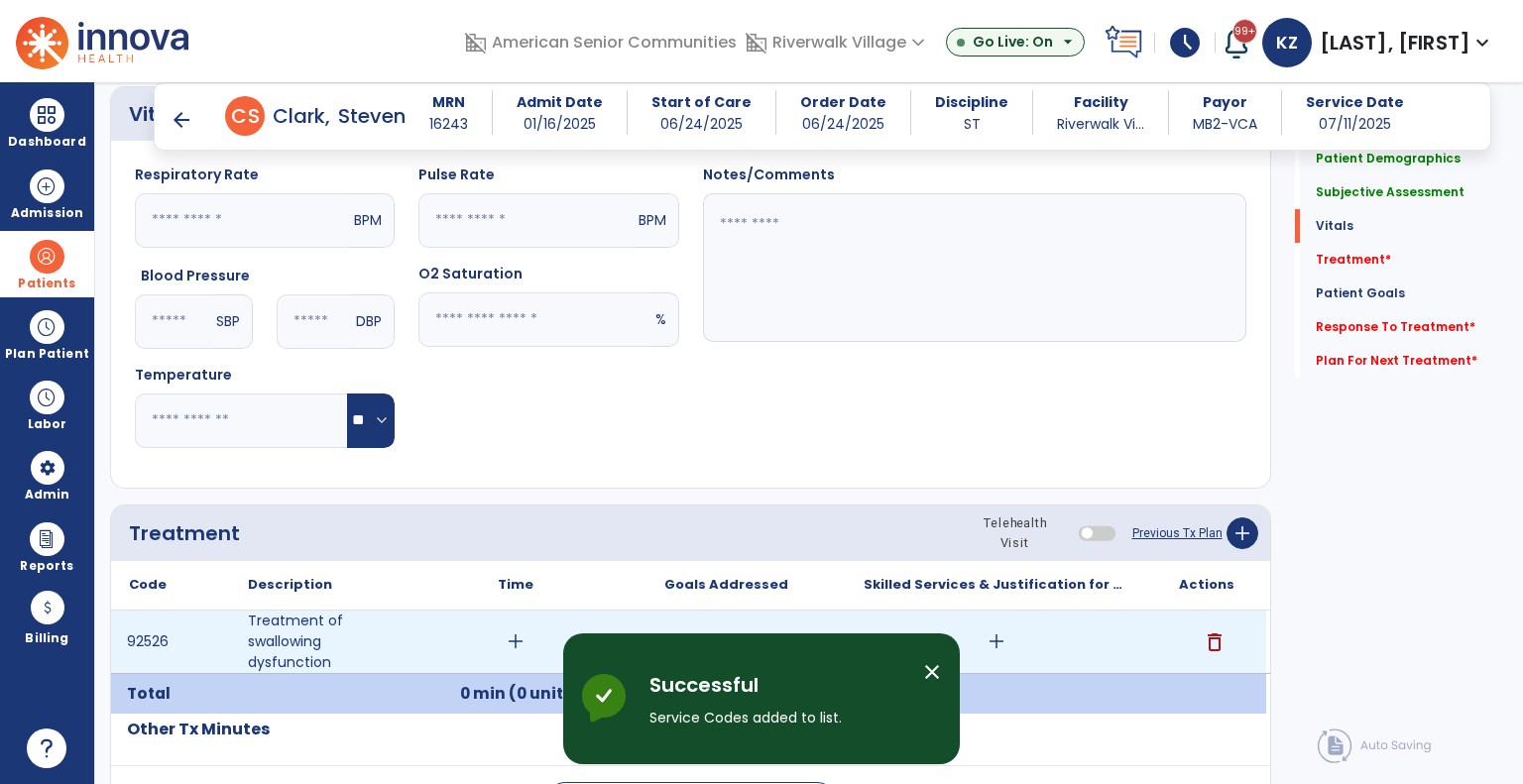 click on "add" at bounding box center [516, 641] 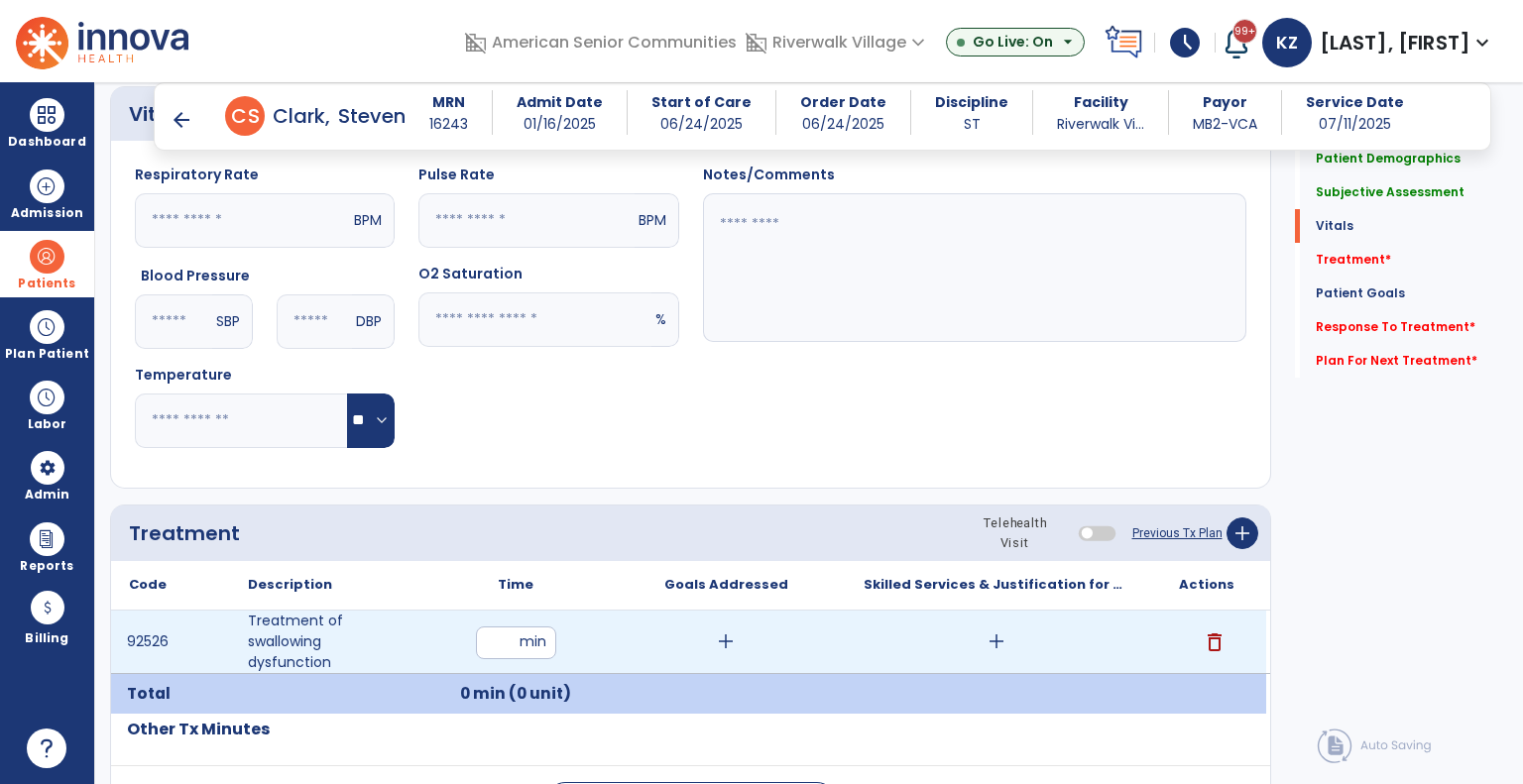 type on "**" 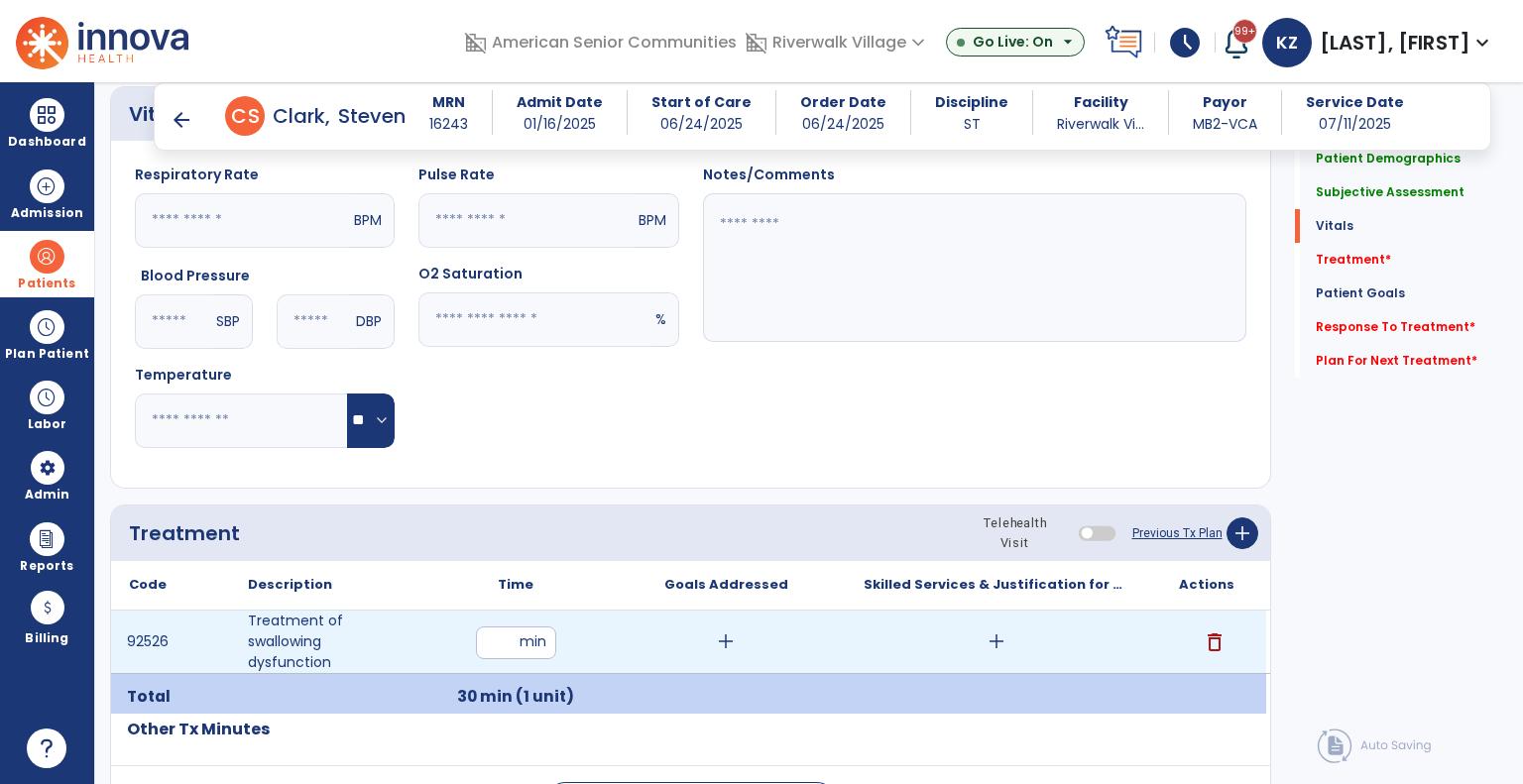 click on "add" at bounding box center [726, 641] 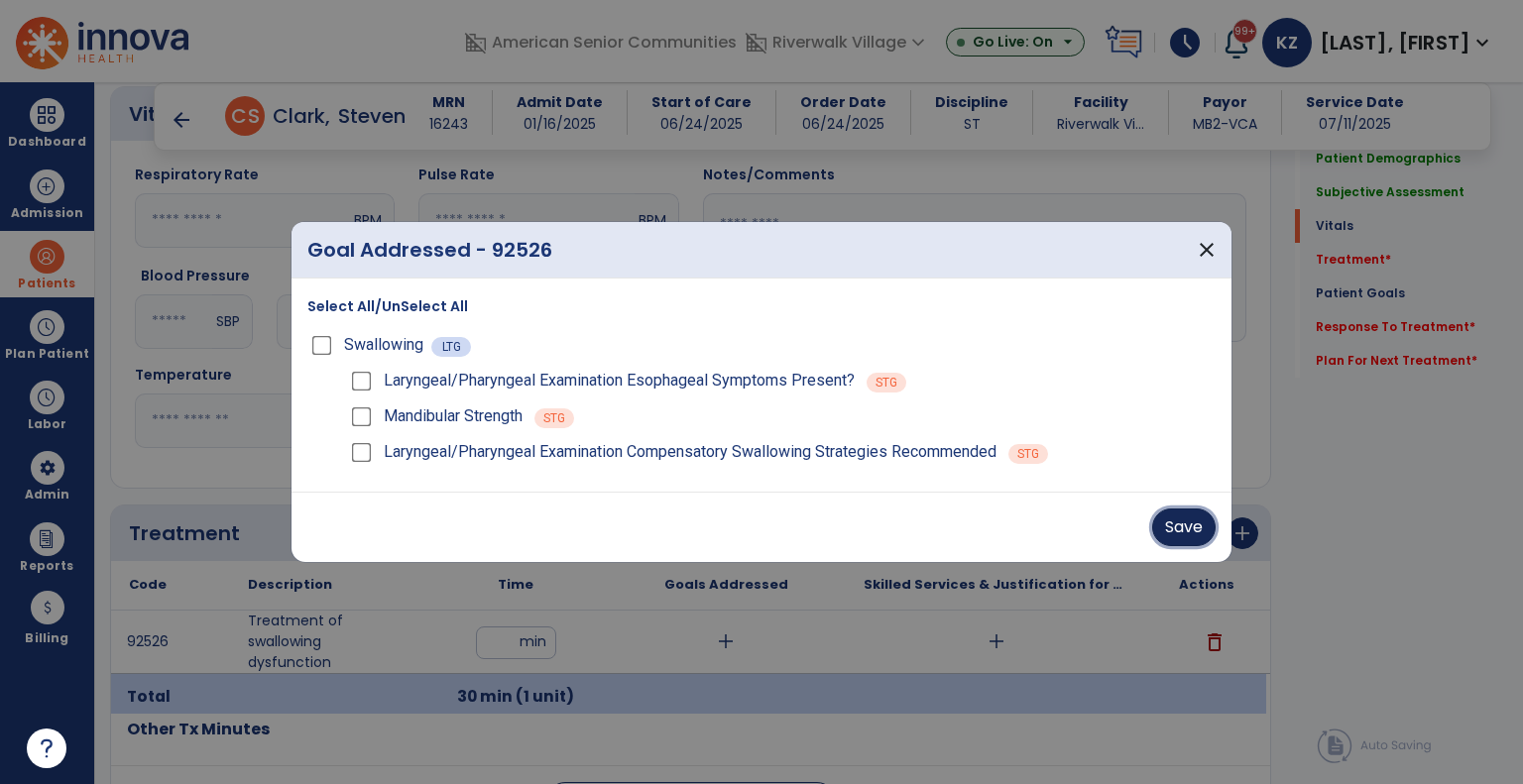 click on "Save" at bounding box center [1184, 527] 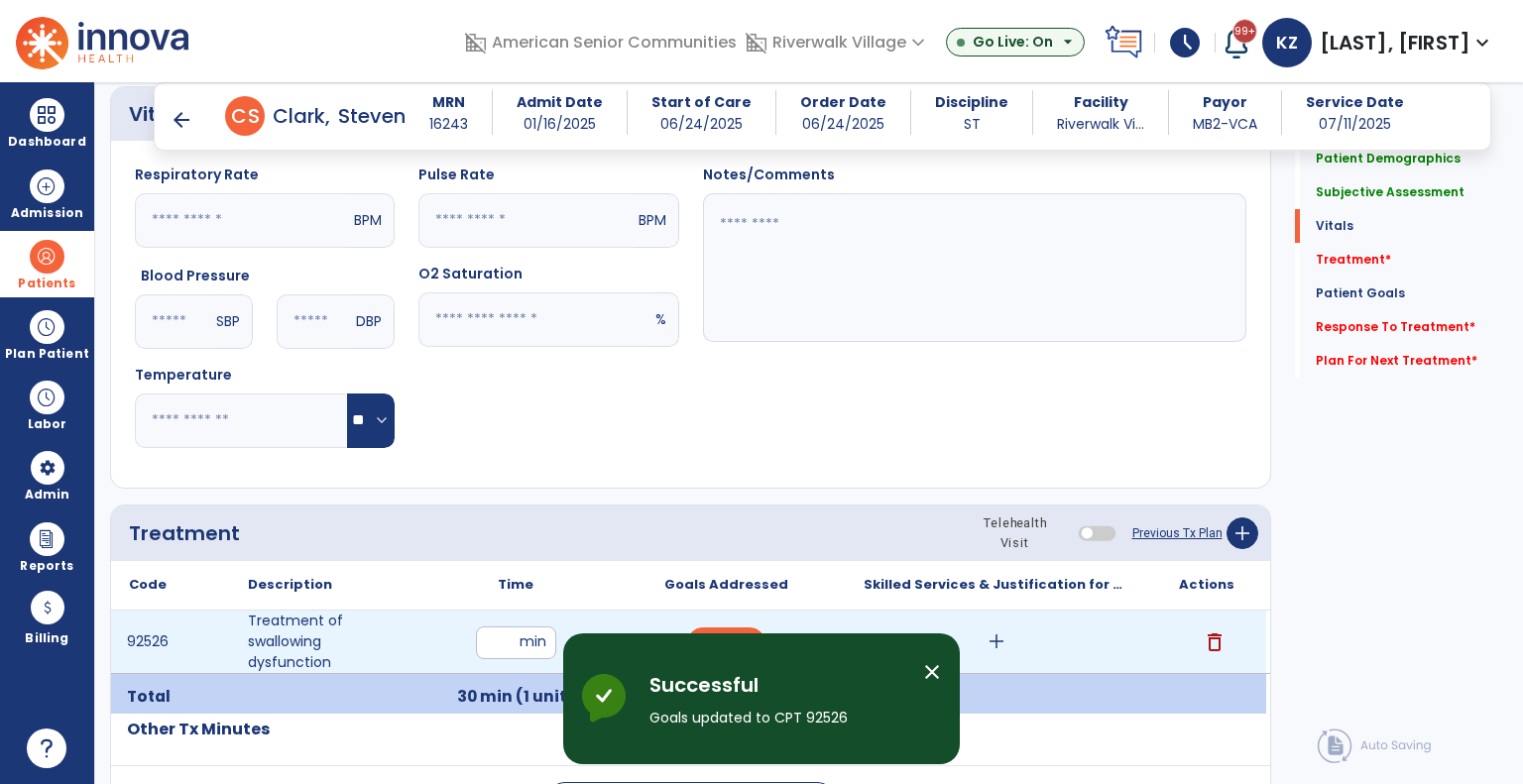 click on "add" at bounding box center [996, 641] 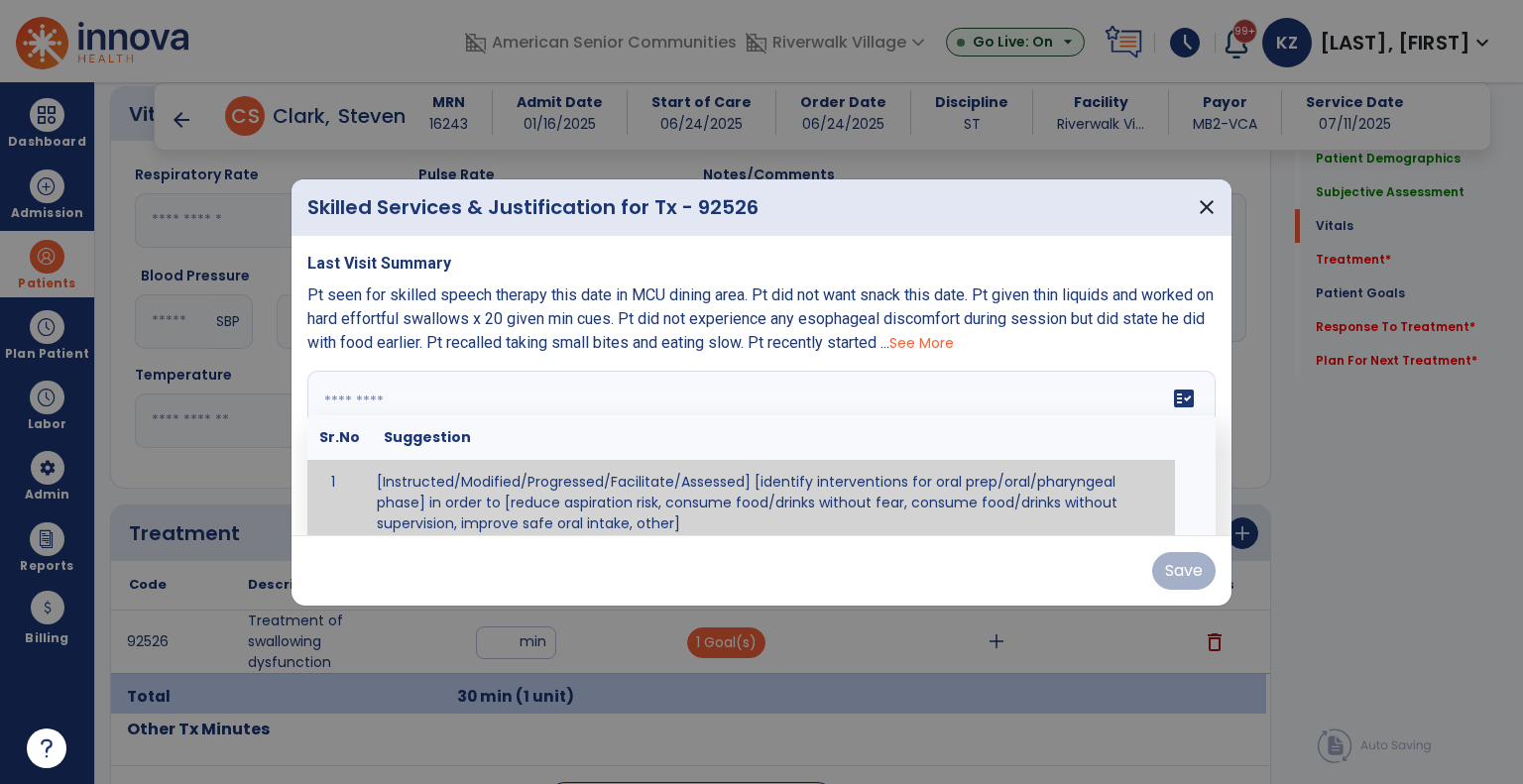 click at bounding box center [760, 445] 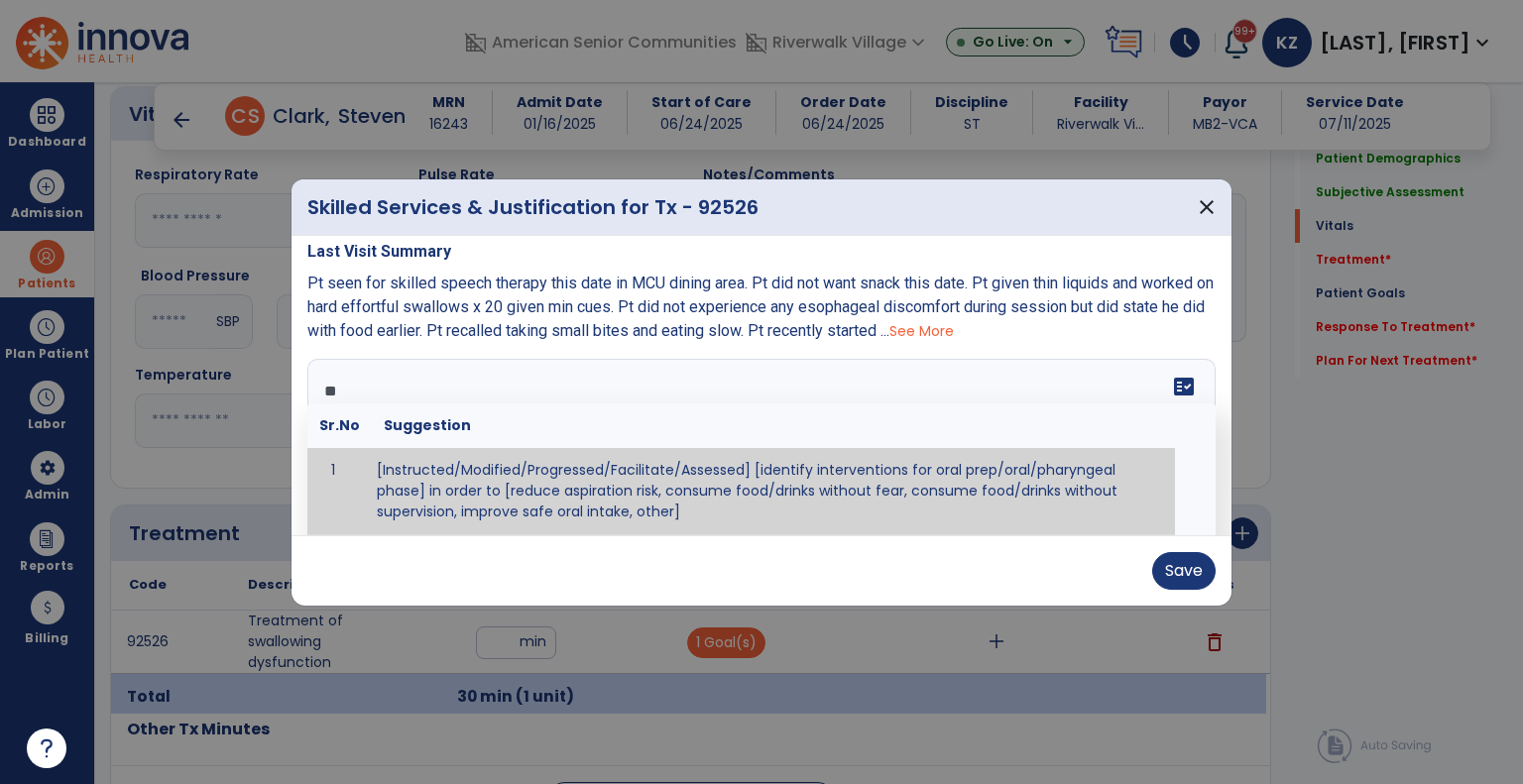 scroll, scrollTop: 0, scrollLeft: 0, axis: both 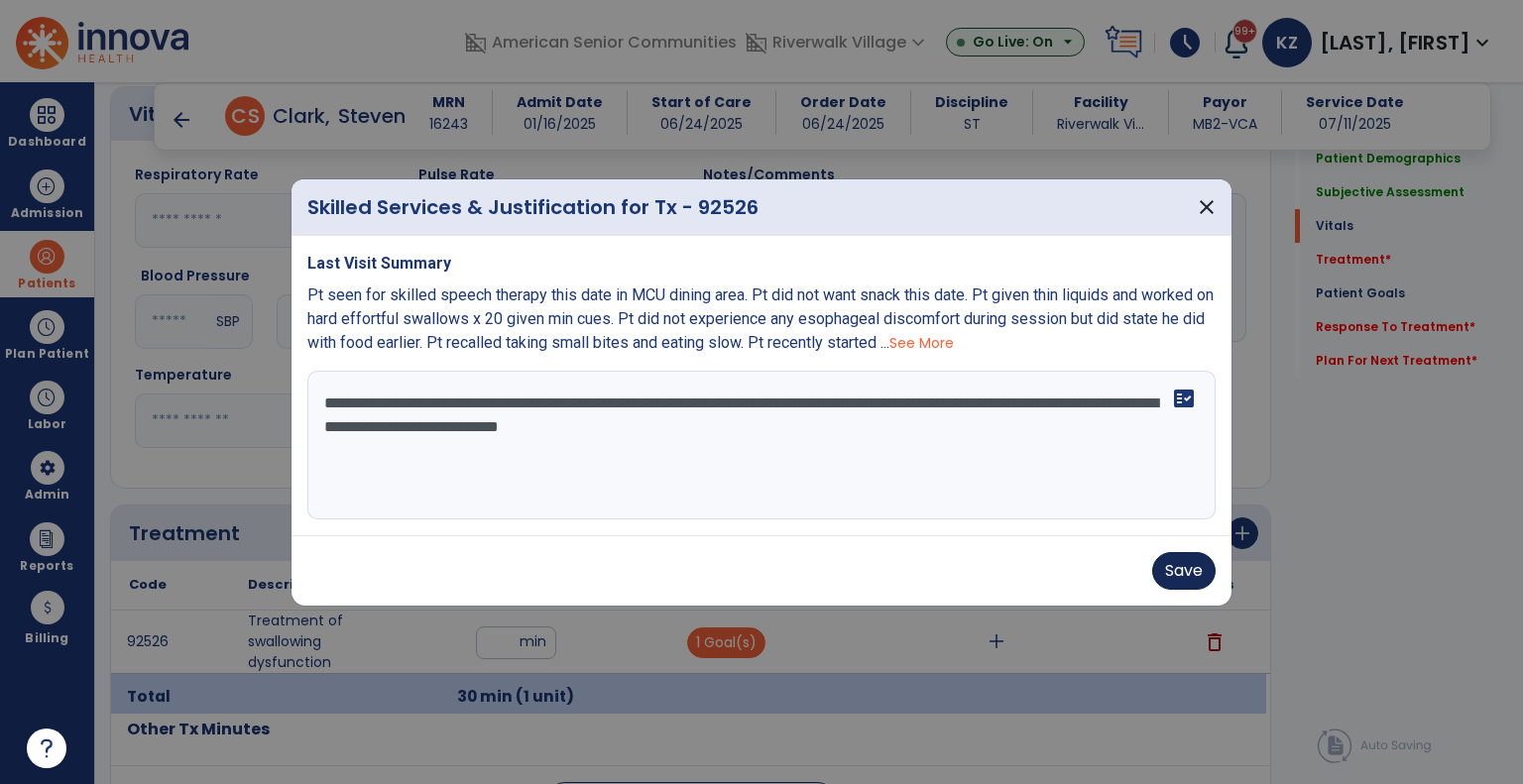 type on "**********" 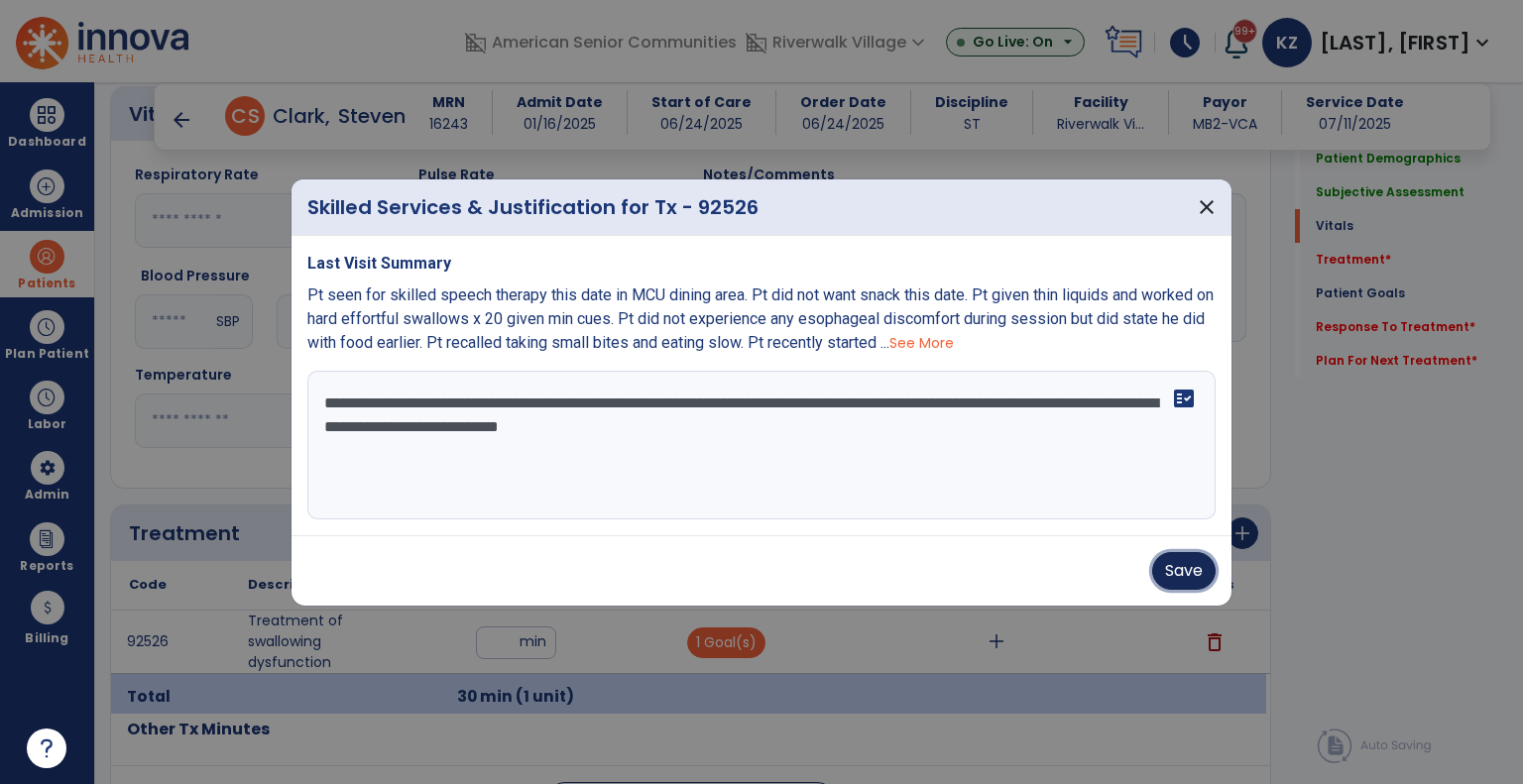 click on "Save" at bounding box center [1184, 571] 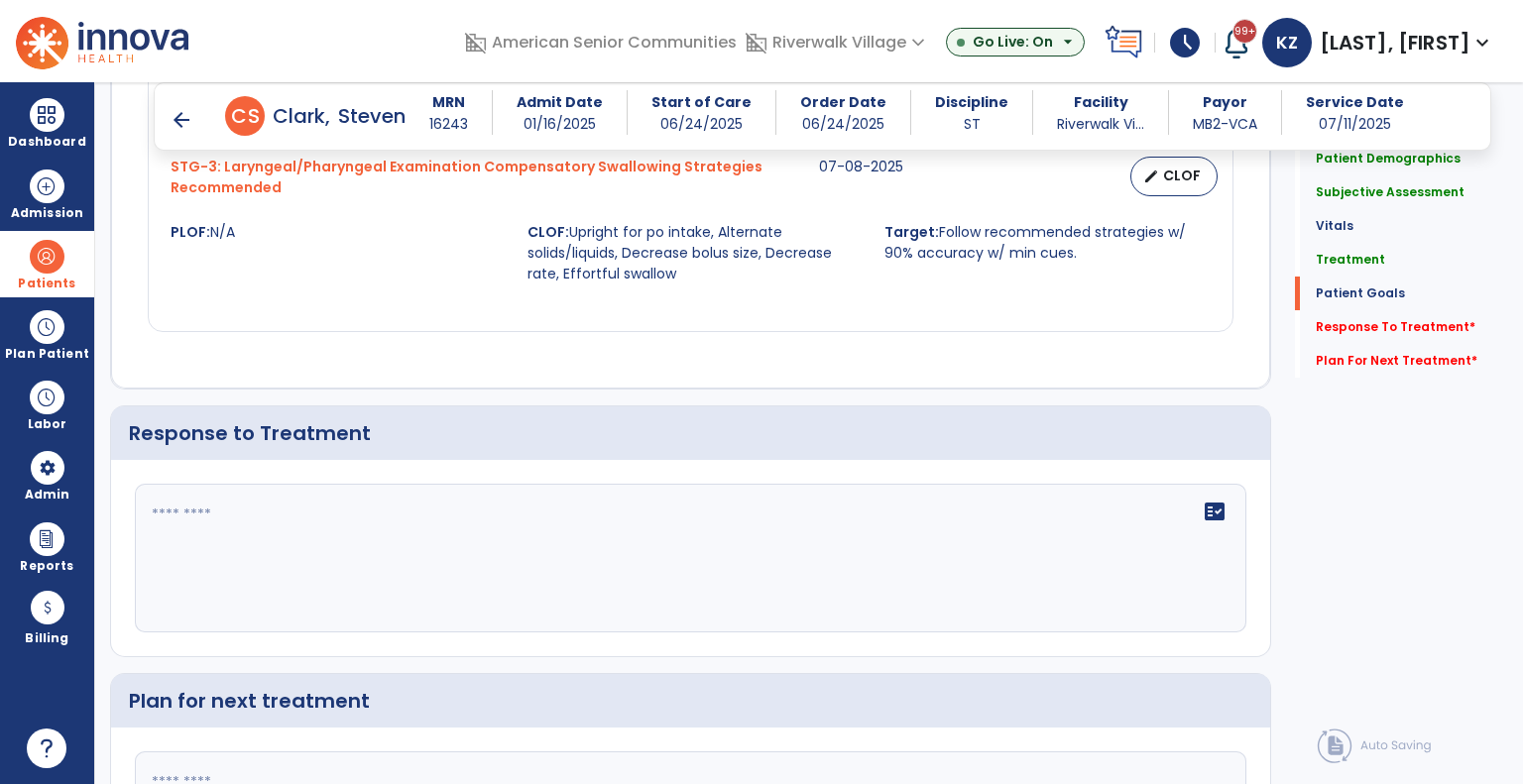 scroll, scrollTop: 2181, scrollLeft: 0, axis: vertical 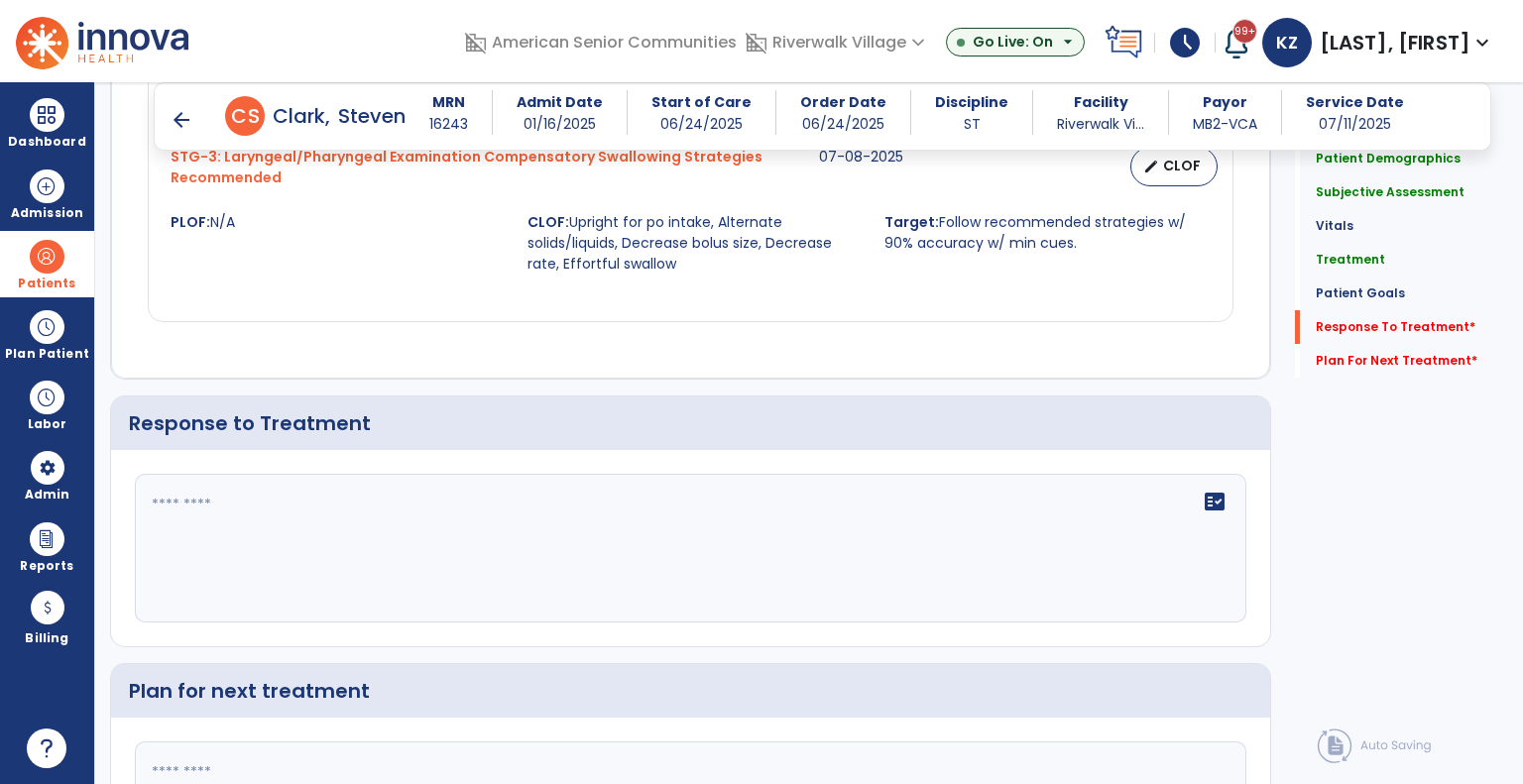 click 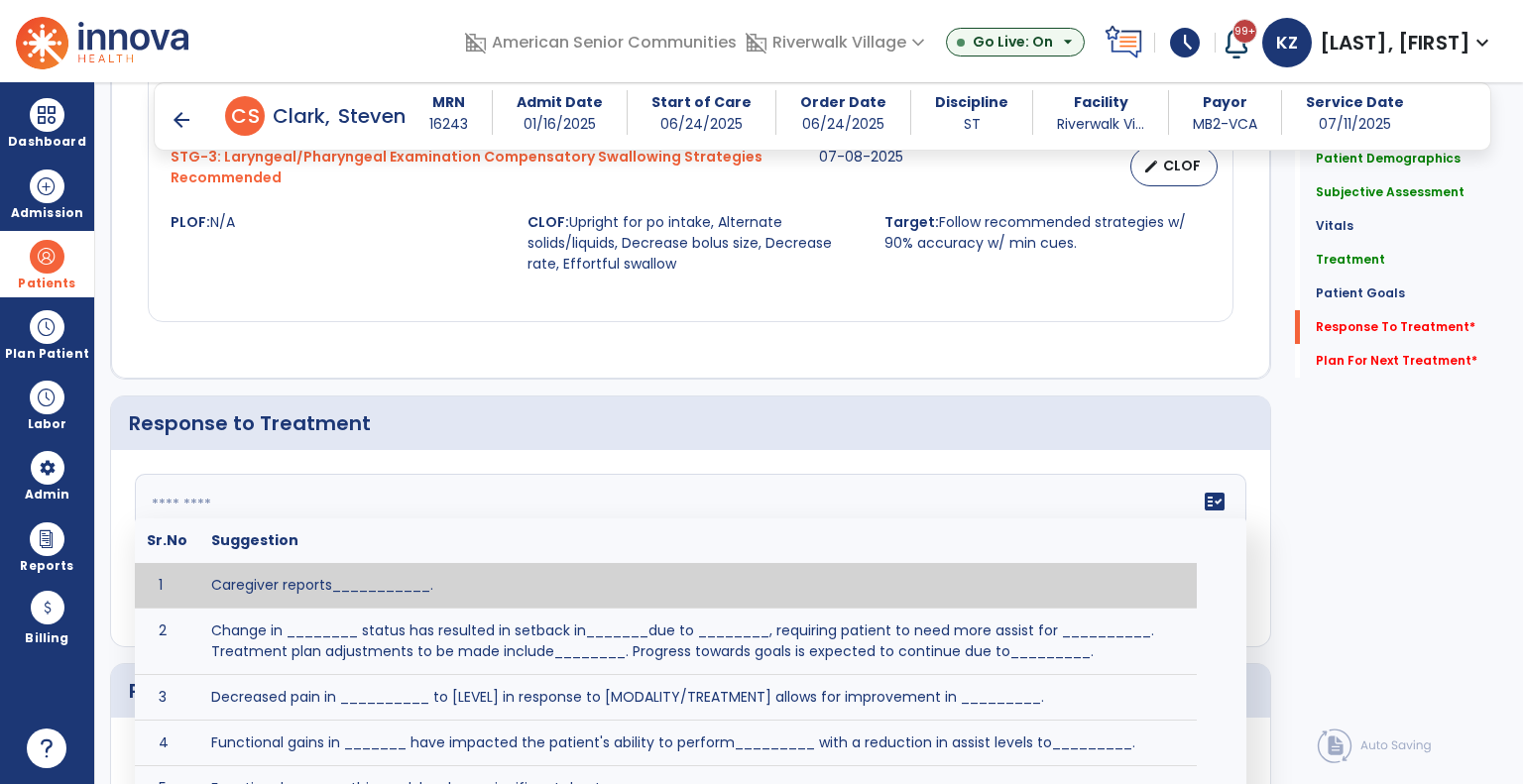 scroll, scrollTop: 2280, scrollLeft: 0, axis: vertical 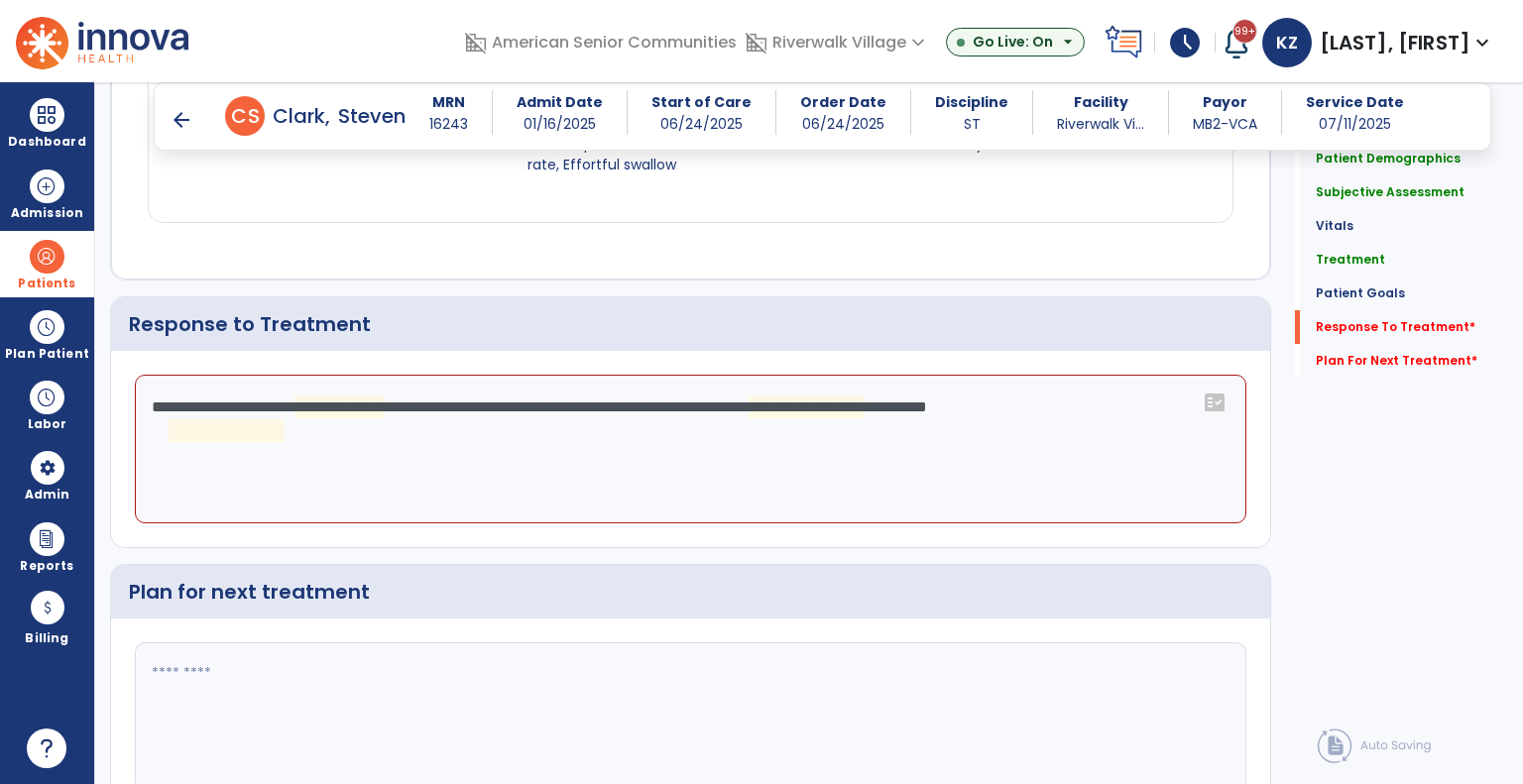 click on "**********" 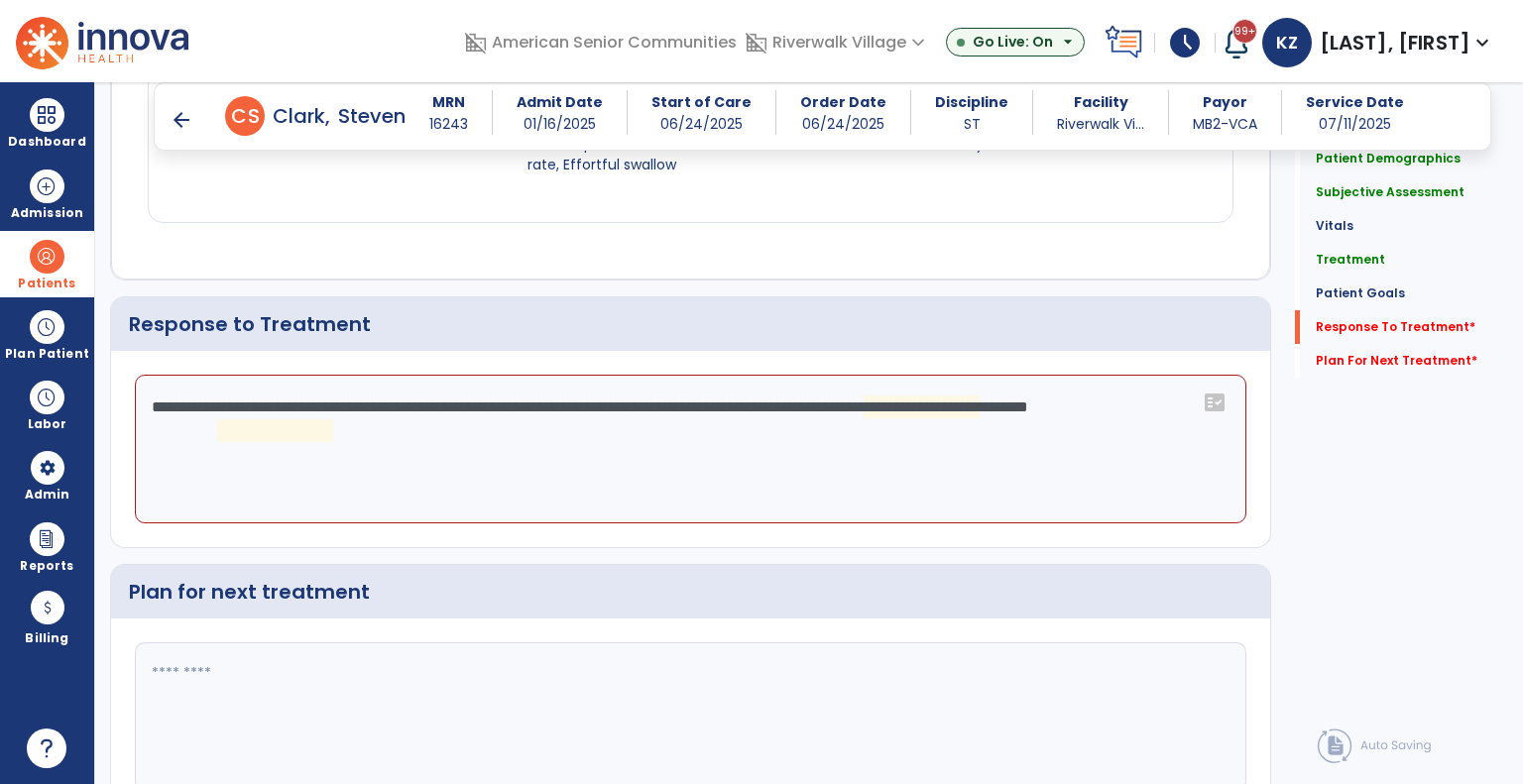drag, startPoint x: 918, startPoint y: 407, endPoint x: 941, endPoint y: 409, distance: 23.086793 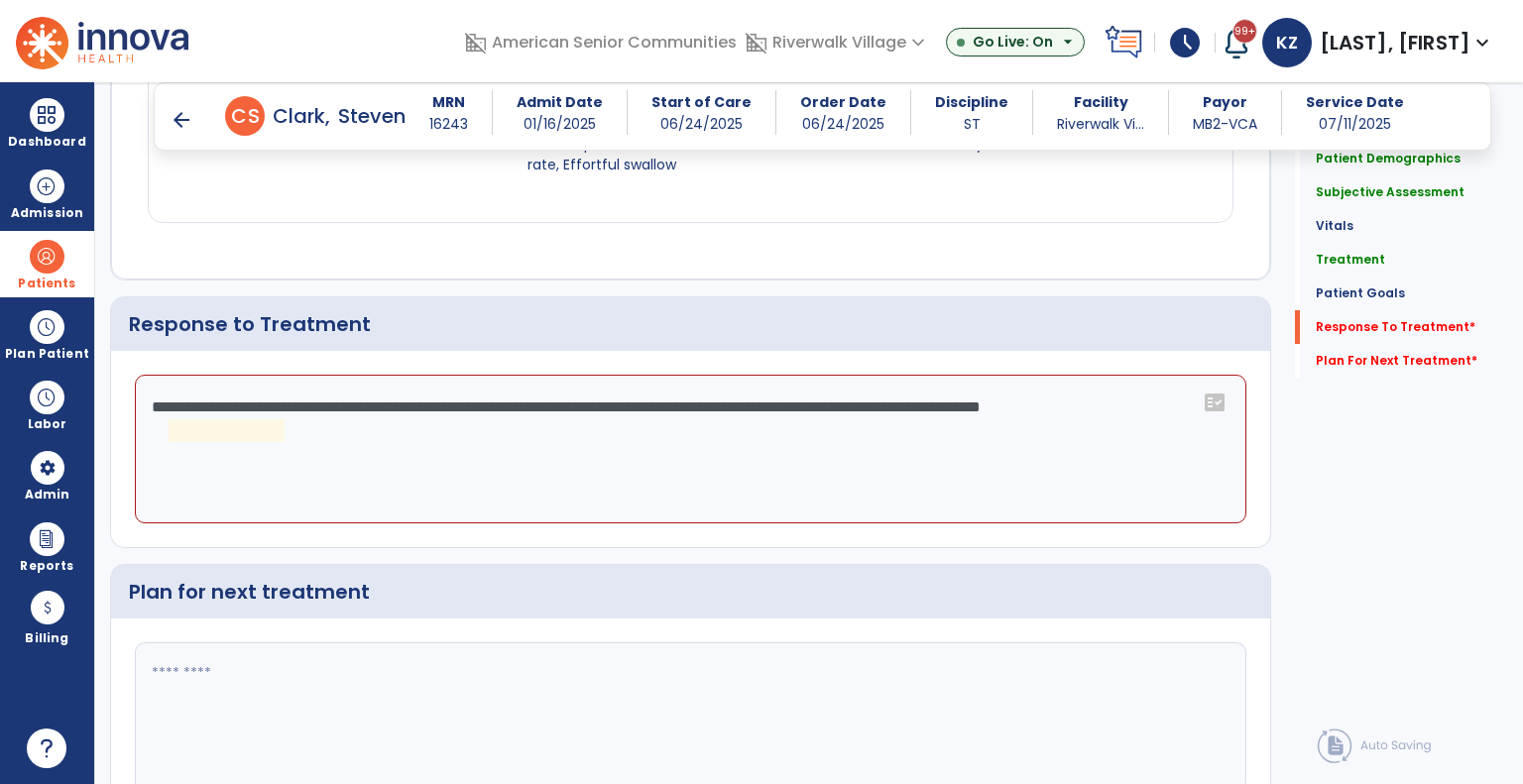 click on "**********" 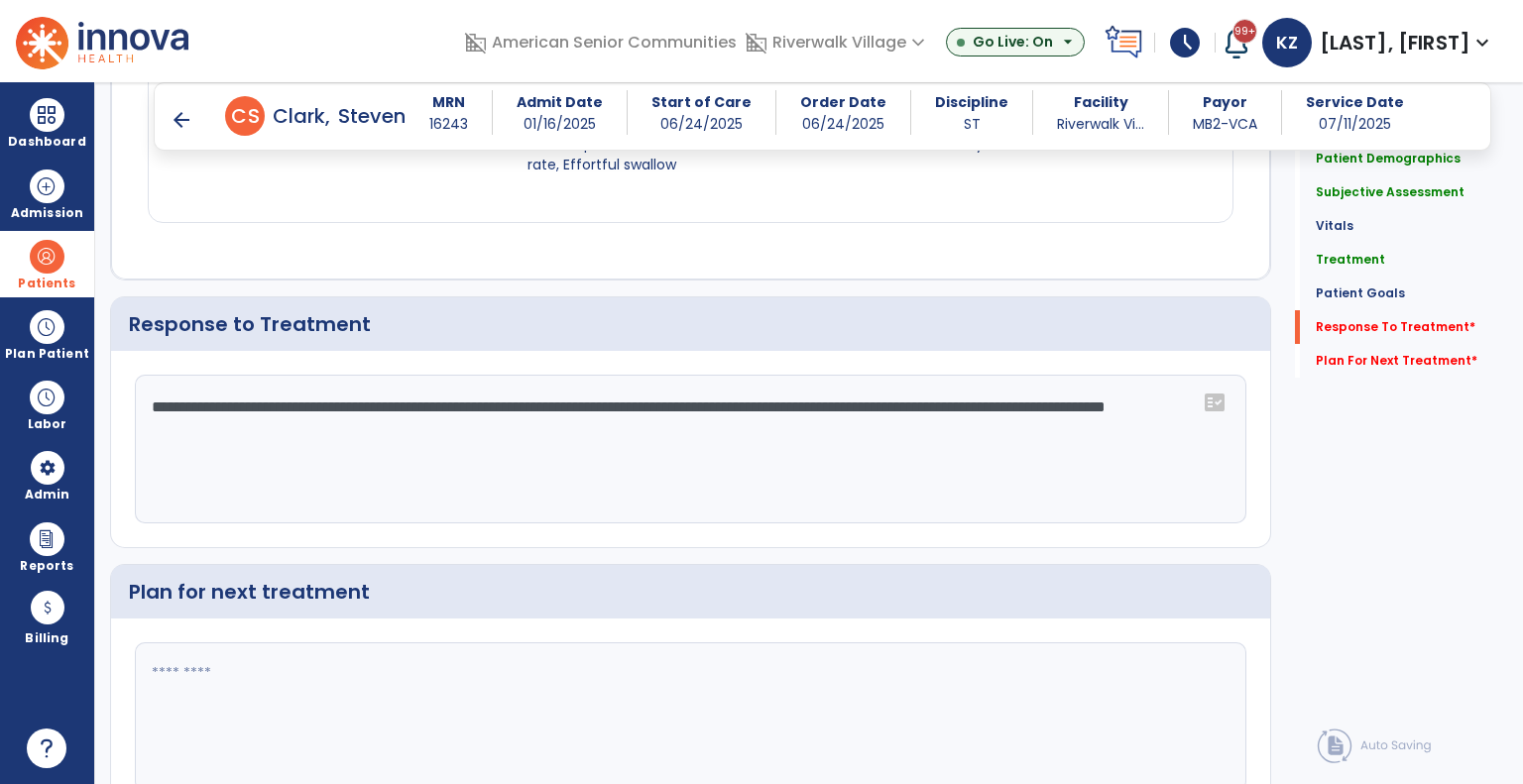 type on "**********" 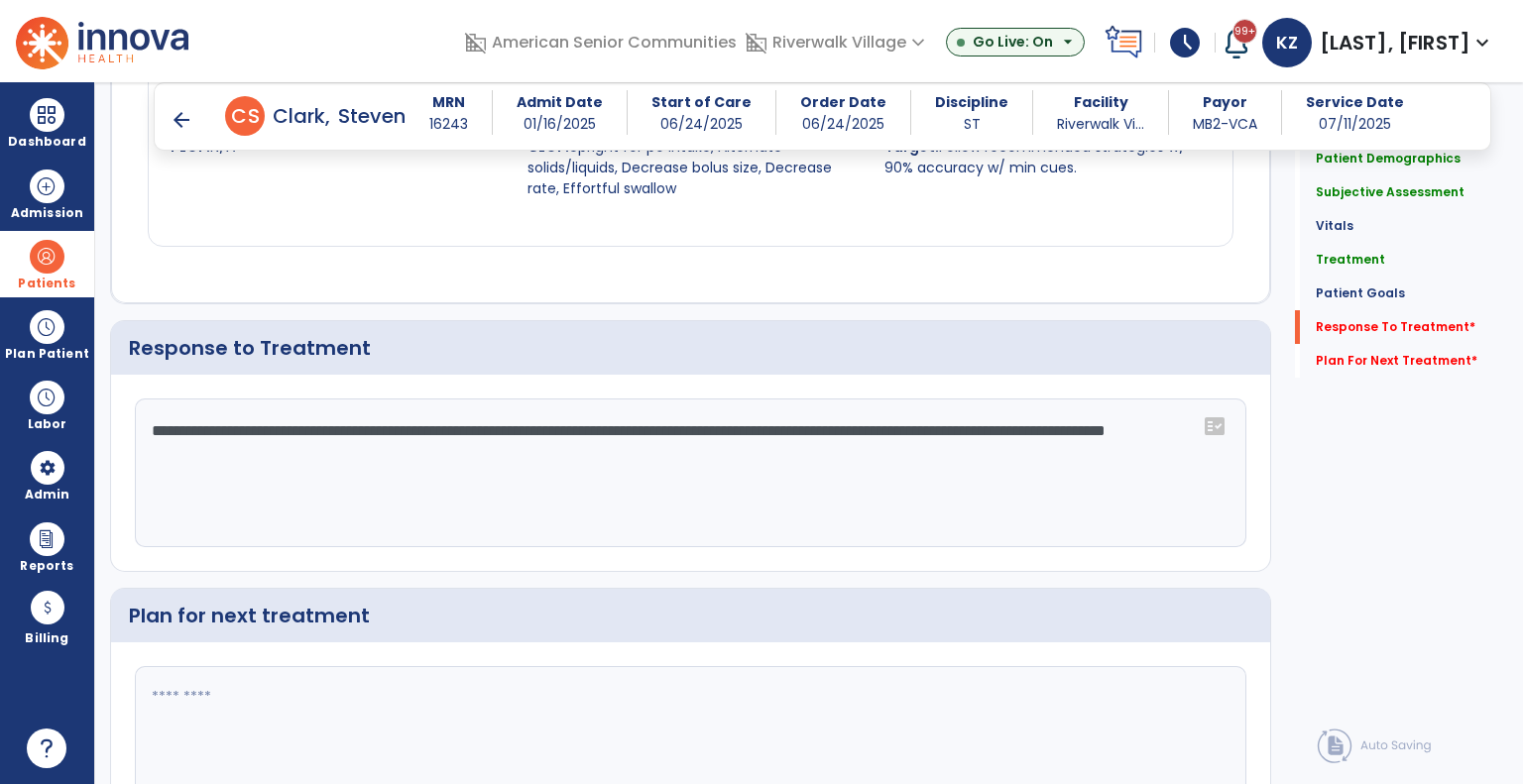 click 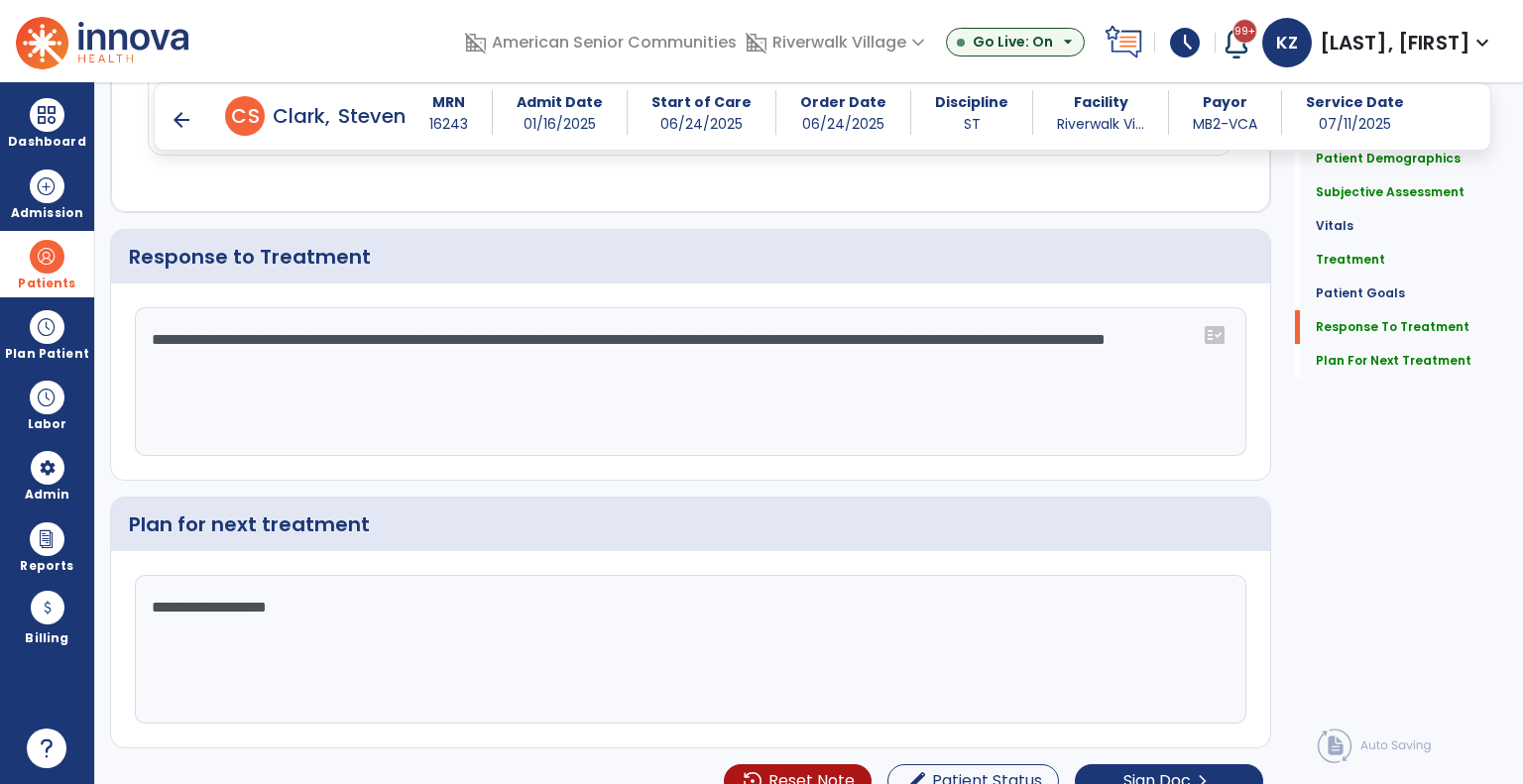 scroll, scrollTop: 2371, scrollLeft: 0, axis: vertical 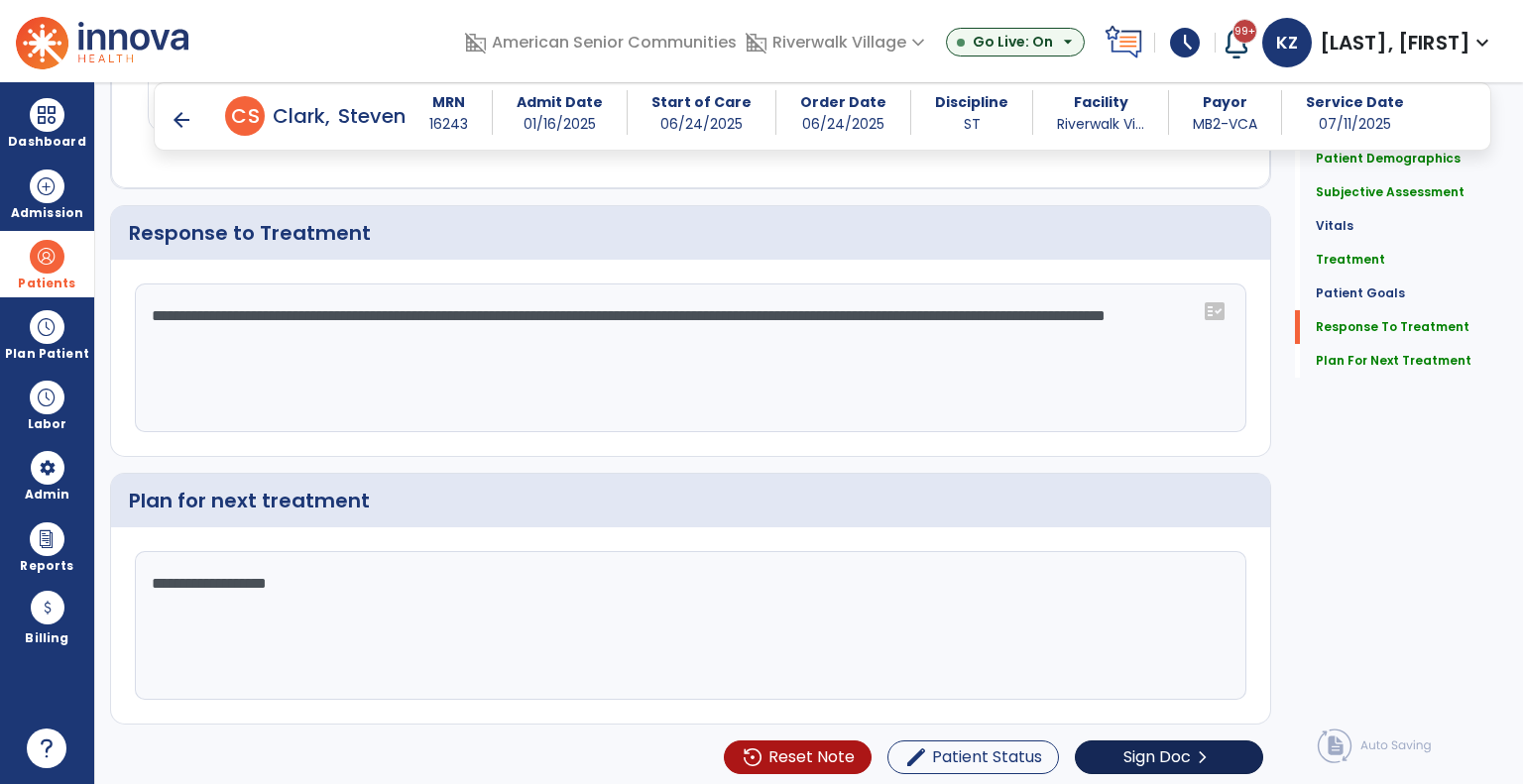 type on "**********" 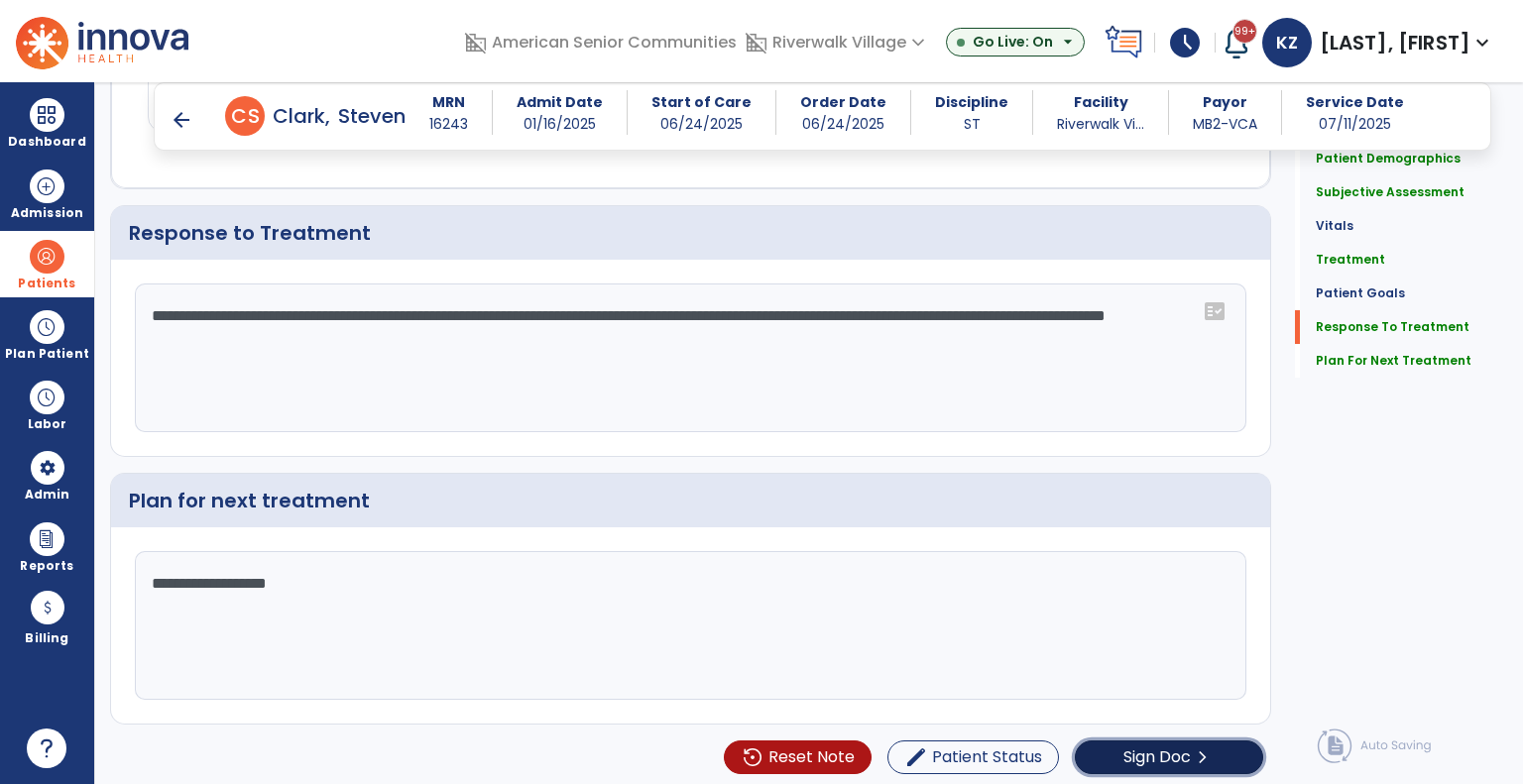 click on "Sign Doc" 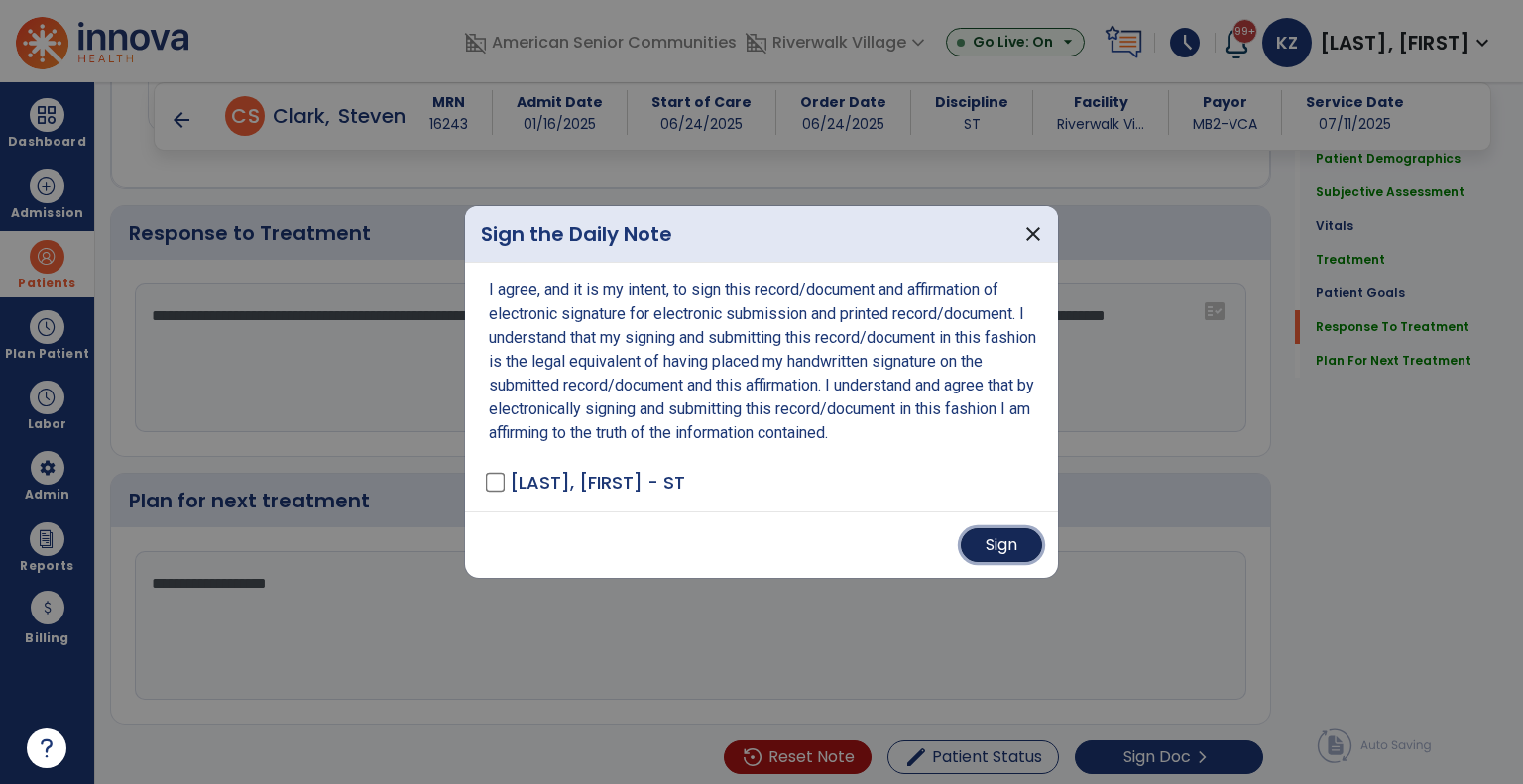 click on "Sign" at bounding box center (1001, 545) 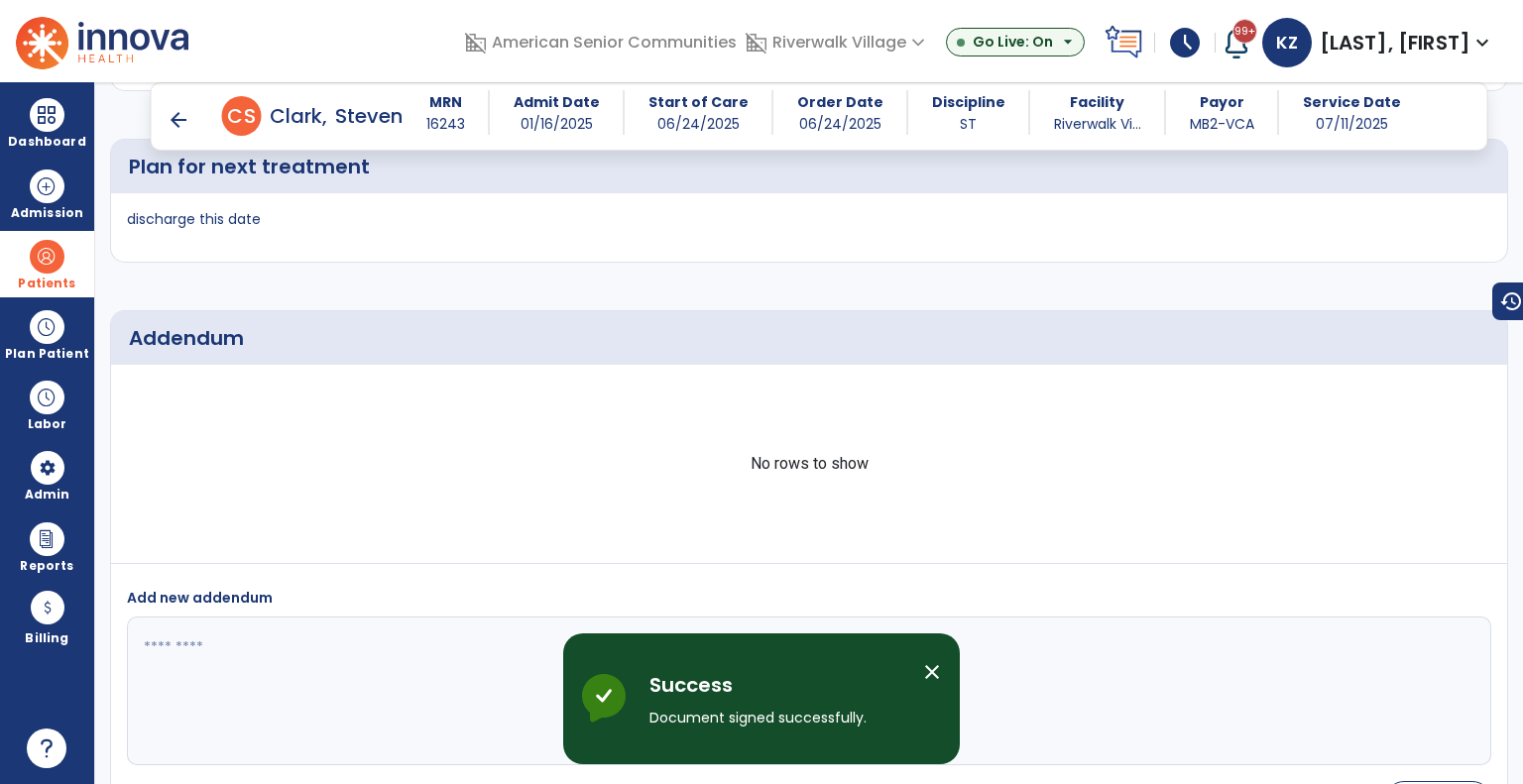 scroll, scrollTop: 3398, scrollLeft: 0, axis: vertical 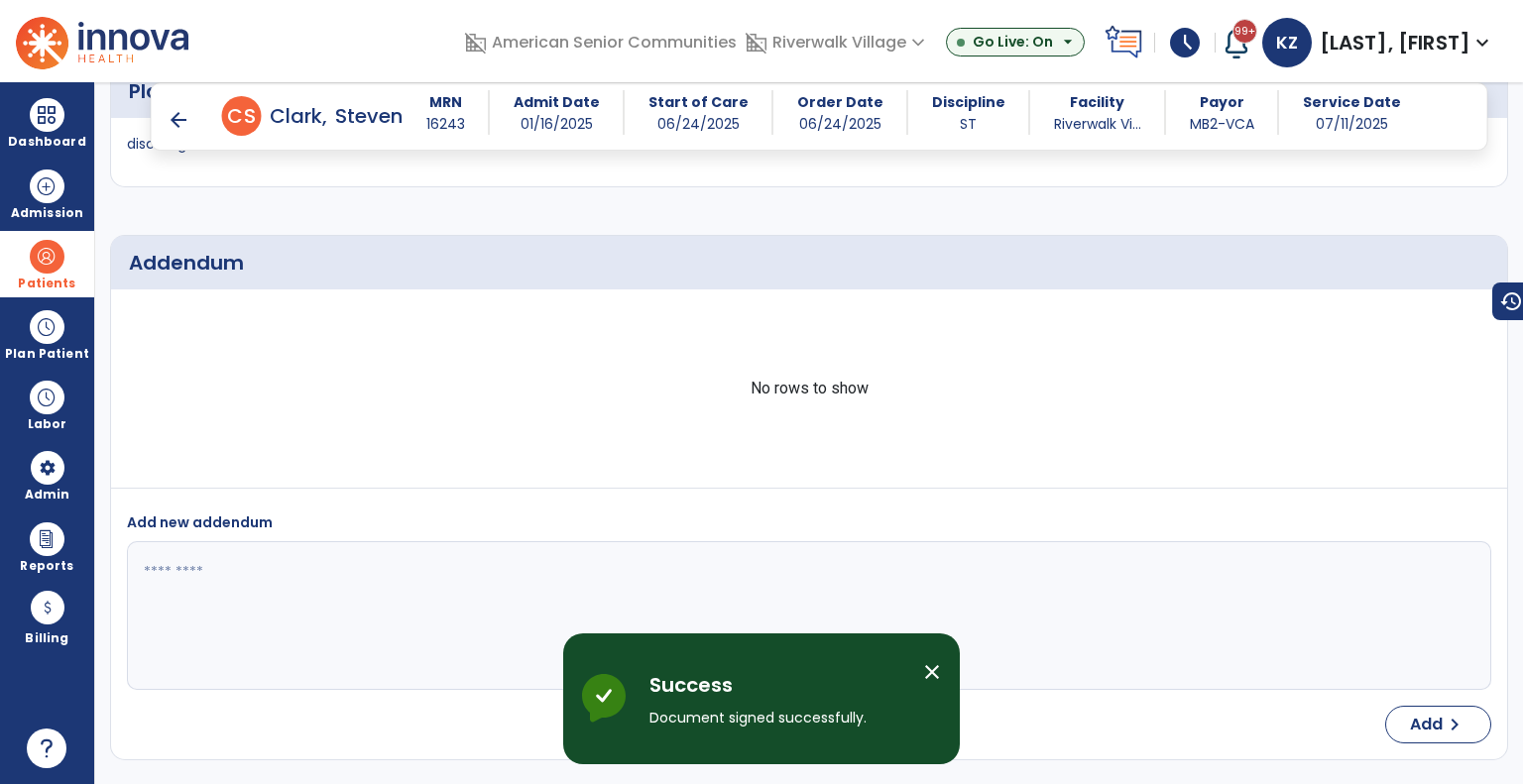 click on "arrow_back" at bounding box center [178, 120] 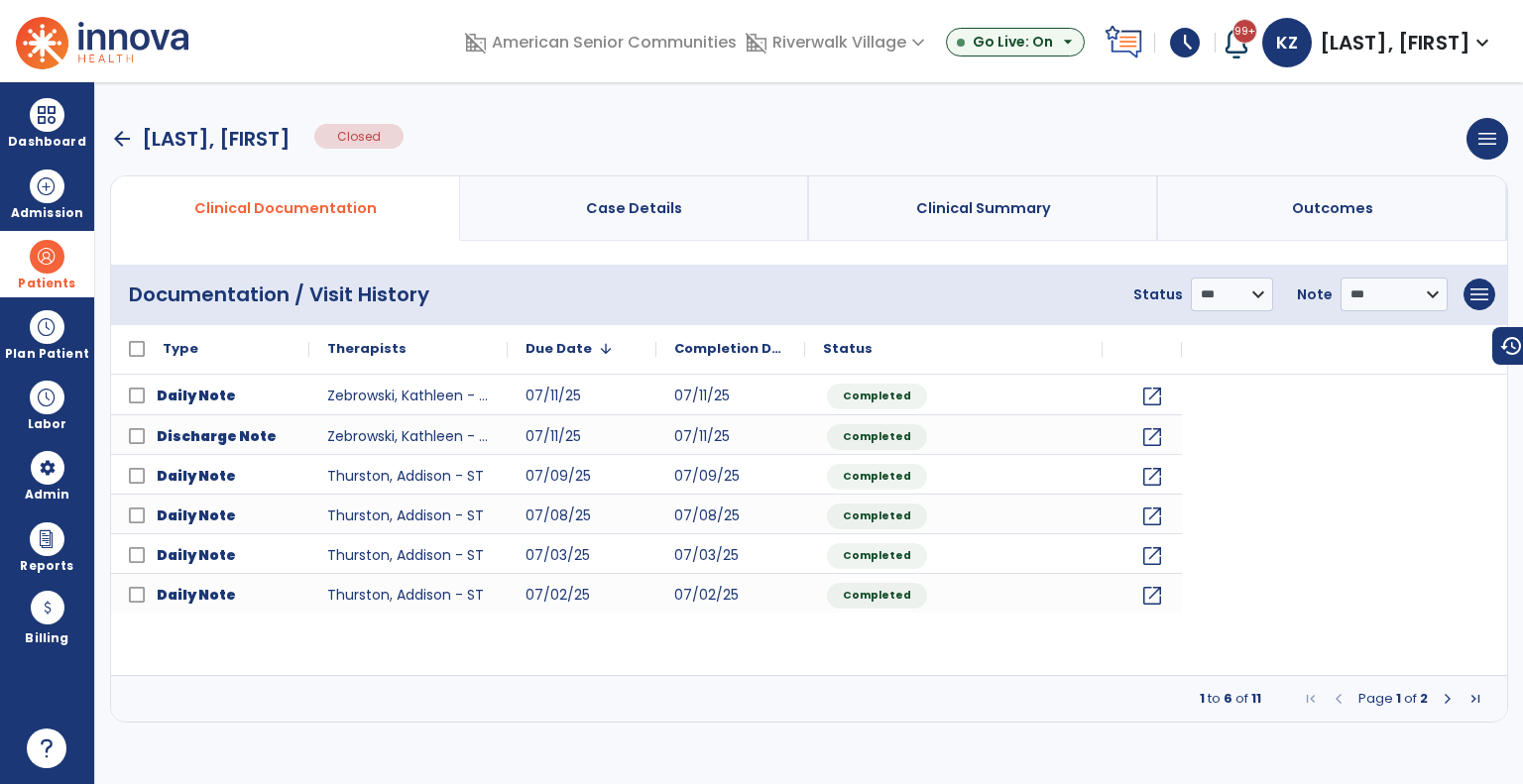 scroll, scrollTop: 0, scrollLeft: 0, axis: both 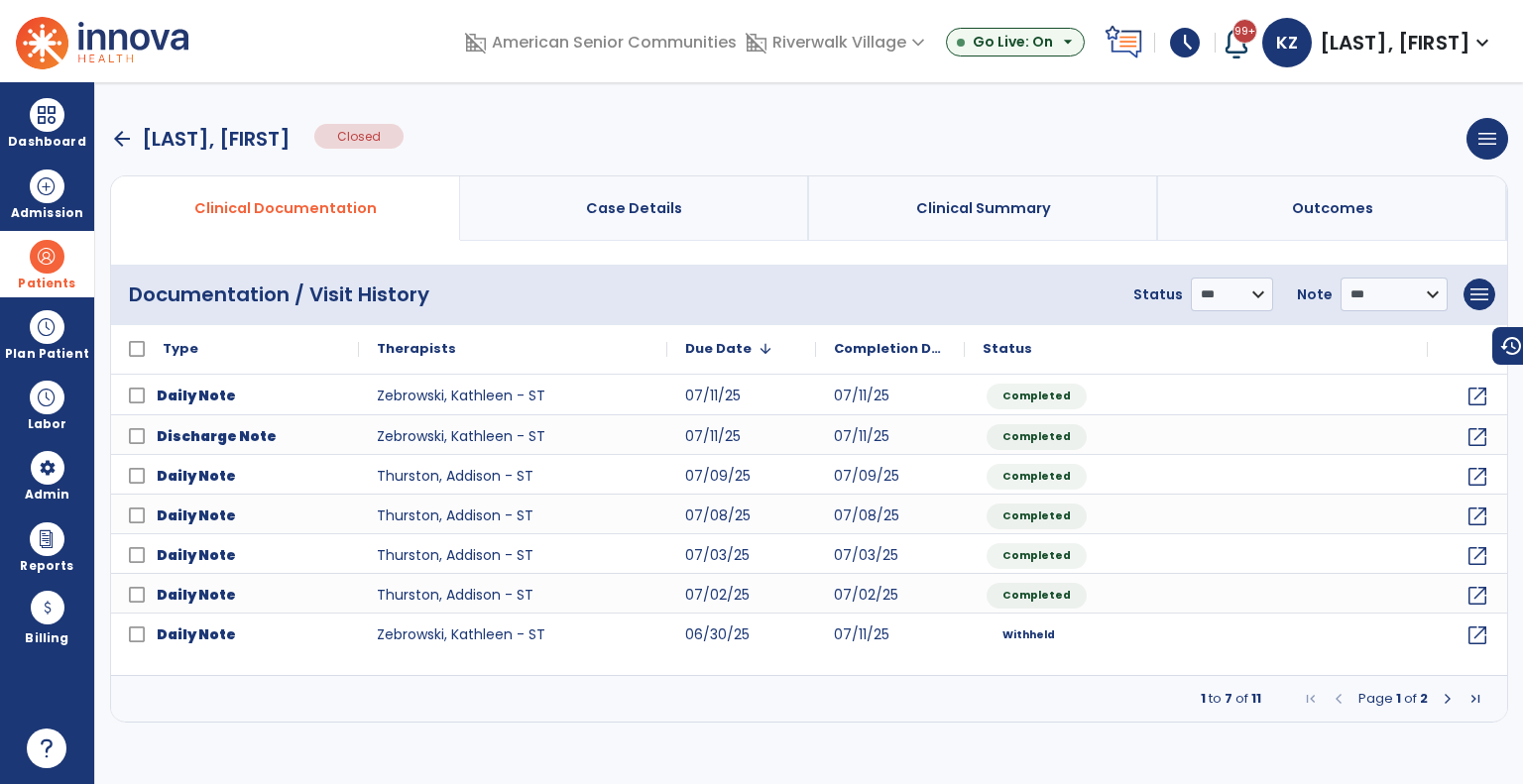 click on "arrow_back" at bounding box center [122, 139] 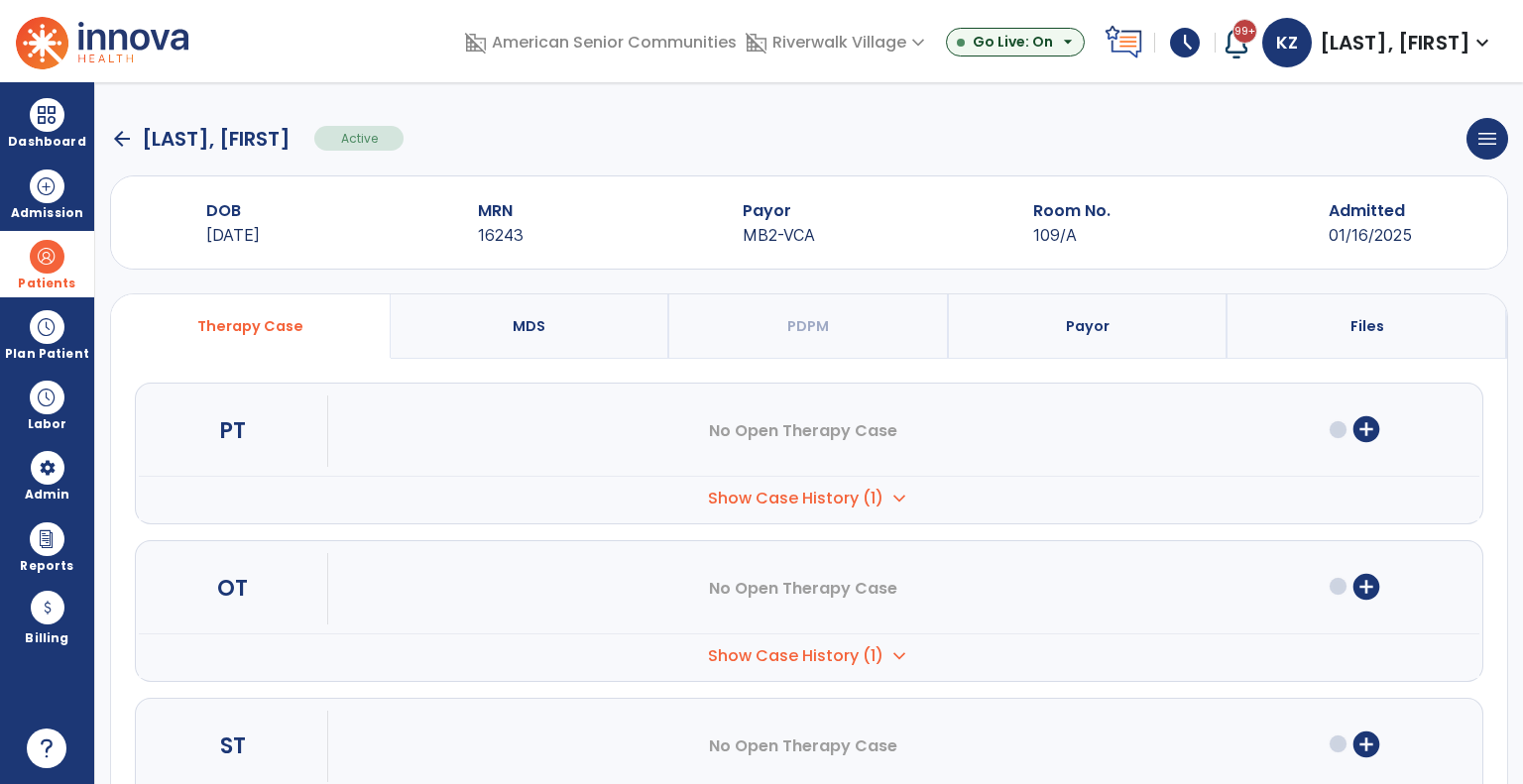 click on "Patients" at bounding box center [47, 264] 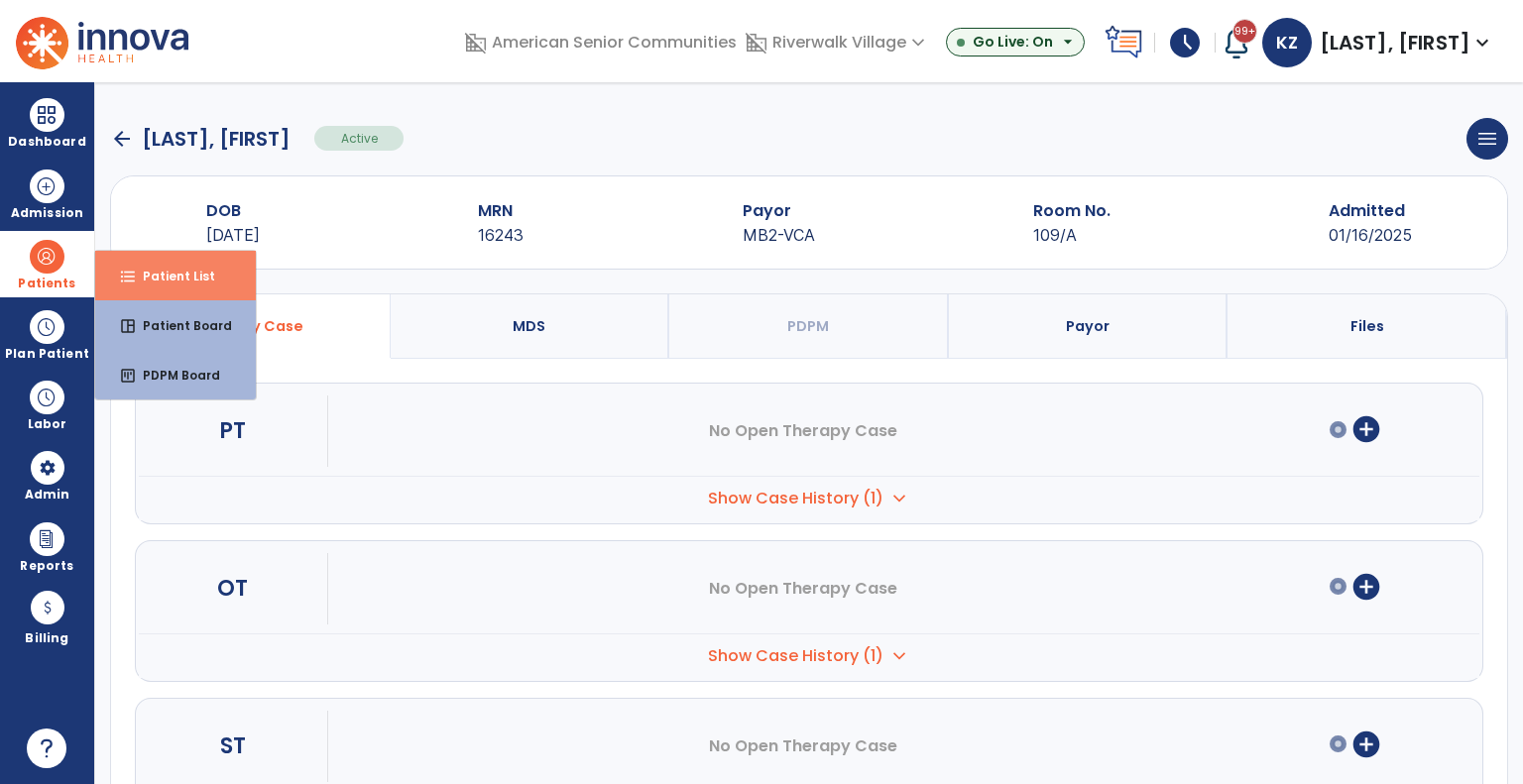 click on "Patient List" at bounding box center [171, 276] 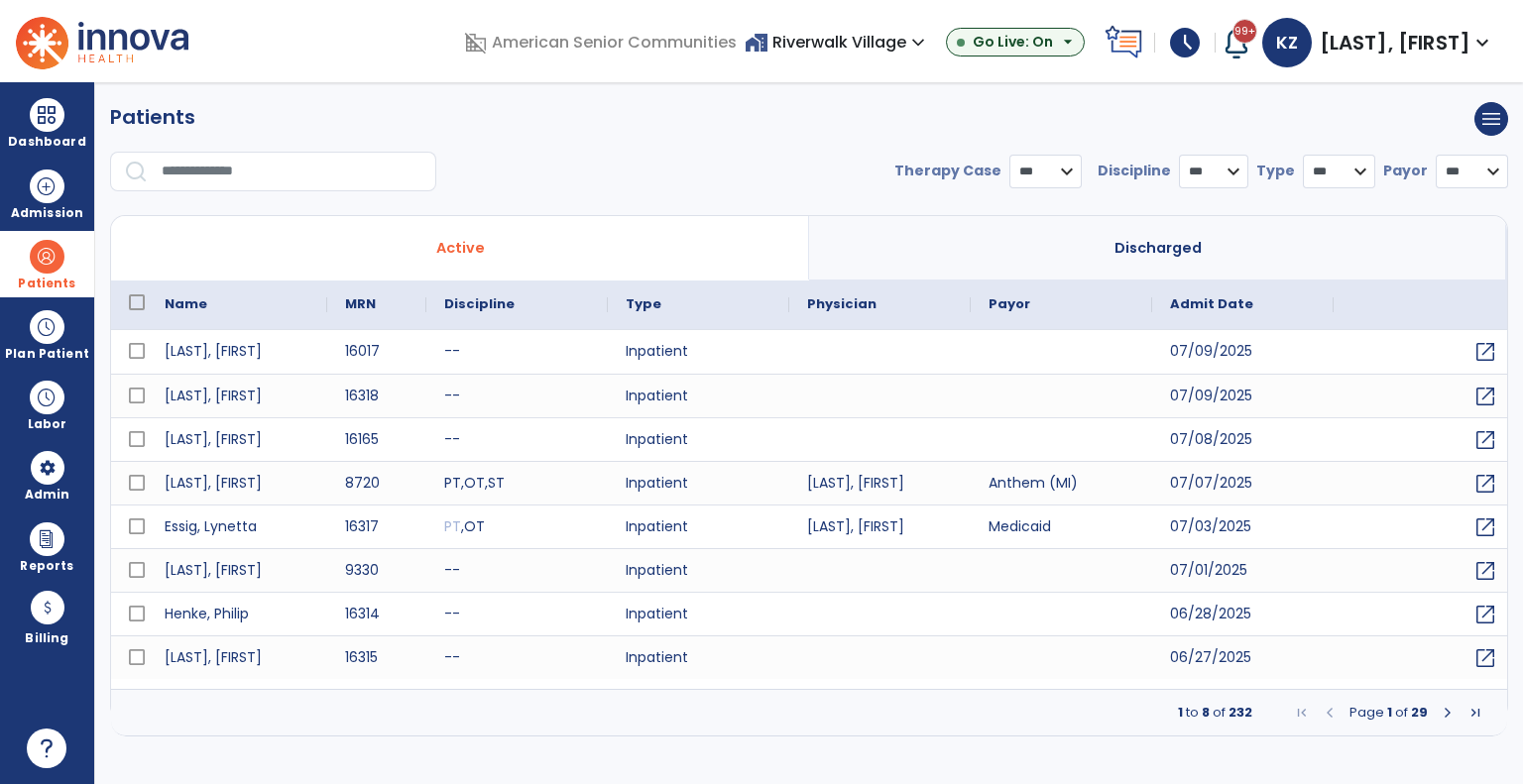 select on "***" 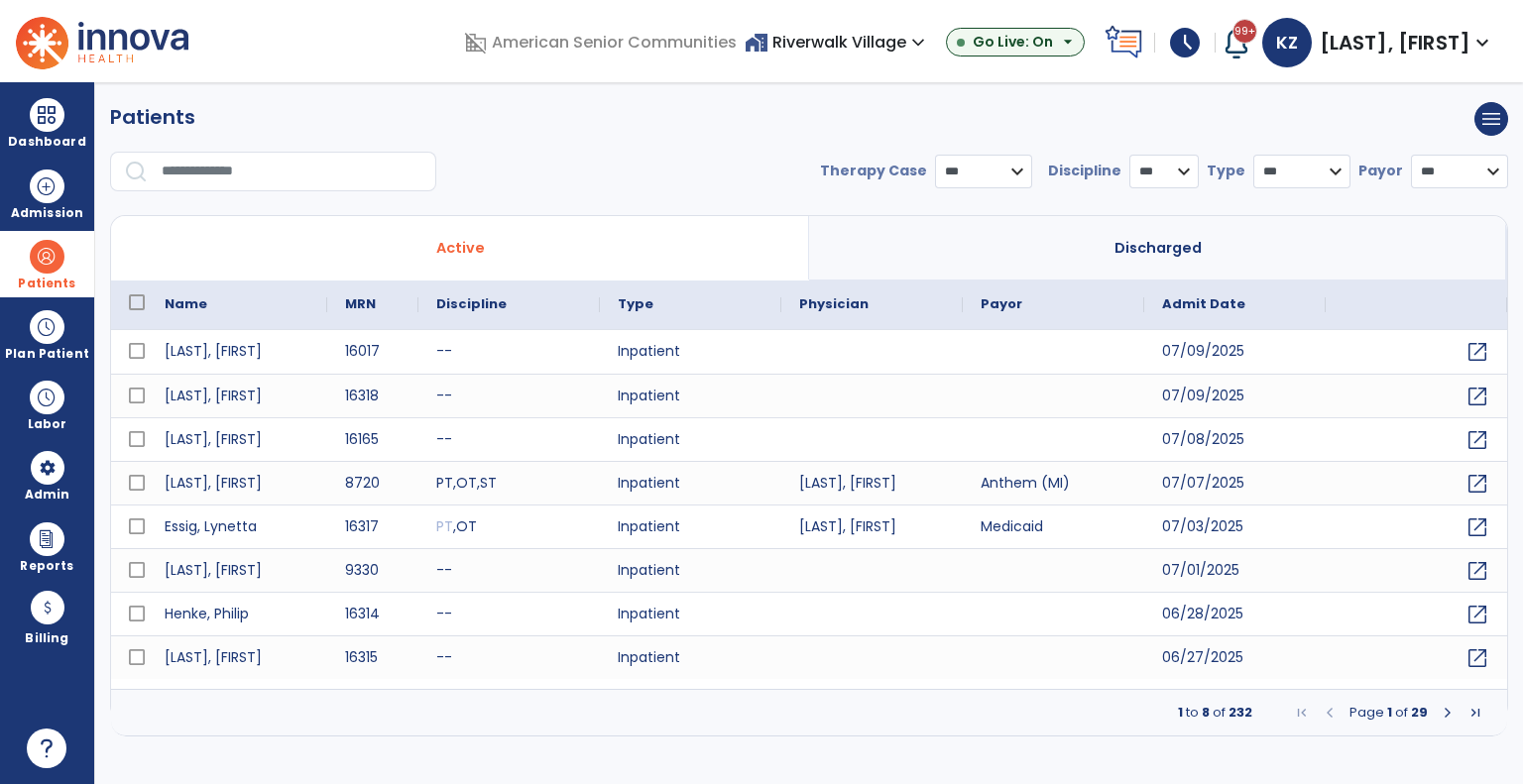 click at bounding box center (292, 171) 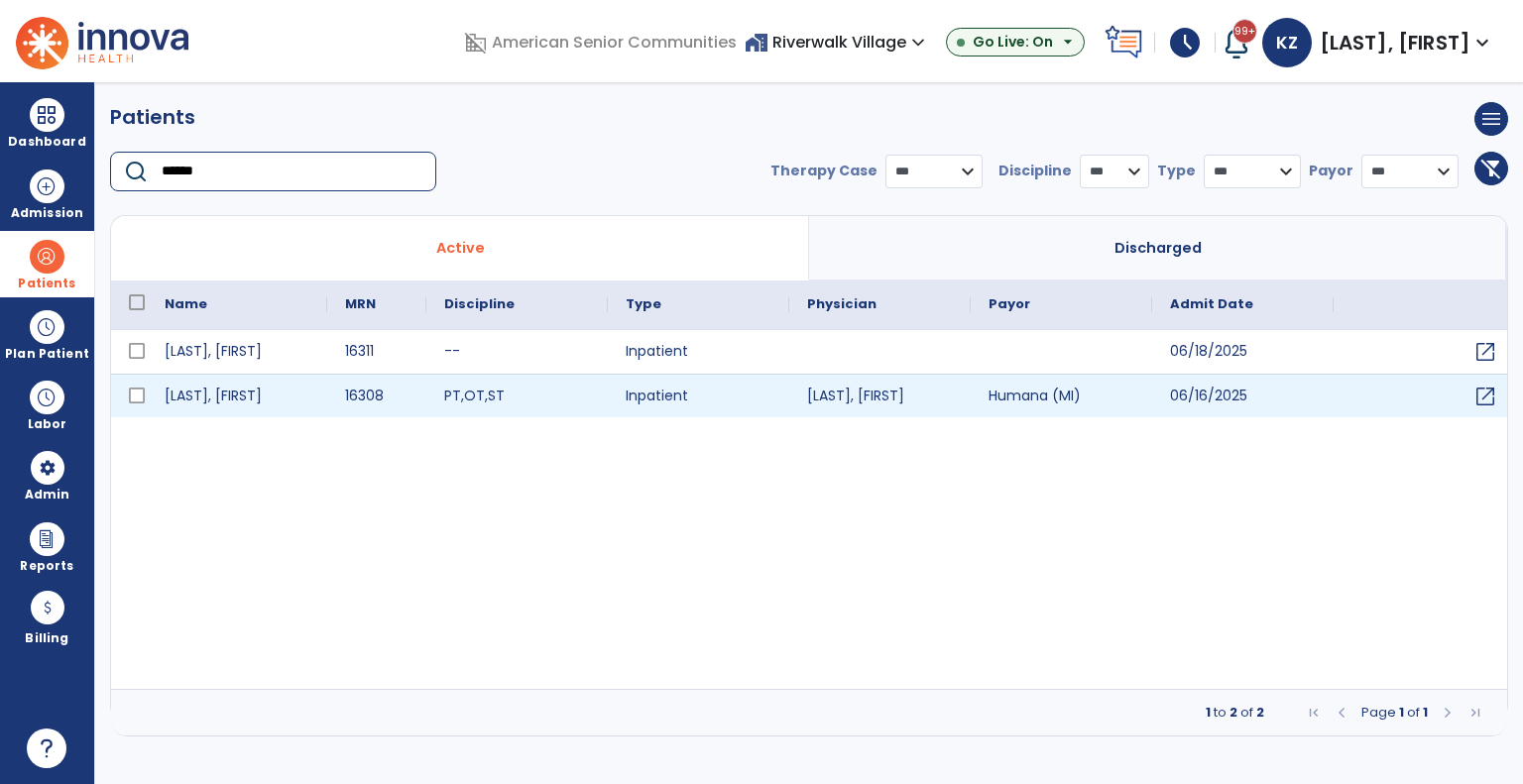 type on "******" 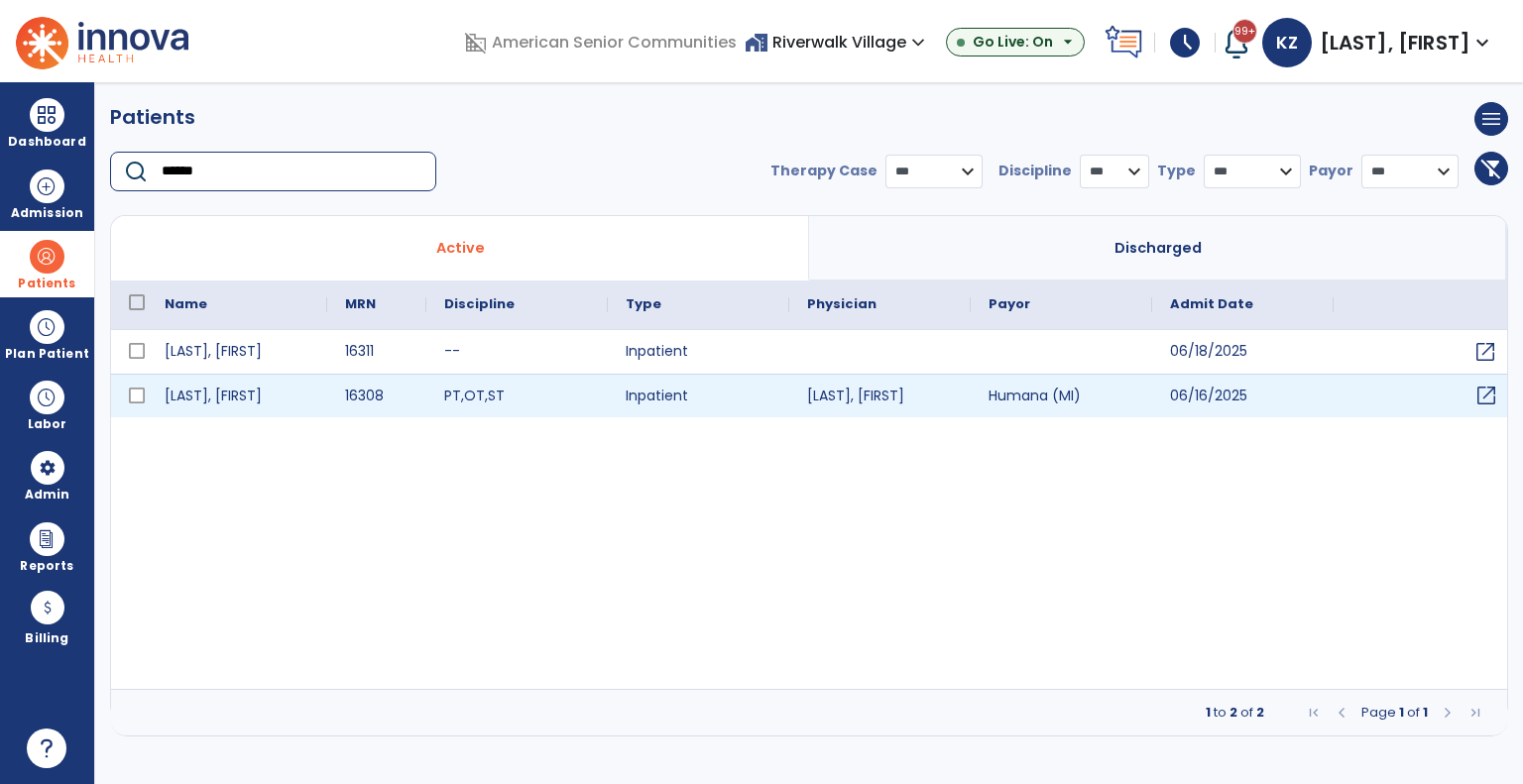 click on "open_in_new" at bounding box center [1486, 395] 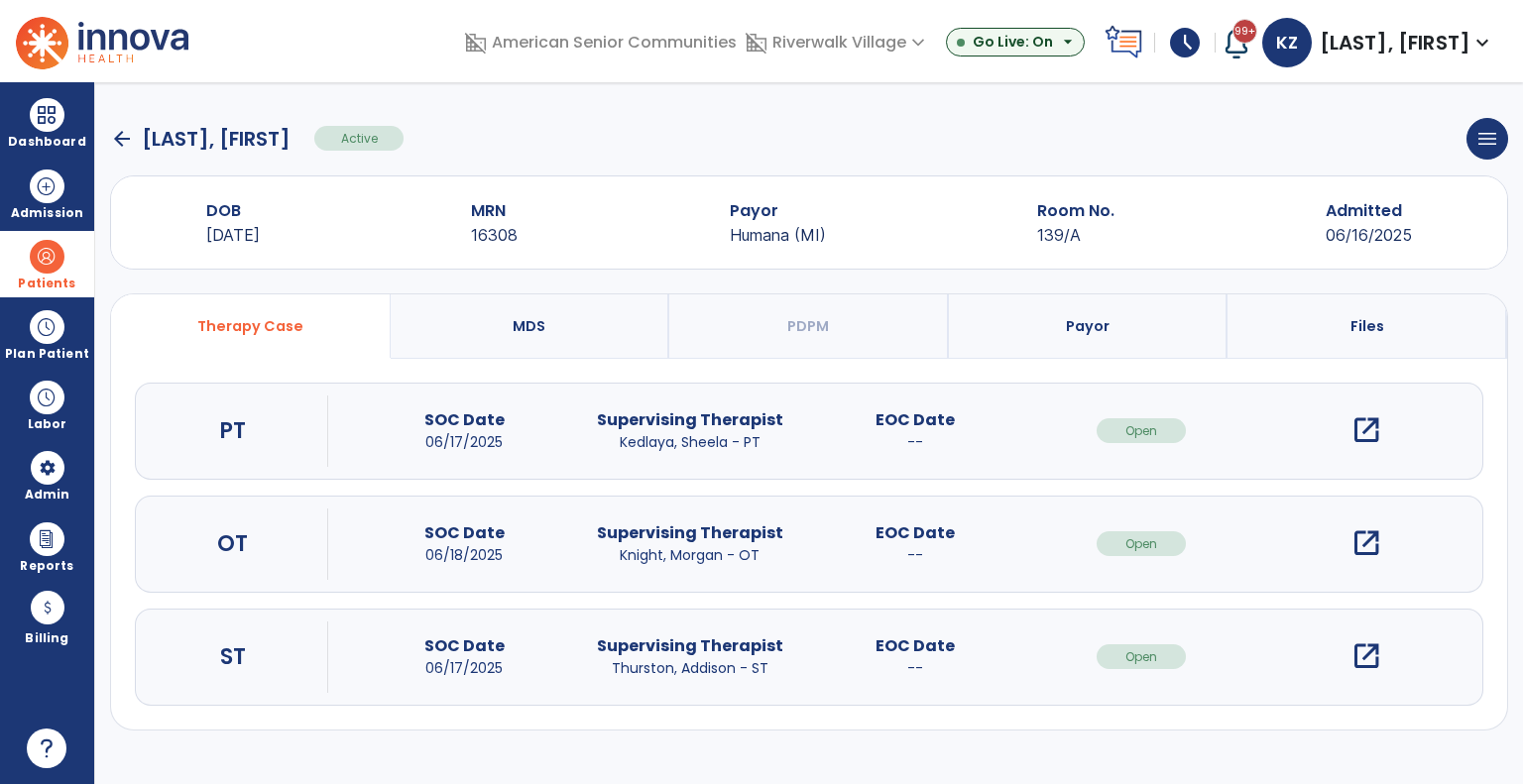 click on "open_in_new" at bounding box center (1366, 656) 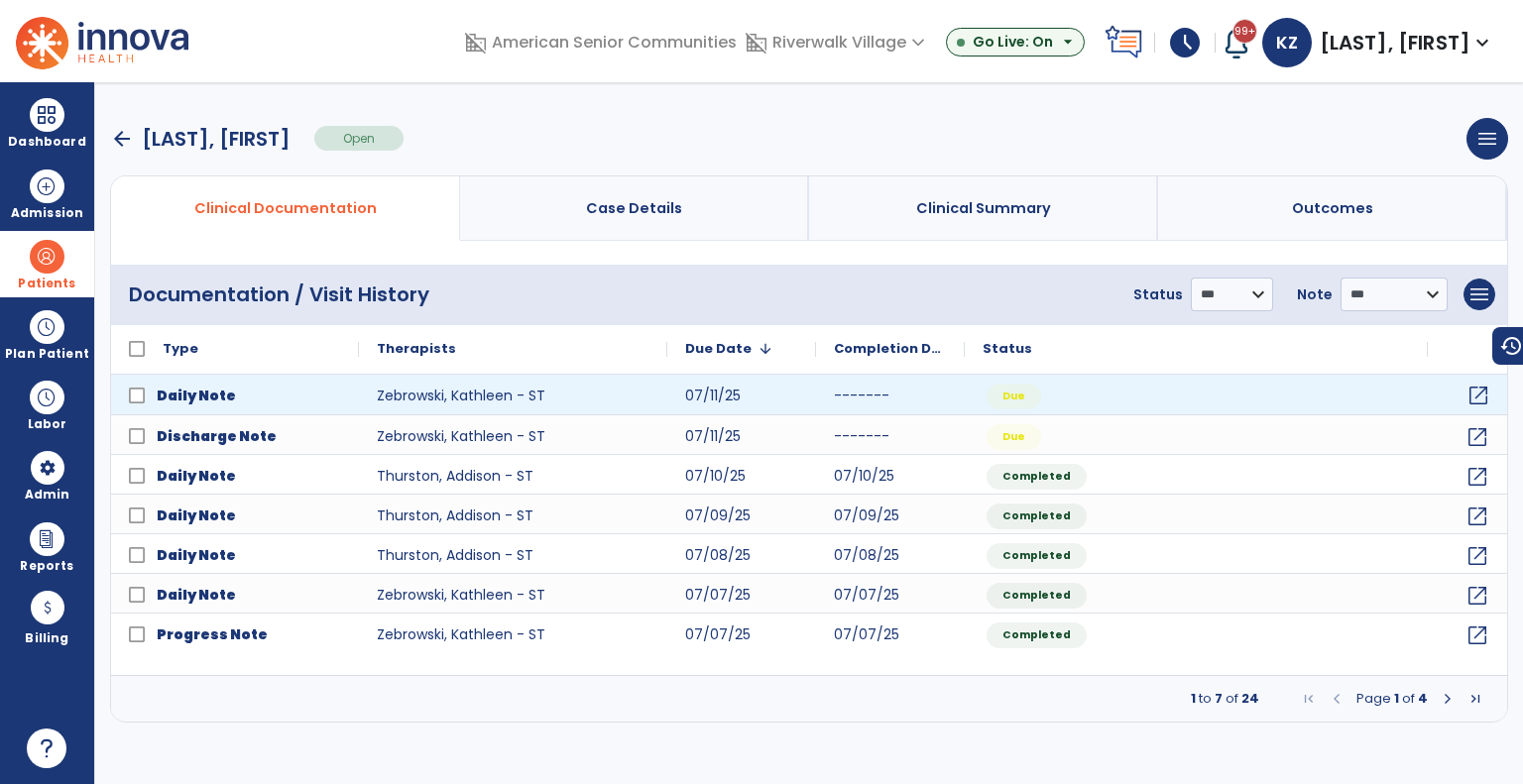click on "open_in_new" 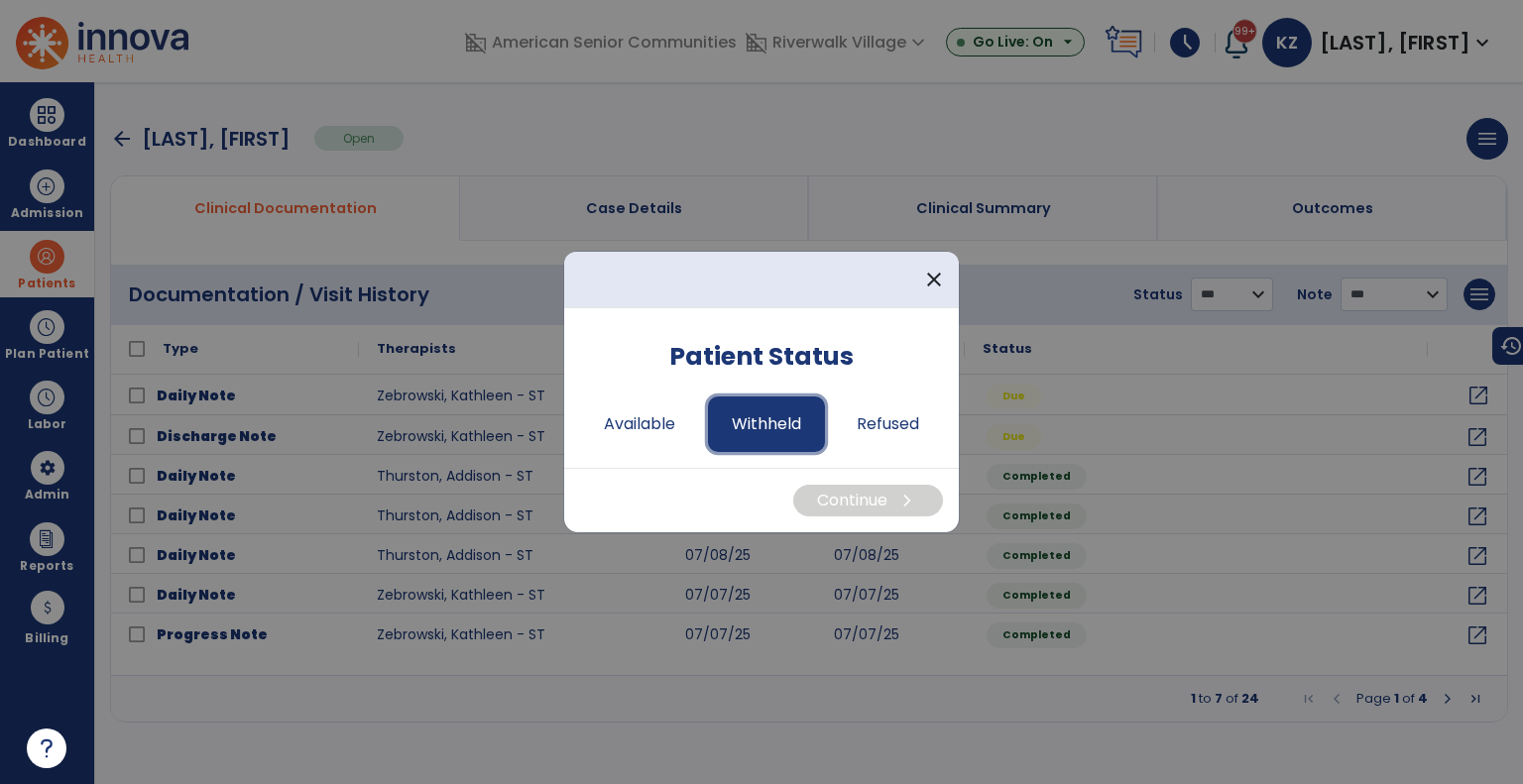 click on "Withheld" at bounding box center (766, 424) 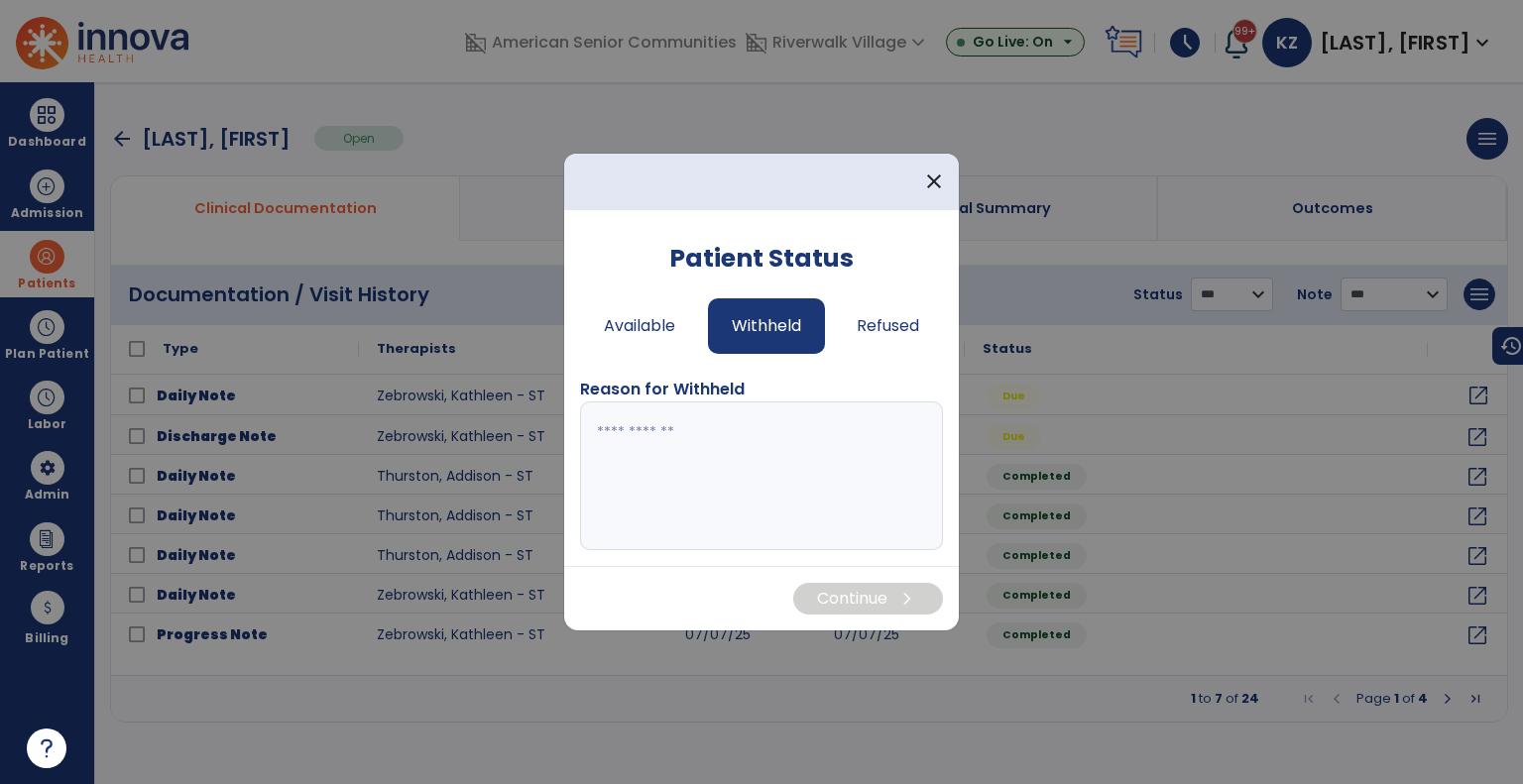 click at bounding box center (762, 476) 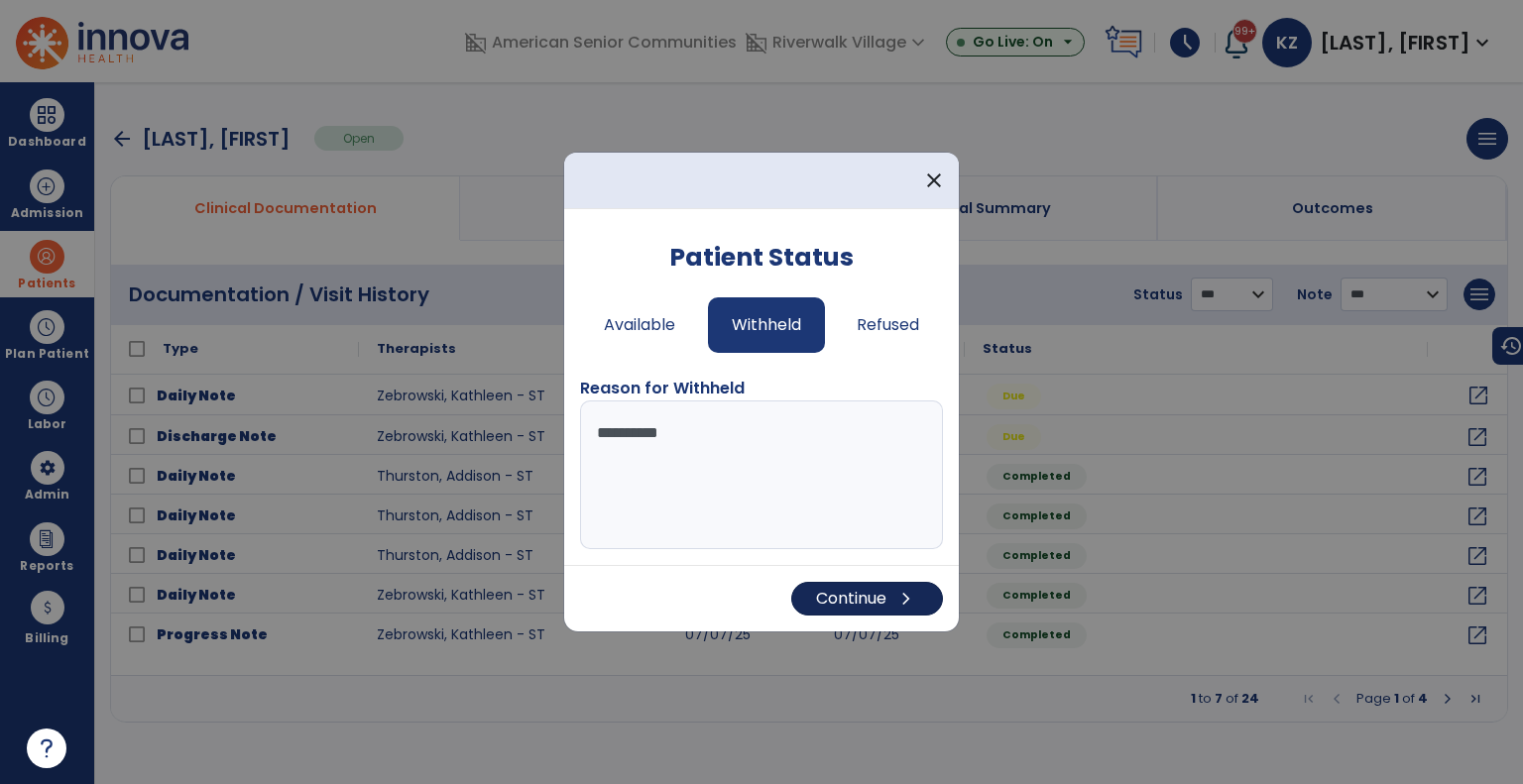 type on "**********" 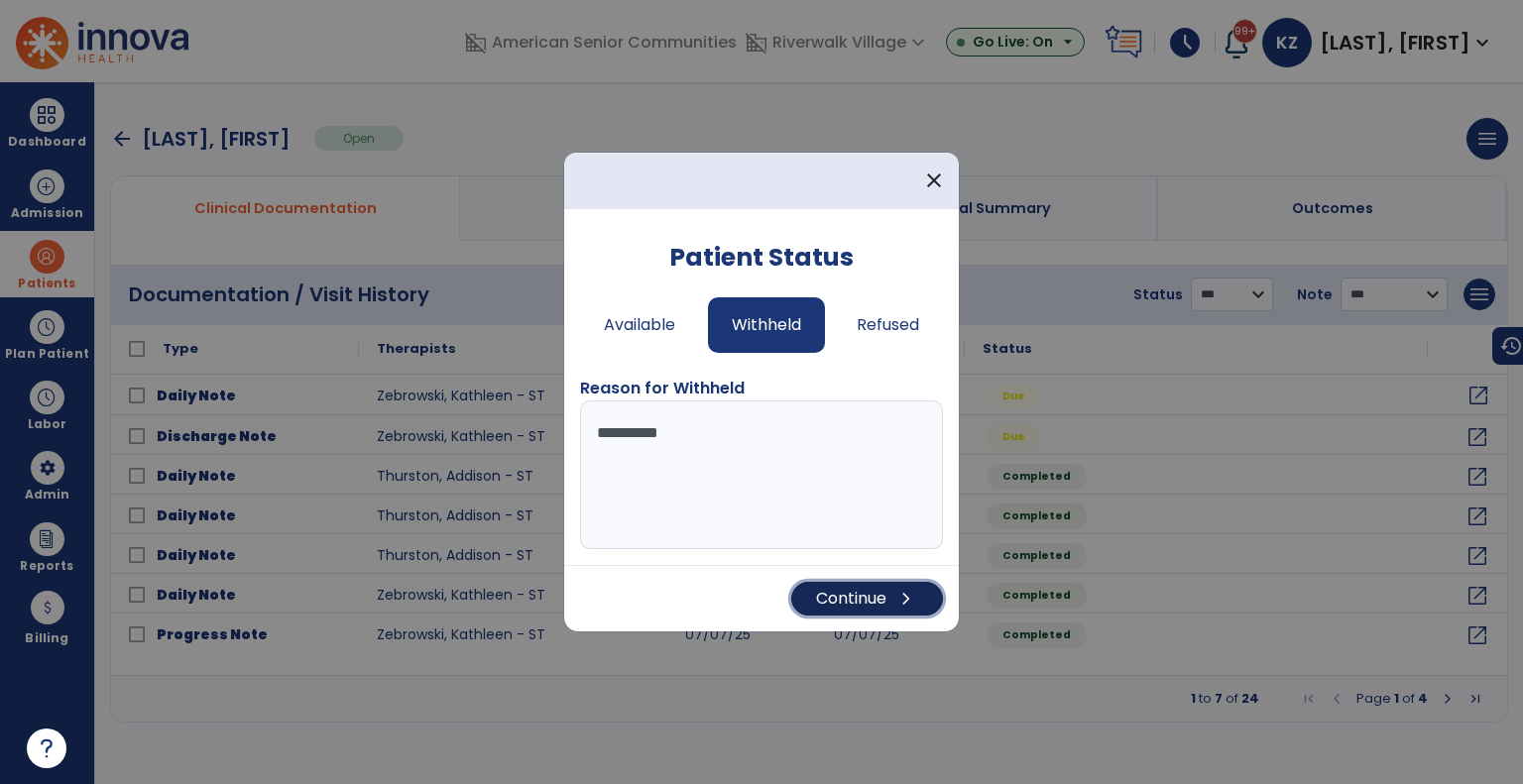 click on "Continue   chevron_right" at bounding box center [867, 599] 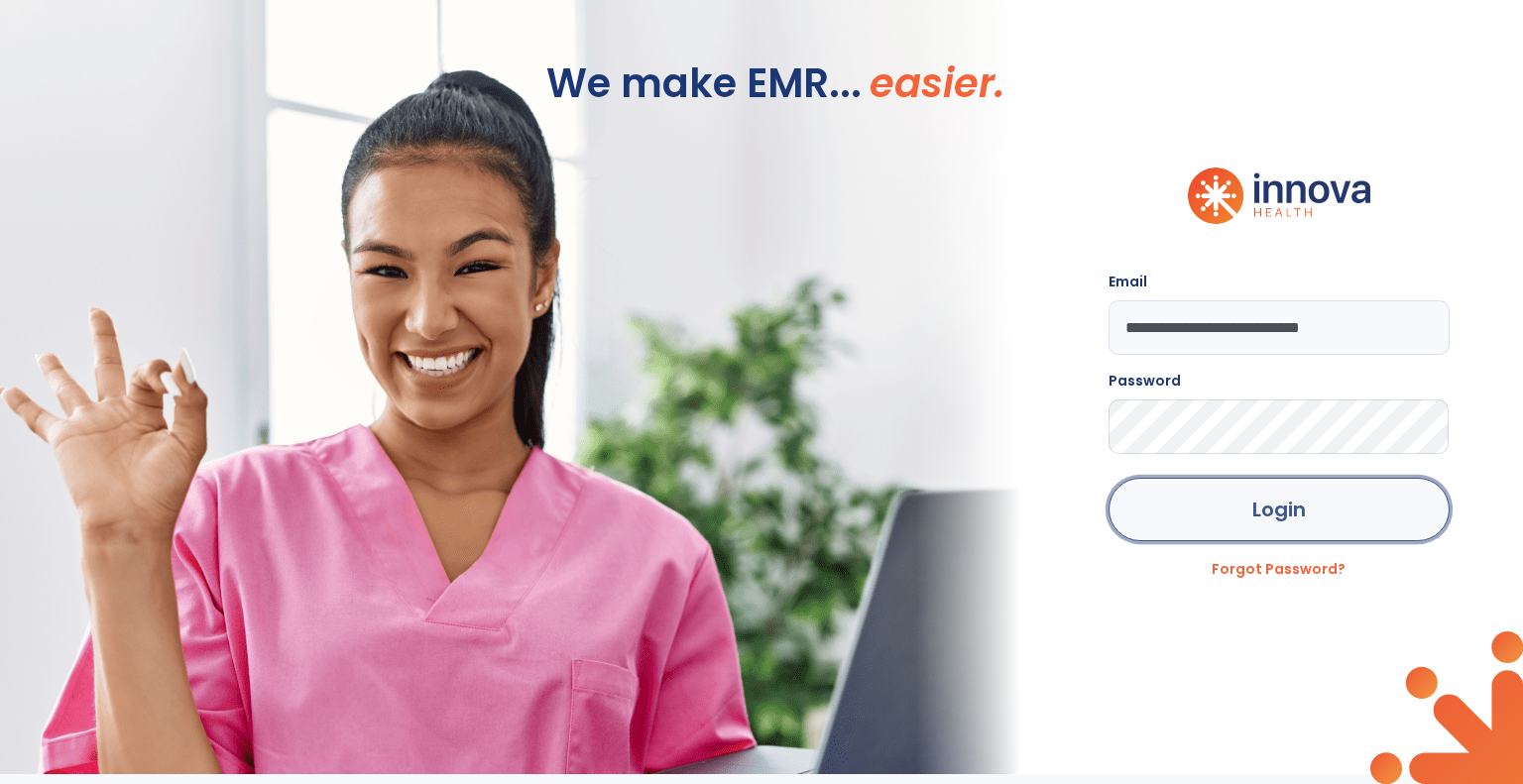 click on "Login" 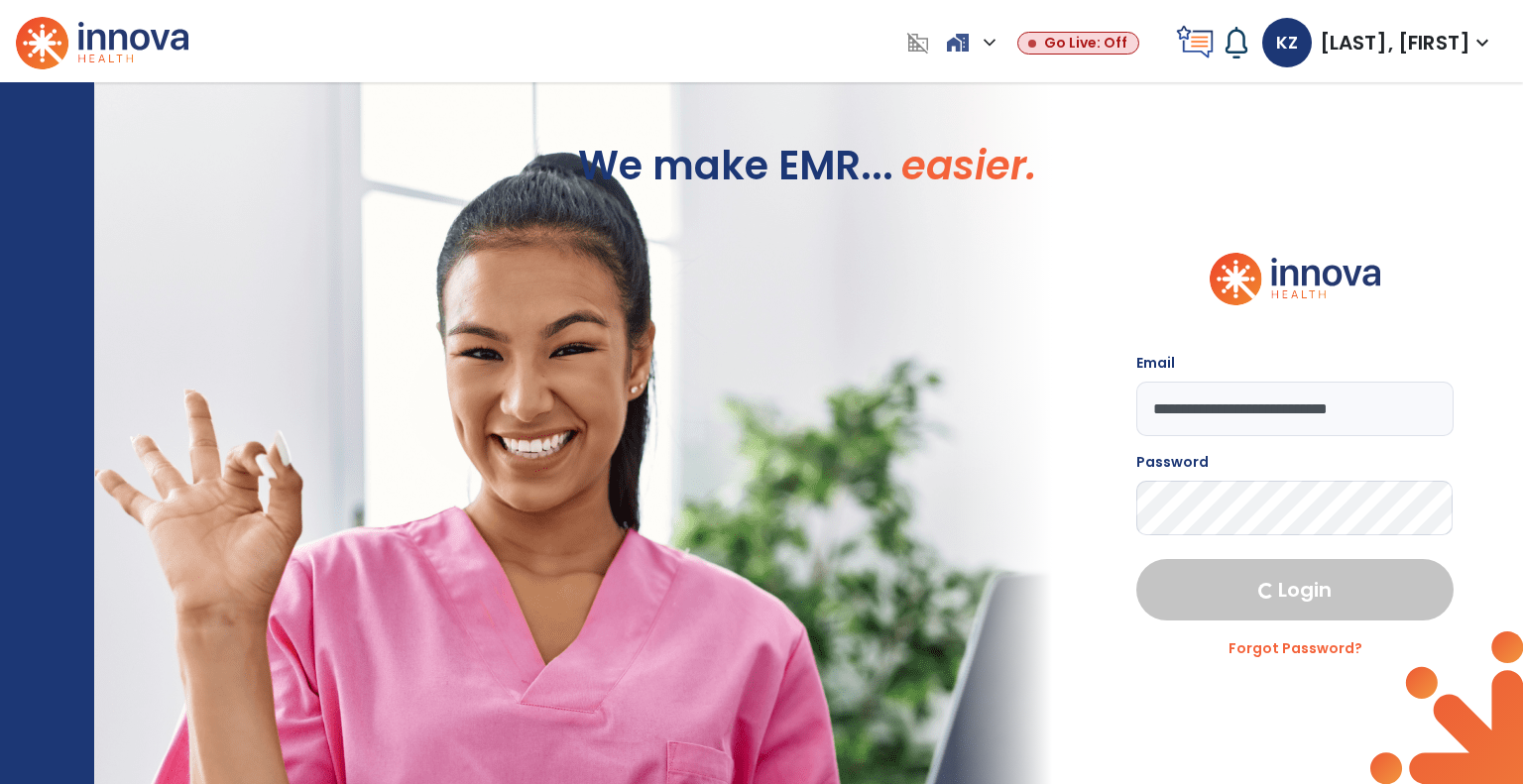 select on "***" 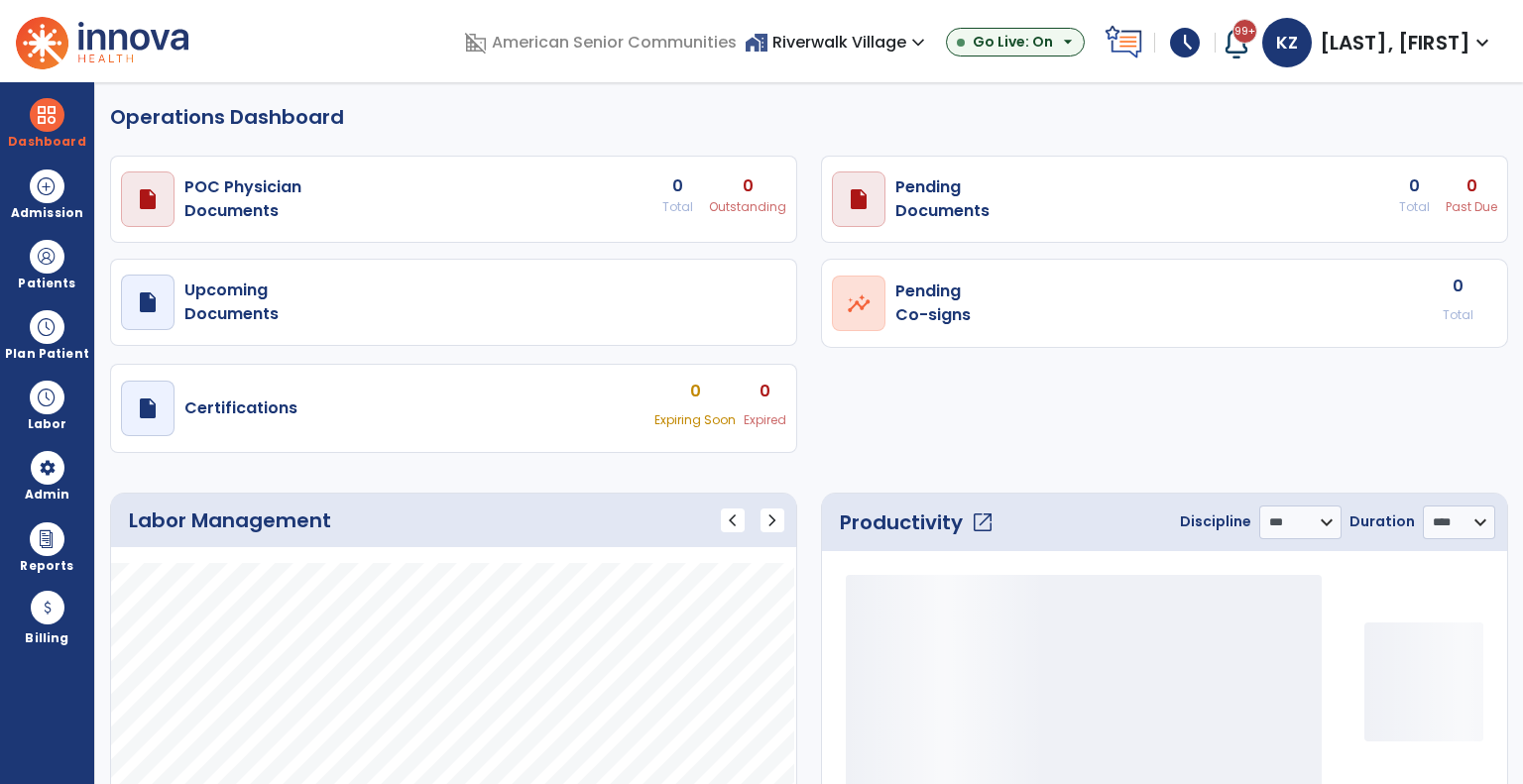 select on "***" 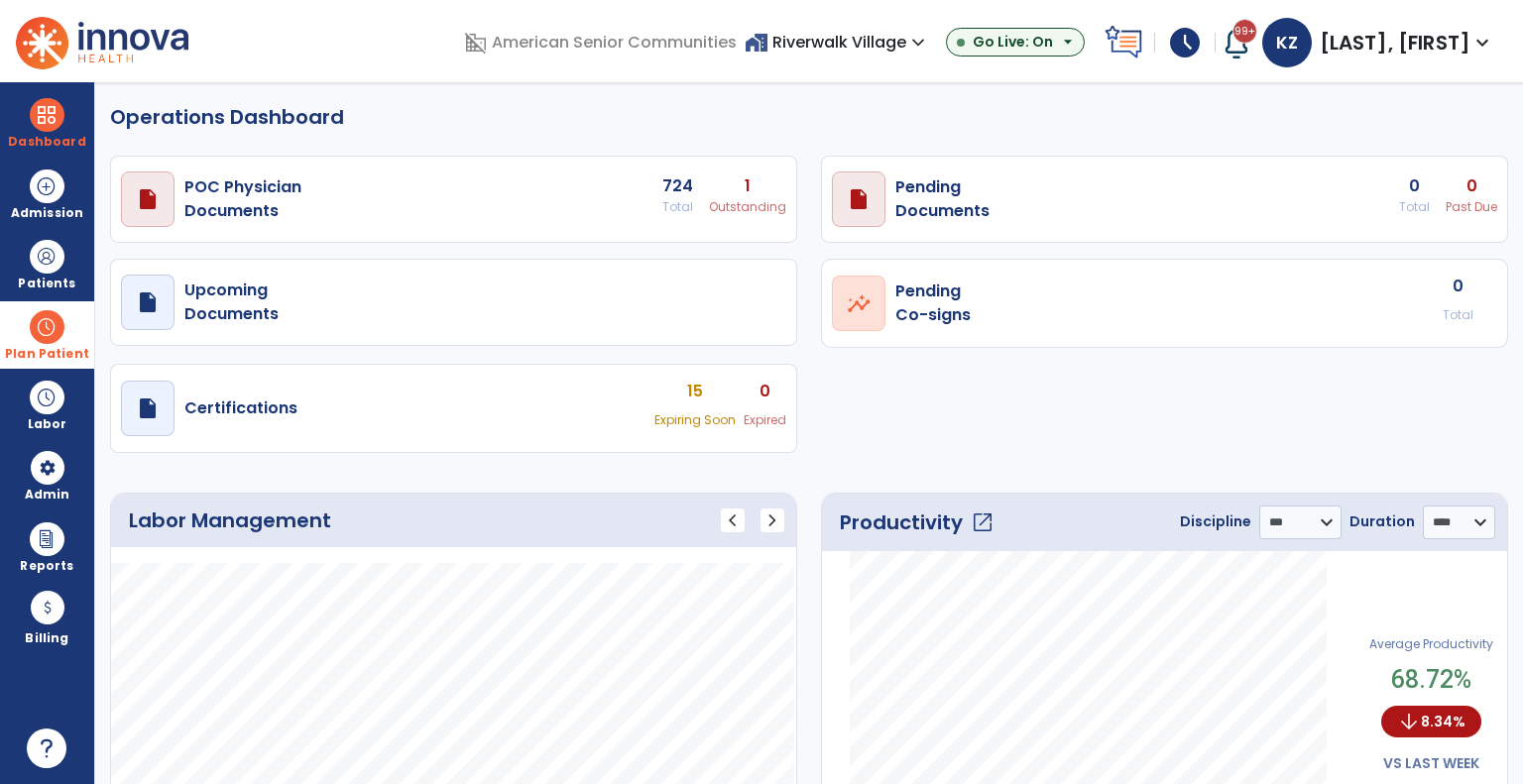 click on "Plan Patient" at bounding box center [47, 264] 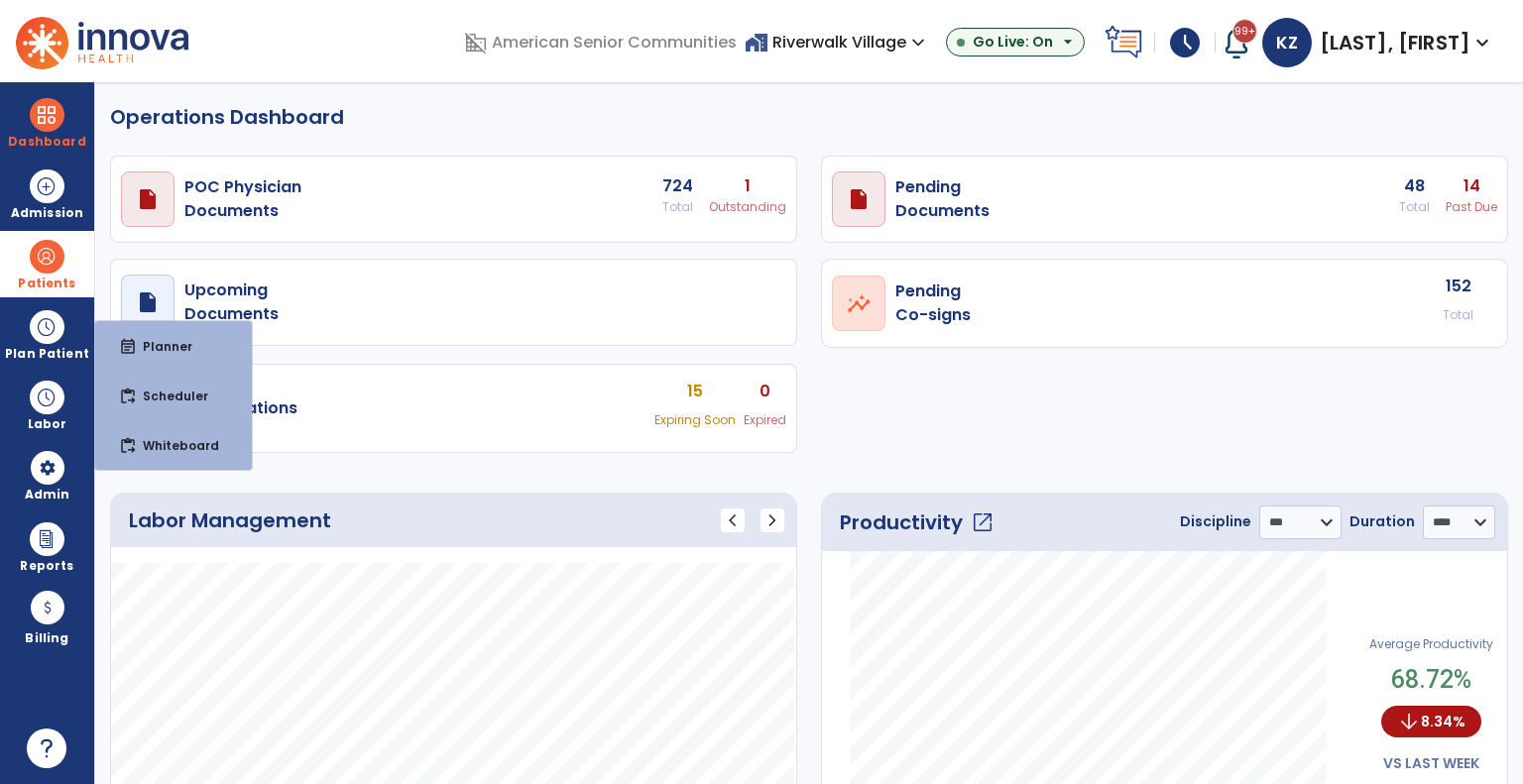 click on "Patients" at bounding box center [47, 283] 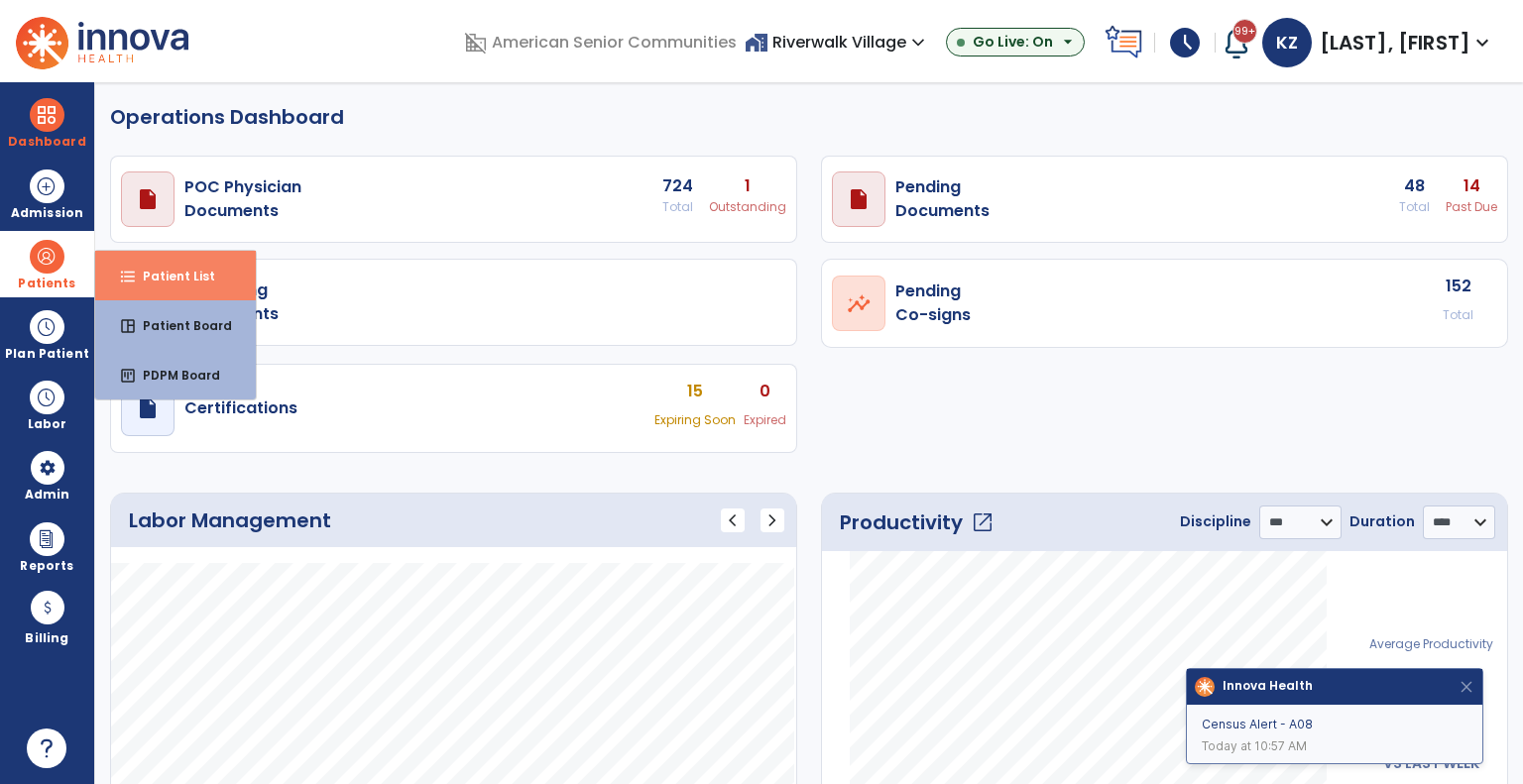 click on "format_list_bulleted  Patient List" at bounding box center [176, 276] 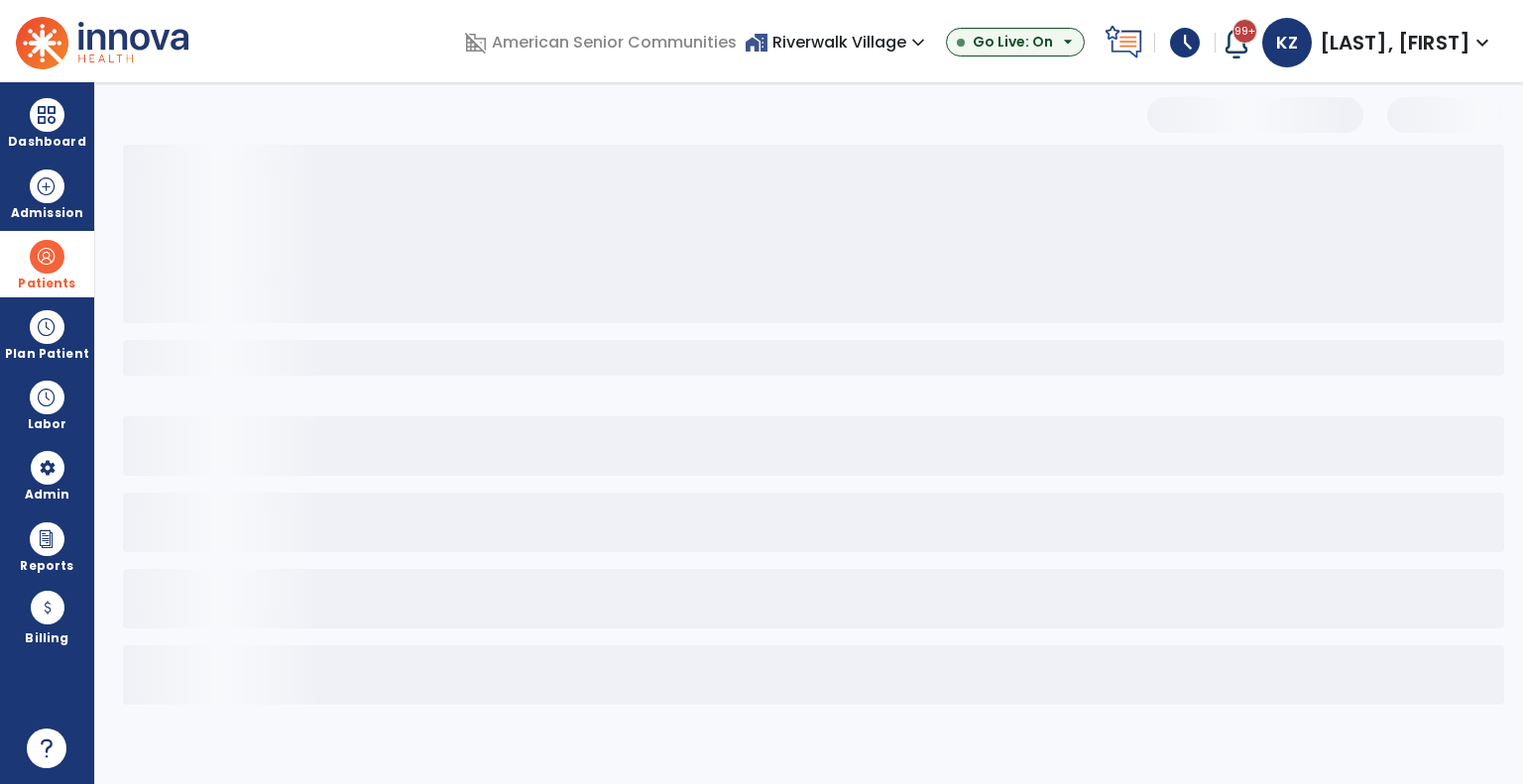 select on "***" 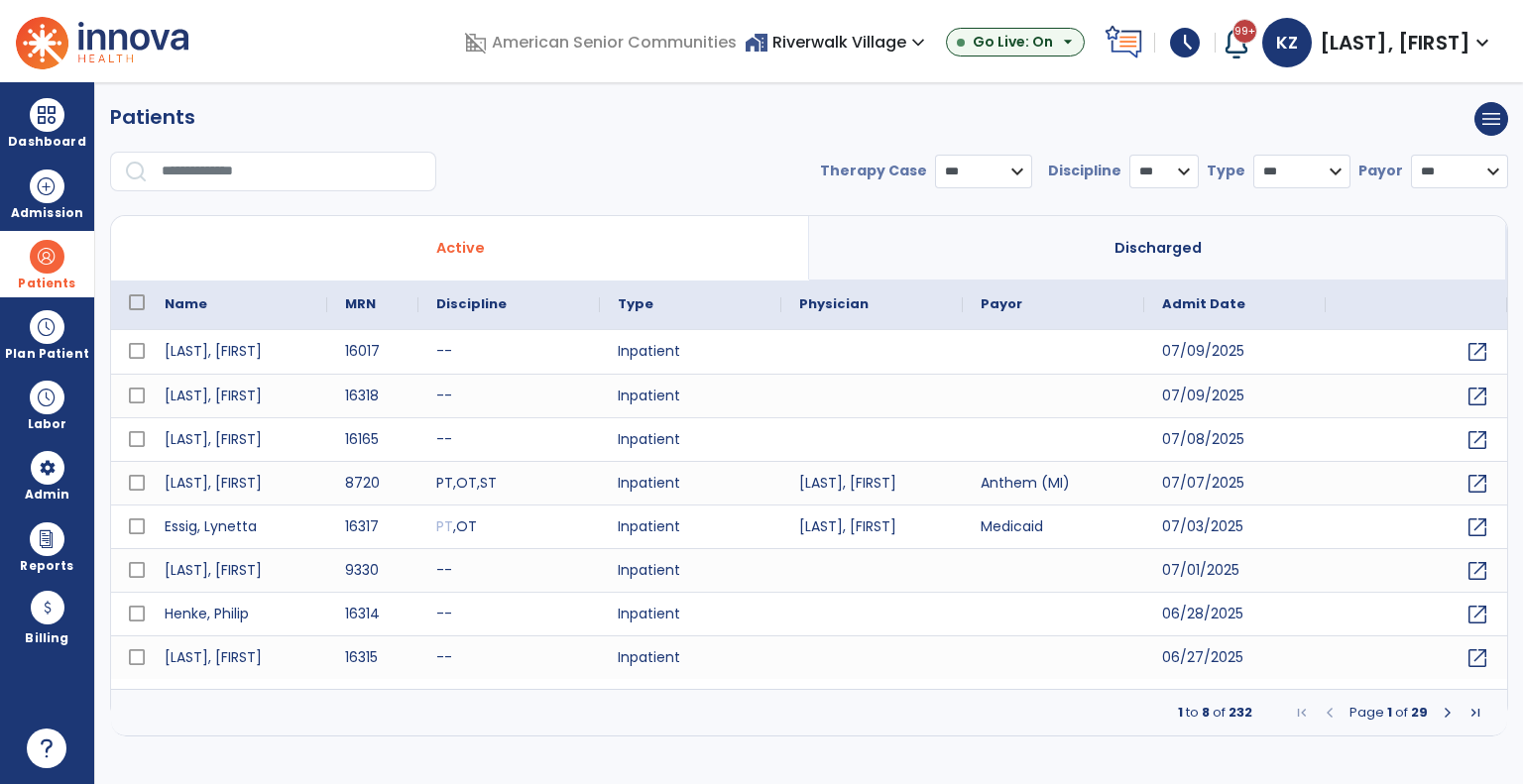 click at bounding box center [292, 171] 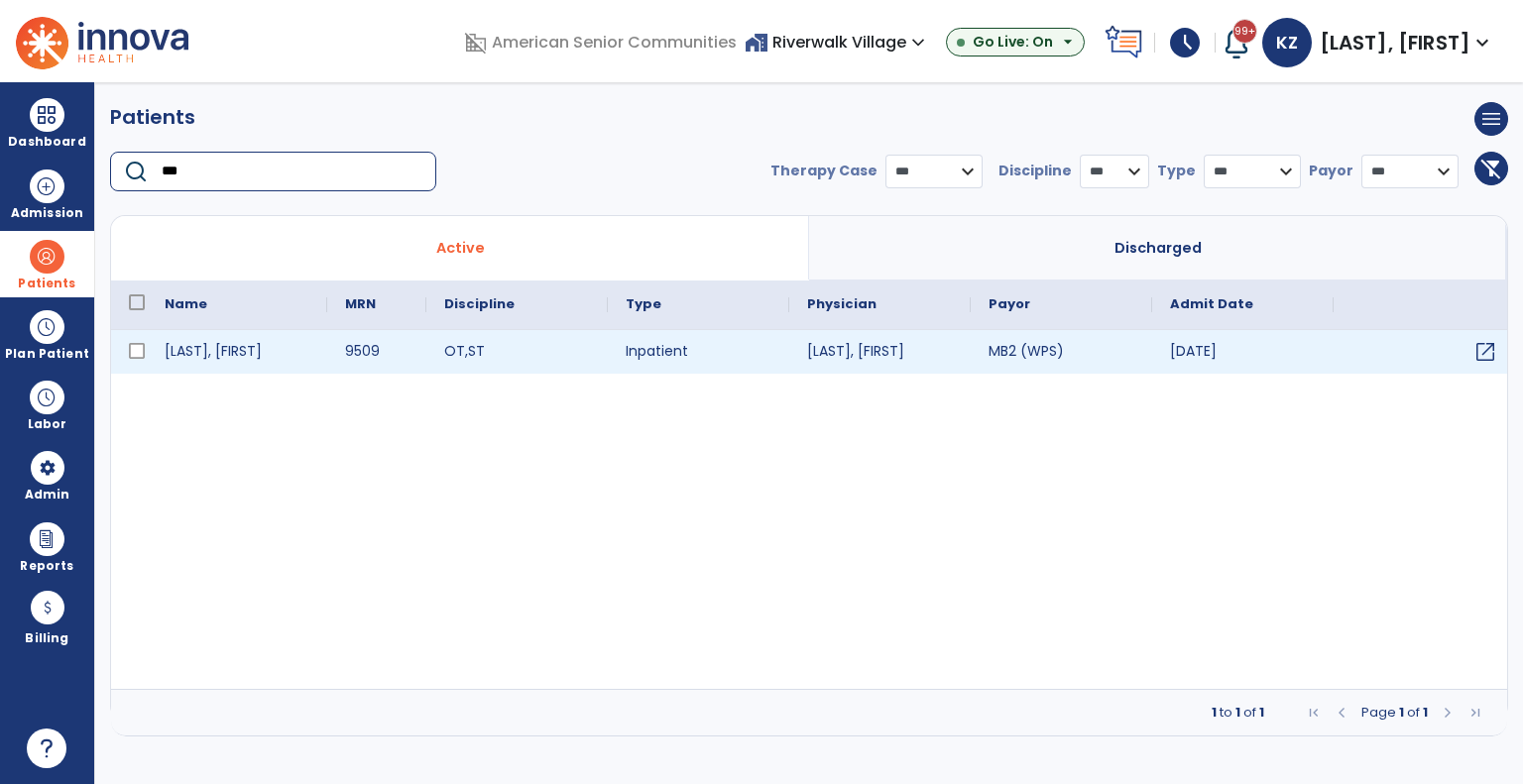 type on "***" 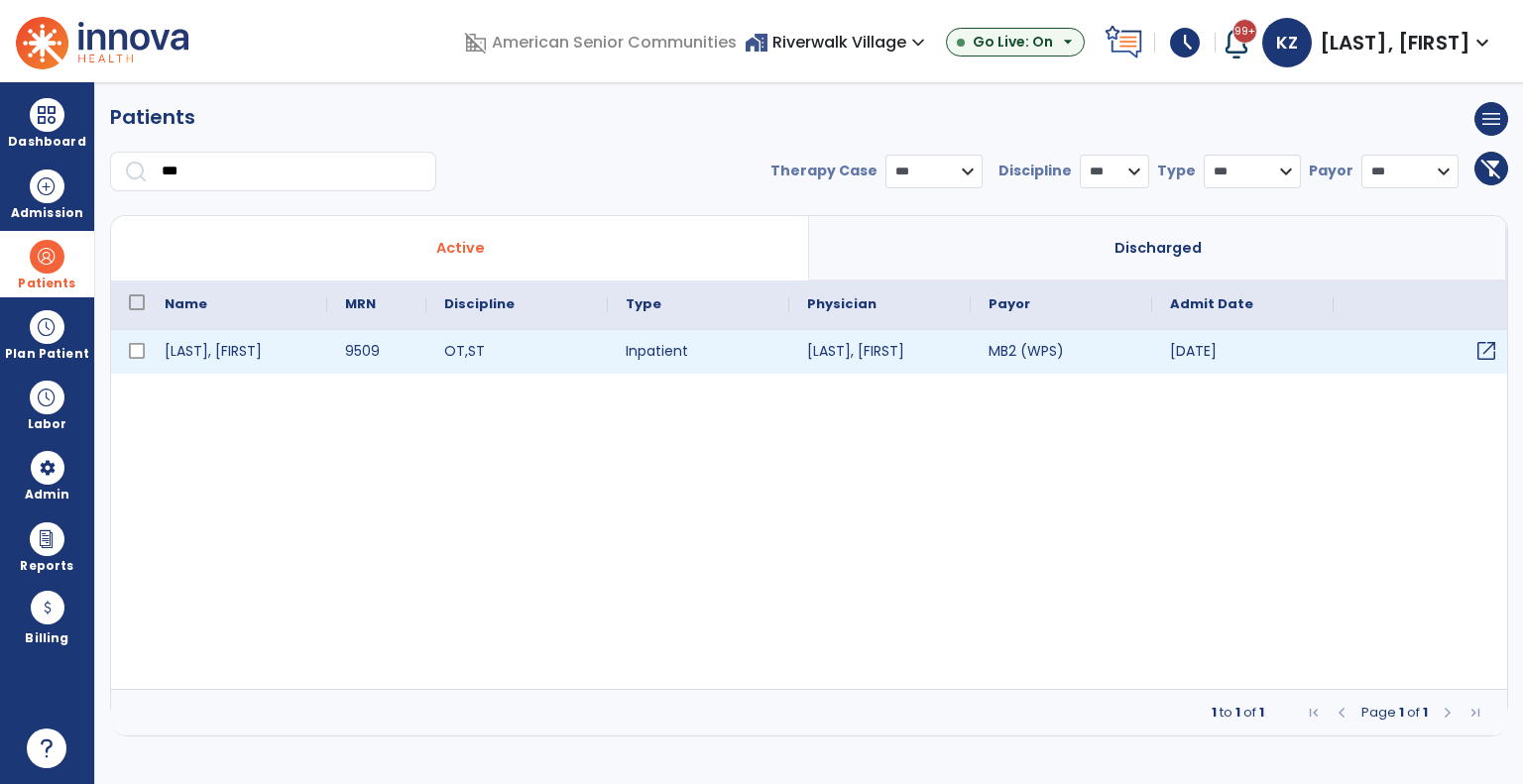 click on "open_in_new" at bounding box center (1486, 351) 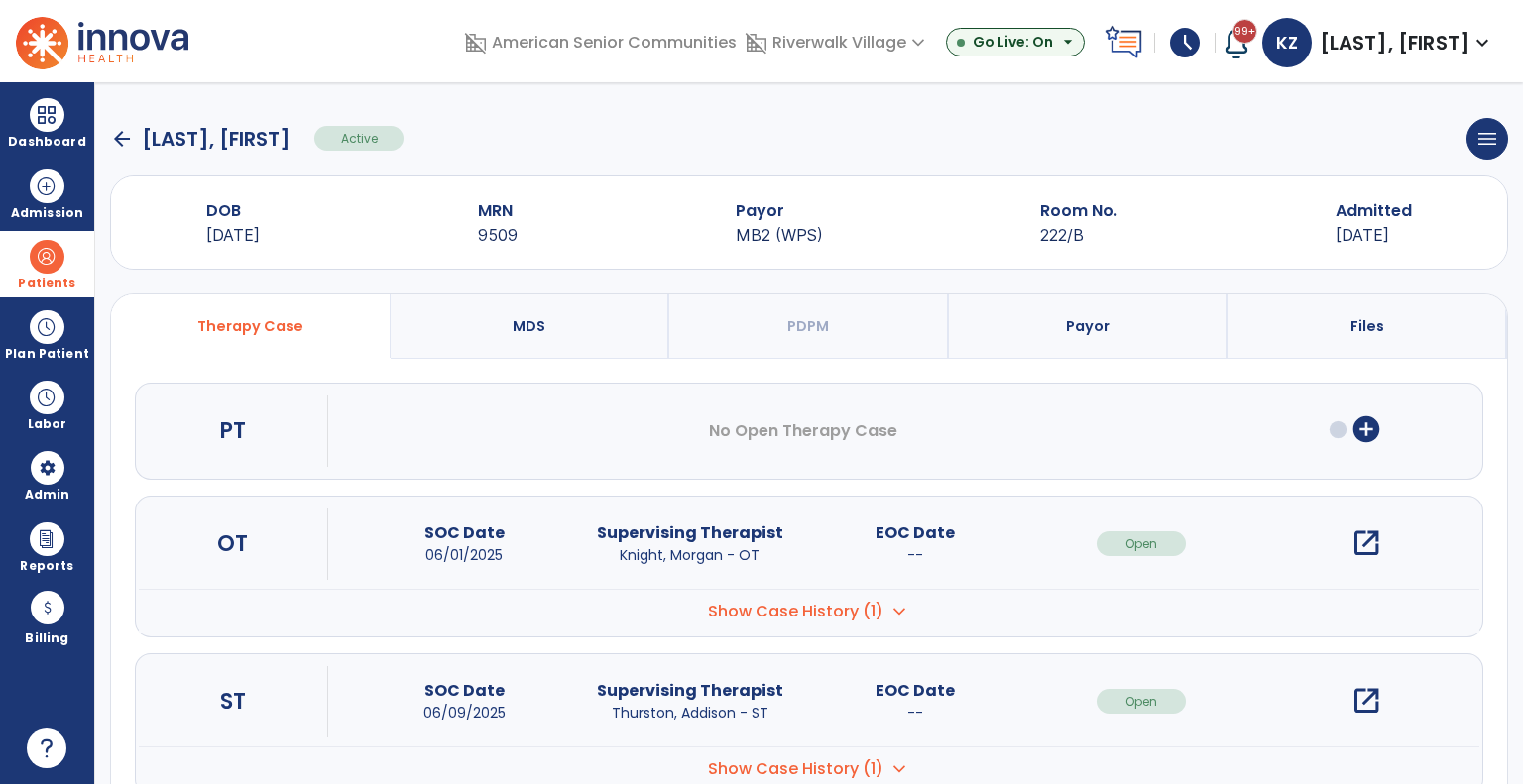 click on "open_in_new" at bounding box center (1366, 701) 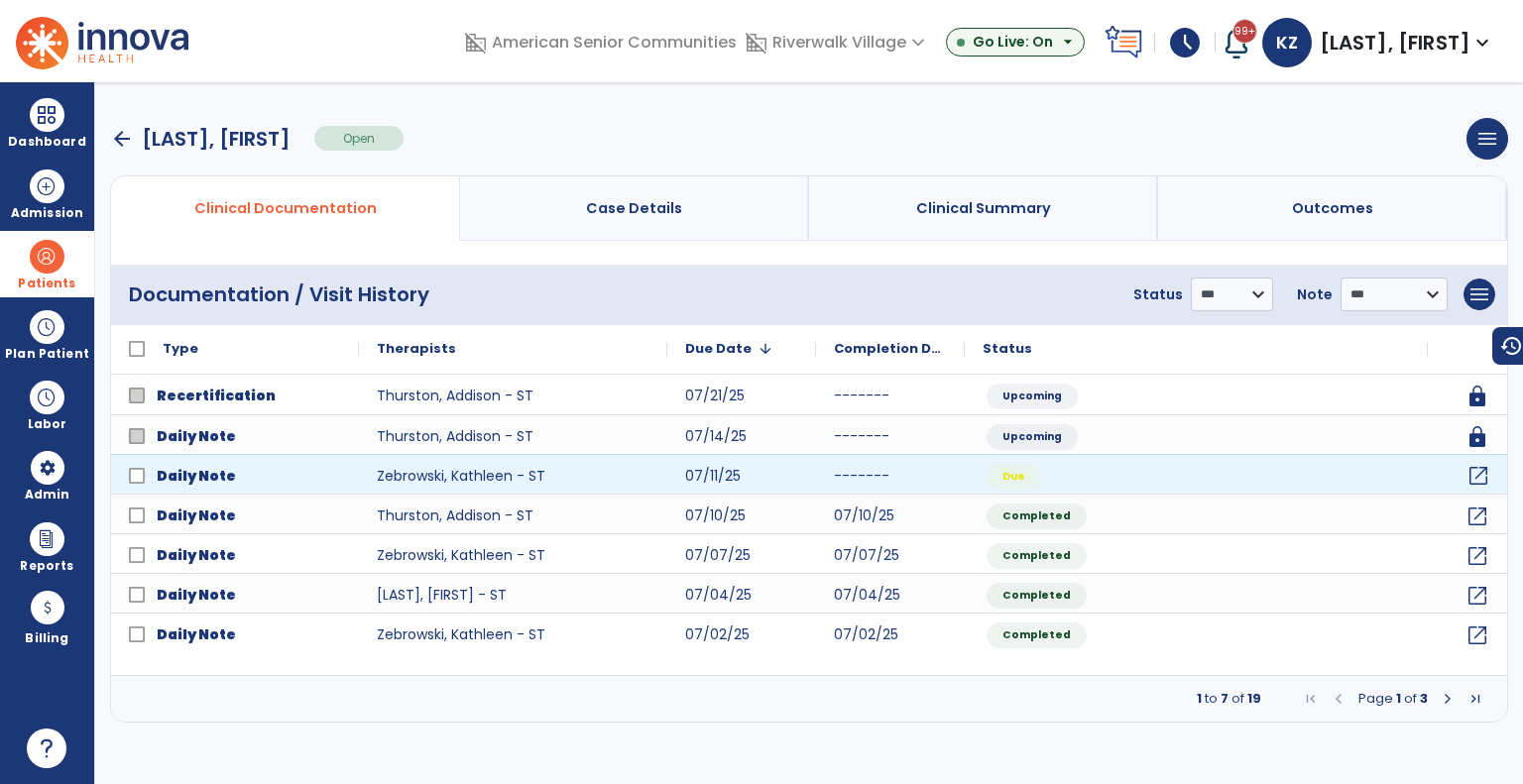 click on "open_in_new" 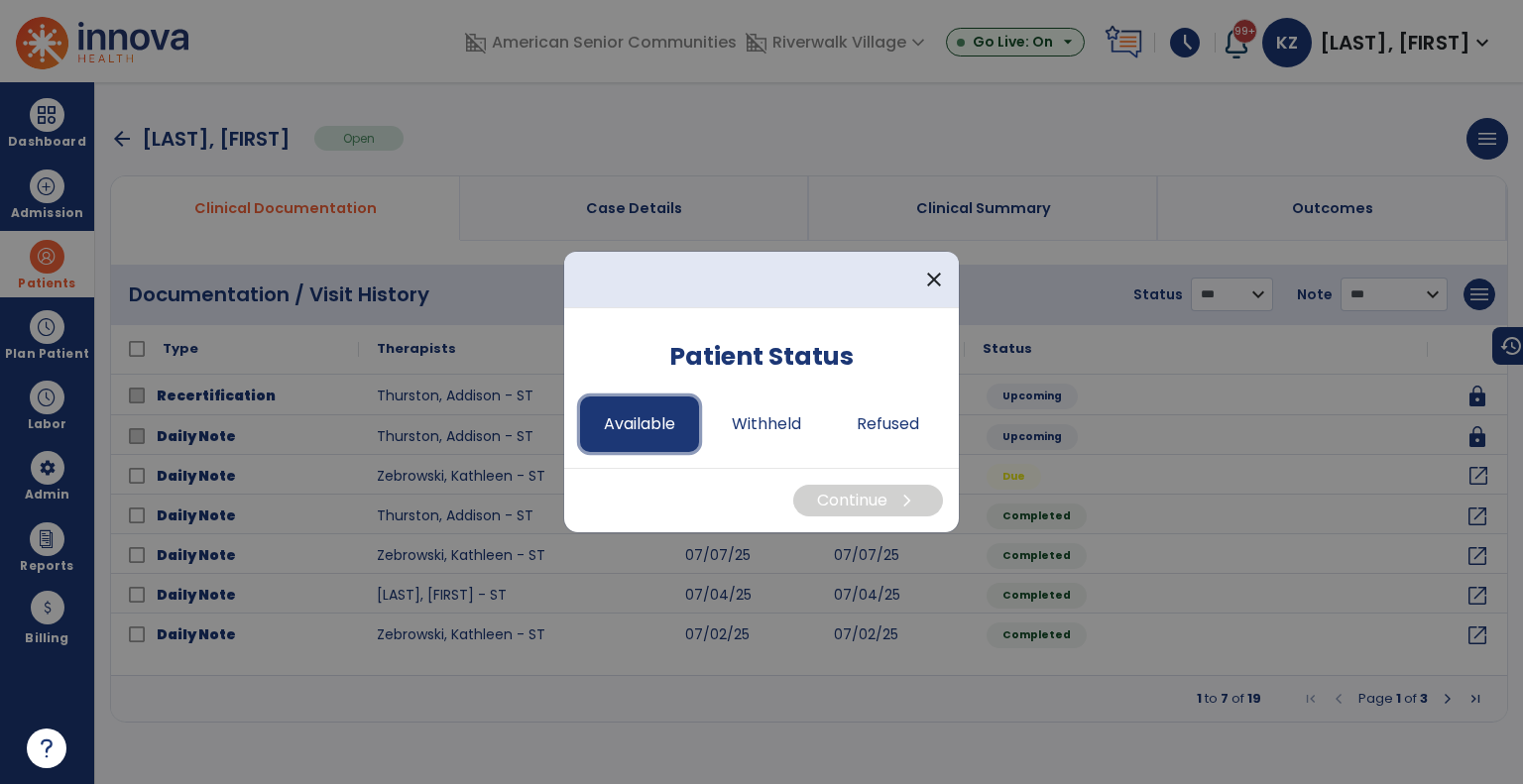 click on "Available" at bounding box center (640, 424) 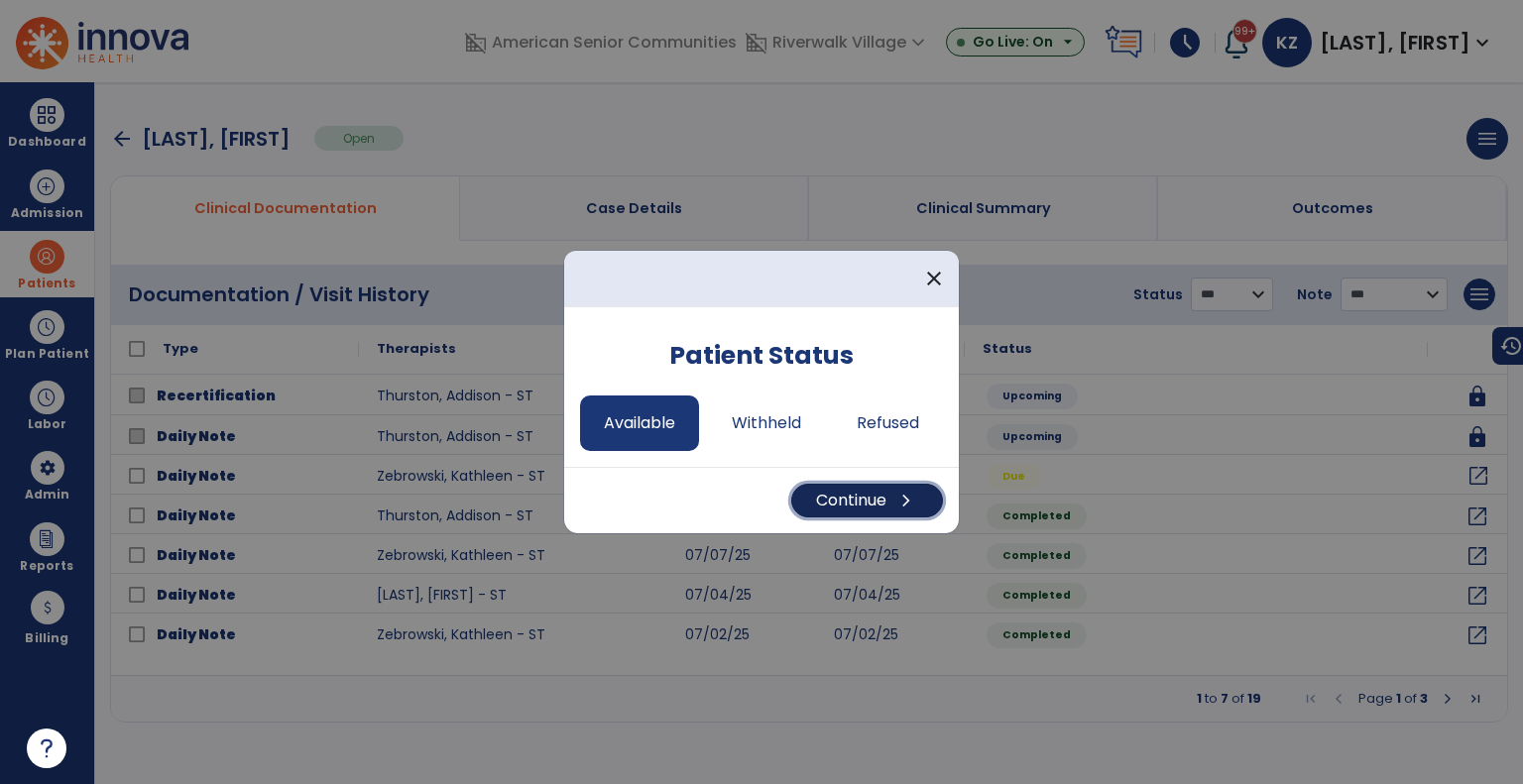 click on "Continue   chevron_right" at bounding box center (867, 501) 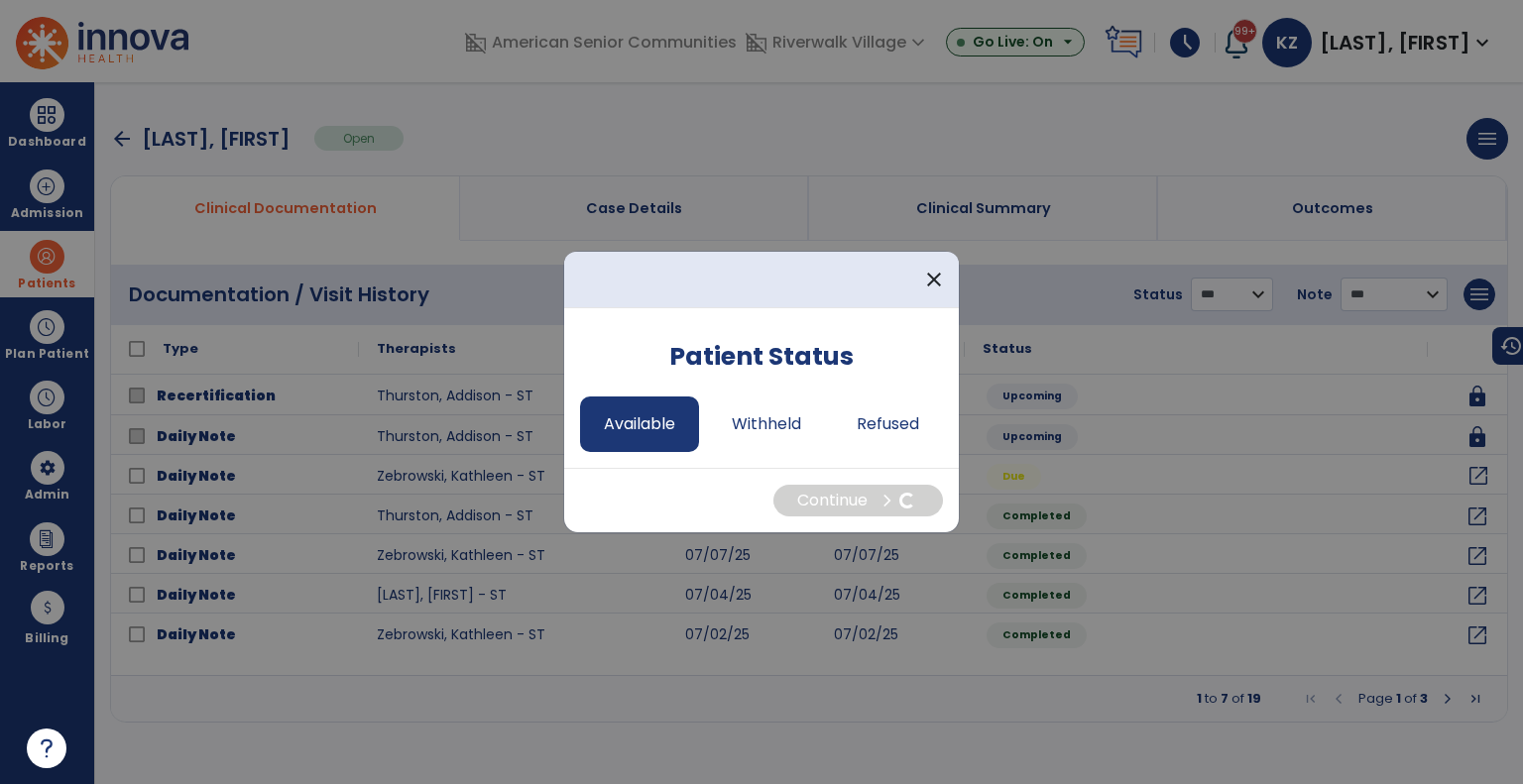 select on "*" 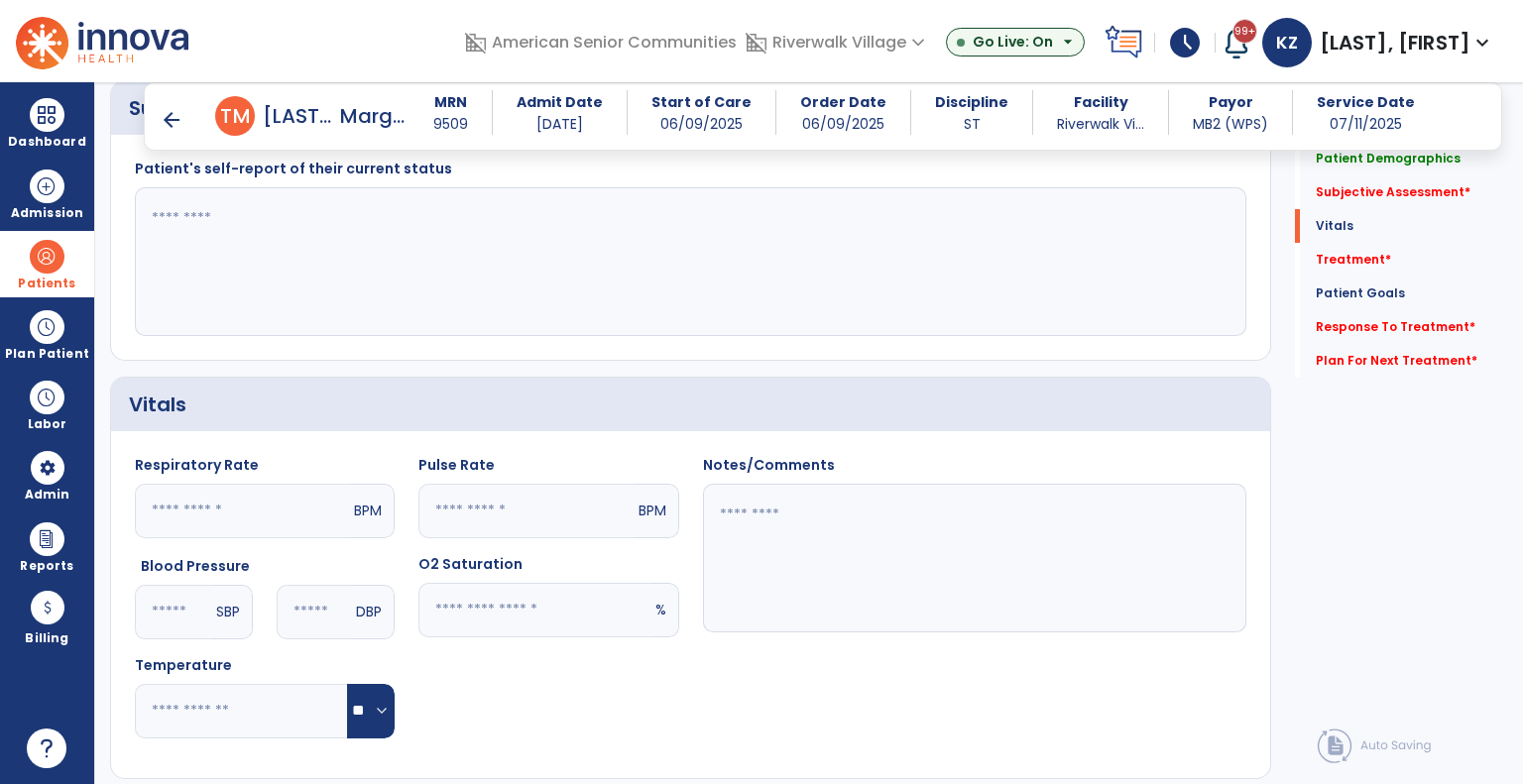 scroll, scrollTop: 793, scrollLeft: 0, axis: vertical 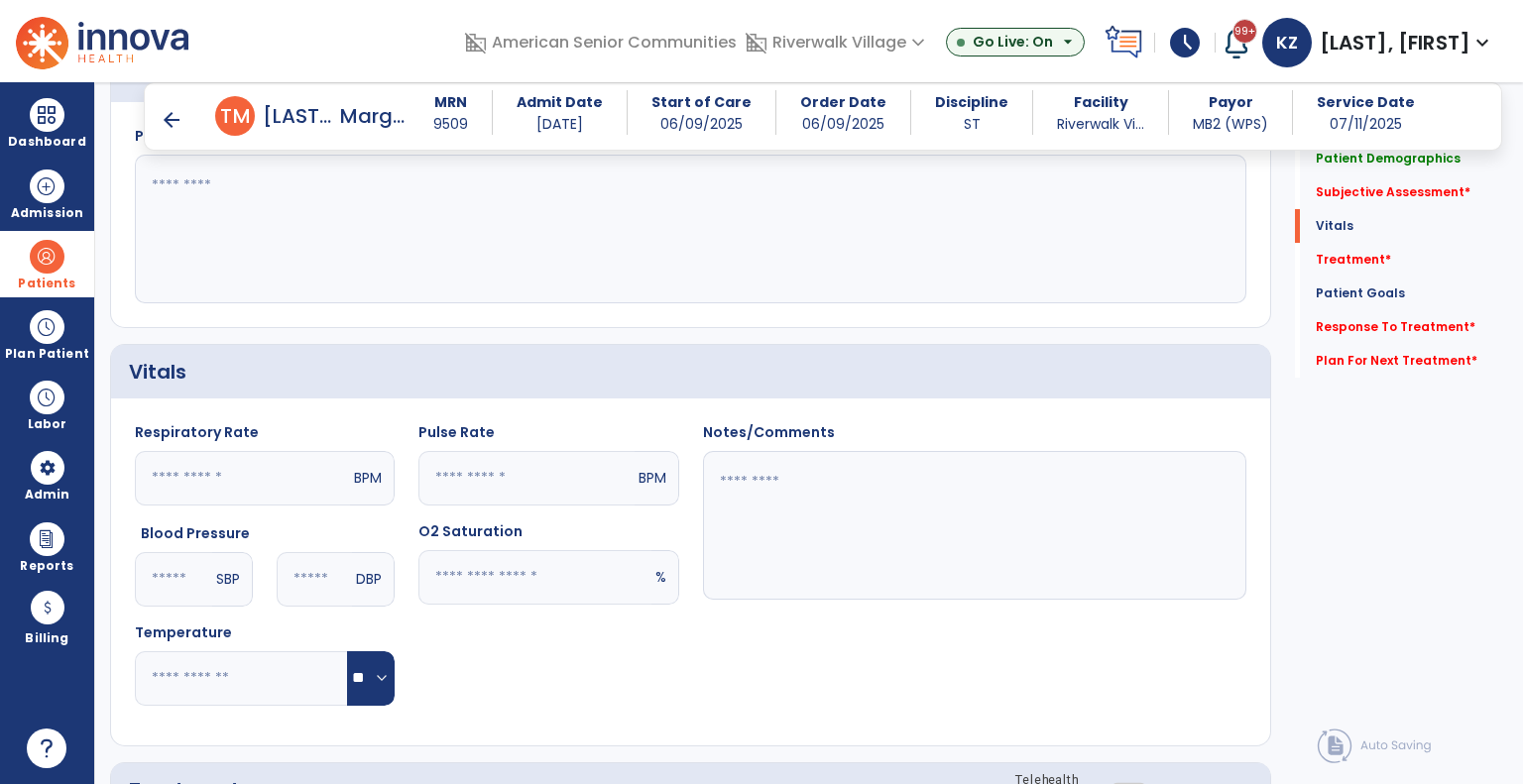 click 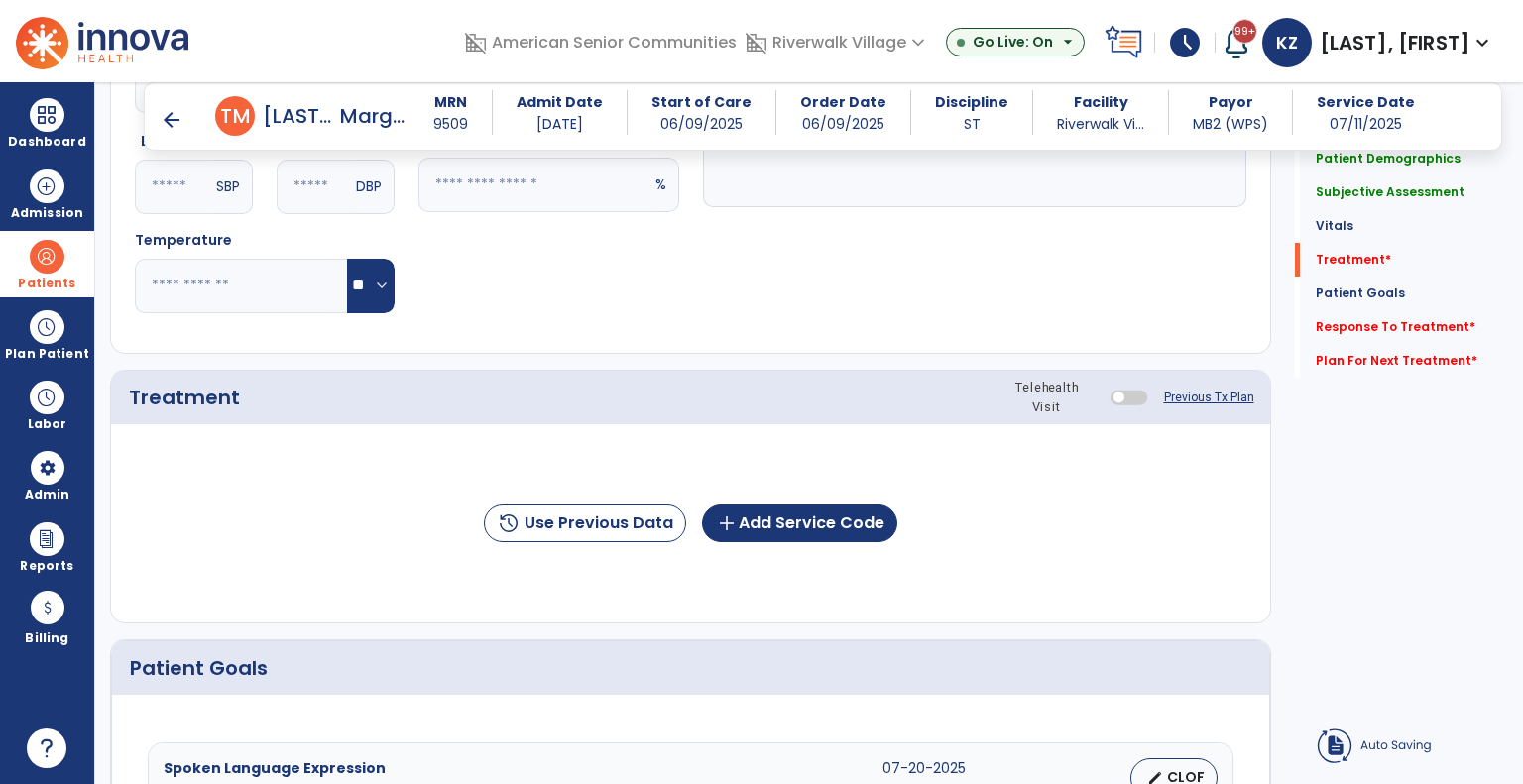 scroll, scrollTop: 1189, scrollLeft: 0, axis: vertical 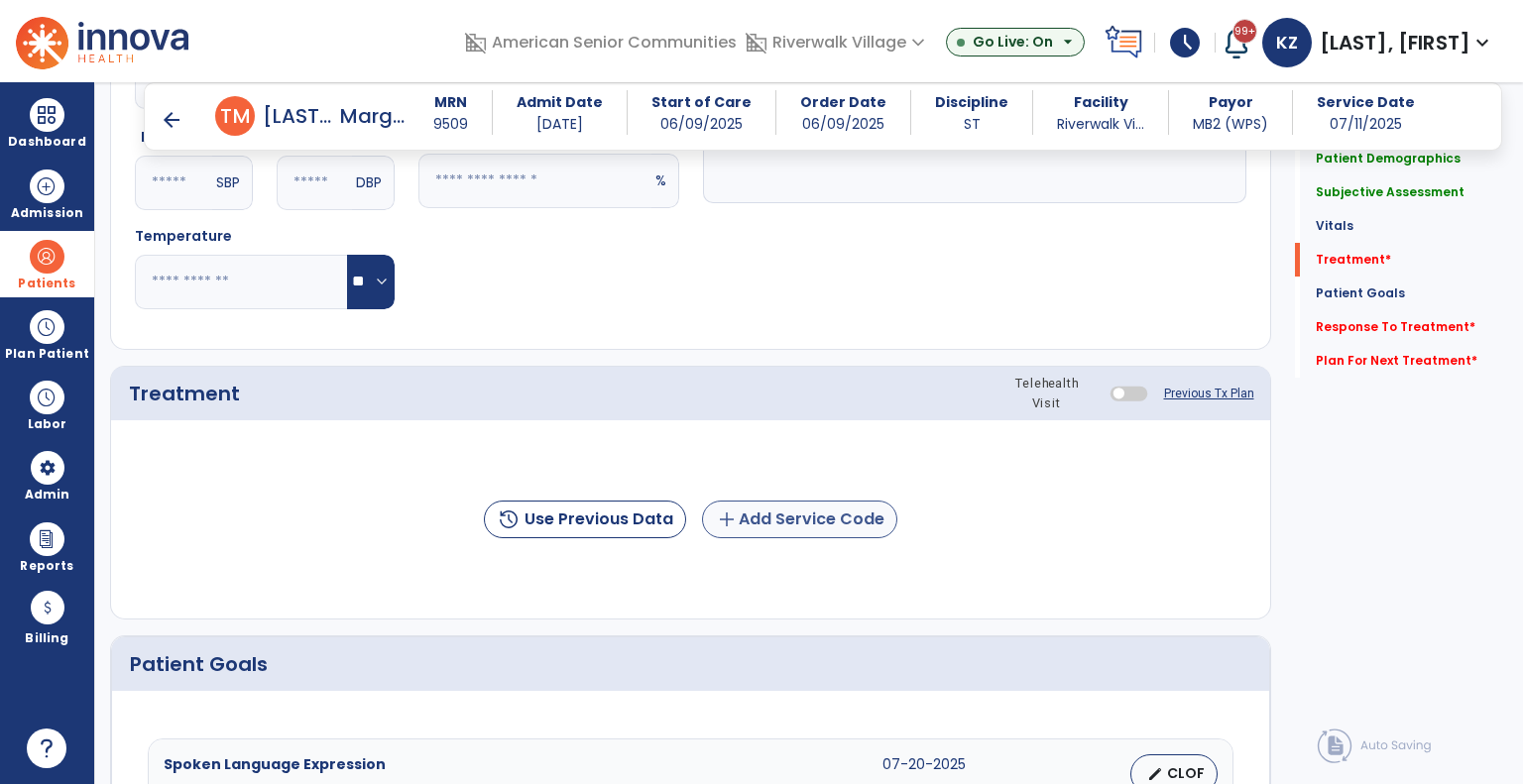 type on "**********" 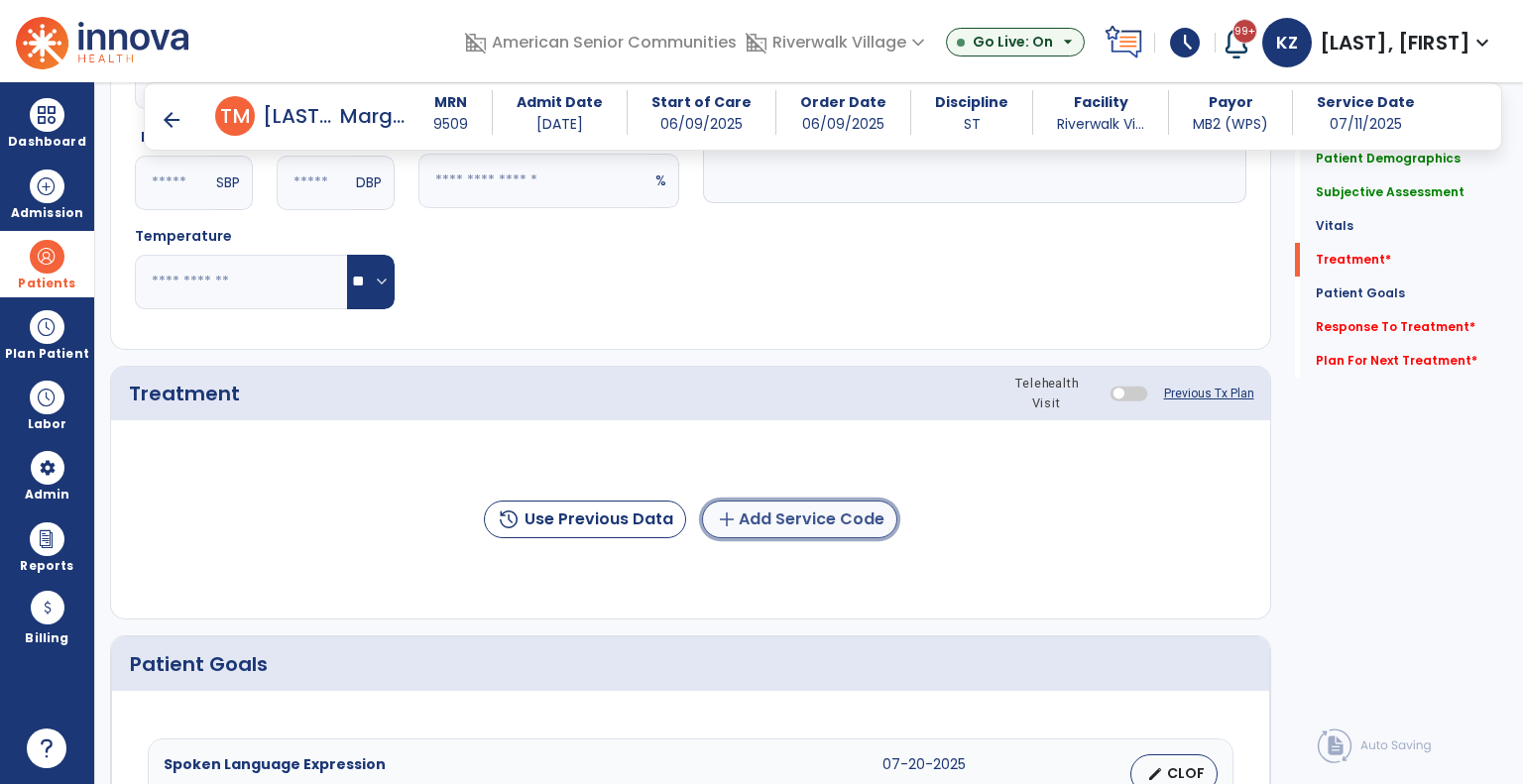 click on "add" 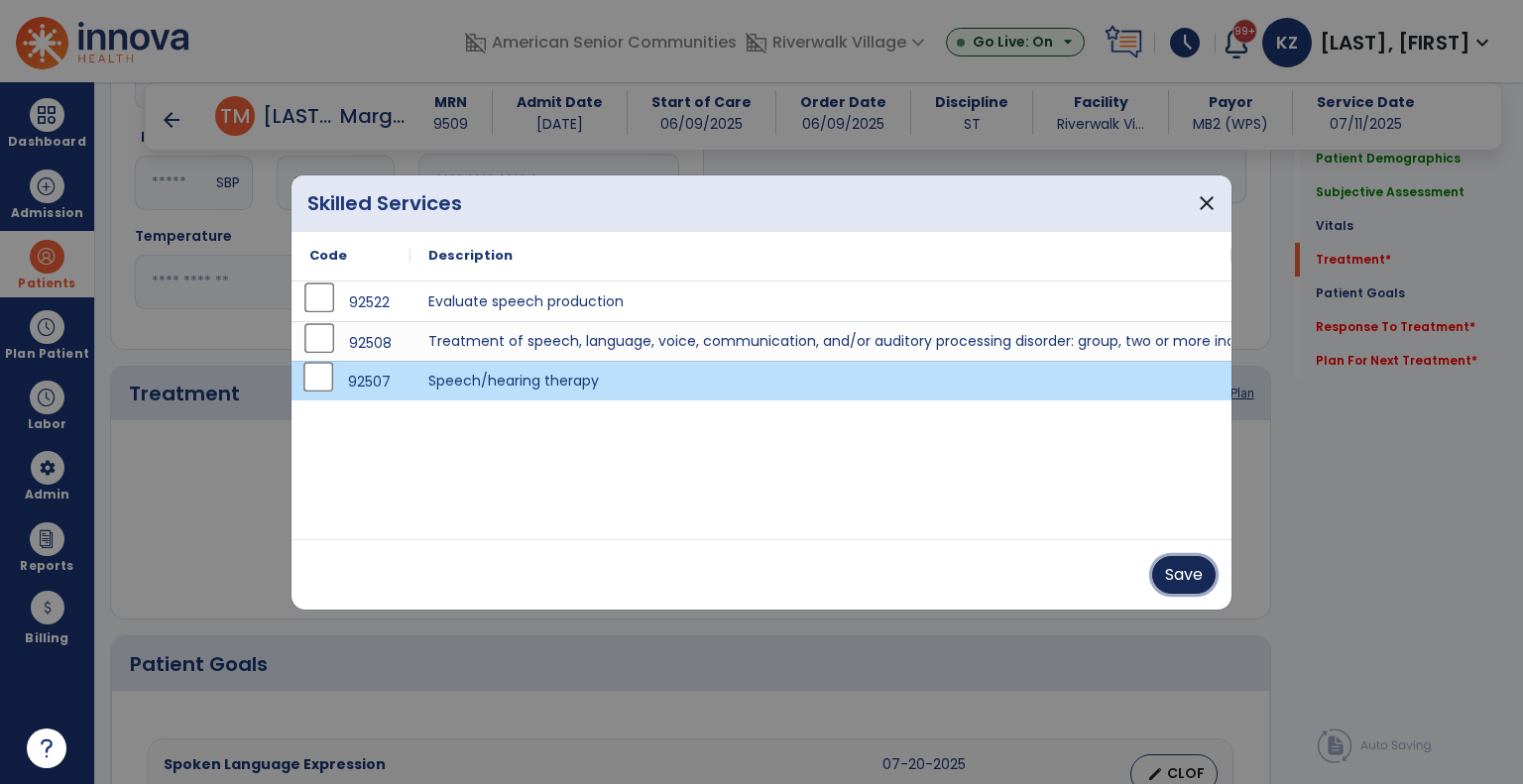 click on "Save" at bounding box center [1184, 575] 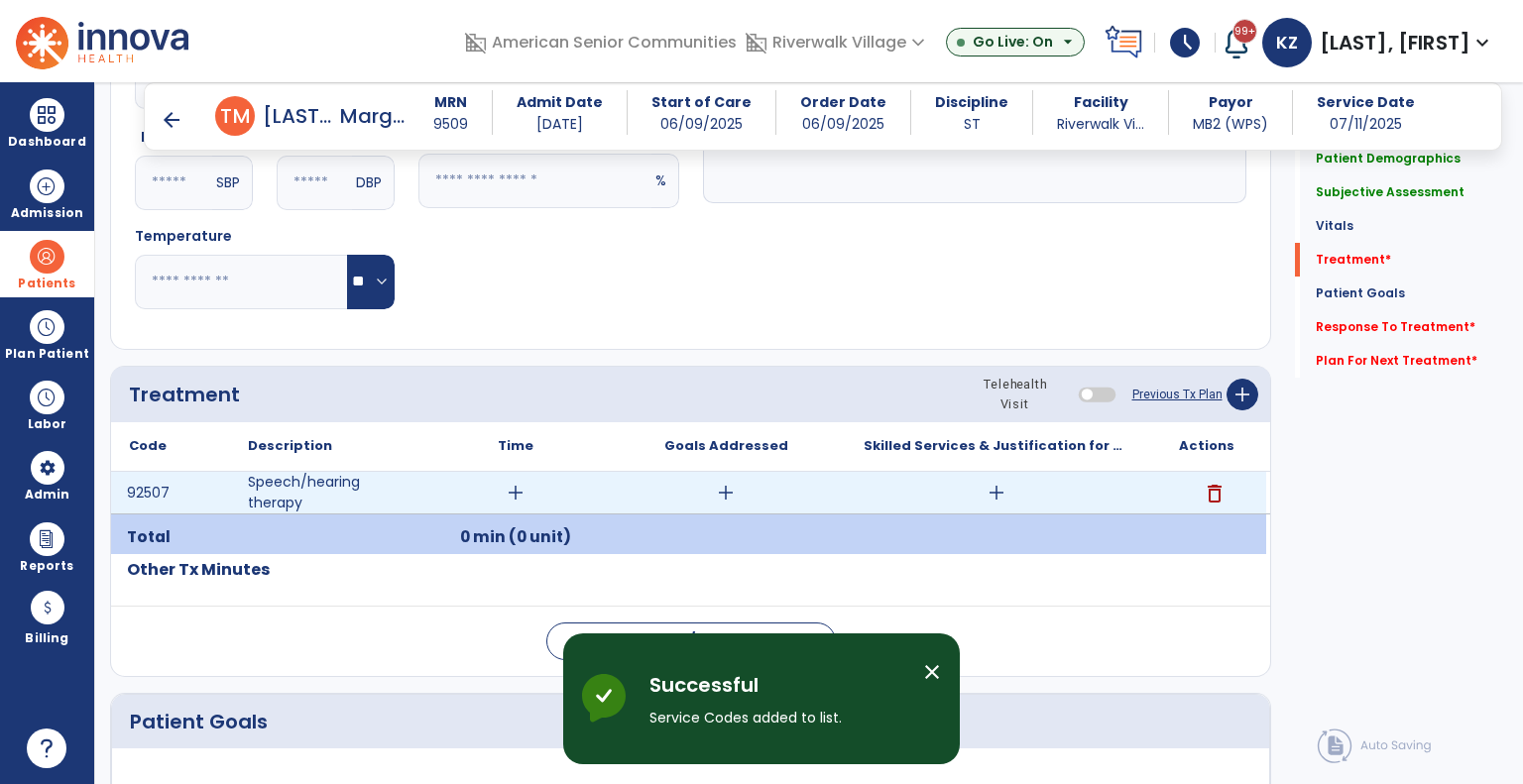 click on "add" at bounding box center (516, 493) 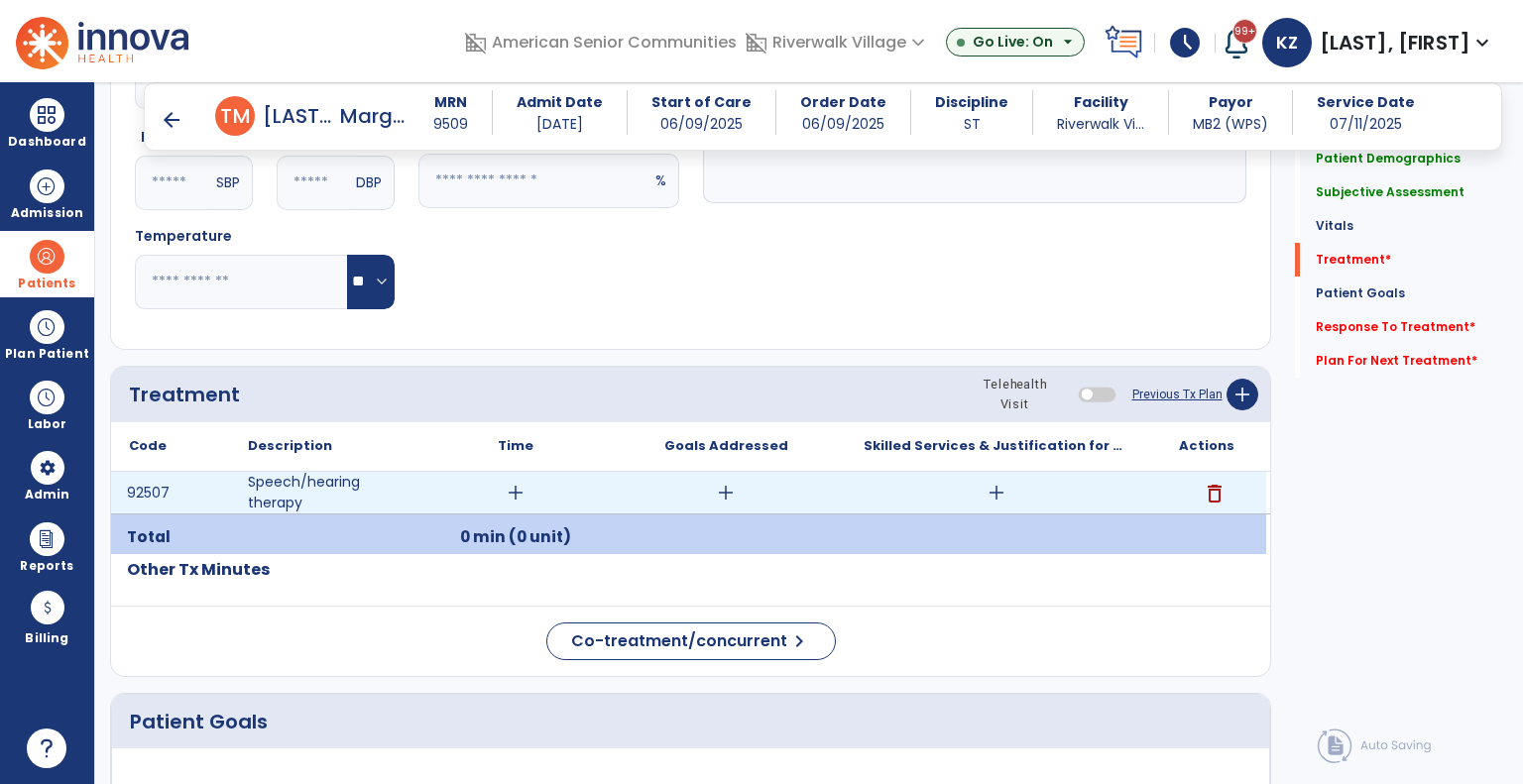 click on "add" at bounding box center (516, 493) 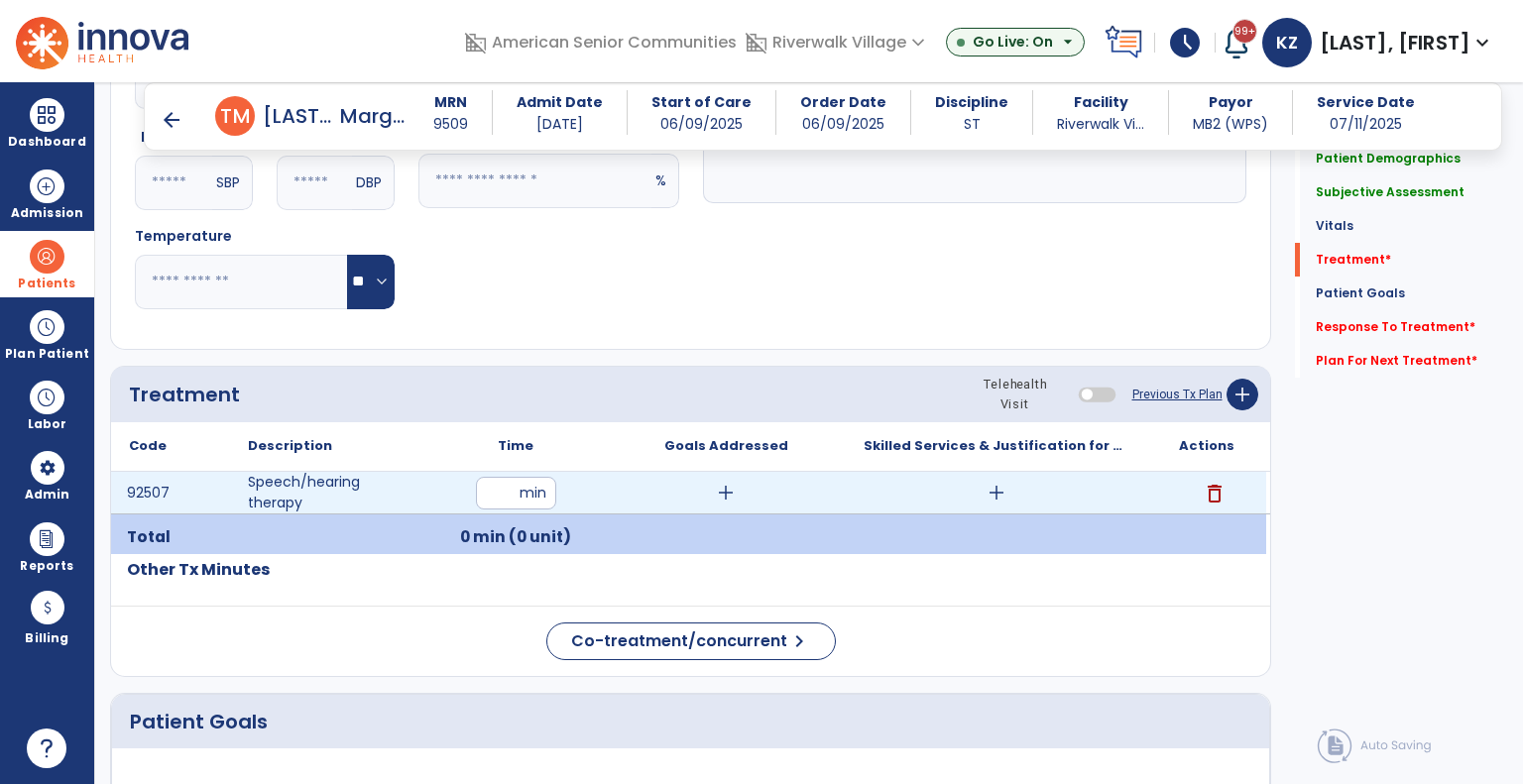 type on "**" 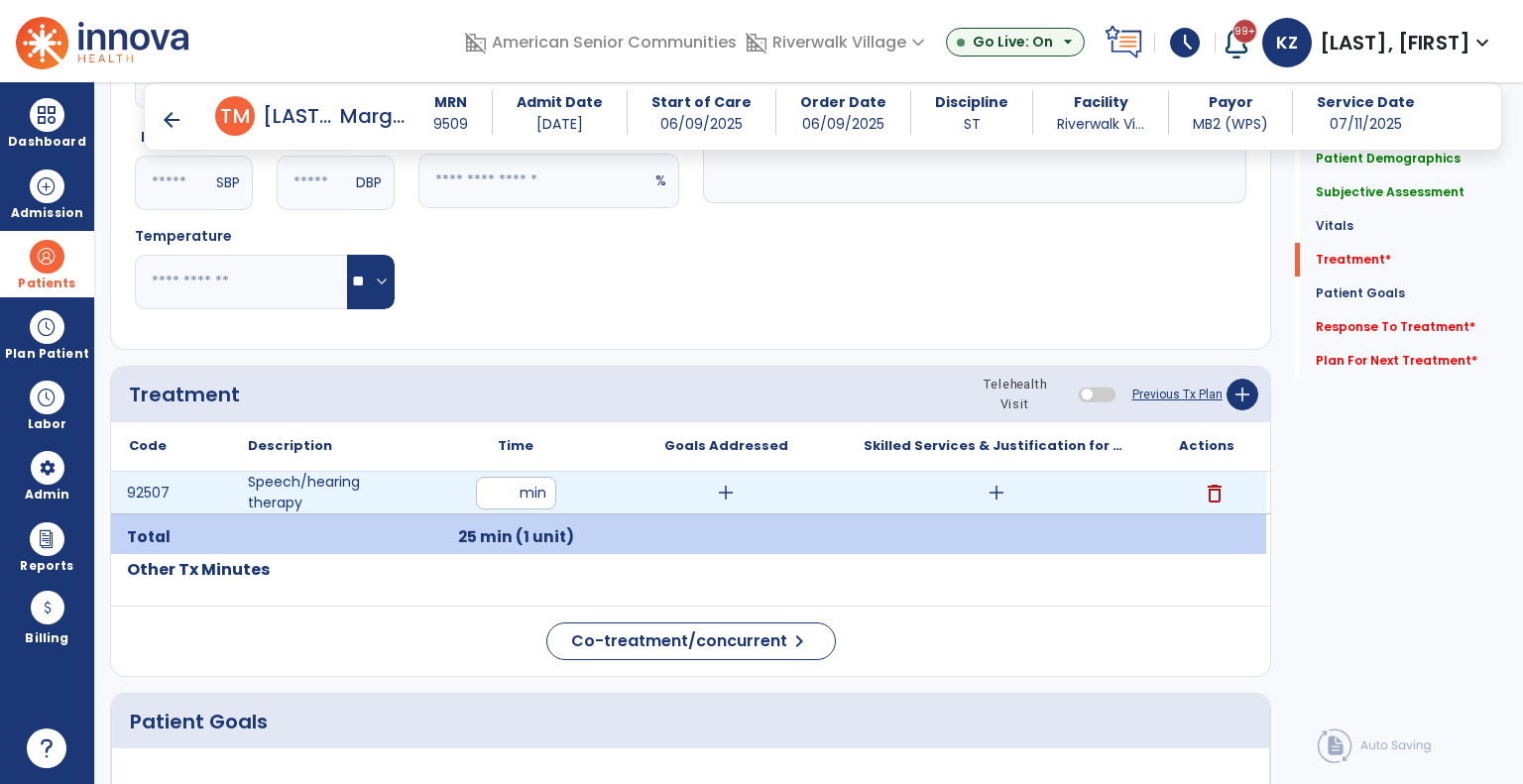 click on "add" at bounding box center (726, 493) 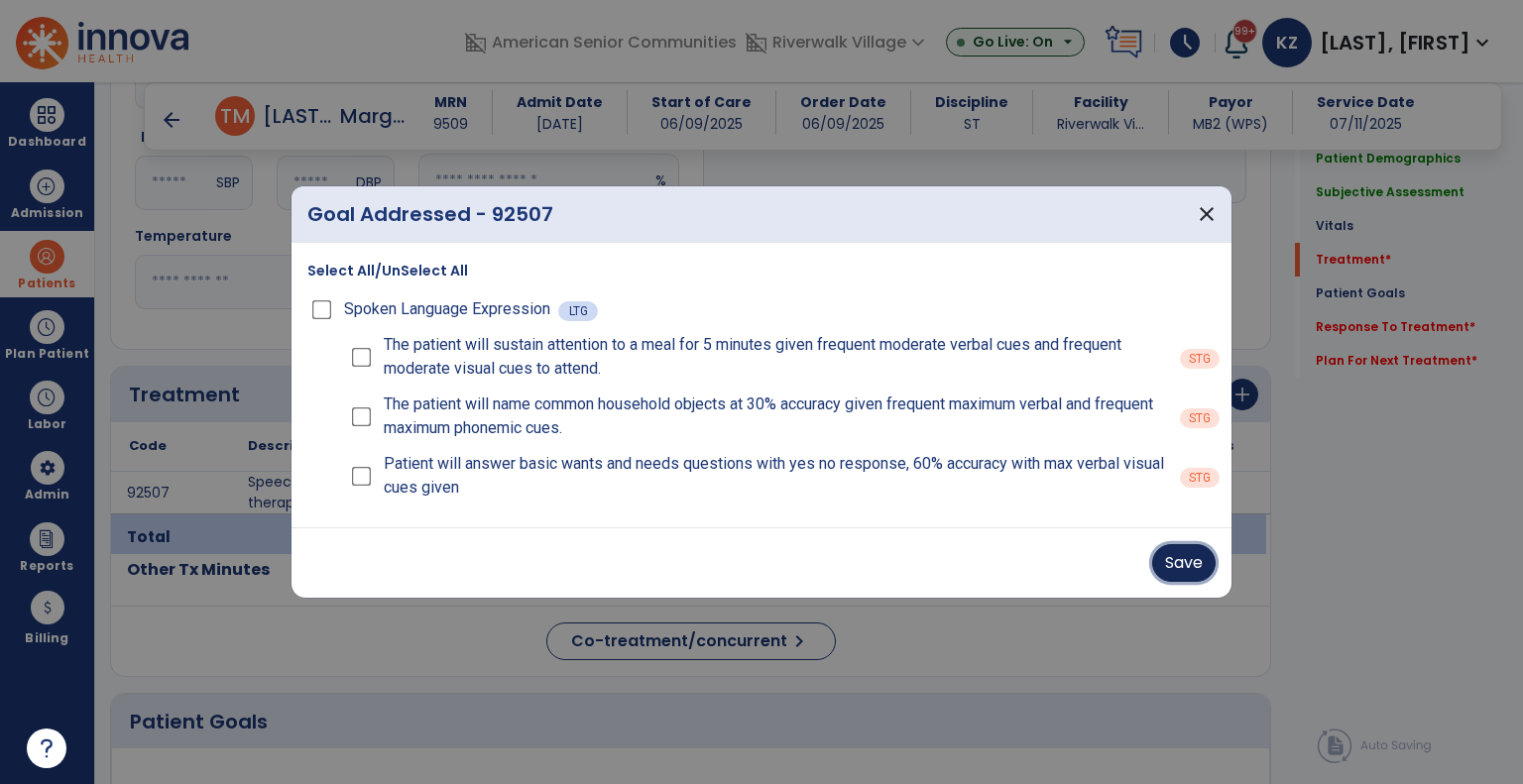 click on "Save" at bounding box center (1184, 563) 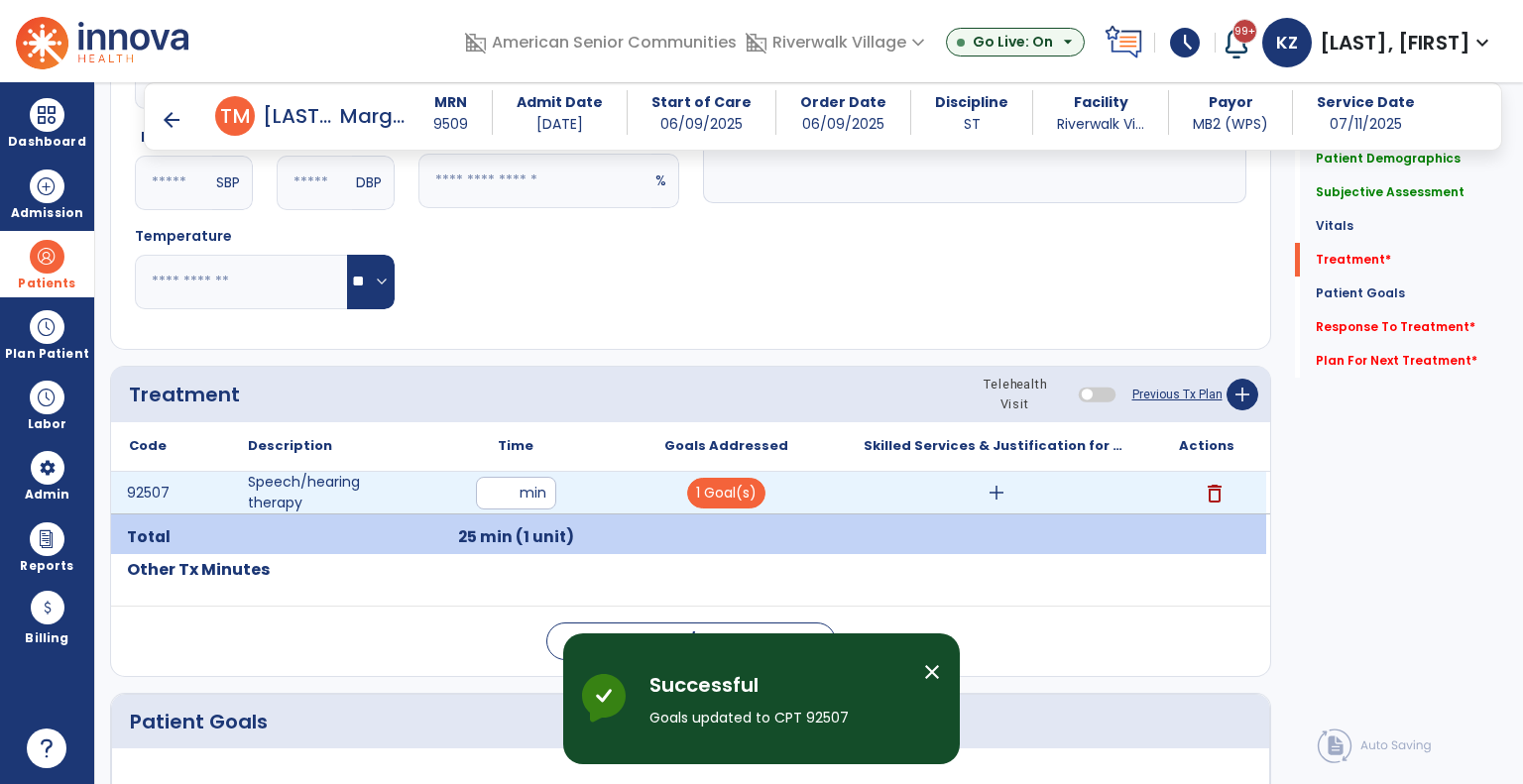 click on "add" at bounding box center [996, 493] 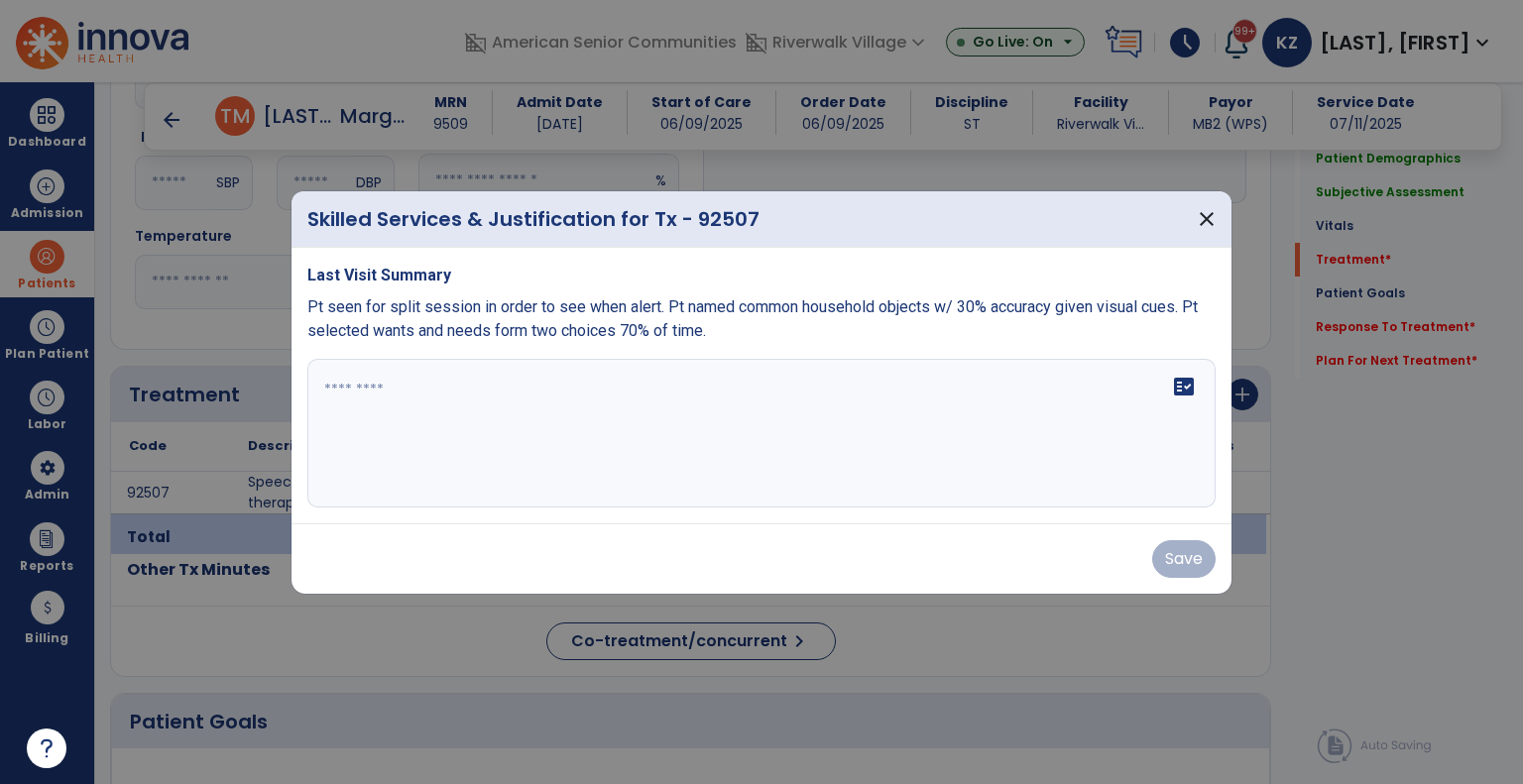 click at bounding box center (762, 433) 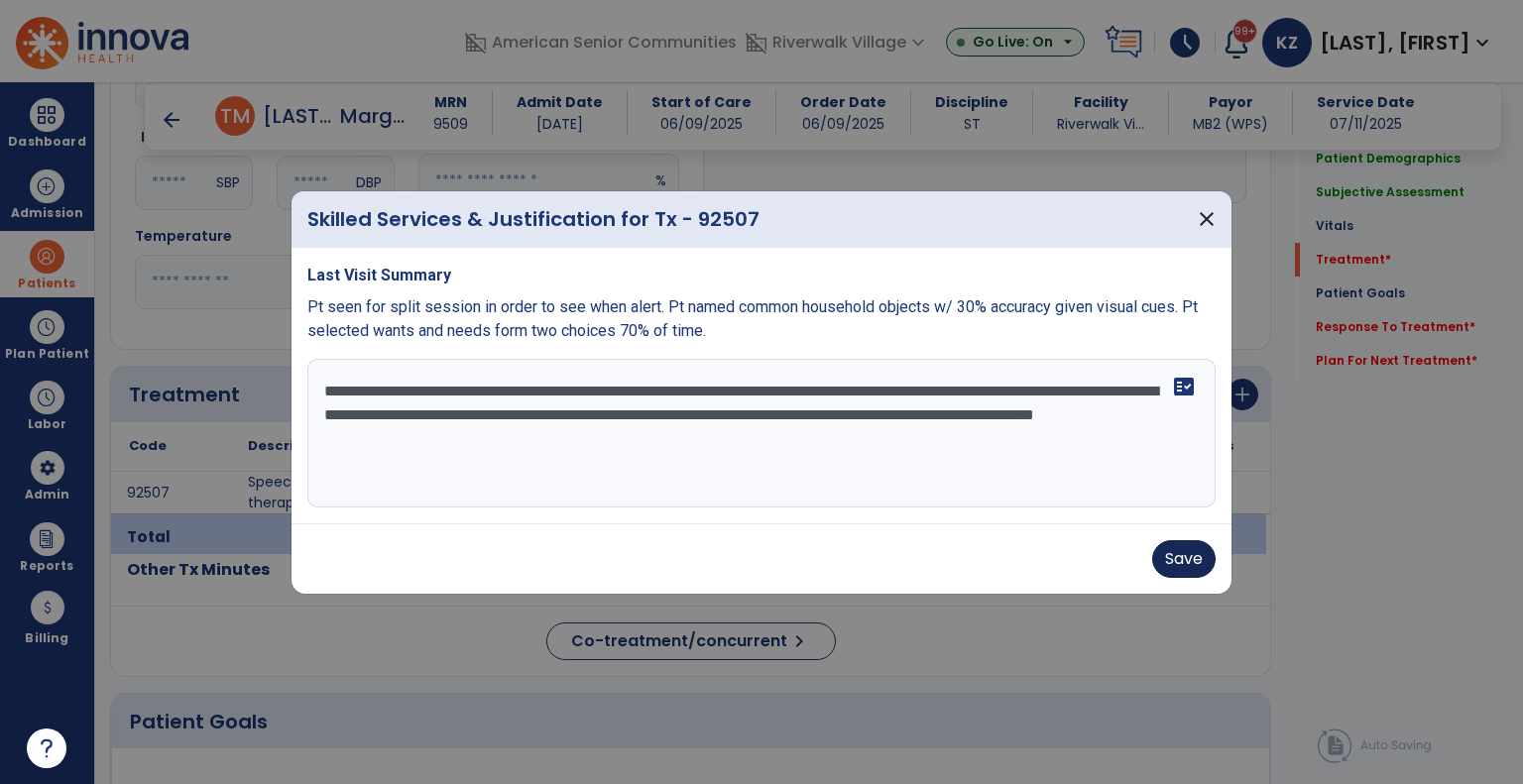 type on "**********" 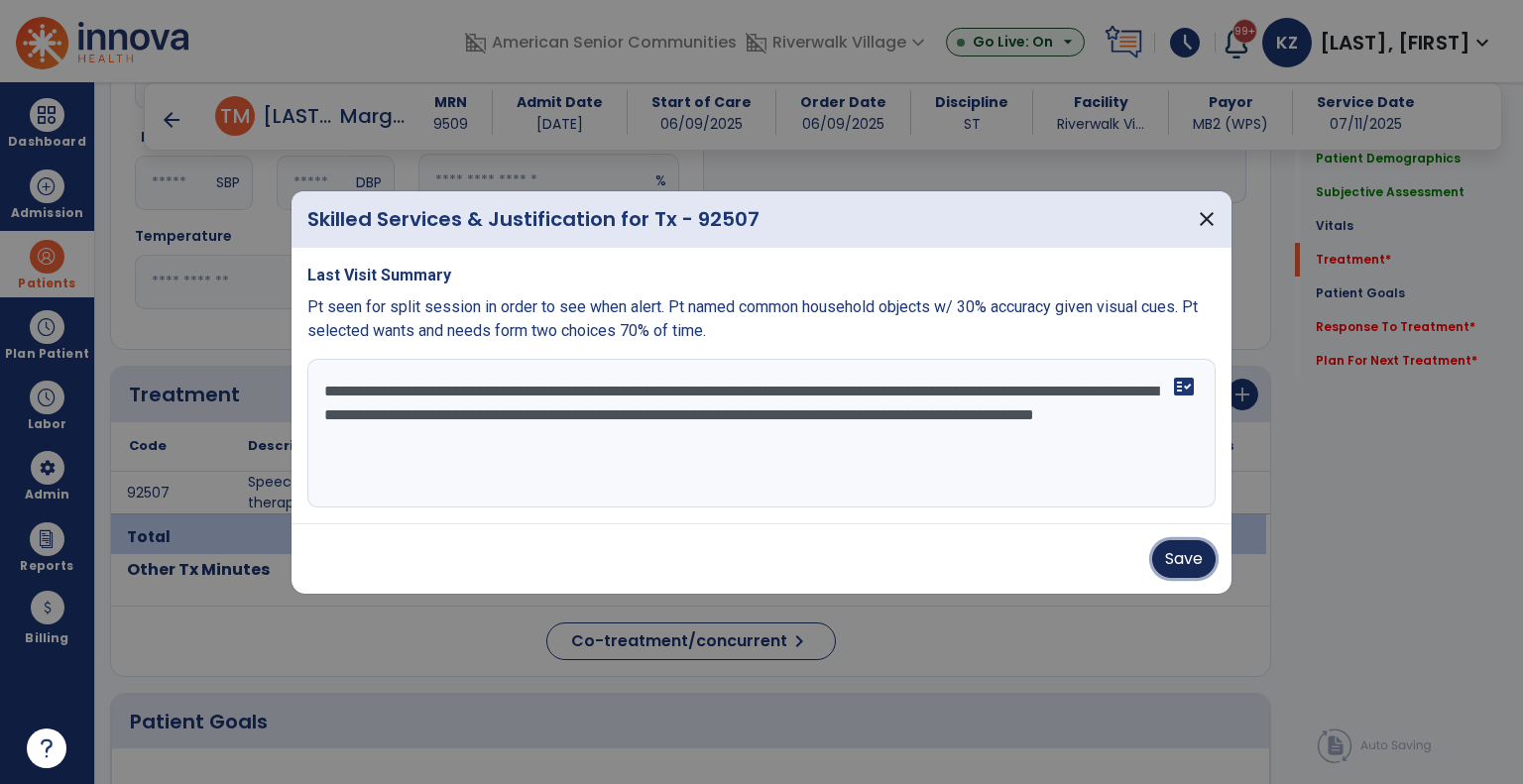 click on "Save" at bounding box center (1184, 559) 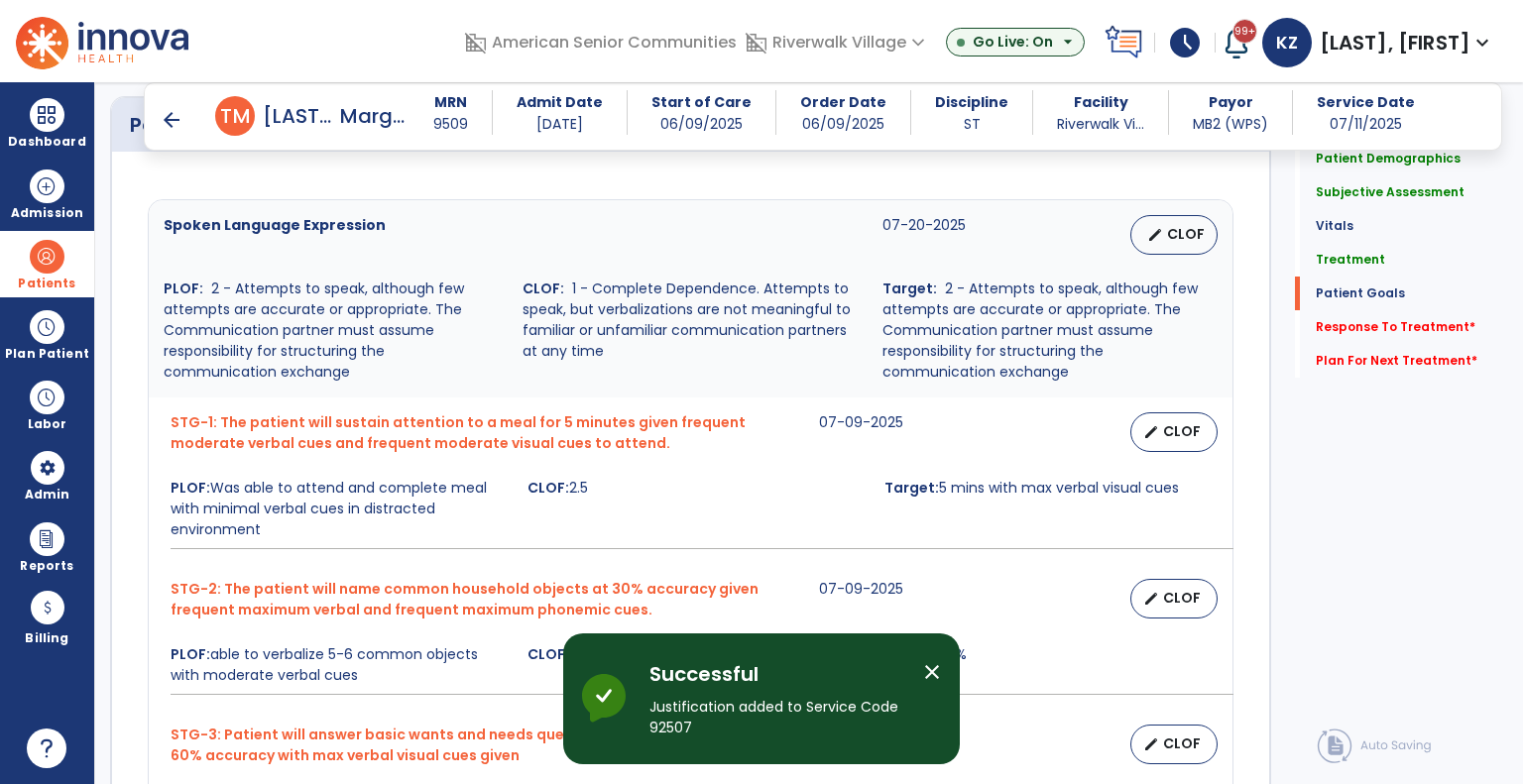 scroll, scrollTop: 1982, scrollLeft: 0, axis: vertical 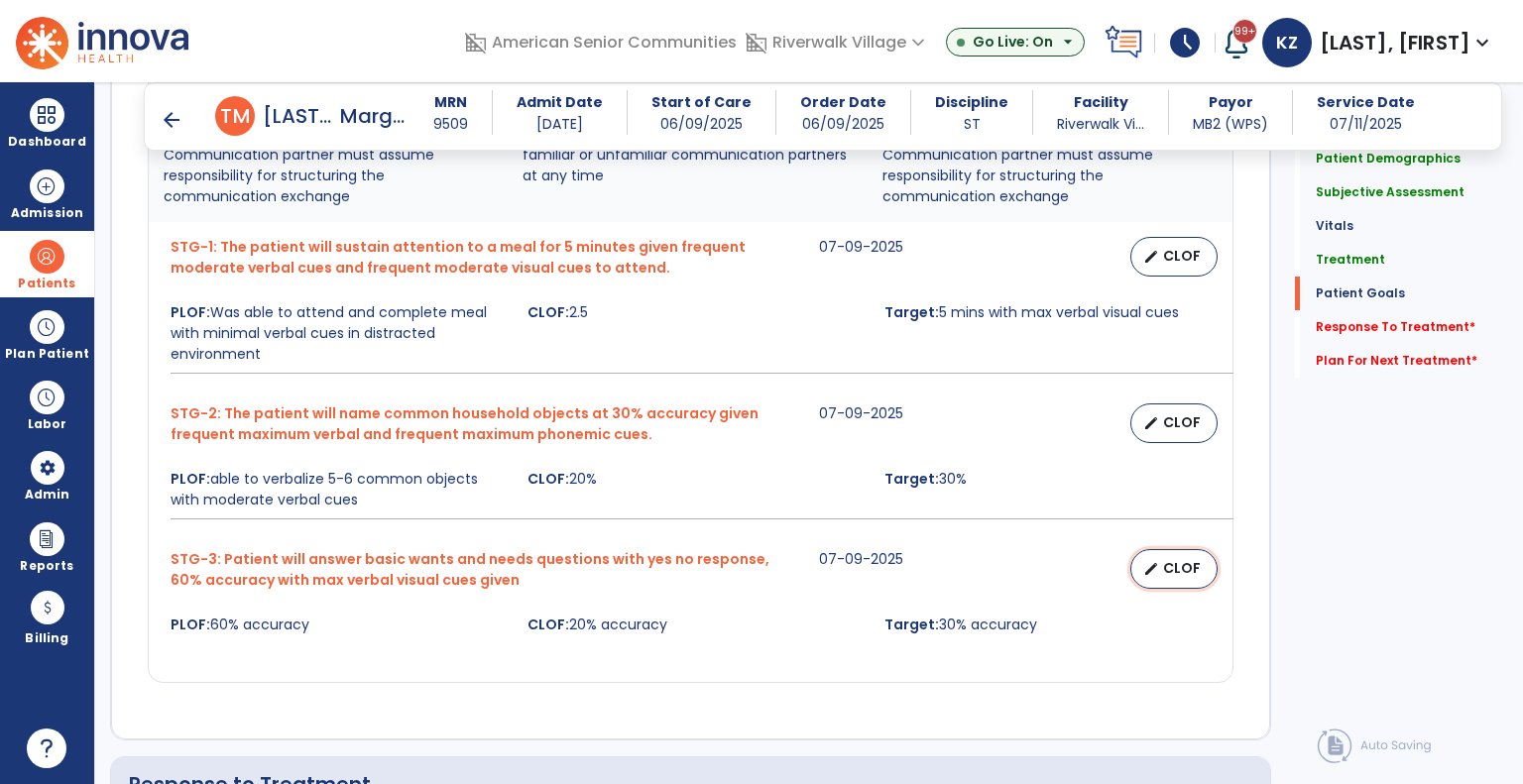 click on "CLOF" at bounding box center (1182, 568) 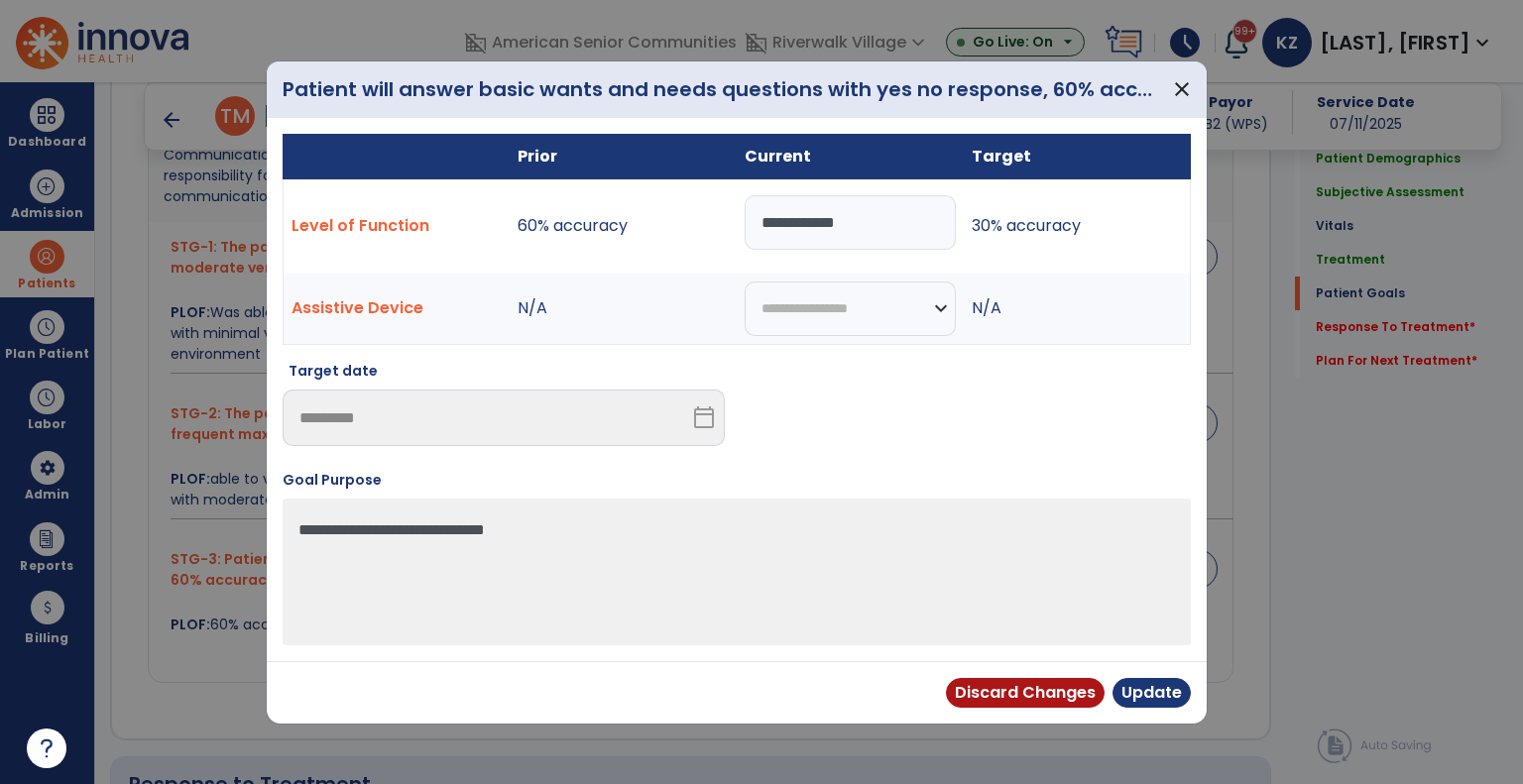 click on "**********" at bounding box center (850, 222) 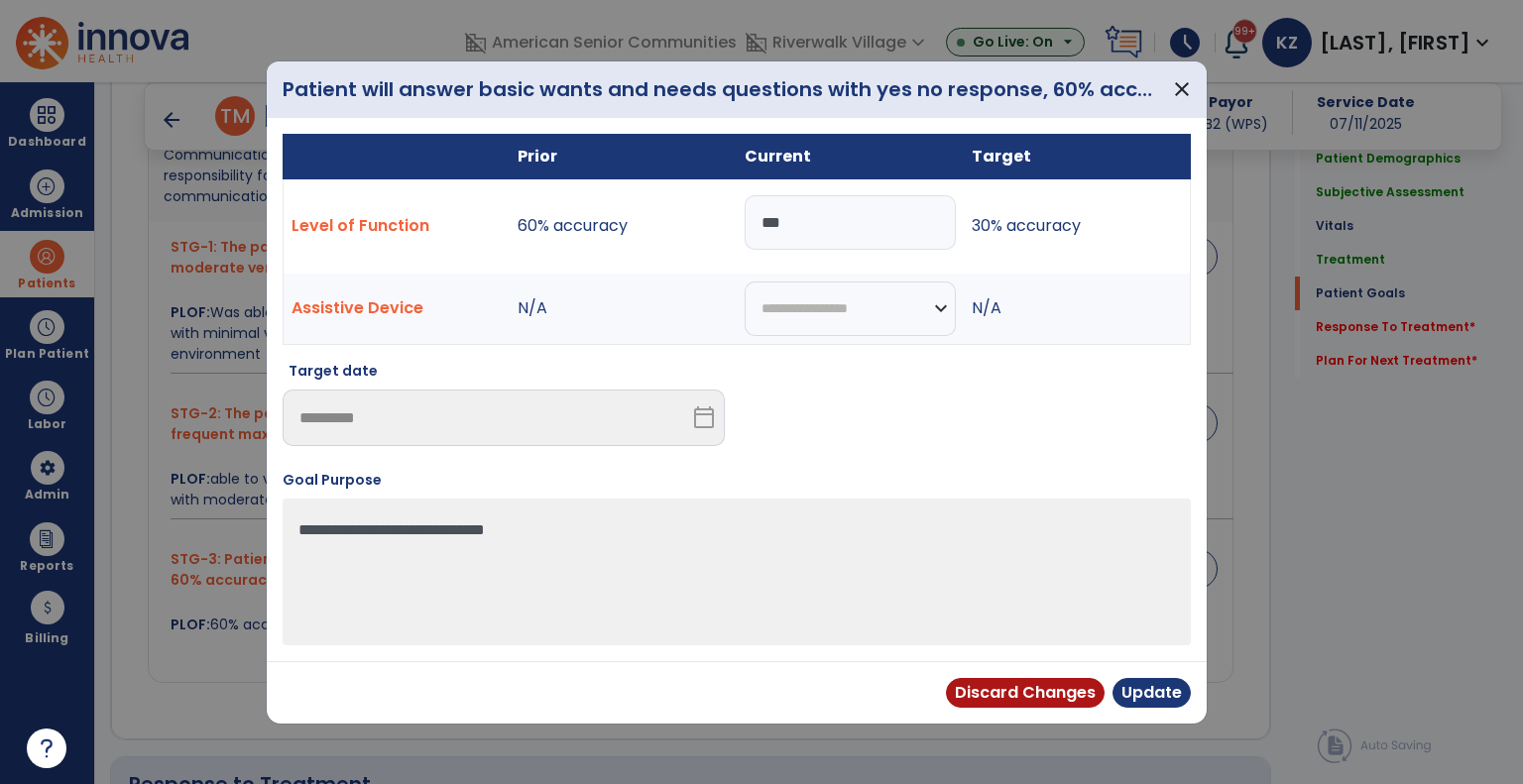 type on "***" 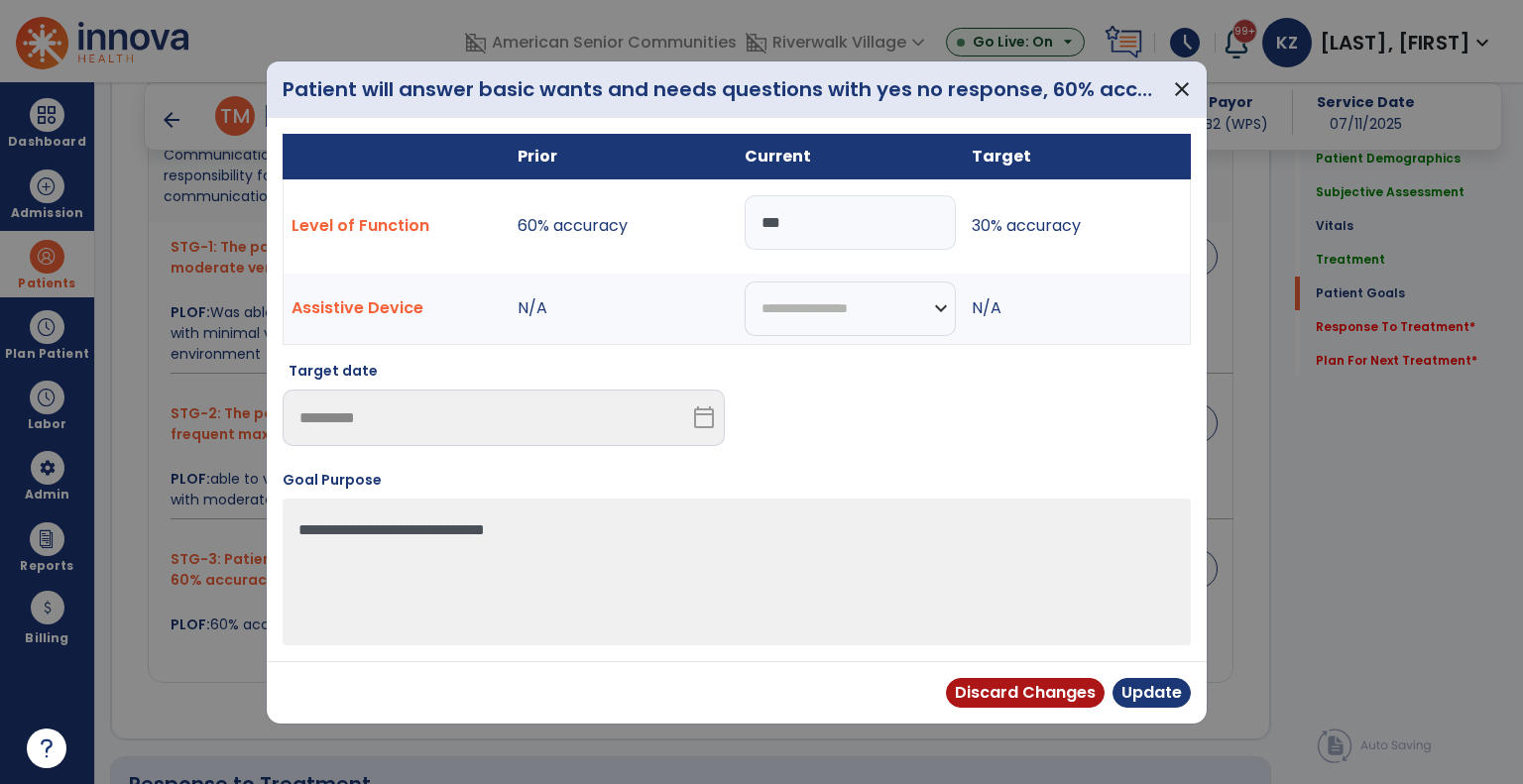 click on "Discard Changes  Update" at bounding box center (1068, 693) 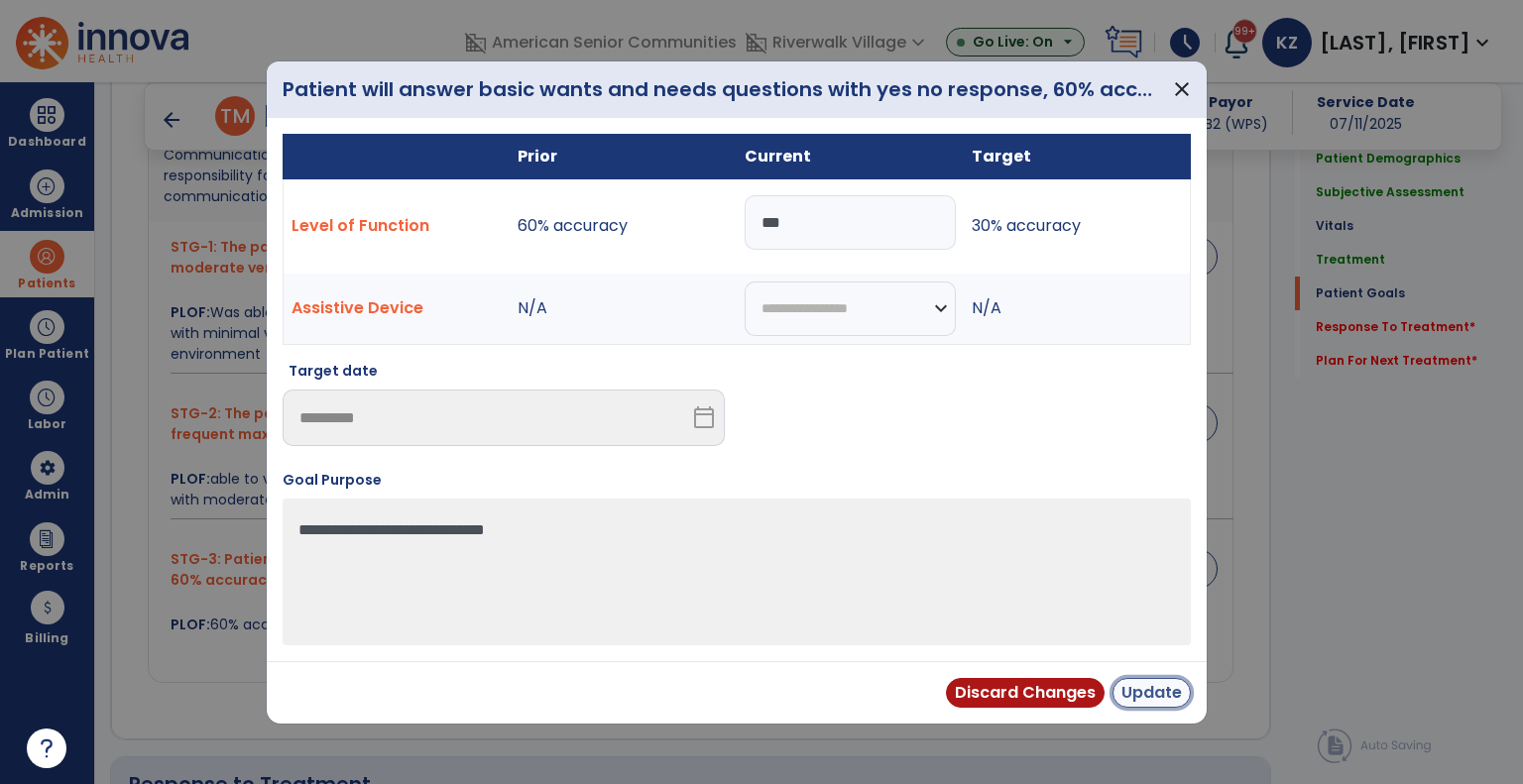 click on "Update" at bounding box center (1151, 693) 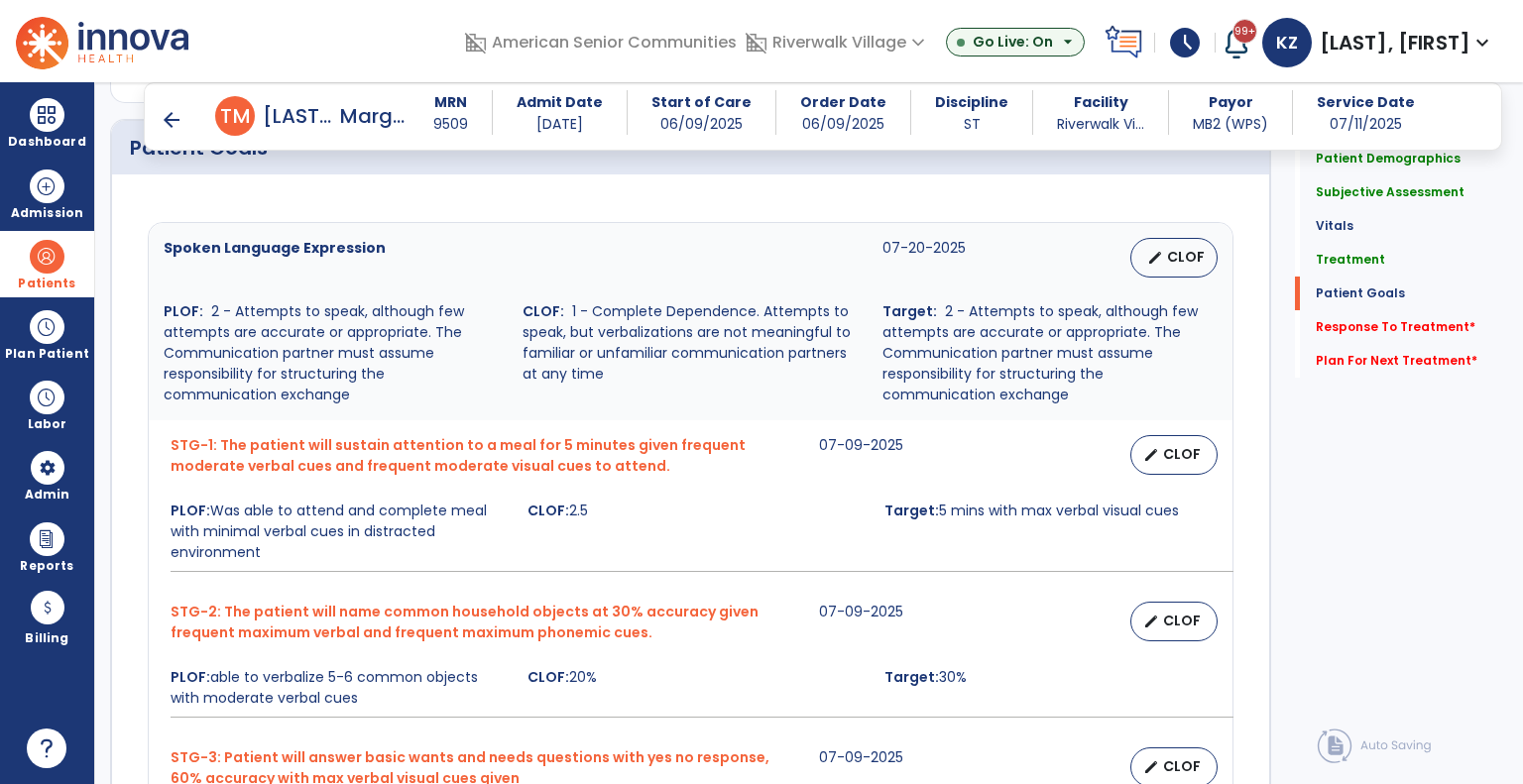 scroll, scrollTop: 1883, scrollLeft: 0, axis: vertical 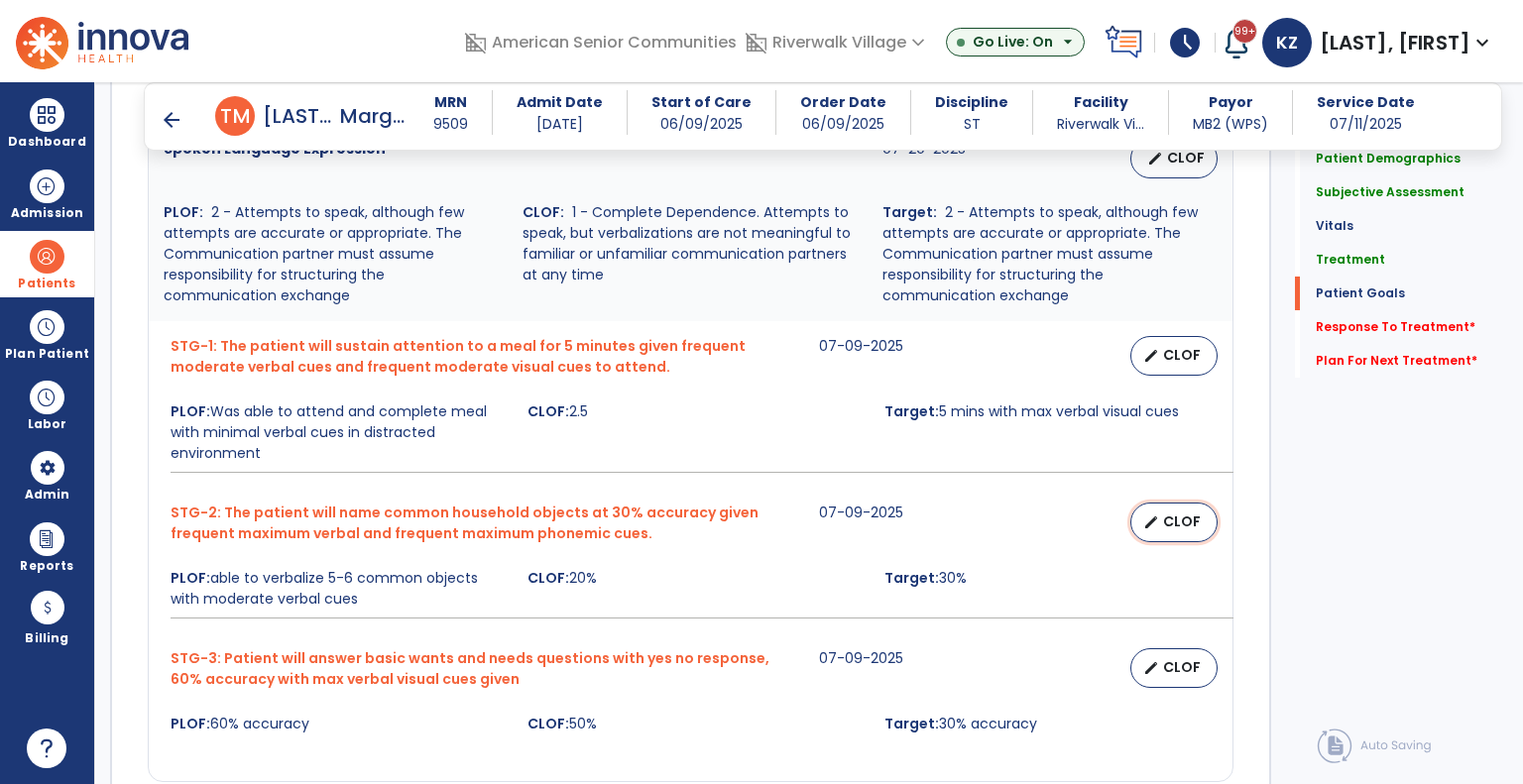 click on "edit" at bounding box center (1151, 522) 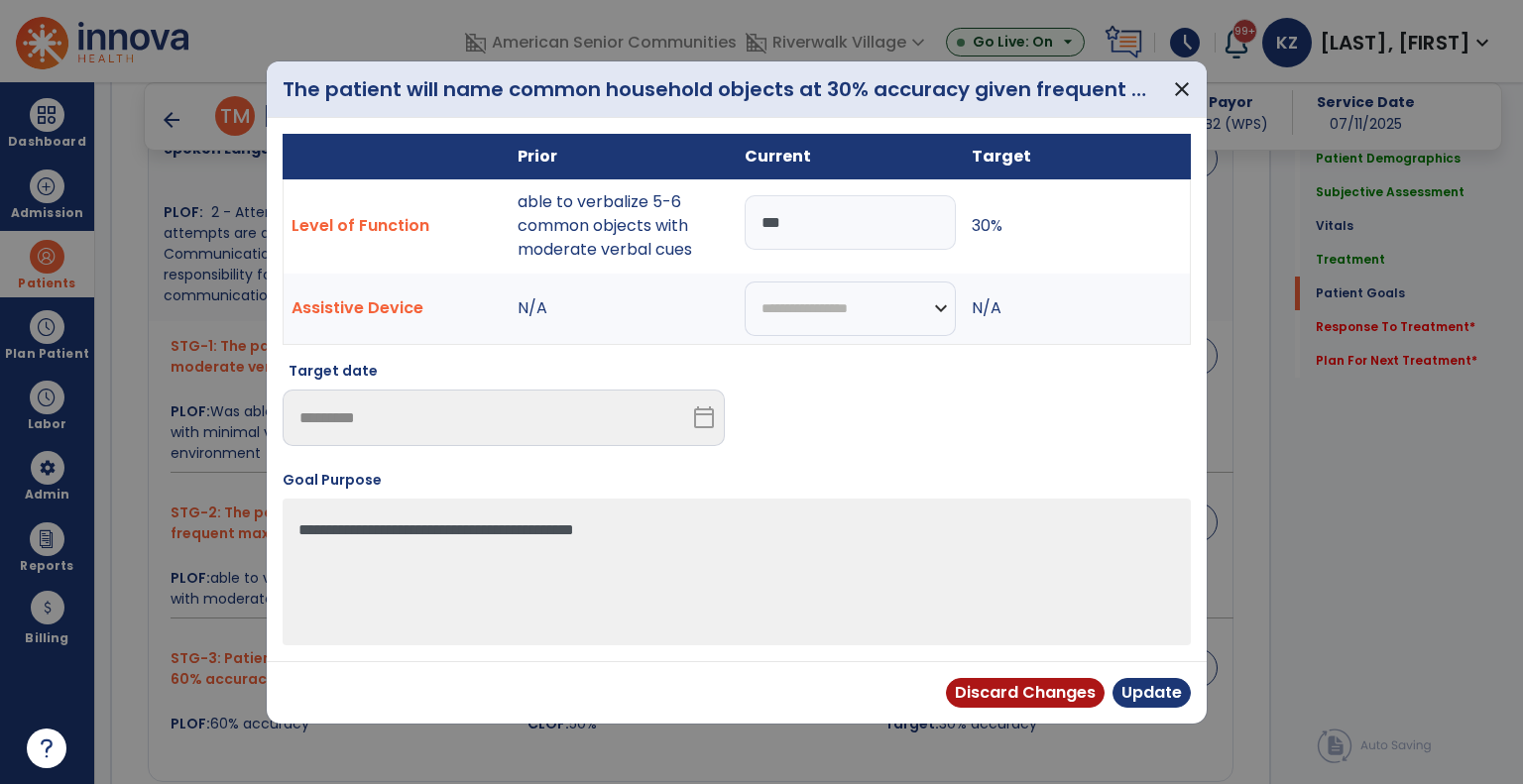 click on "***" at bounding box center (850, 222) 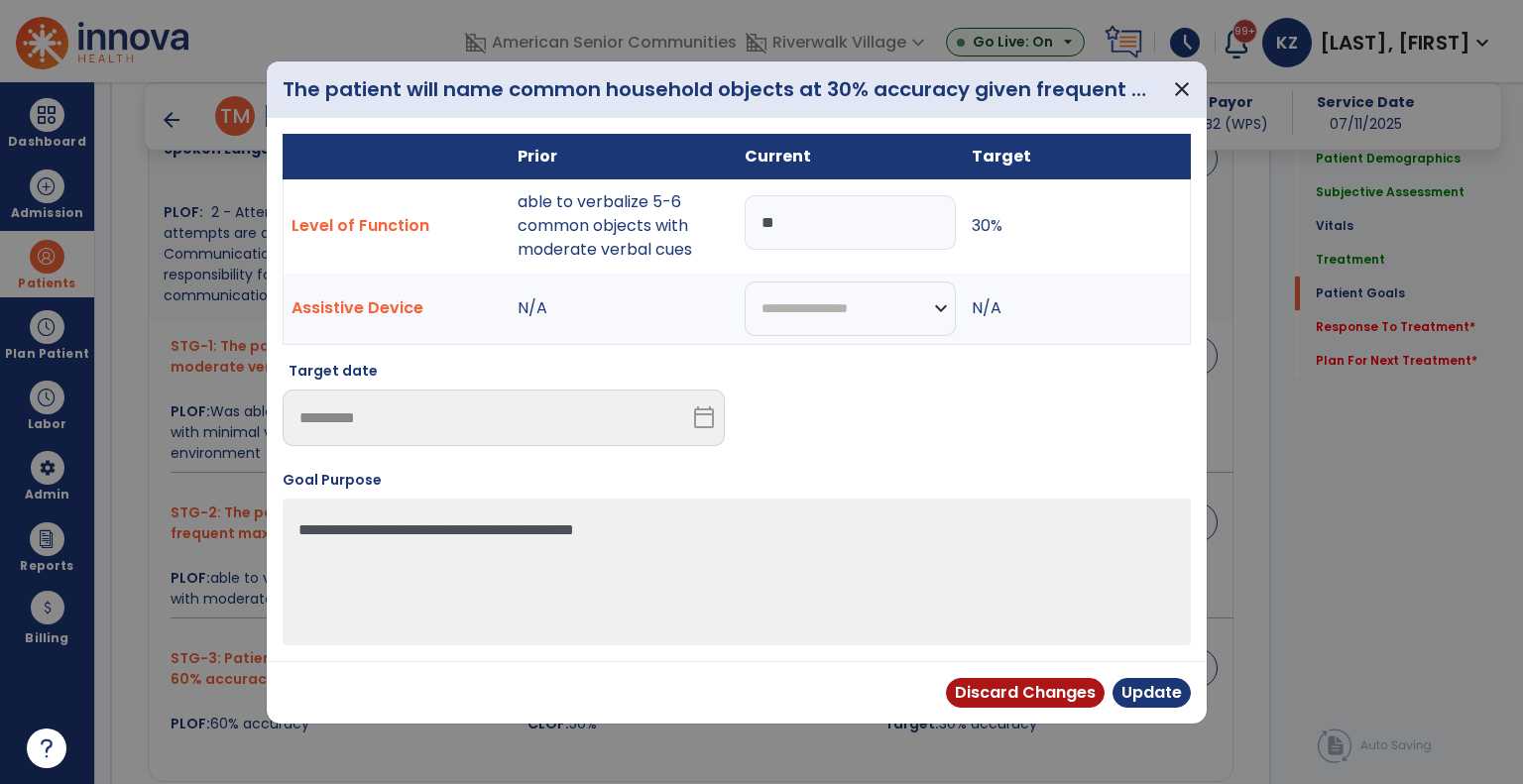 type on "*" 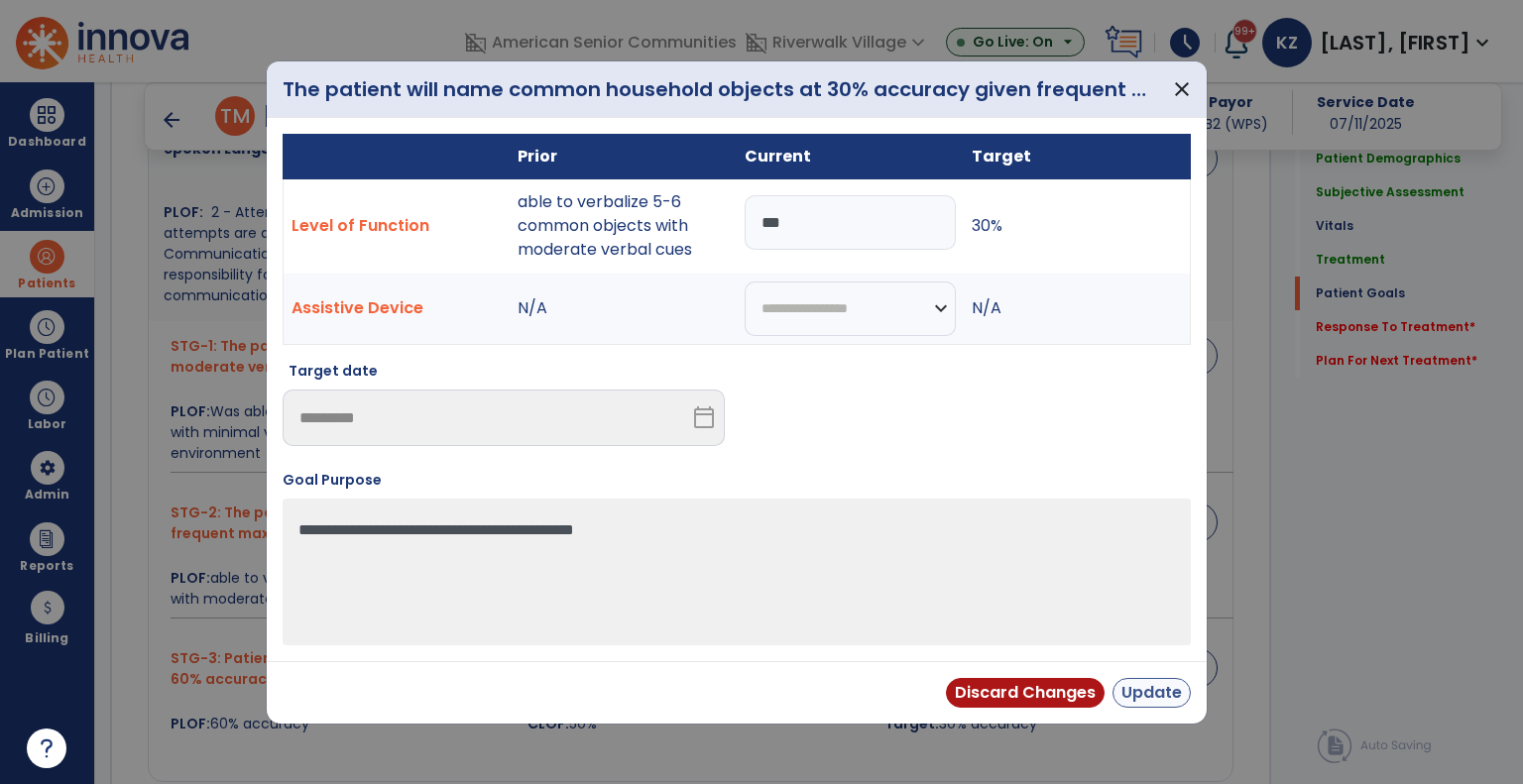 type on "***" 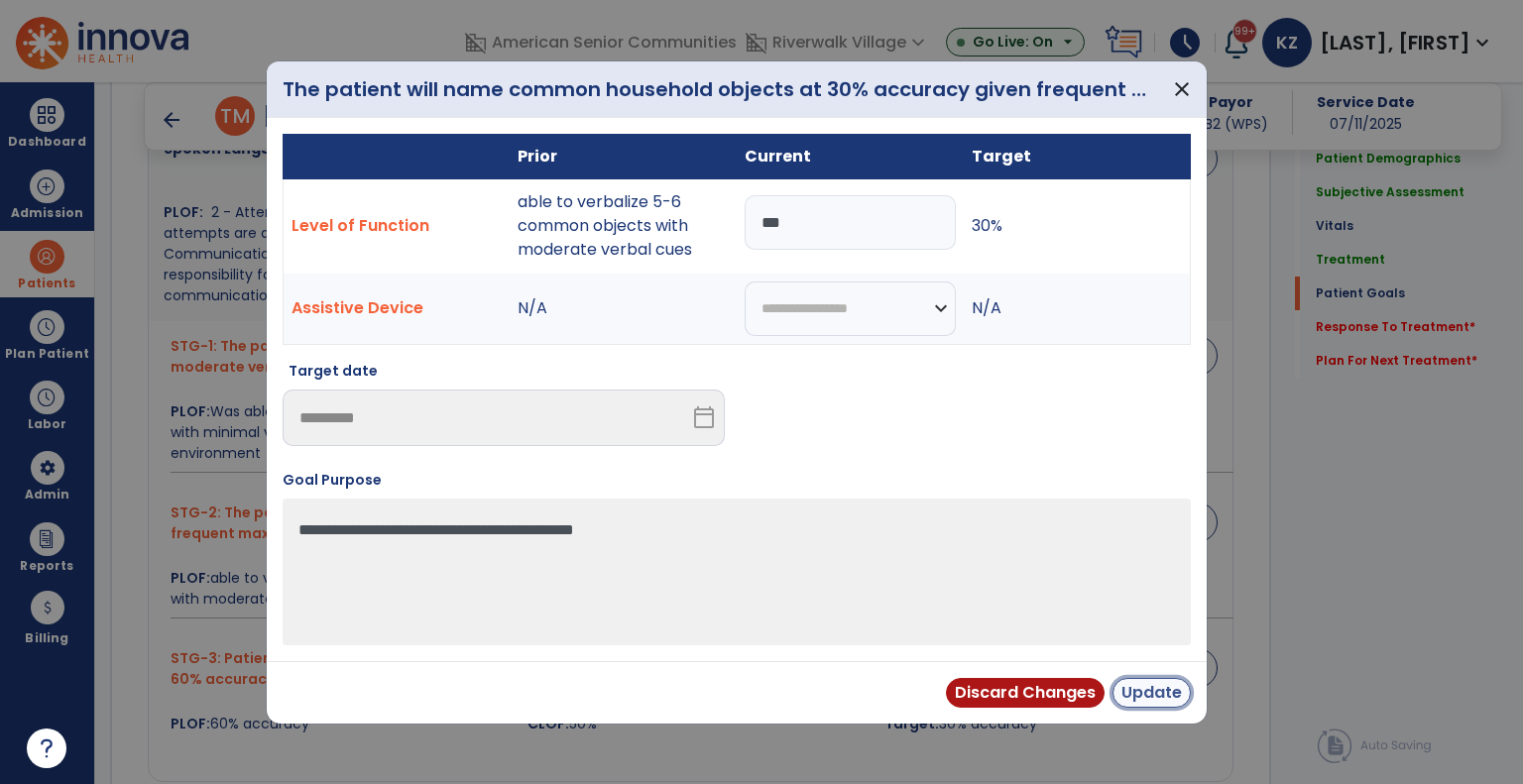 click on "Update" at bounding box center (1151, 693) 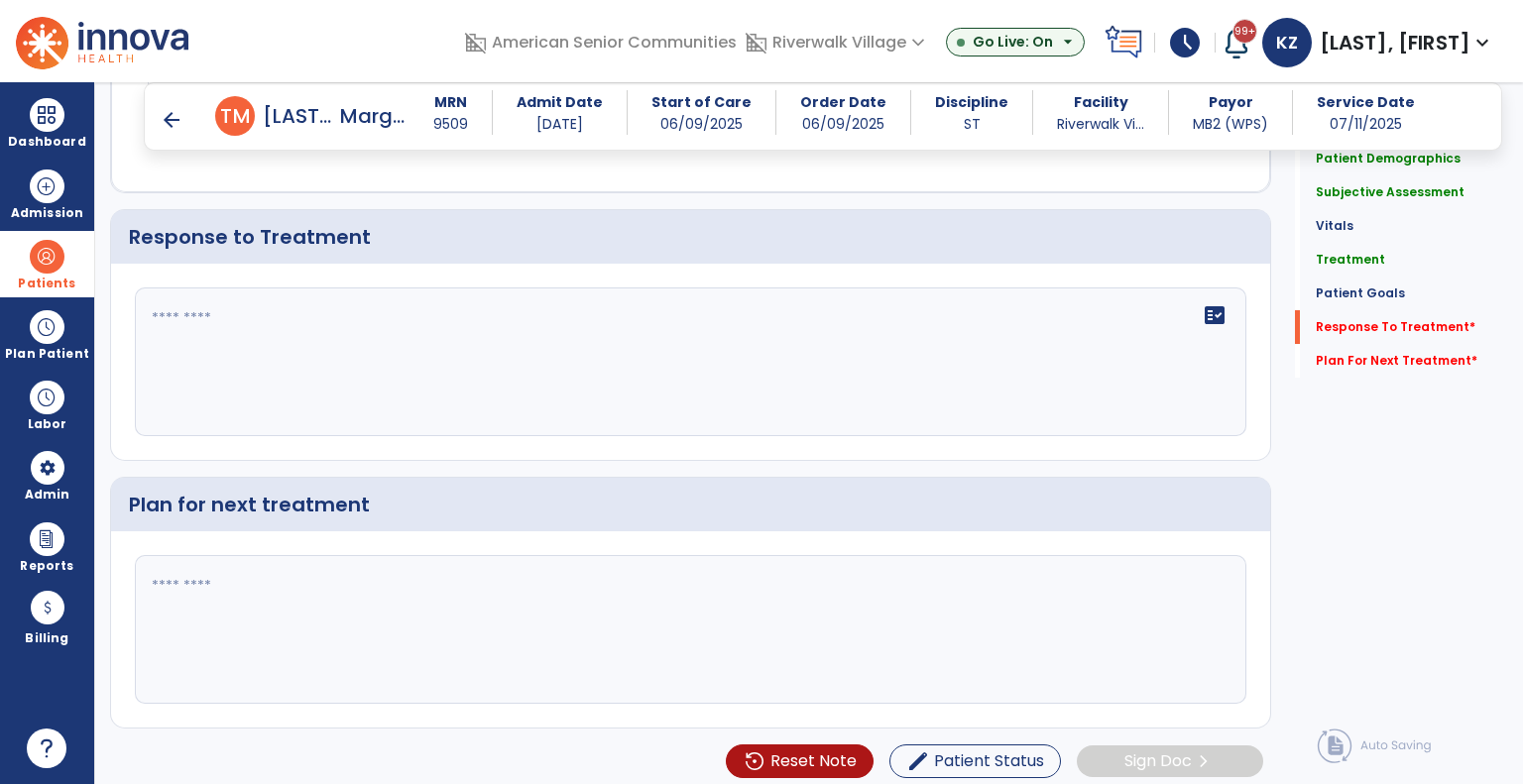 scroll, scrollTop: 2533, scrollLeft: 0, axis: vertical 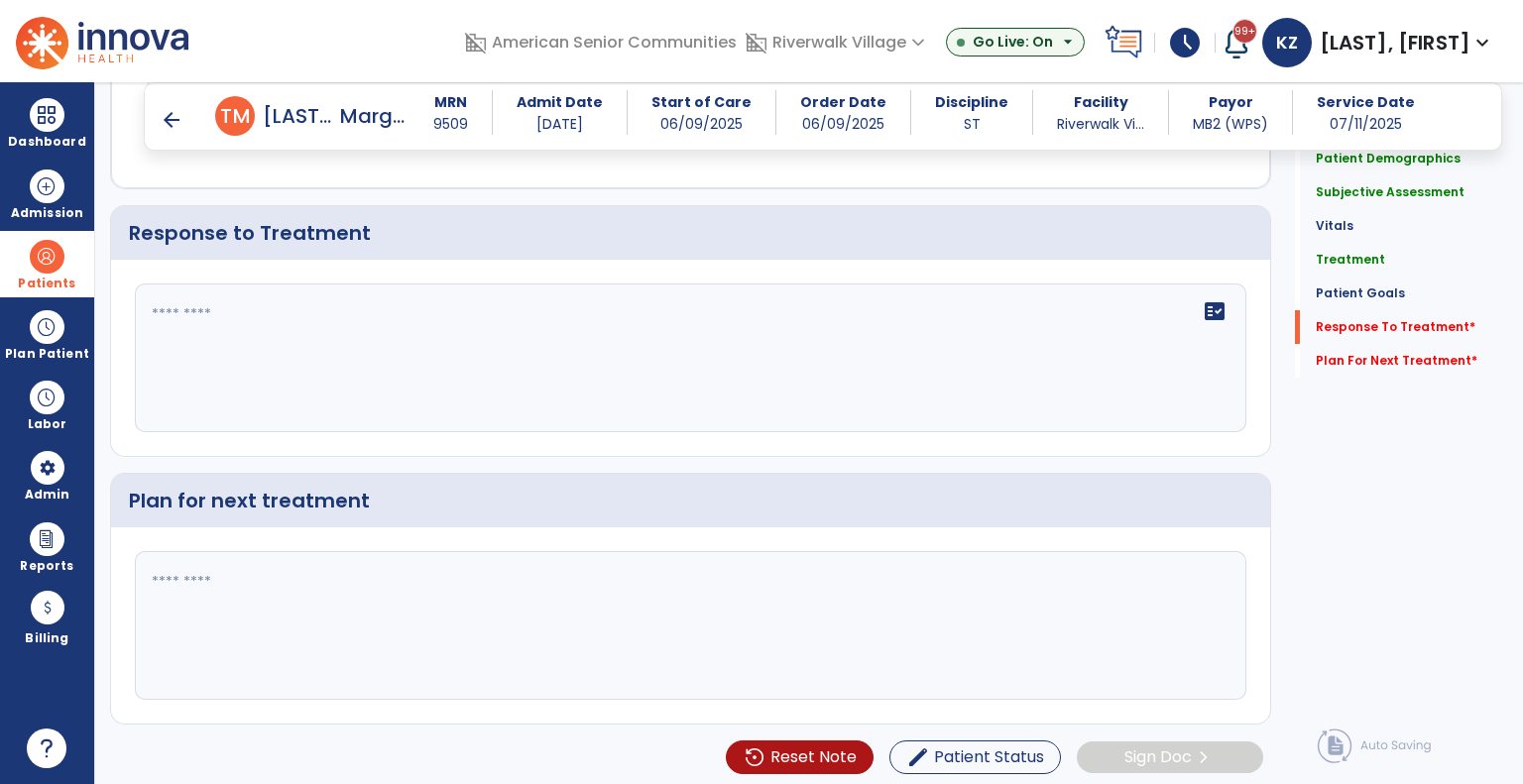 click 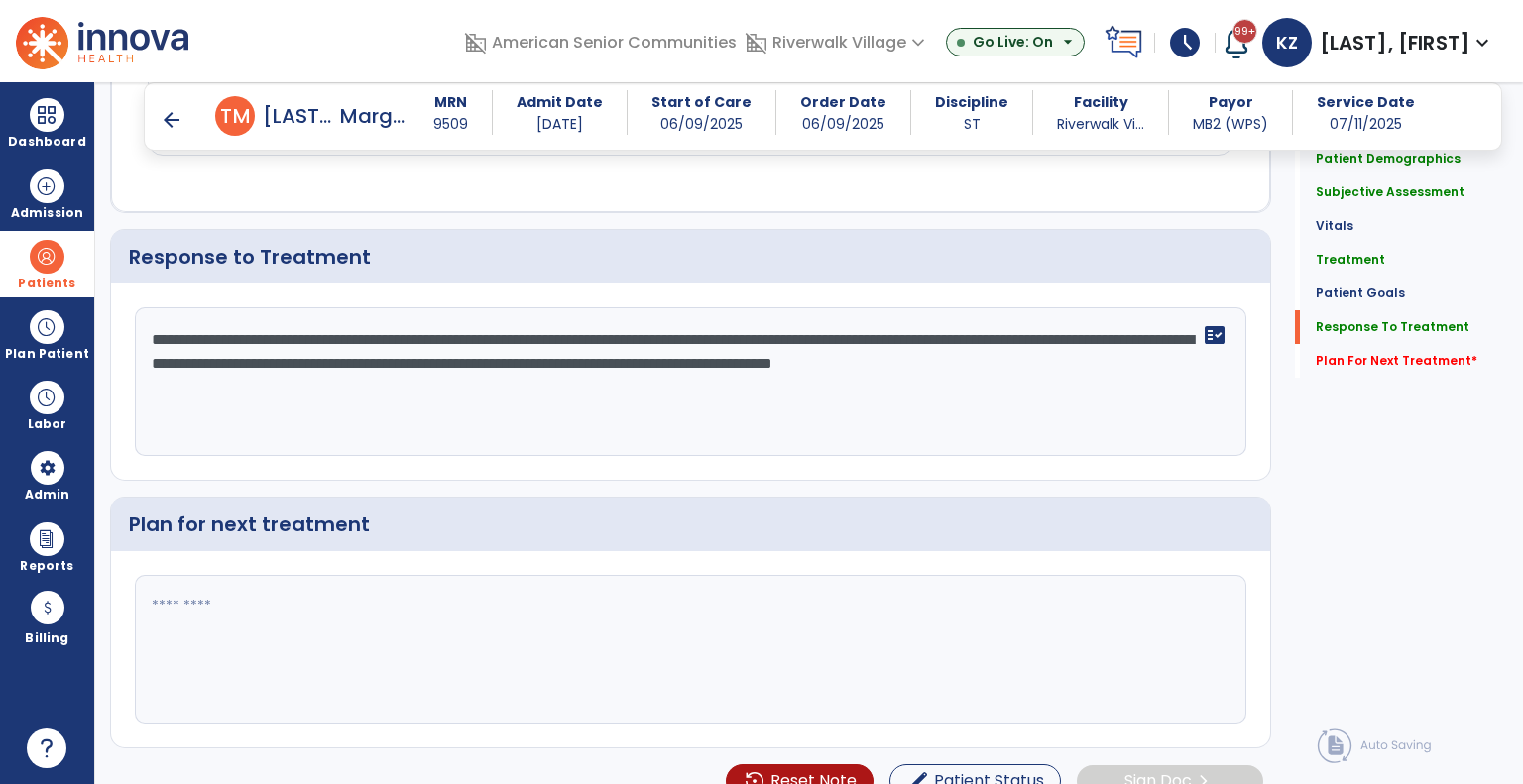 scroll, scrollTop: 2533, scrollLeft: 0, axis: vertical 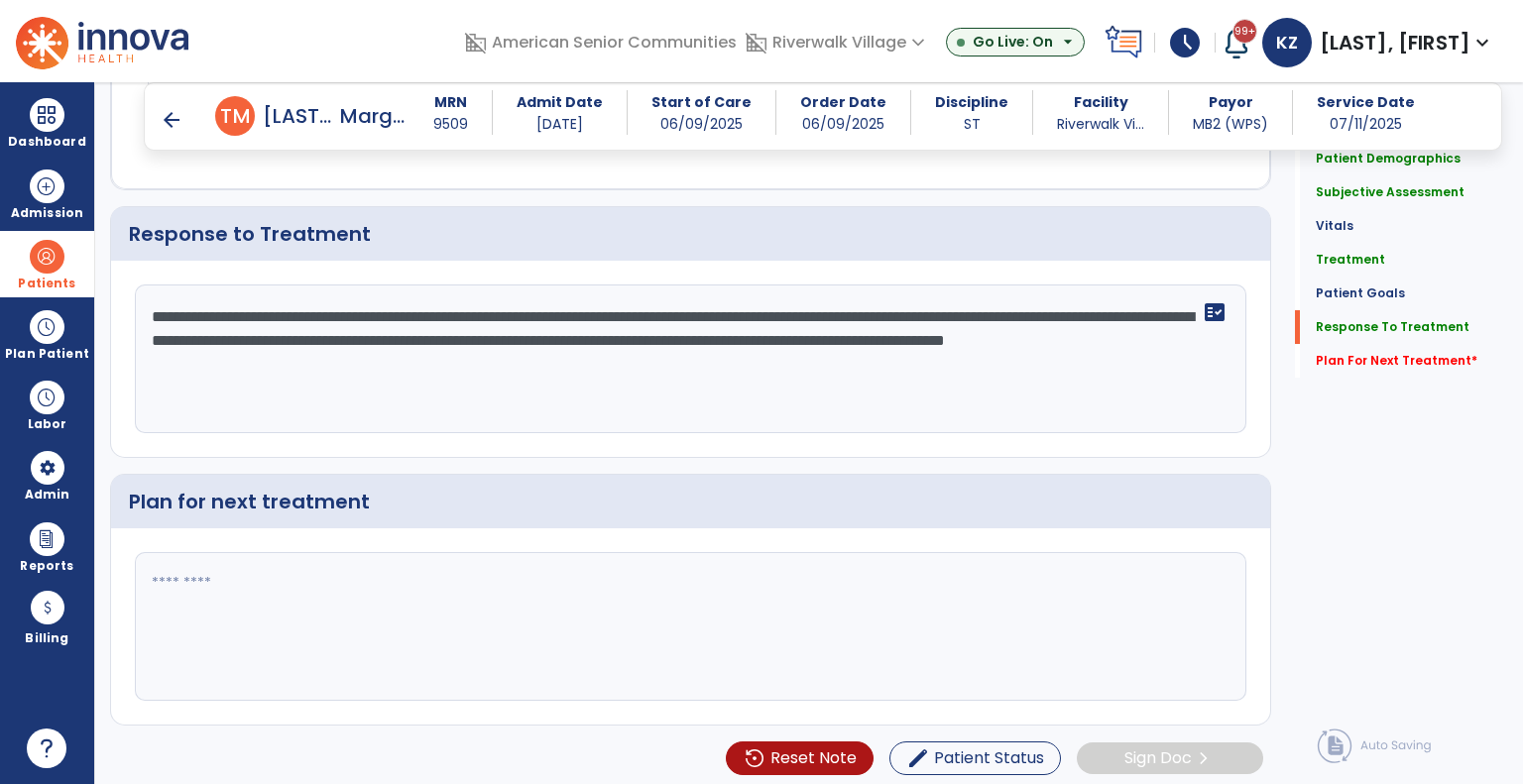 type on "**********" 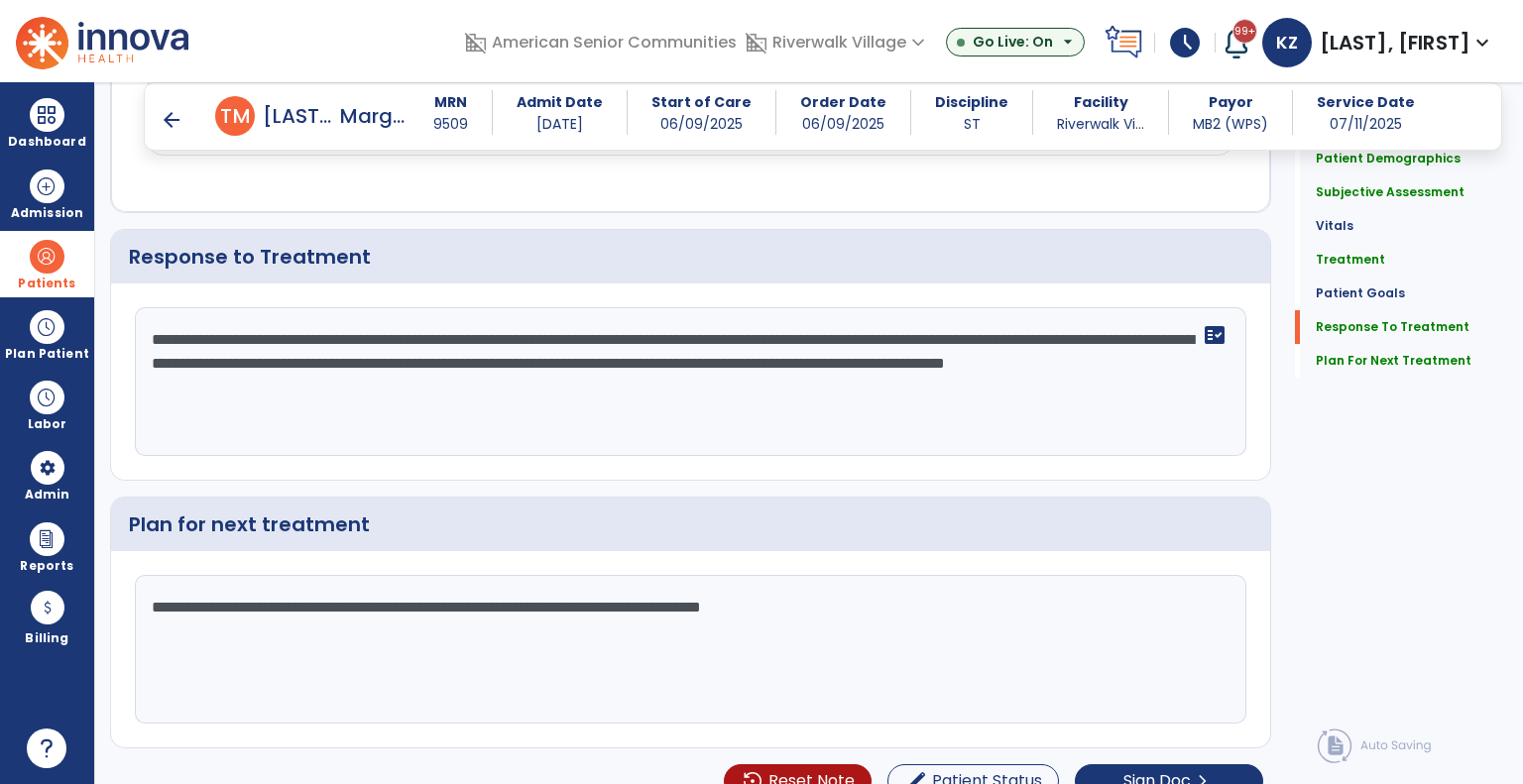scroll, scrollTop: 2533, scrollLeft: 0, axis: vertical 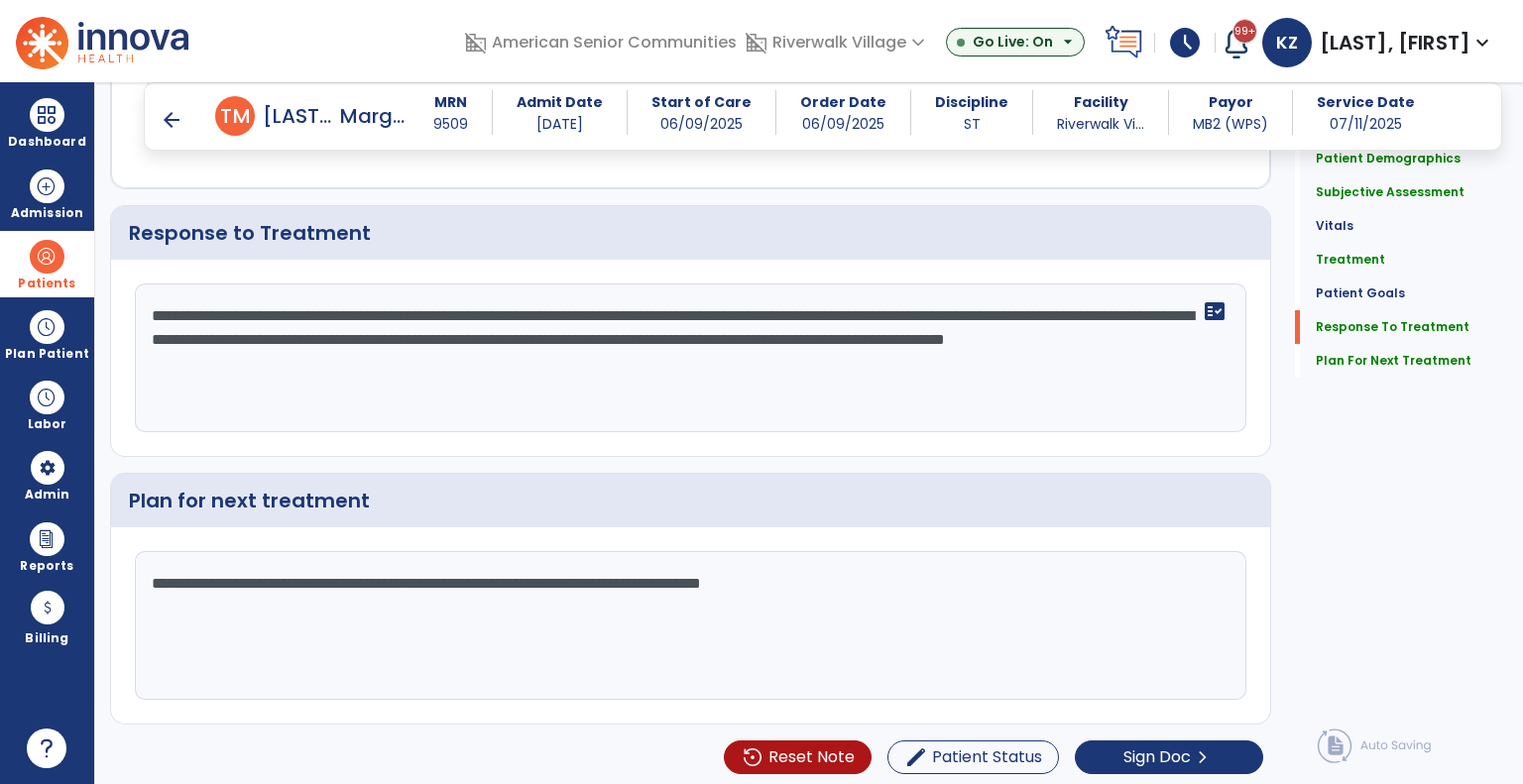 click on "**********" 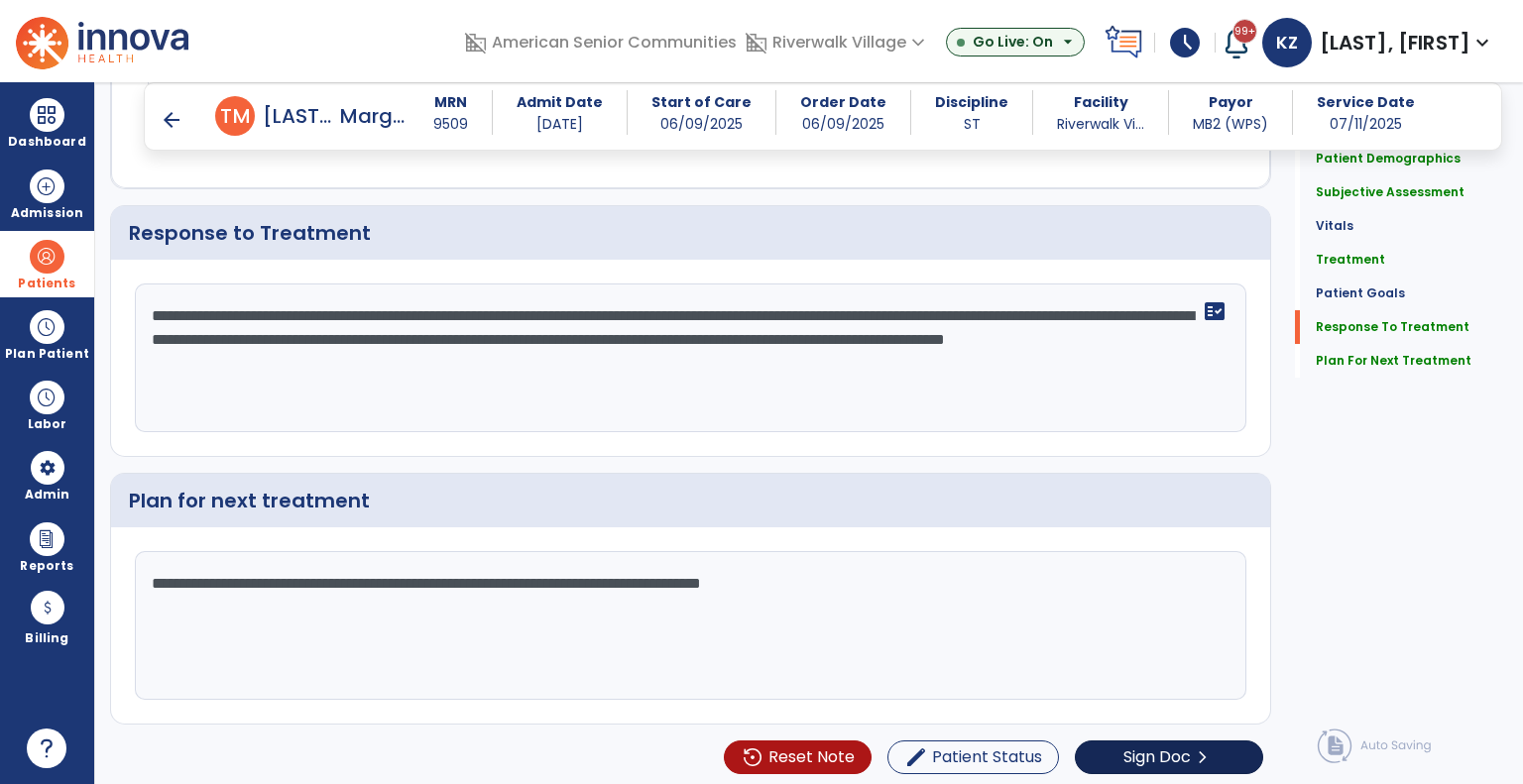 type on "**********" 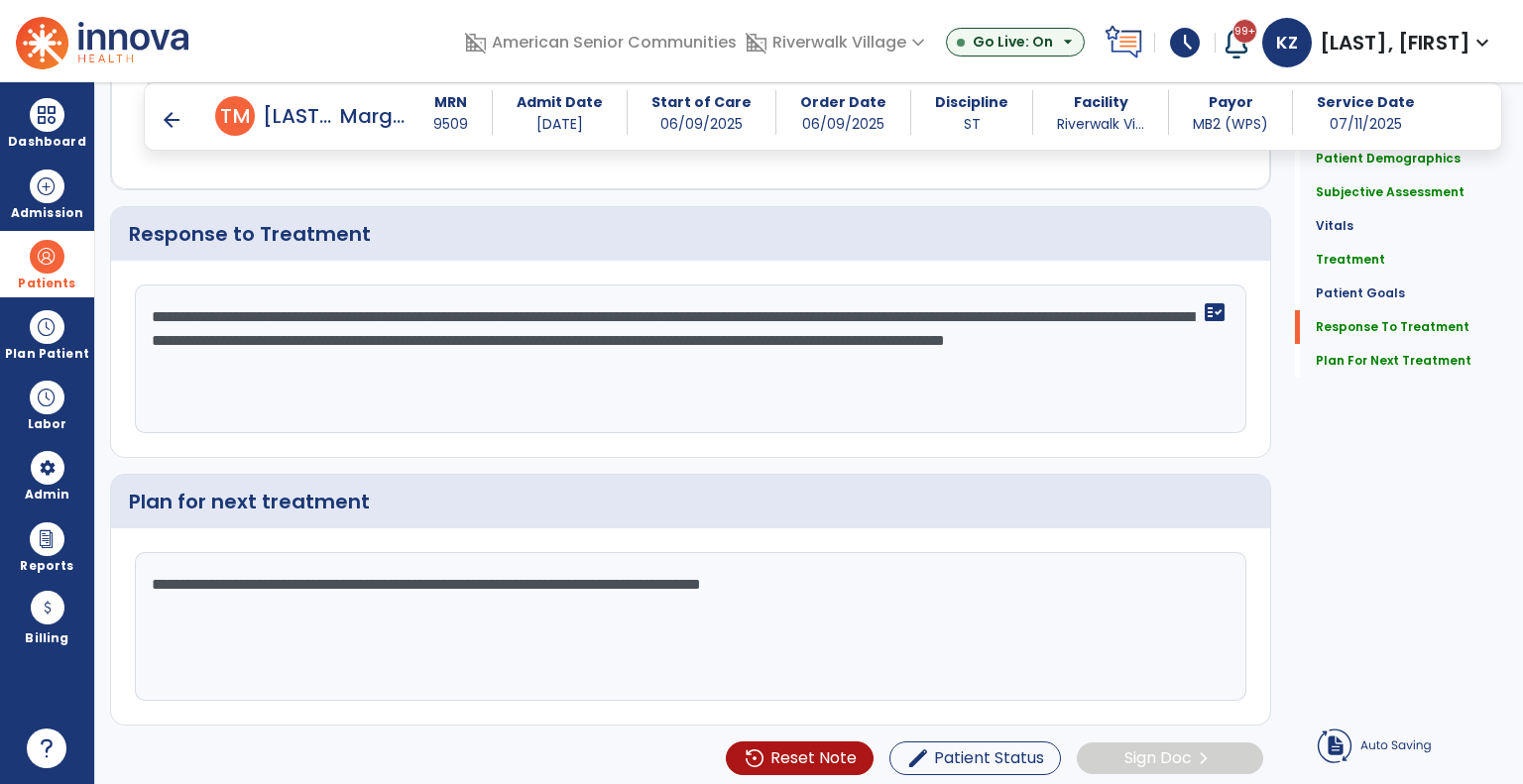 click on "Sign Doc" 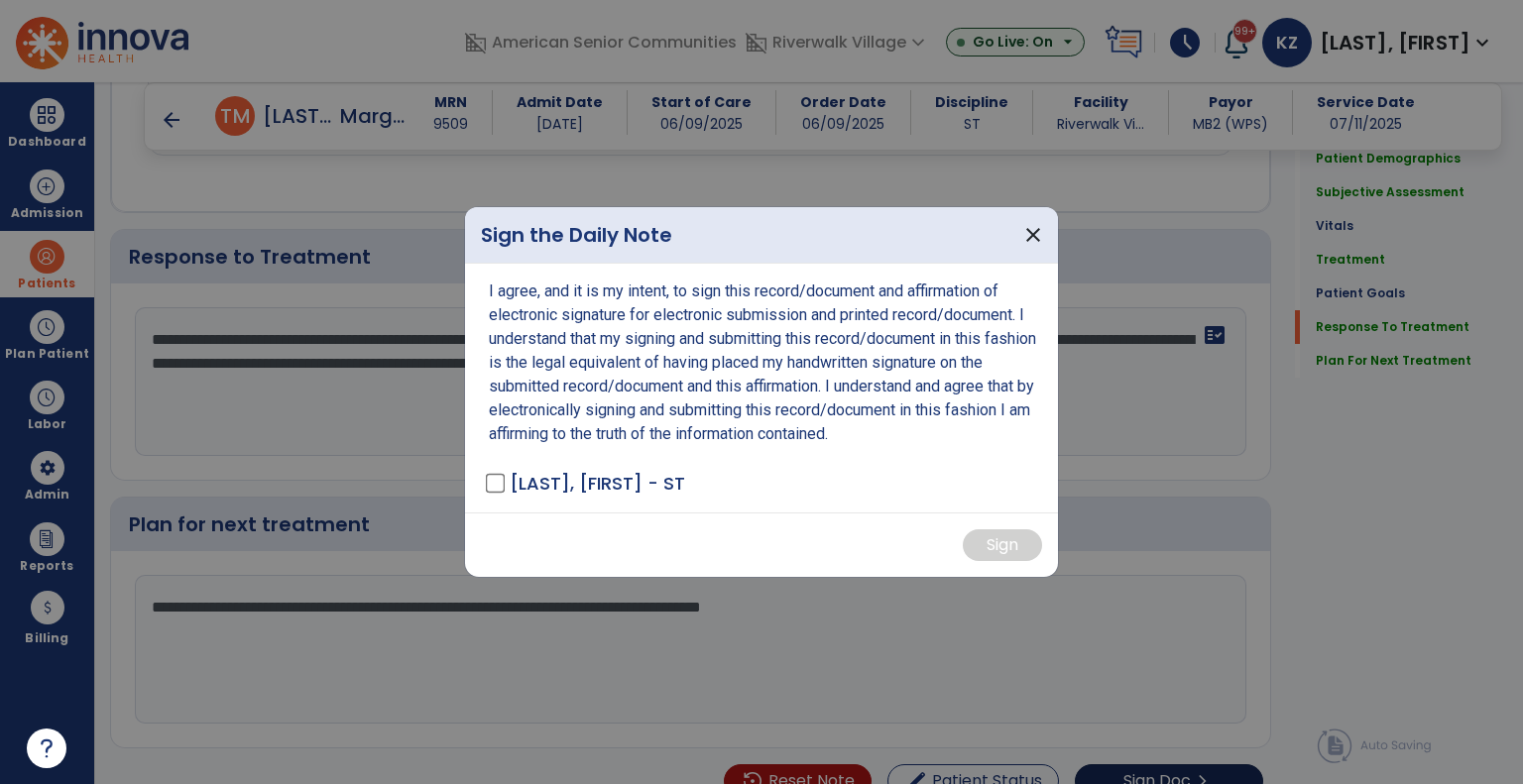 scroll, scrollTop: 2533, scrollLeft: 0, axis: vertical 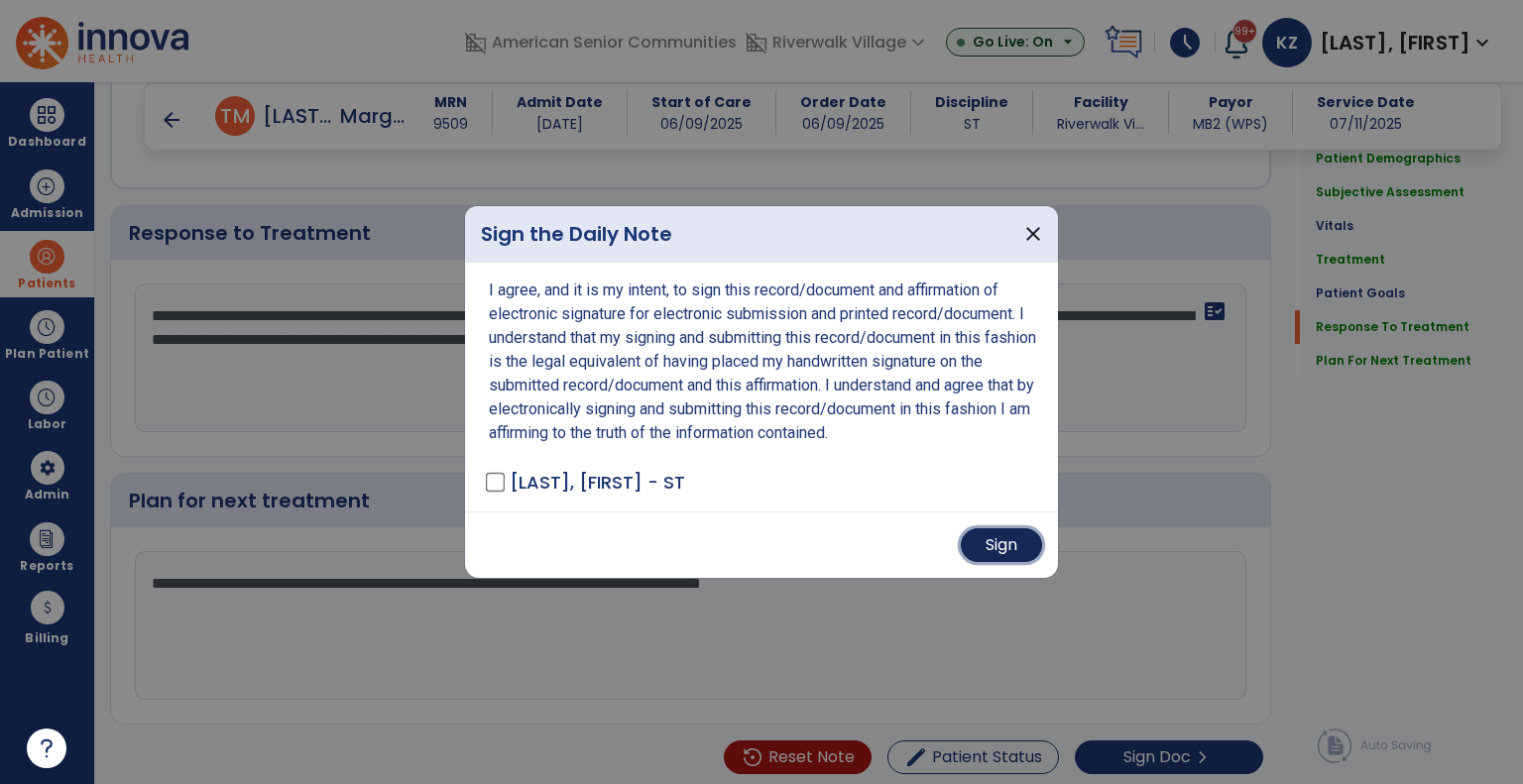 click on "Sign" at bounding box center (1001, 545) 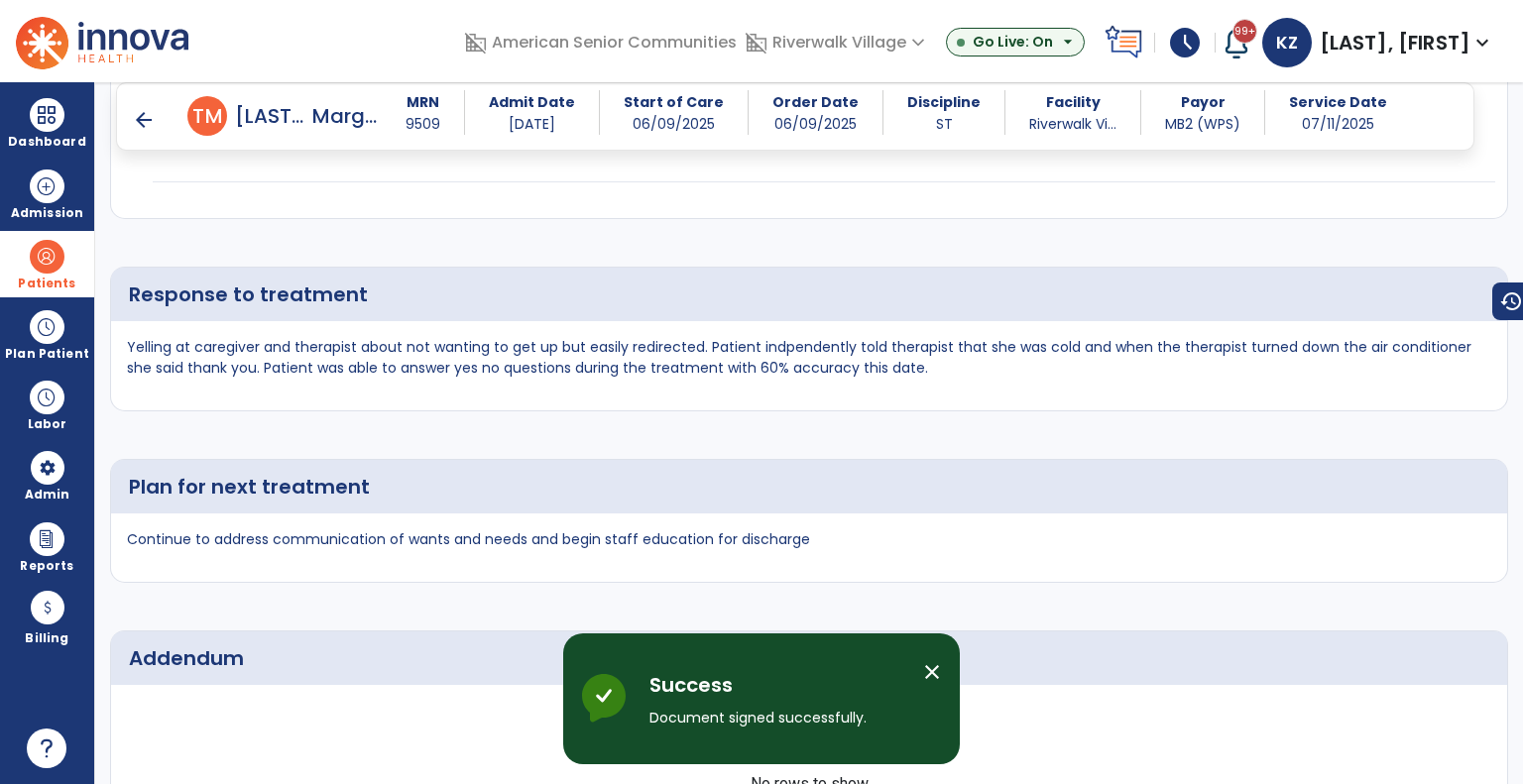 scroll, scrollTop: 3687, scrollLeft: 0, axis: vertical 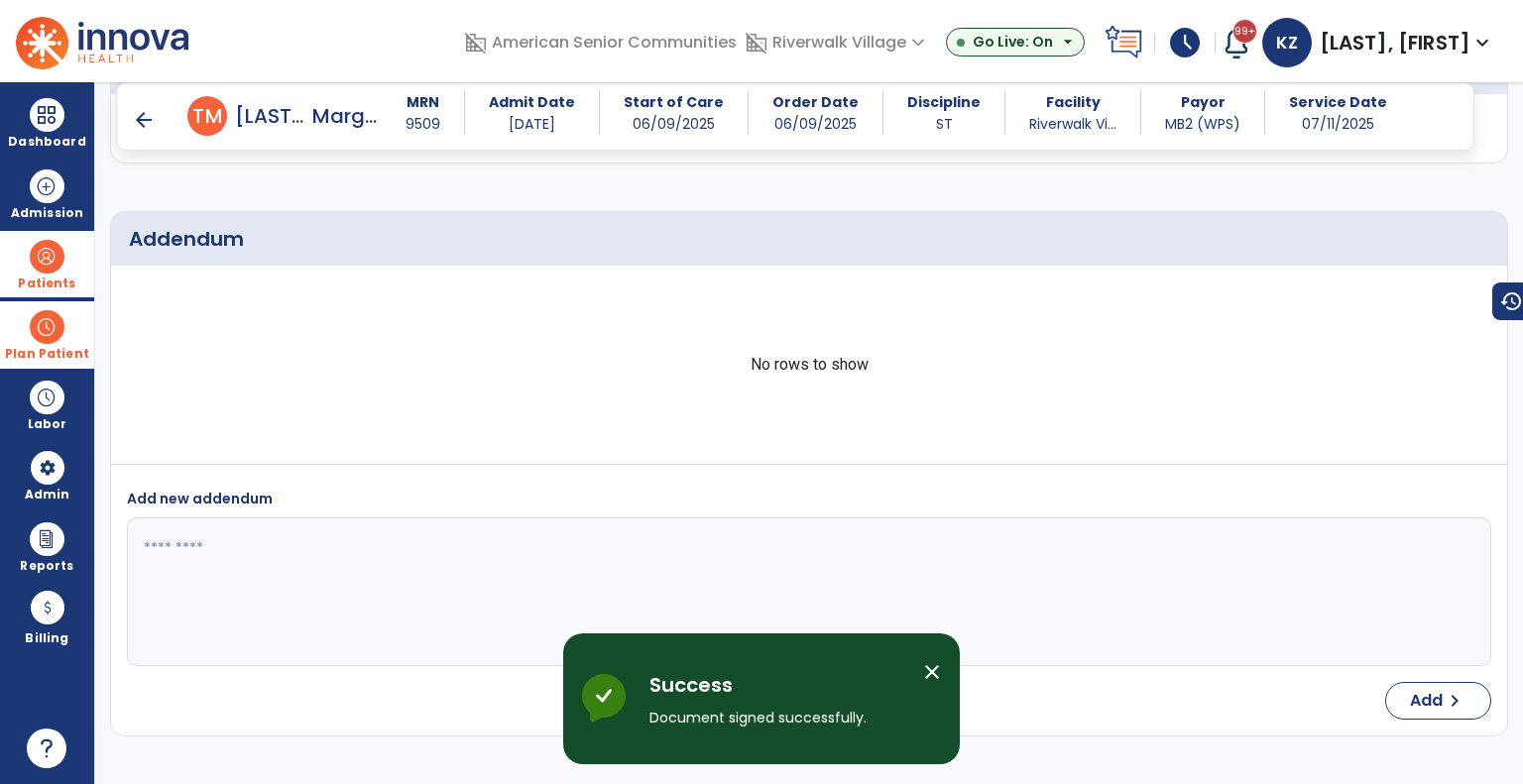 click at bounding box center (47, 327) 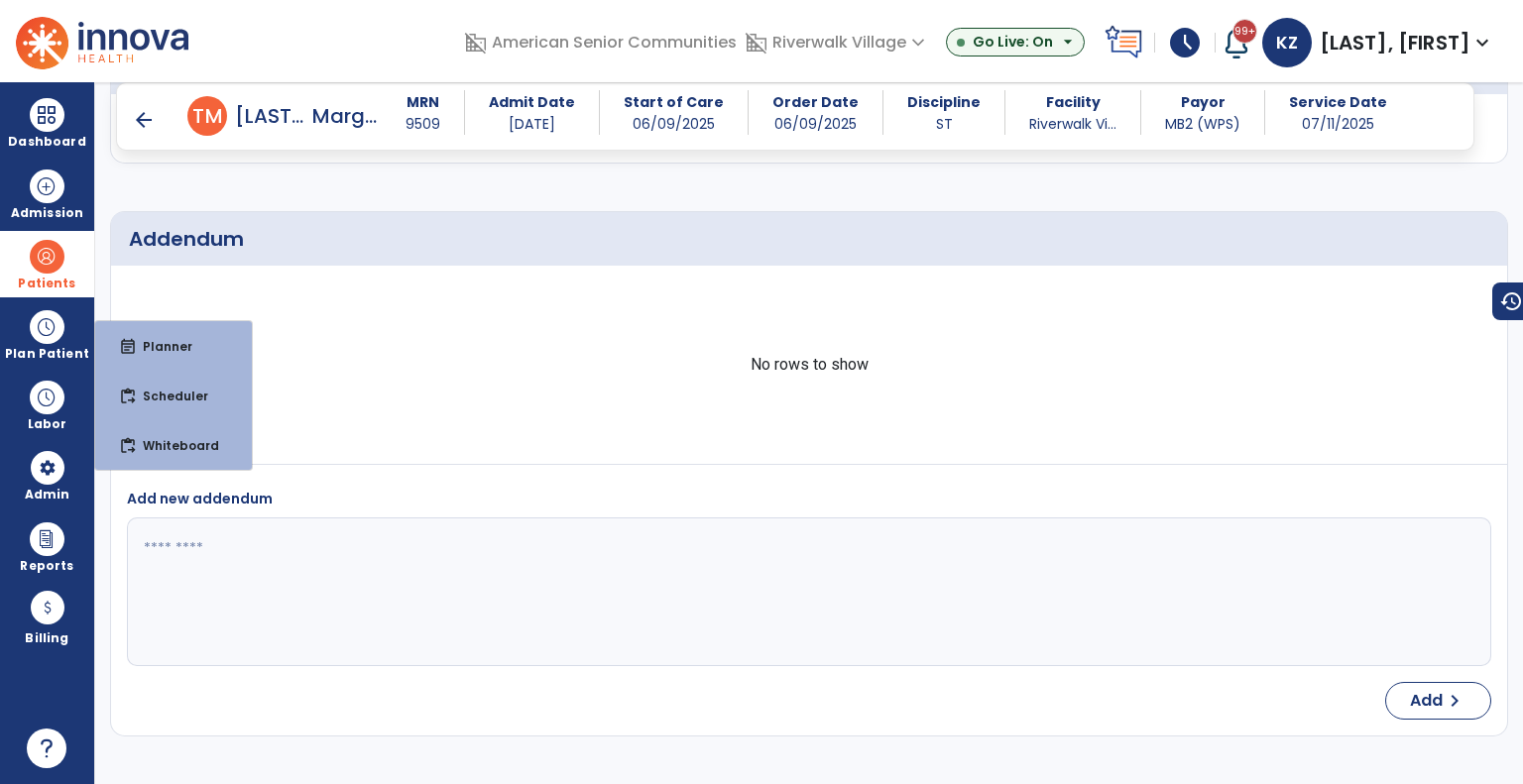 click at bounding box center (47, 257) 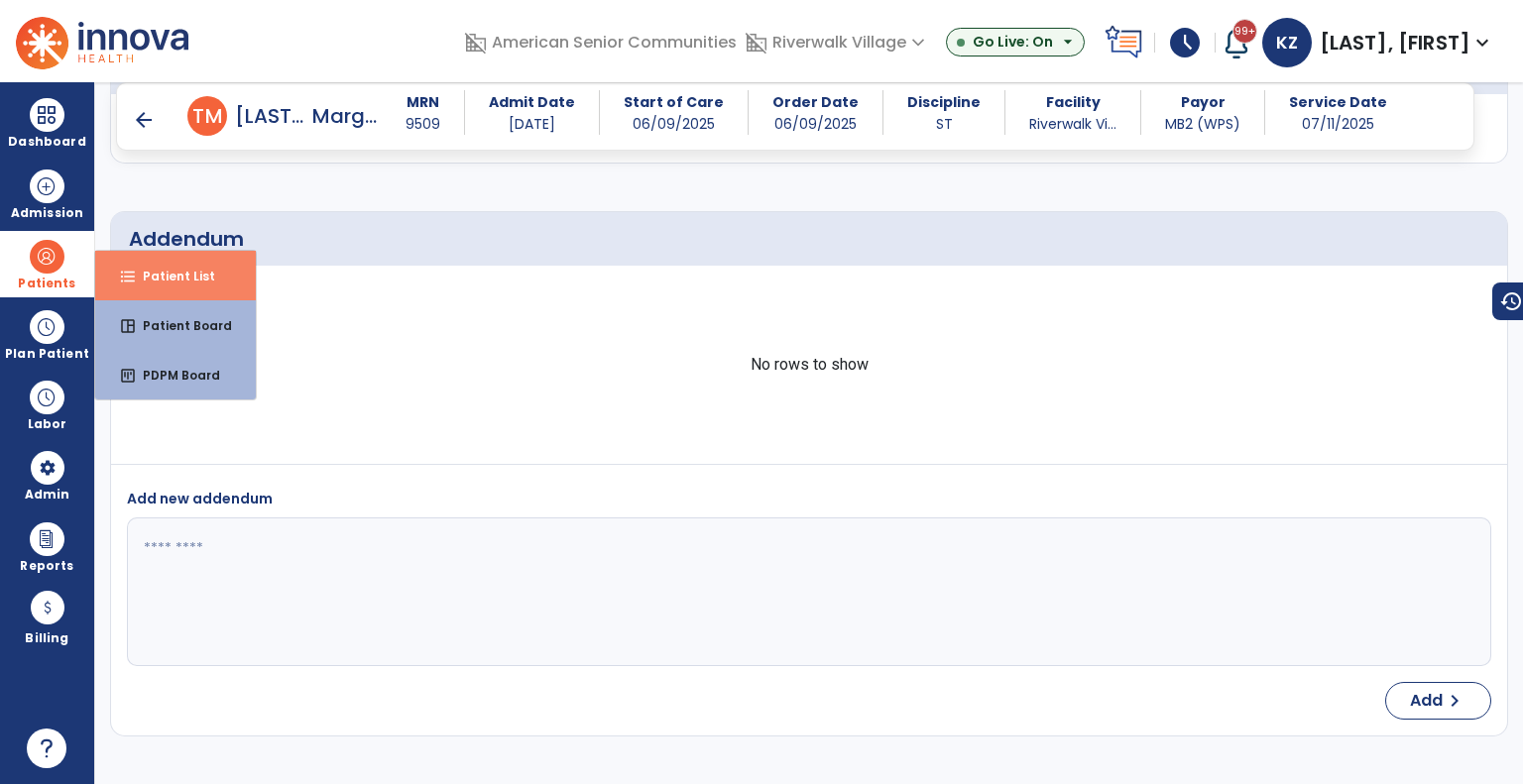 click on "Patient List" at bounding box center (171, 276) 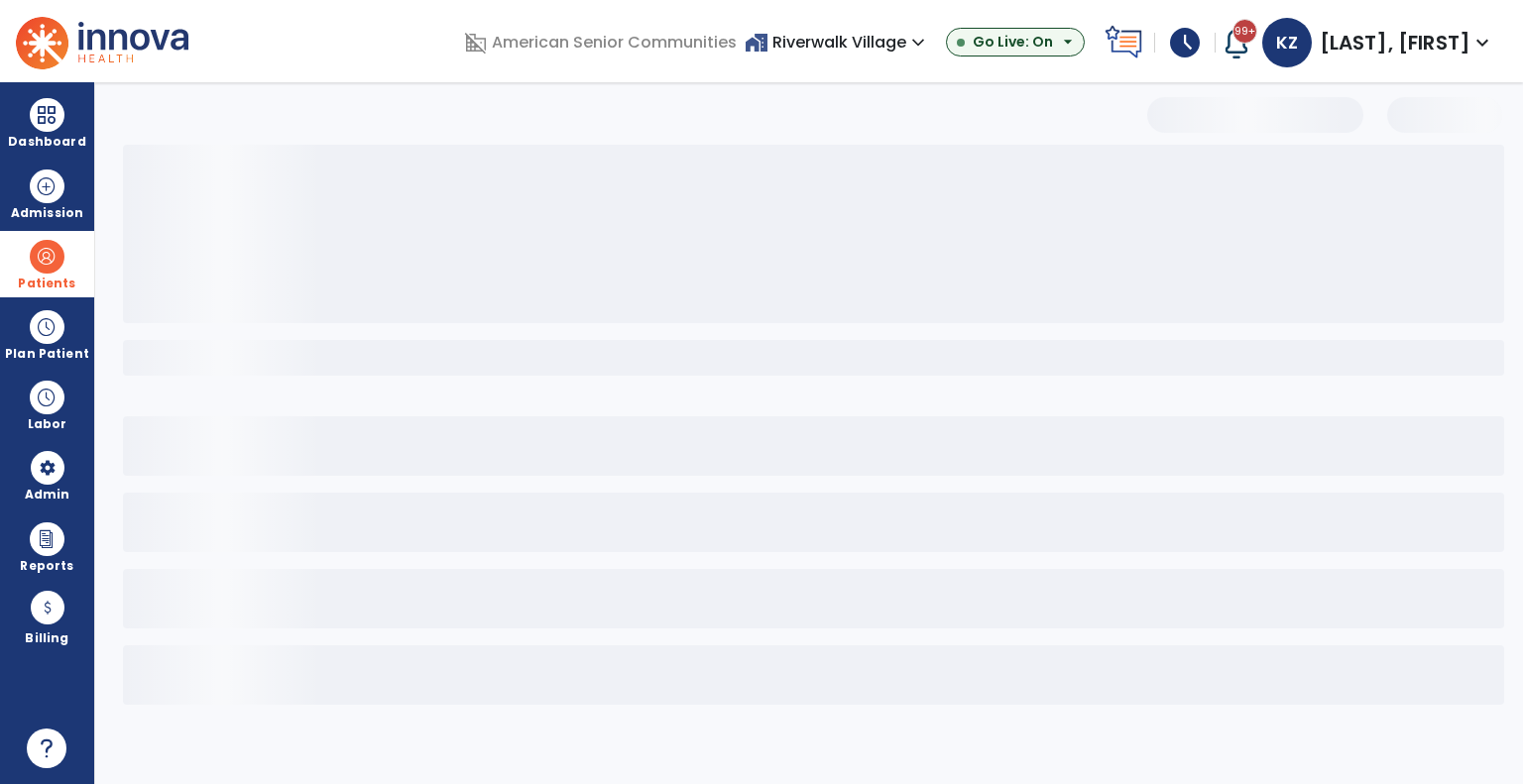 select on "***" 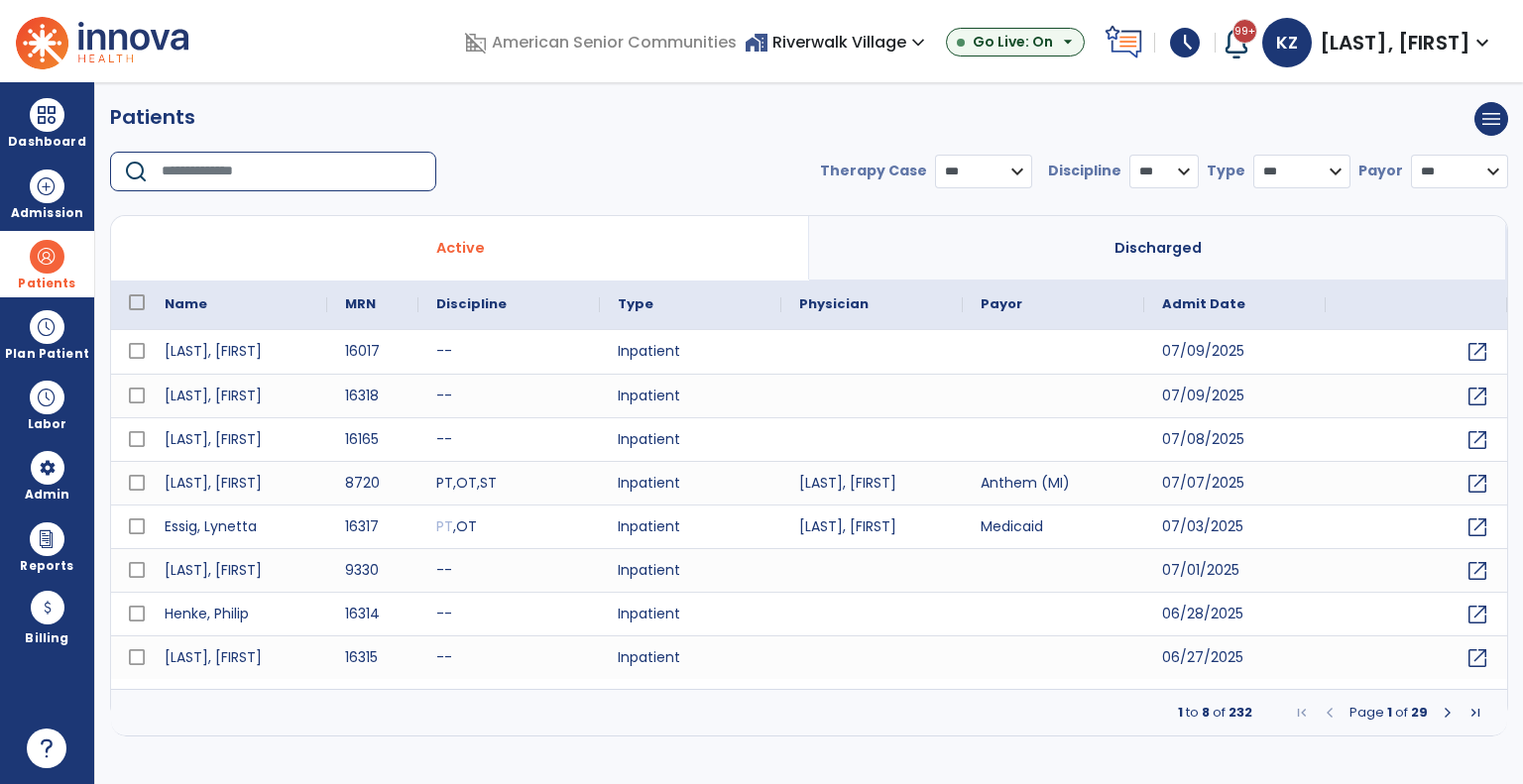 click at bounding box center (292, 171) 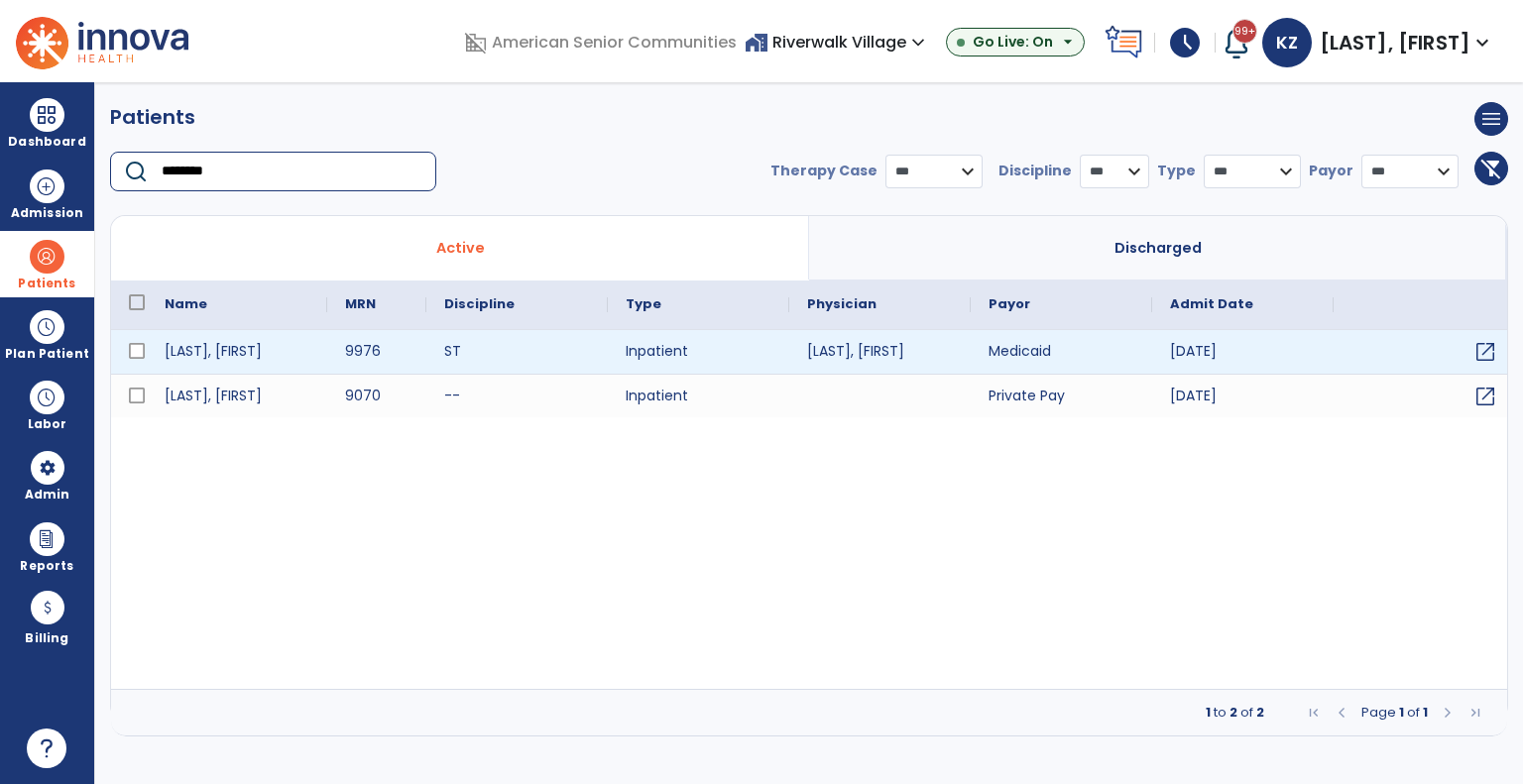 type on "********" 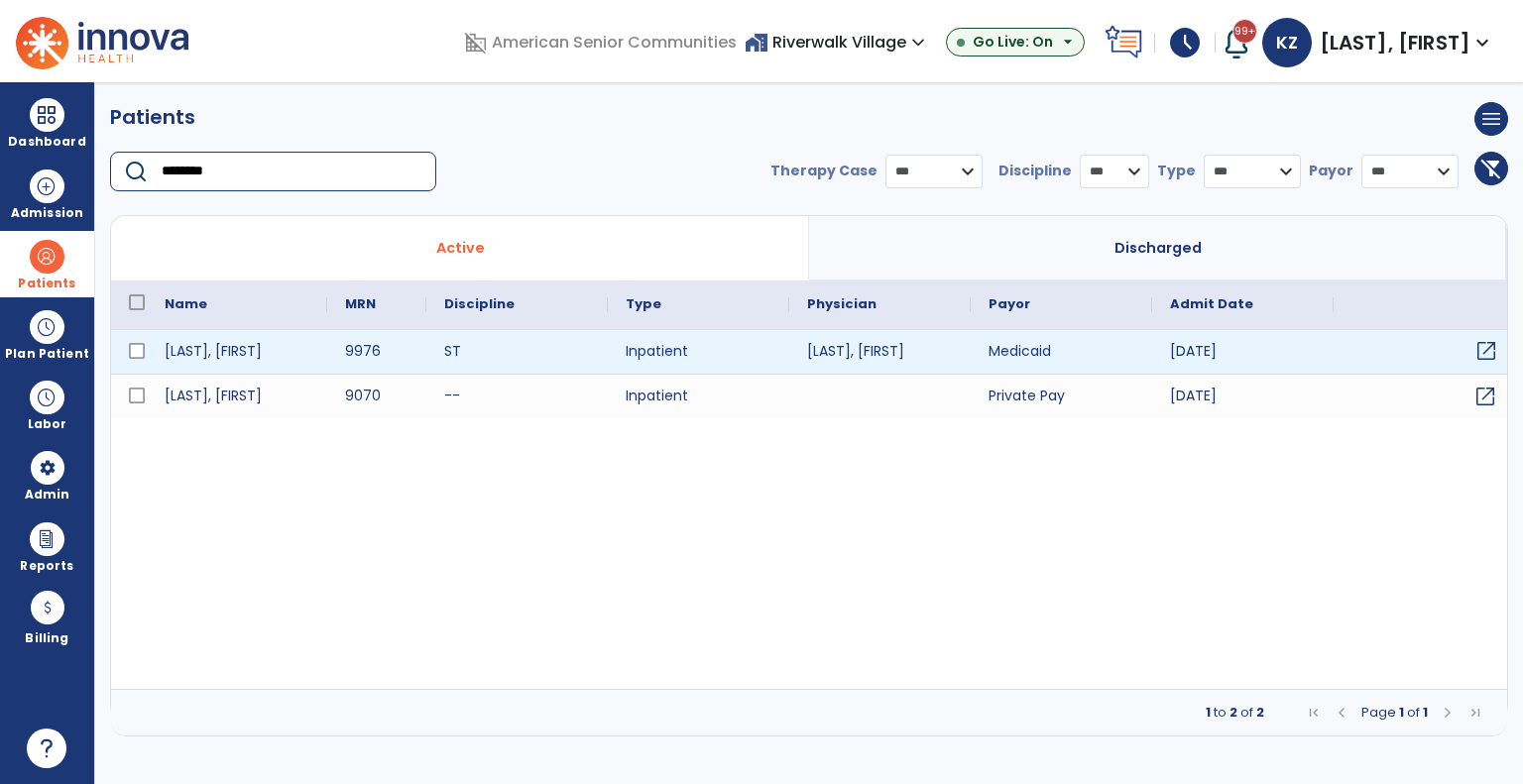 click on "open_in_new" at bounding box center [1486, 351] 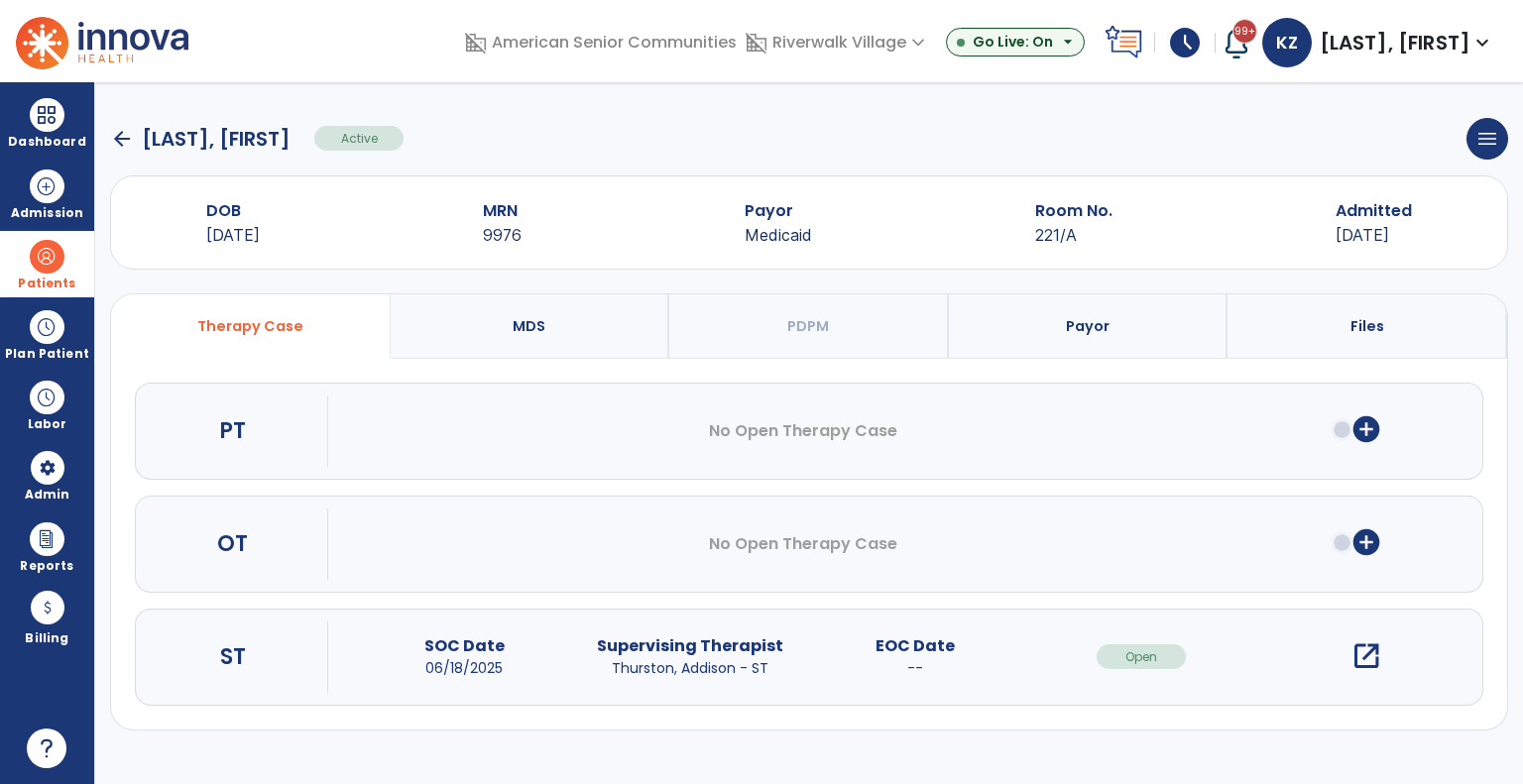 click on "open_in_new" at bounding box center [1366, 656] 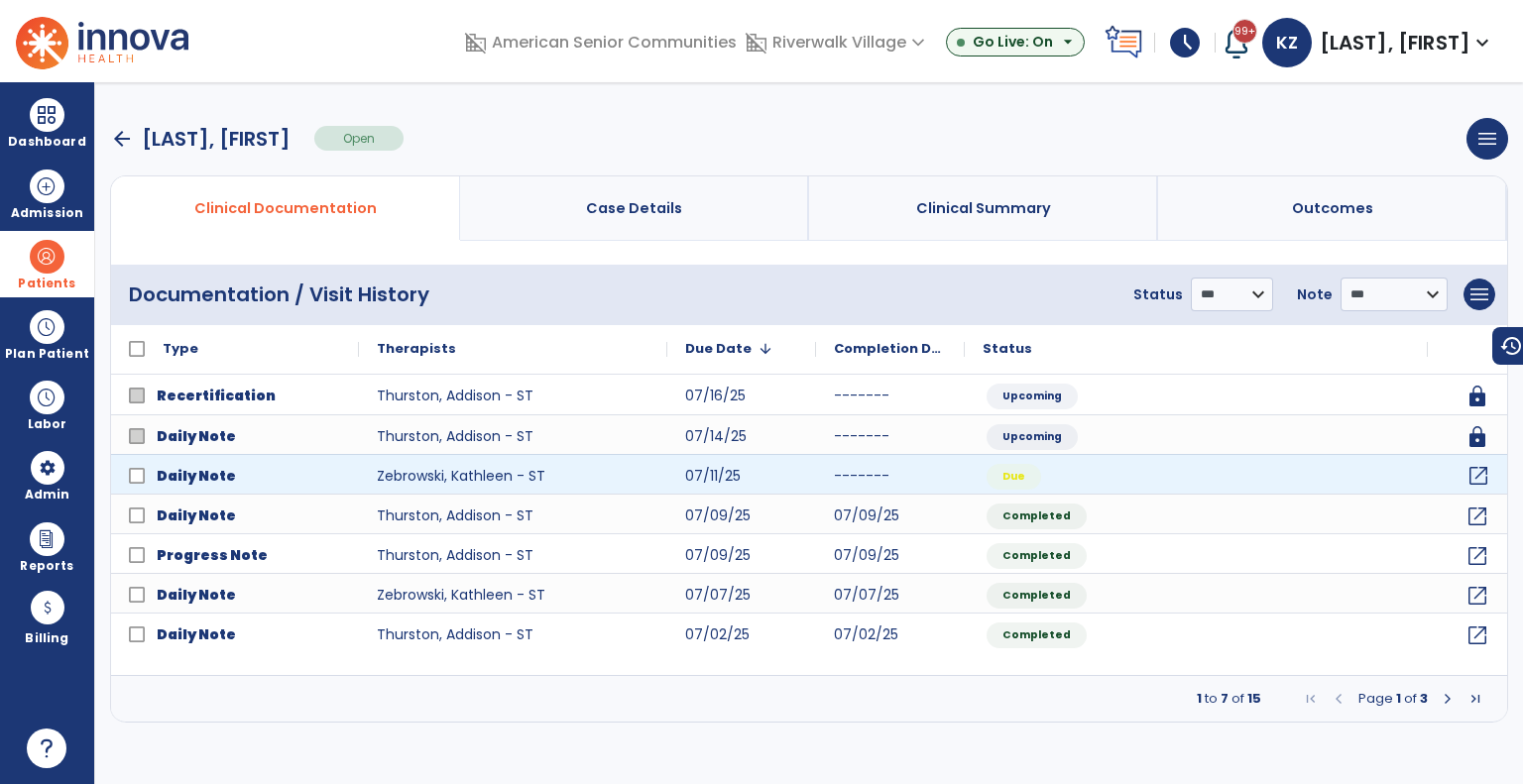 click on "open_in_new" 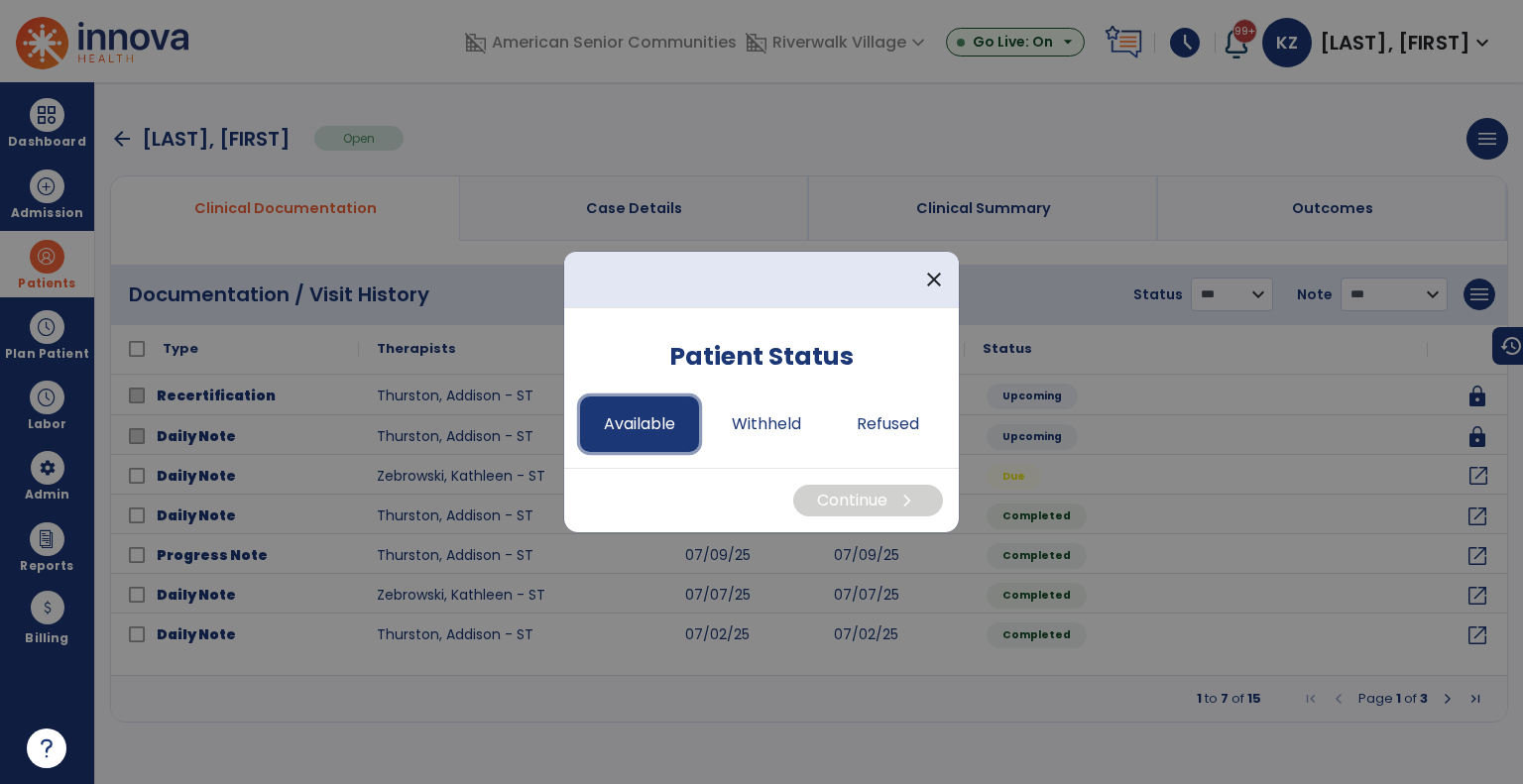 click on "Available" at bounding box center (640, 424) 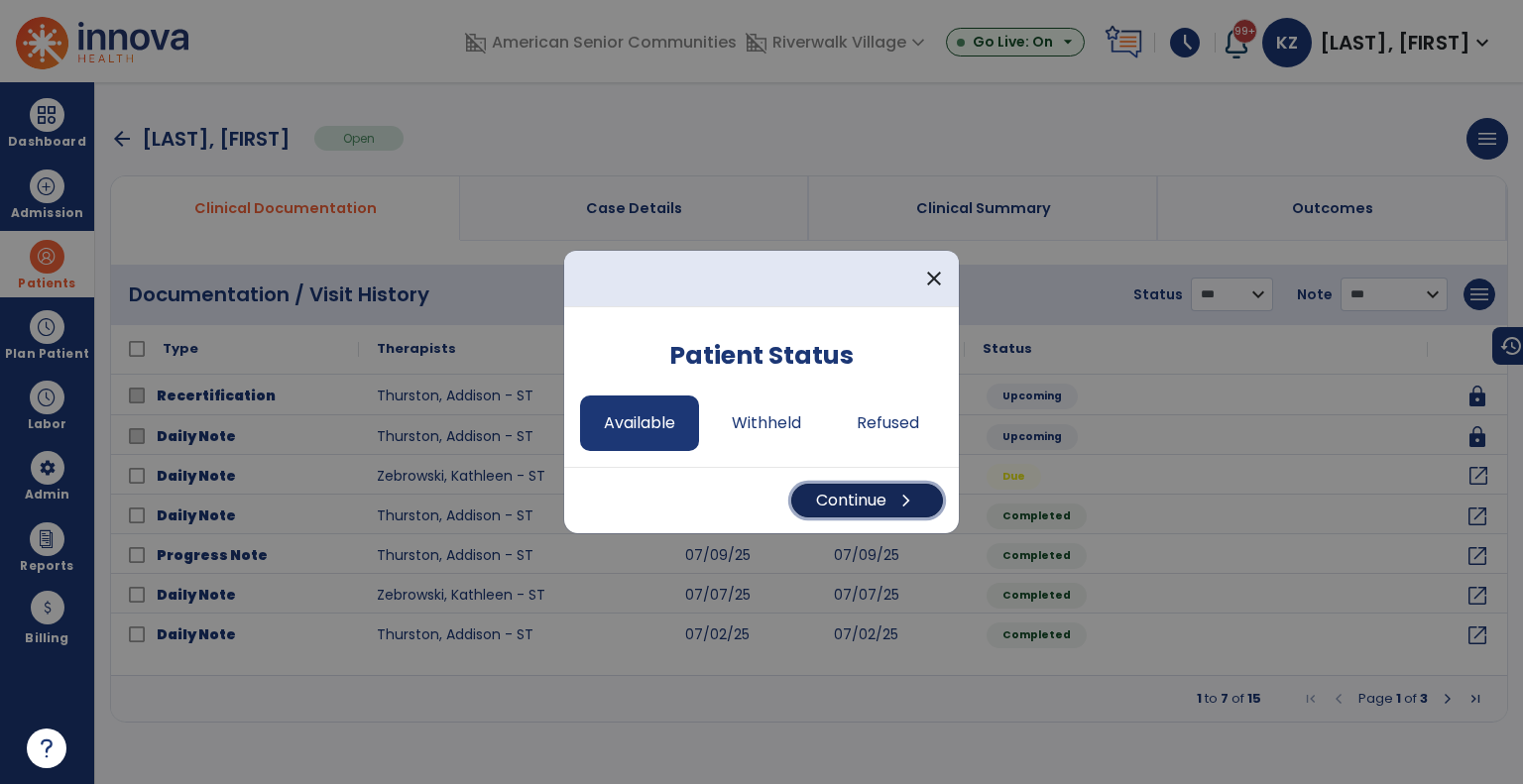 click on "Continue   chevron_right" at bounding box center (867, 501) 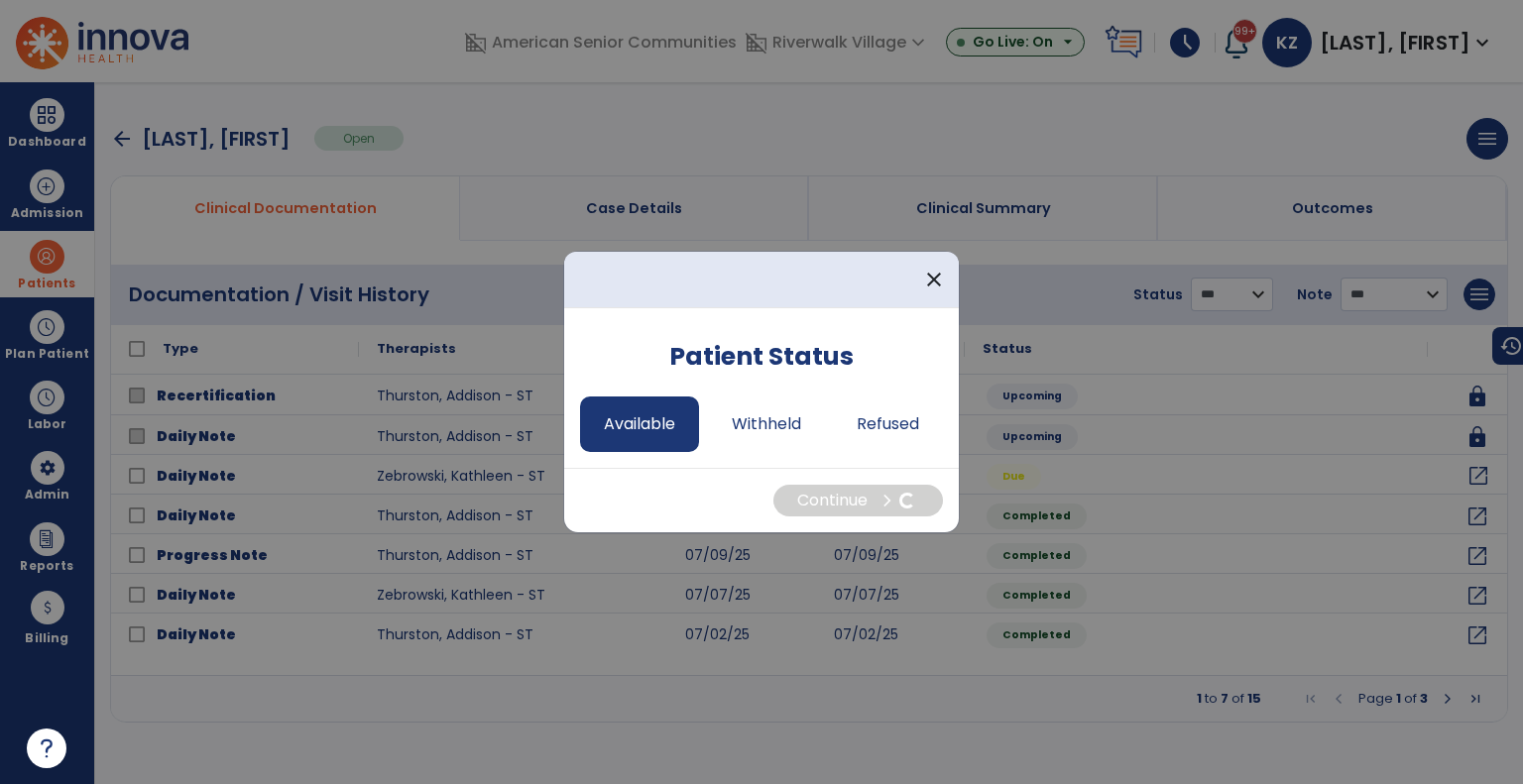 select on "*" 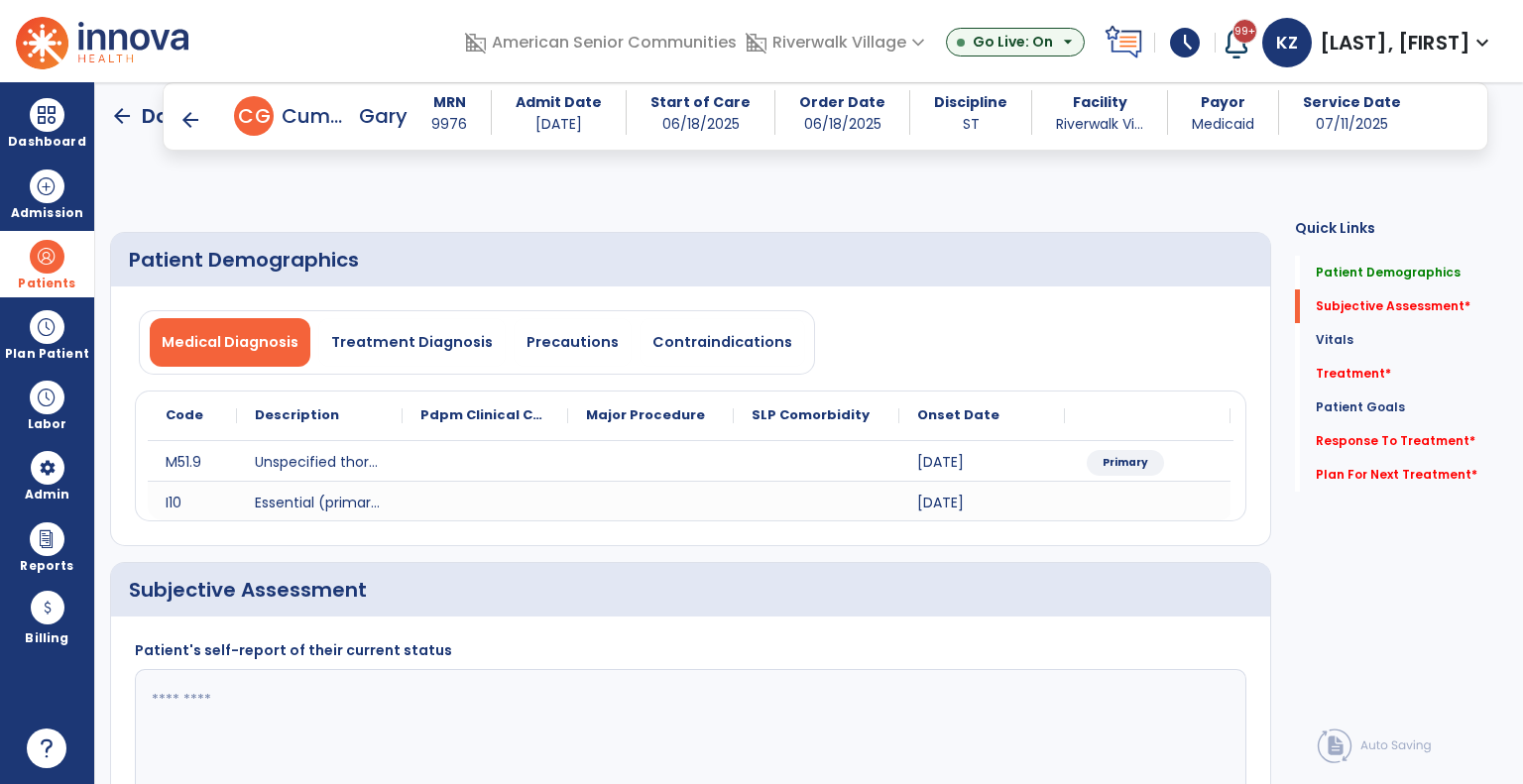 scroll, scrollTop: 0, scrollLeft: 0, axis: both 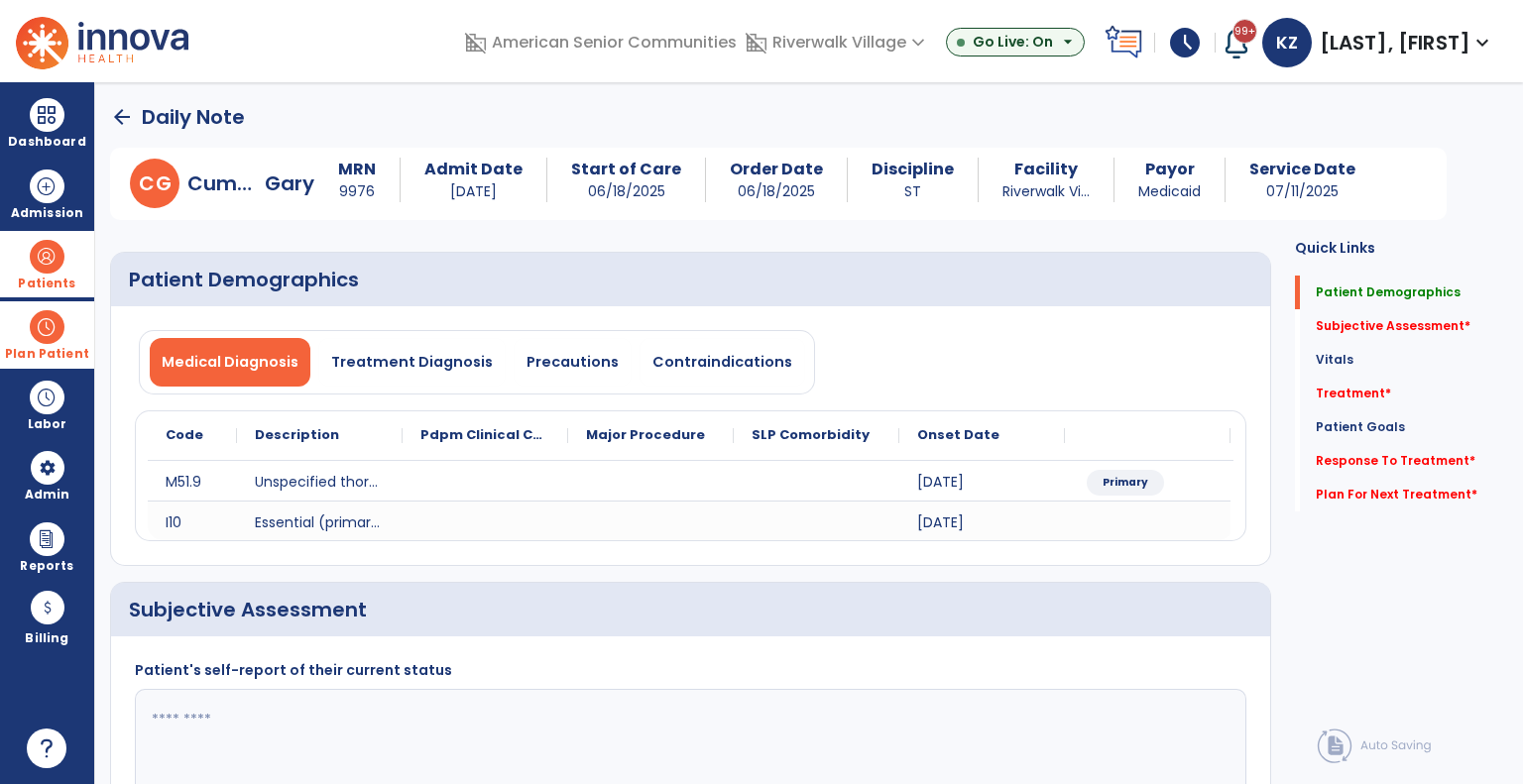 click at bounding box center (47, 327) 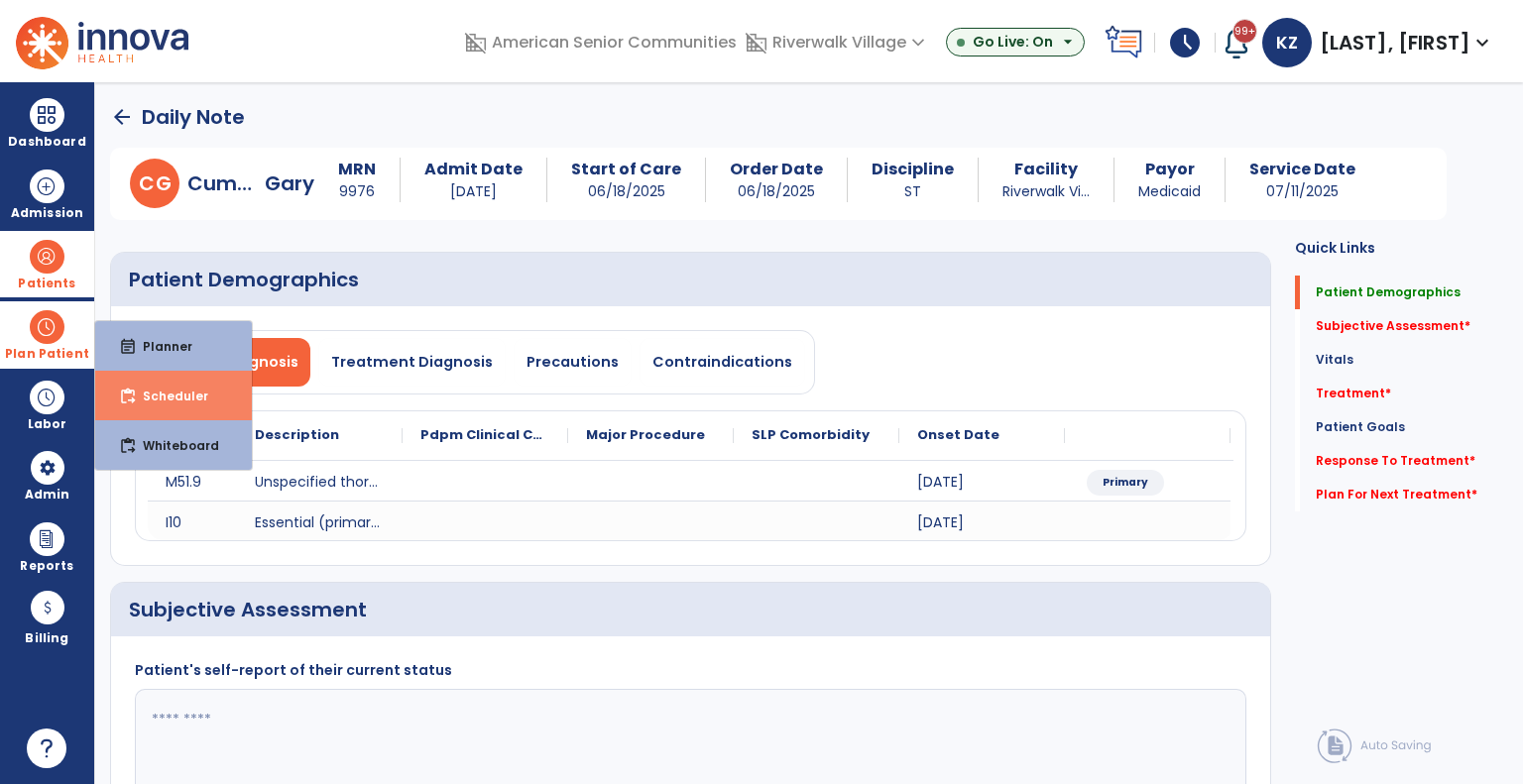click on "content_paste_go  Scheduler" at bounding box center (174, 395) 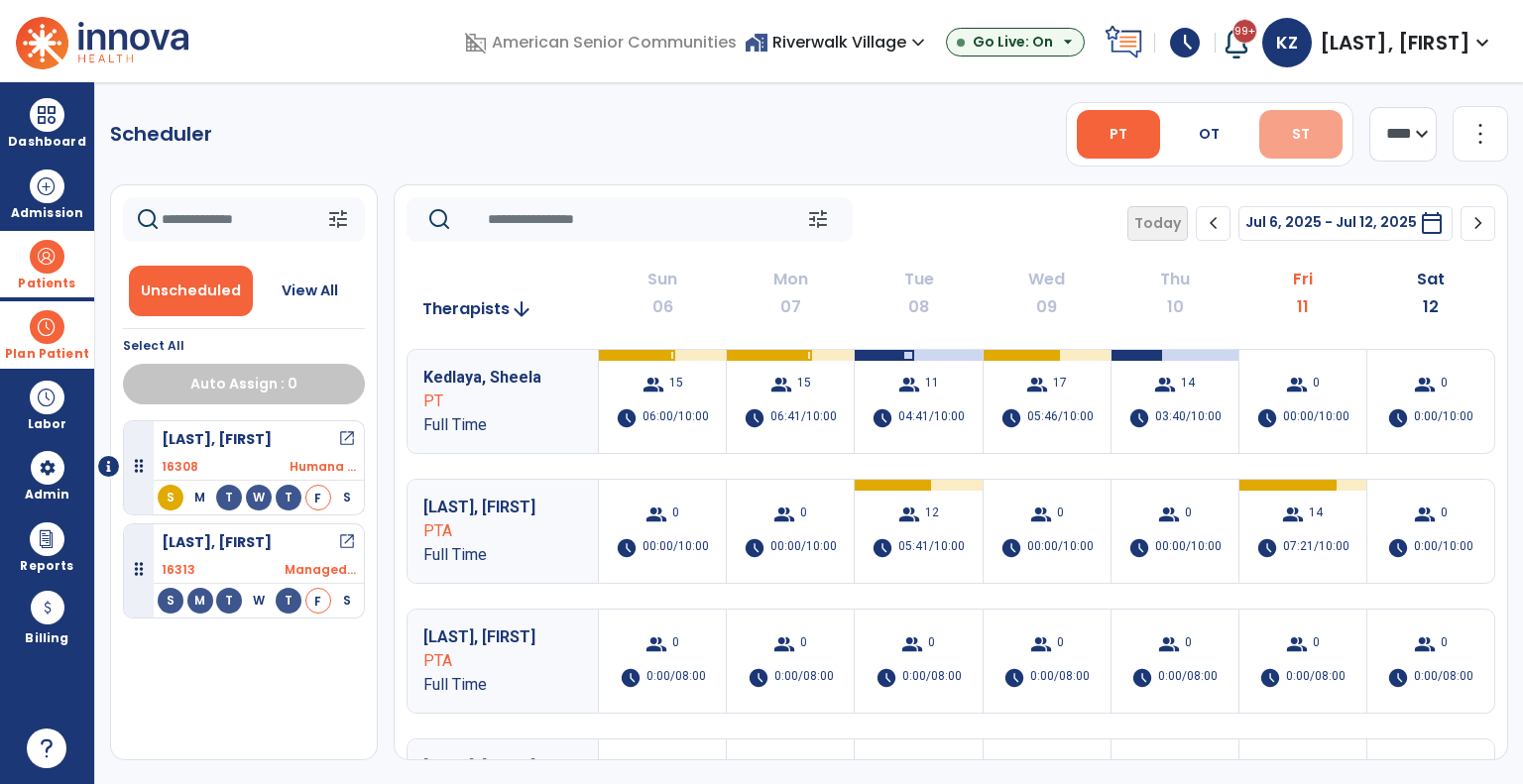 click on "ST" at bounding box center [1301, 134] 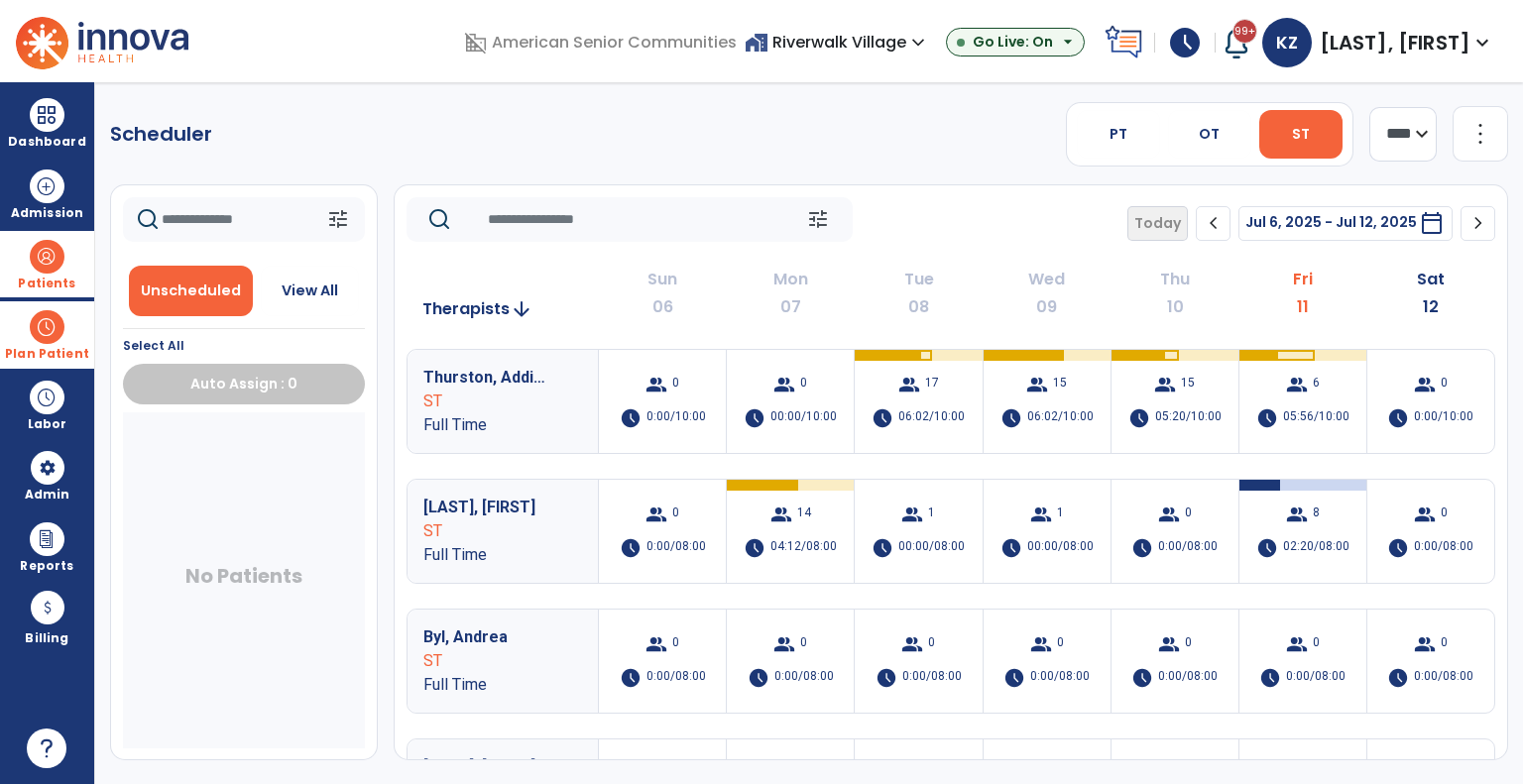 click on "home_work   Riverwalk Village   expand_more" at bounding box center (837, 42) 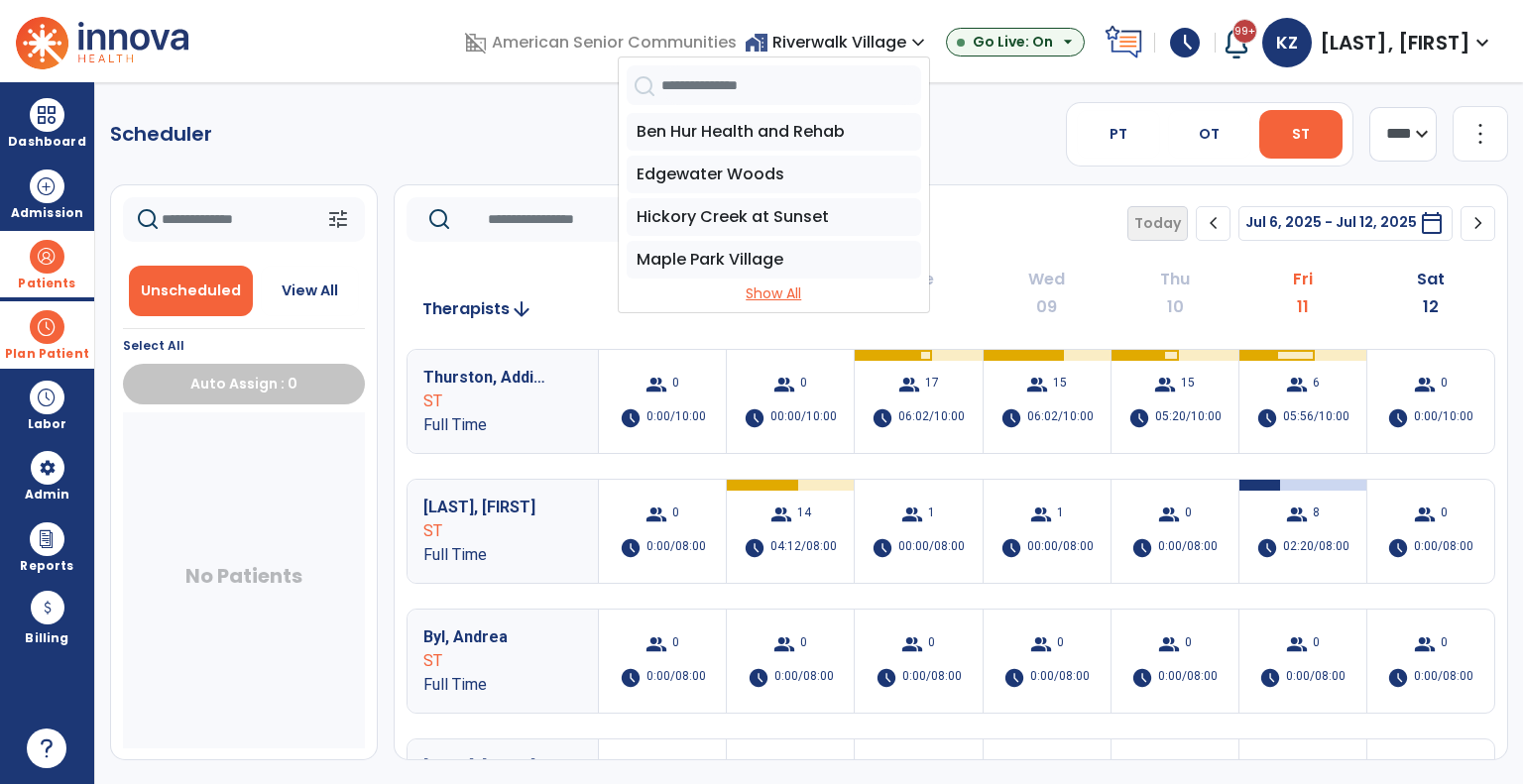 click on "Show All" at bounding box center [773, 293] 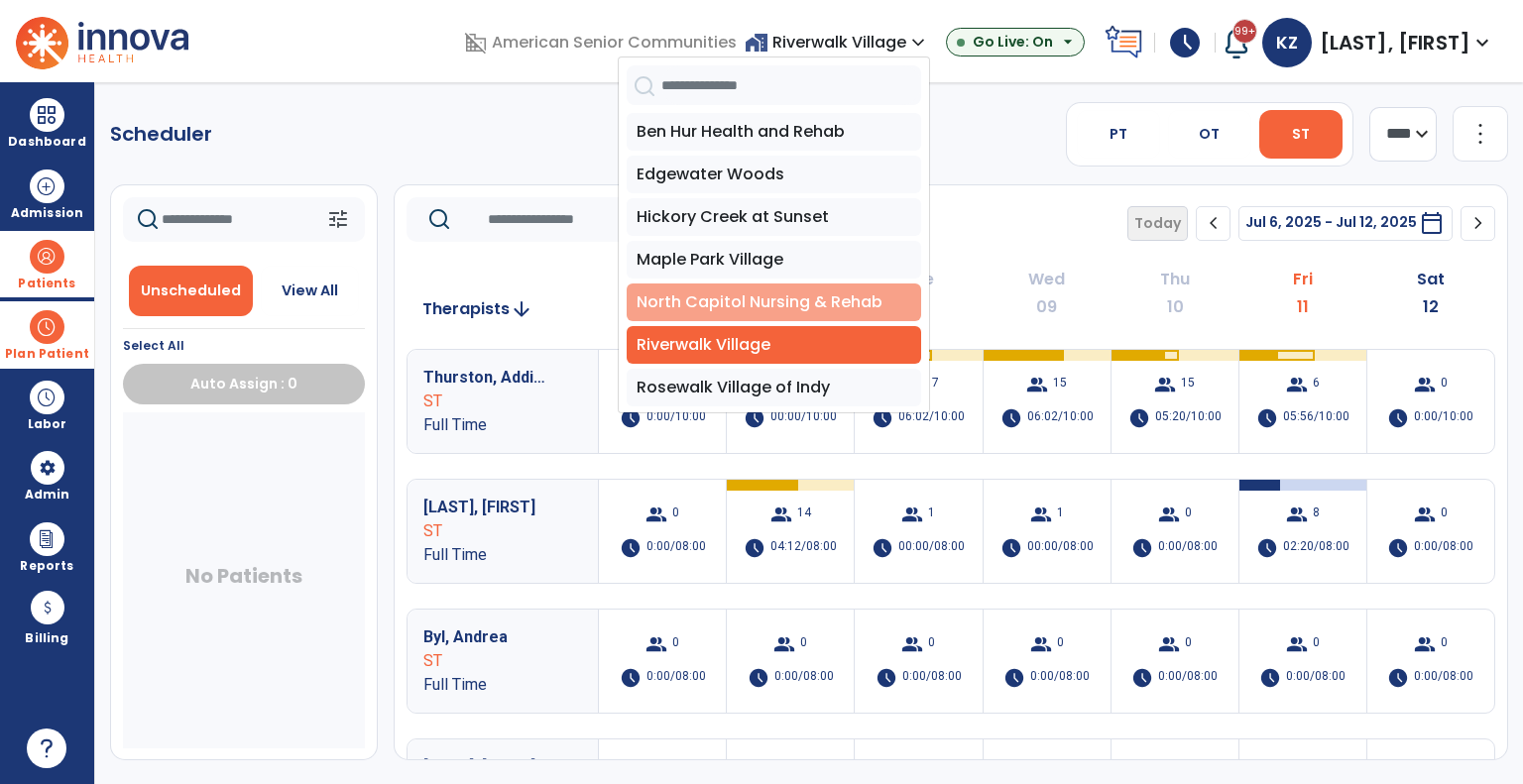 click on "North Capitol Nursing & Rehab" at bounding box center [773, 302] 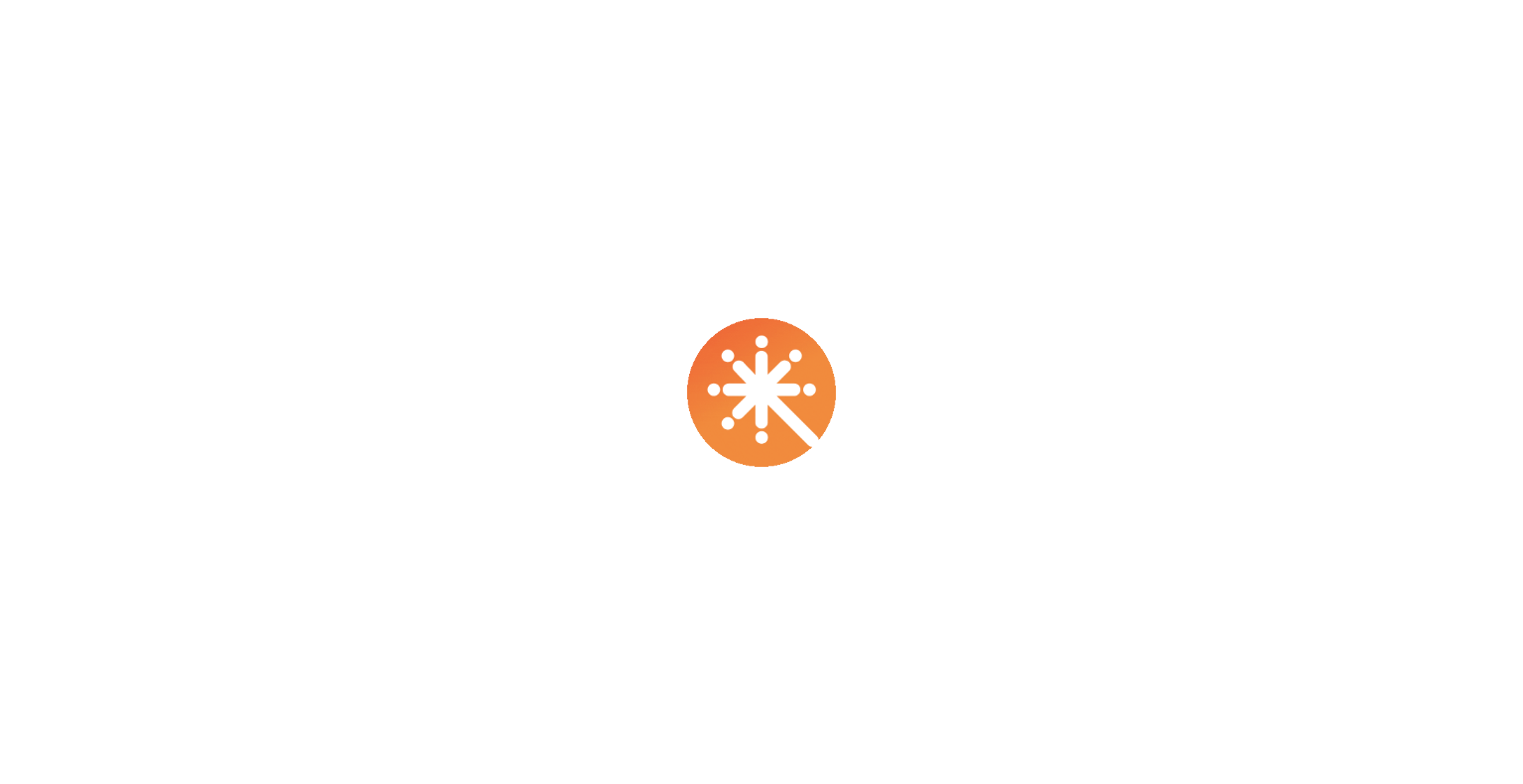 scroll, scrollTop: 0, scrollLeft: 0, axis: both 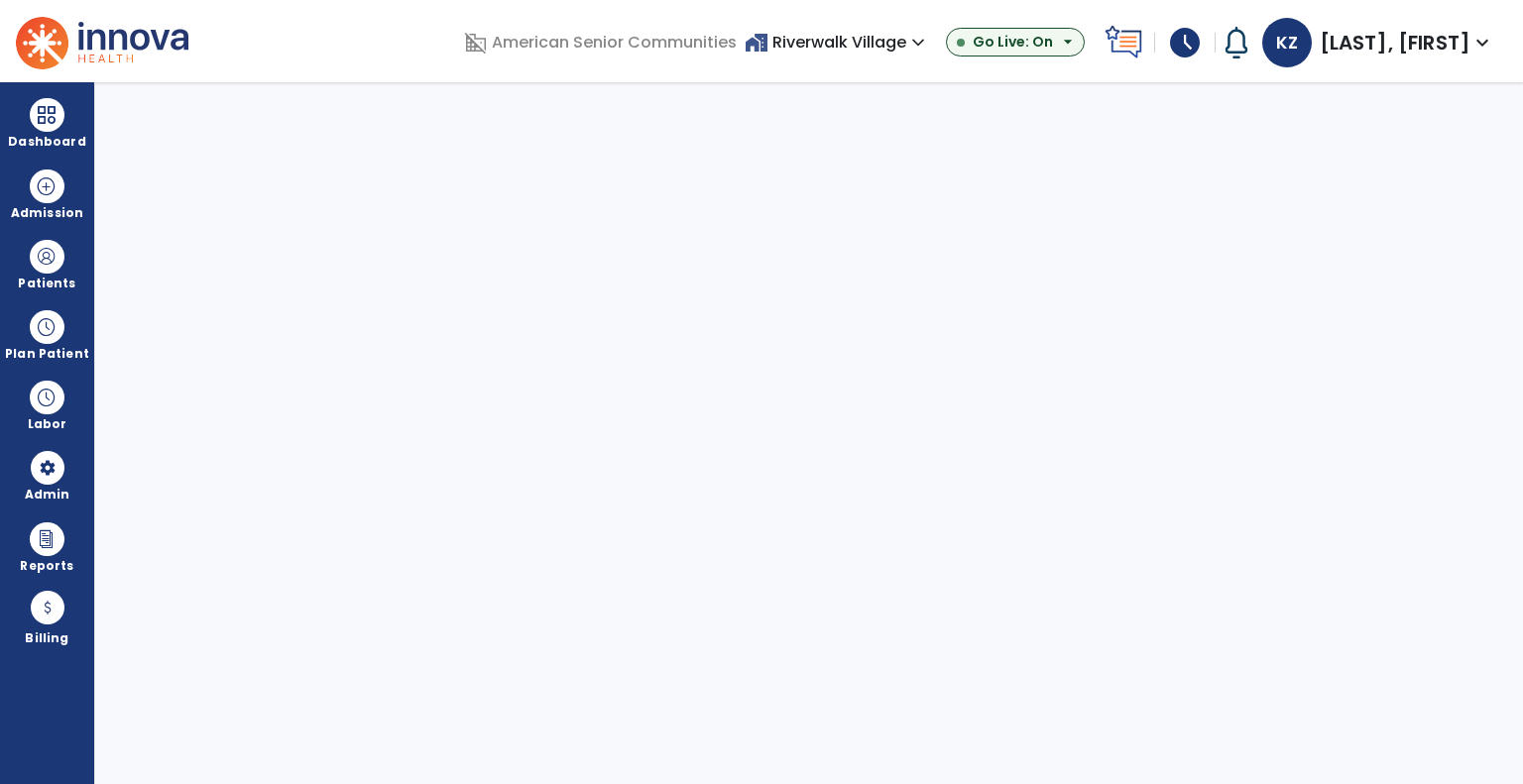 select on "***" 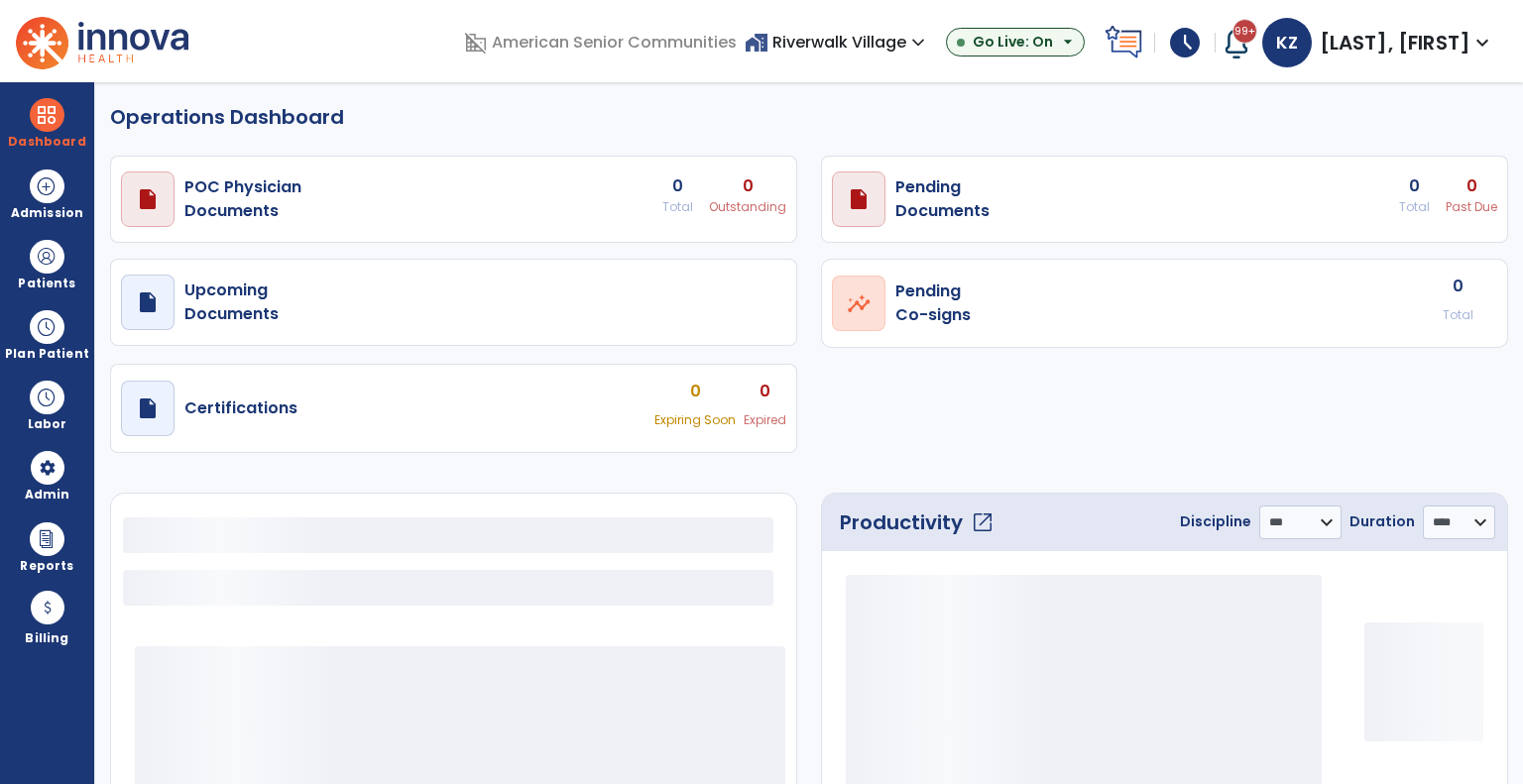 select on "***" 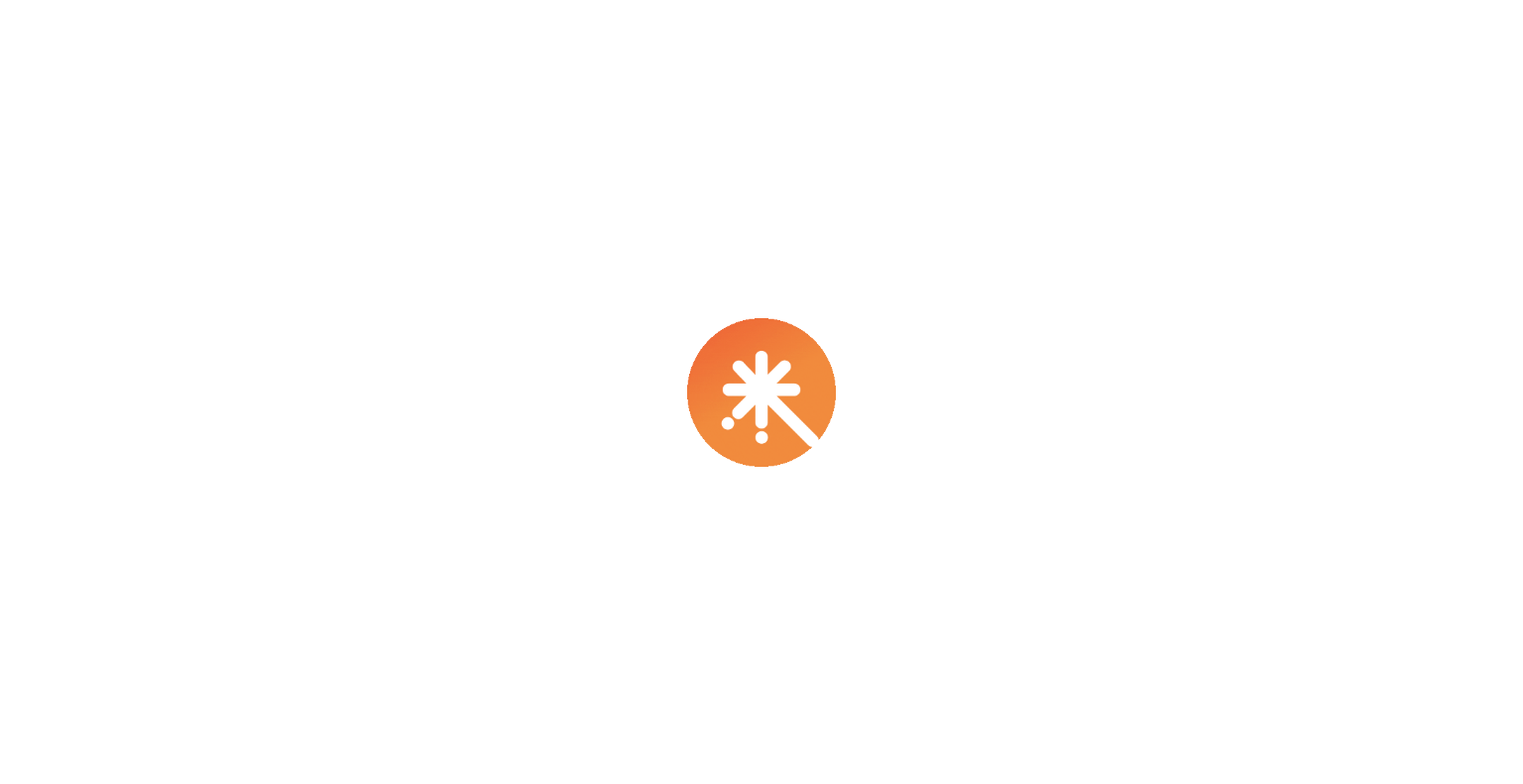 scroll, scrollTop: 0, scrollLeft: 0, axis: both 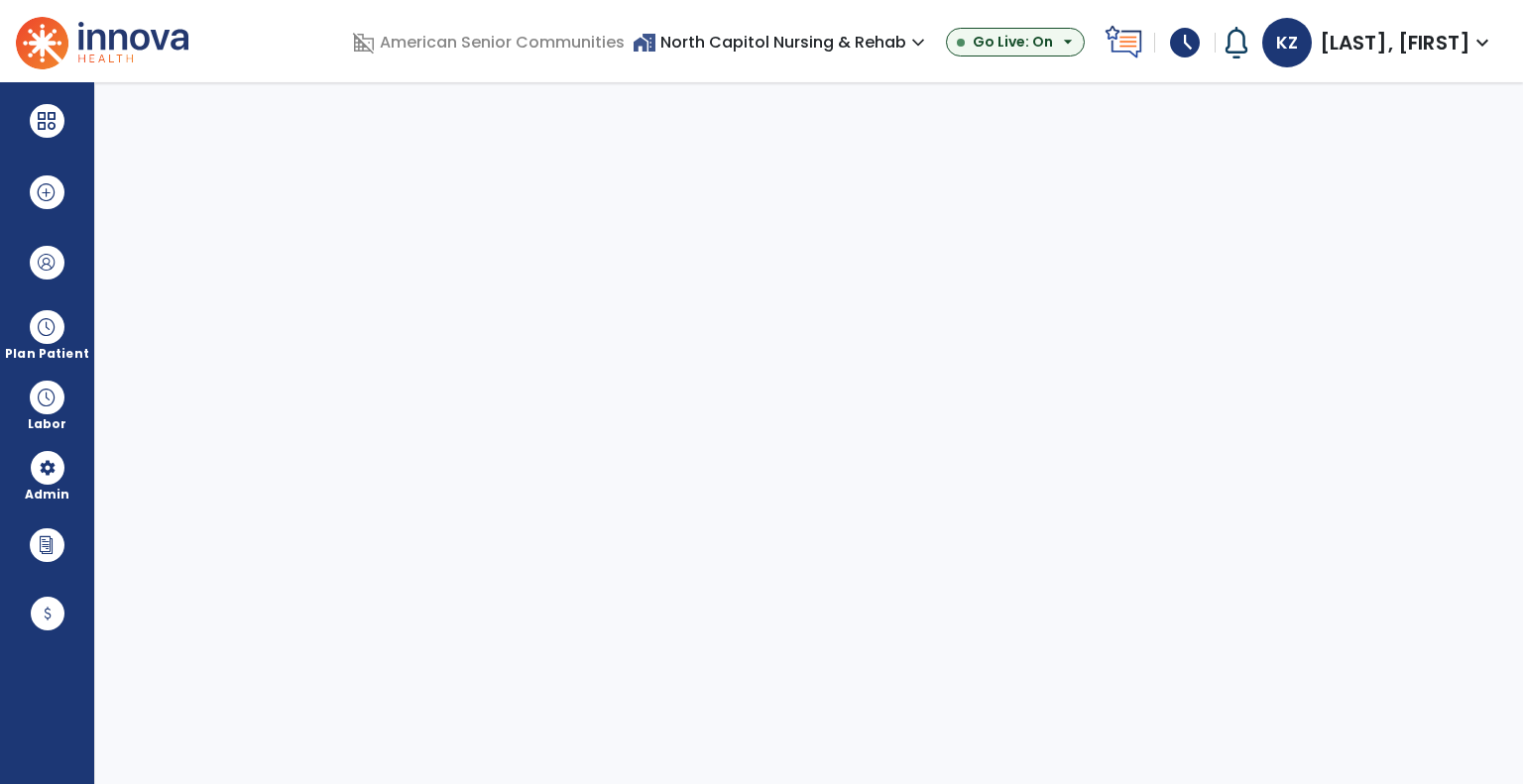 select on "***" 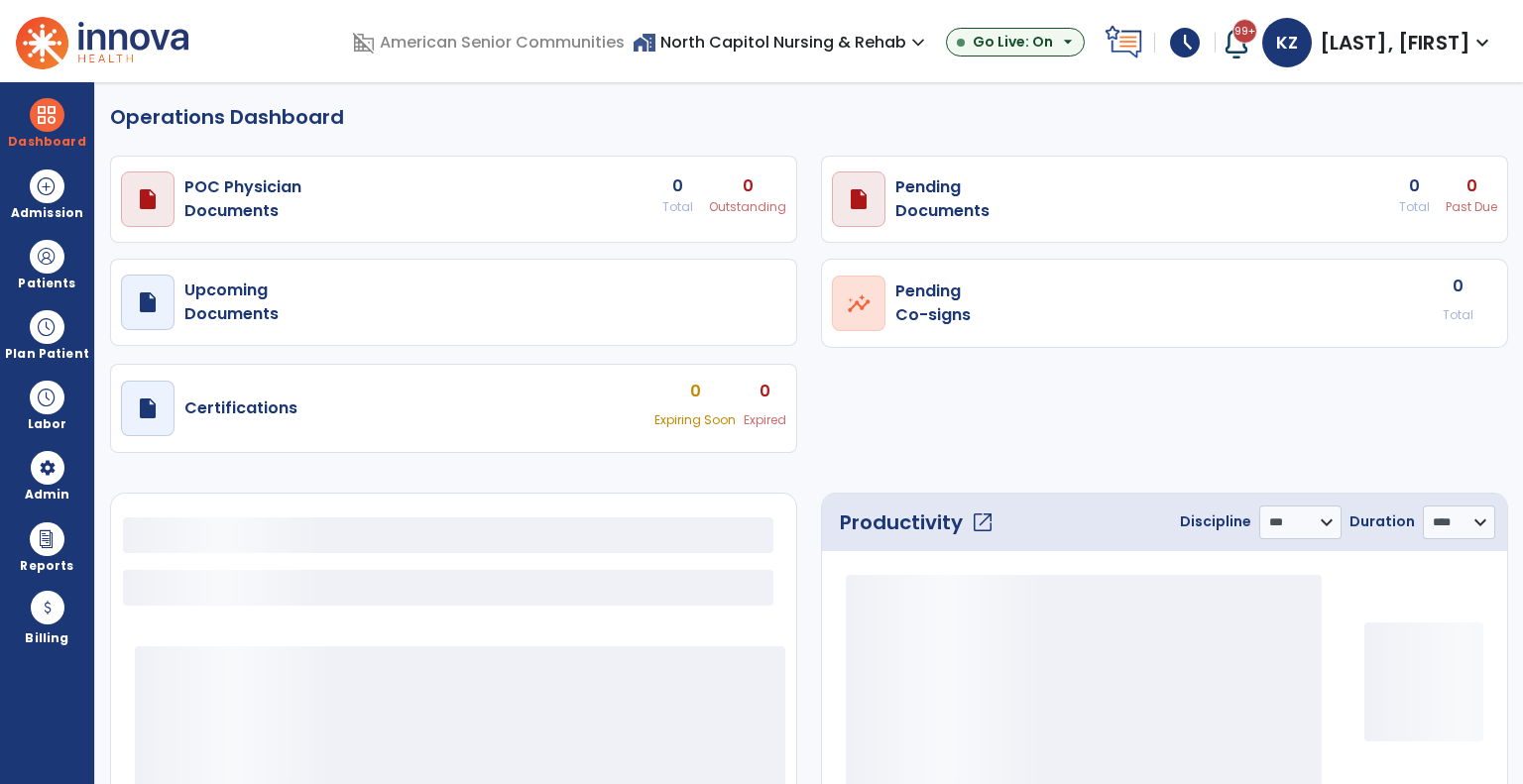 select on "***" 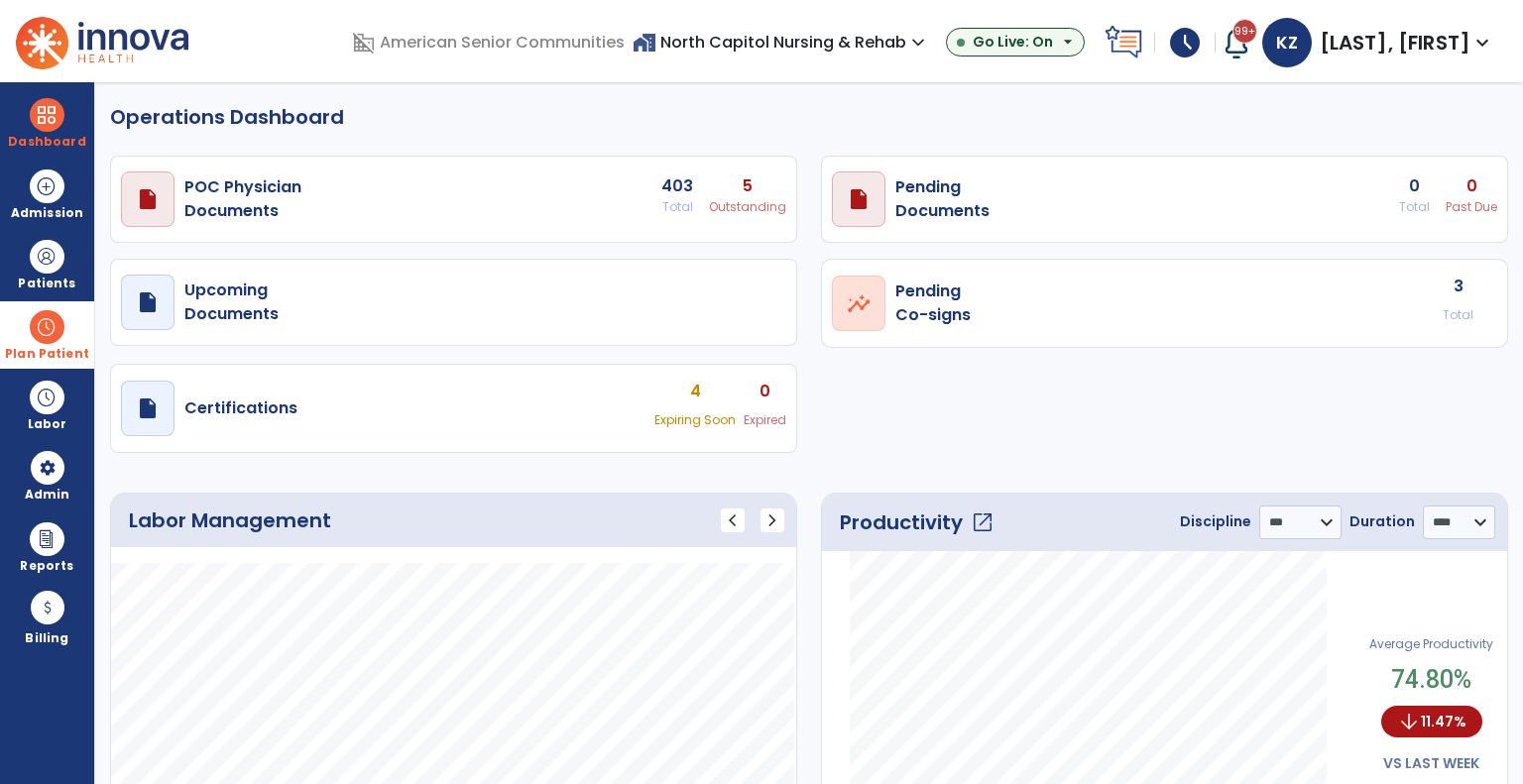 click at bounding box center [47, 327] 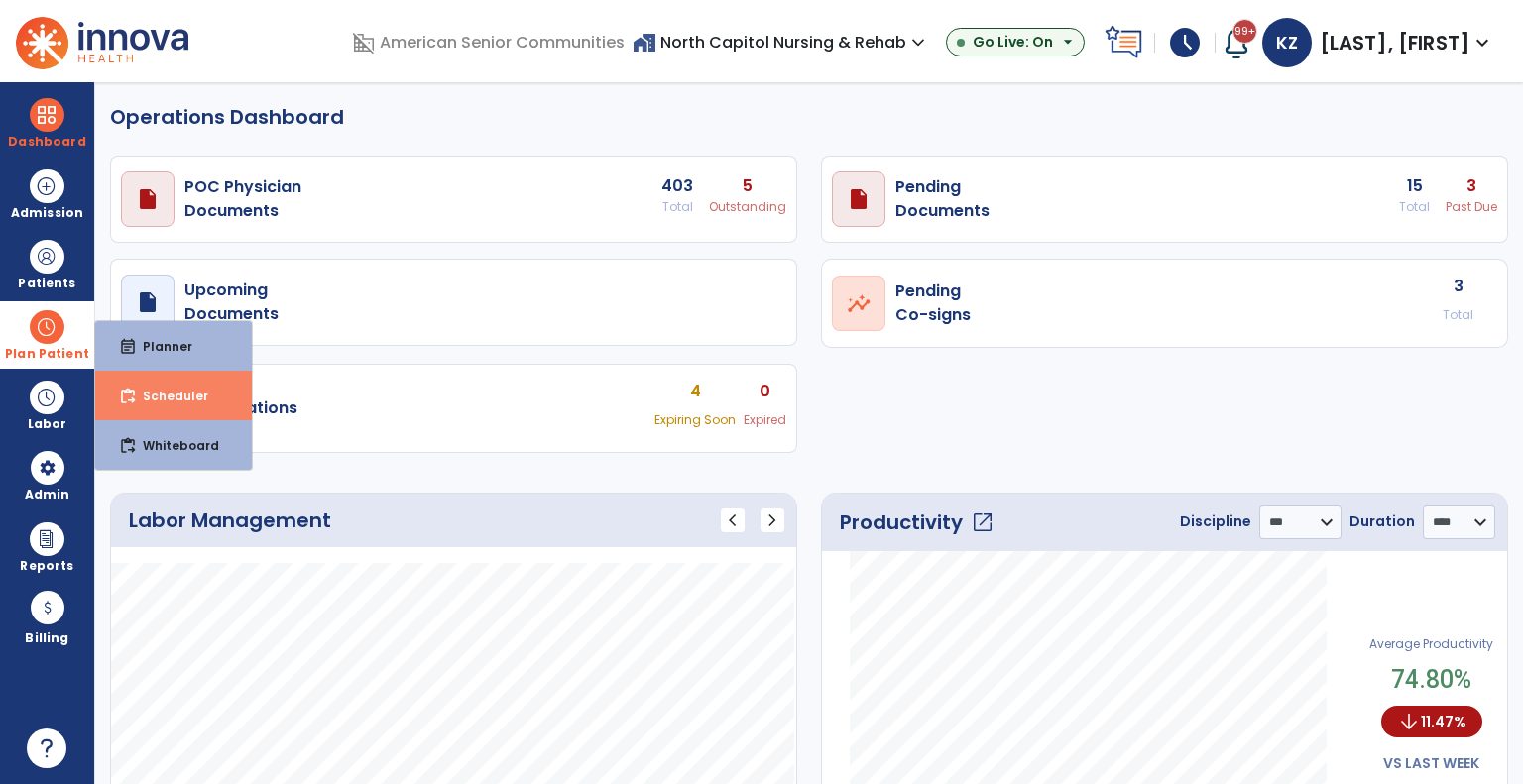 click on "Scheduler" at bounding box center [168, 395] 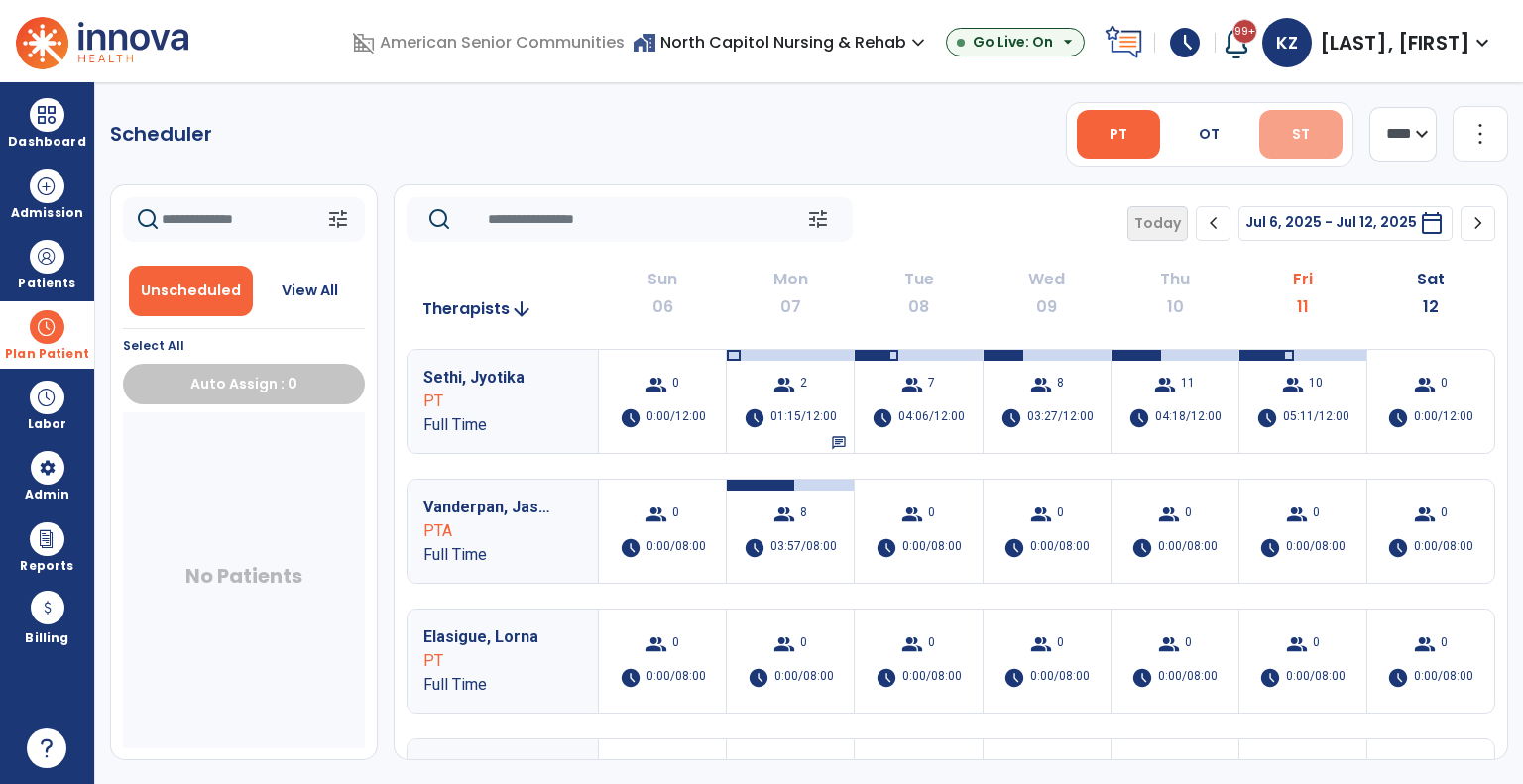 click on "ST" at bounding box center (1301, 134) 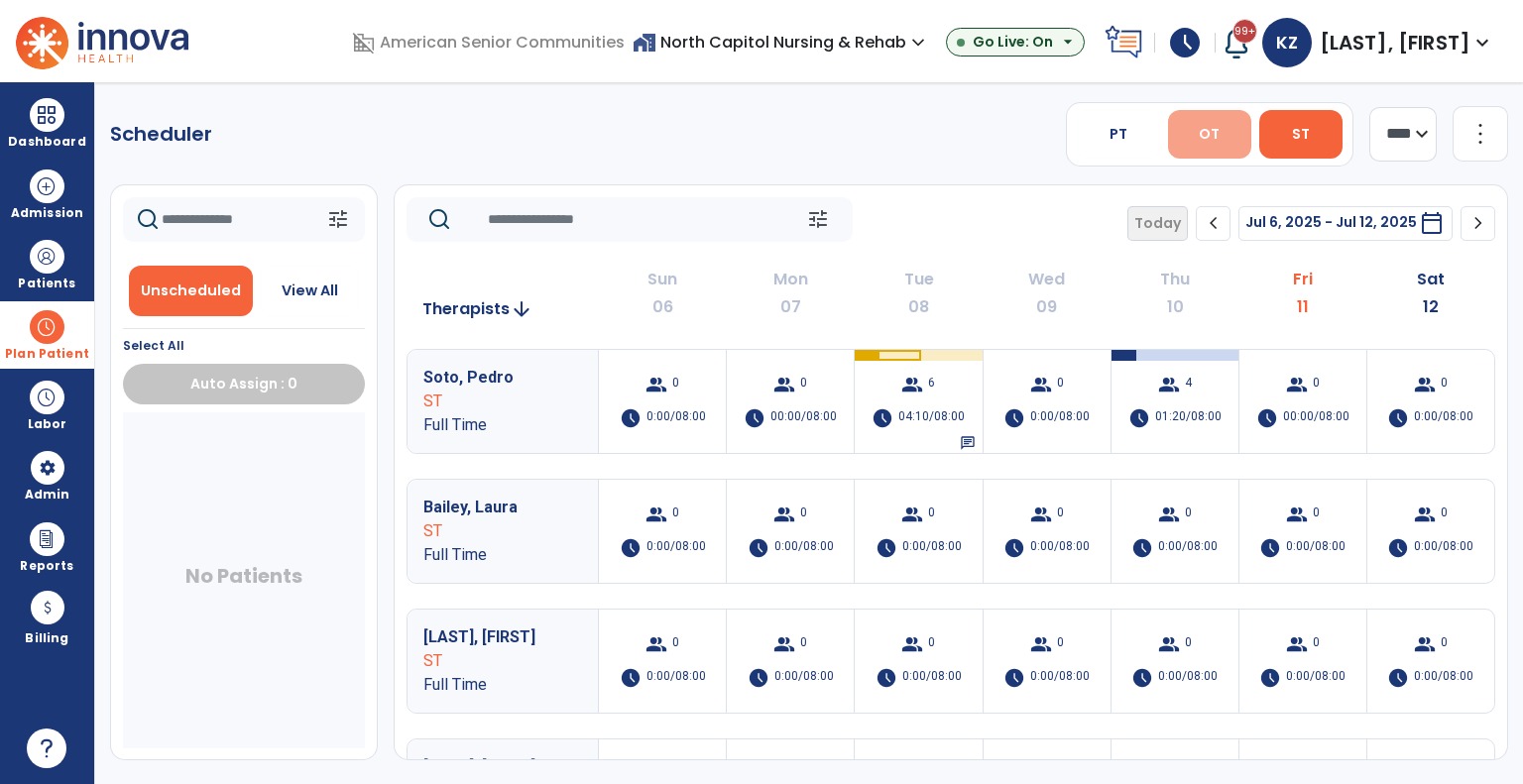 click on "OT" at bounding box center (1209, 134) 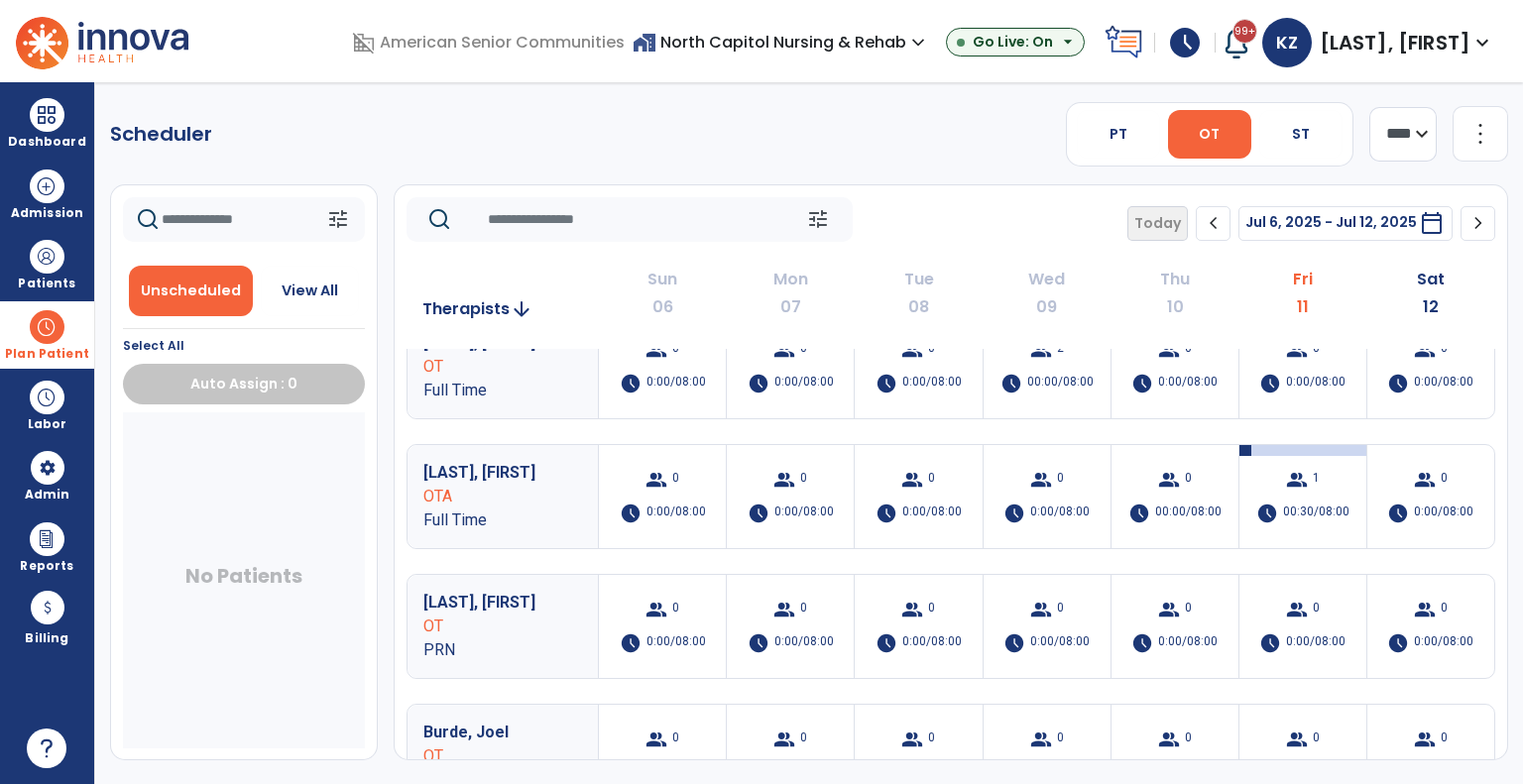 scroll, scrollTop: 297, scrollLeft: 0, axis: vertical 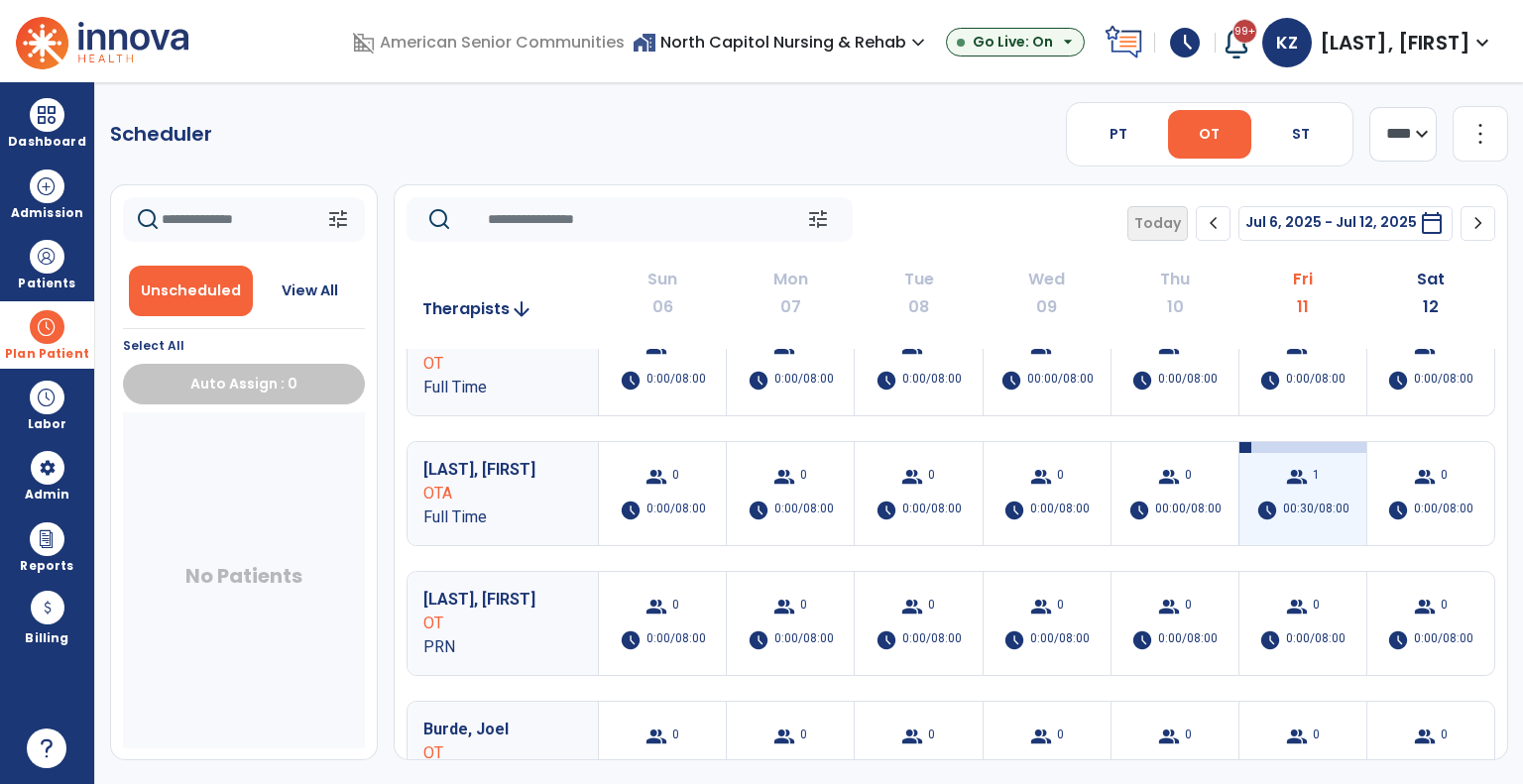 click on "00:30/08:00" at bounding box center [1316, 510] 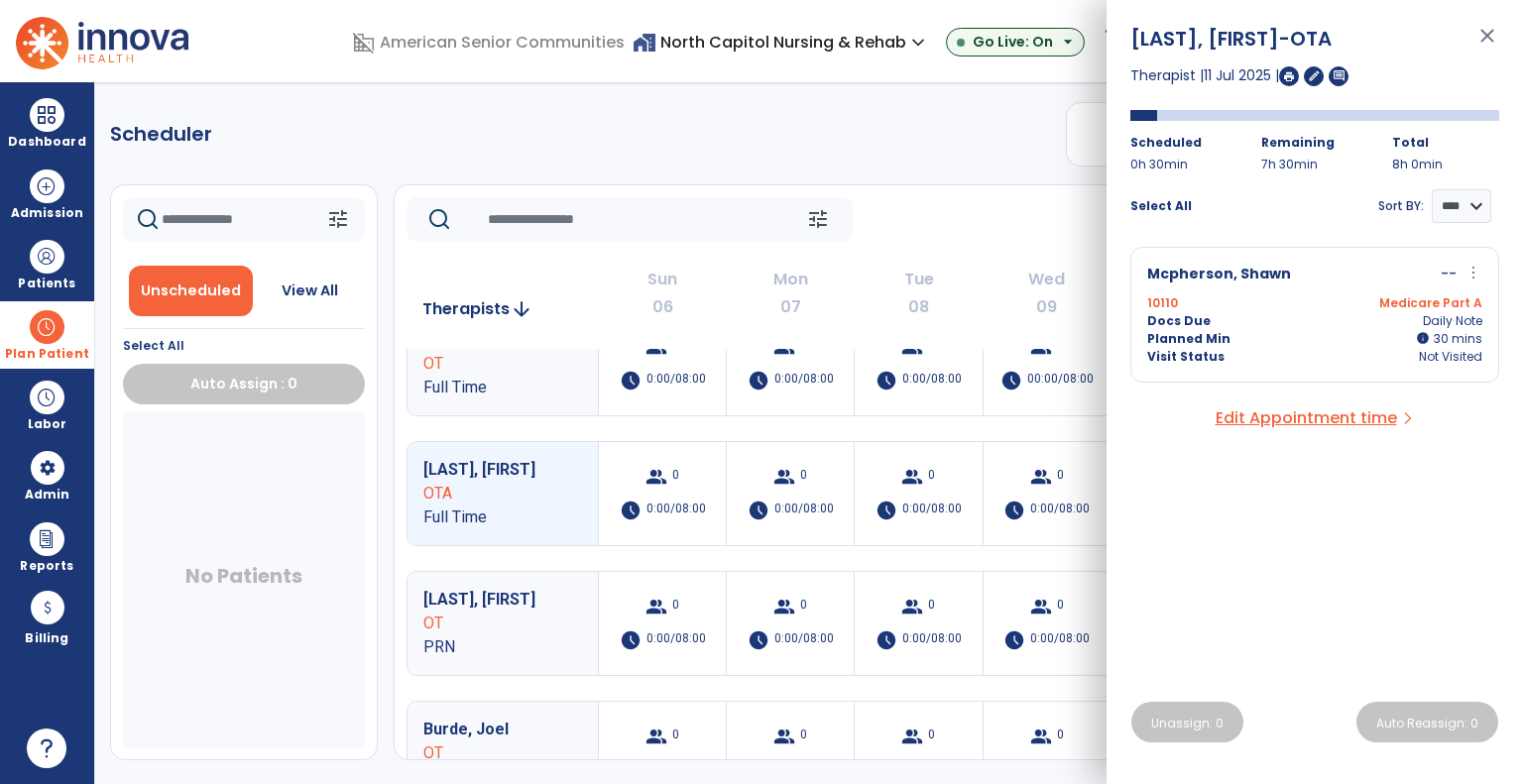 click on "Docs Due Daily Note" at bounding box center (1315, 321) 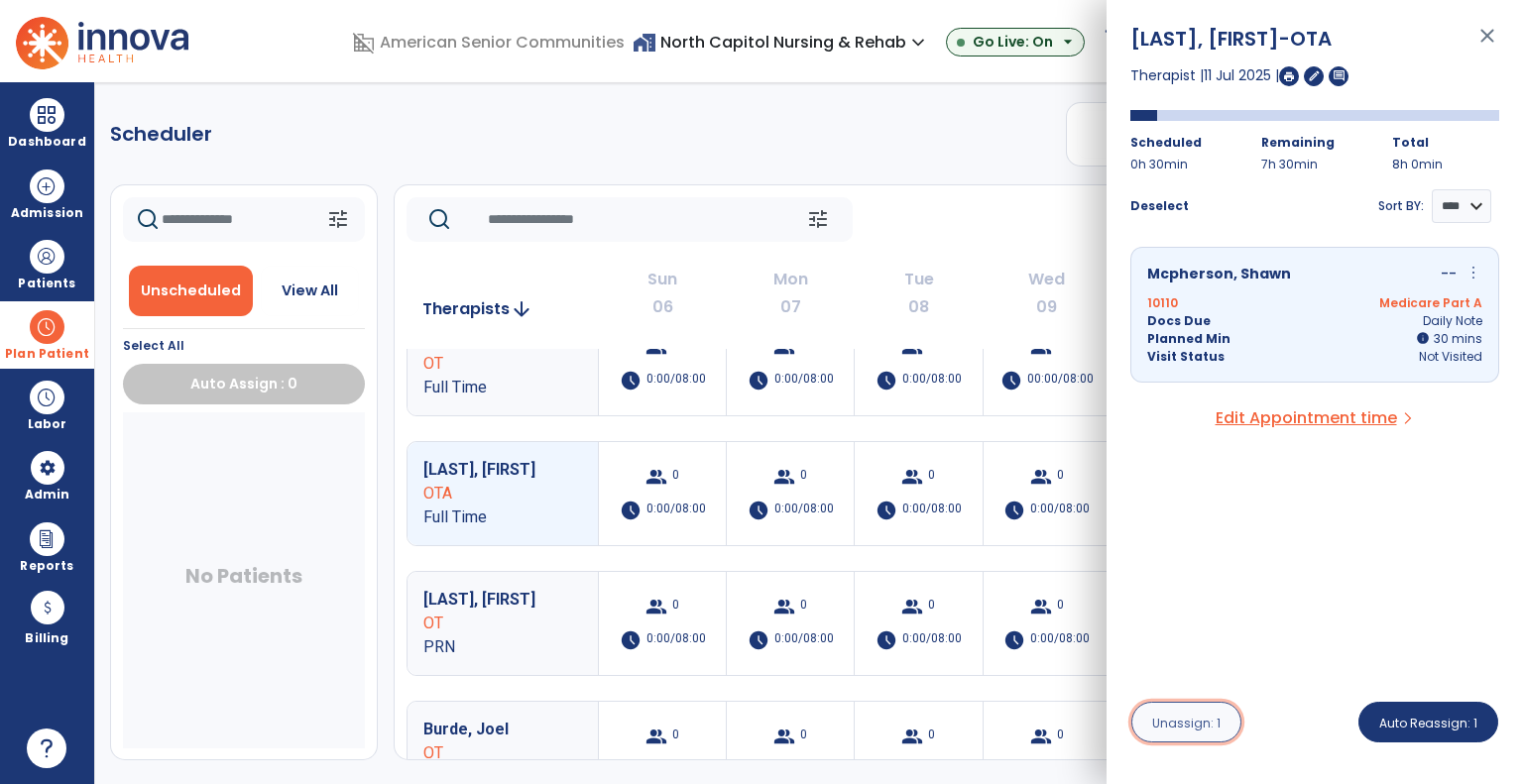 click on "Unassign: 1" at bounding box center (1186, 723) 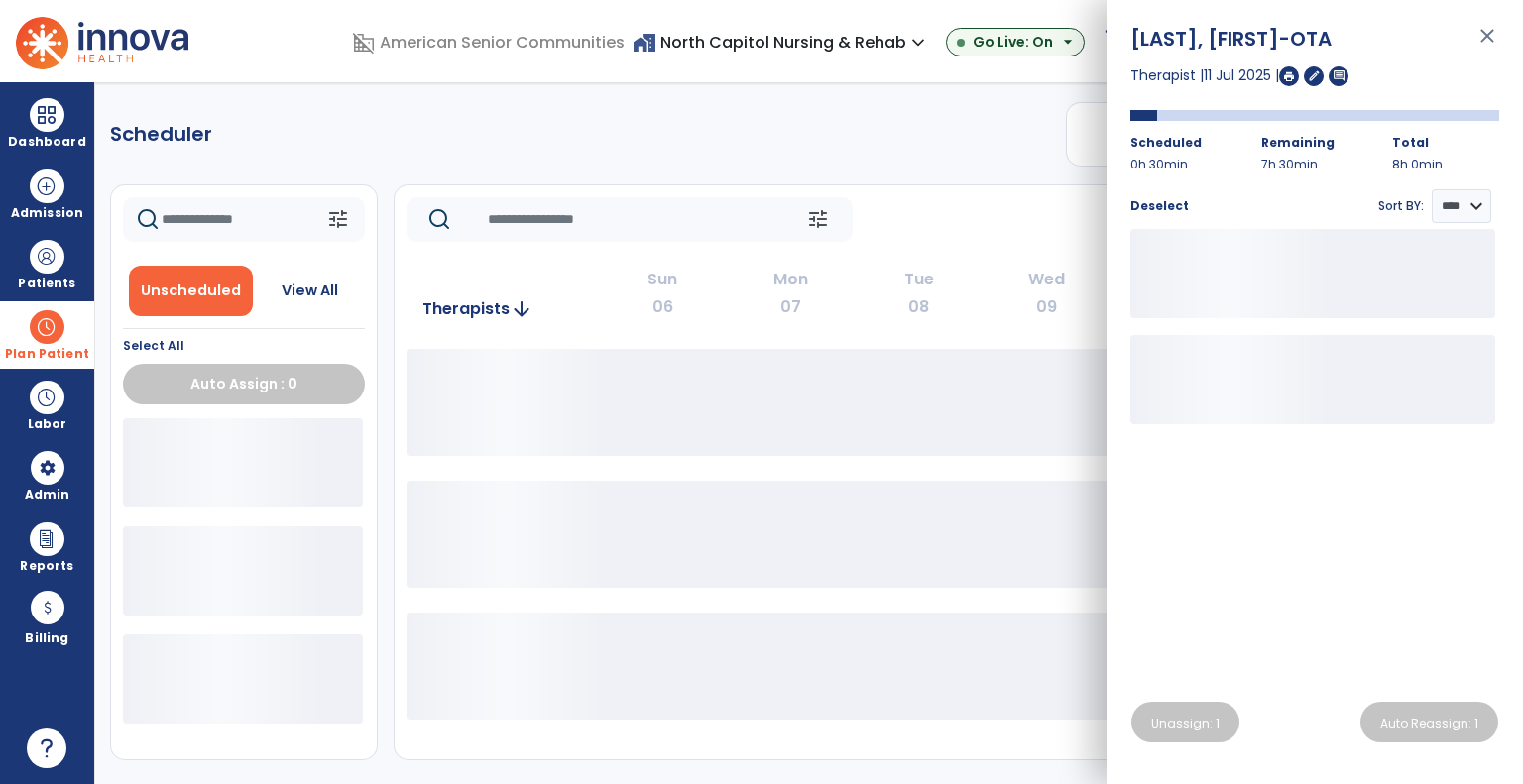 click on "tune   Today  chevron_left Jul 6, 2025 - Jul 12, 2025  *********  calendar_today  chevron_right" 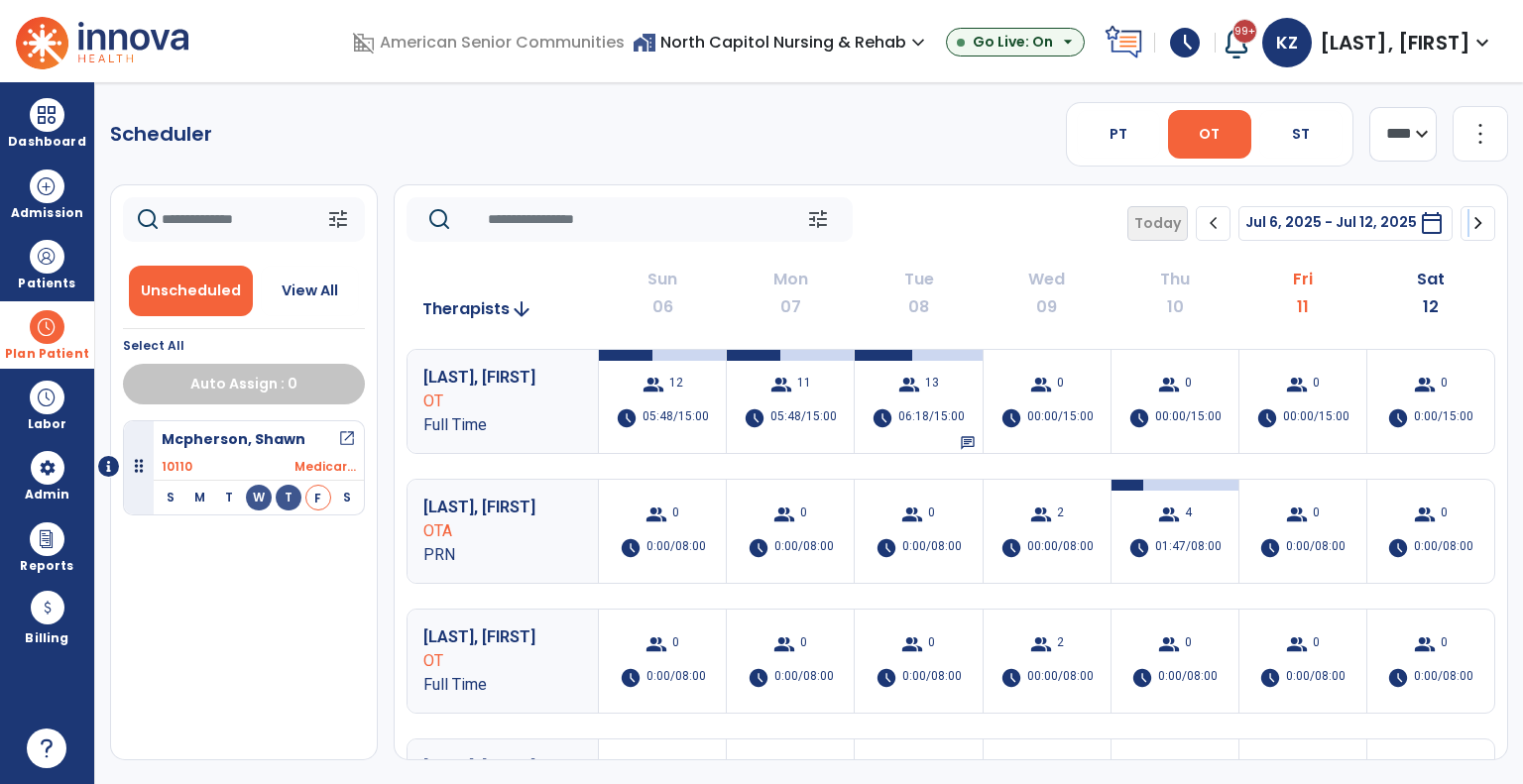 click on "chevron_right" 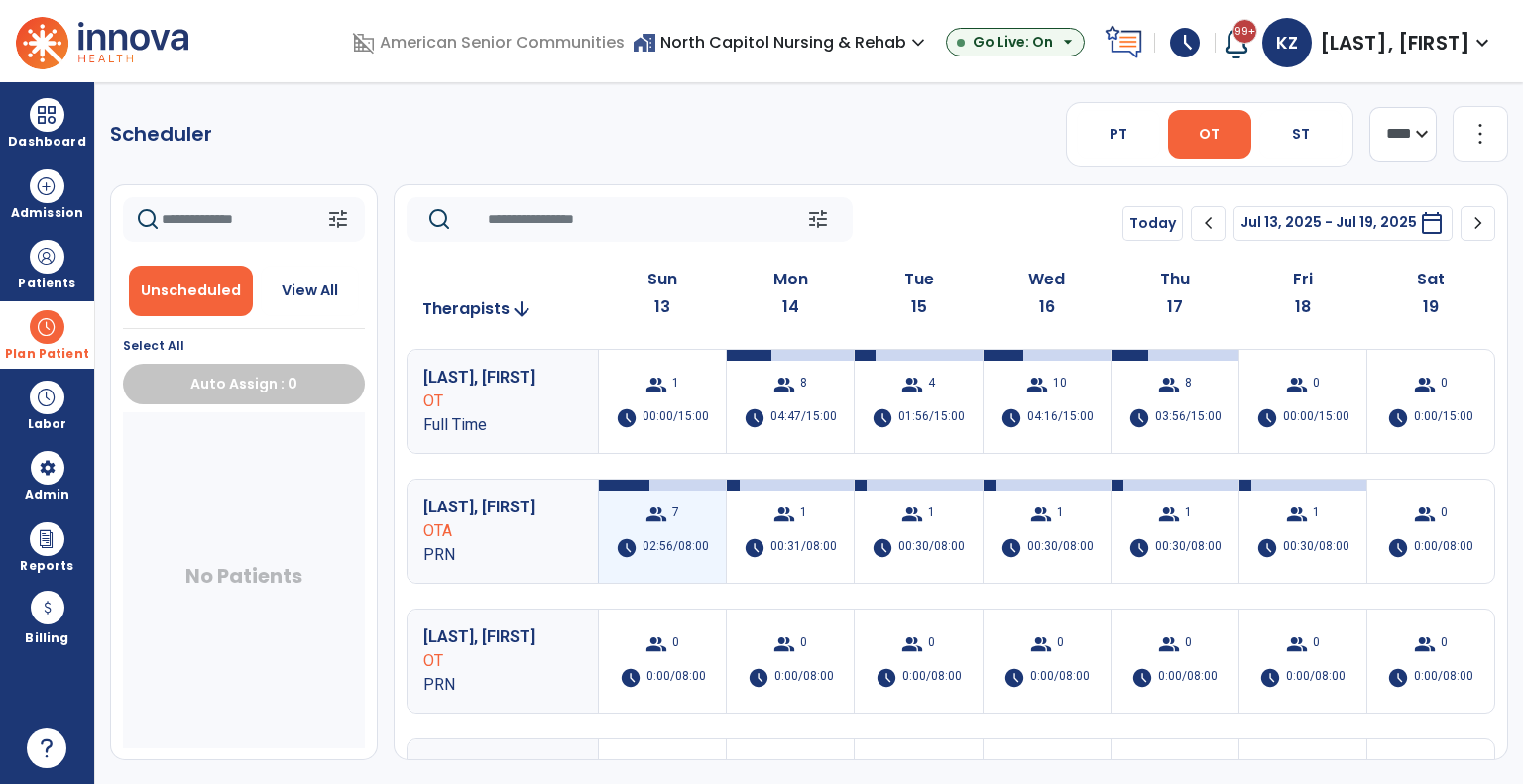 click on "group" at bounding box center (656, 514) 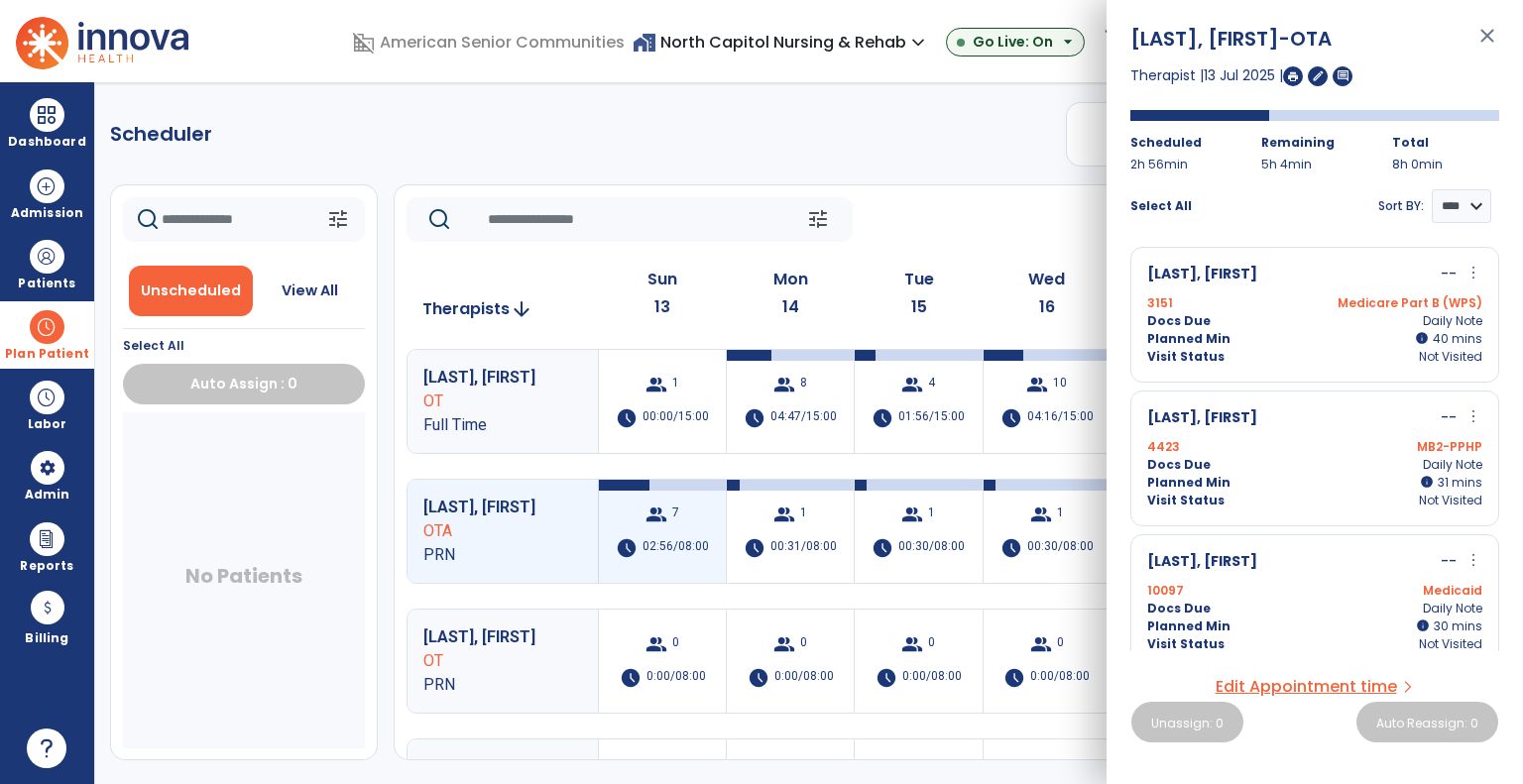 click on "group  7  schedule  02:56/08:00" at bounding box center [662, 531] 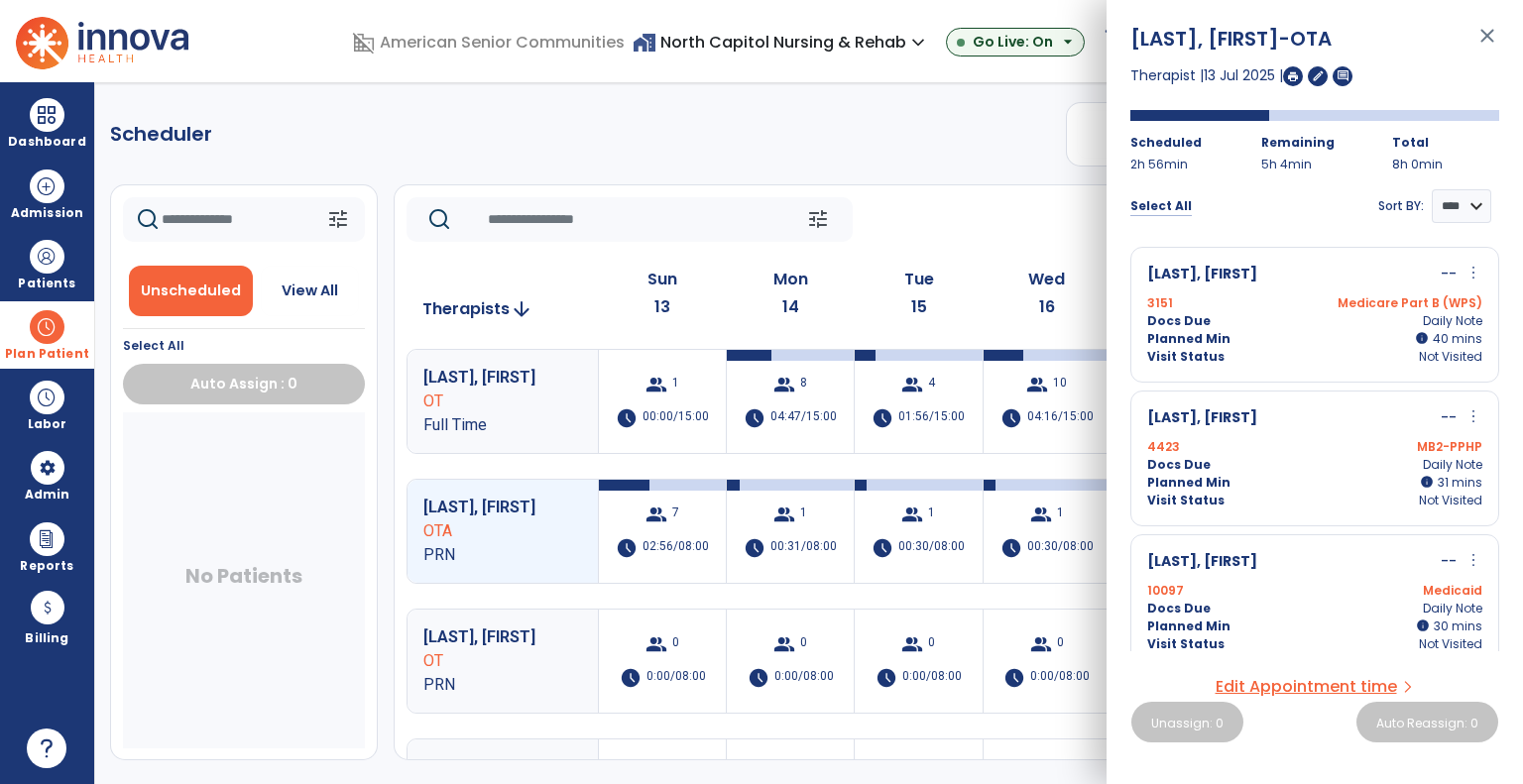 click on "Select All" at bounding box center (1161, 206) 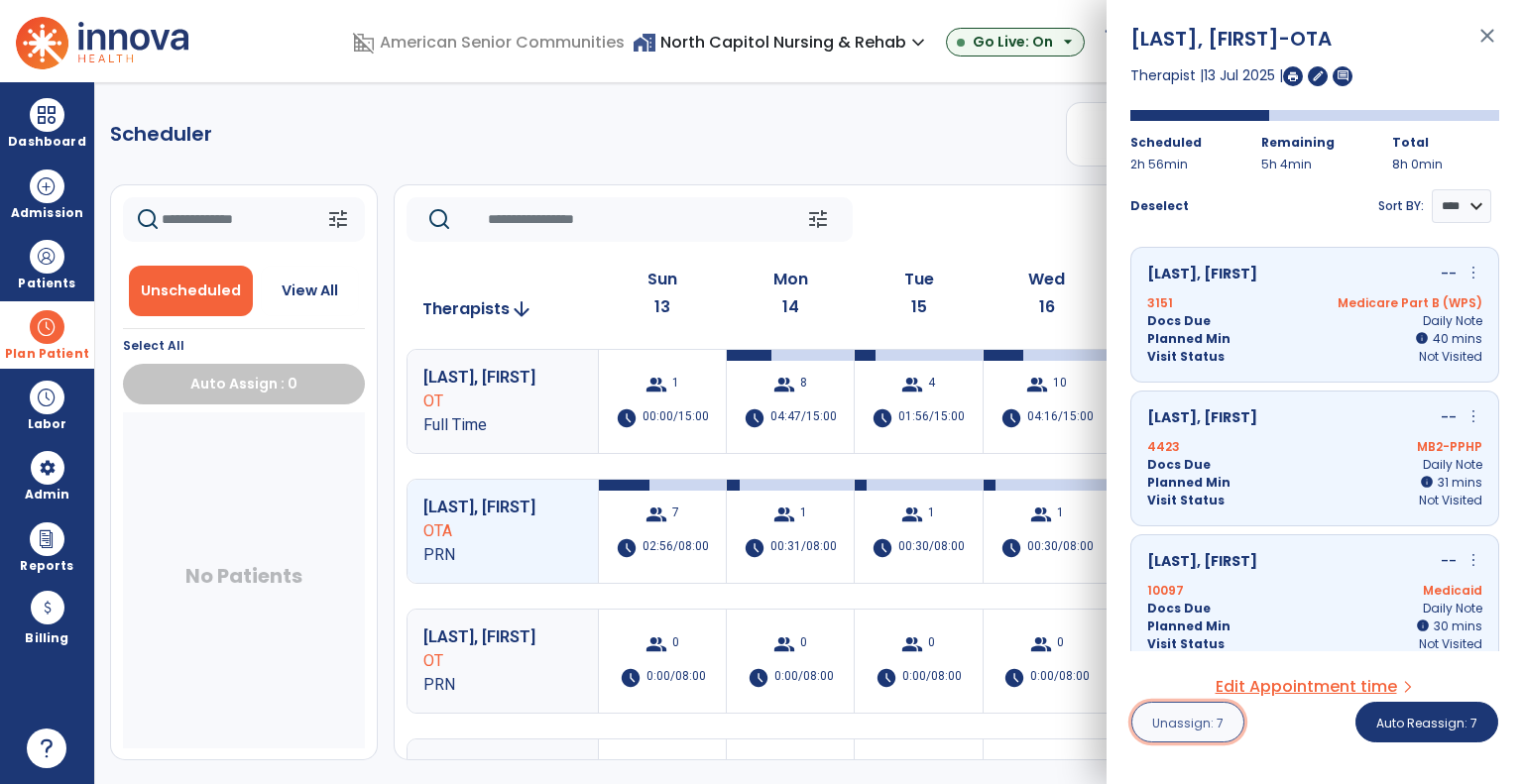 click on "Unassign: 7" at bounding box center [1188, 723] 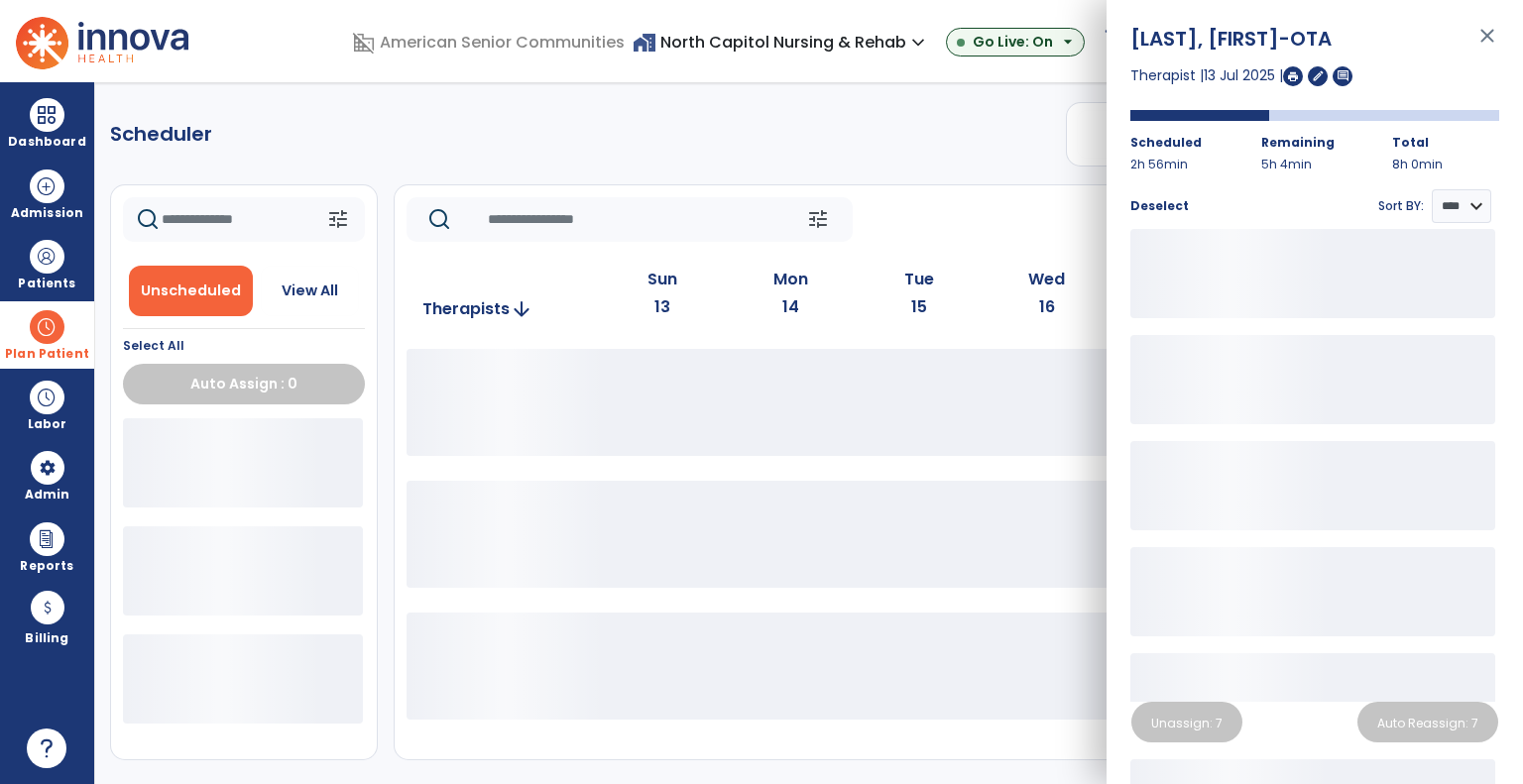 click on "tune   Today  chevron_left Jul 13, 2025 - Jul 19, 2025  *********  calendar_today  chevron_right" 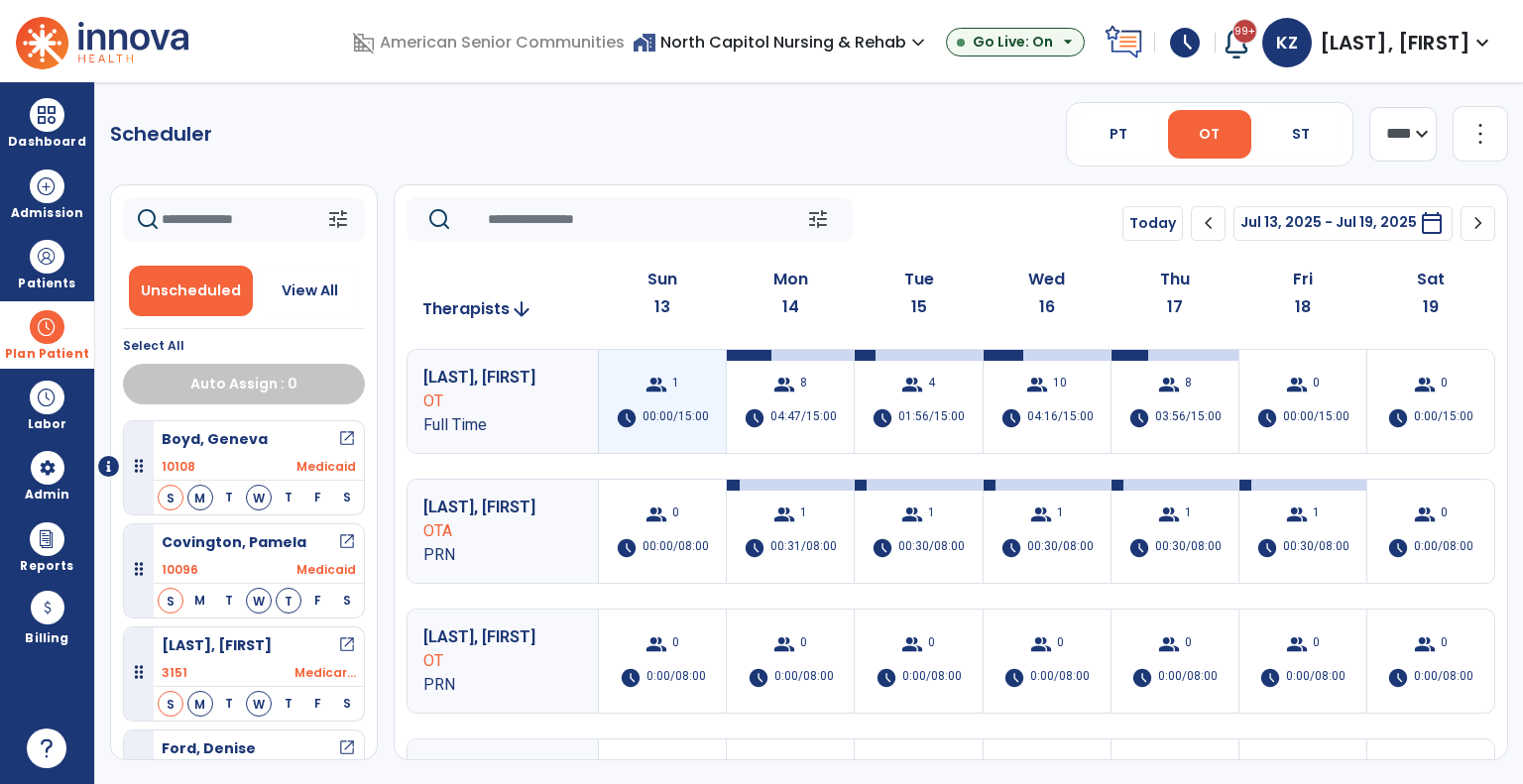 click on "00:00/15:00" at bounding box center (675, 418) 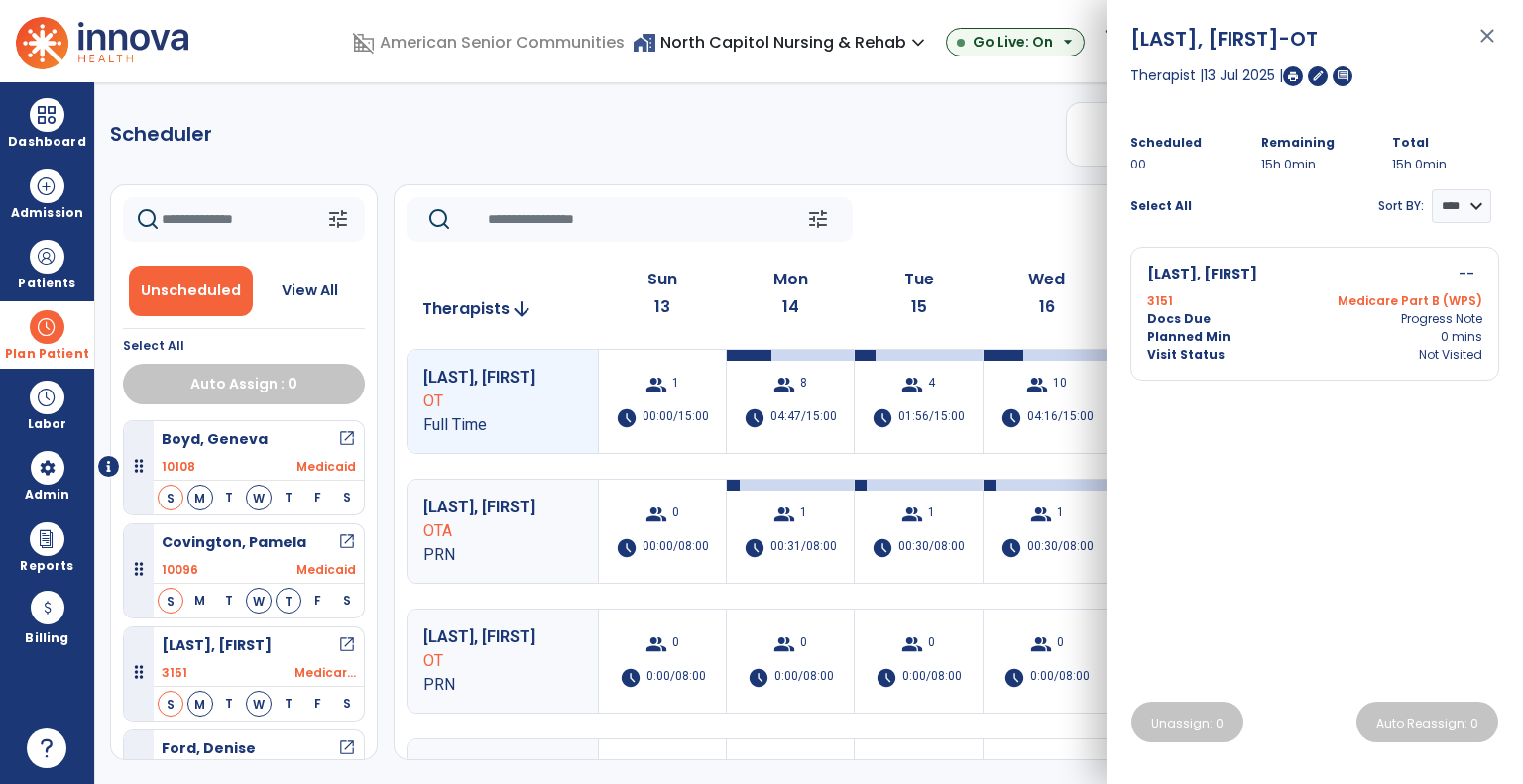 click on "Docs Due Progress Note" at bounding box center (1315, 319) 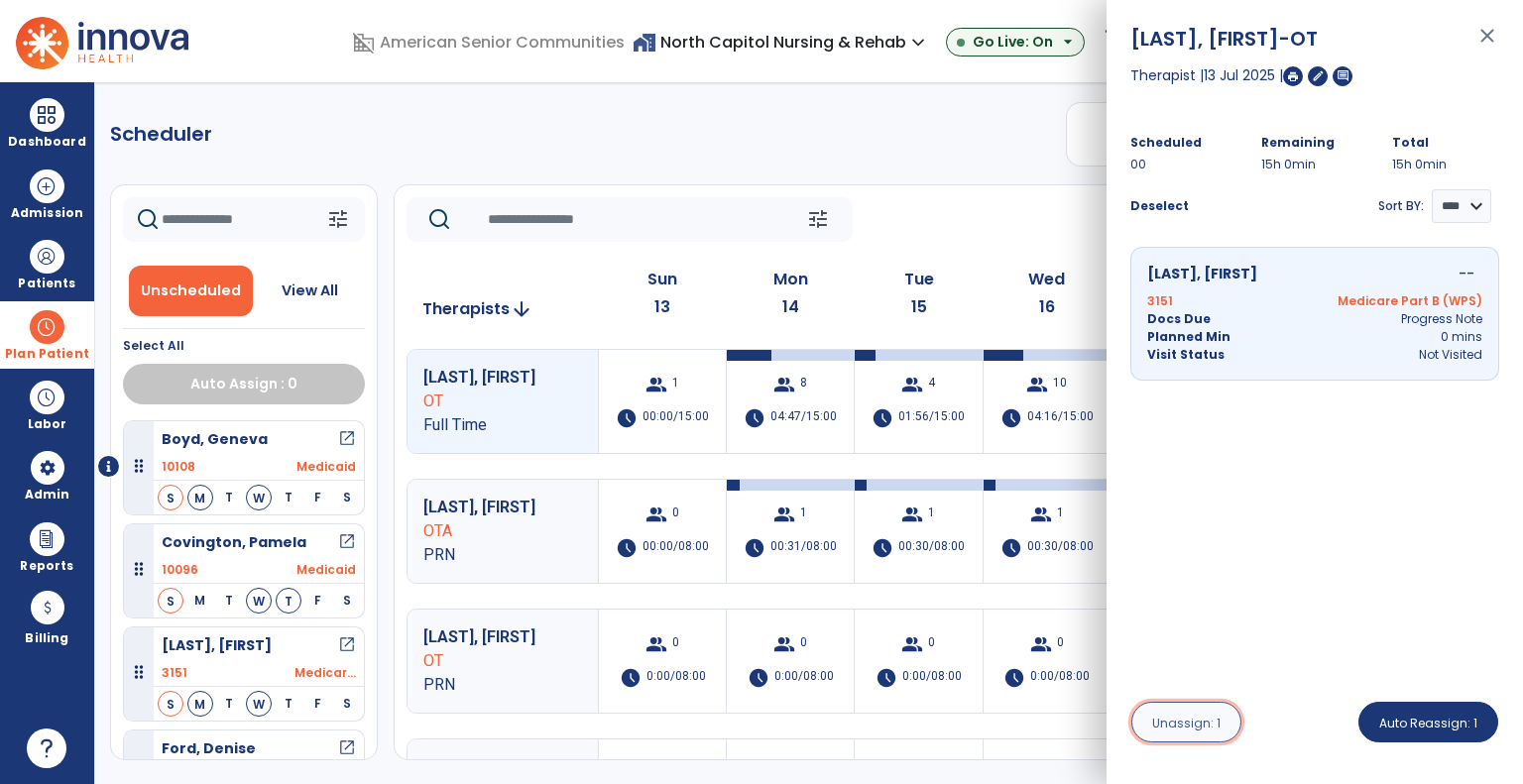 click on "Unassign: 1" at bounding box center [1186, 723] 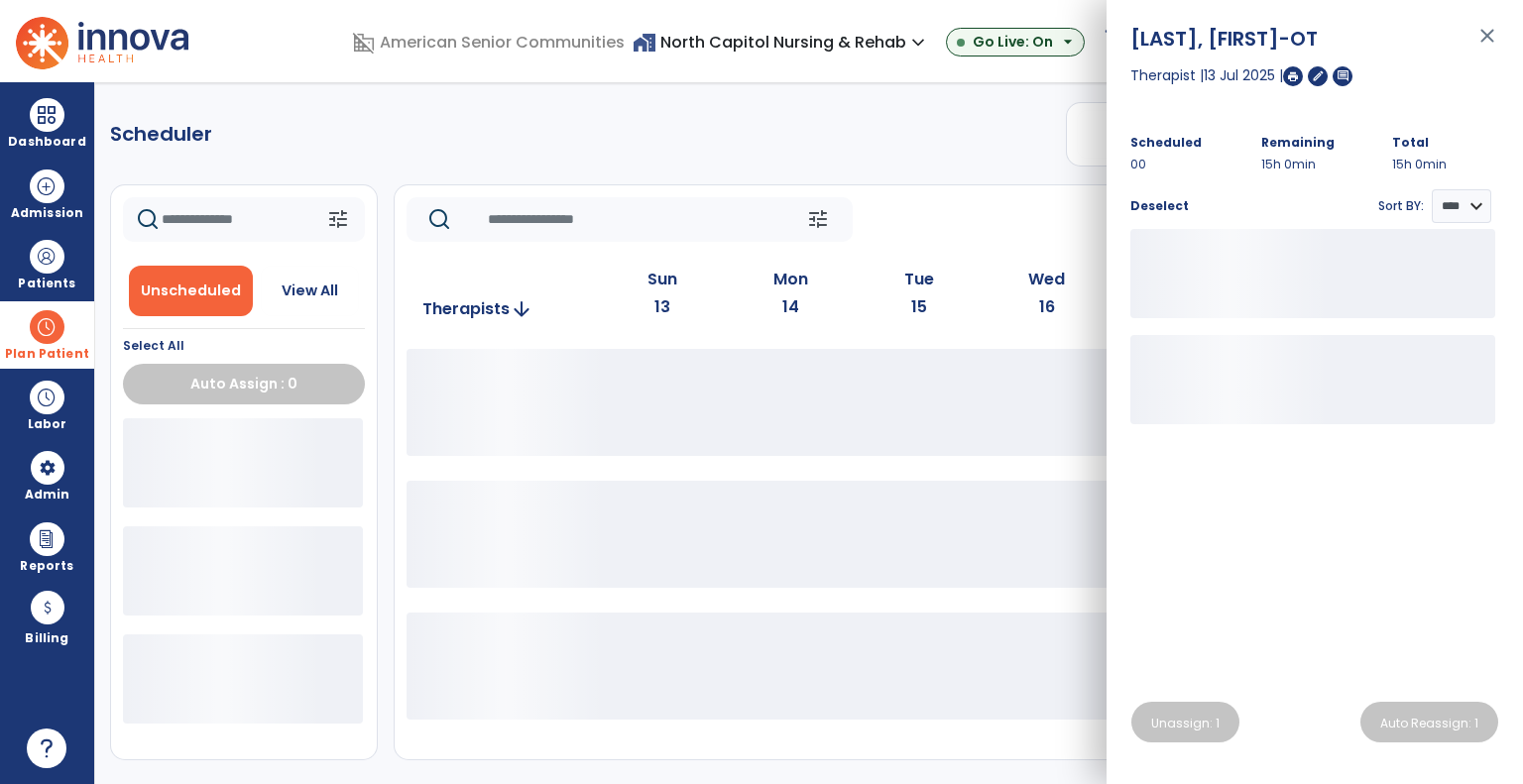 click on "tune   Today  chevron_left Jul 13, 2025 - Jul 19, 2025  *********  calendar_today  chevron_right" 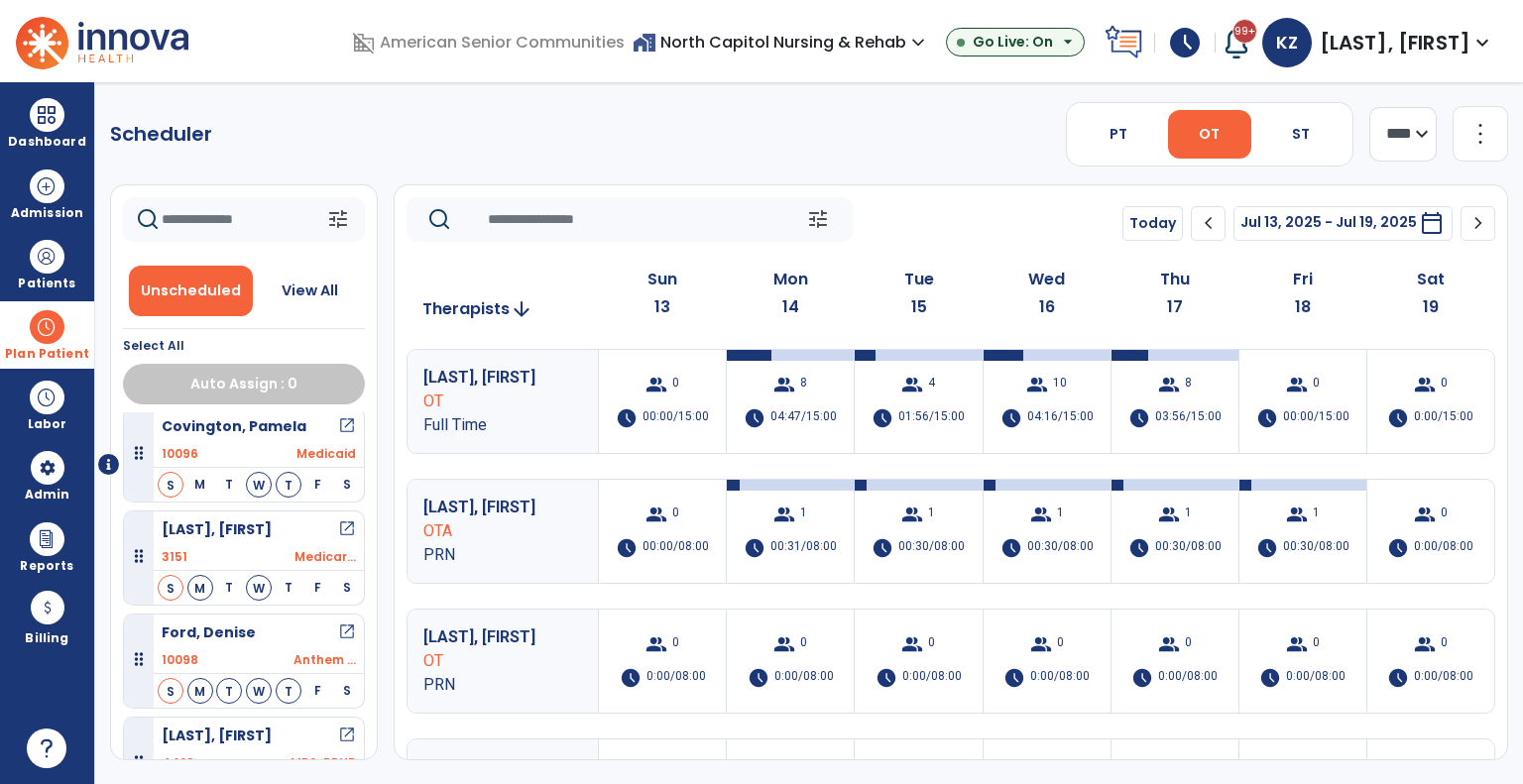 scroll, scrollTop: 0, scrollLeft: 0, axis: both 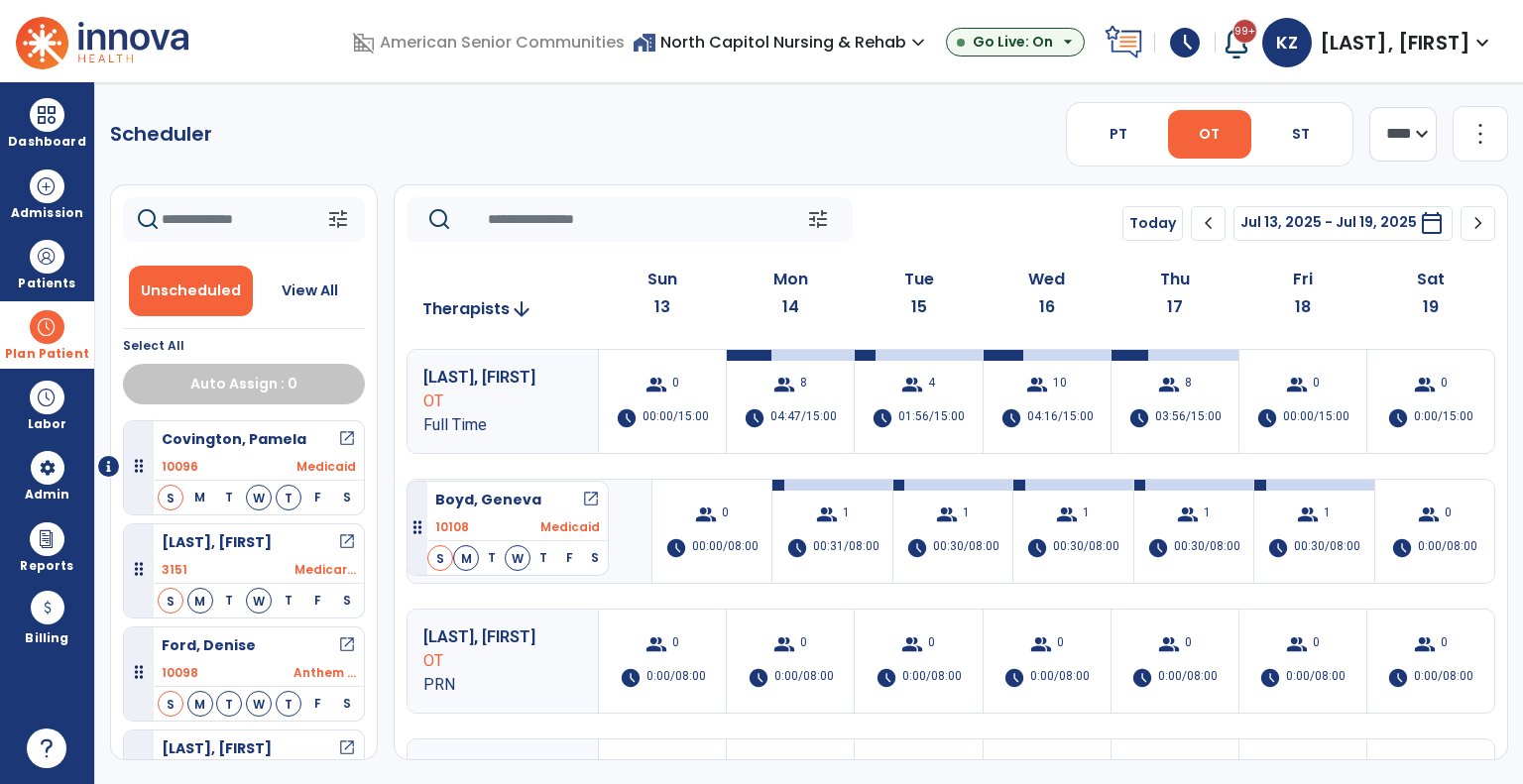 drag, startPoint x: 253, startPoint y: 455, endPoint x: 407, endPoint y: 473, distance: 155.04838 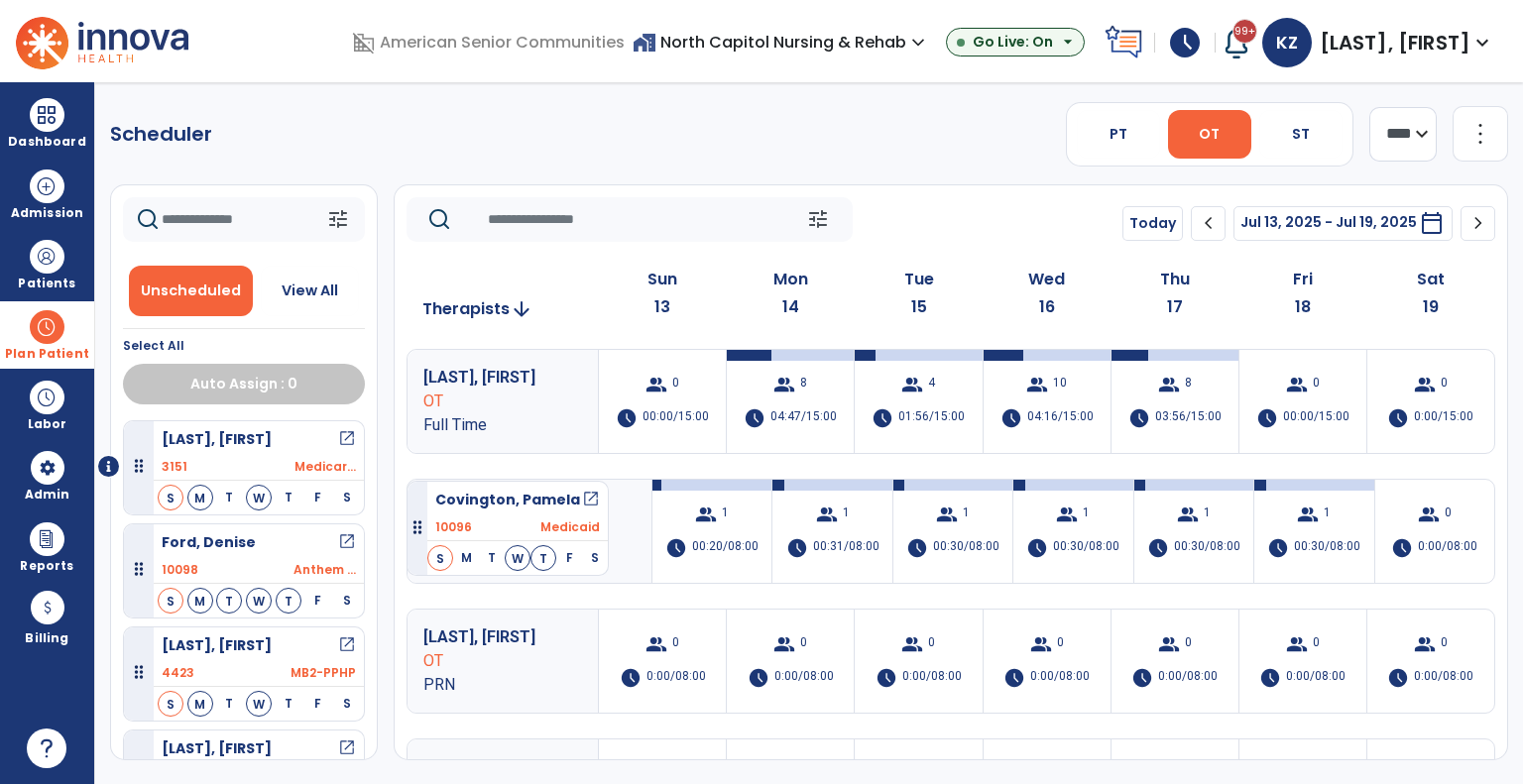 drag, startPoint x: 282, startPoint y: 451, endPoint x: 407, endPoint y: 473, distance: 126.92124 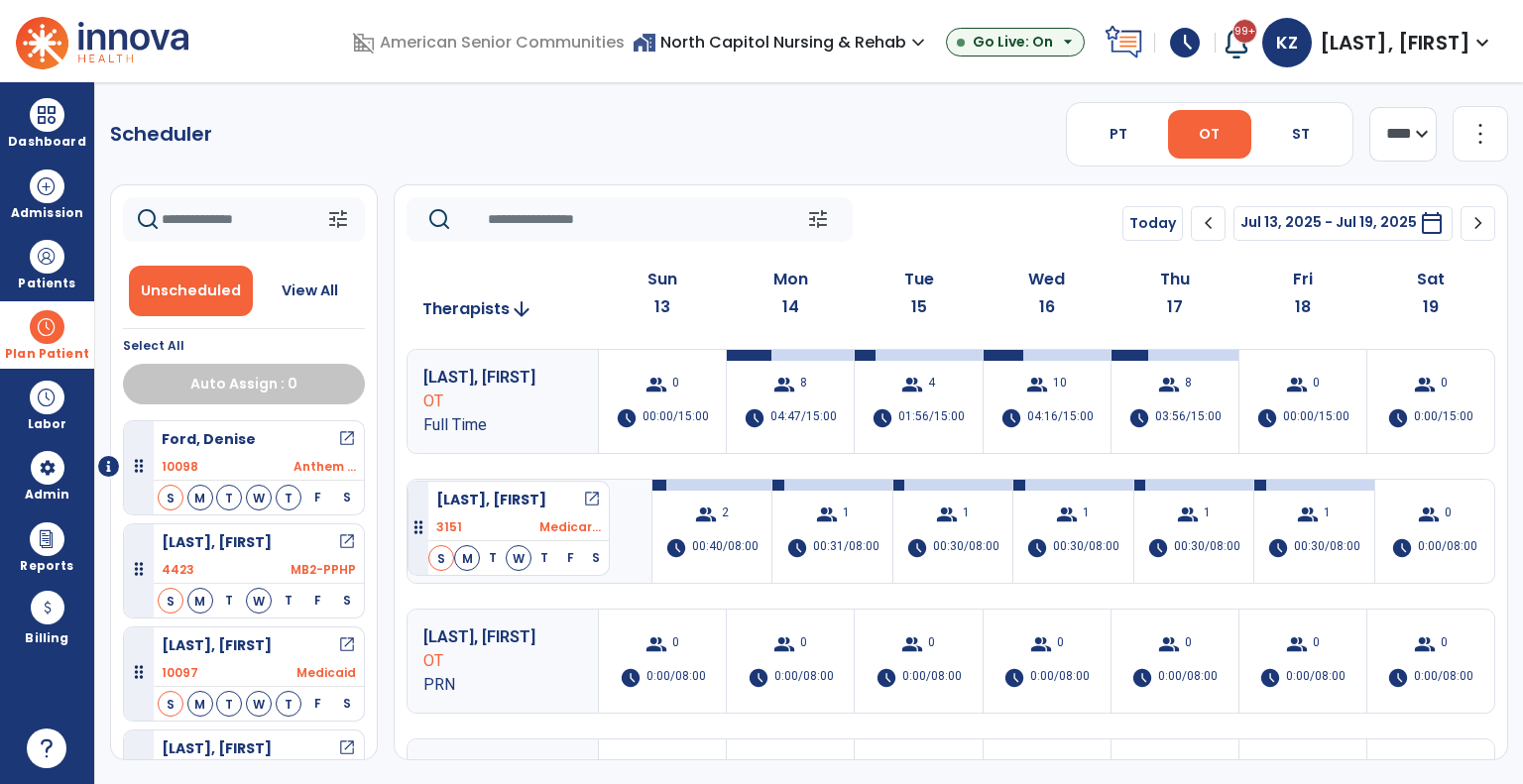 drag, startPoint x: 272, startPoint y: 450, endPoint x: 408, endPoint y: 473, distance: 137.93114 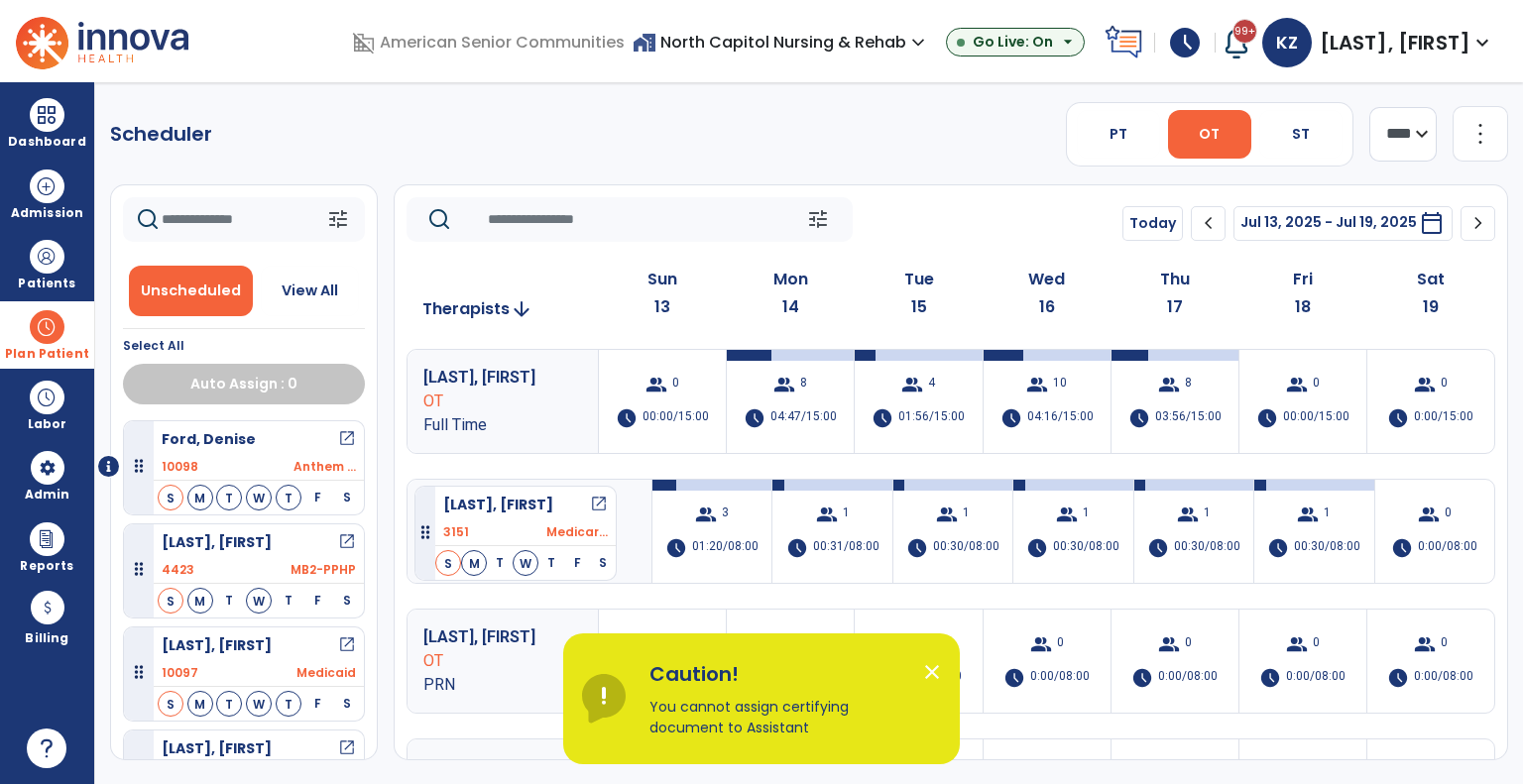 drag, startPoint x: 254, startPoint y: 444, endPoint x: 414, endPoint y: 478, distance: 163.57261 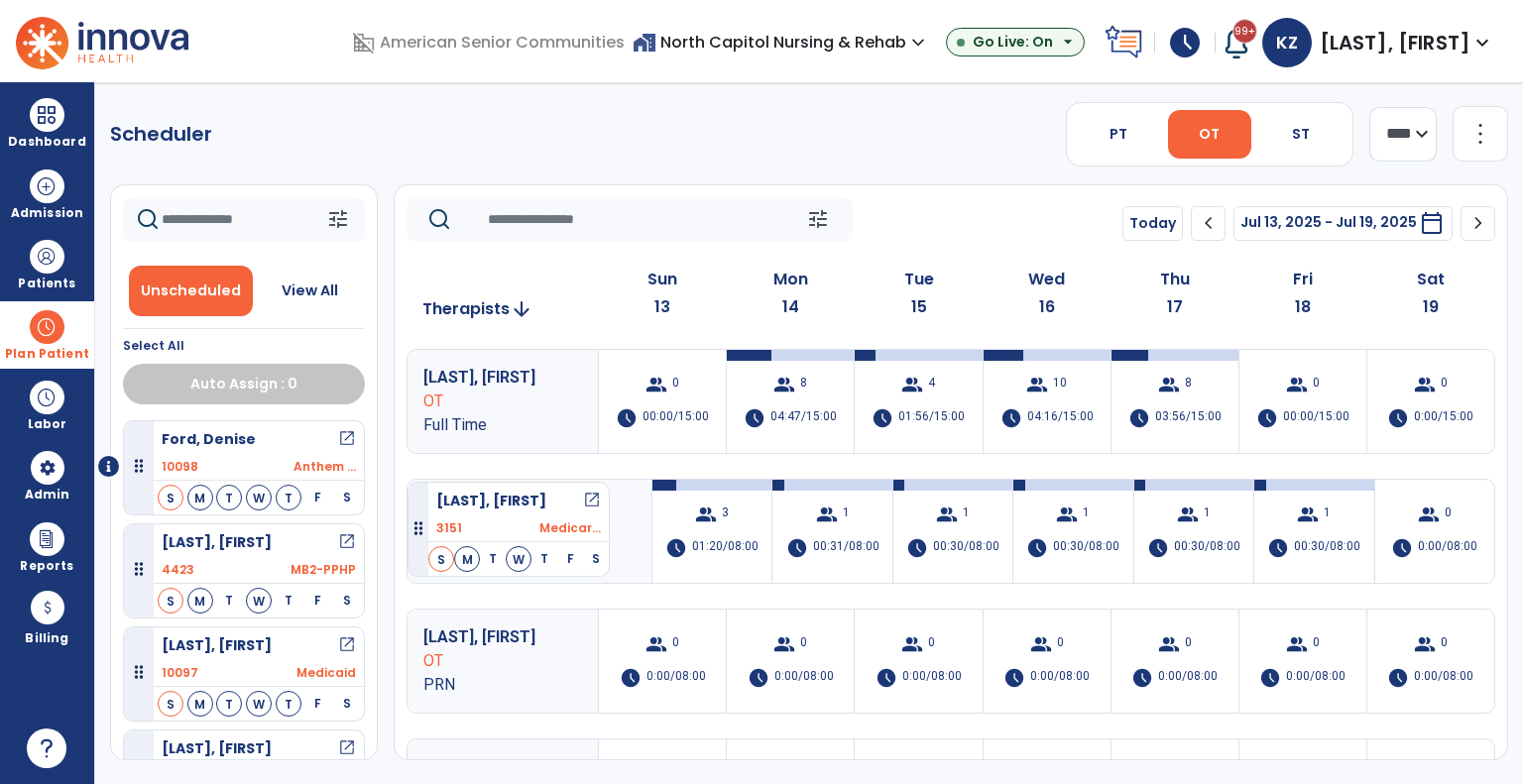 drag, startPoint x: 276, startPoint y: 451, endPoint x: 408, endPoint y: 474, distance: 133.98881 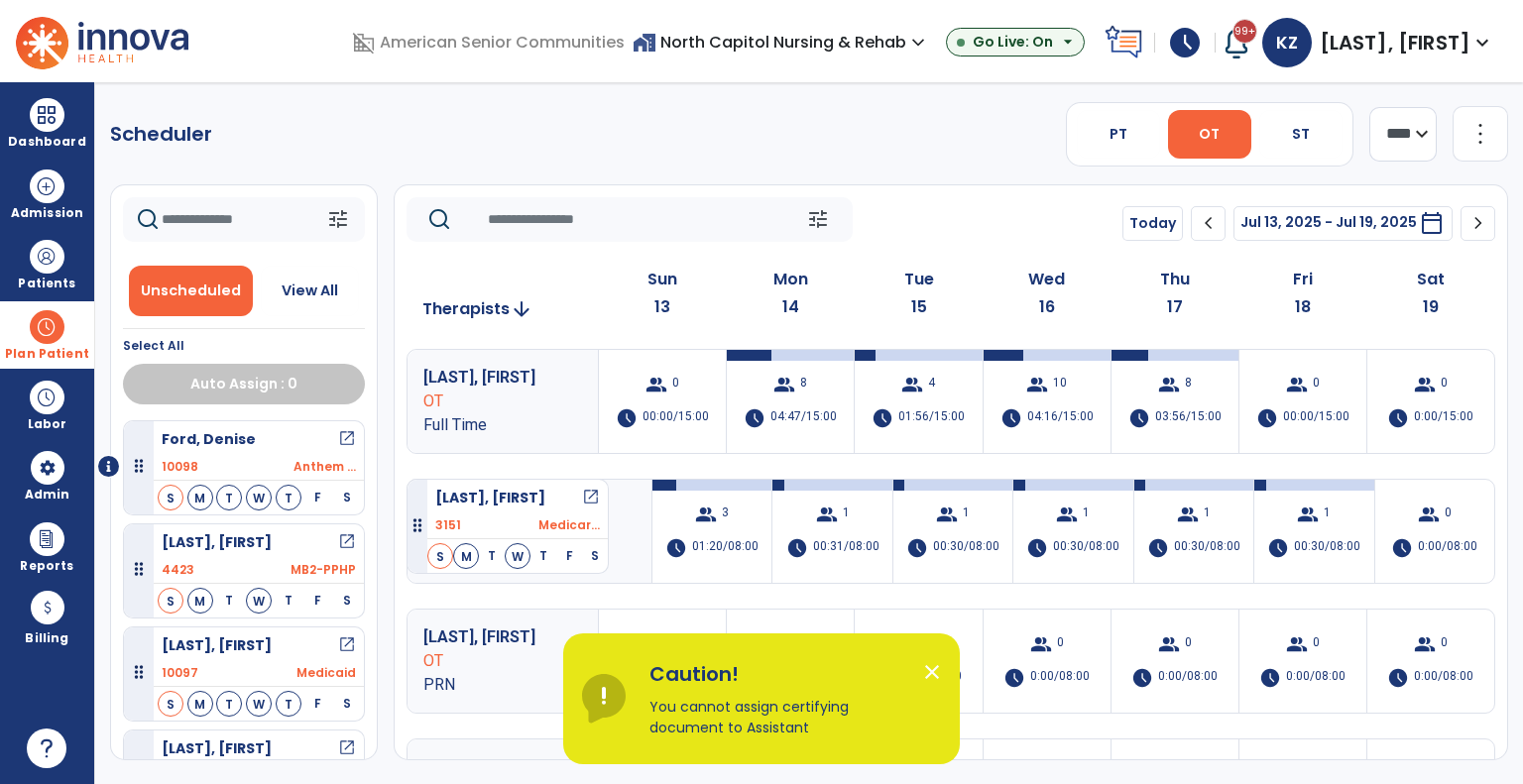 drag, startPoint x: 271, startPoint y: 454, endPoint x: 407, endPoint y: 471, distance: 137.05838 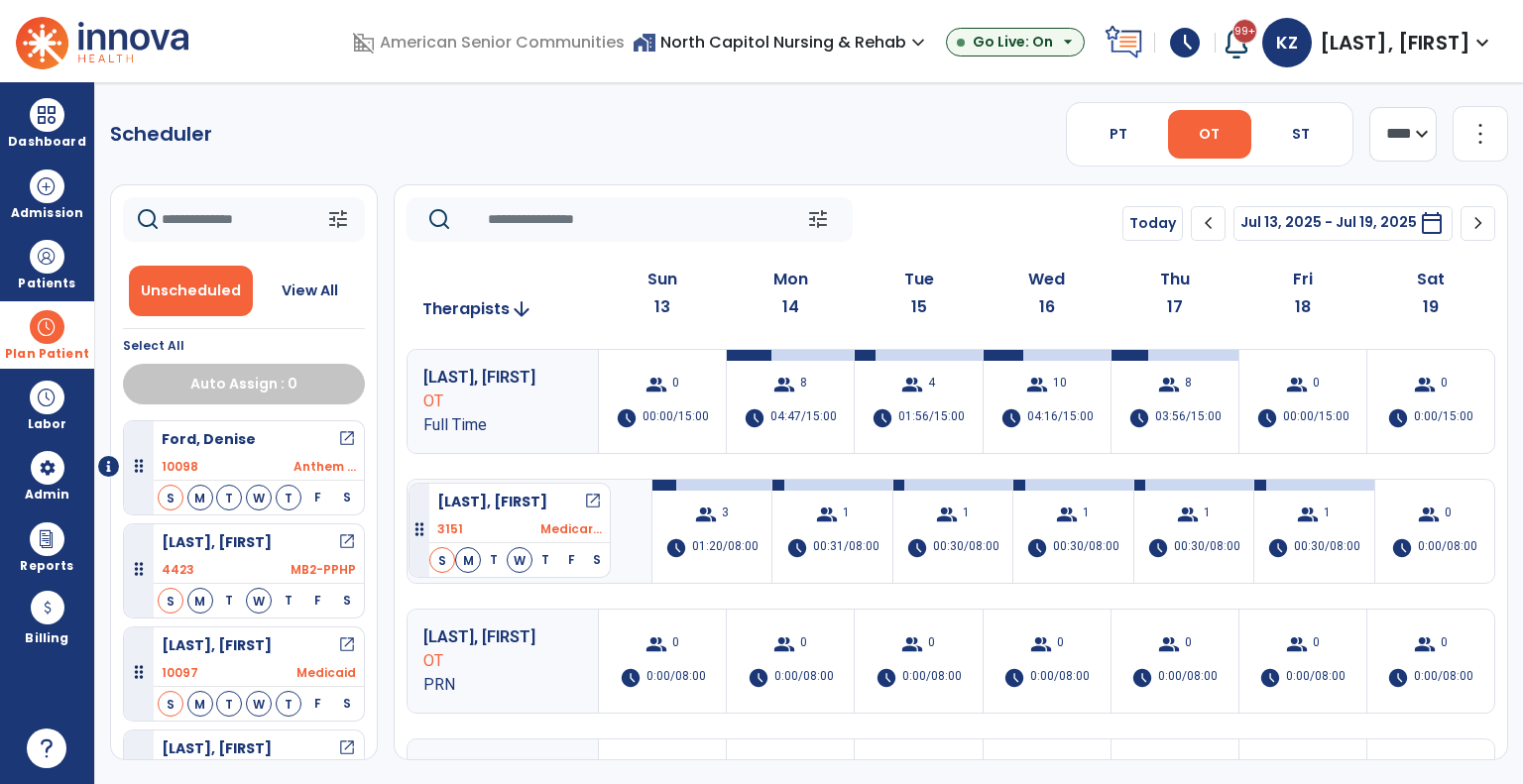 drag, startPoint x: 262, startPoint y: 463, endPoint x: 409, endPoint y: 475, distance: 147.48898 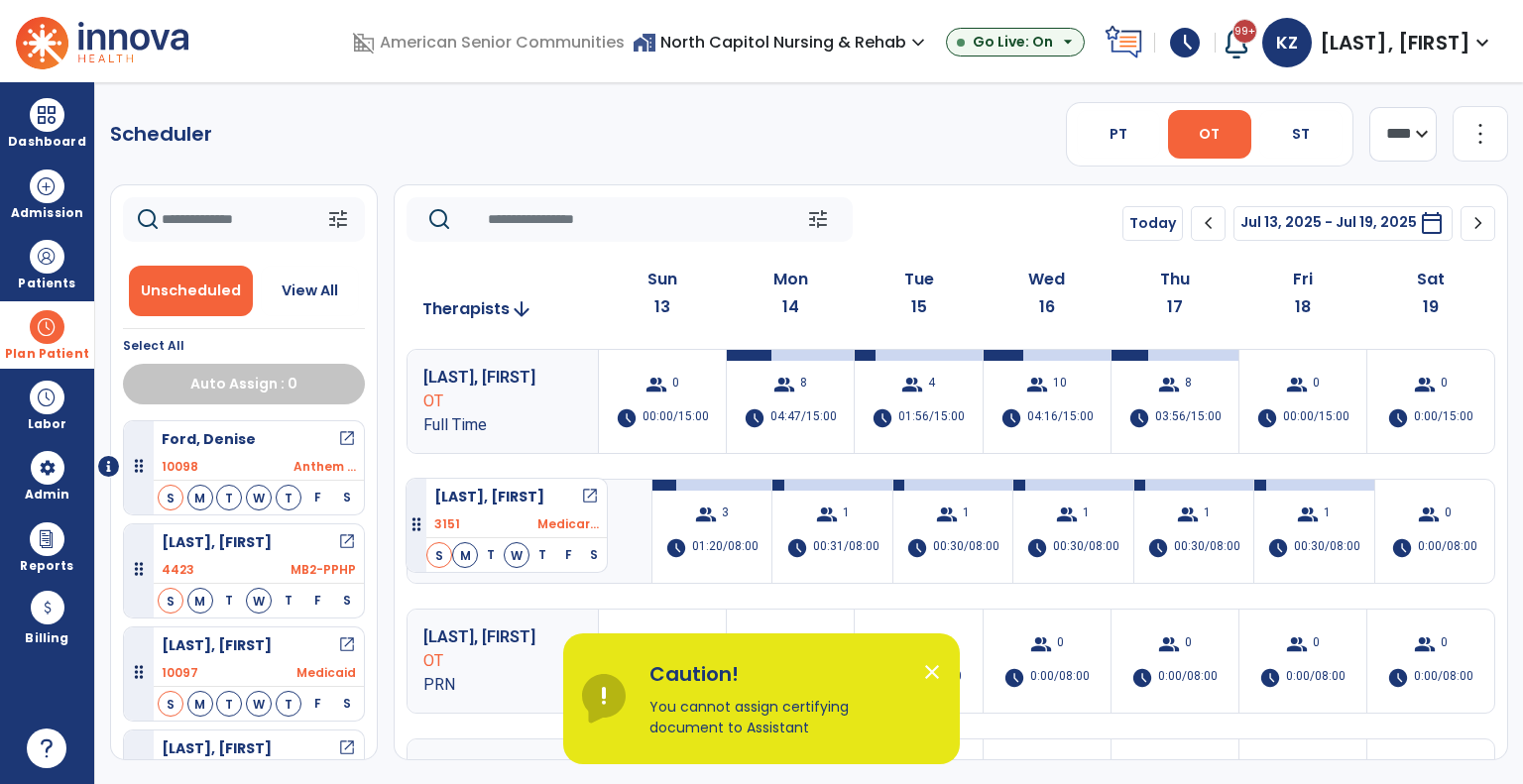 drag, startPoint x: 252, startPoint y: 463, endPoint x: 406, endPoint y: 470, distance: 154.15901 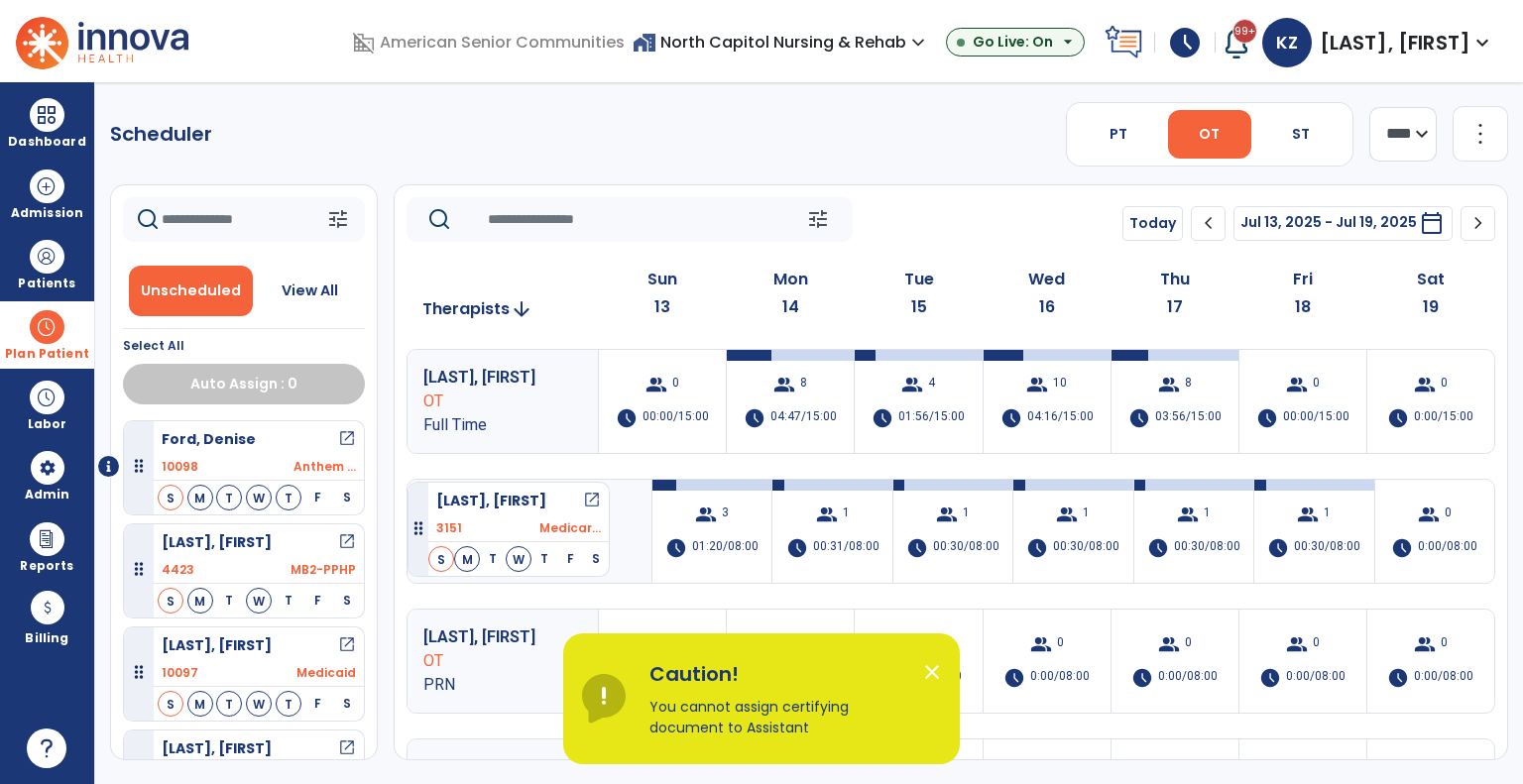 drag, startPoint x: 266, startPoint y: 447, endPoint x: 408, endPoint y: 474, distance: 144.54411 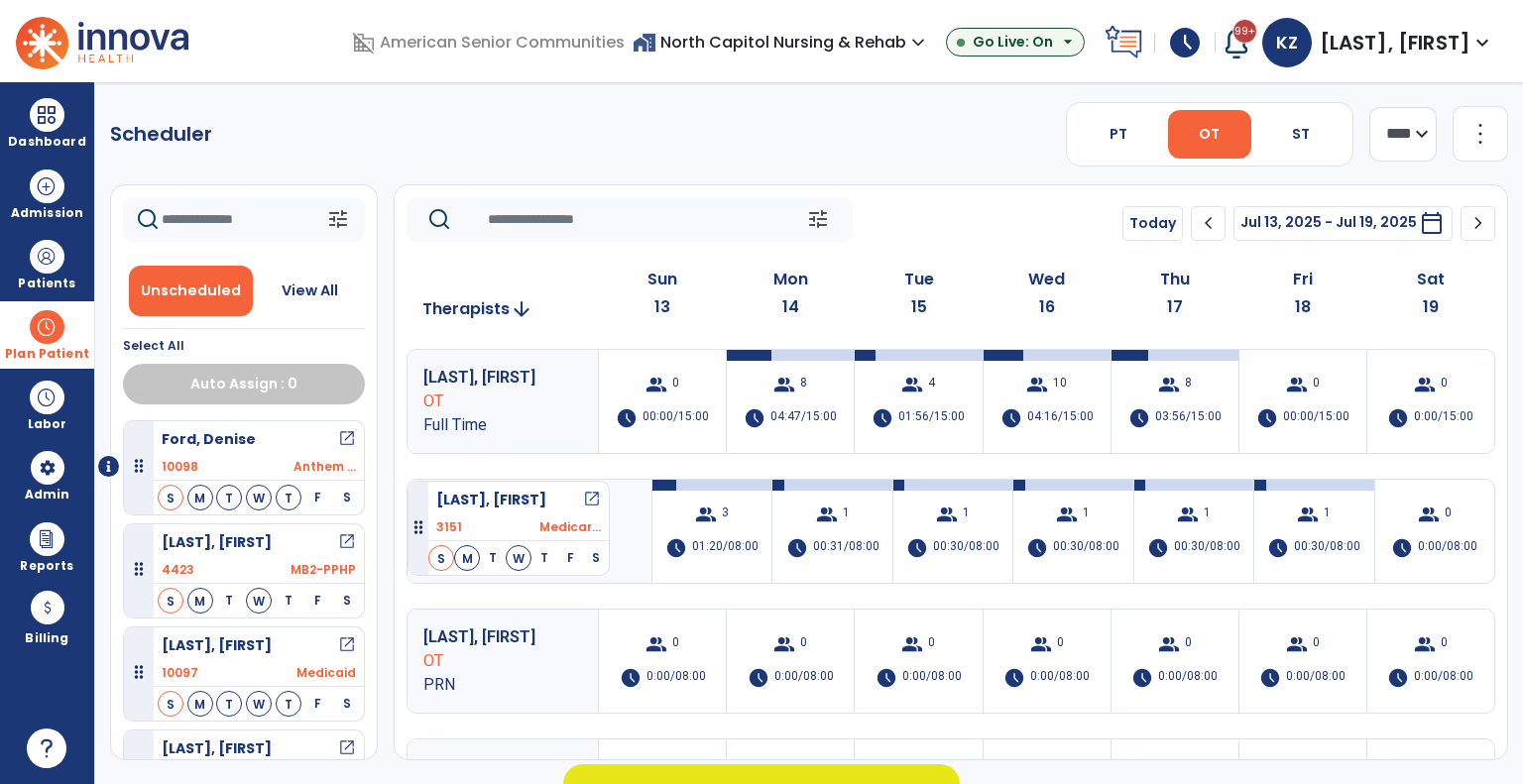 drag, startPoint x: 278, startPoint y: 453, endPoint x: 408, endPoint y: 473, distance: 131.52946 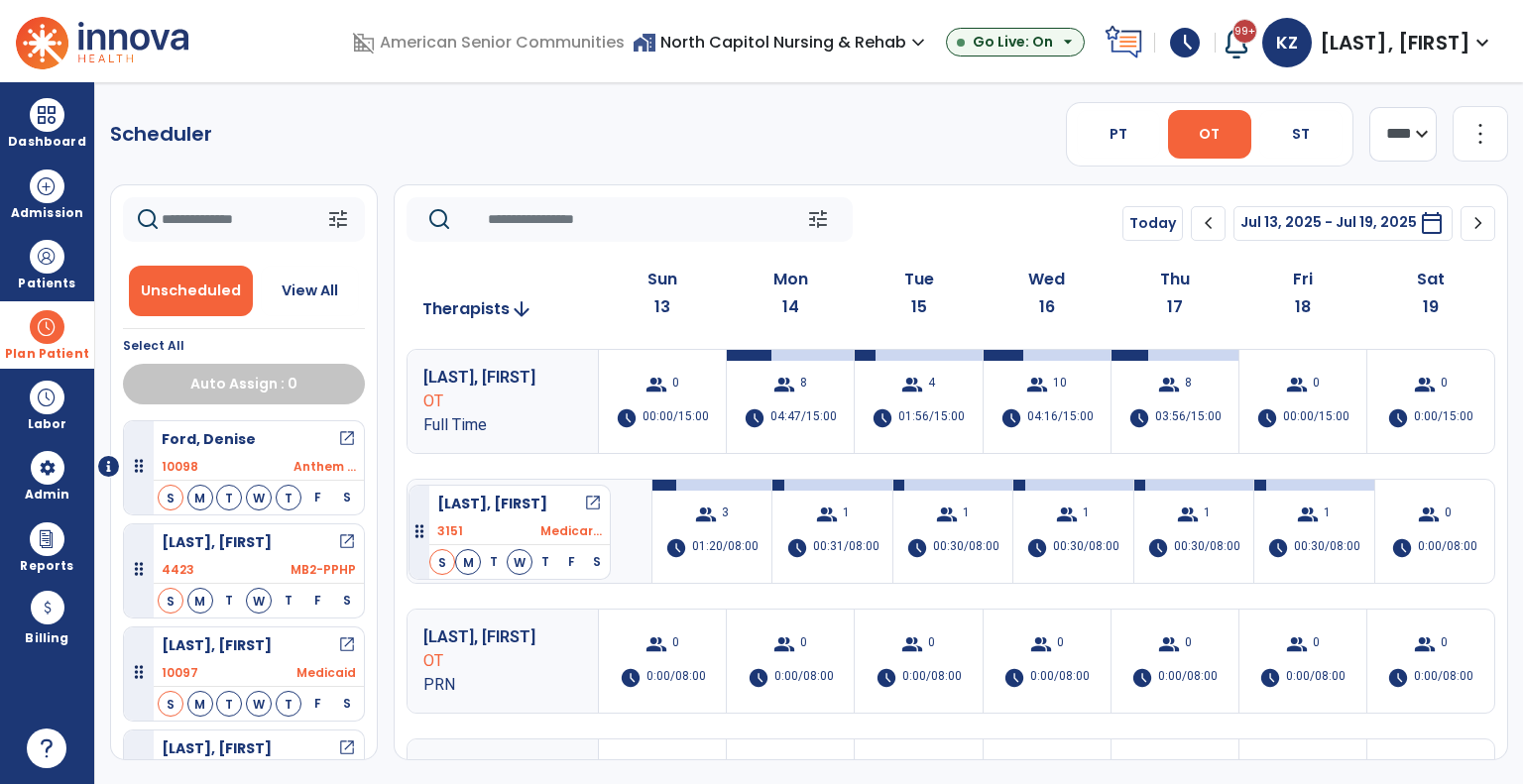 drag, startPoint x: 284, startPoint y: 467, endPoint x: 409, endPoint y: 477, distance: 125.3994 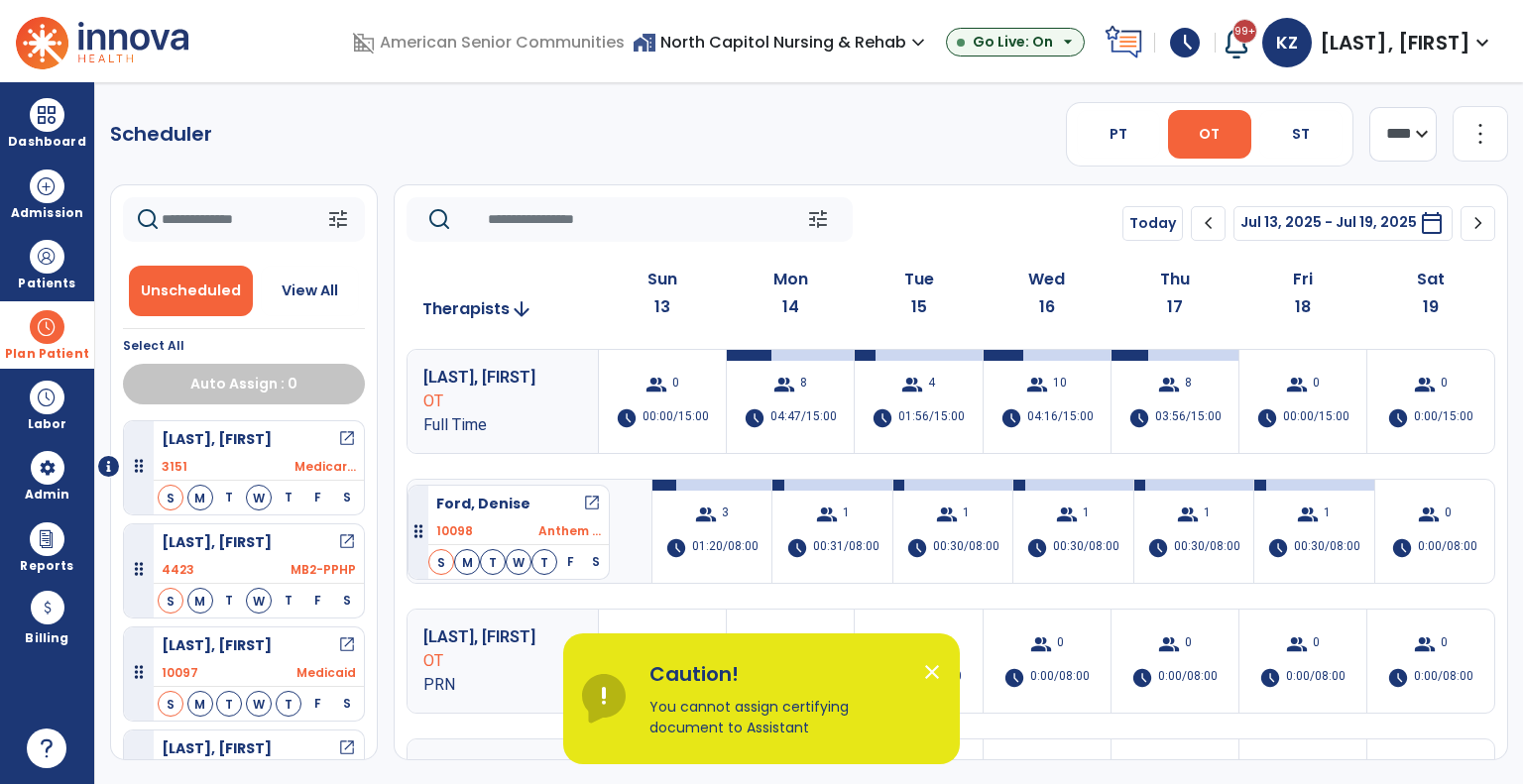 drag, startPoint x: 244, startPoint y: 558, endPoint x: 408, endPoint y: 477, distance: 182.91255 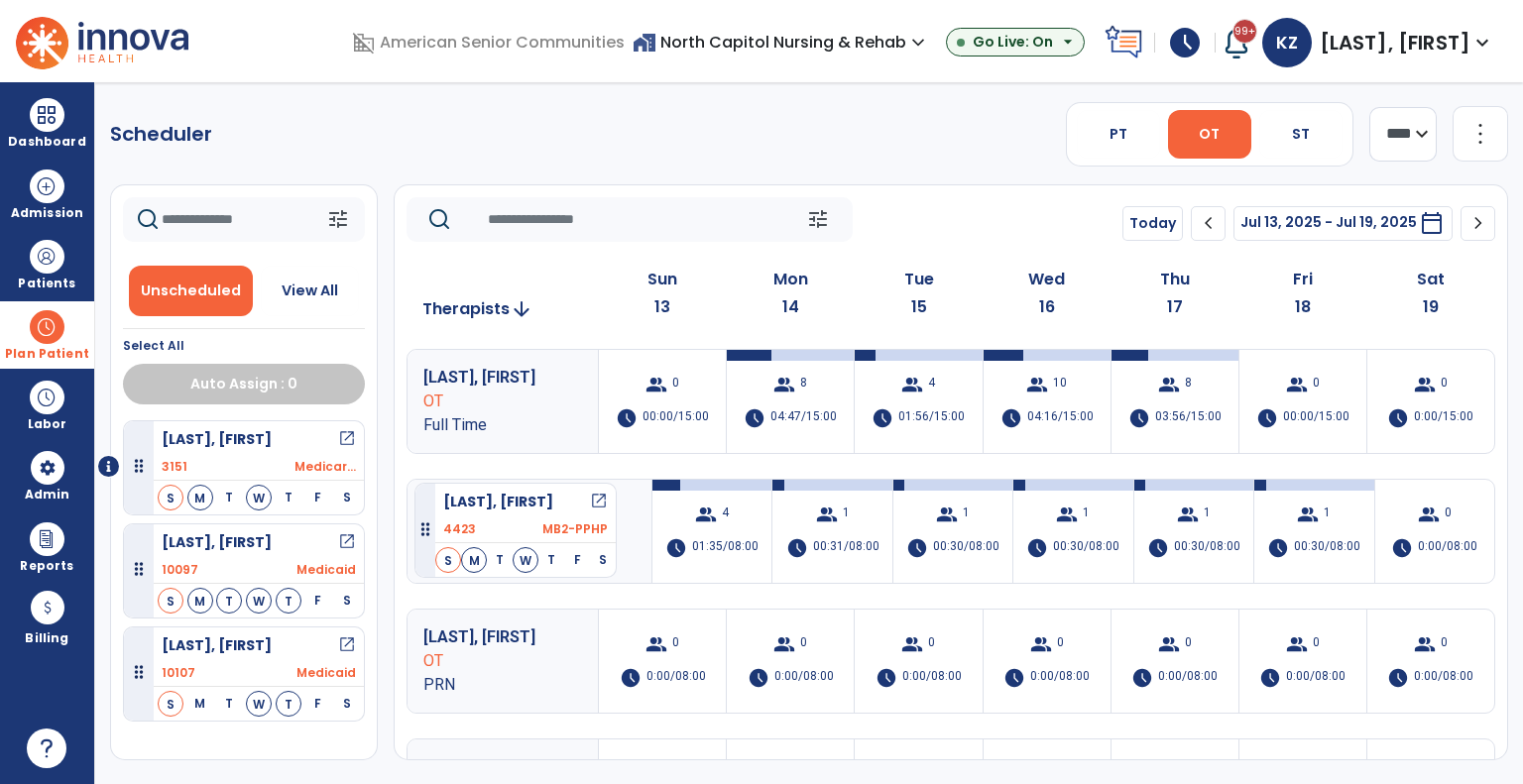 drag, startPoint x: 238, startPoint y: 543, endPoint x: 414, endPoint y: 475, distance: 188.67962 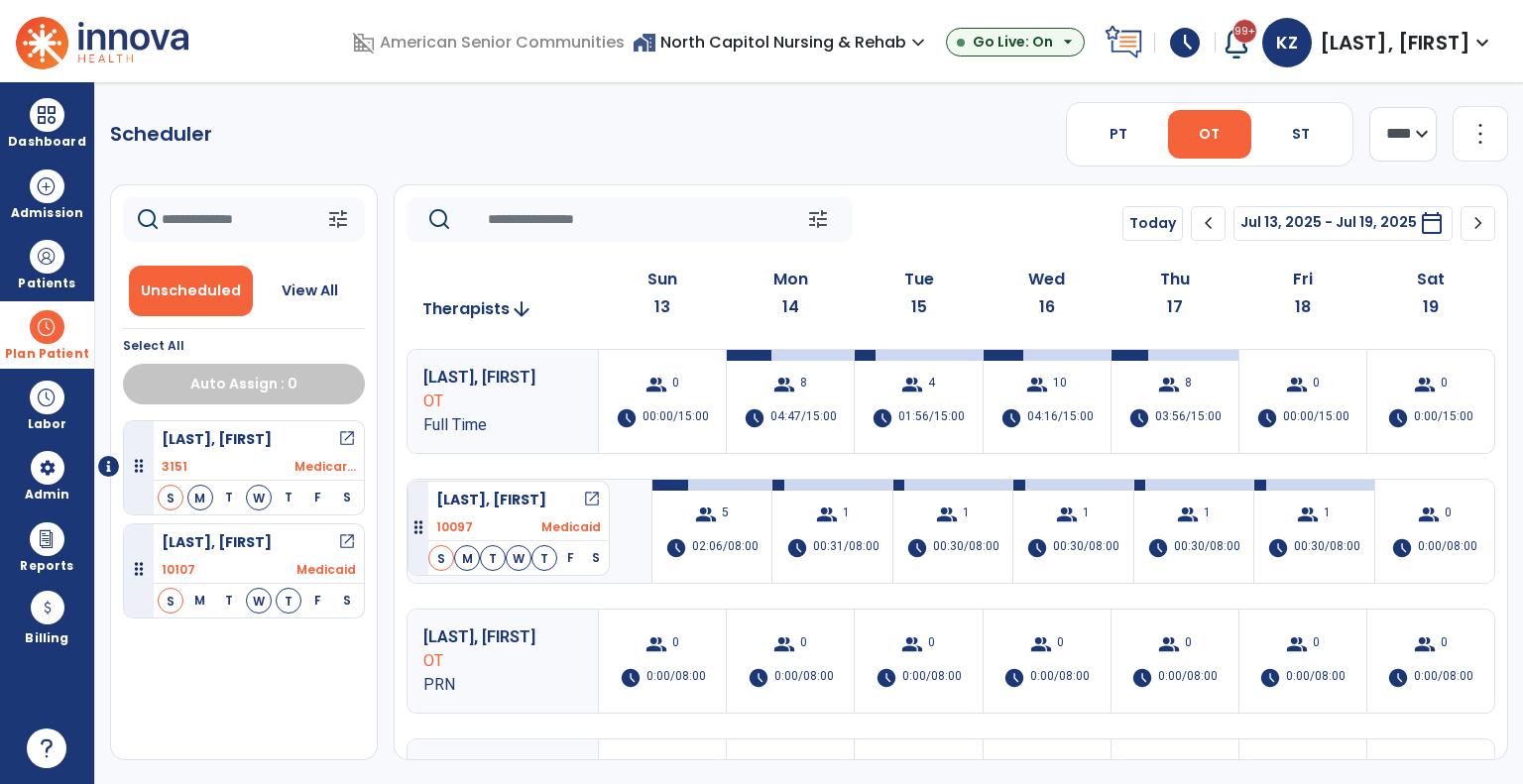 drag, startPoint x: 258, startPoint y: 546, endPoint x: 408, endPoint y: 473, distance: 166.82026 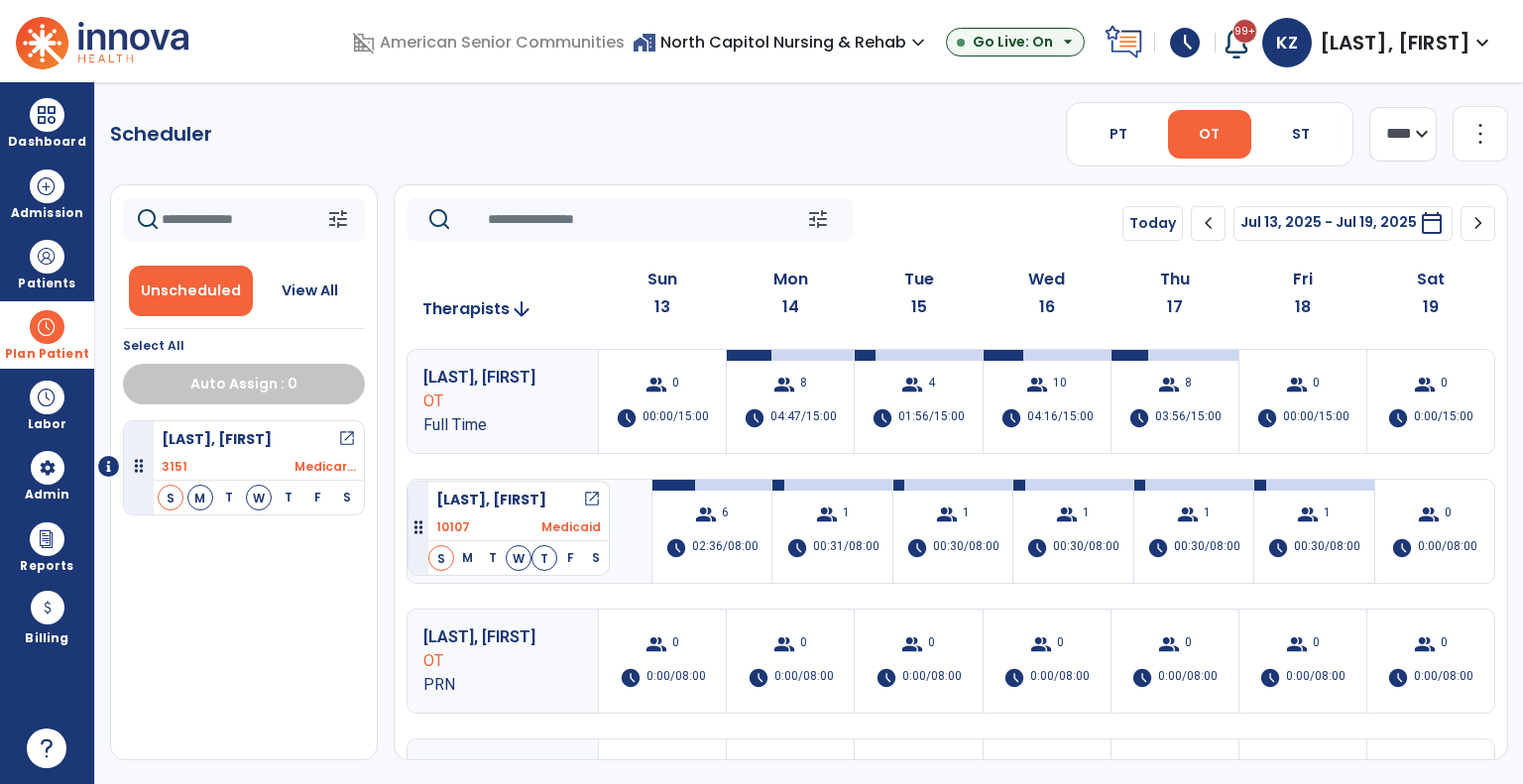 drag, startPoint x: 250, startPoint y: 550, endPoint x: 408, endPoint y: 473, distance: 175.76405 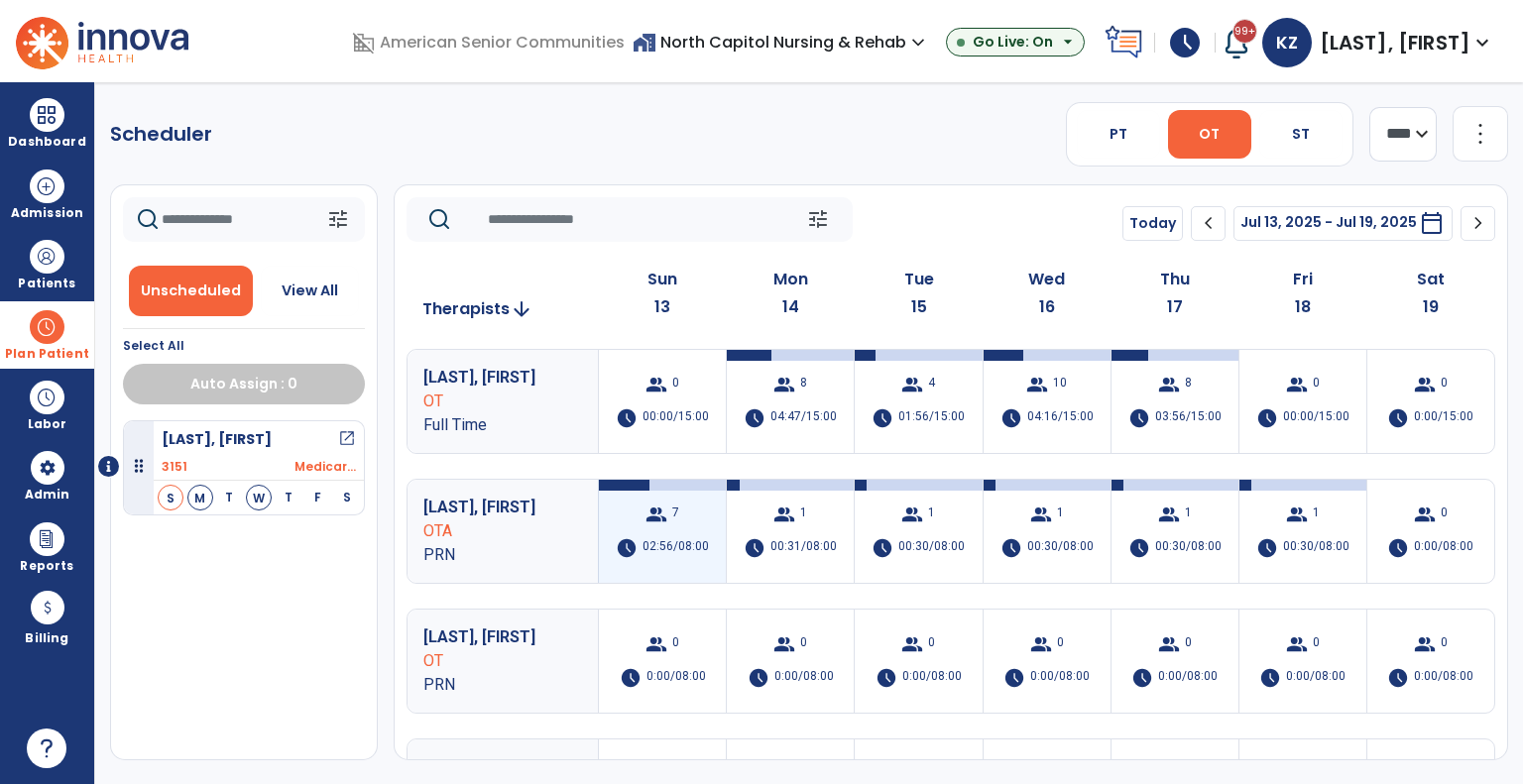 click on "7" at bounding box center (675, 514) 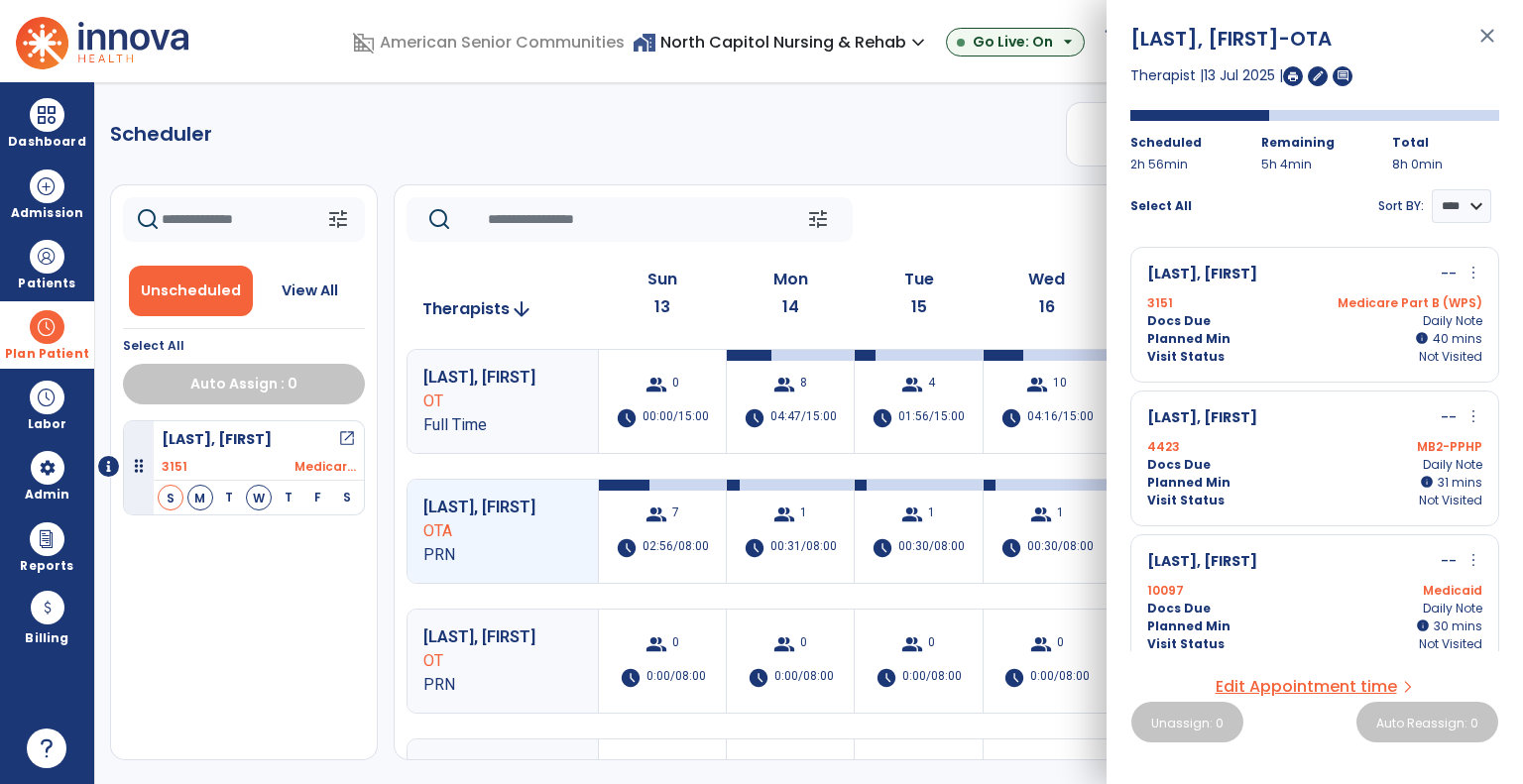 click on "more_vert" at bounding box center (1473, 273) 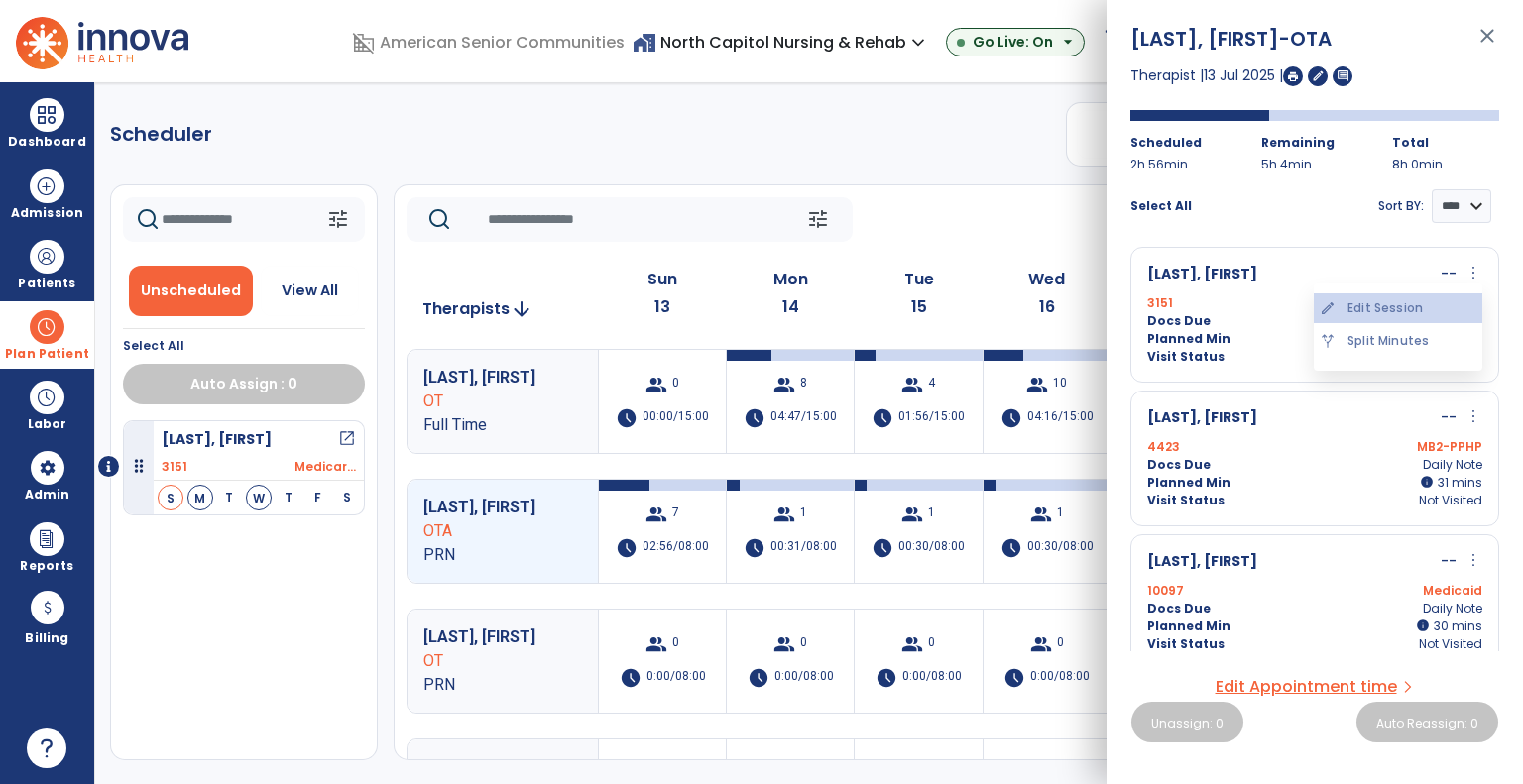 click on "edit   Edit Session" at bounding box center (1398, 308) 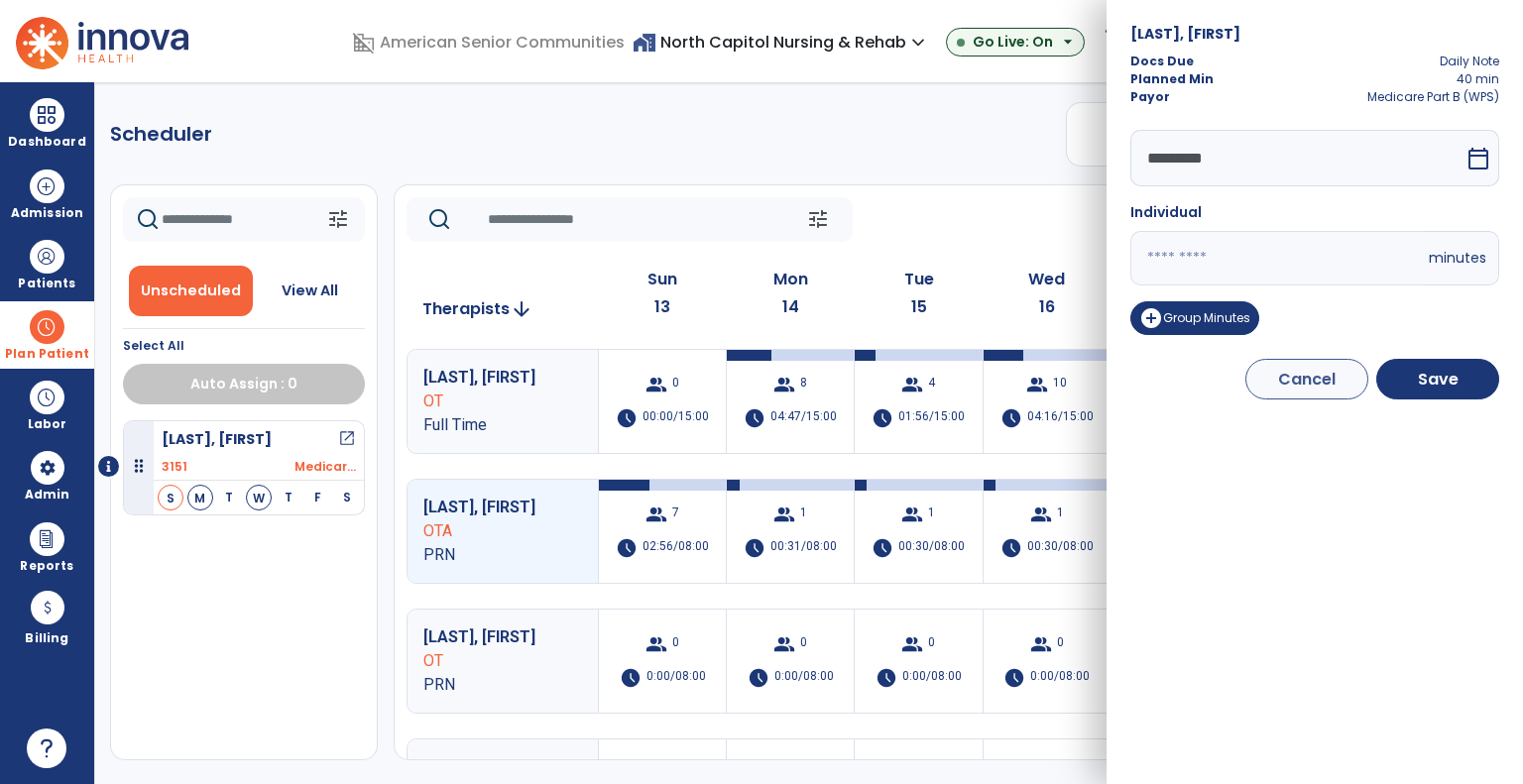 click on "calendar_today" at bounding box center (1478, 159) 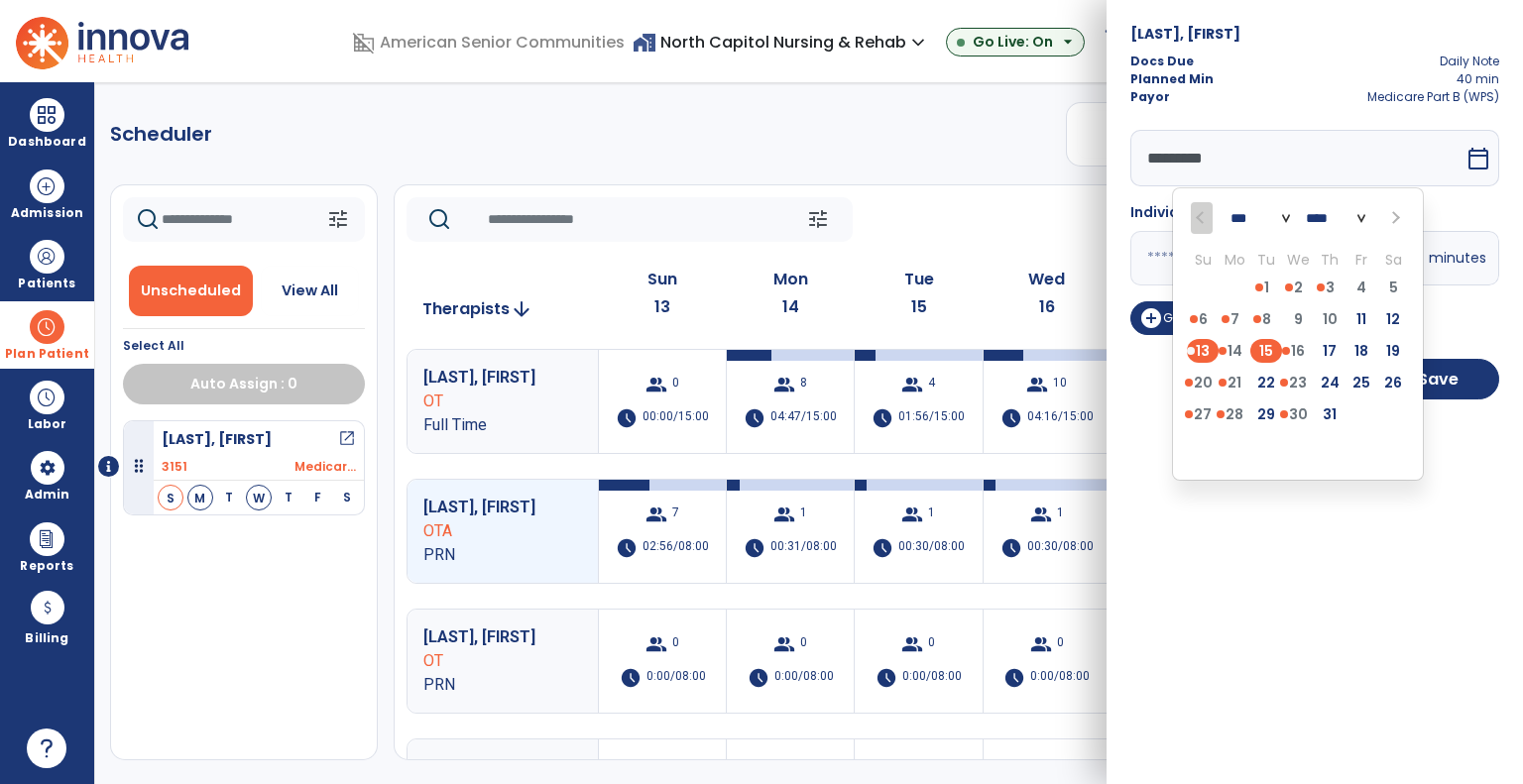 click on "15" at bounding box center (1266, 351) 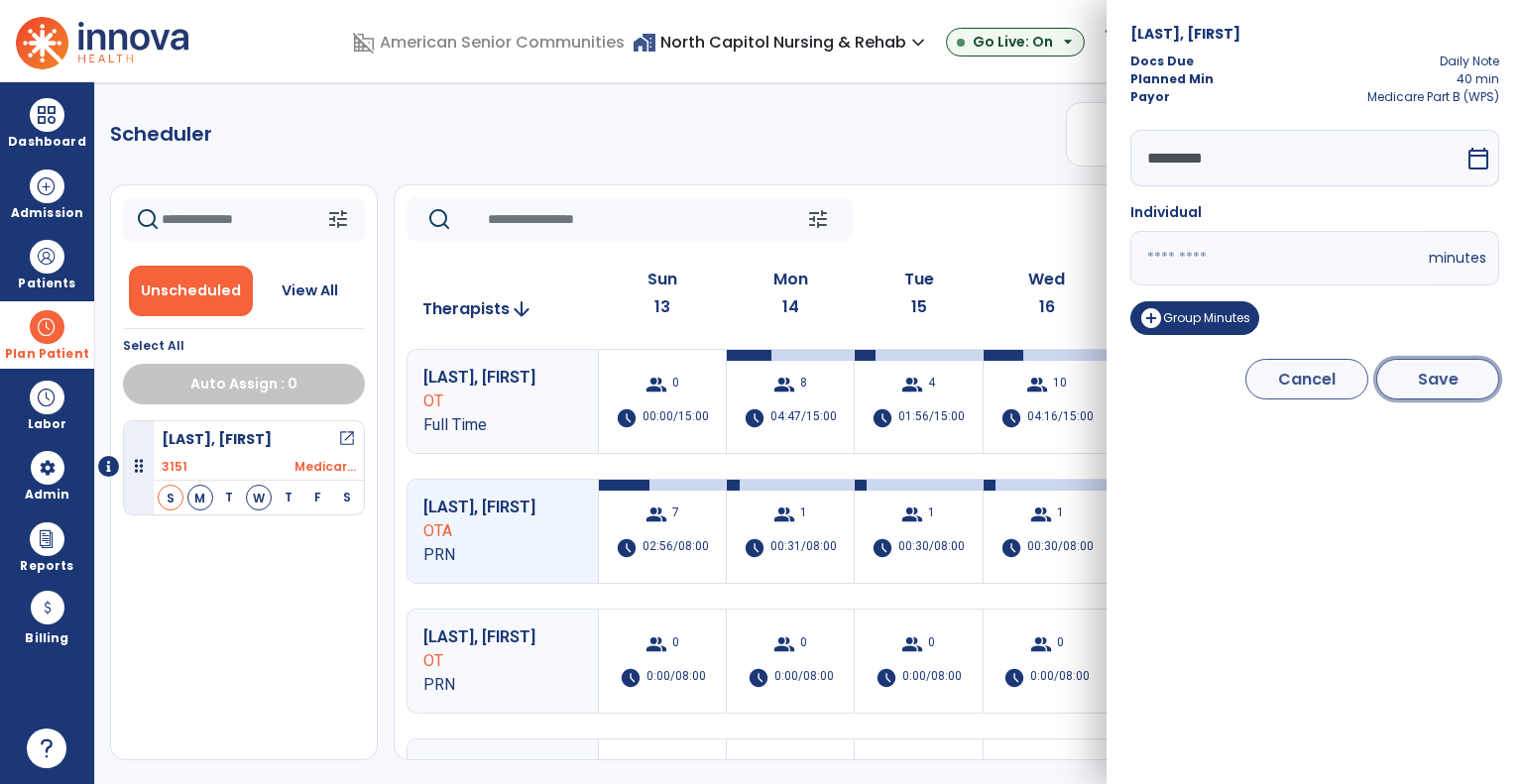click on "Save" at bounding box center (1438, 379) 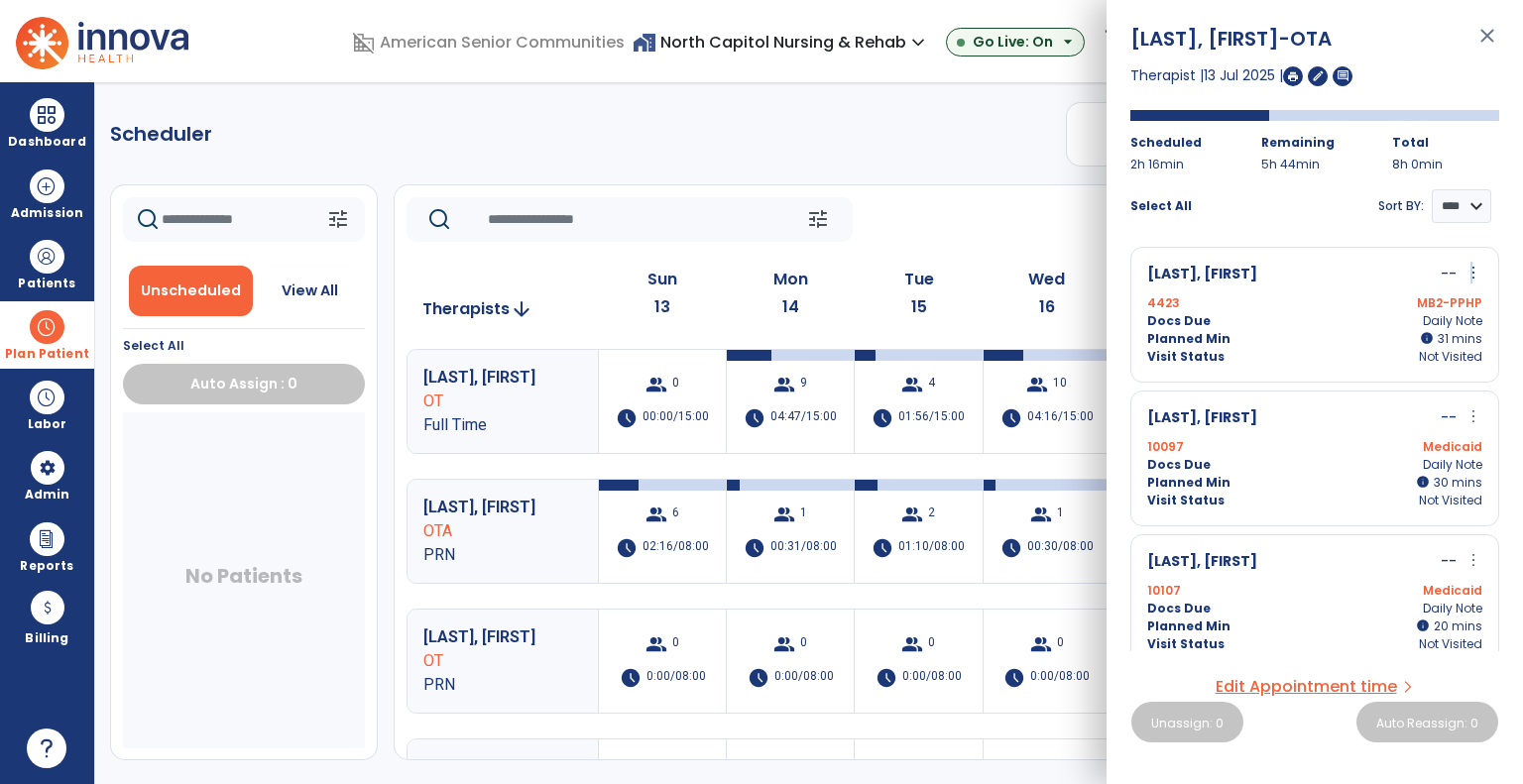 click on "more_vert" at bounding box center (1473, 273) 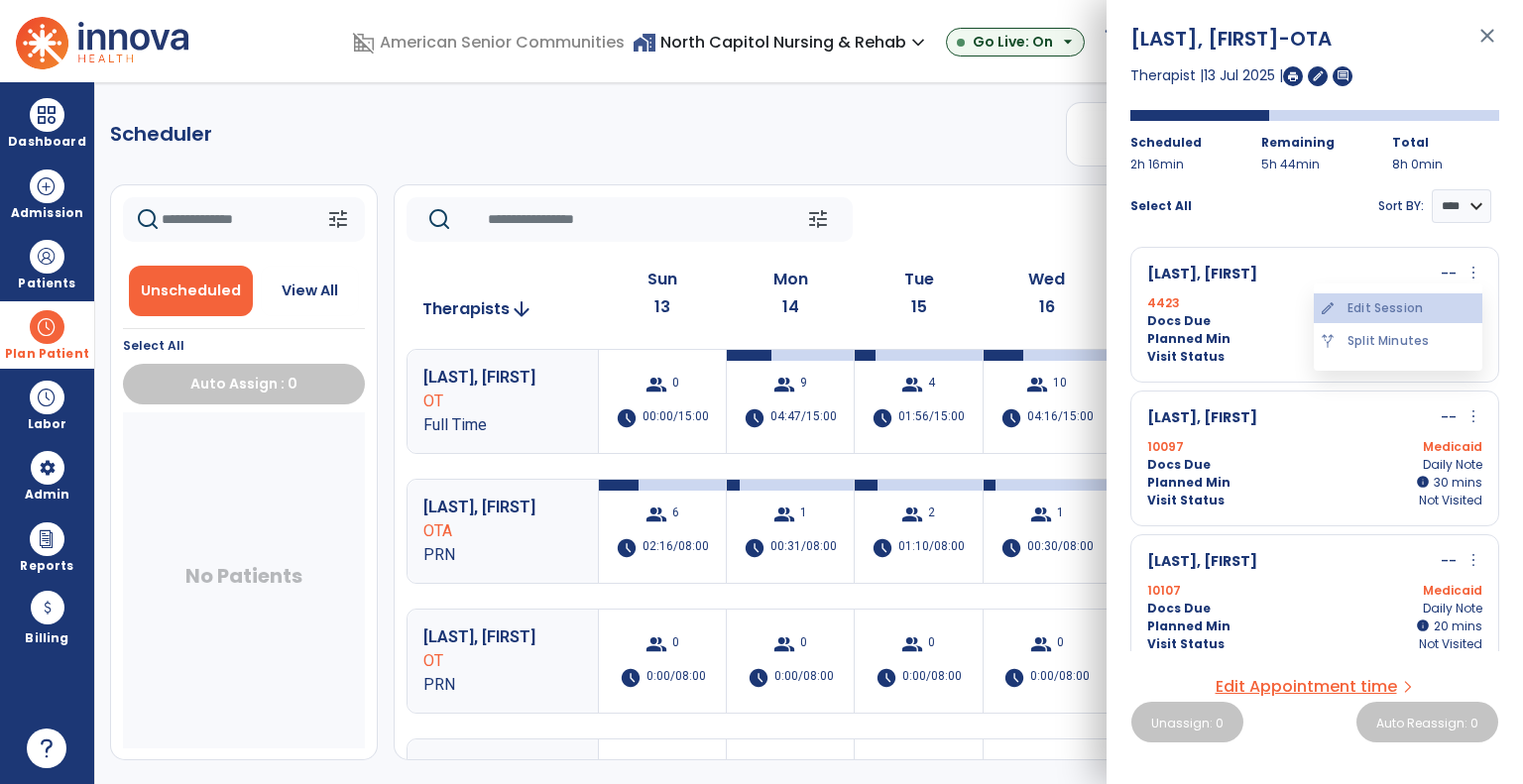 click on "edit   Edit Session" at bounding box center (1398, 308) 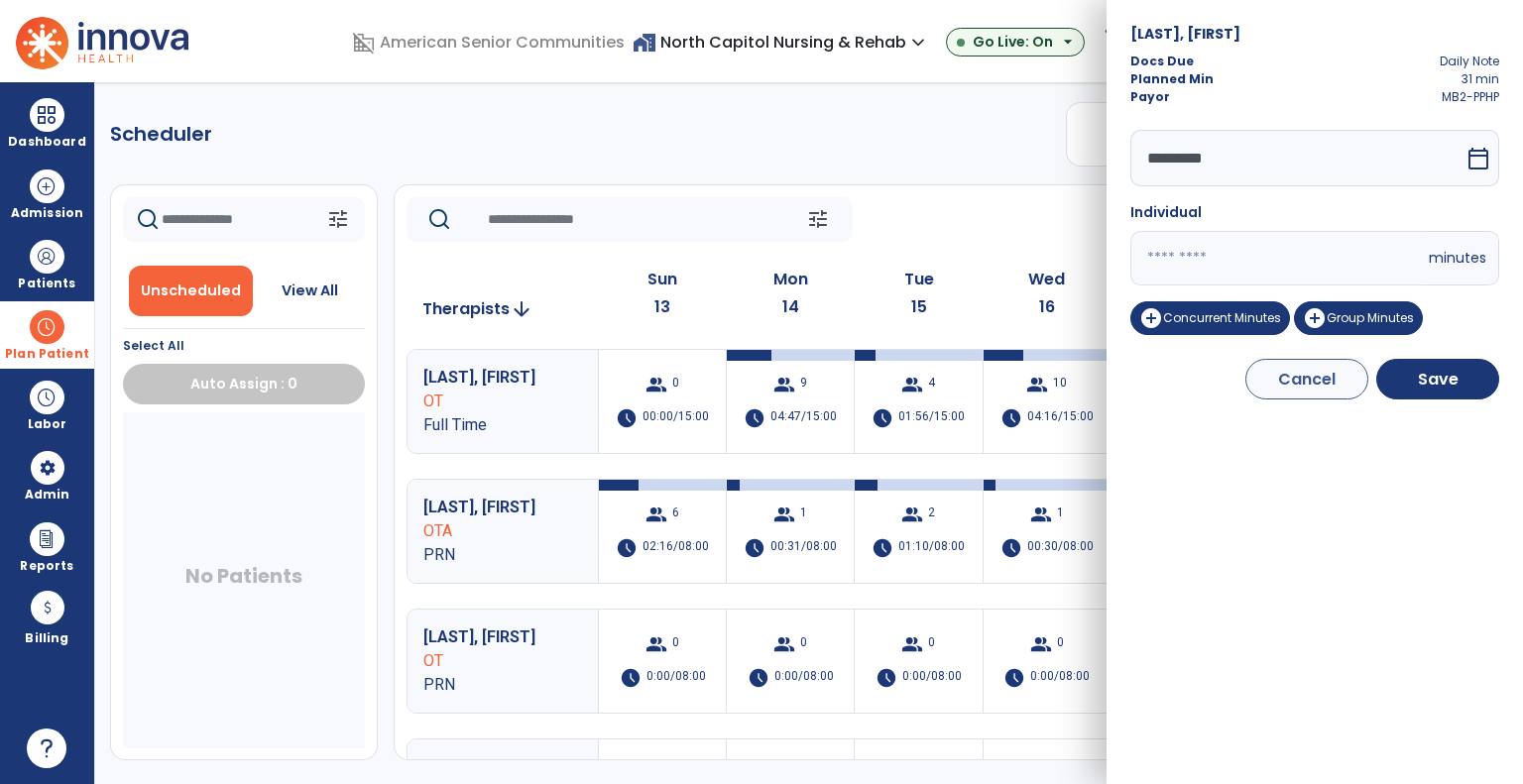 click on "calendar_today" at bounding box center [1478, 159] 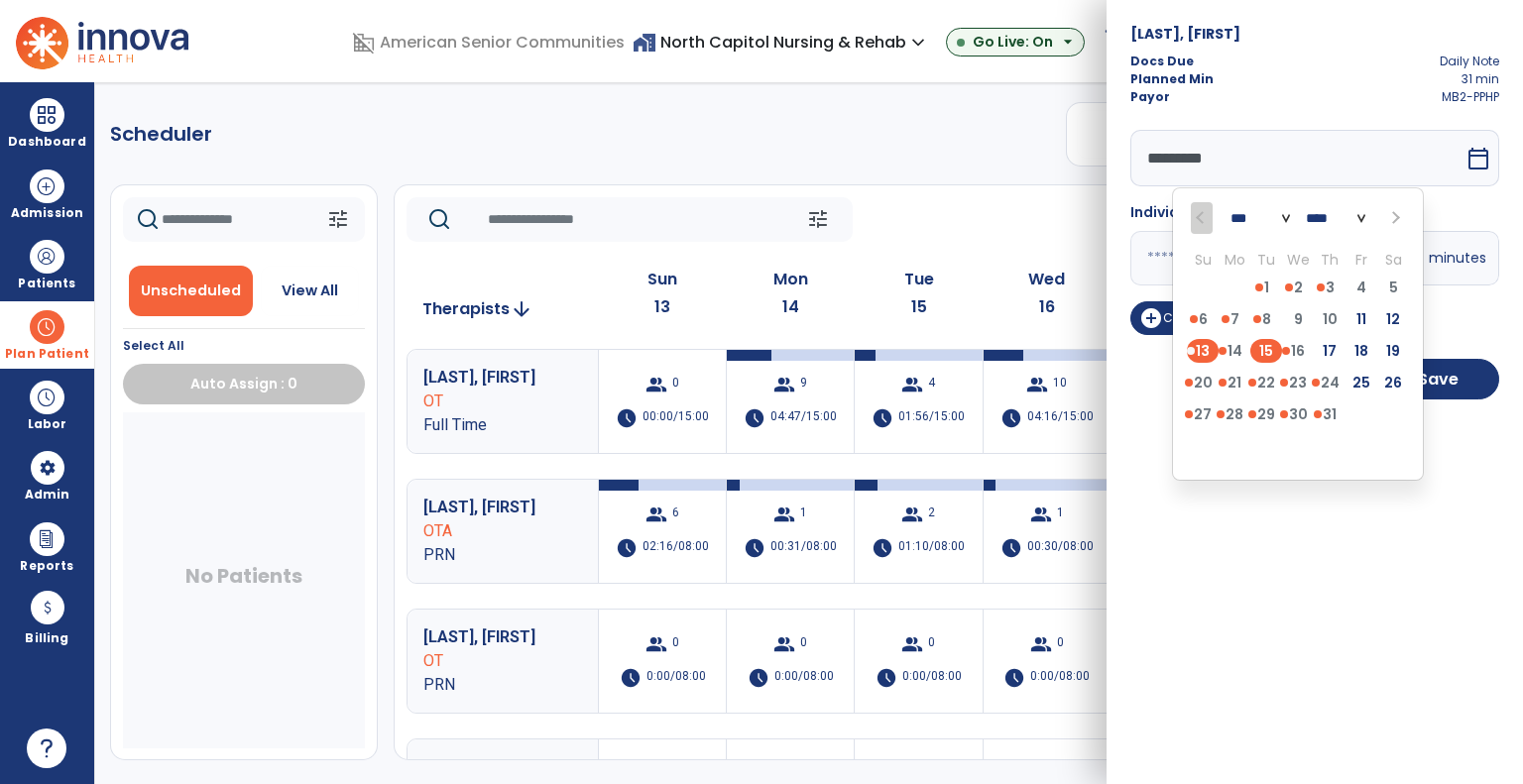 click on "15" at bounding box center (1266, 351) 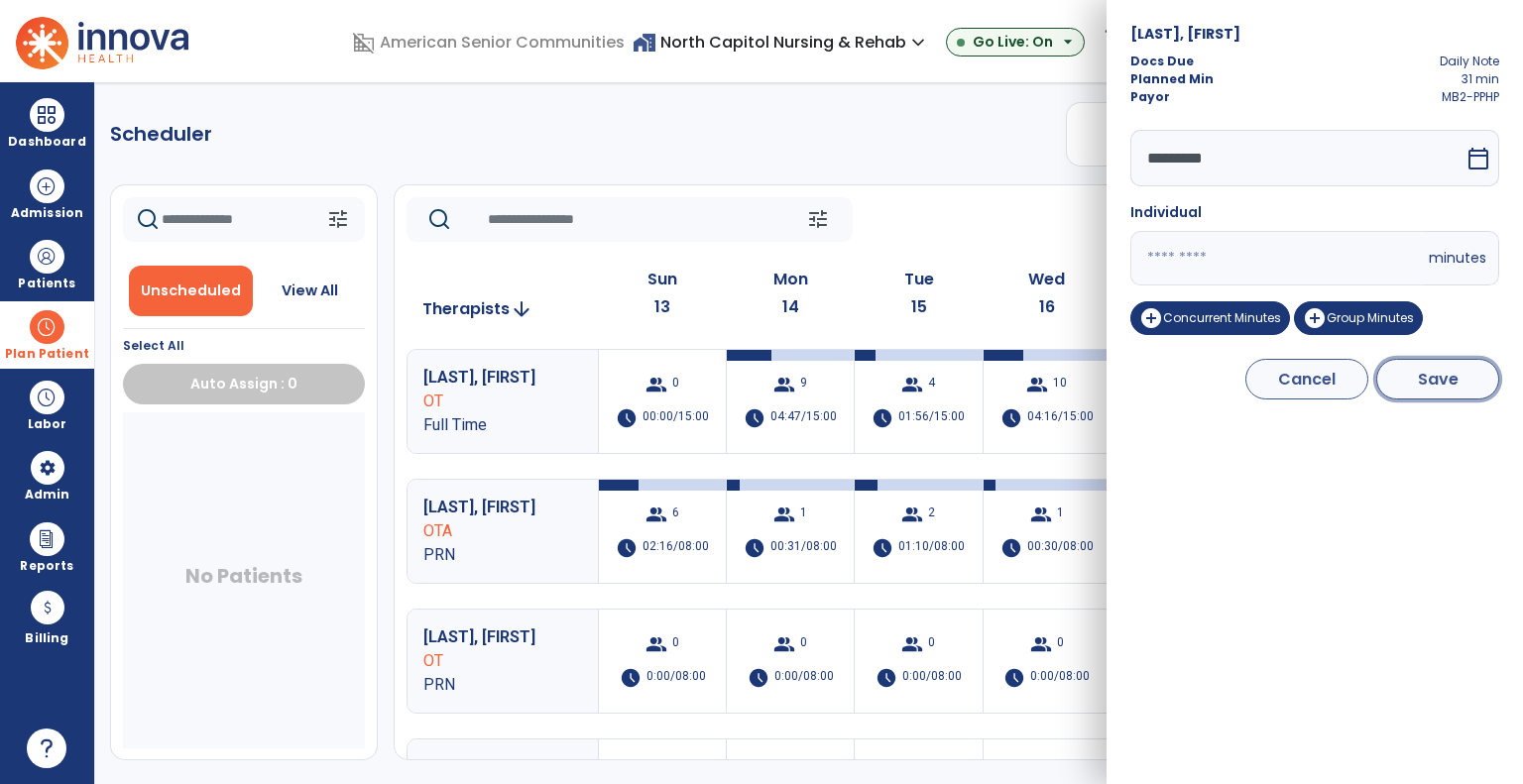 click on "Save" at bounding box center [1438, 379] 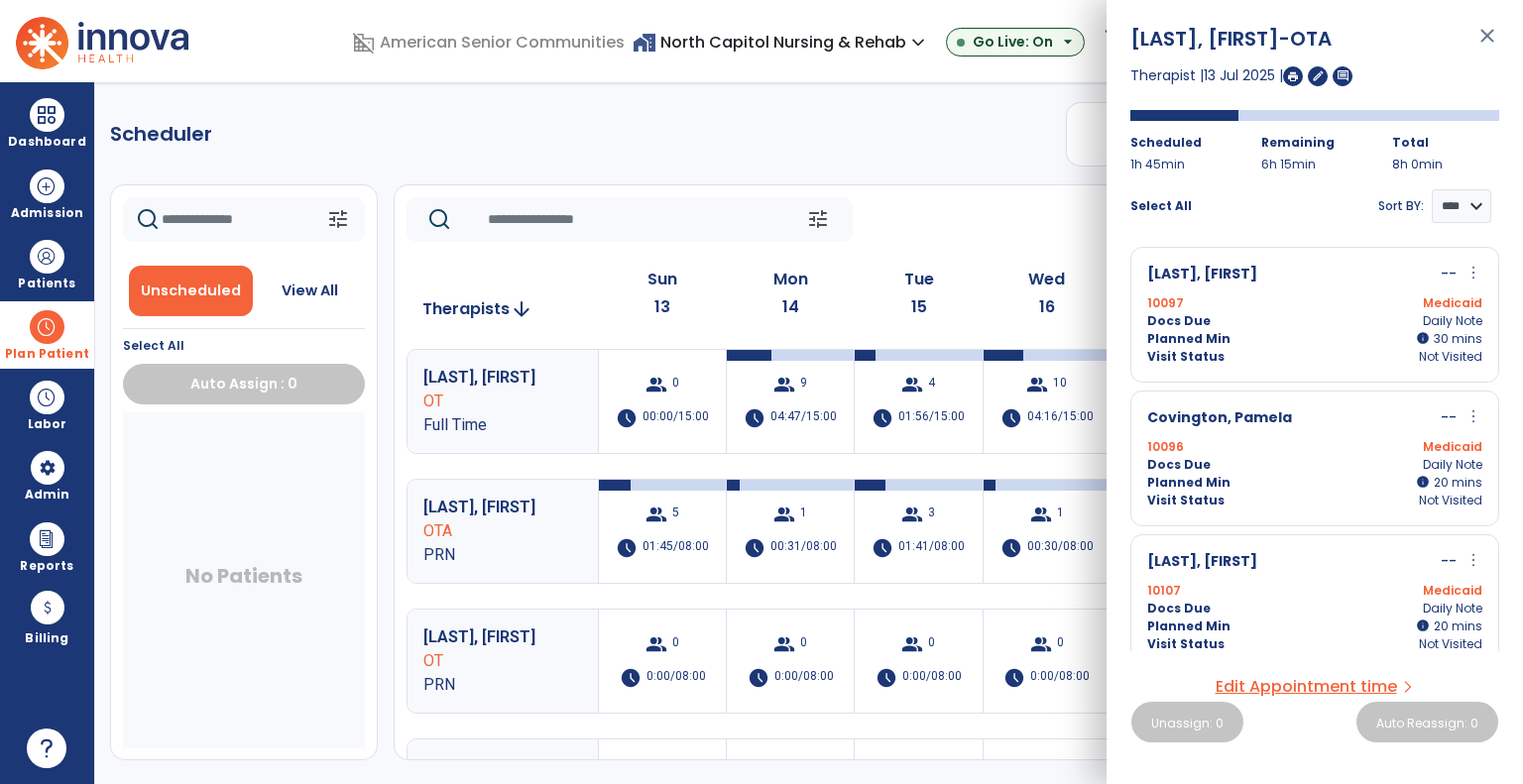 click on "more_vert" at bounding box center (1473, 273) 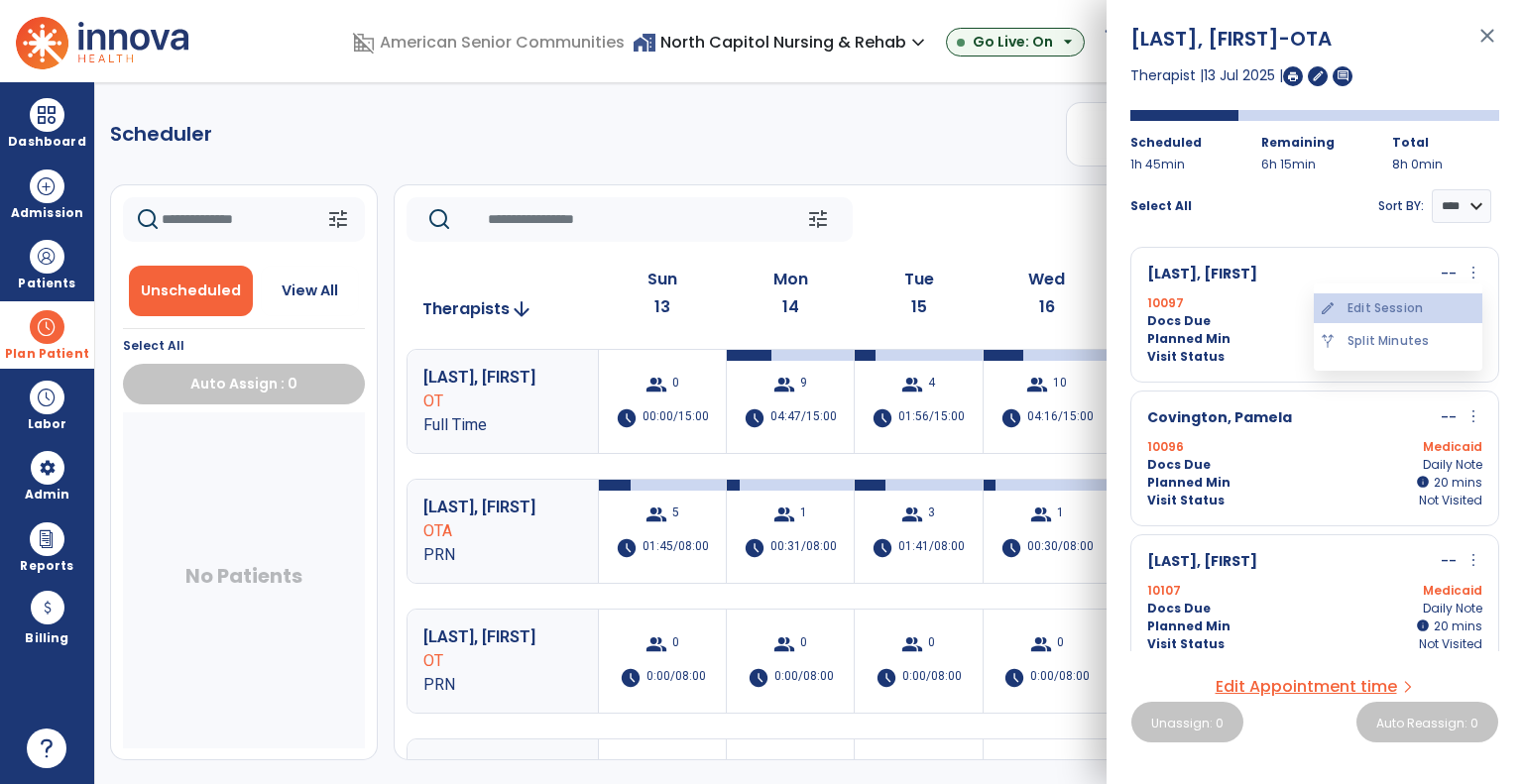 click on "edit   Edit Session" at bounding box center (1398, 308) 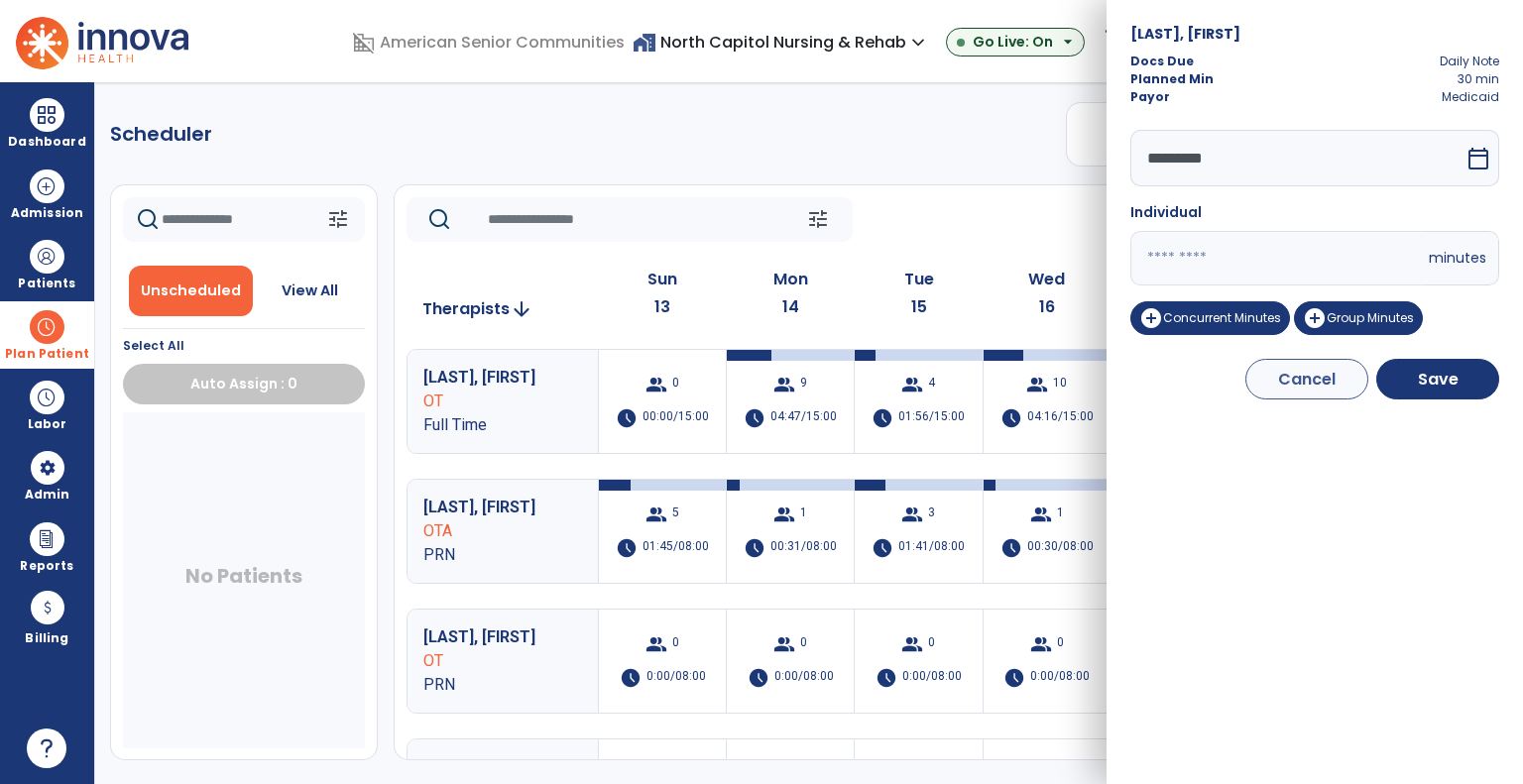click on "calendar_today" at bounding box center [1478, 159] 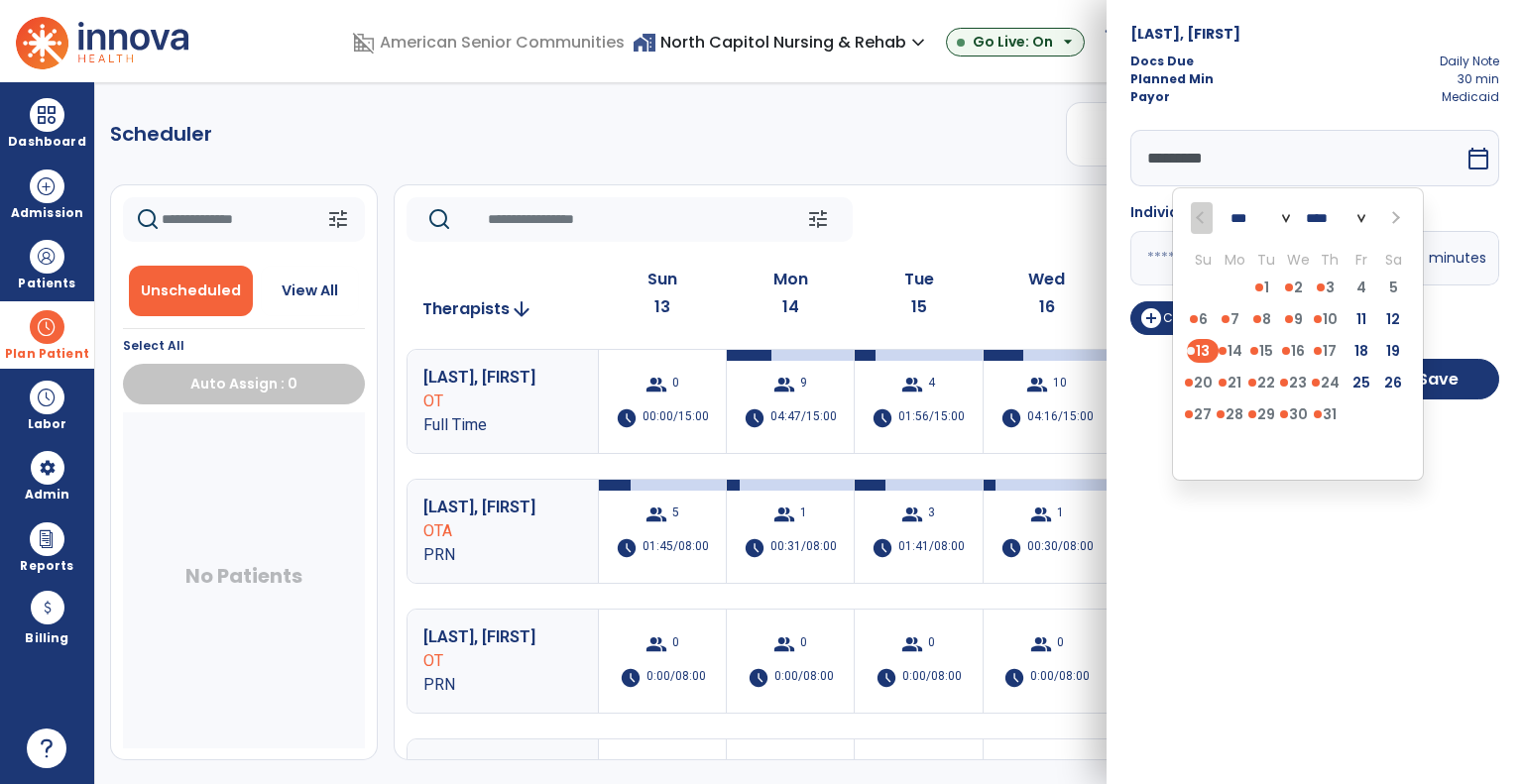 click on "Scheduler PT OT ST **** *** more_vert Manage Labor View All Therapists Print tune Unscheduled View All Select All Auto Assign : 0 No Patients tune Today chevron_left Jul 13, 2025 - Jul 19, 2025 ********* calendar_today chevron_right Therapists arrow_downward Sun 13 Mon 14 Tue 15 Wed 16 Thu 17 Fri 18 Sat 19 [LAST], [FIRST] OT Full Time group 0 schedule 00:00/15:00 group 9 schedule 04:47/15:00 group 4 schedule 01:56/15:00 group 10 schedule 04:16/15:00 group 8 schedule 03:56/15:00 group 0 schedule 00:00/15:00 group 0 schedule 0:00/15:00 [LAST], [FIRST] OTA PRN group 5 schedule 01:45/08:00 group 1 schedule 00:31/08:00 group 3 schedule 01:41/08:00 group 1 schedule 00:30/08:00 group 1 schedule 00:30/08:00 group 1 schedule 00:30/08:00 group 0 schedule 0:00/08:00 [LAST], [FIRST] OT PRN group 0 schedule 0:00/08:00 group 0 schedule 0:00/08:00 group 0 schedule 0:00/08:00 group 0 schedule 0 0" at bounding box center (809, 433) 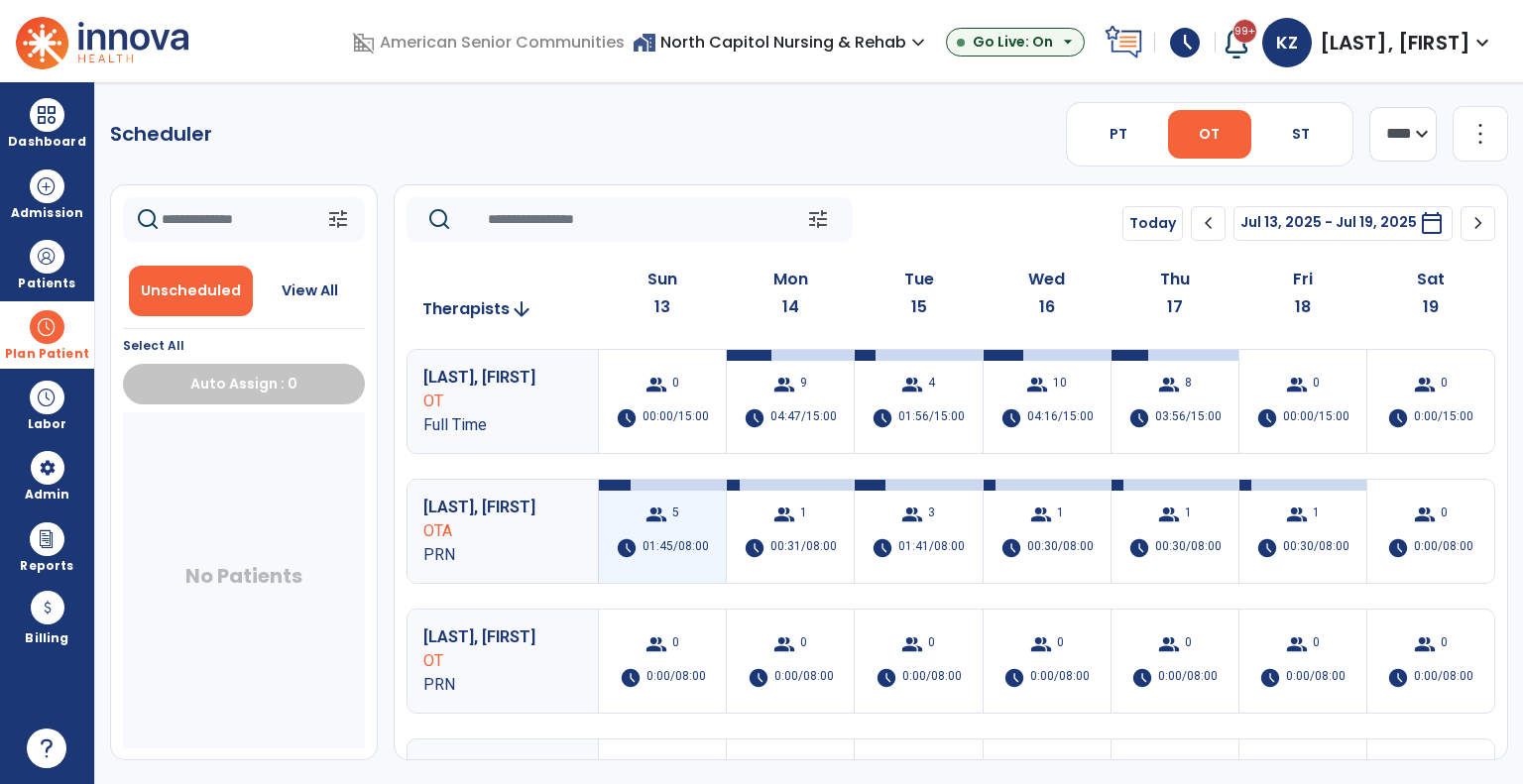 click on "group" at bounding box center (656, 514) 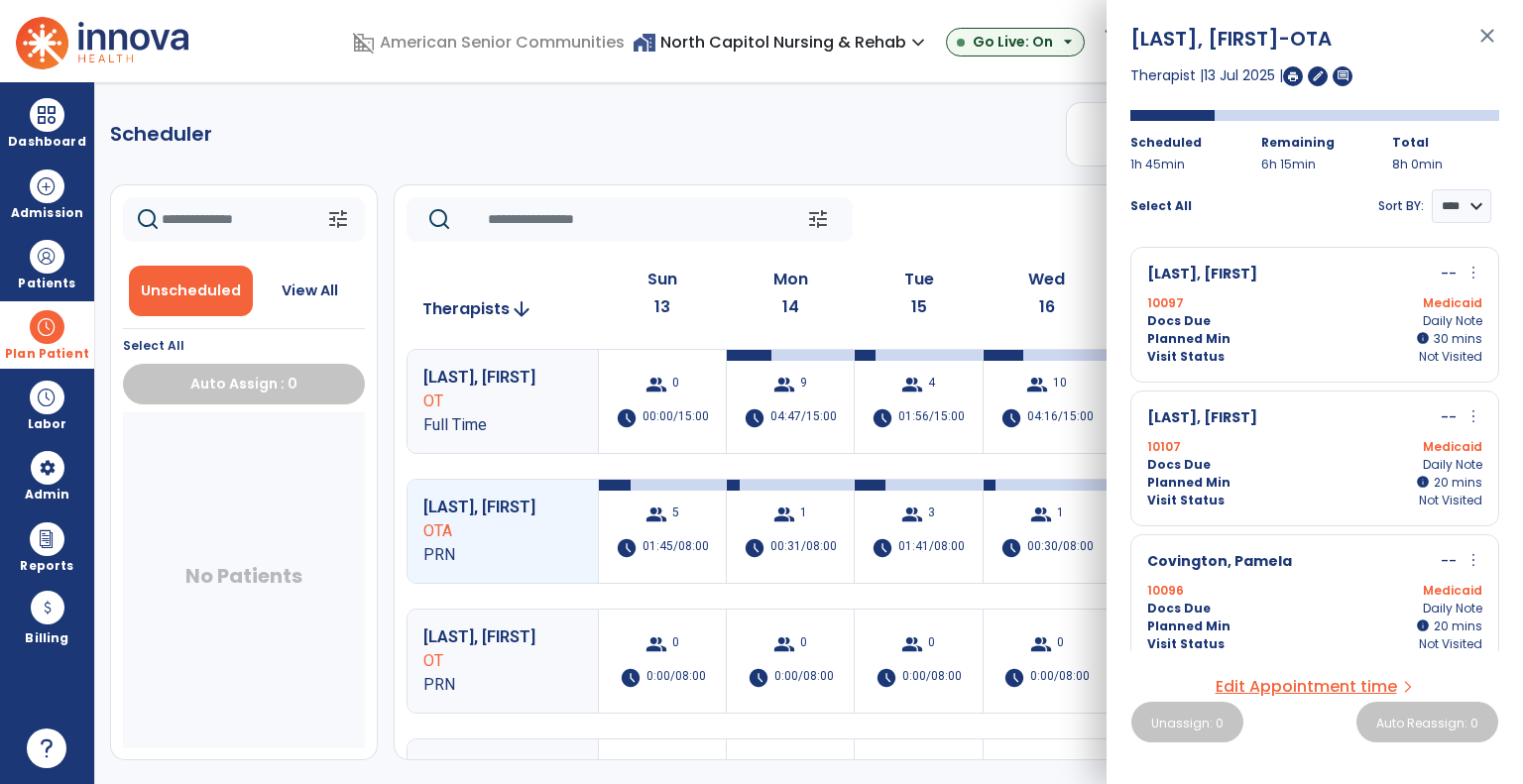click on "more_vert" at bounding box center [1473, 416] 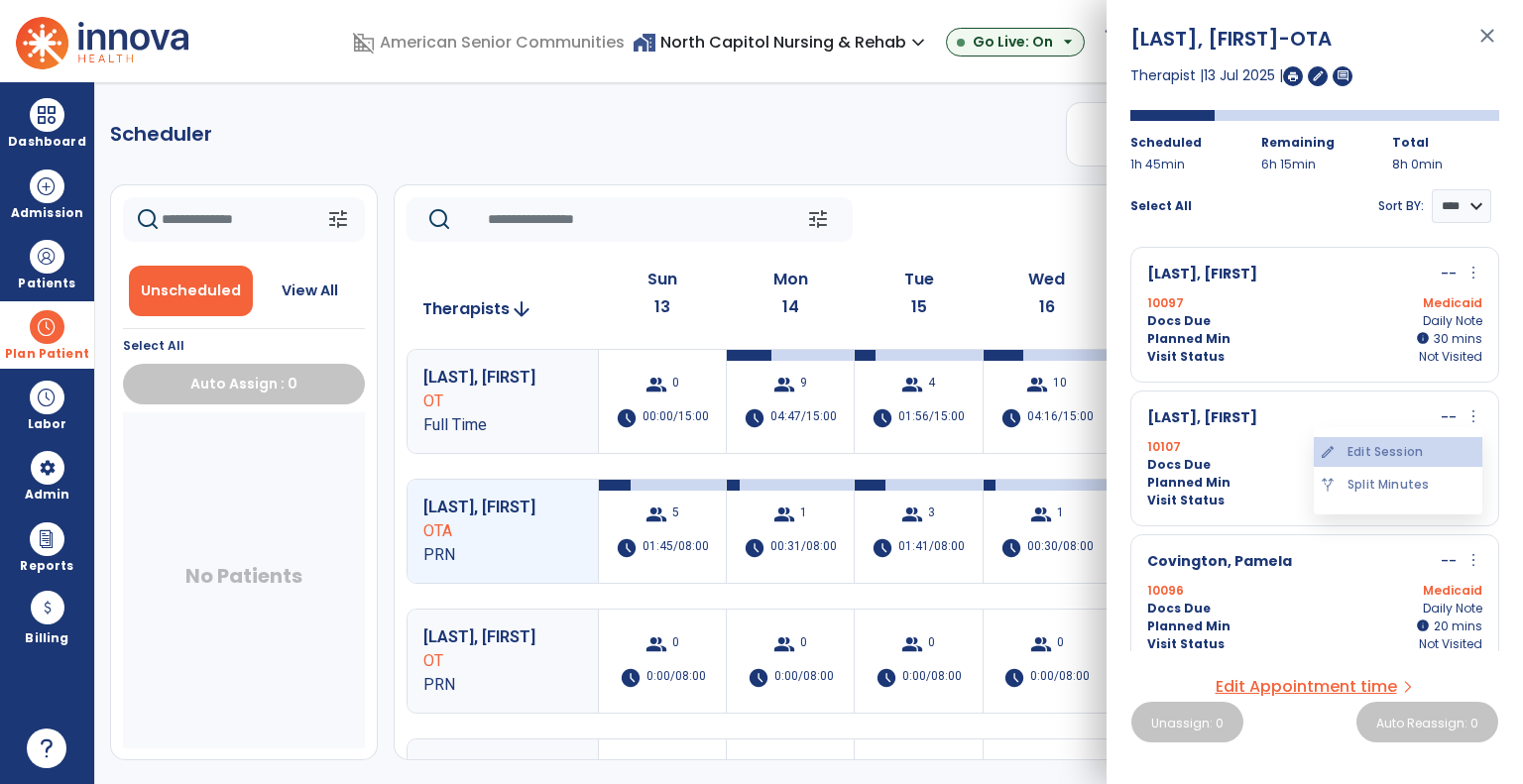 click on "edit   Edit Session" at bounding box center [1398, 452] 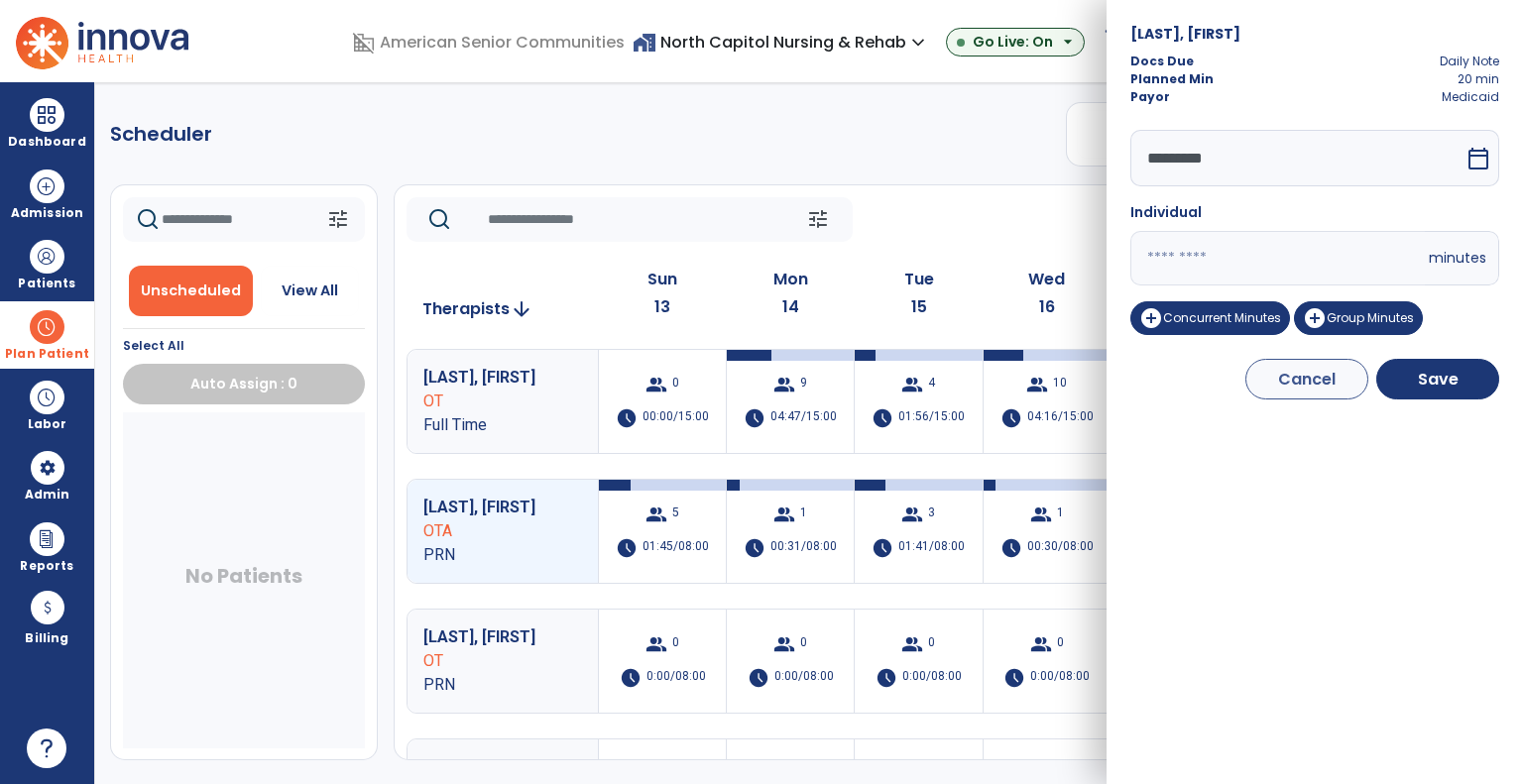 click on "calendar_today" at bounding box center (1478, 159) 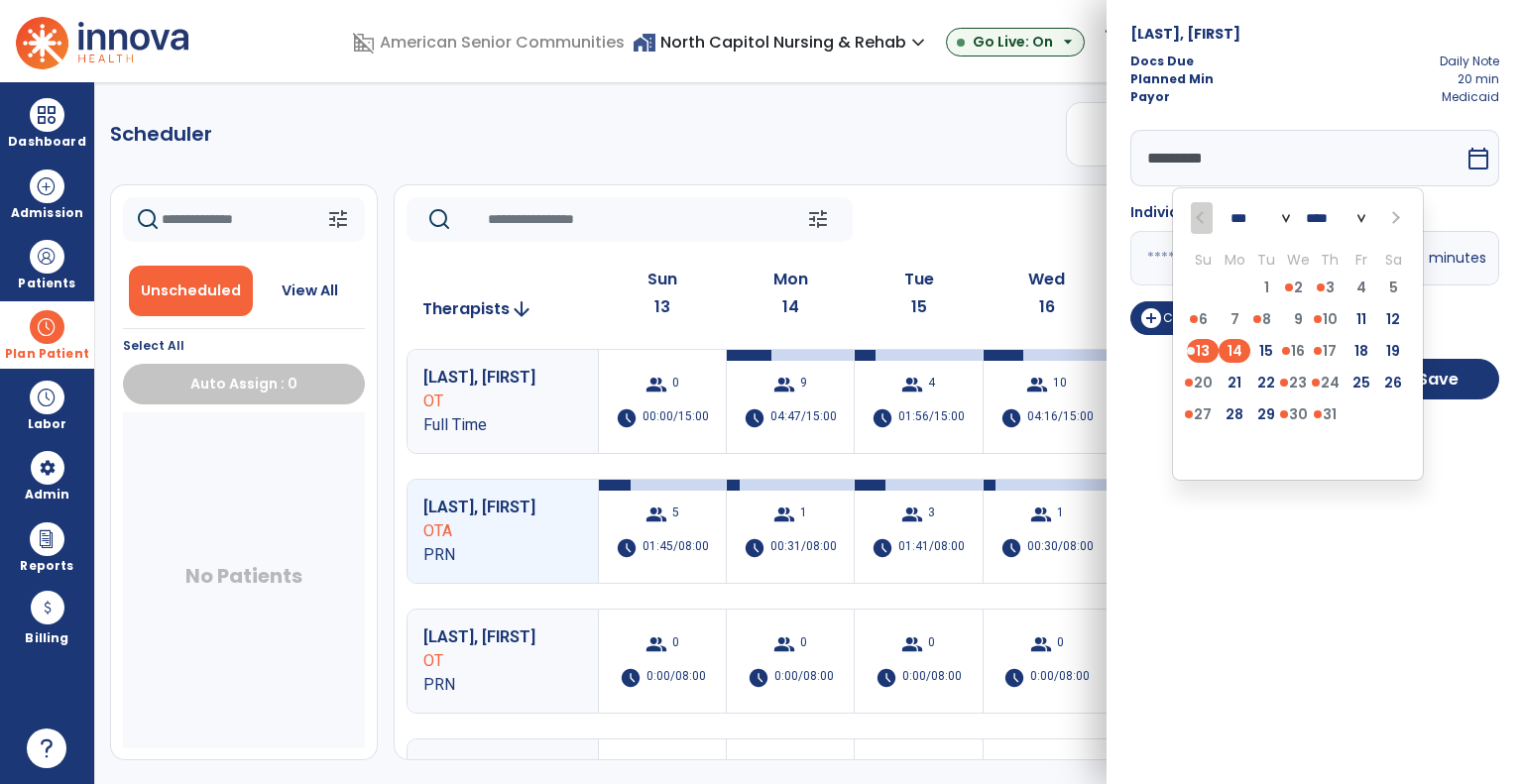 click on "14" at bounding box center [1234, 351] 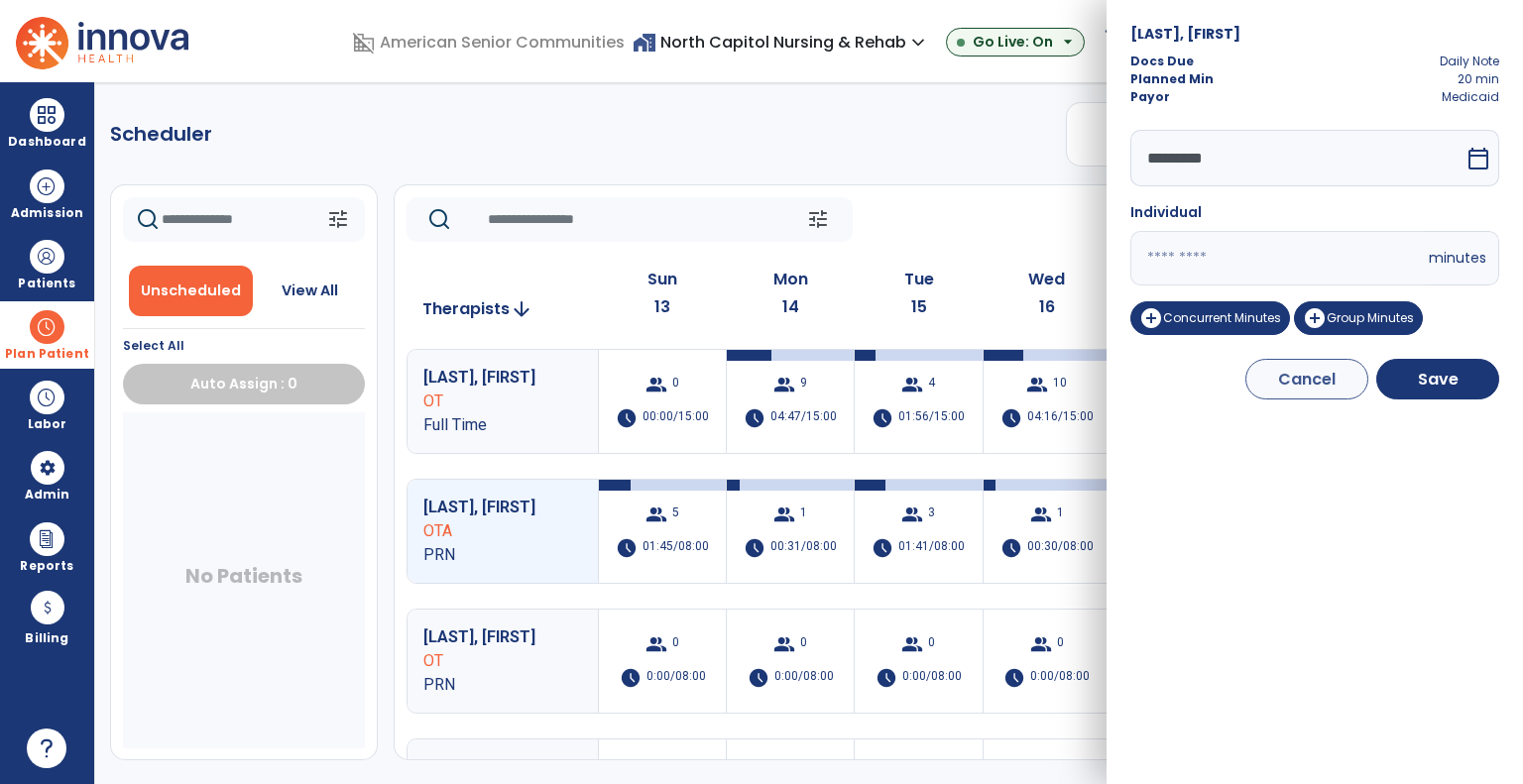 type on "*********" 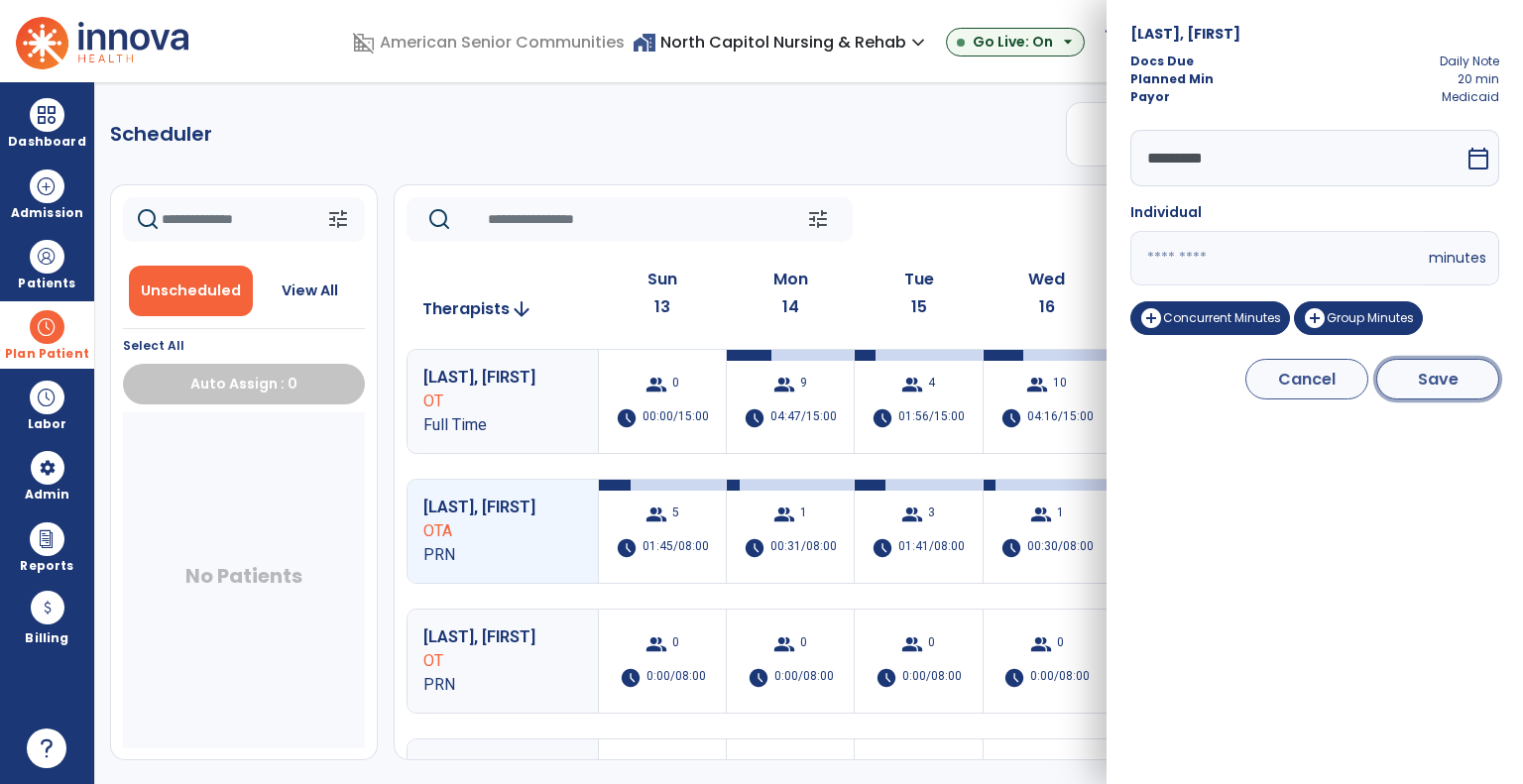 click on "Save" at bounding box center [1438, 379] 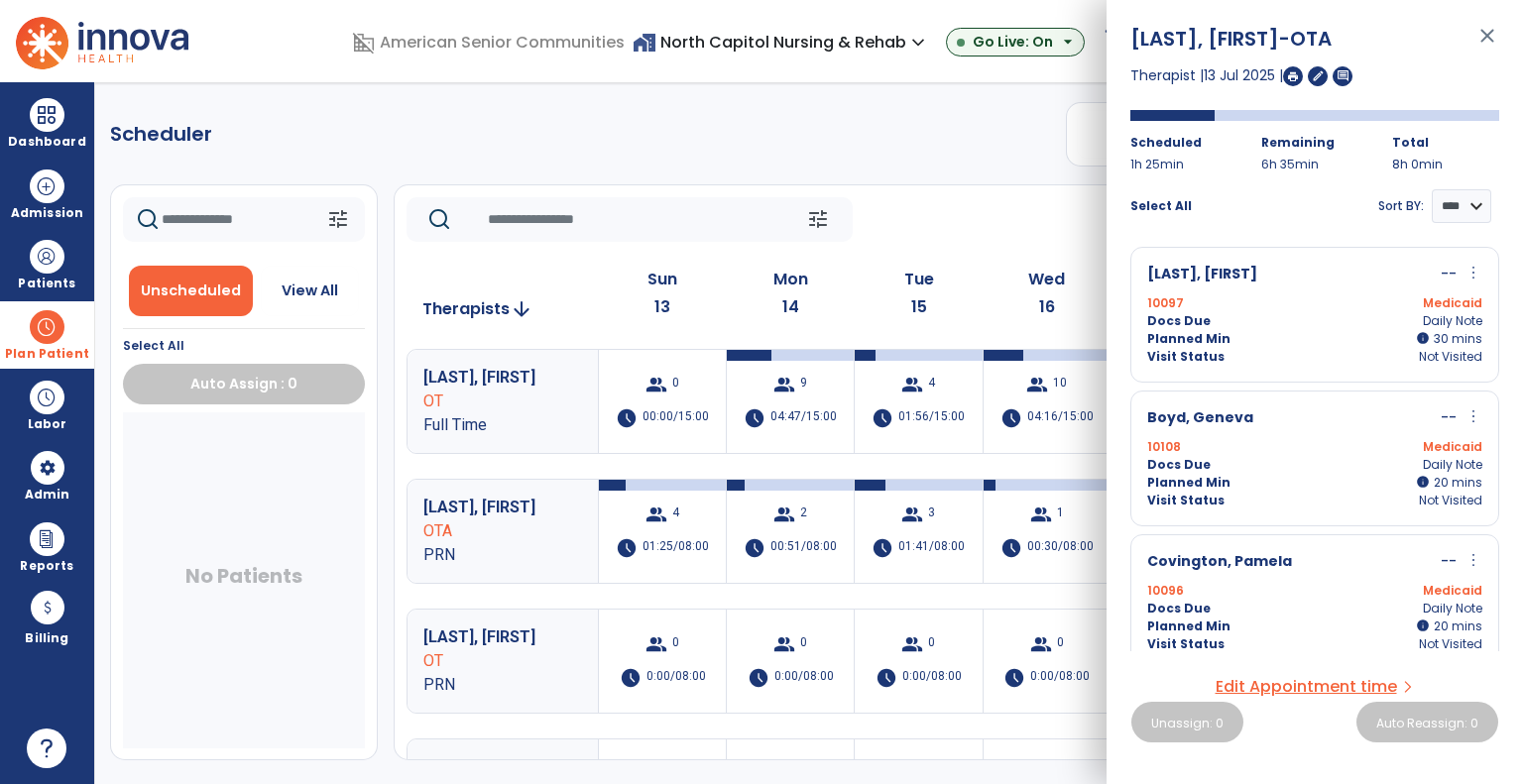 click on "more_vert" at bounding box center (1473, 416) 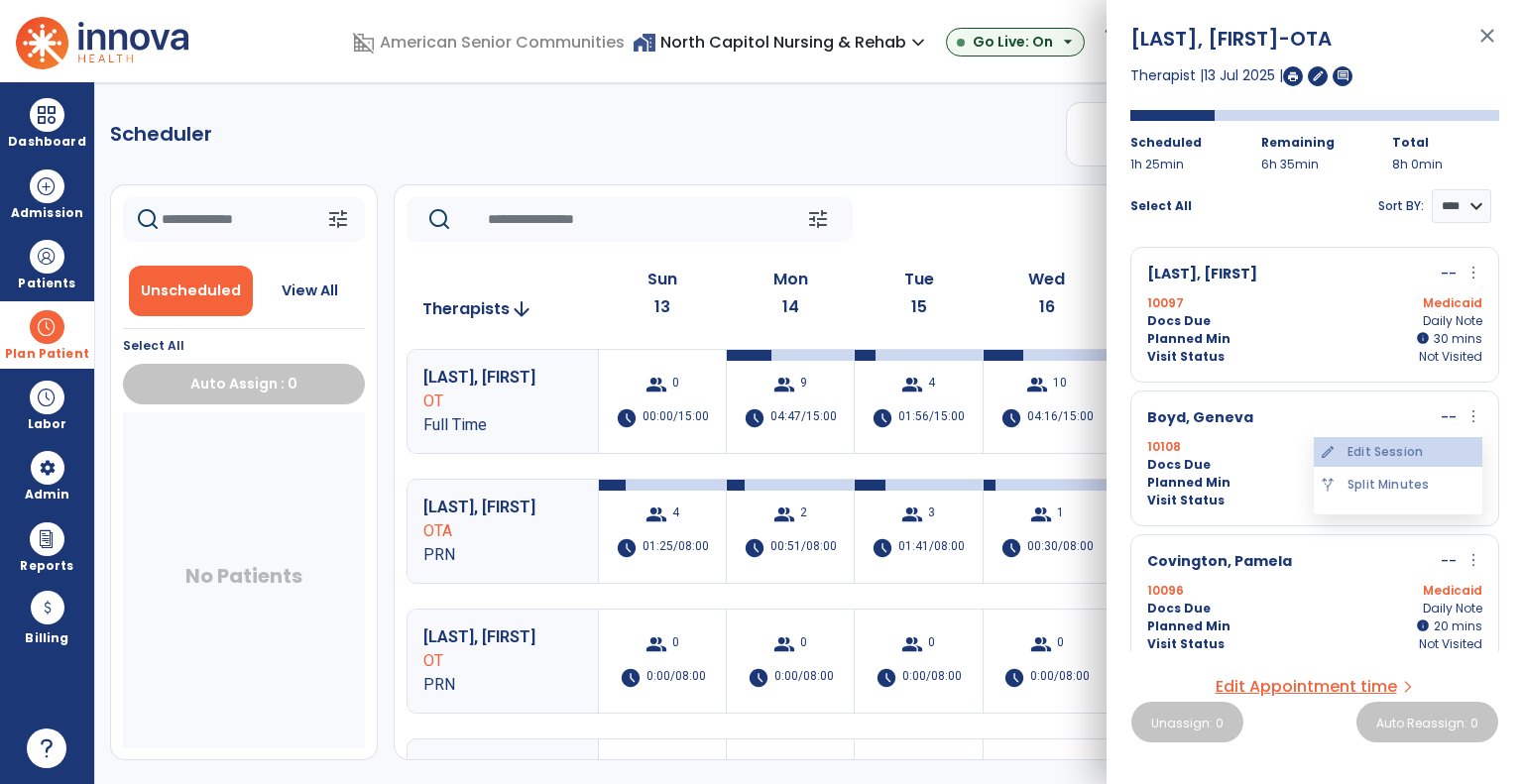 click on "edit   Edit Session" at bounding box center (1398, 452) 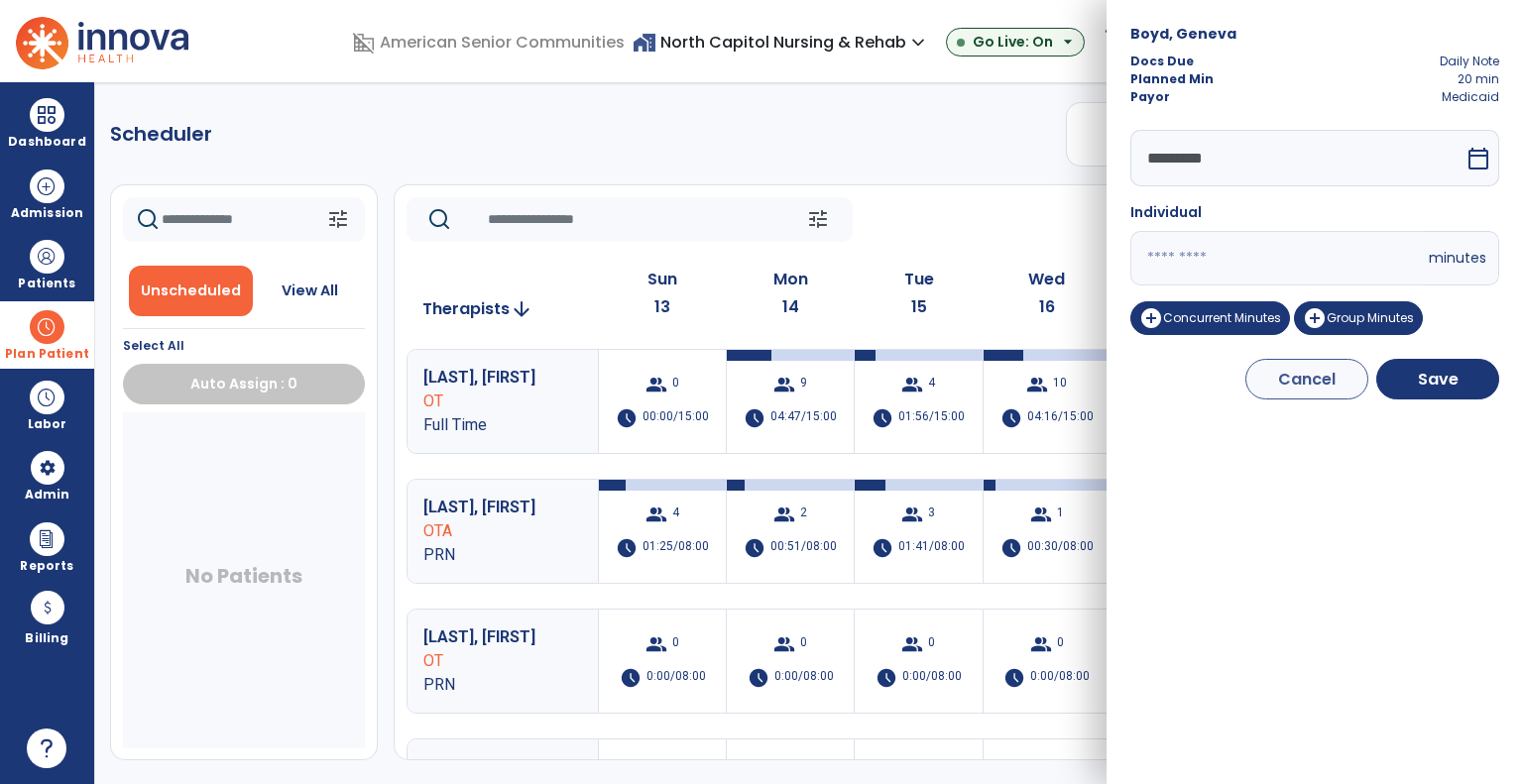 click on "calendar_today" at bounding box center [1478, 159] 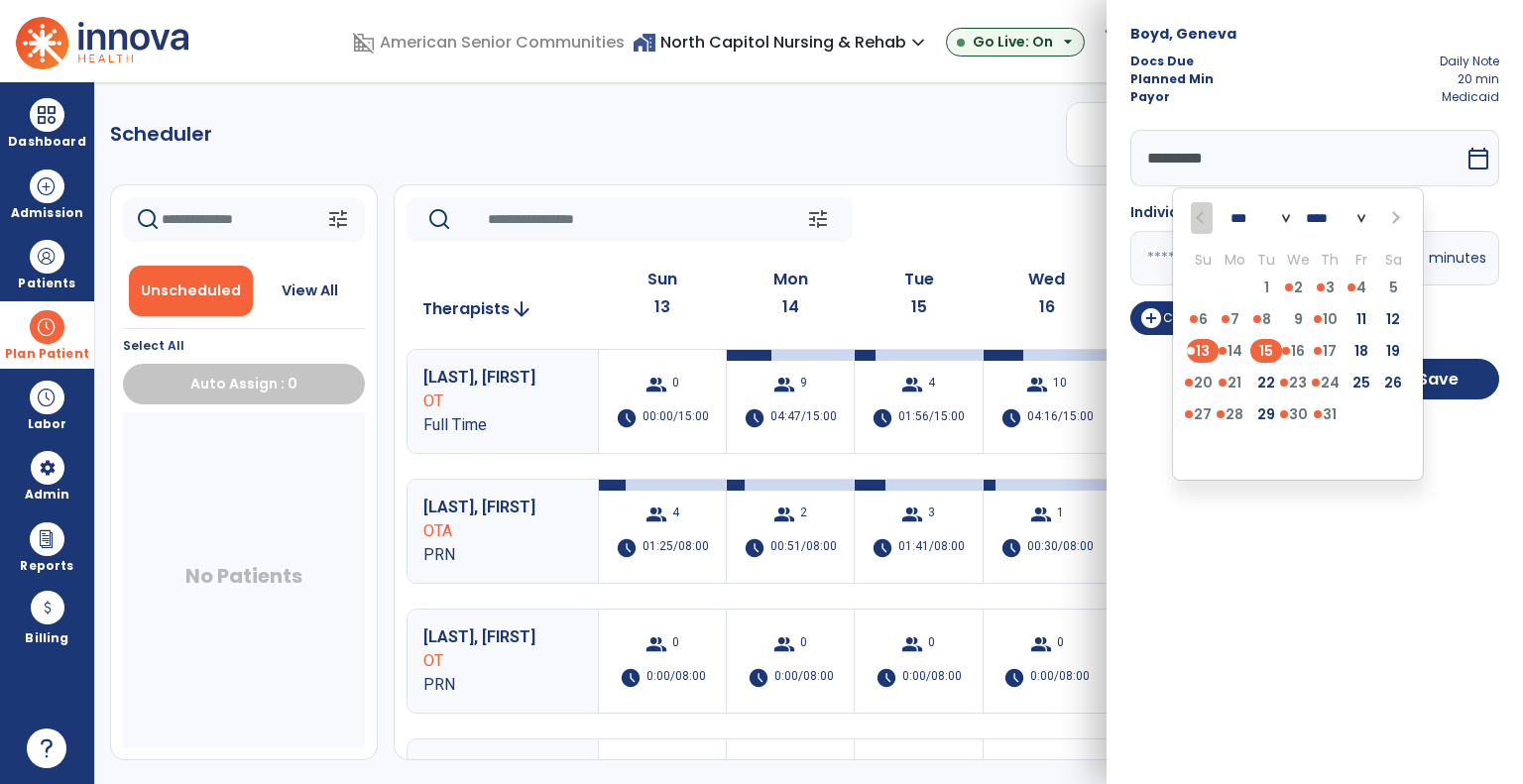 click on "15" at bounding box center [1266, 351] 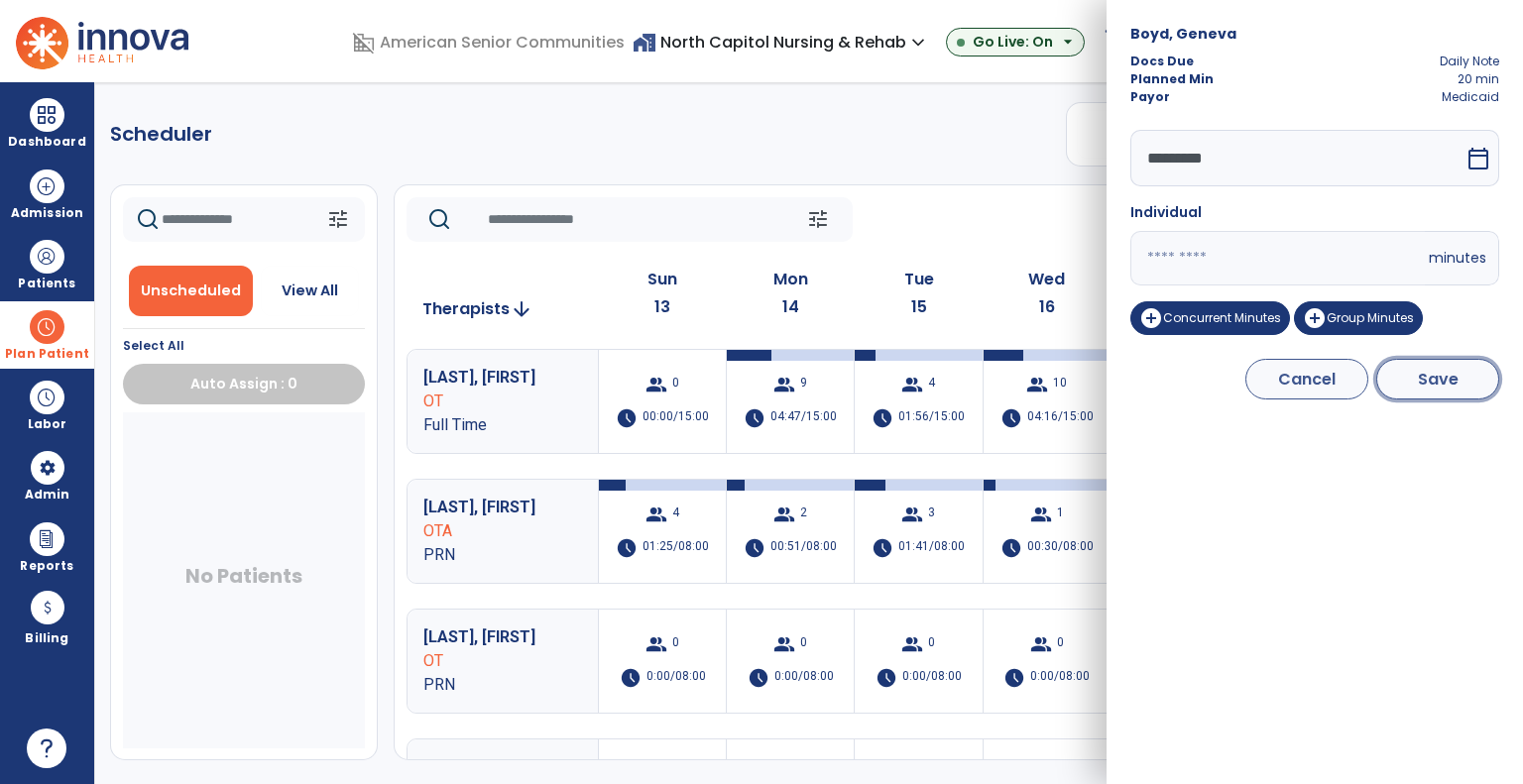 click on "Save" at bounding box center [1438, 379] 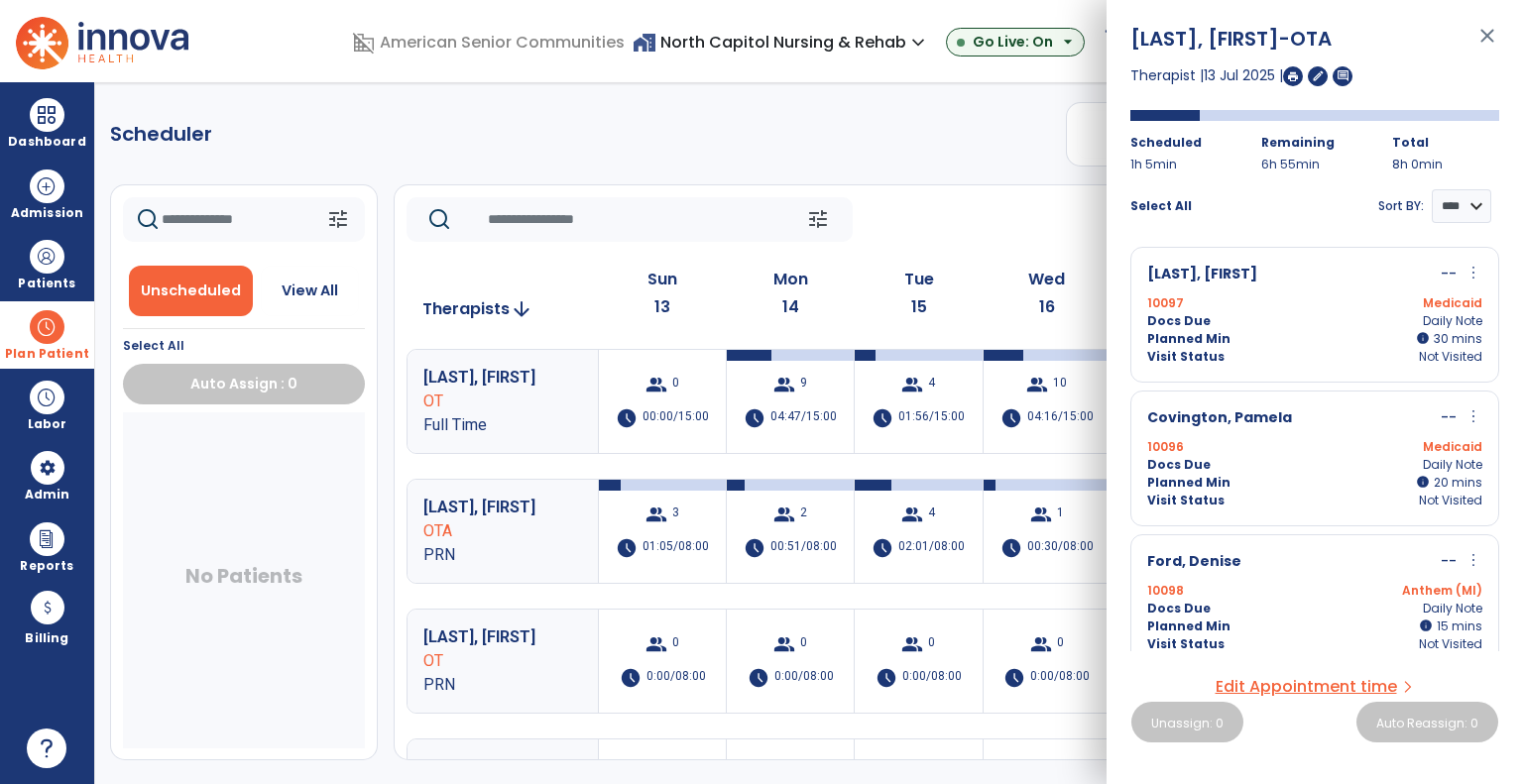 click on "more_vert" at bounding box center [1473, 416] 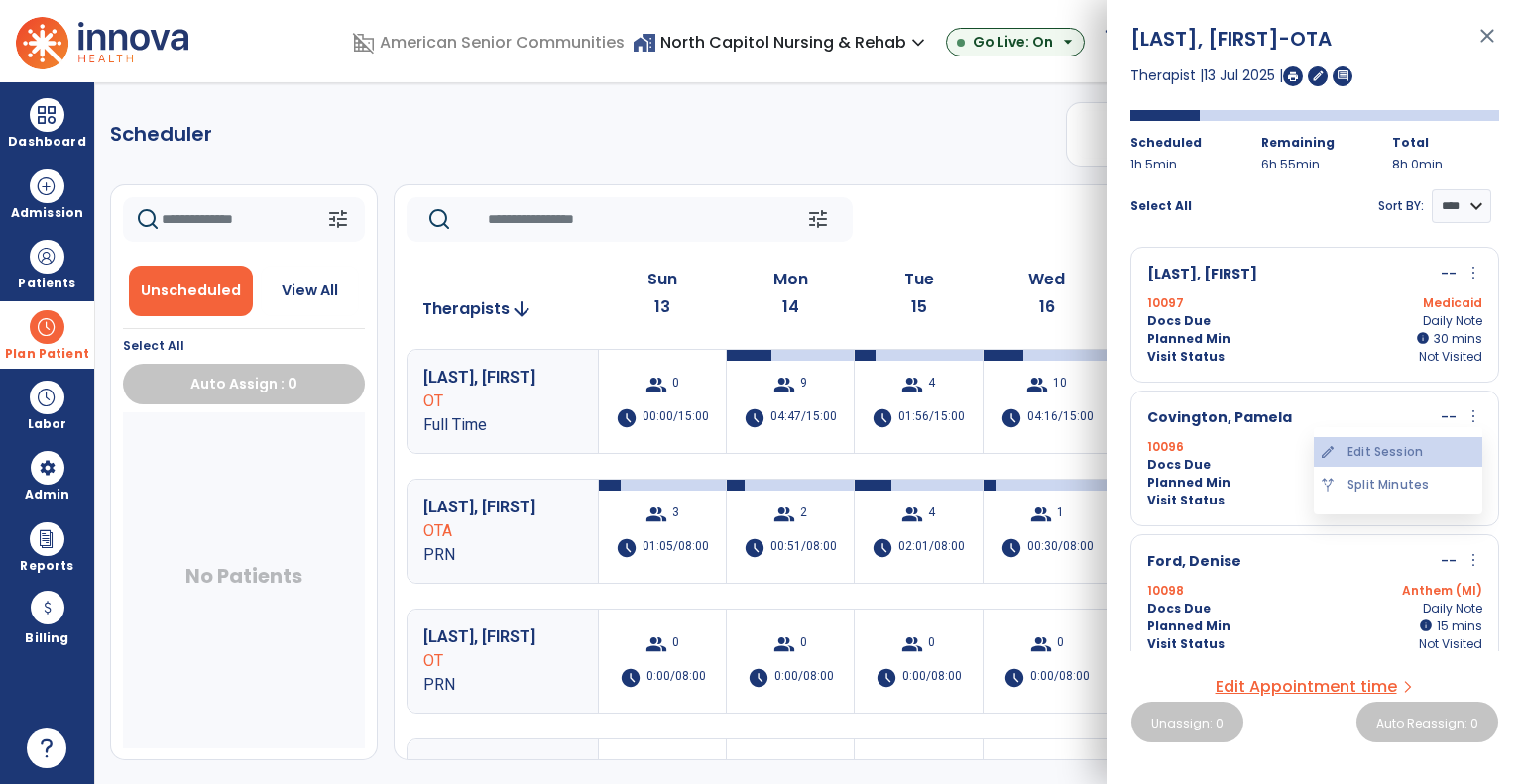 click on "edit   Edit Session" at bounding box center [1398, 452] 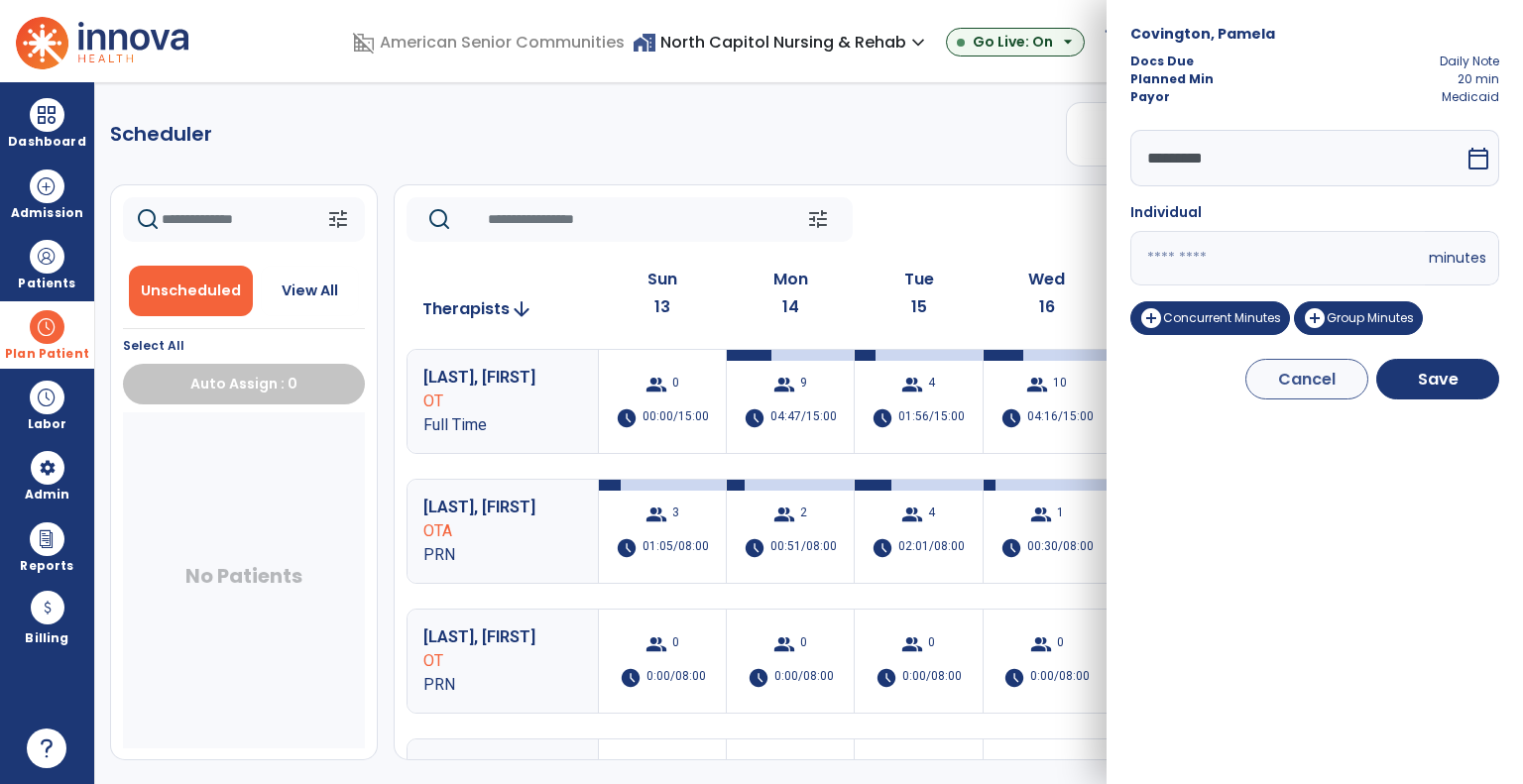 click on "calendar_today" at bounding box center [1478, 159] 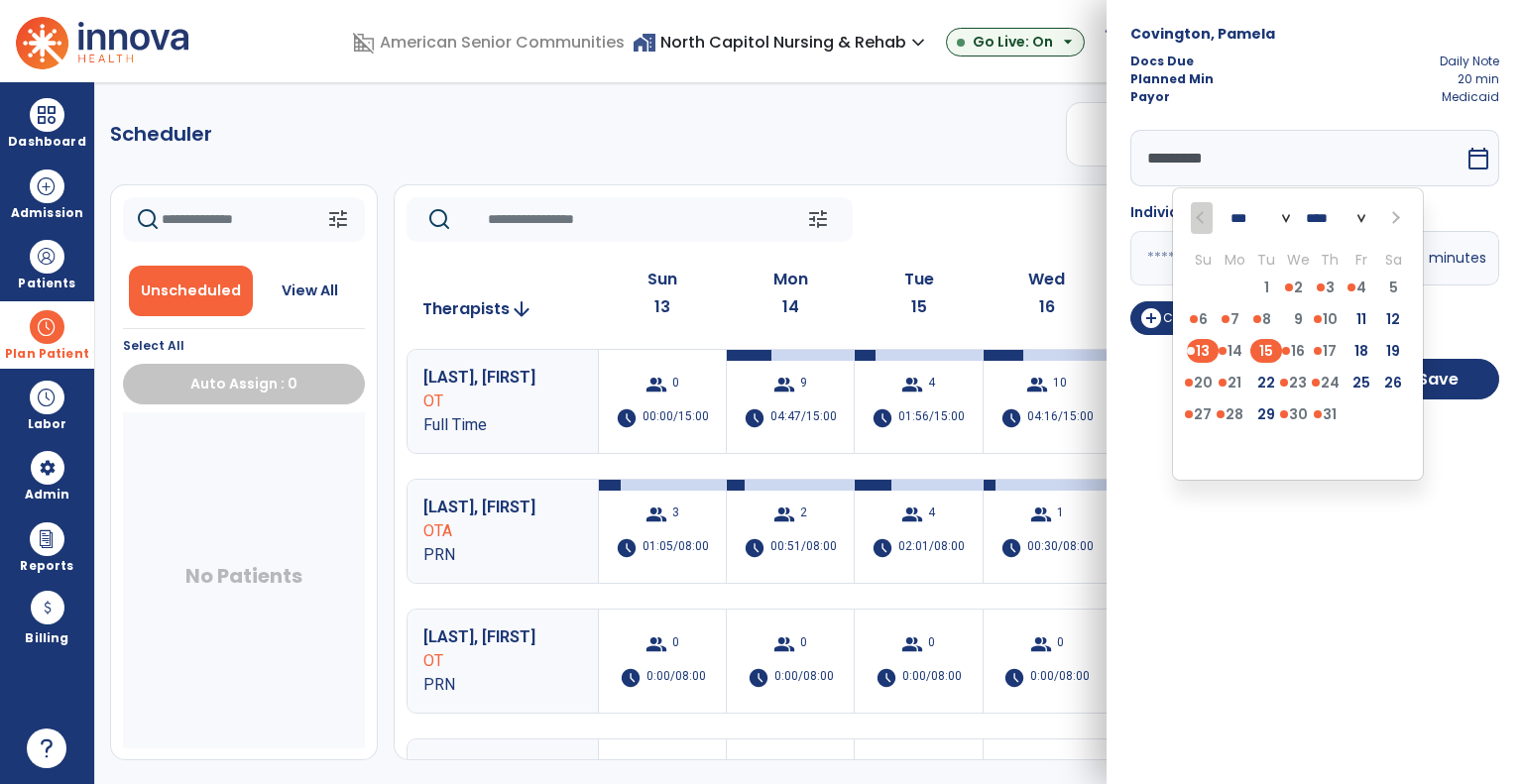 click on "15" at bounding box center (1266, 351) 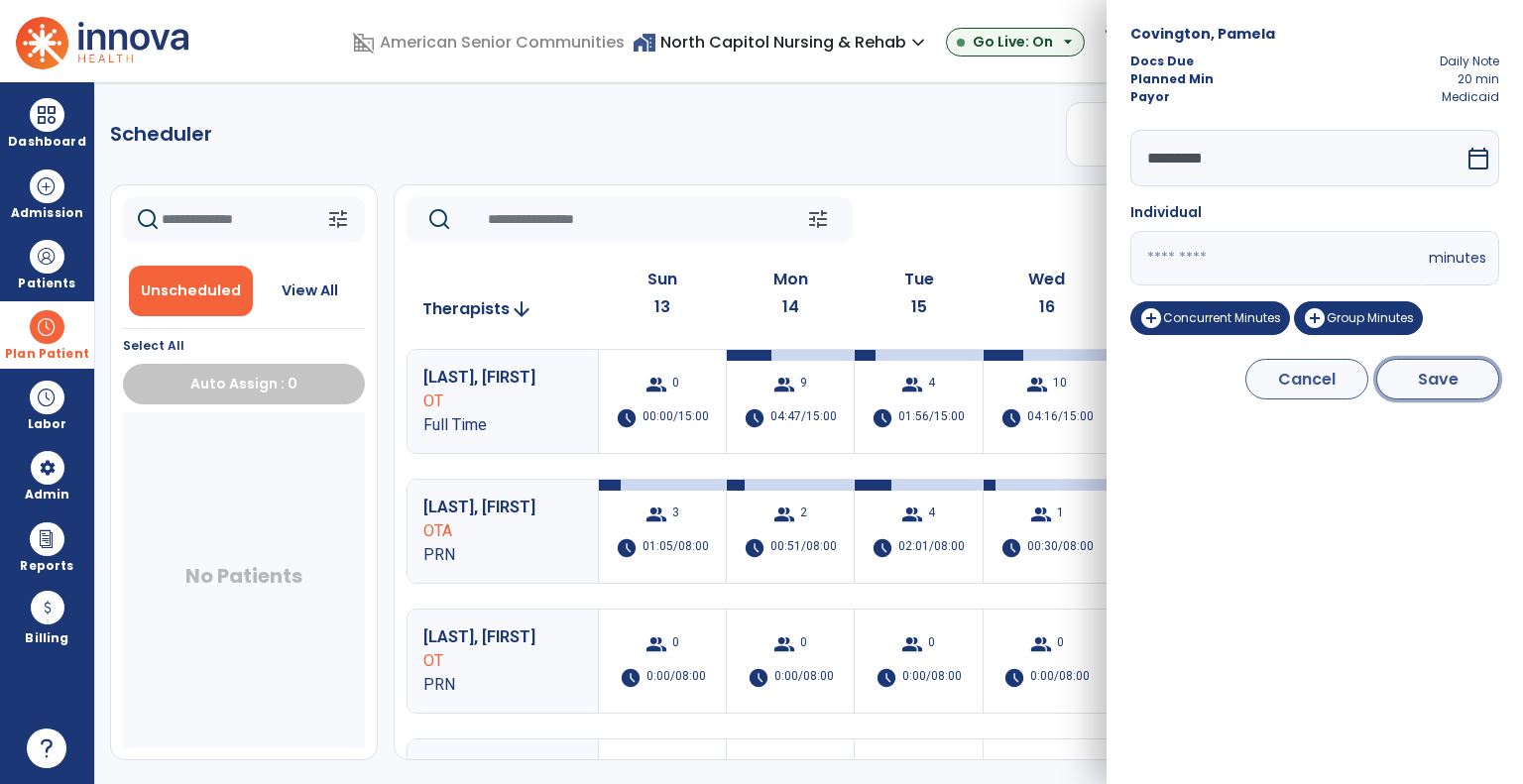click on "Save" at bounding box center (1438, 379) 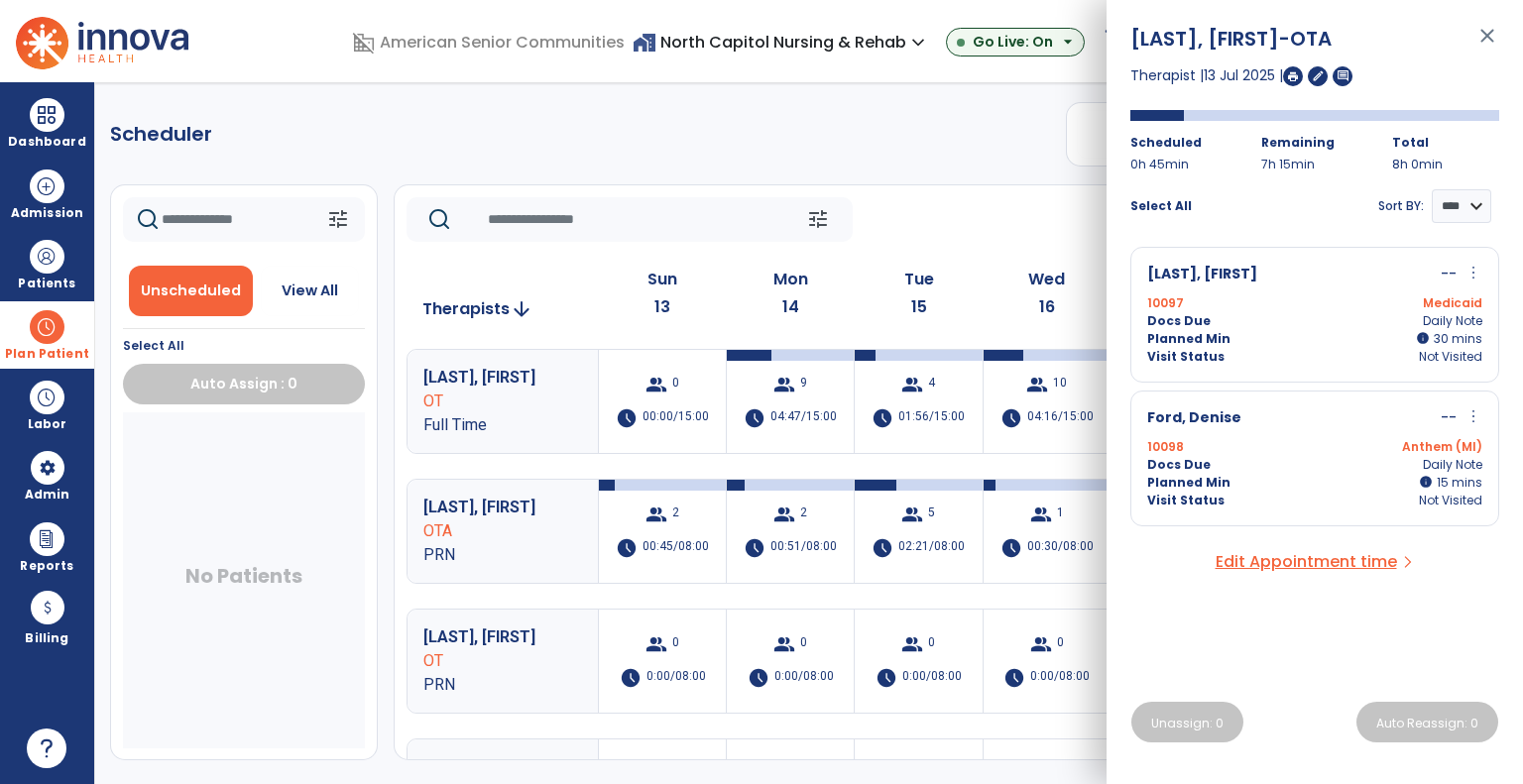 click on "more_vert" at bounding box center (1473, 416) 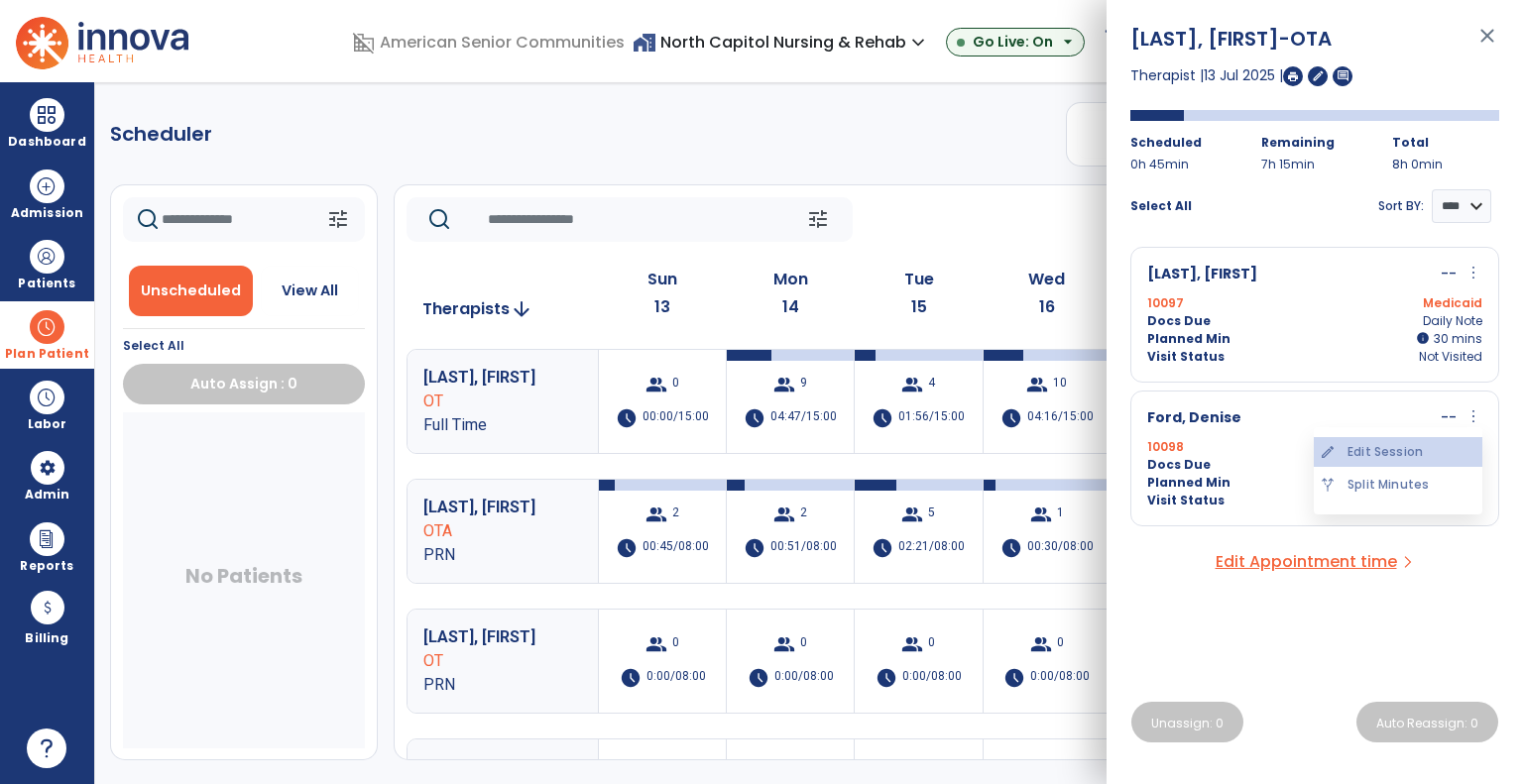 click on "edit   Edit Session" at bounding box center (1398, 452) 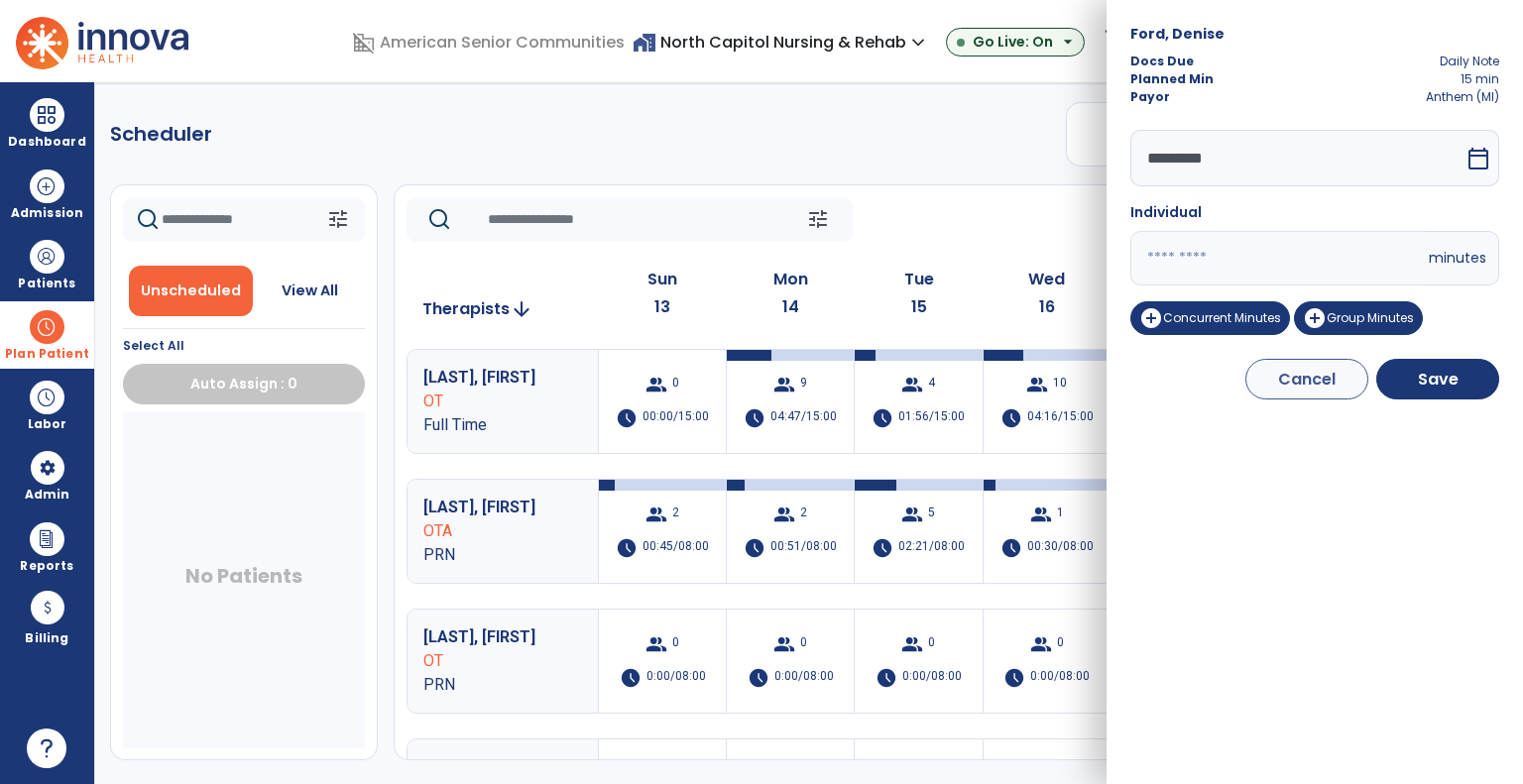 click on "calendar_today" at bounding box center (1478, 159) 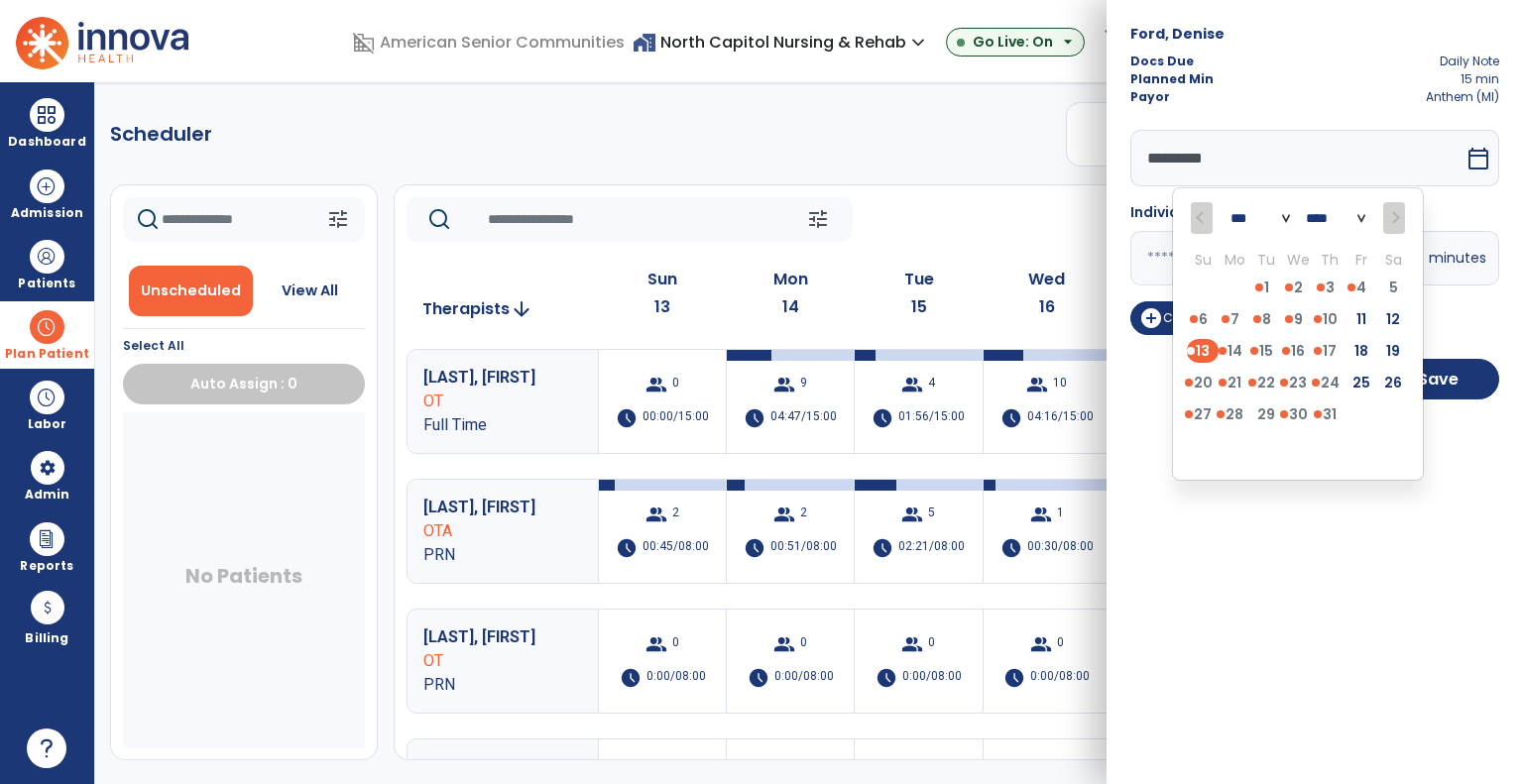 click on "tune   Today  chevron_left Jul 13, 2025 - Jul 19, 2025  *********  calendar_today  chevron_right" 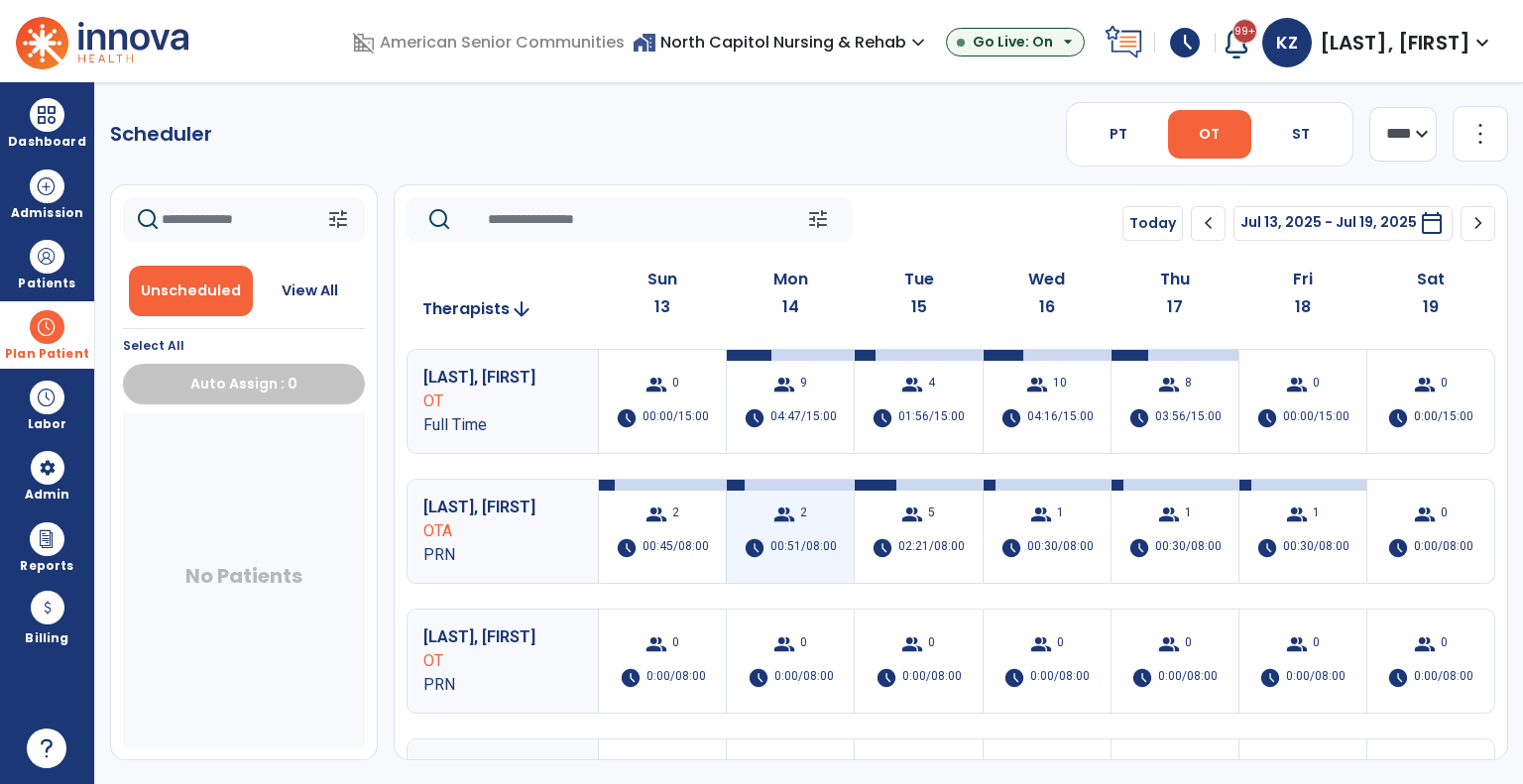click on "group  2  schedule  00:51/08:00" at bounding box center [790, 531] 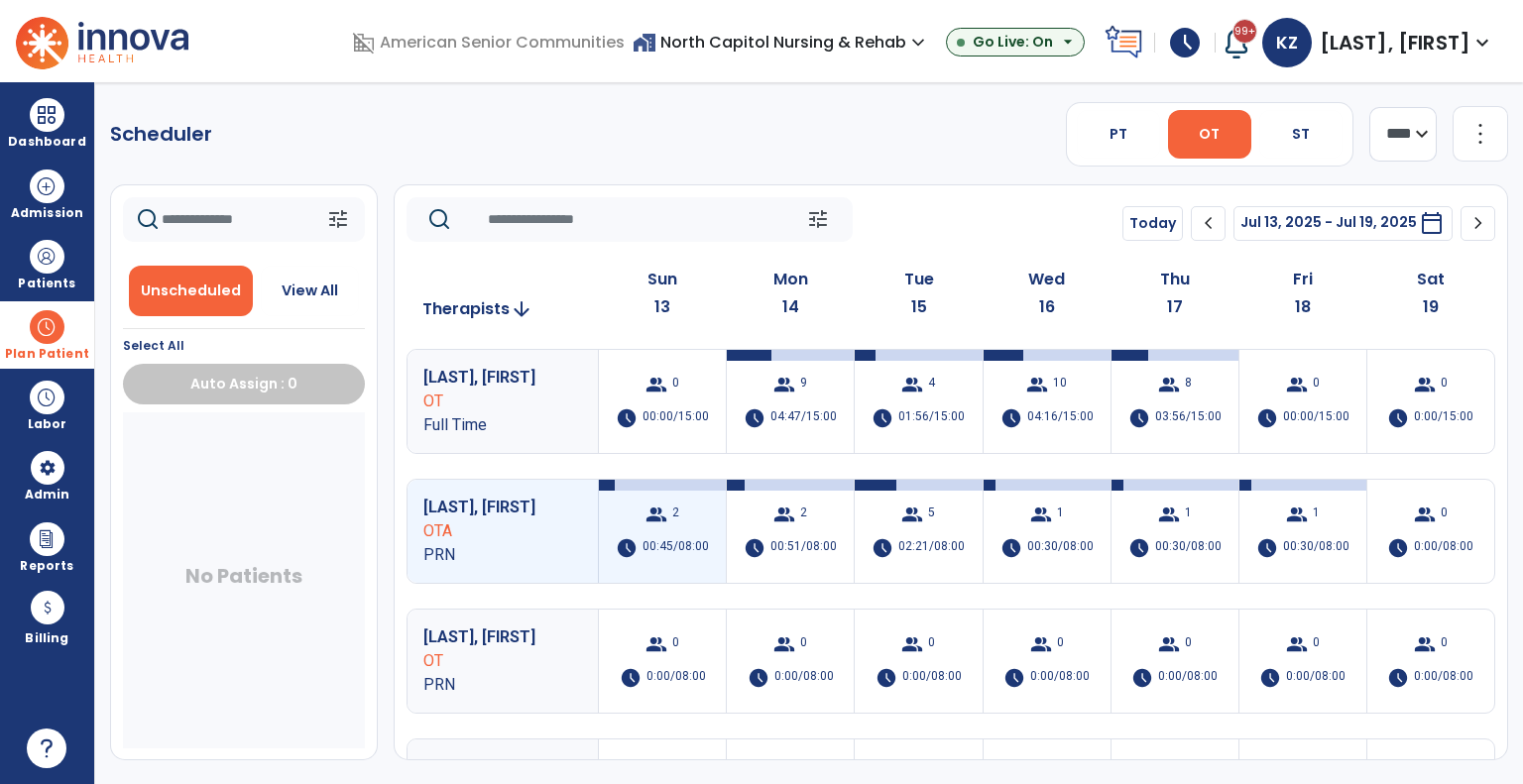 click on "group  2  schedule  00:45/08:00" at bounding box center (662, 531) 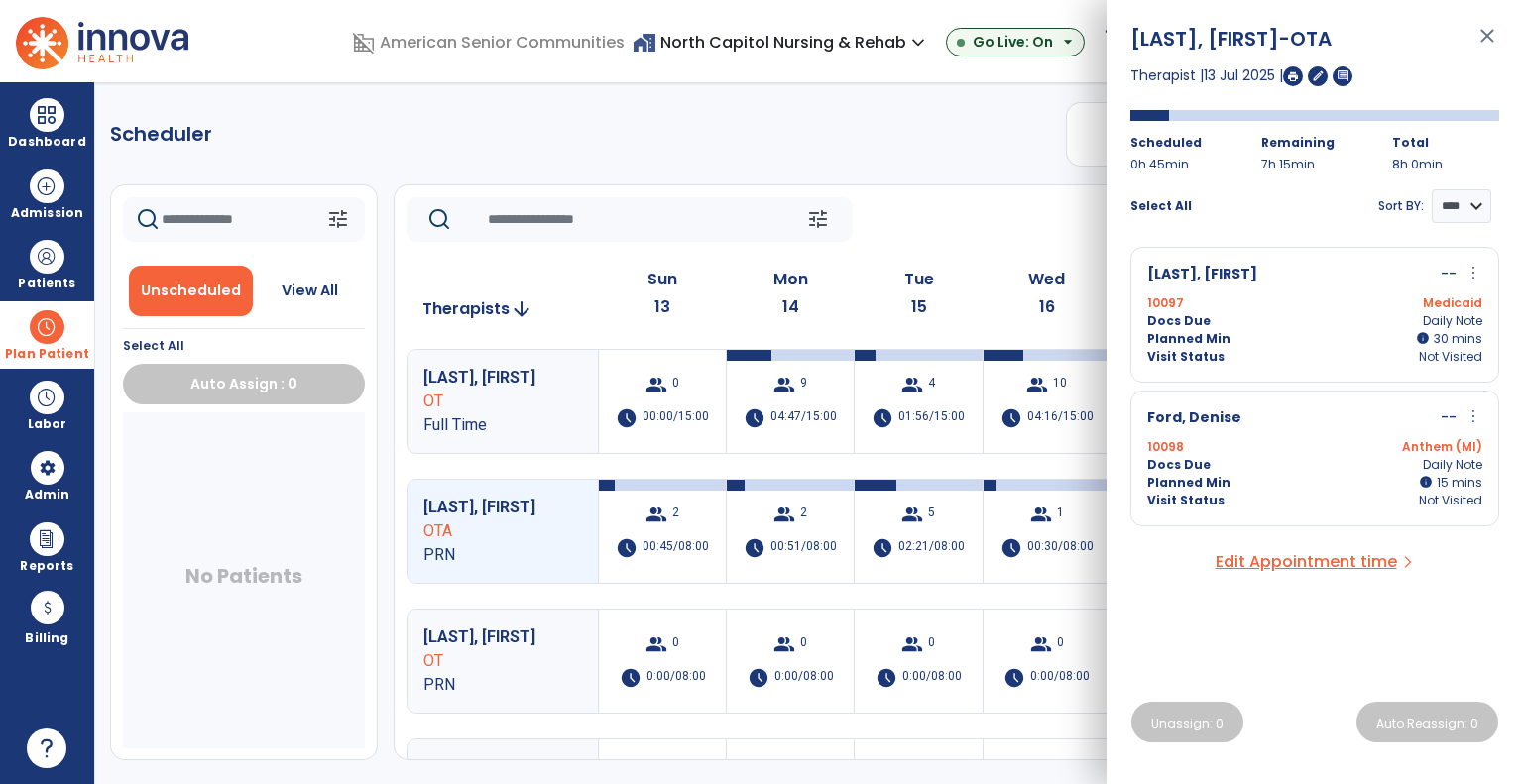 click on "more_vert" at bounding box center [1473, 273] 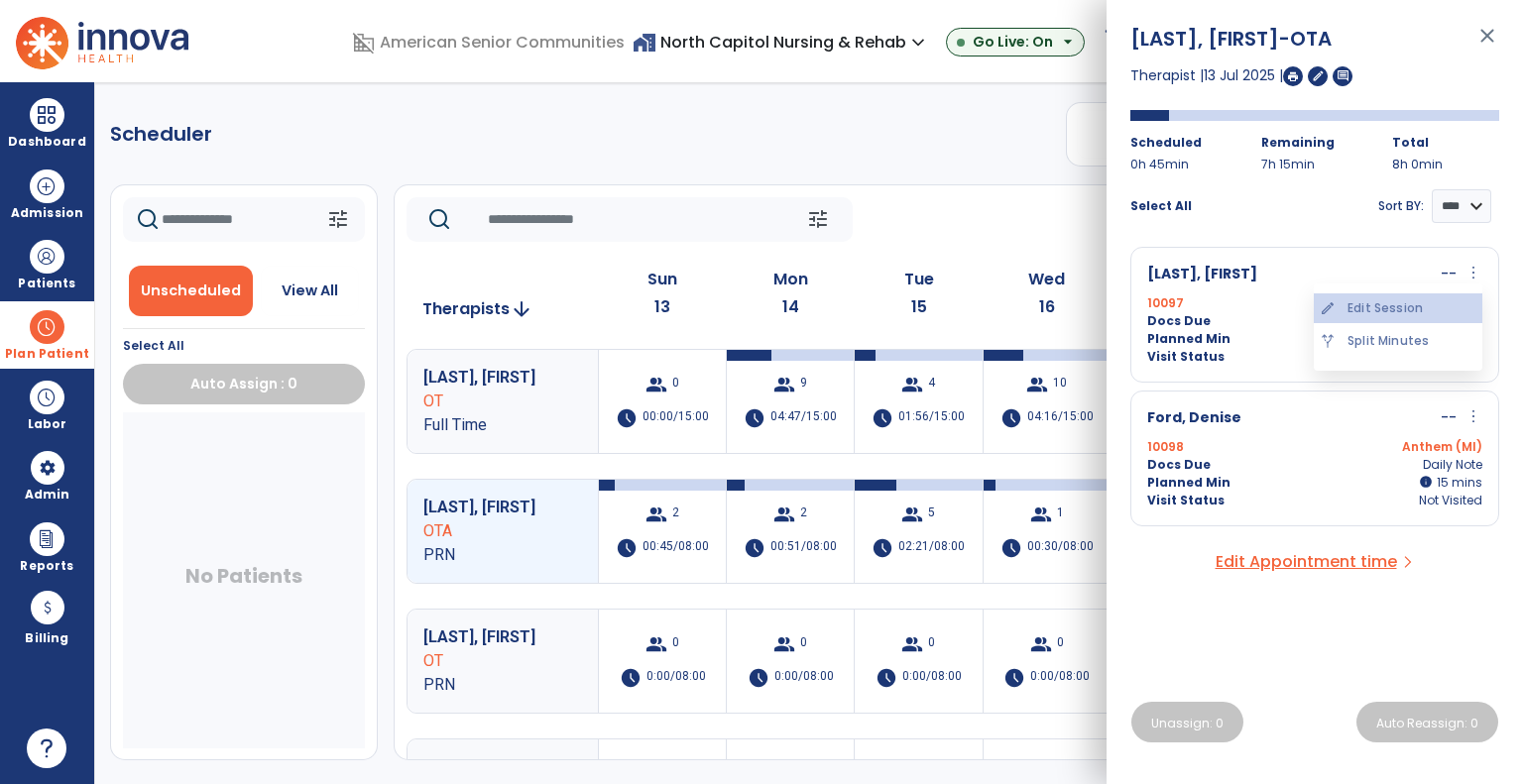 click on "edit   Edit Session" at bounding box center [1398, 308] 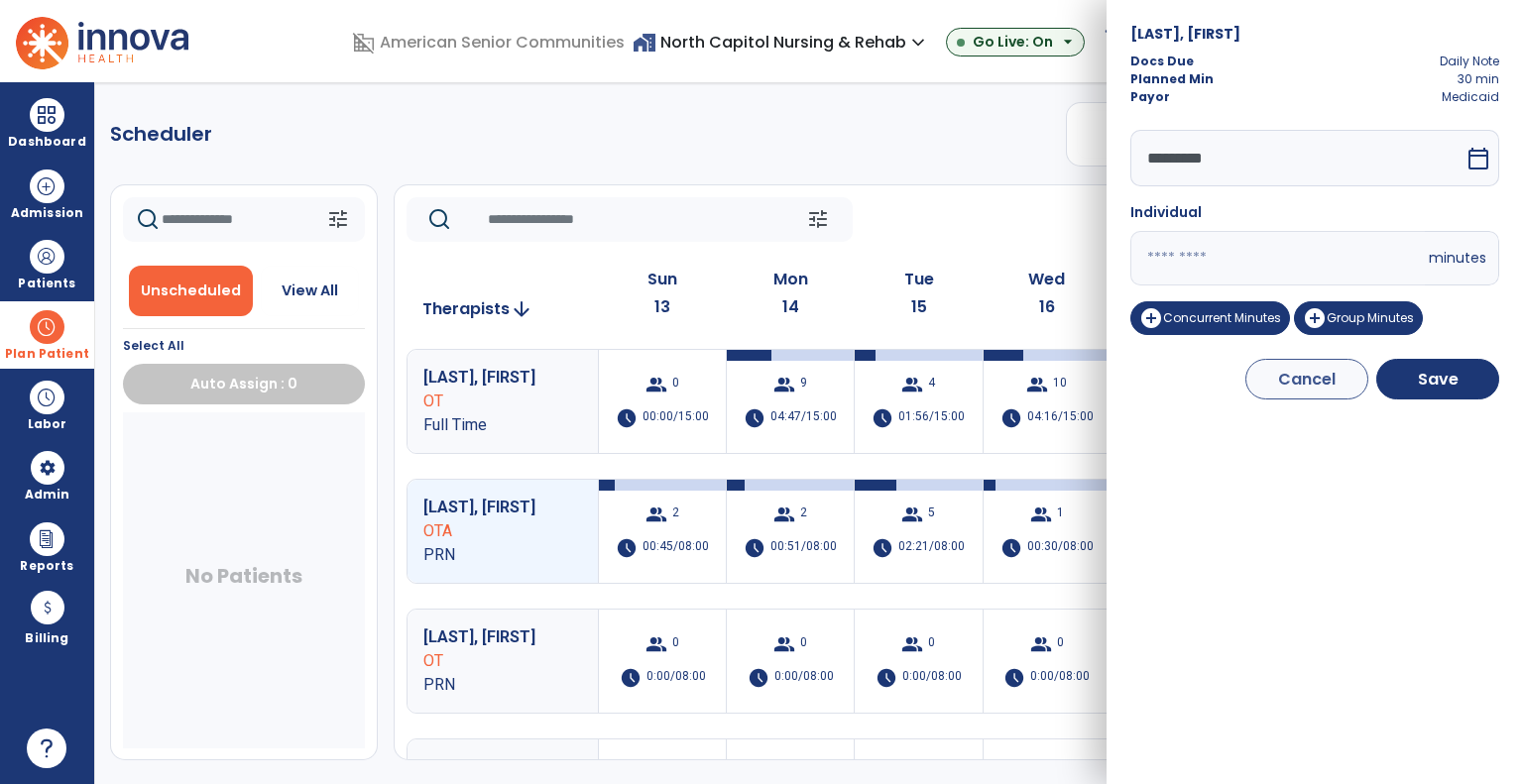 click on "calendar_today" at bounding box center (1478, 159) 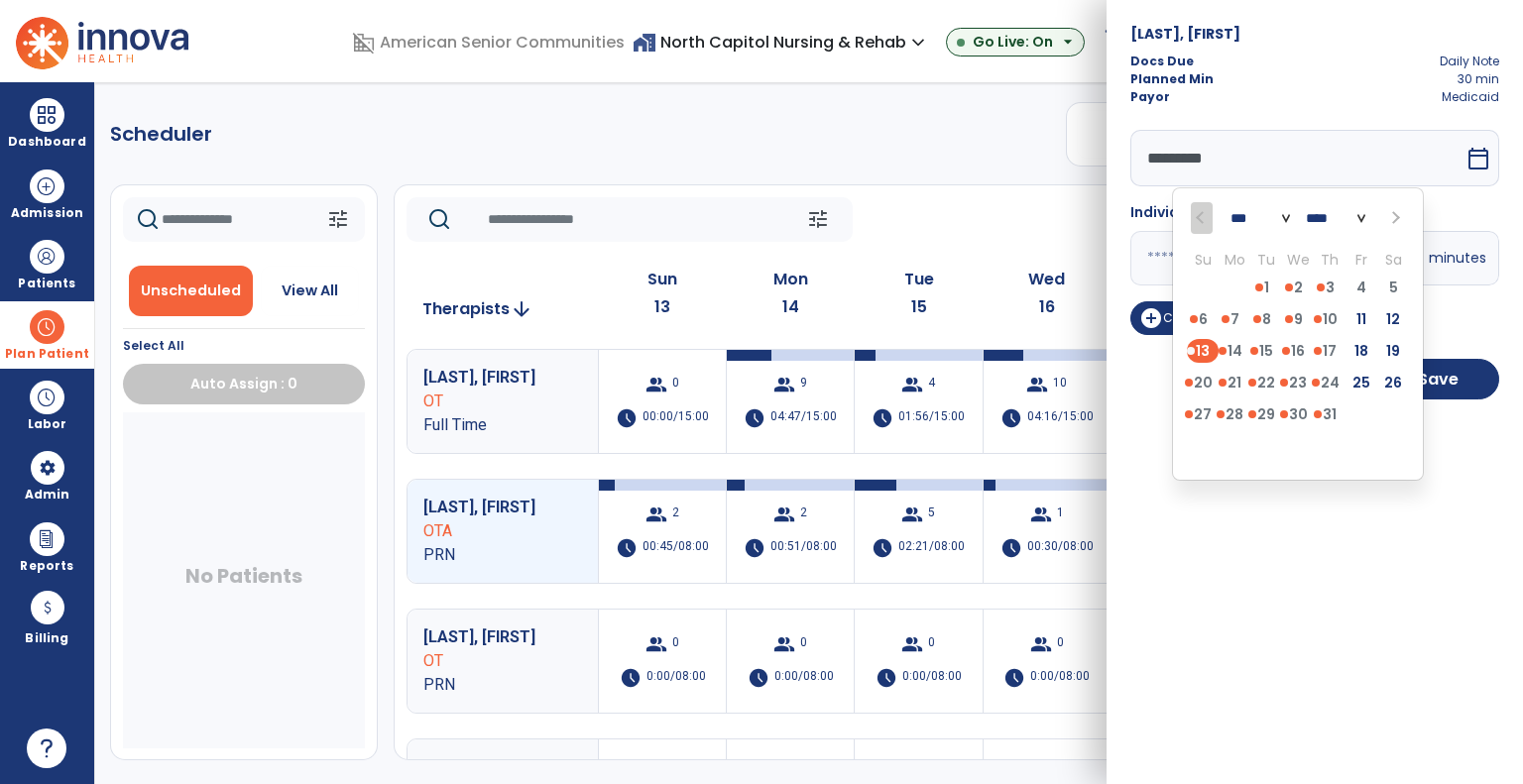 click on "tune   Today  chevron_left Jul 13, 2025 - Jul 19, 2025  *********  calendar_today  chevron_right" 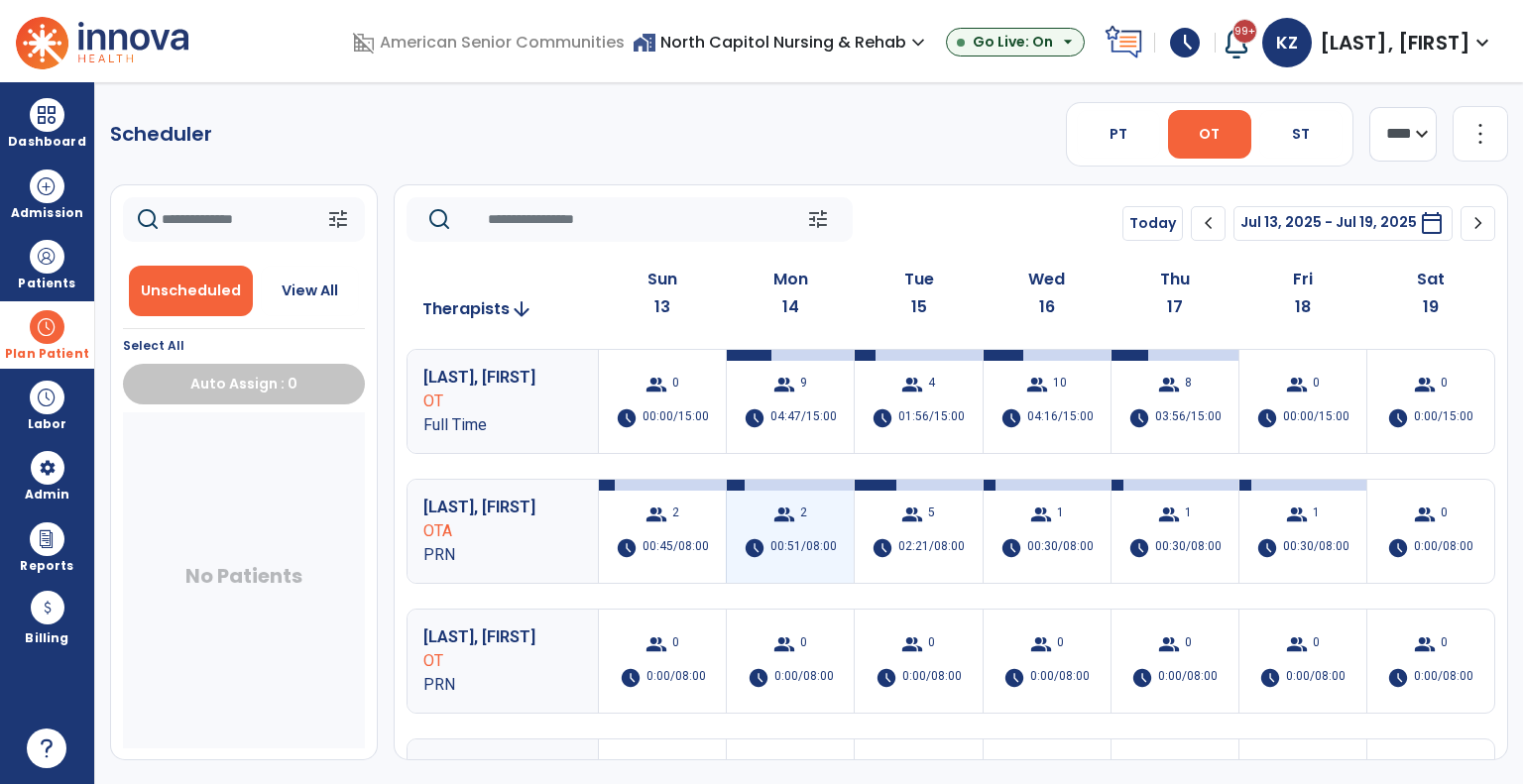 click on "group  2  schedule  00:51/08:00" at bounding box center [790, 531] 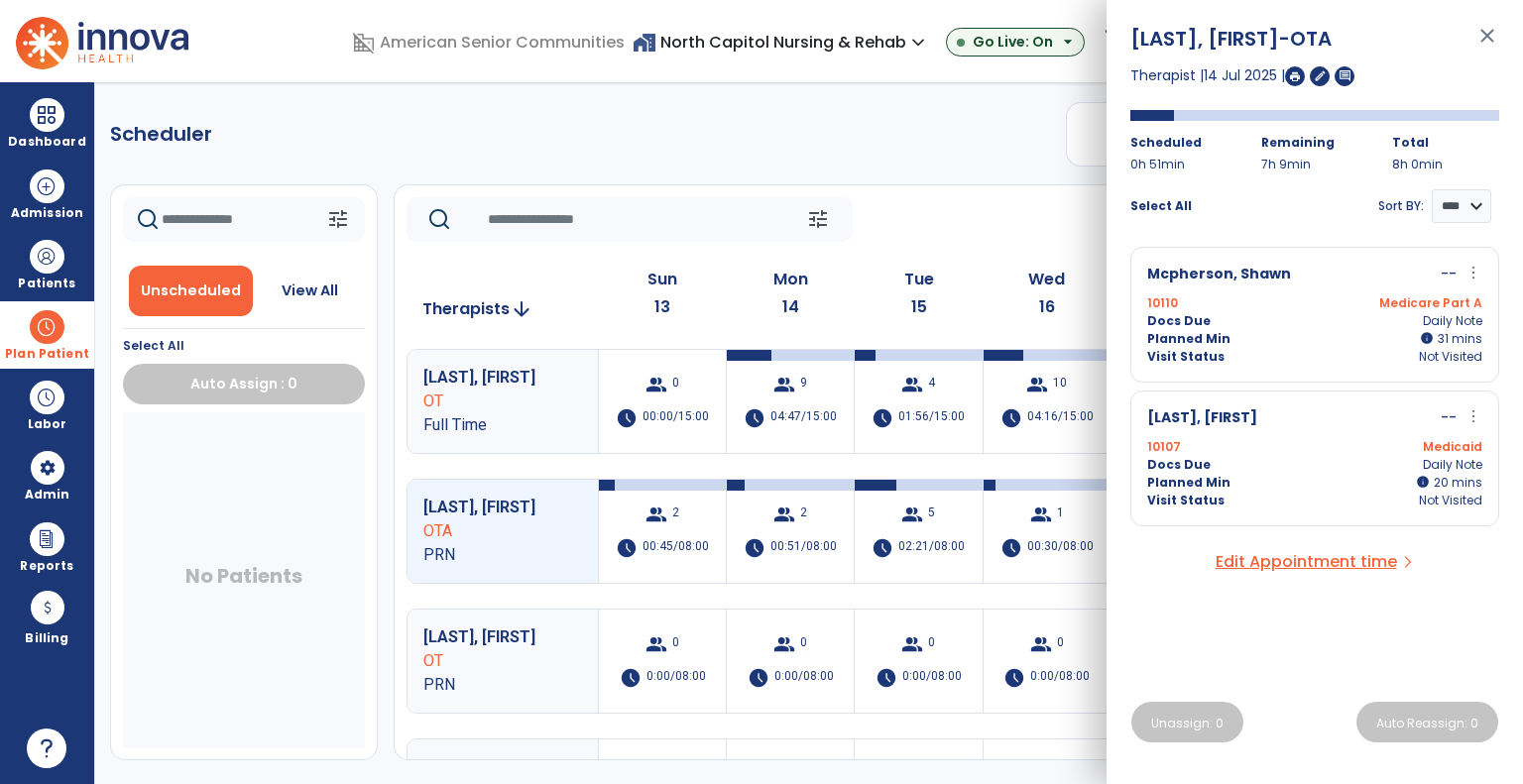 click on "more_vert" at bounding box center (1473, 416) 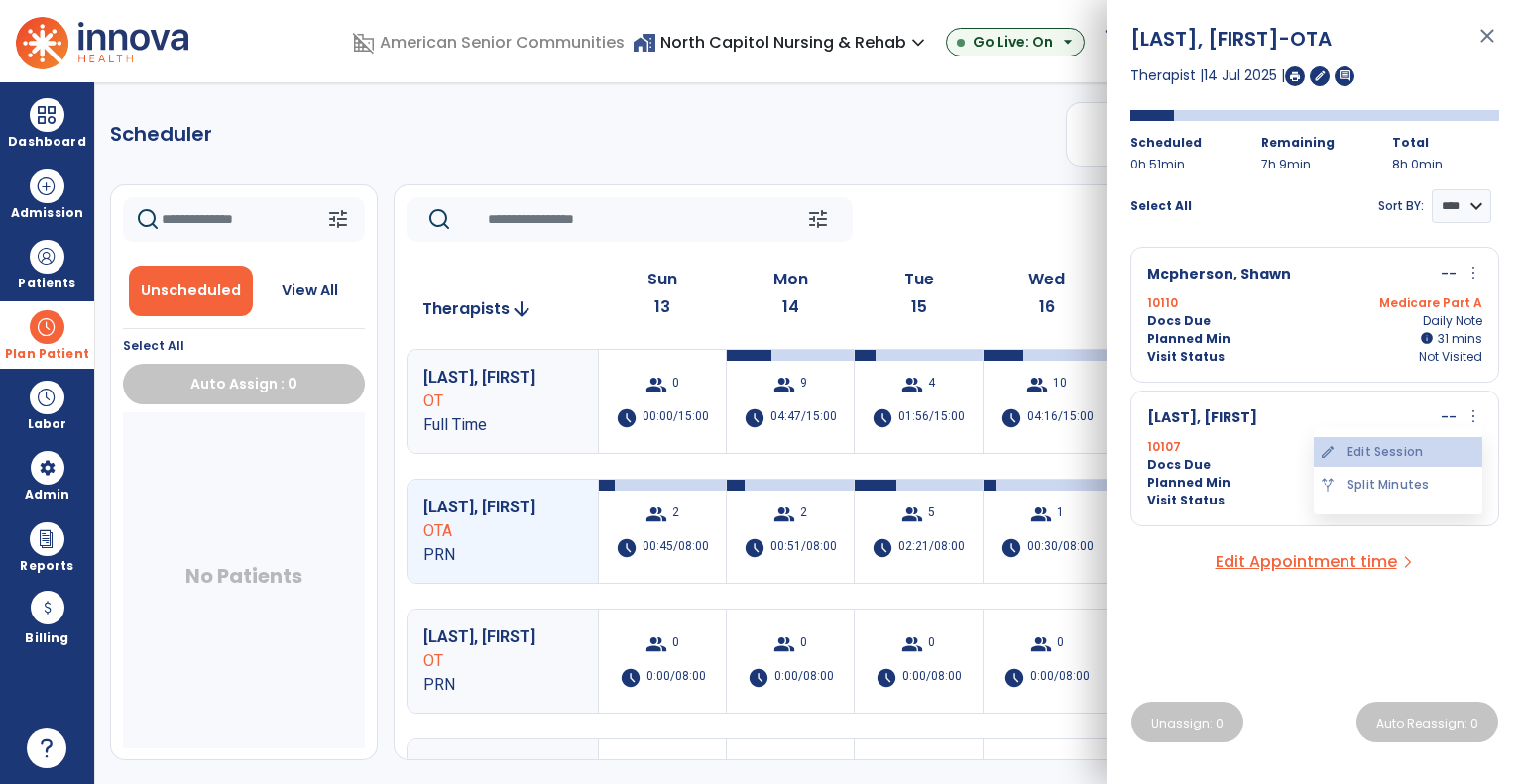 click on "edit   Edit Session" at bounding box center [1398, 452] 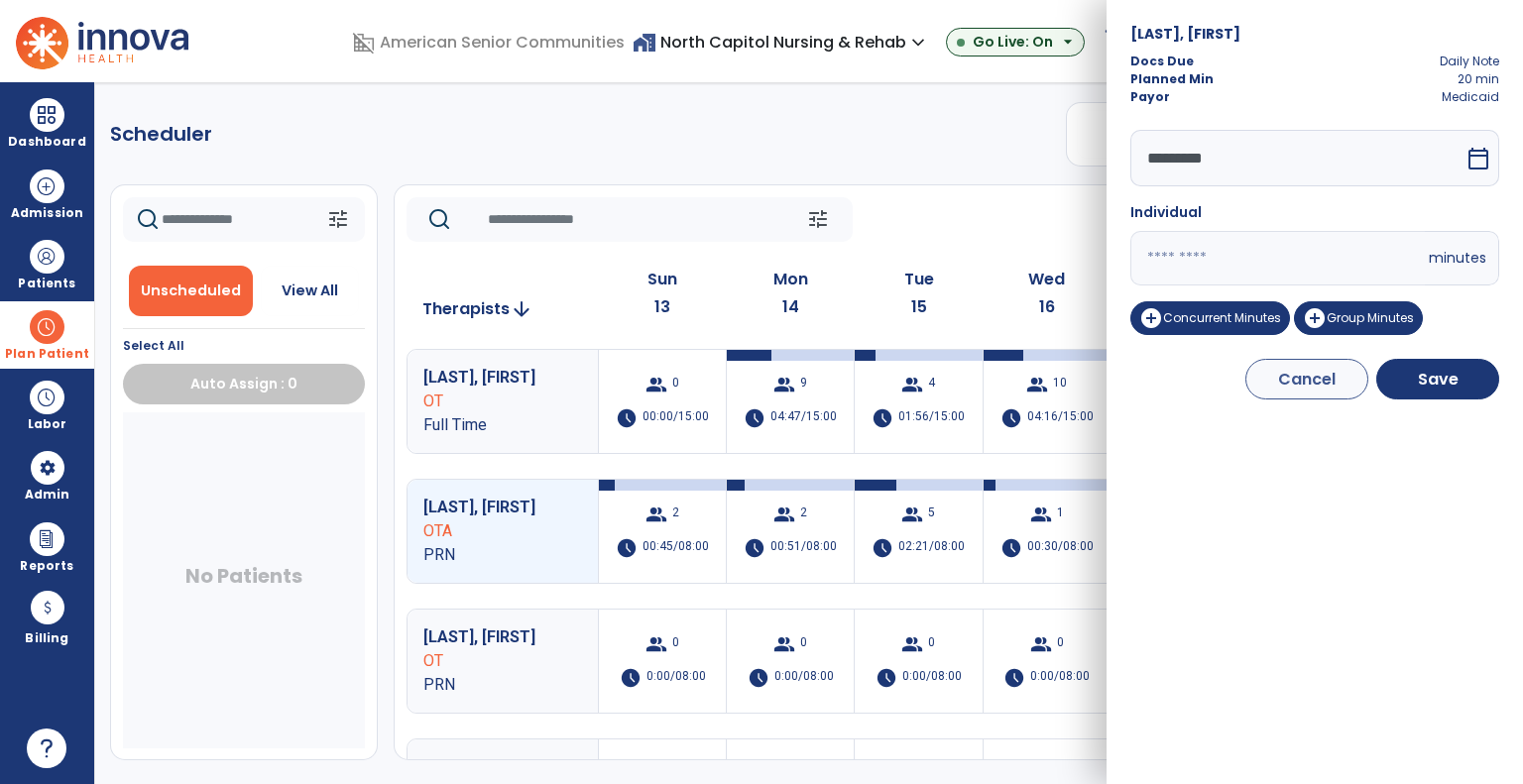 click on "calendar_today" at bounding box center (1478, 159) 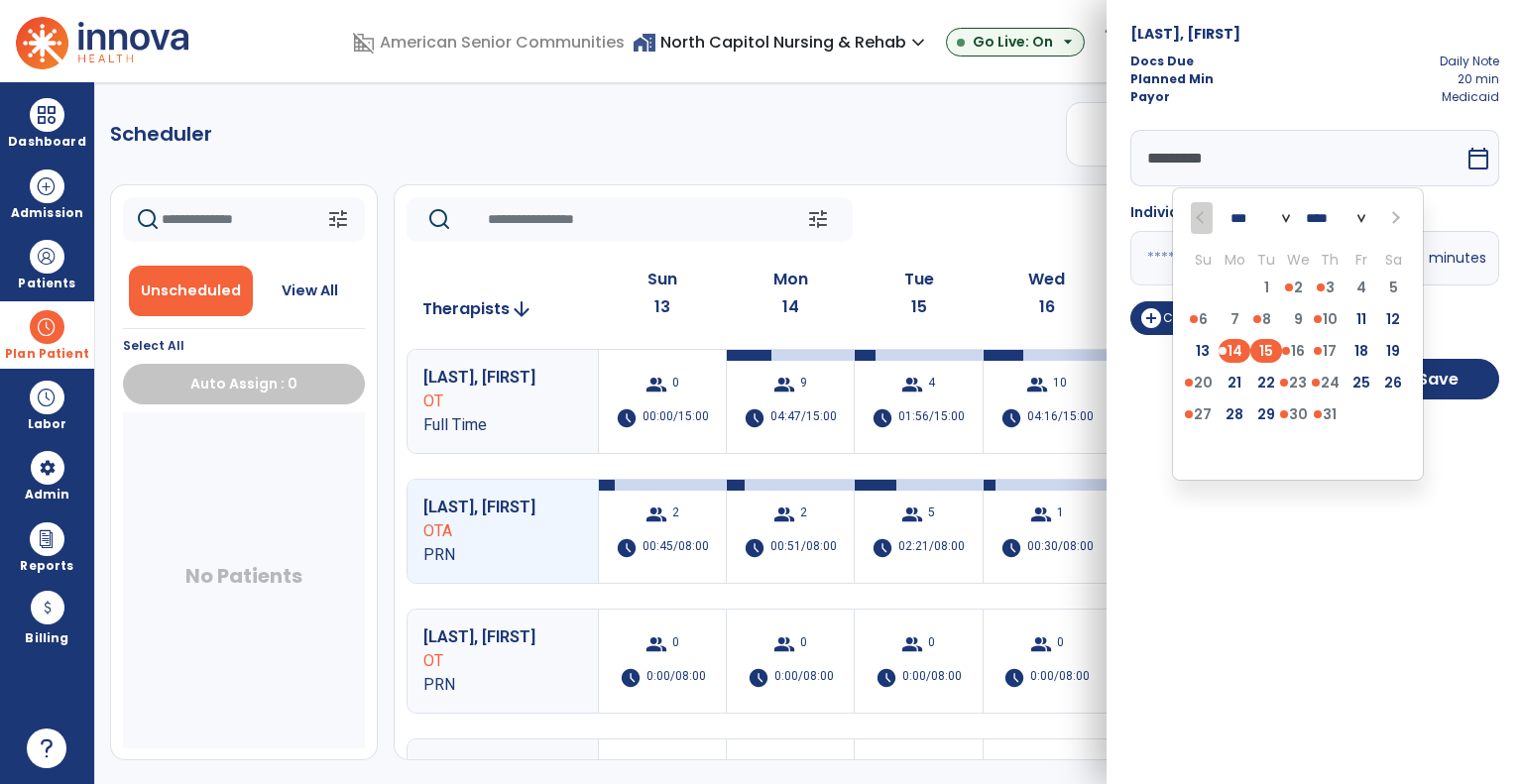 click on "15" at bounding box center (1266, 351) 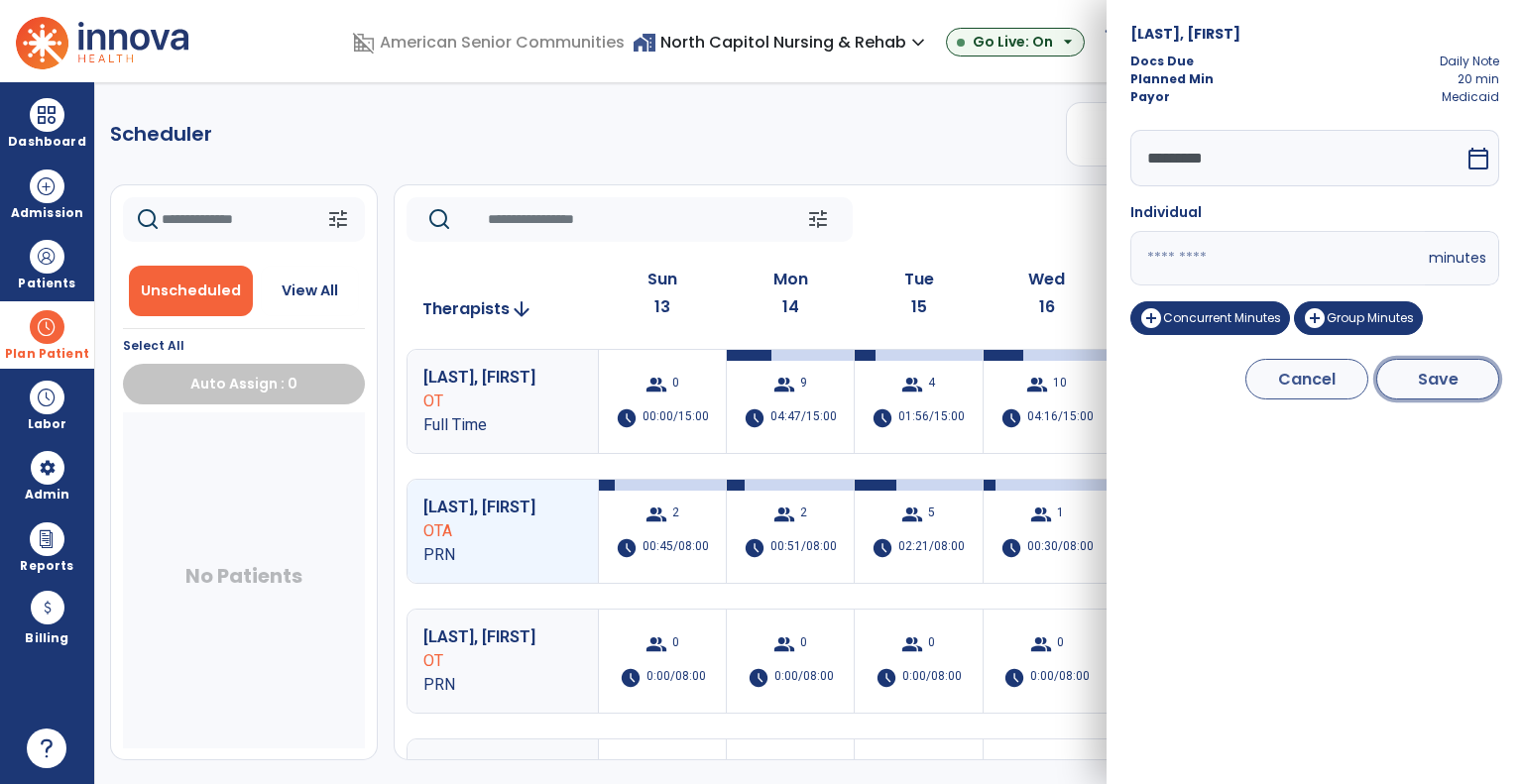 click on "Save" at bounding box center [1438, 379] 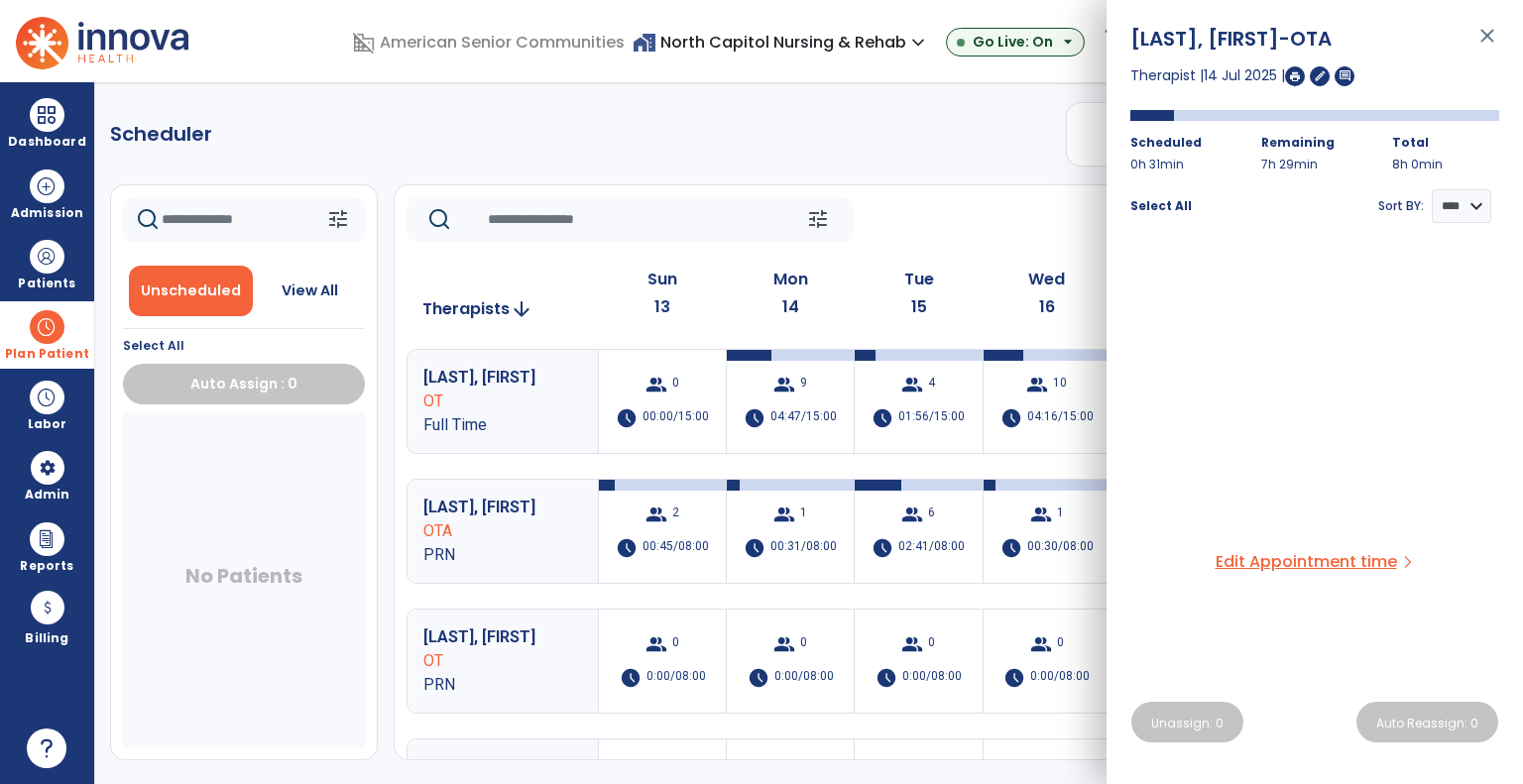 click on "tune   Today  chevron_left Jul 13, 2025 - Jul 19, 2025  *********  calendar_today  chevron_right" 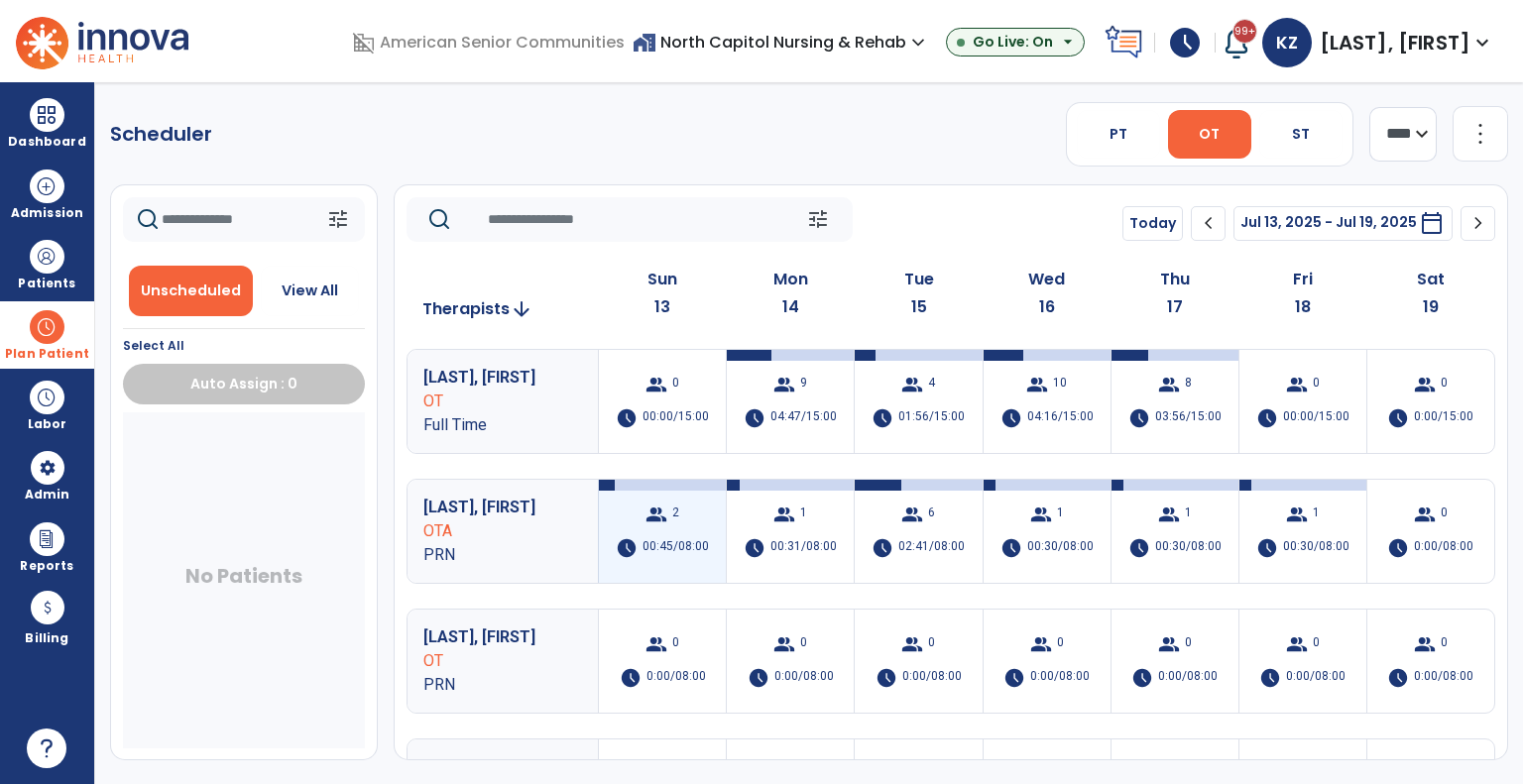 click on "group  2  schedule  00:45/08:00" at bounding box center (662, 531) 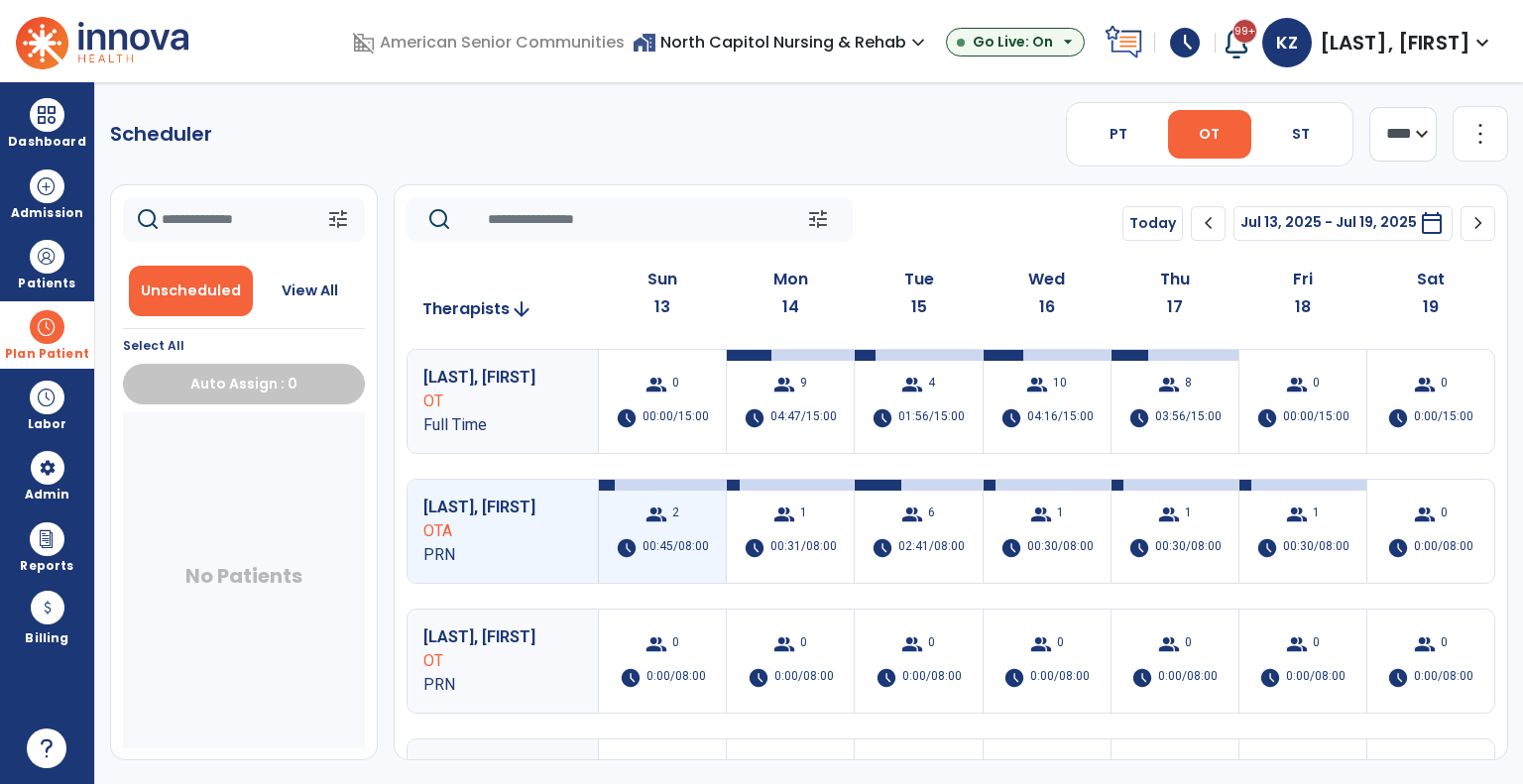 click on "group  2  schedule  00:45/08:00" at bounding box center [662, 531] 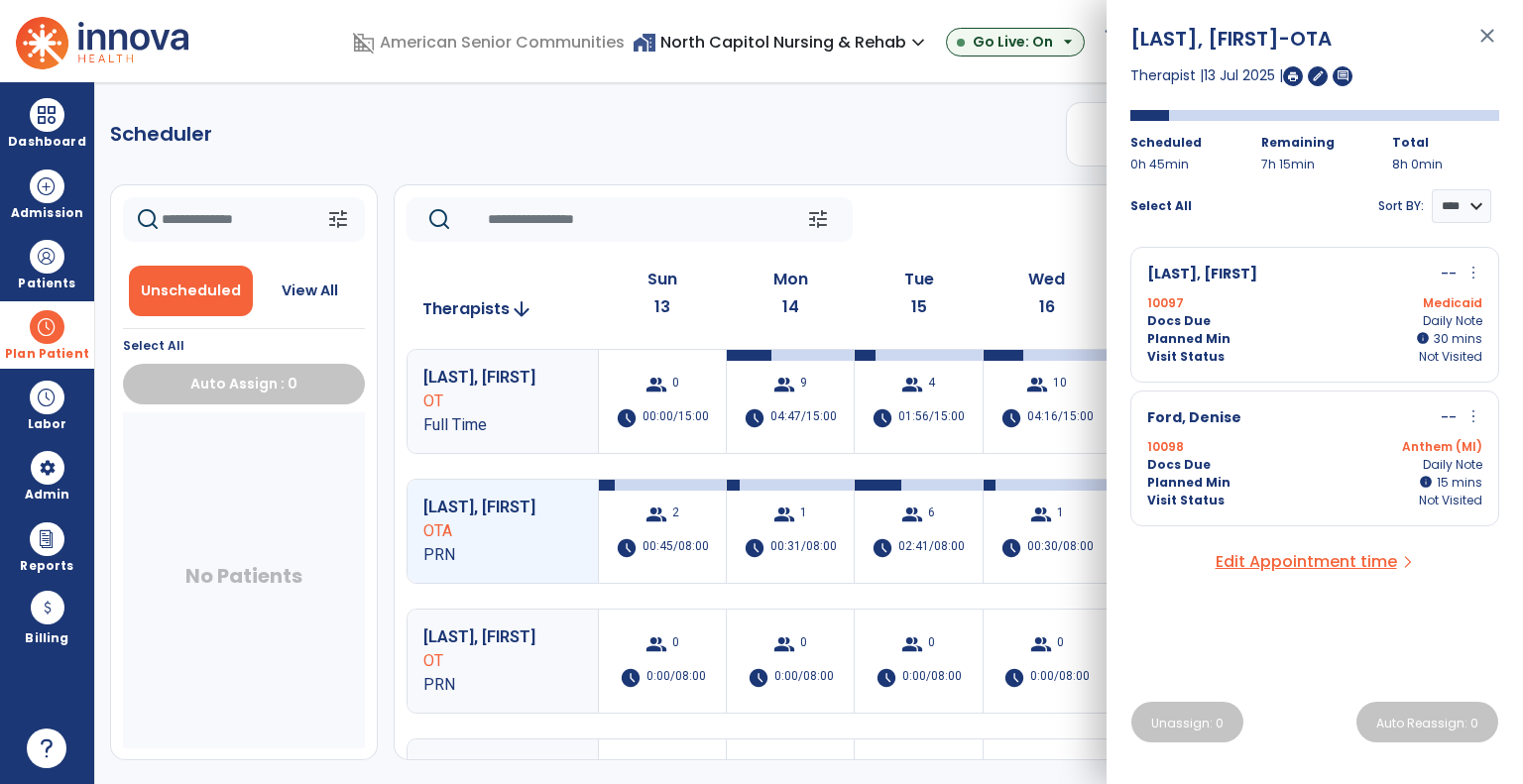 click on "Ford, Denise   --  more_vert  edit   Edit Session   alt_route   Split Minutes" at bounding box center (1315, 418) 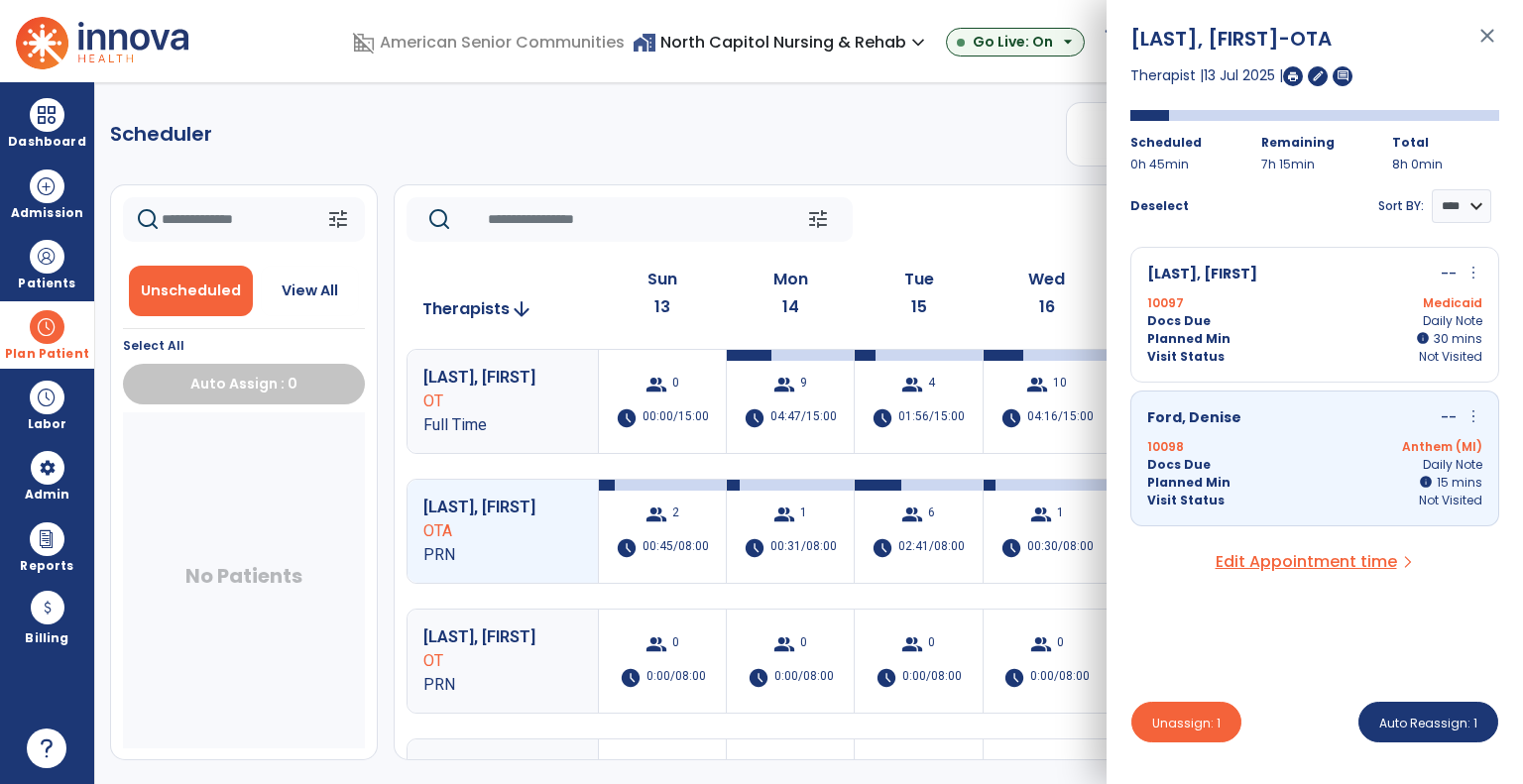 click on "more_vert" at bounding box center [1473, 416] 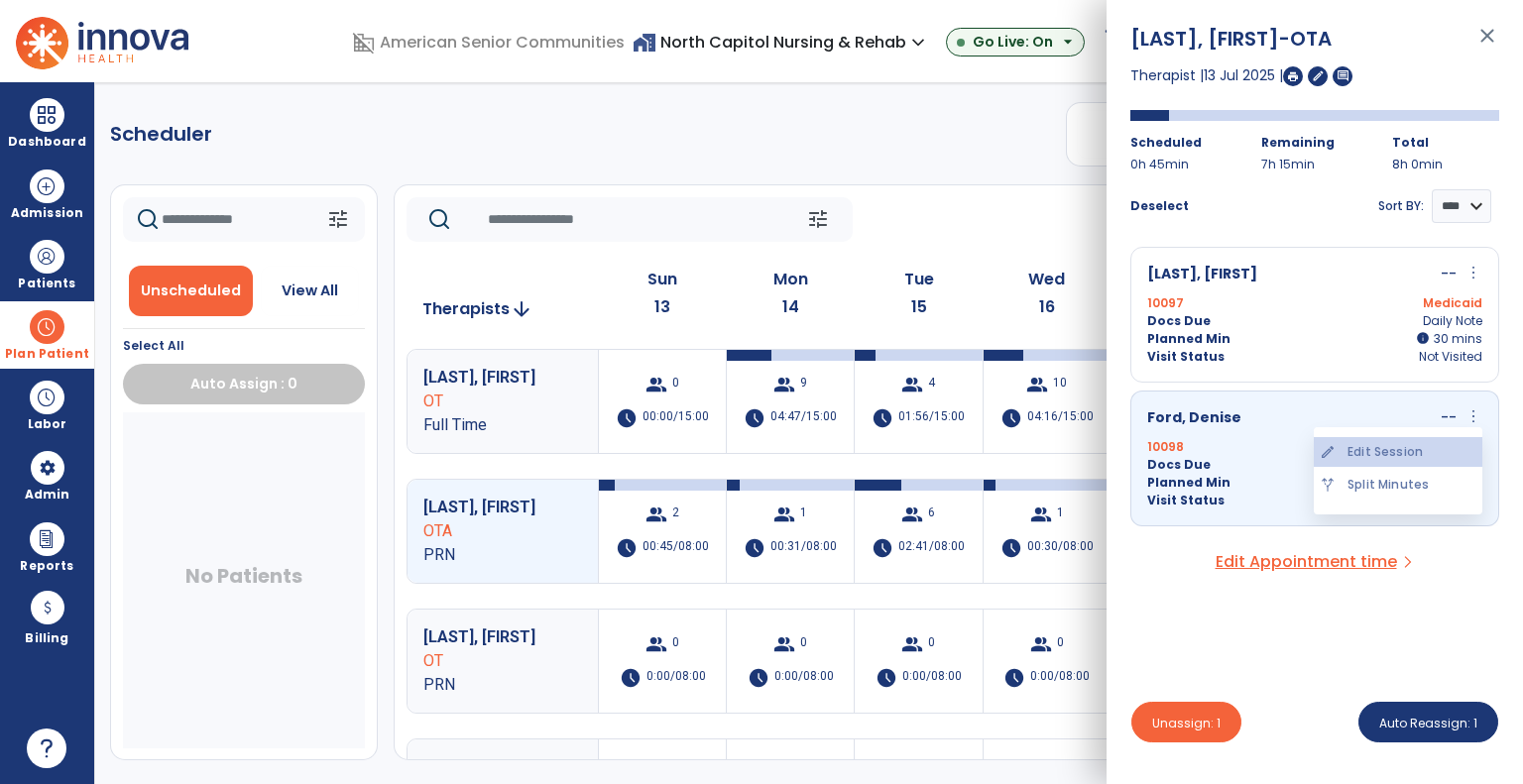 click on "edit   Edit Session" at bounding box center [1398, 452] 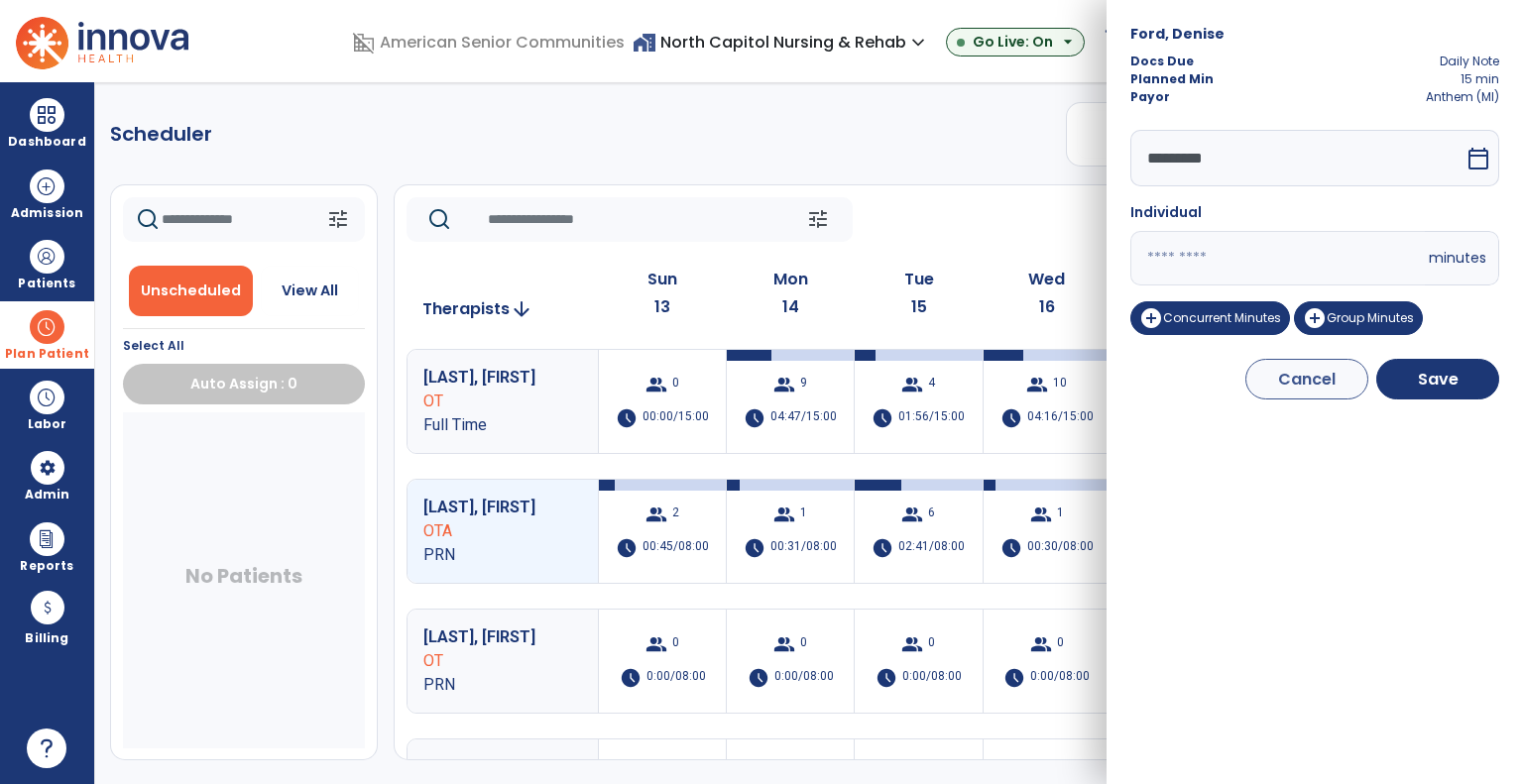 click on "calendar_today" at bounding box center [1478, 159] 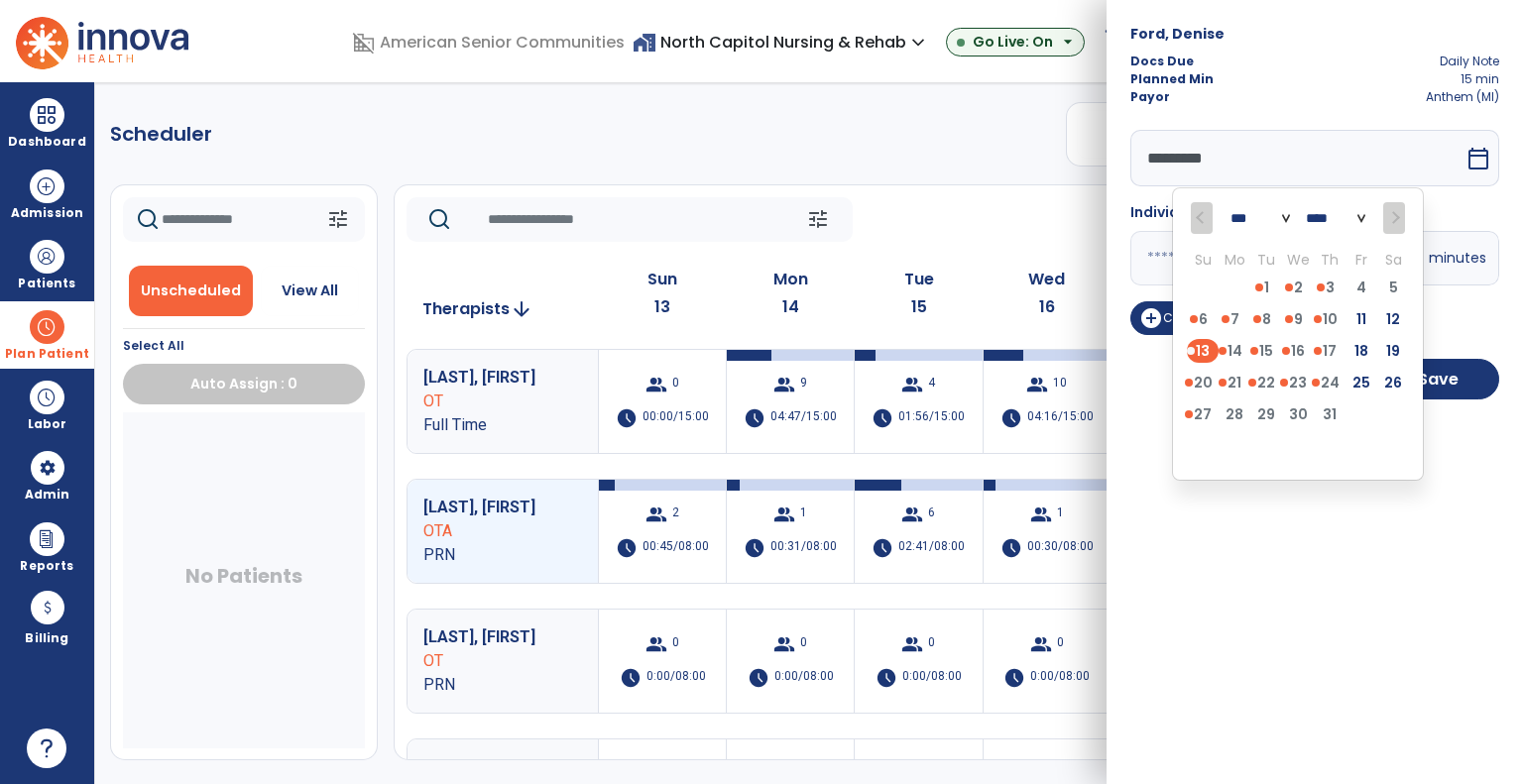 click on "tune   Today  chevron_left Jul 13, 2025 - Jul 19, 2025  *********  calendar_today  chevron_right" 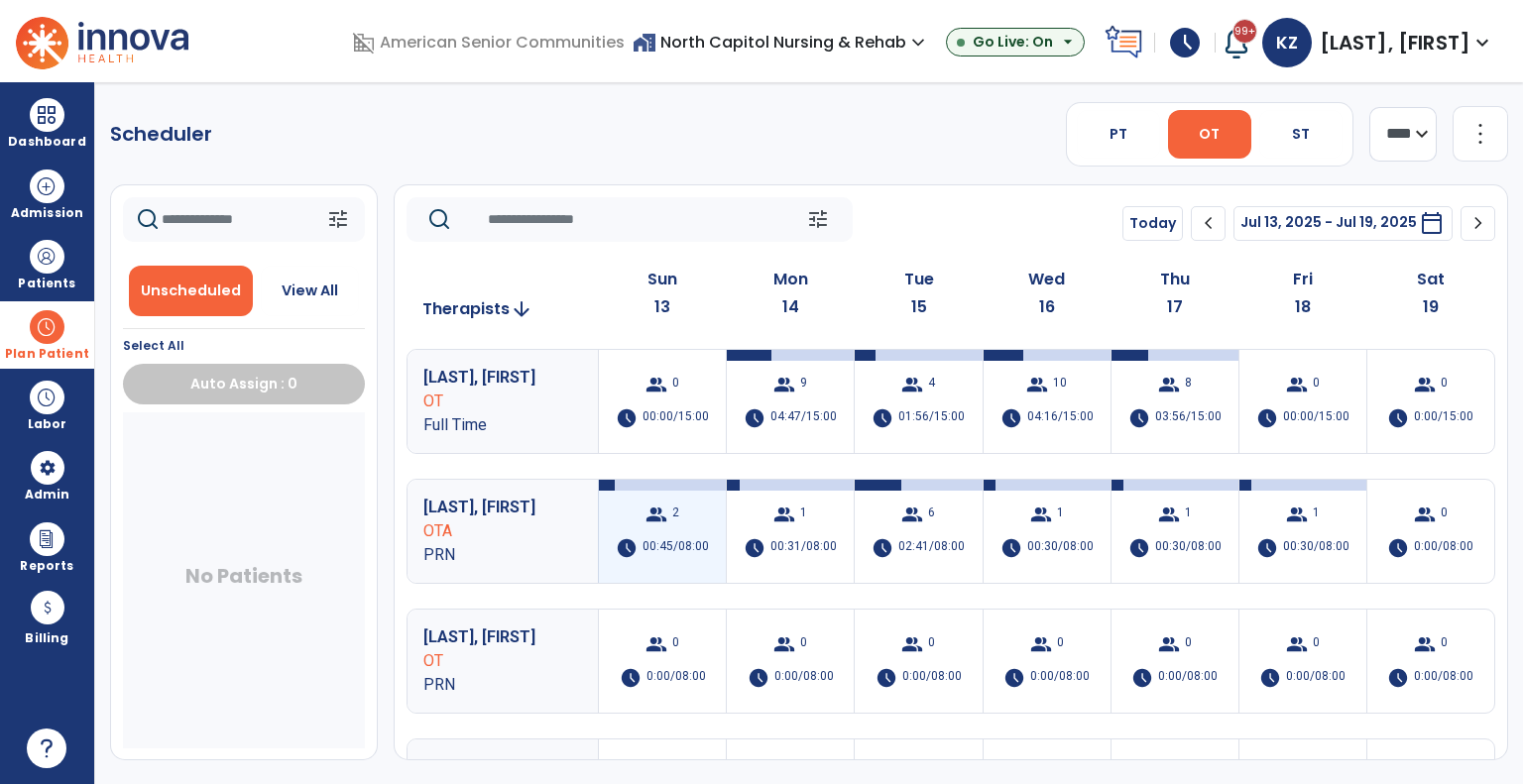 click on "group  2  schedule  00:45/08:00" at bounding box center [662, 531] 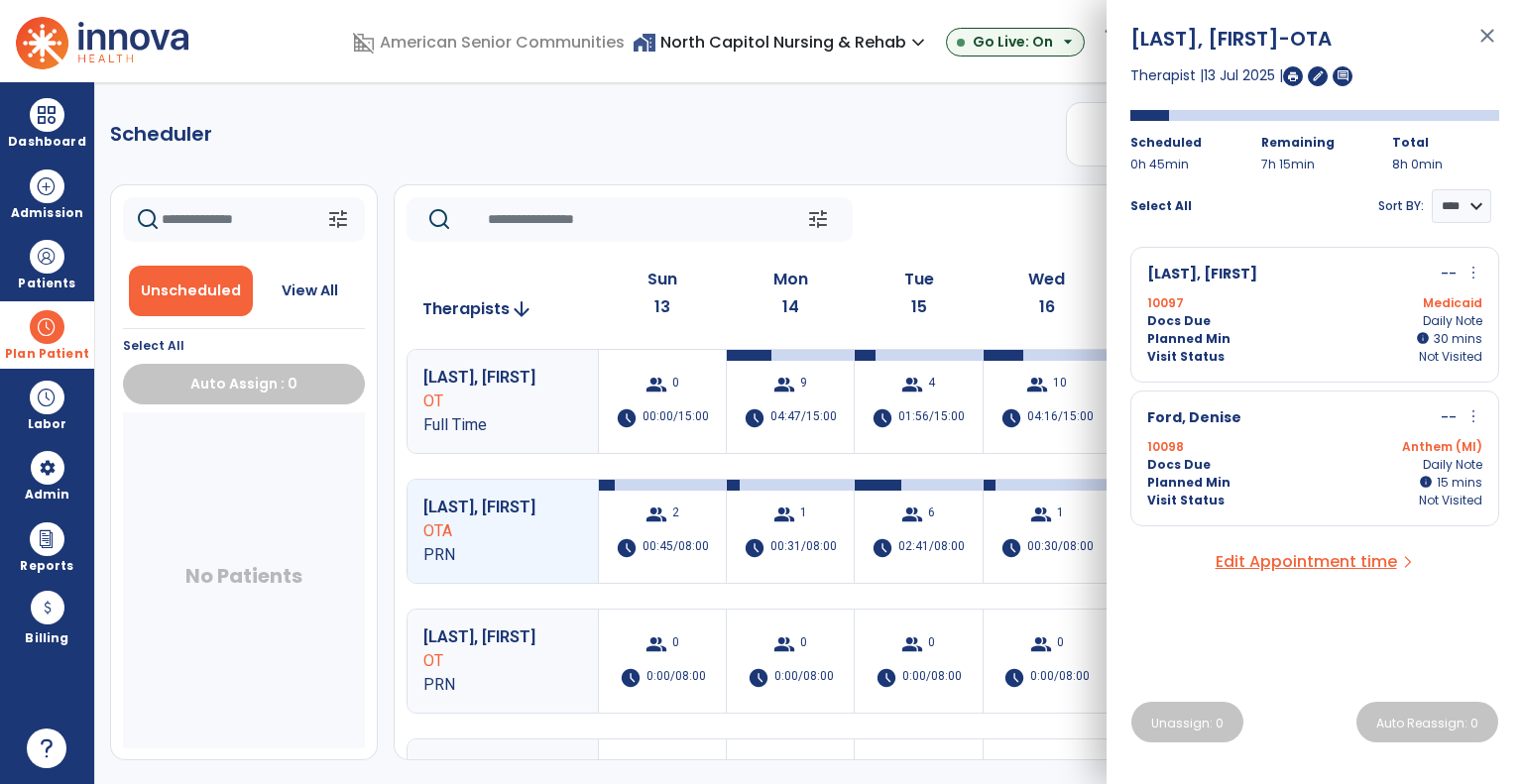 click on "tune   Today  chevron_left Jul 13, 2025 - Jul 19, 2025  *********  calendar_today  chevron_right" 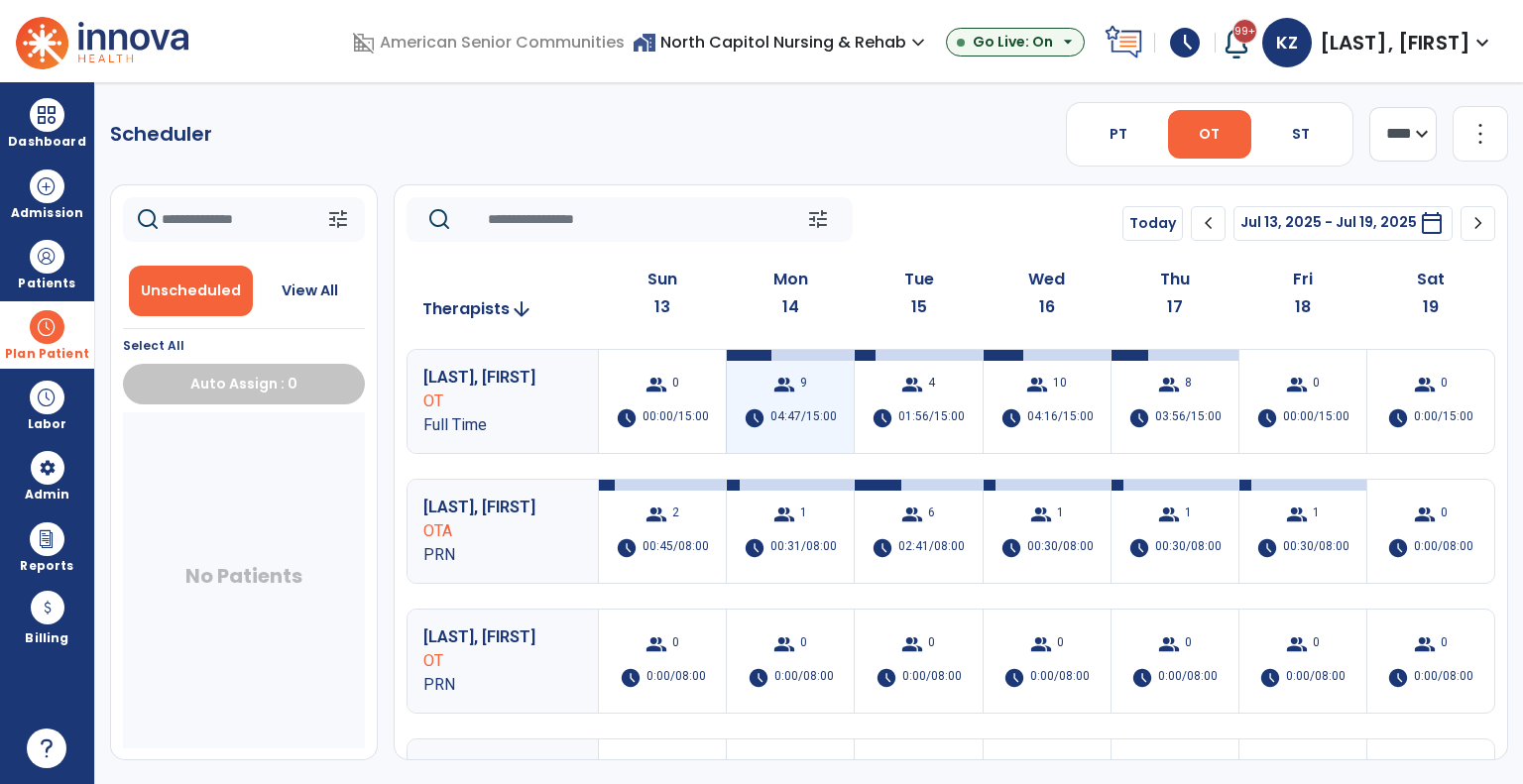 click on "04:47/15:00" at bounding box center (803, 418) 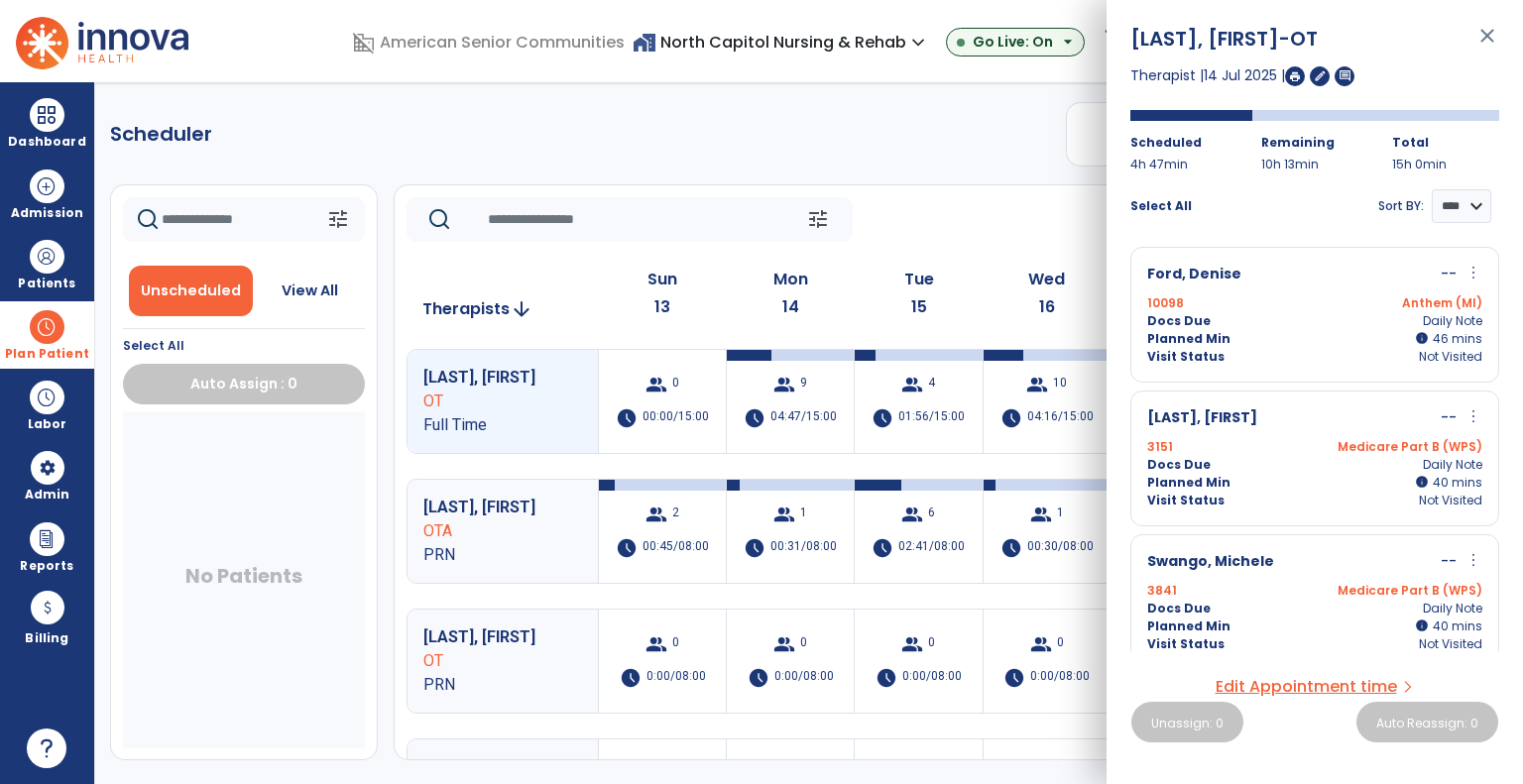 click on "Select All" at bounding box center [1161, 206] 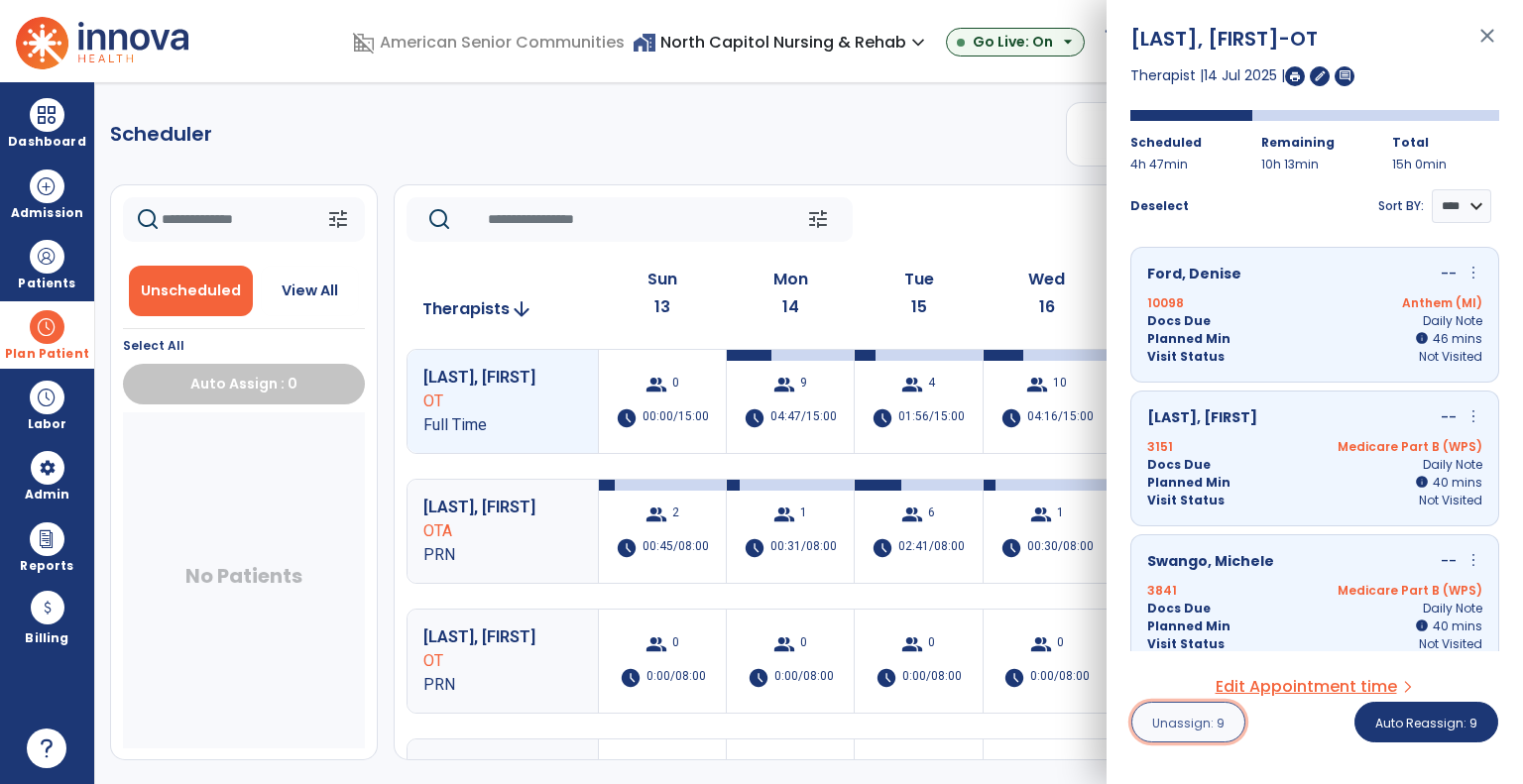 click on "Unassign: 9" at bounding box center [1188, 723] 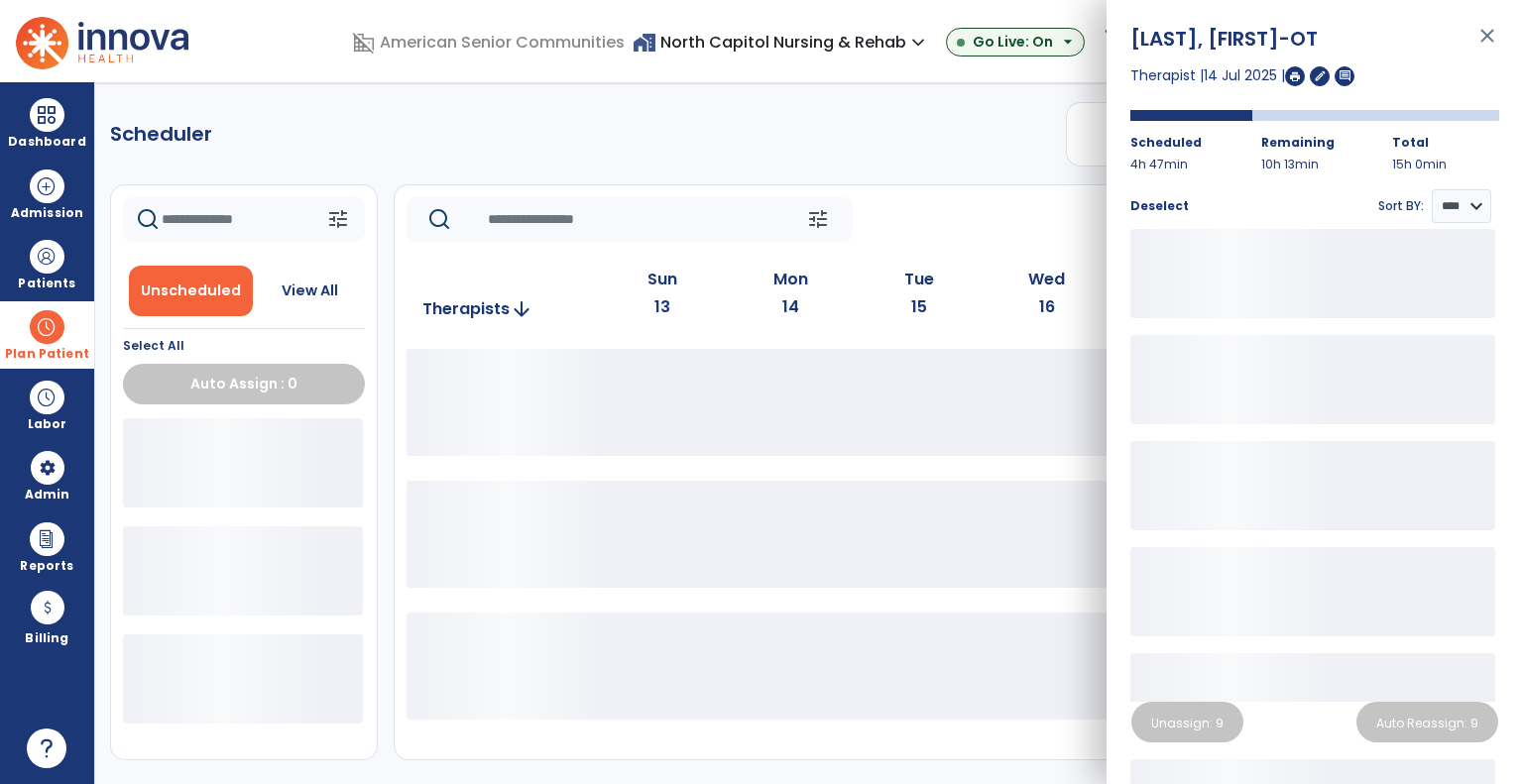 click on "tune   Today  chevron_left Jul 13, 2025 - Jul 19, 2025  *********  calendar_today  chevron_right" 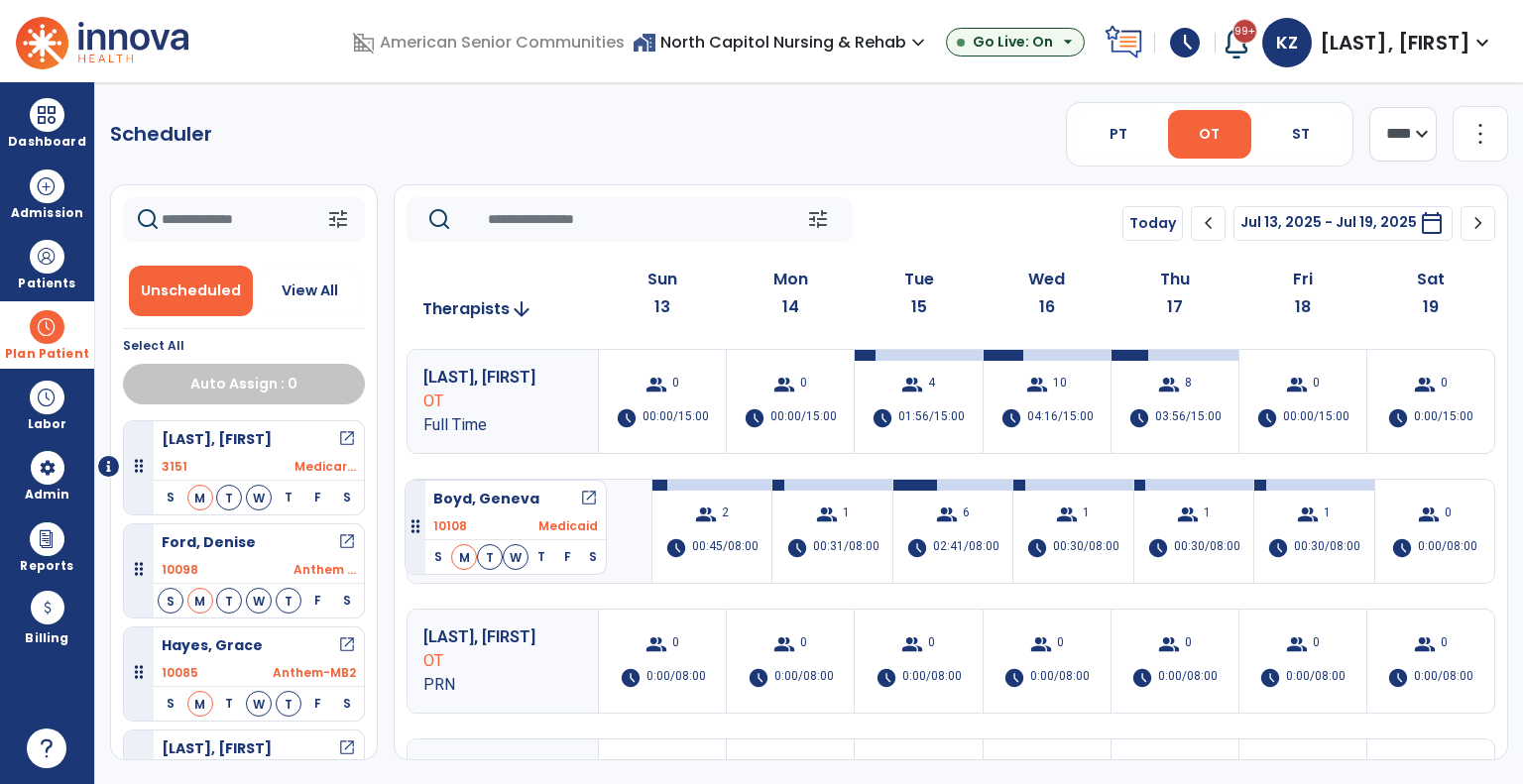 drag, startPoint x: 284, startPoint y: 439, endPoint x: 405, endPoint y: 472, distance: 125.4193 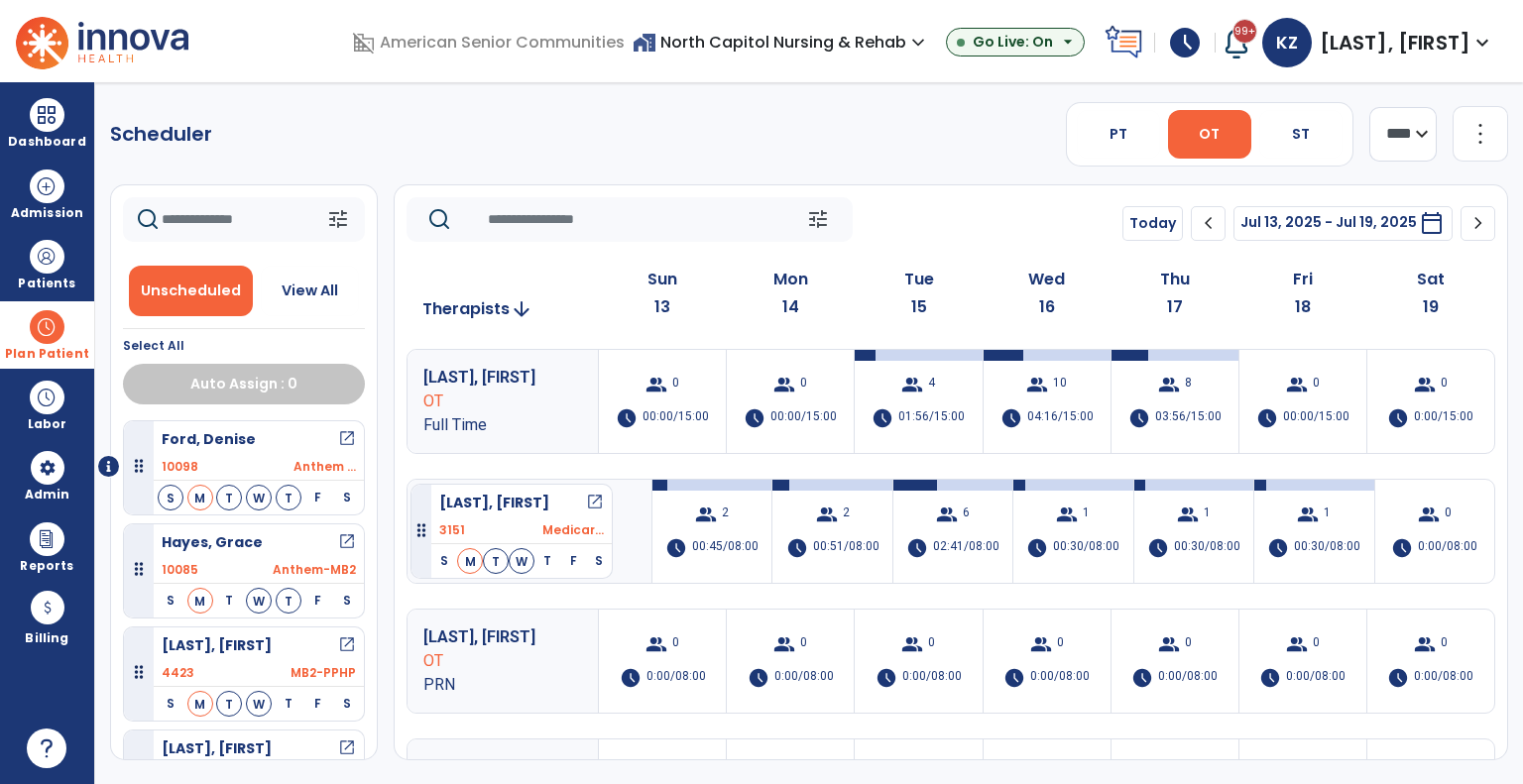 drag, startPoint x: 275, startPoint y: 454, endPoint x: 410, endPoint y: 476, distance: 136.78085 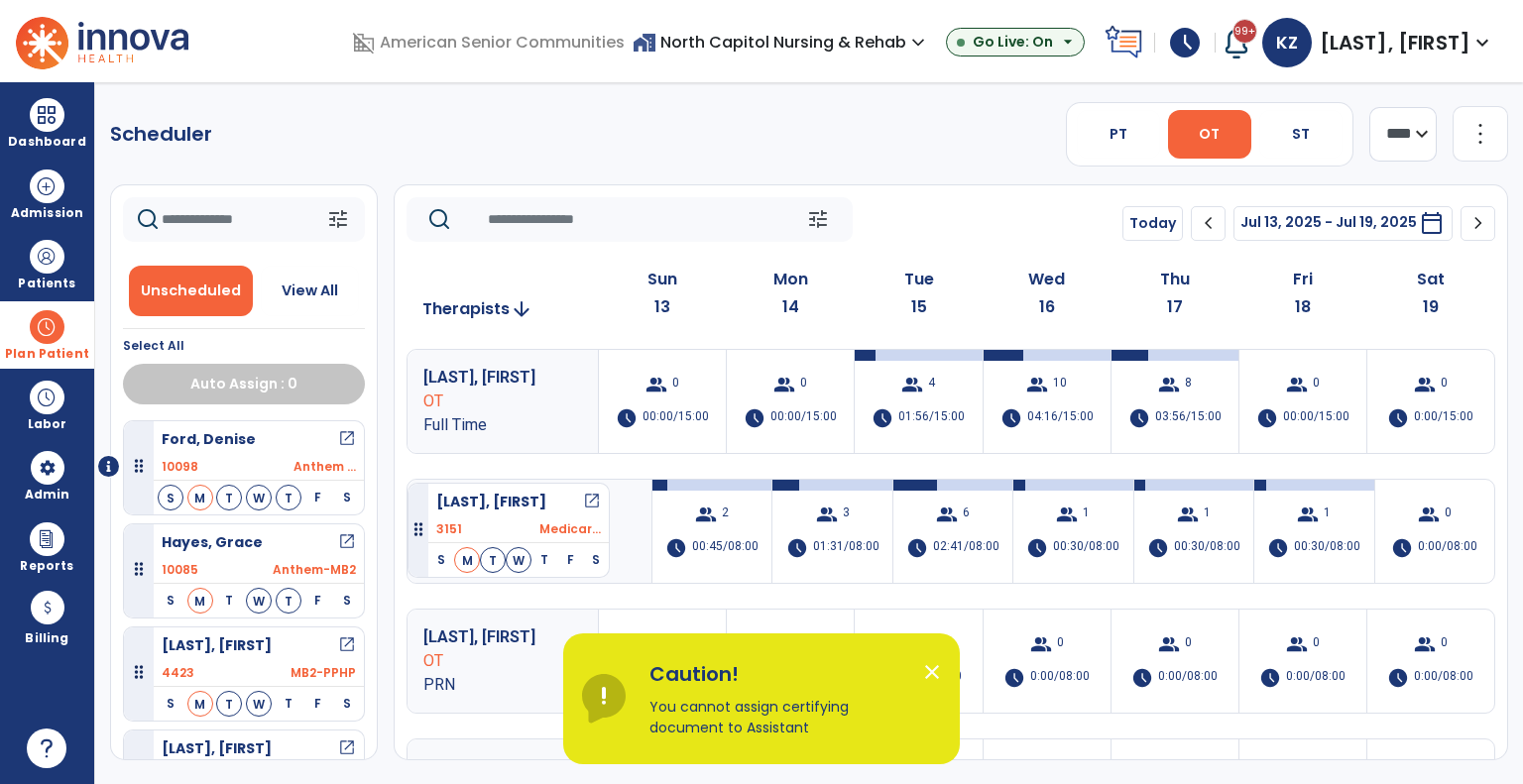 drag, startPoint x: 242, startPoint y: 456, endPoint x: 408, endPoint y: 475, distance: 167.08381 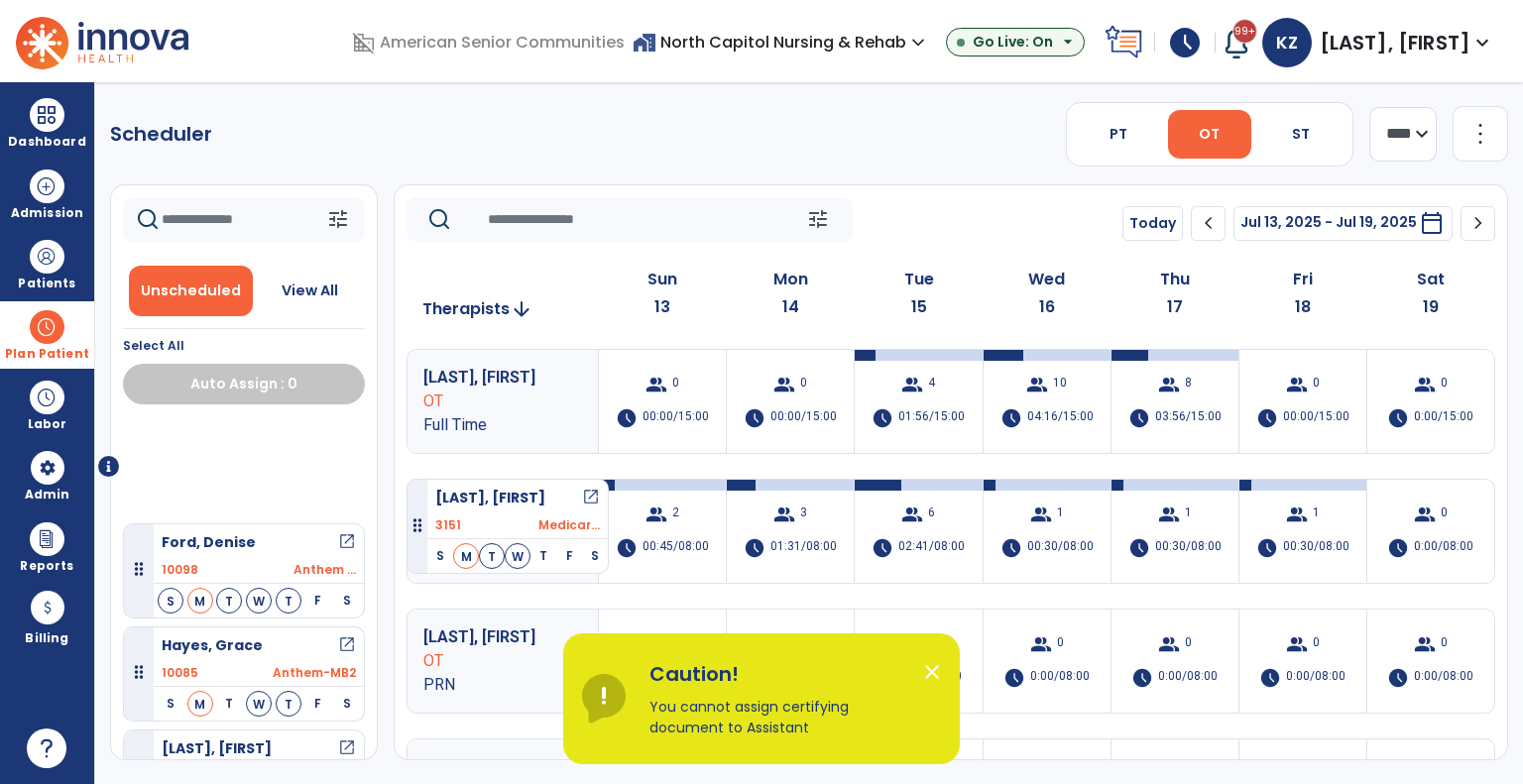 drag, startPoint x: 243, startPoint y: 460, endPoint x: 407, endPoint y: 471, distance: 164.36849 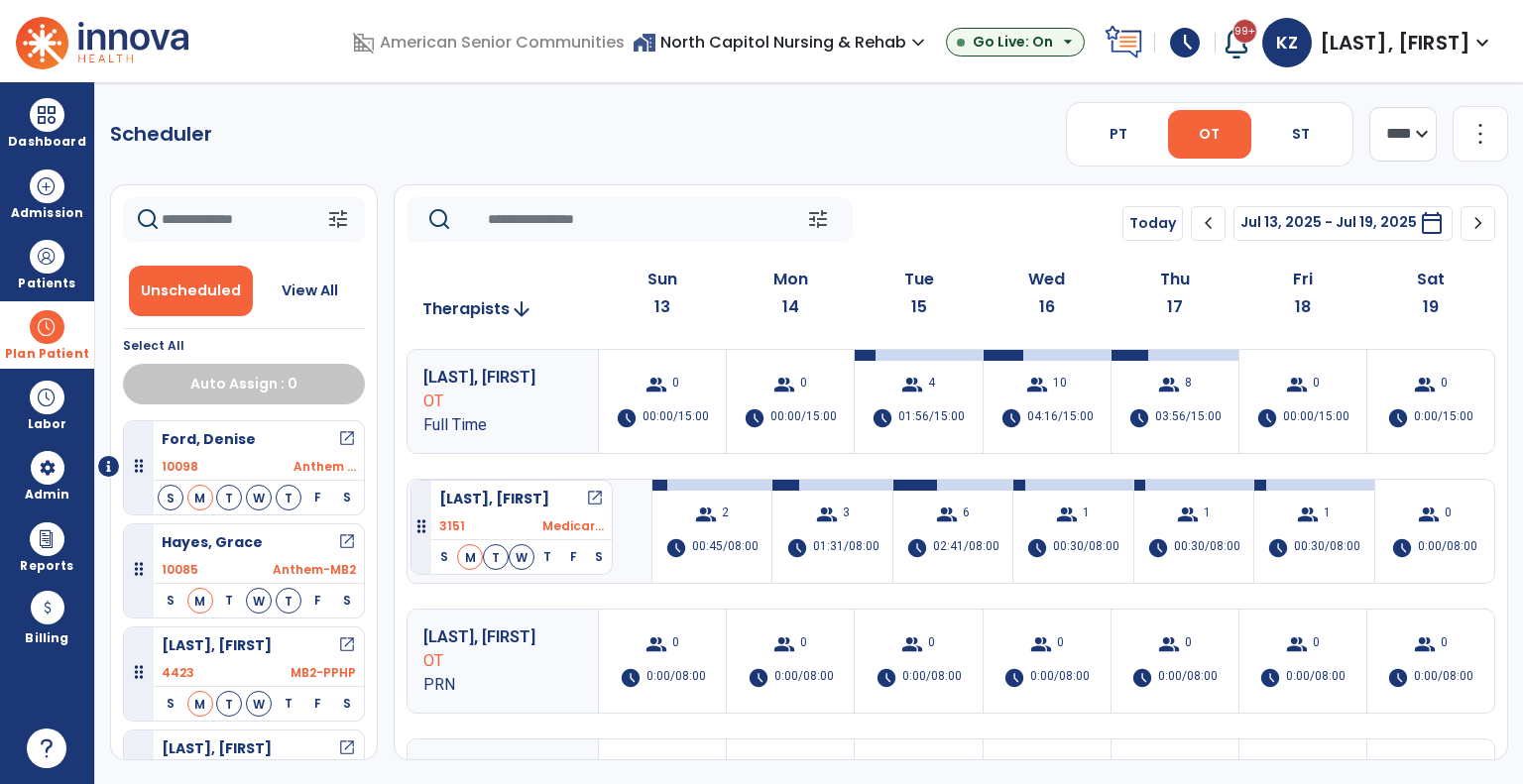 drag, startPoint x: 271, startPoint y: 465, endPoint x: 410, endPoint y: 472, distance: 139.17615 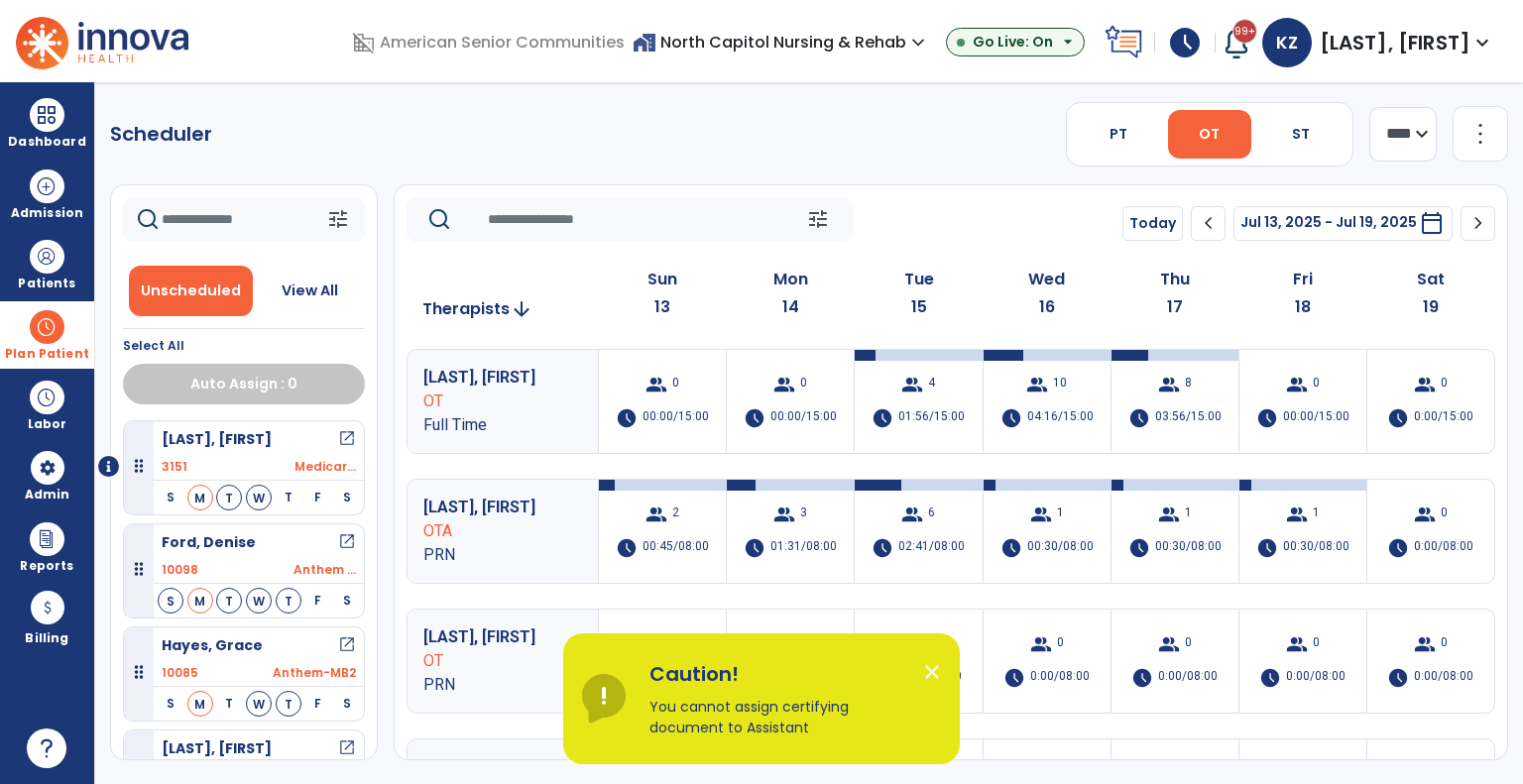 click on "3151 Medicar..." at bounding box center [259, 467] 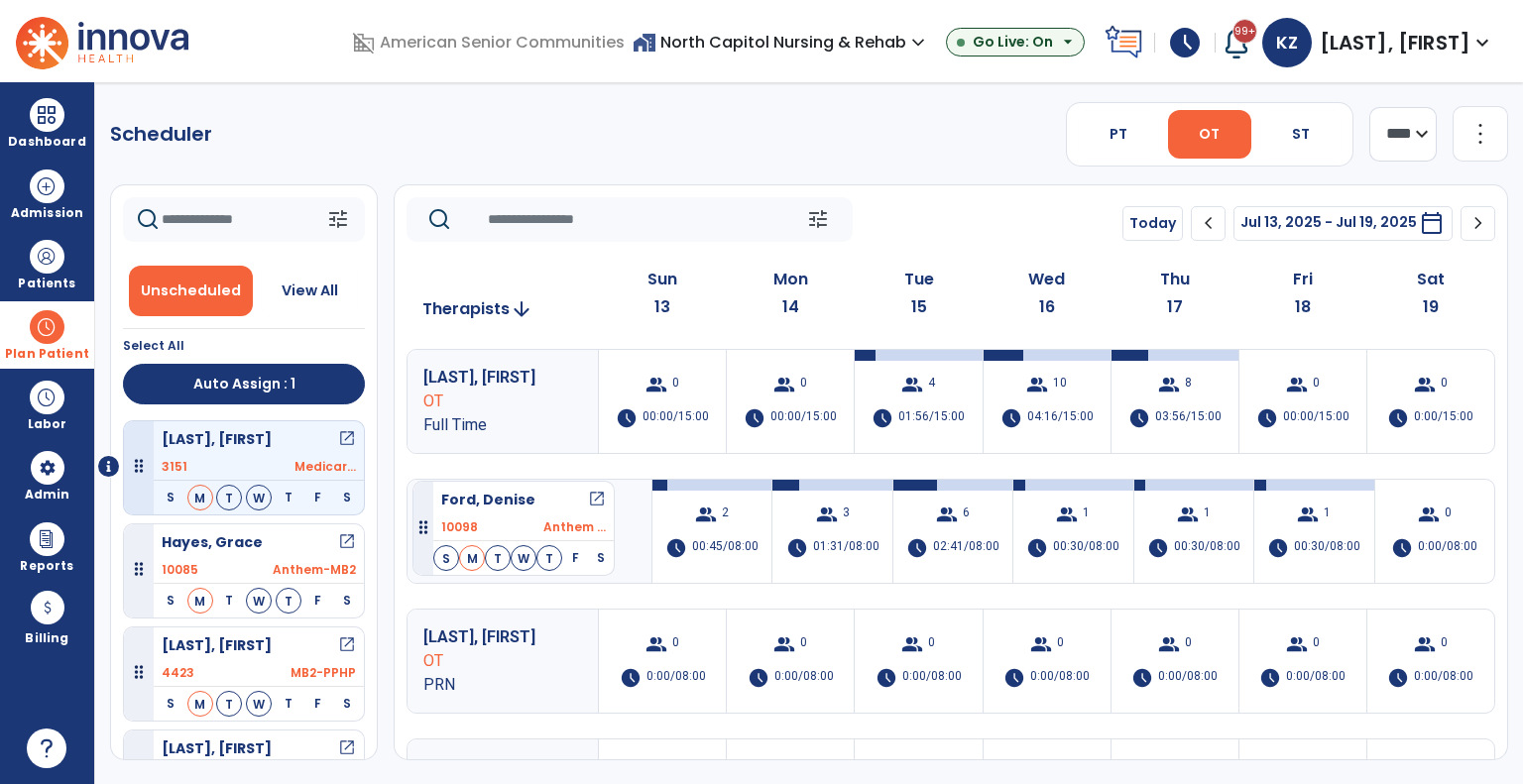 drag, startPoint x: 276, startPoint y: 552, endPoint x: 411, endPoint y: 473, distance: 156.41611 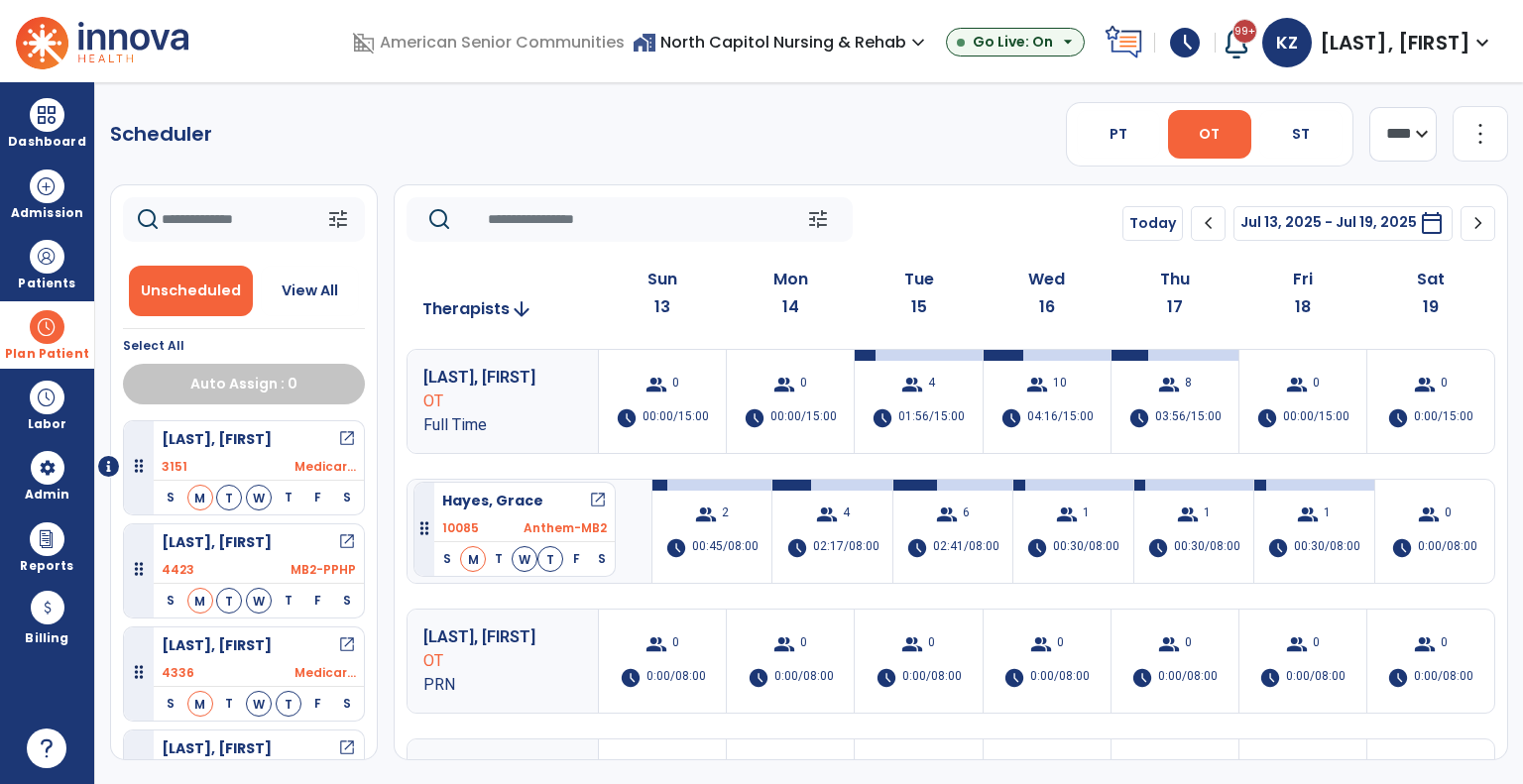 drag, startPoint x: 274, startPoint y: 558, endPoint x: 413, endPoint y: 474, distance: 162.40998 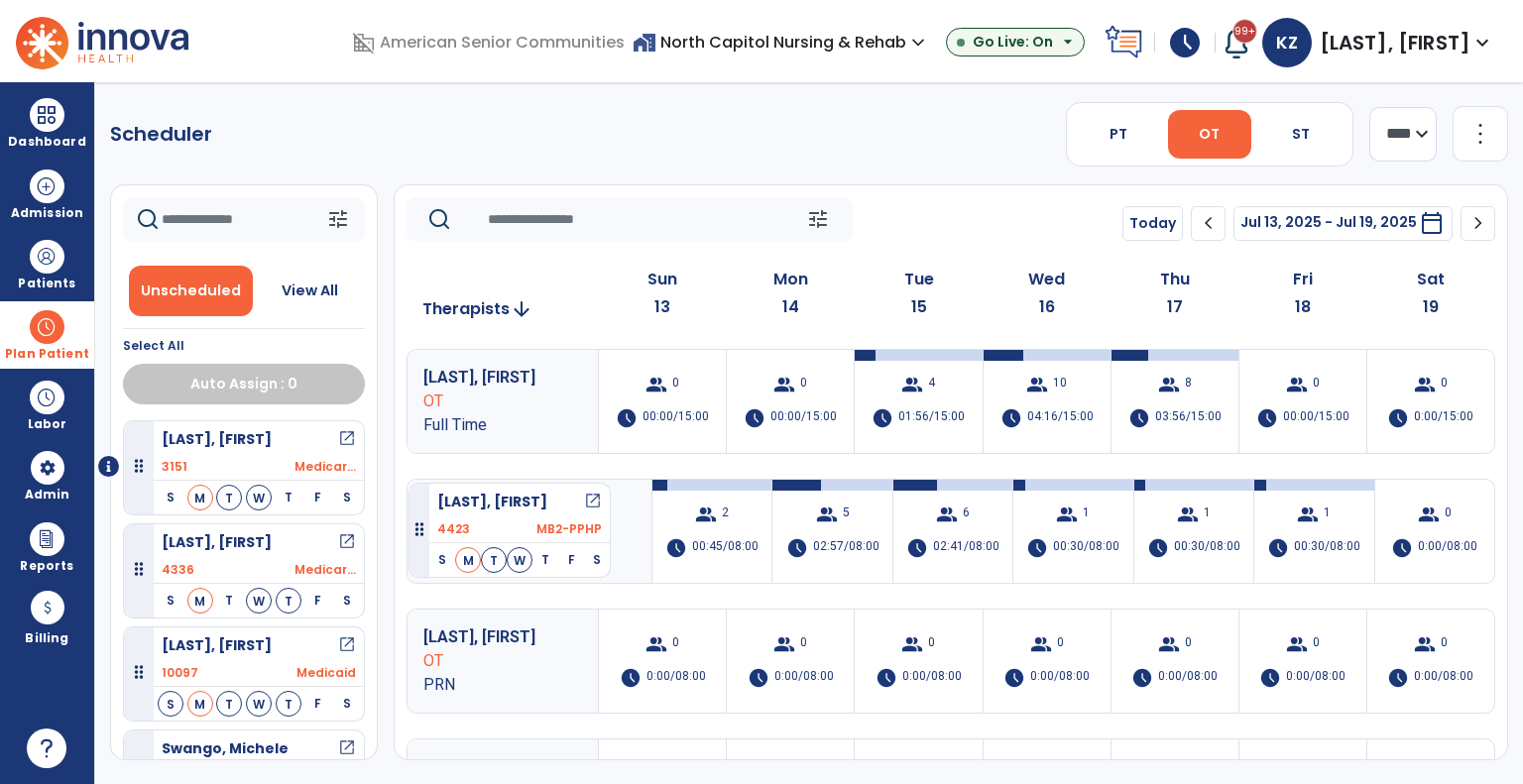drag, startPoint x: 380, startPoint y: 550, endPoint x: 409, endPoint y: 475, distance: 80.41144 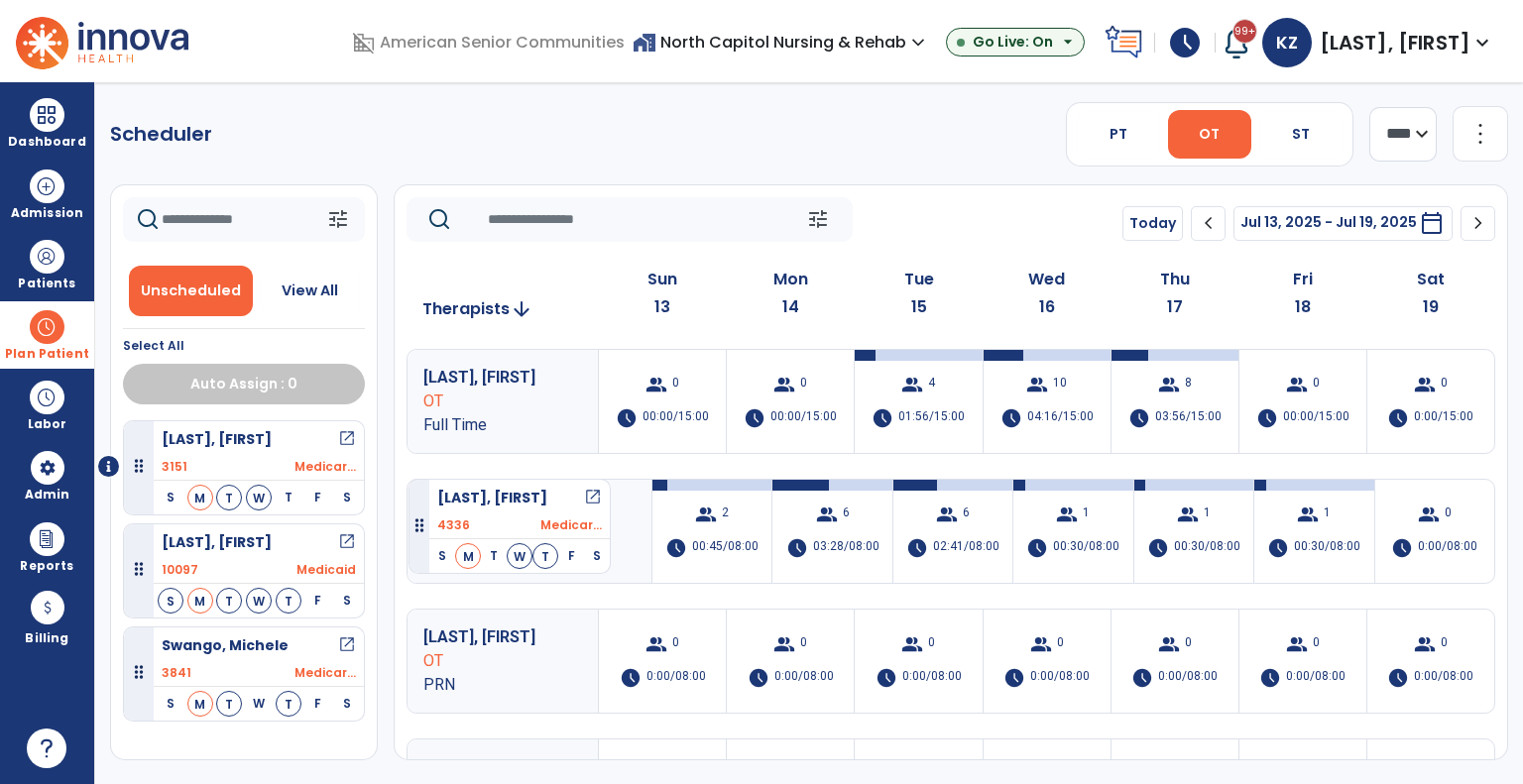 drag, startPoint x: 266, startPoint y: 563, endPoint x: 409, endPoint y: 471, distance: 170.03823 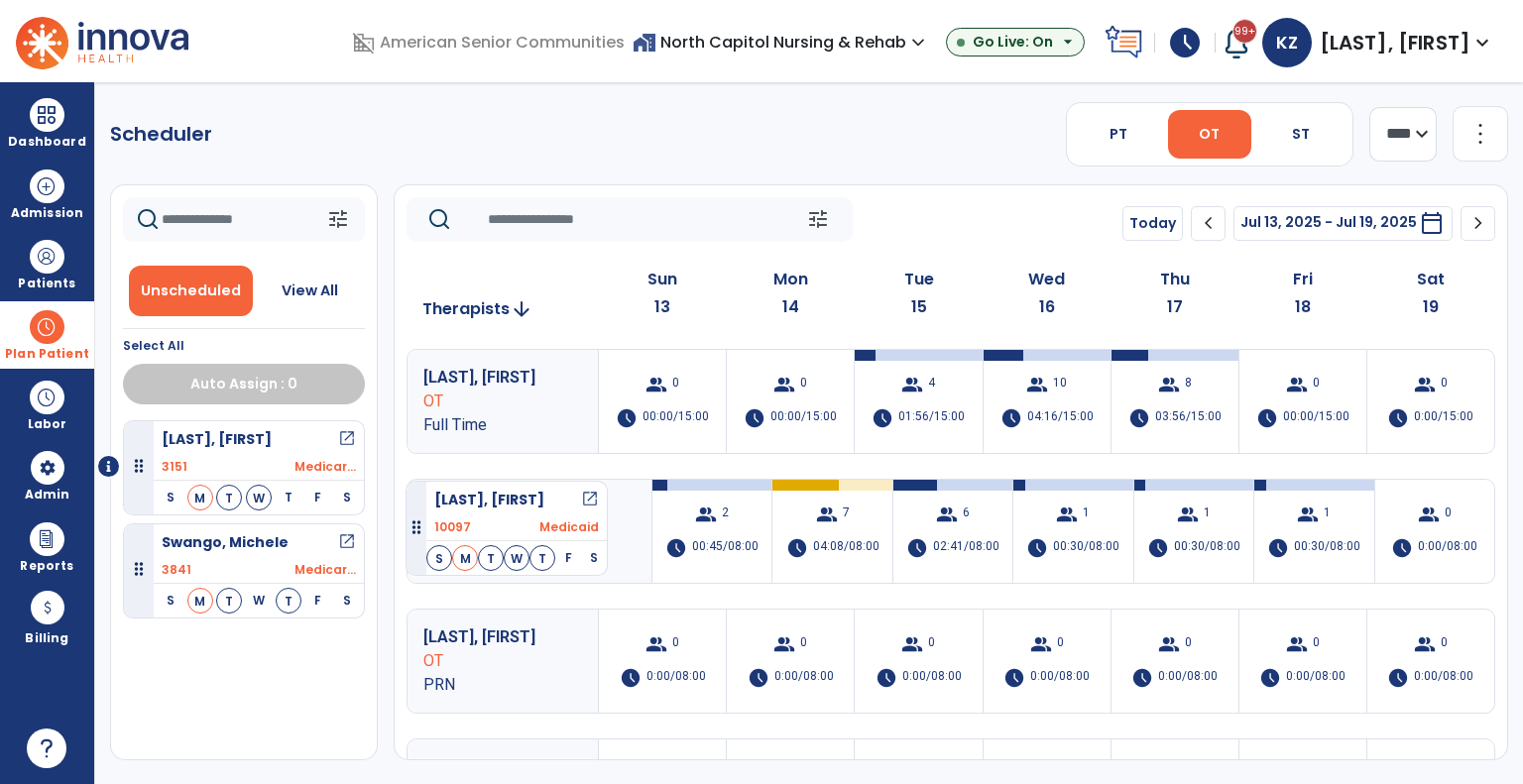 drag, startPoint x: 284, startPoint y: 562, endPoint x: 406, endPoint y: 473, distance: 151.01324 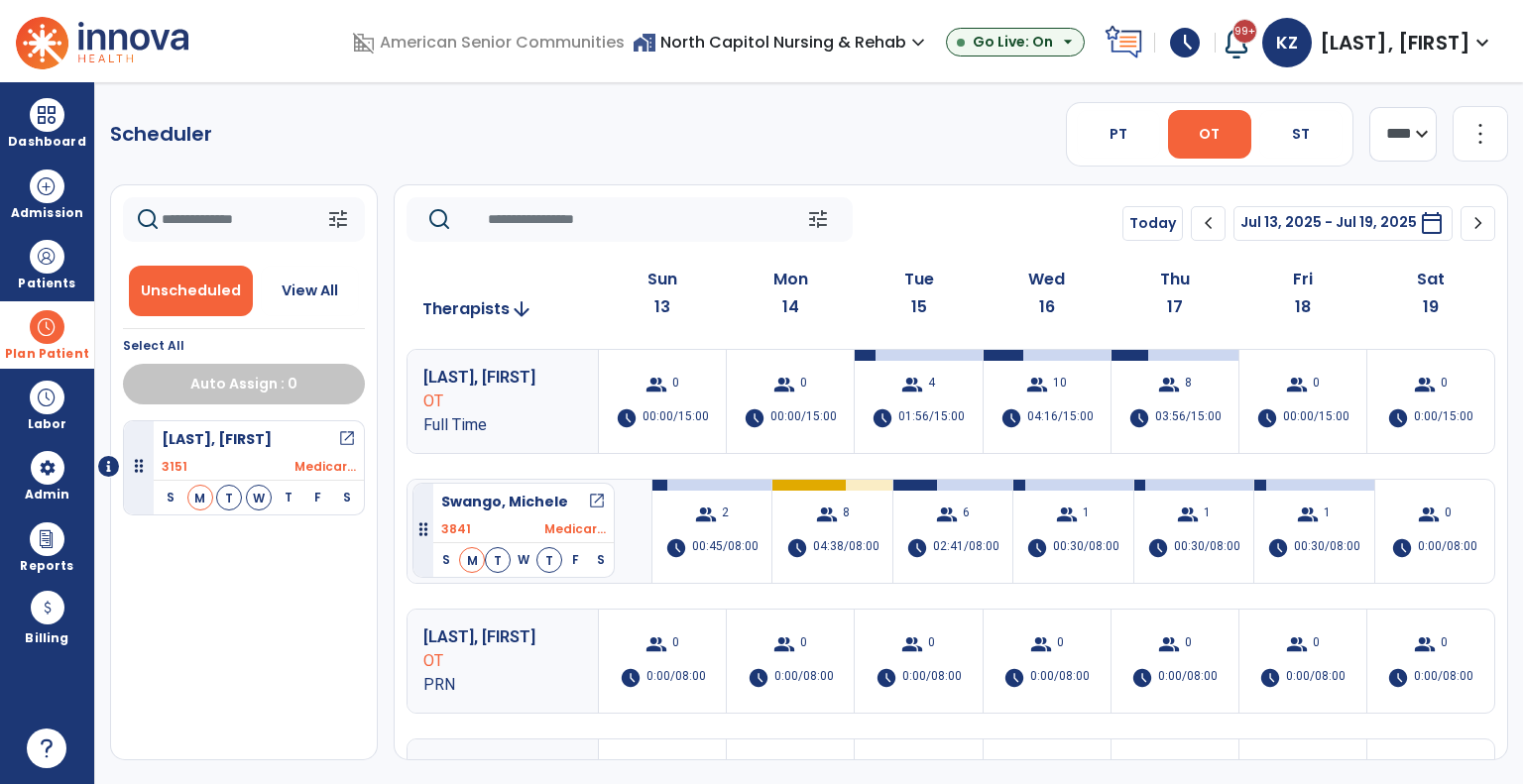 drag, startPoint x: 303, startPoint y: 550, endPoint x: 412, endPoint y: 475, distance: 132.31024 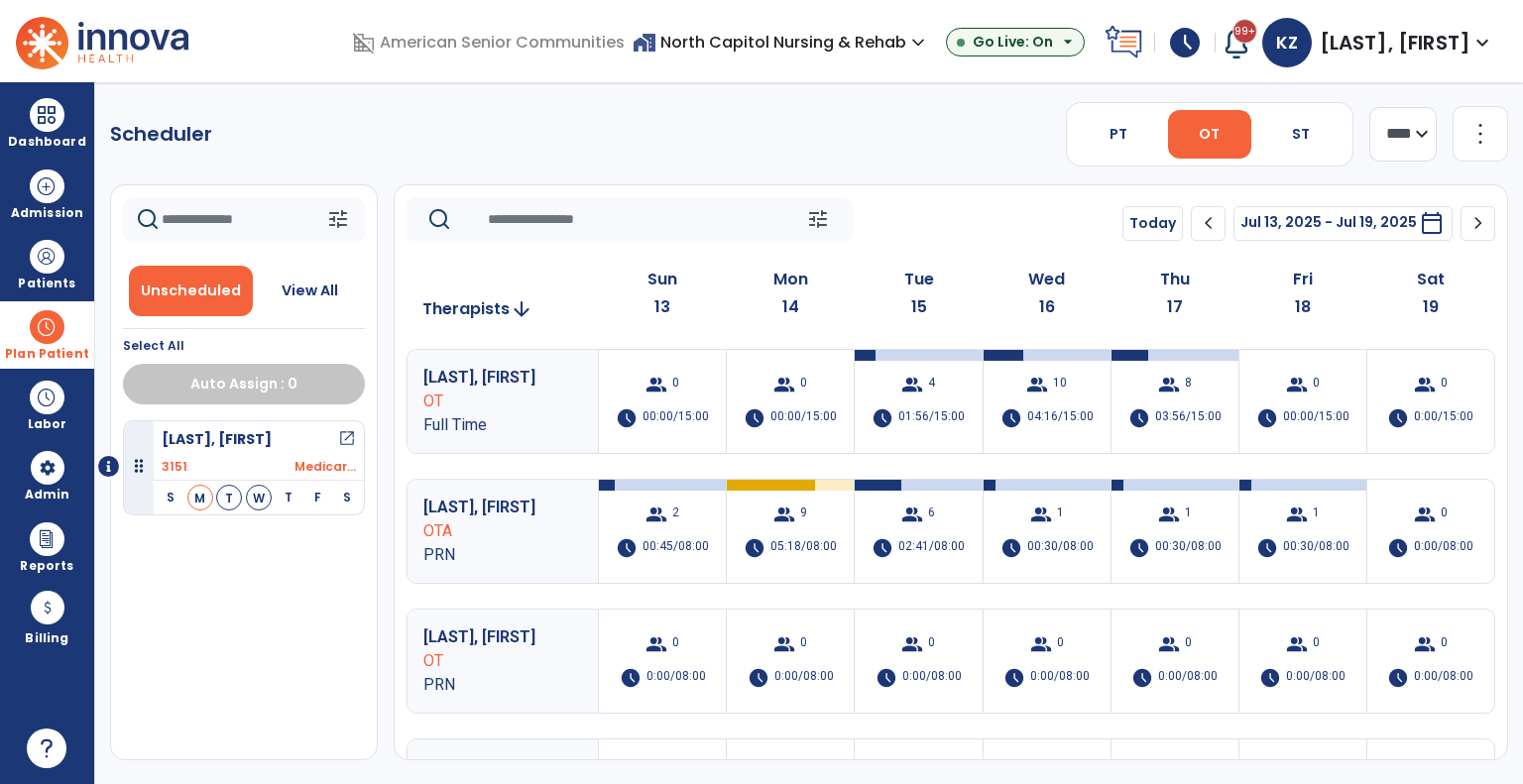 click on "home_work   North Capitol Nursing & Rehab   expand_more" at bounding box center (781, 42) 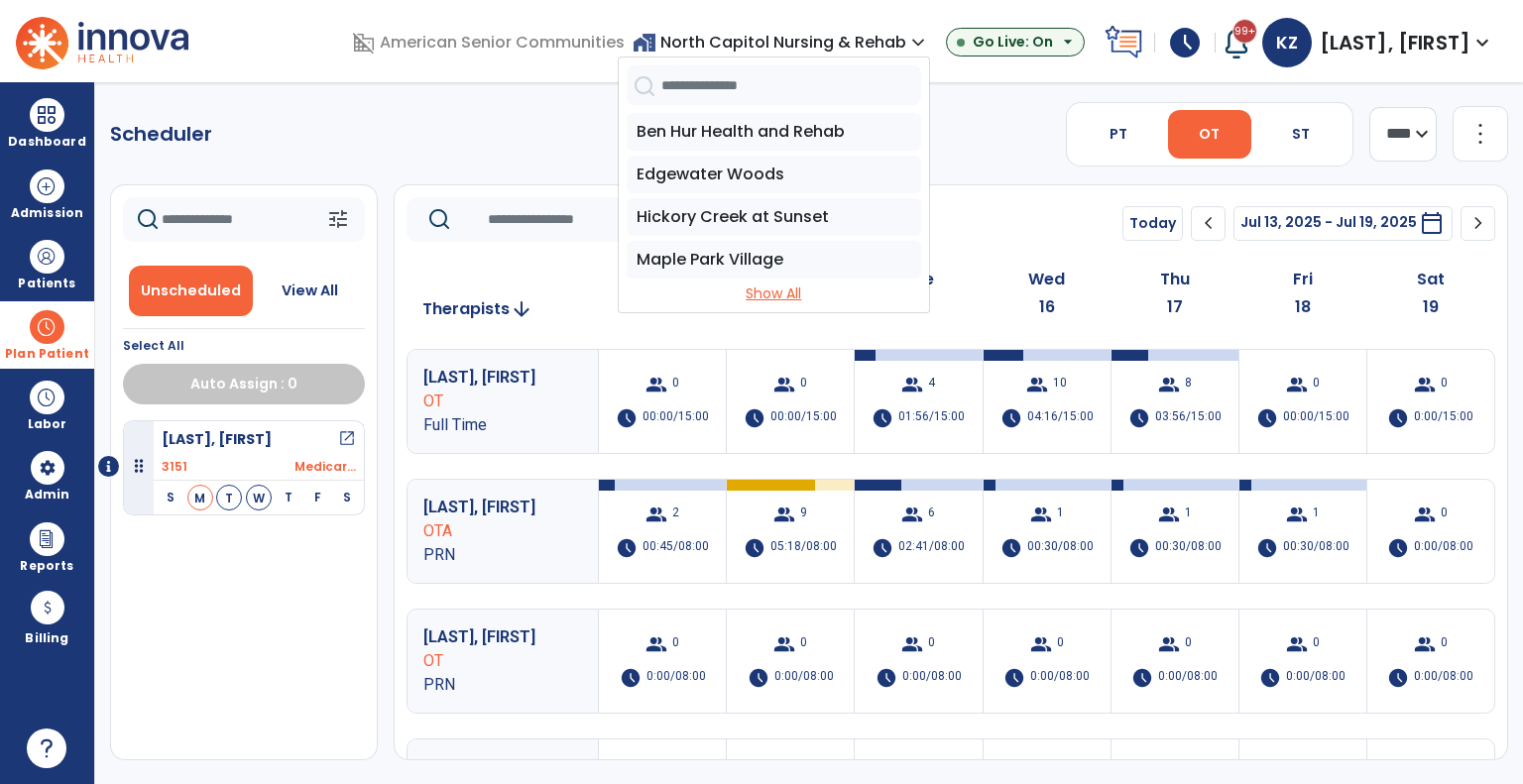 click on "Show All" at bounding box center [773, 293] 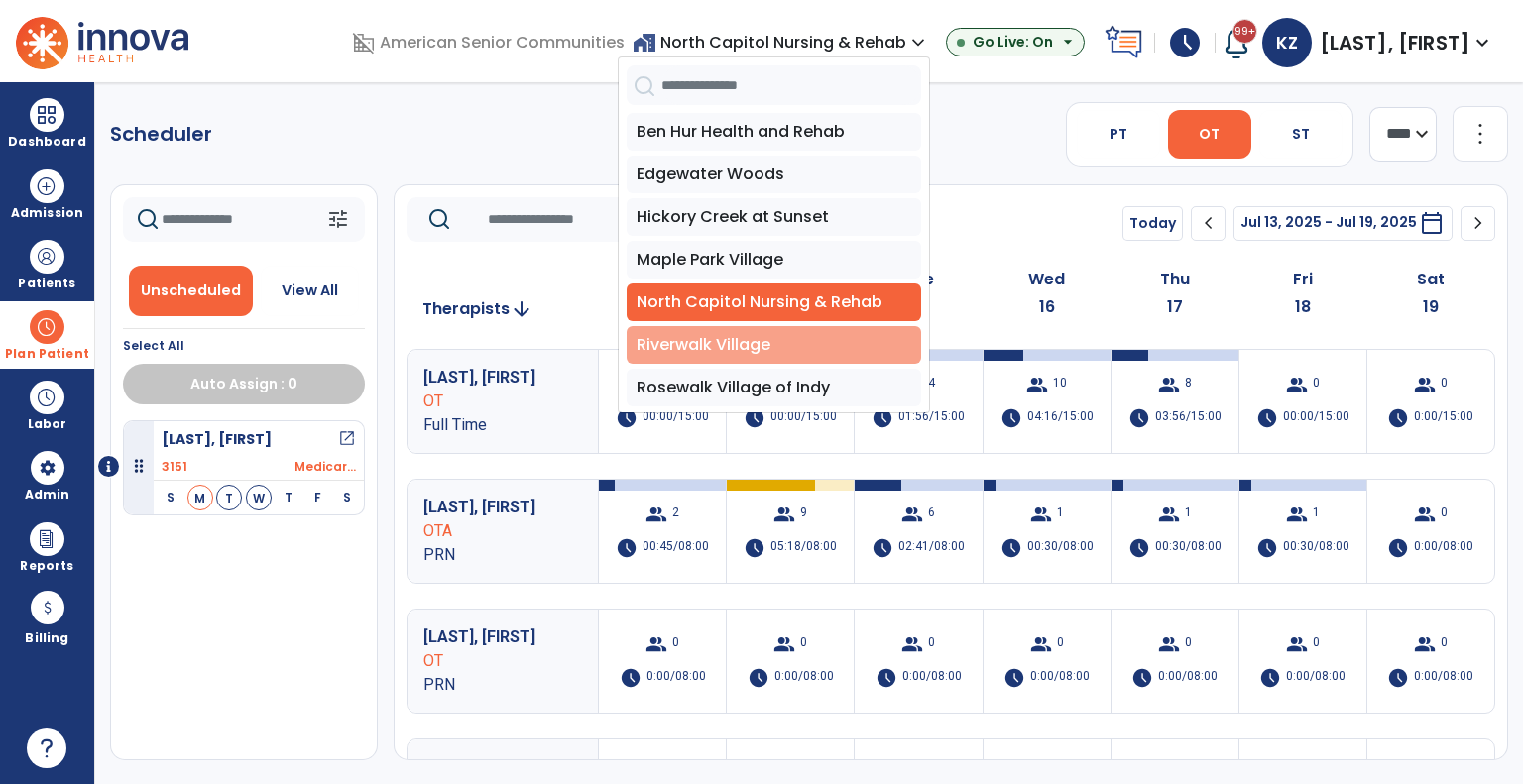 click on "Riverwalk Village" at bounding box center [773, 345] 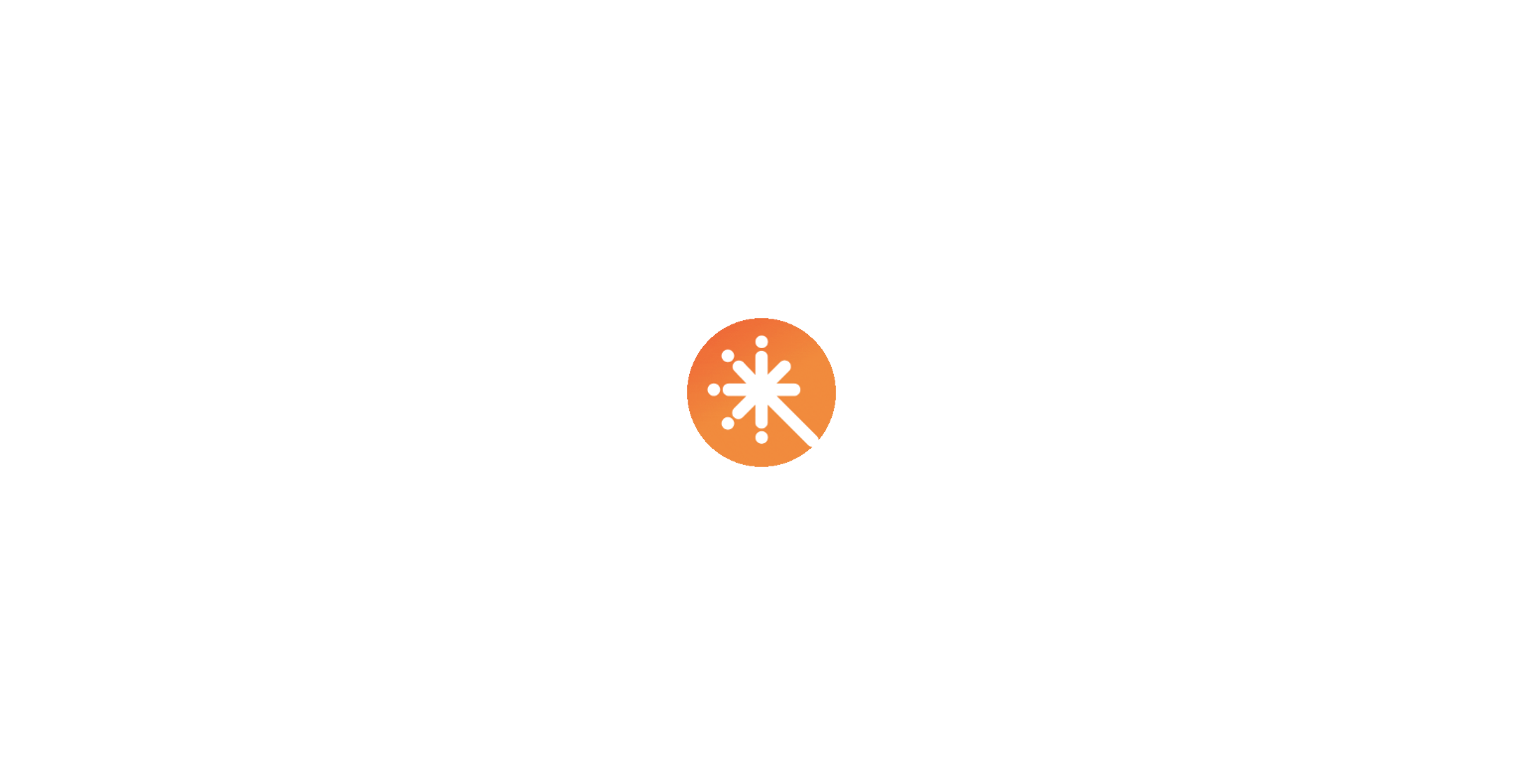 scroll, scrollTop: 0, scrollLeft: 0, axis: both 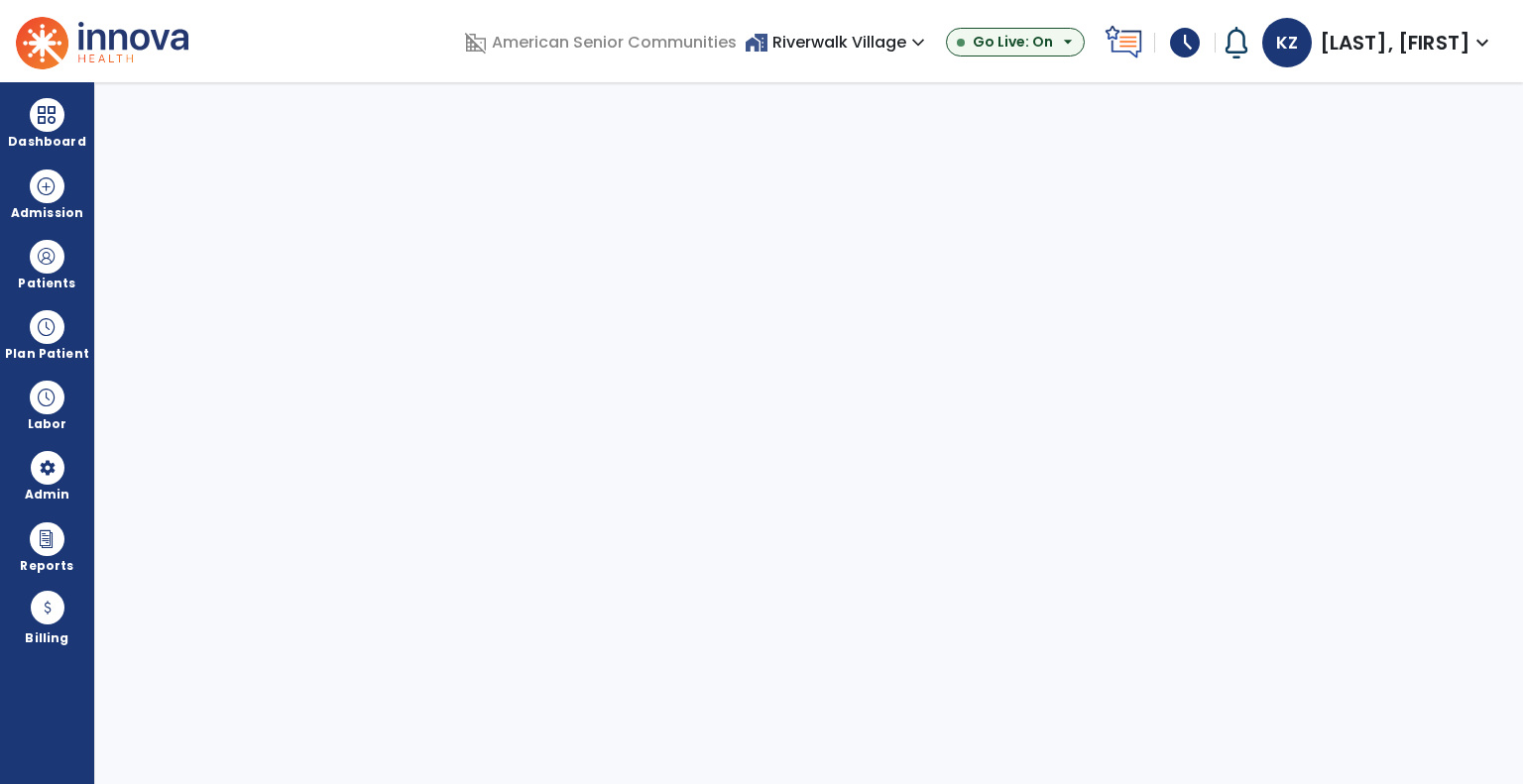 select on "***" 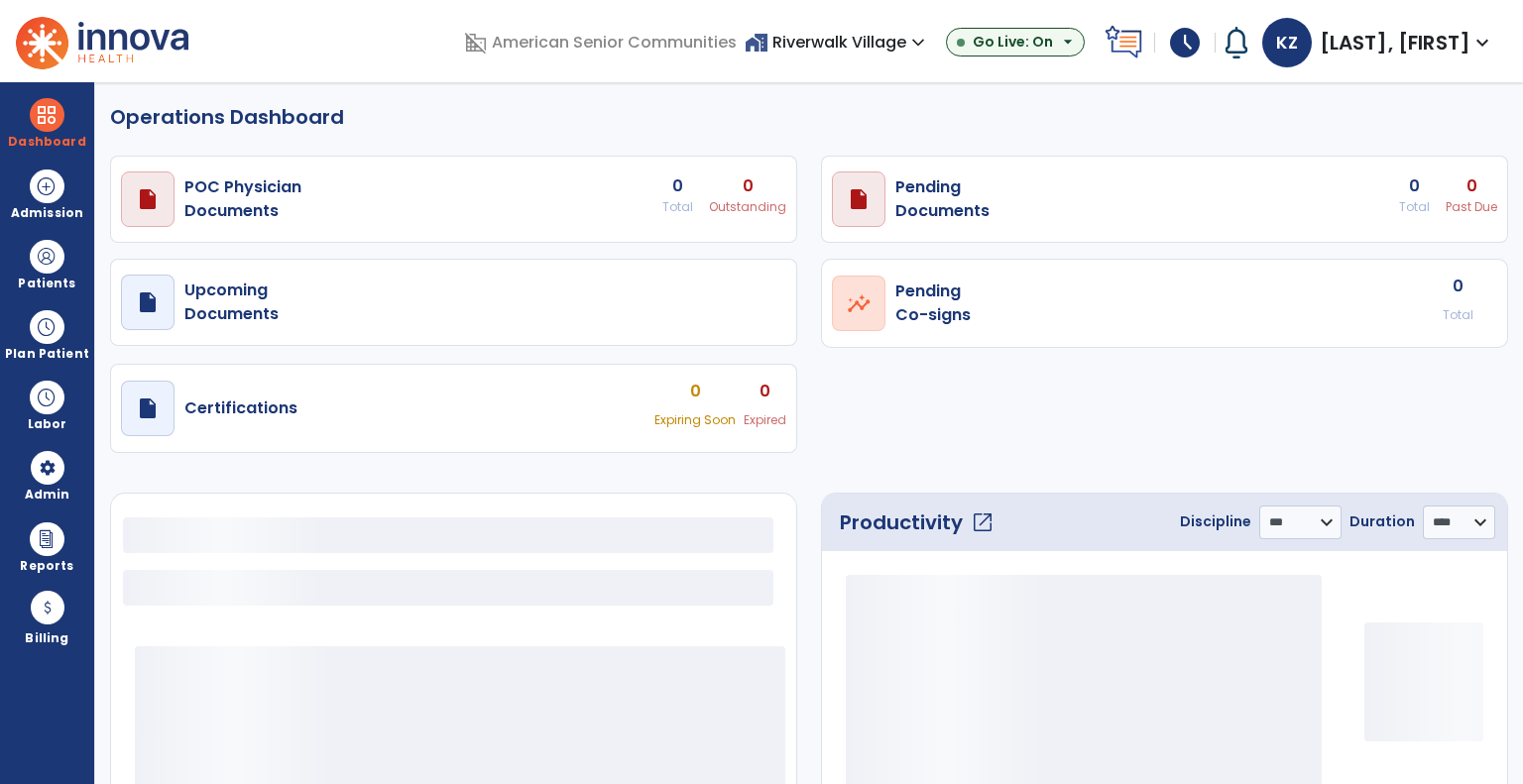 select on "***" 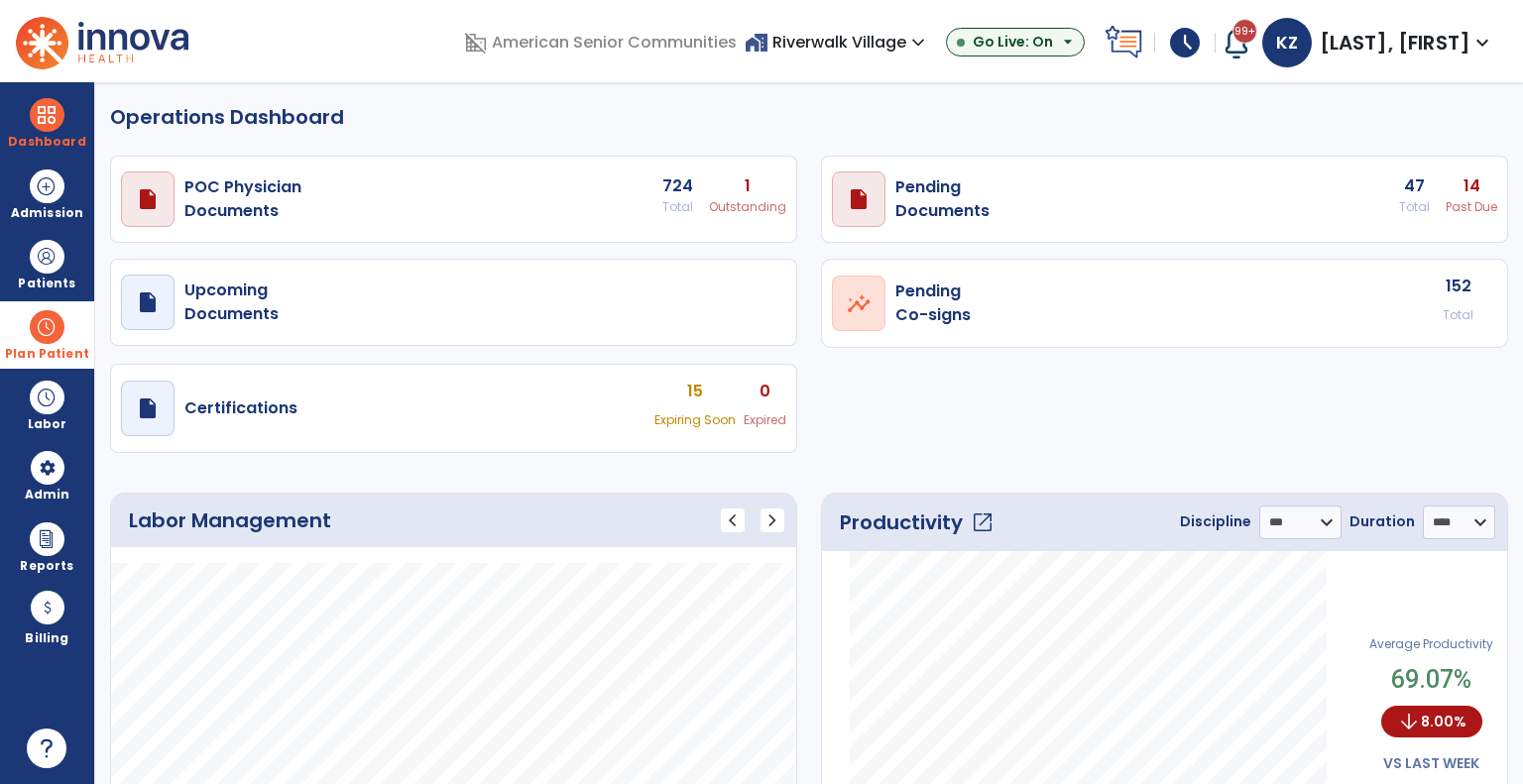 click at bounding box center [47, 327] 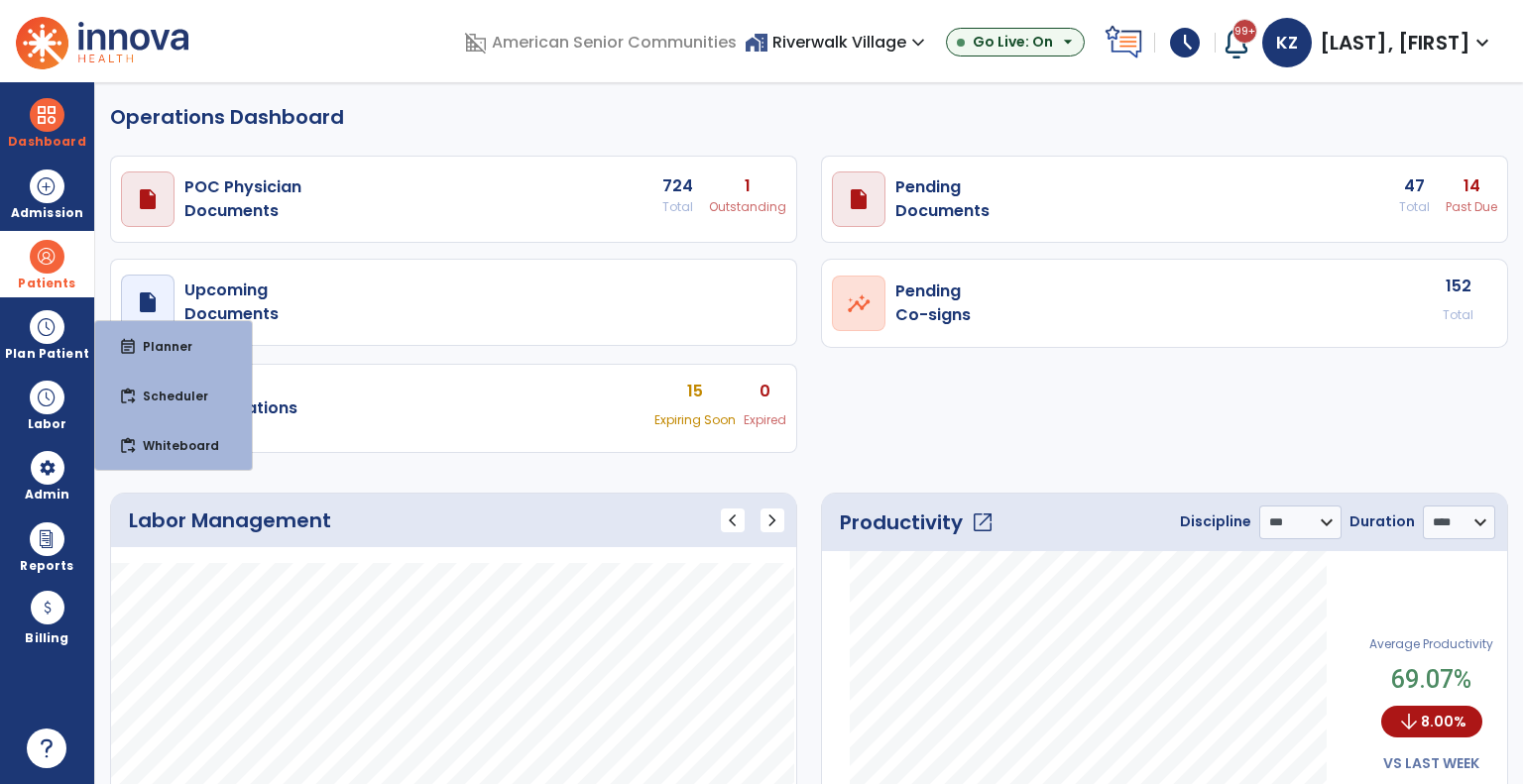 click at bounding box center (47, 257) 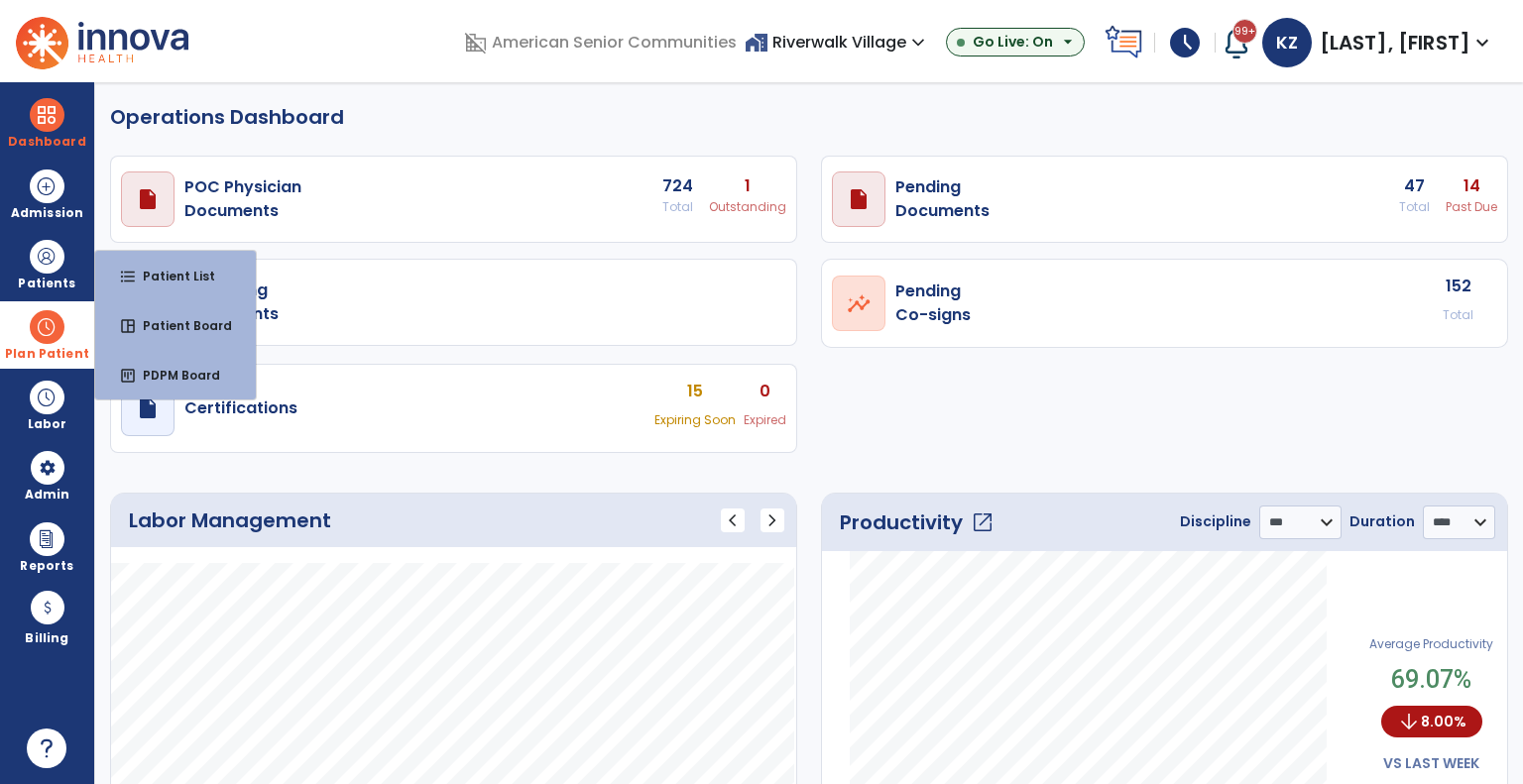 click at bounding box center (47, 327) 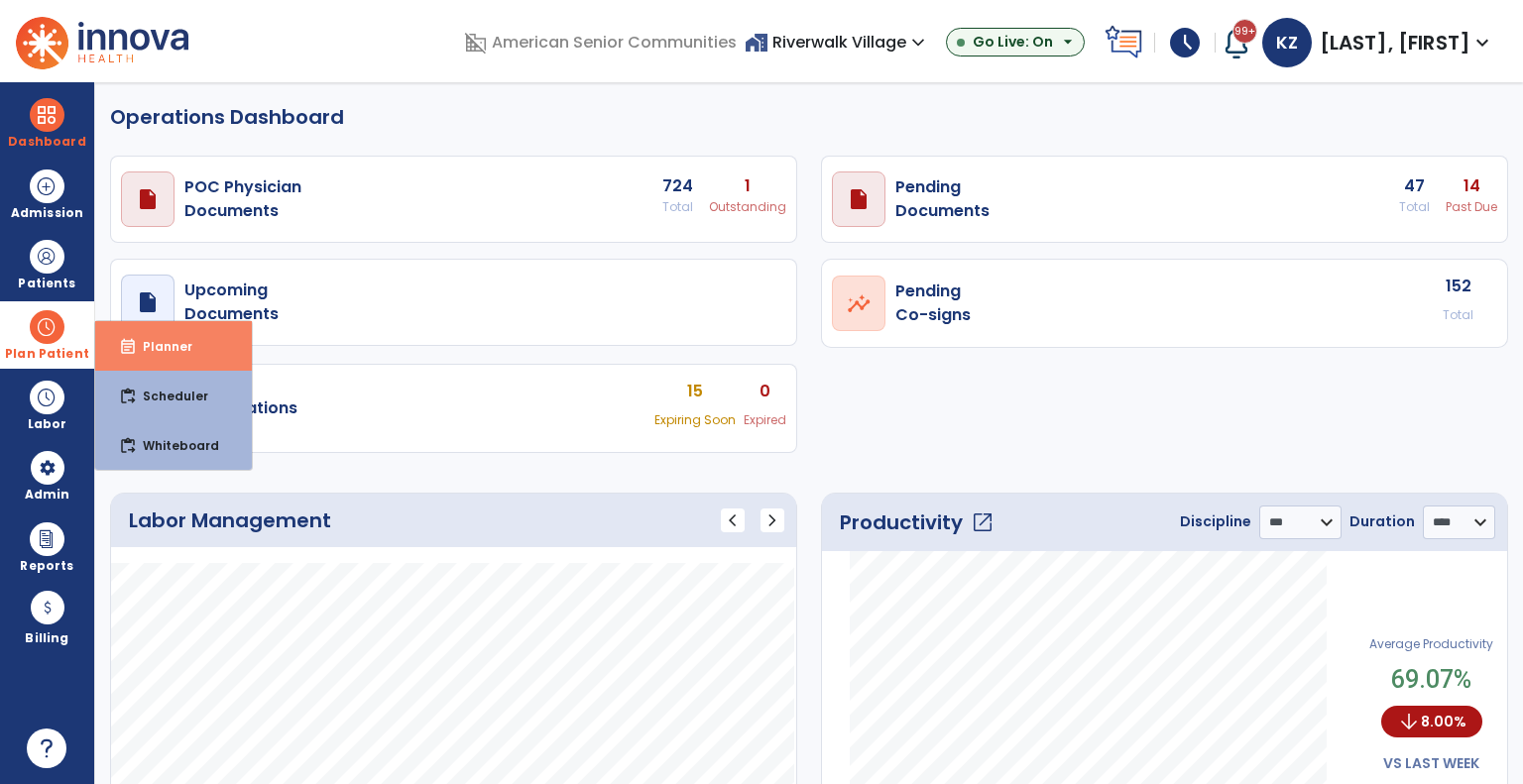 click on "Planner" at bounding box center [160, 346] 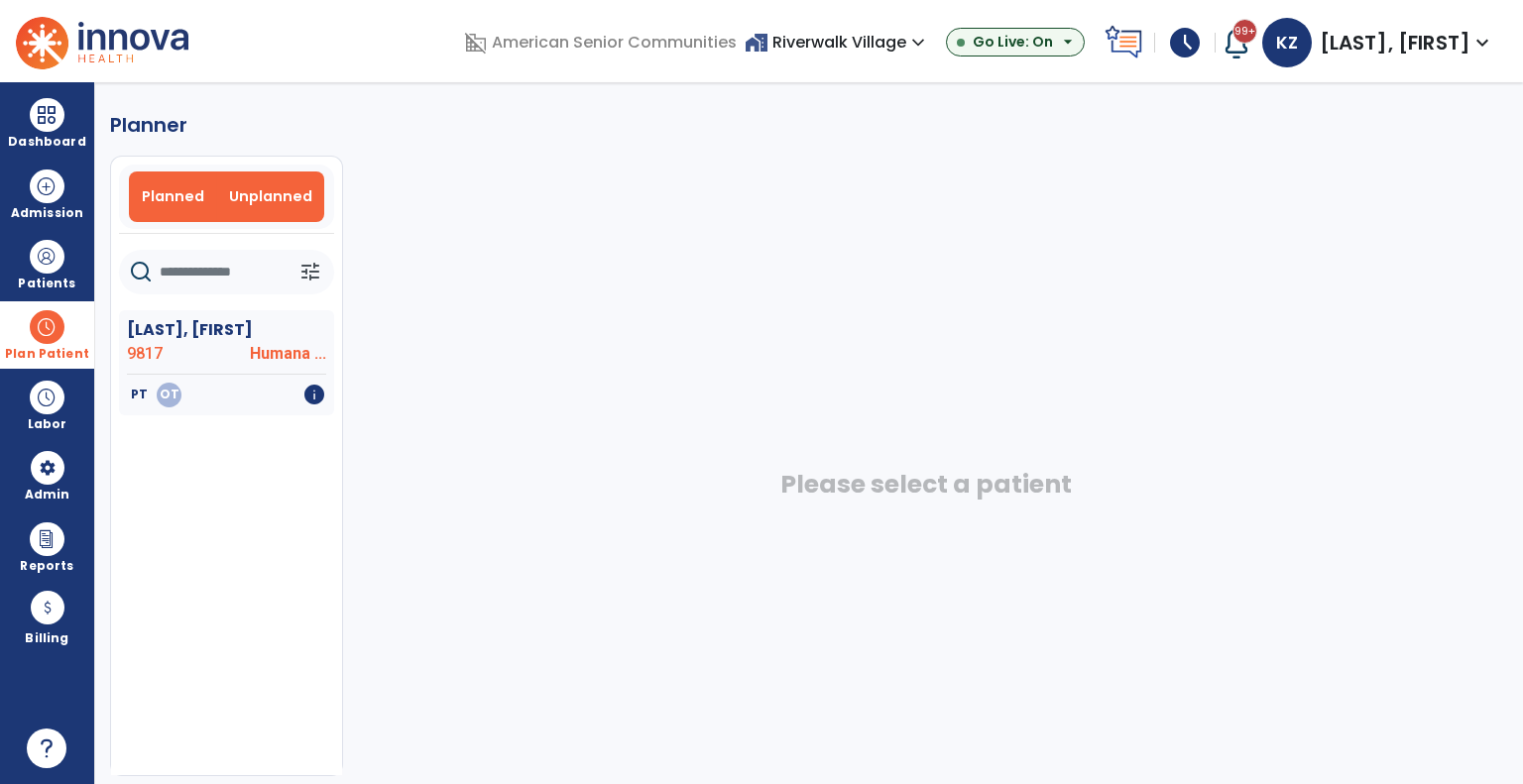 click on "Planned" at bounding box center (173, 196) 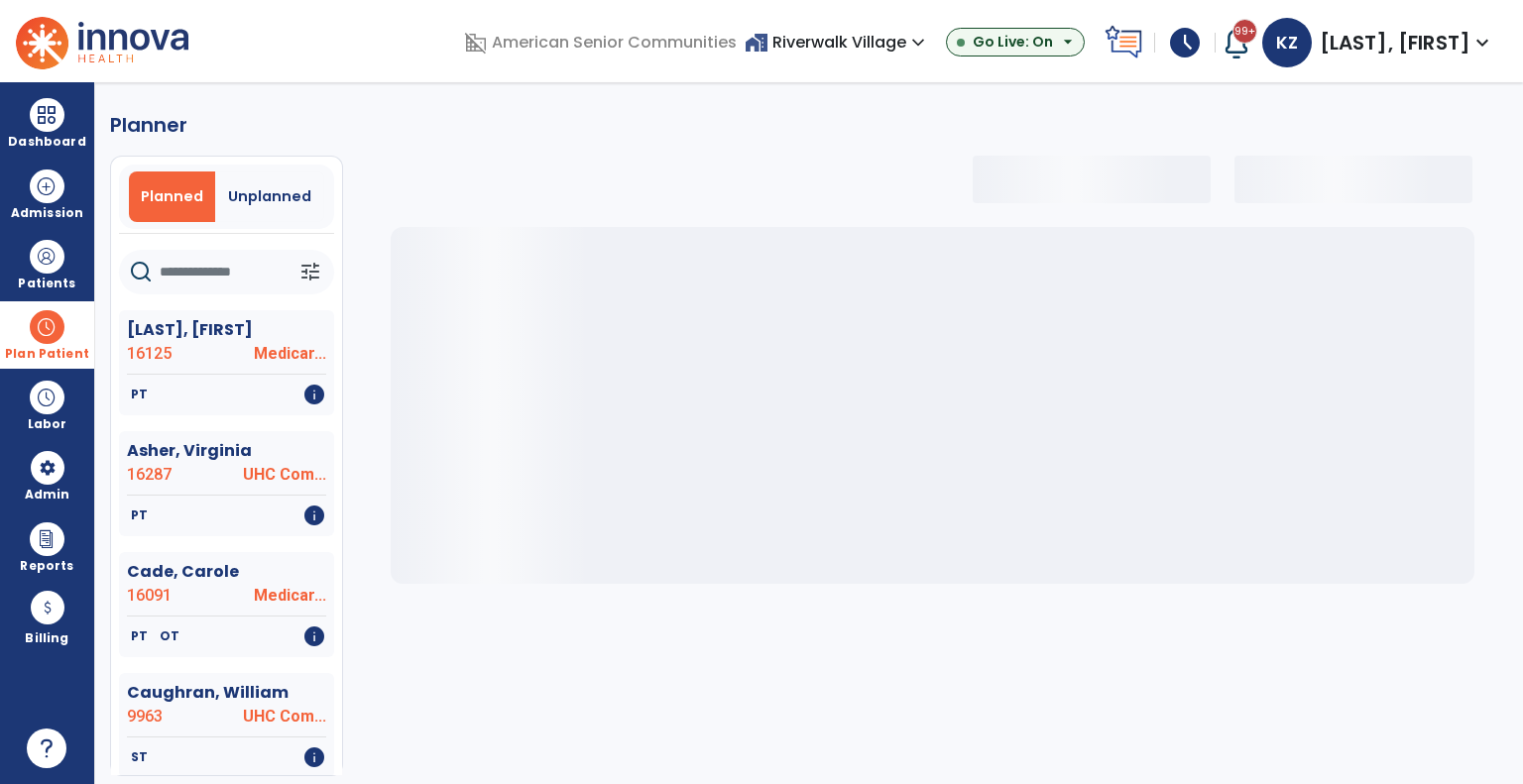 click 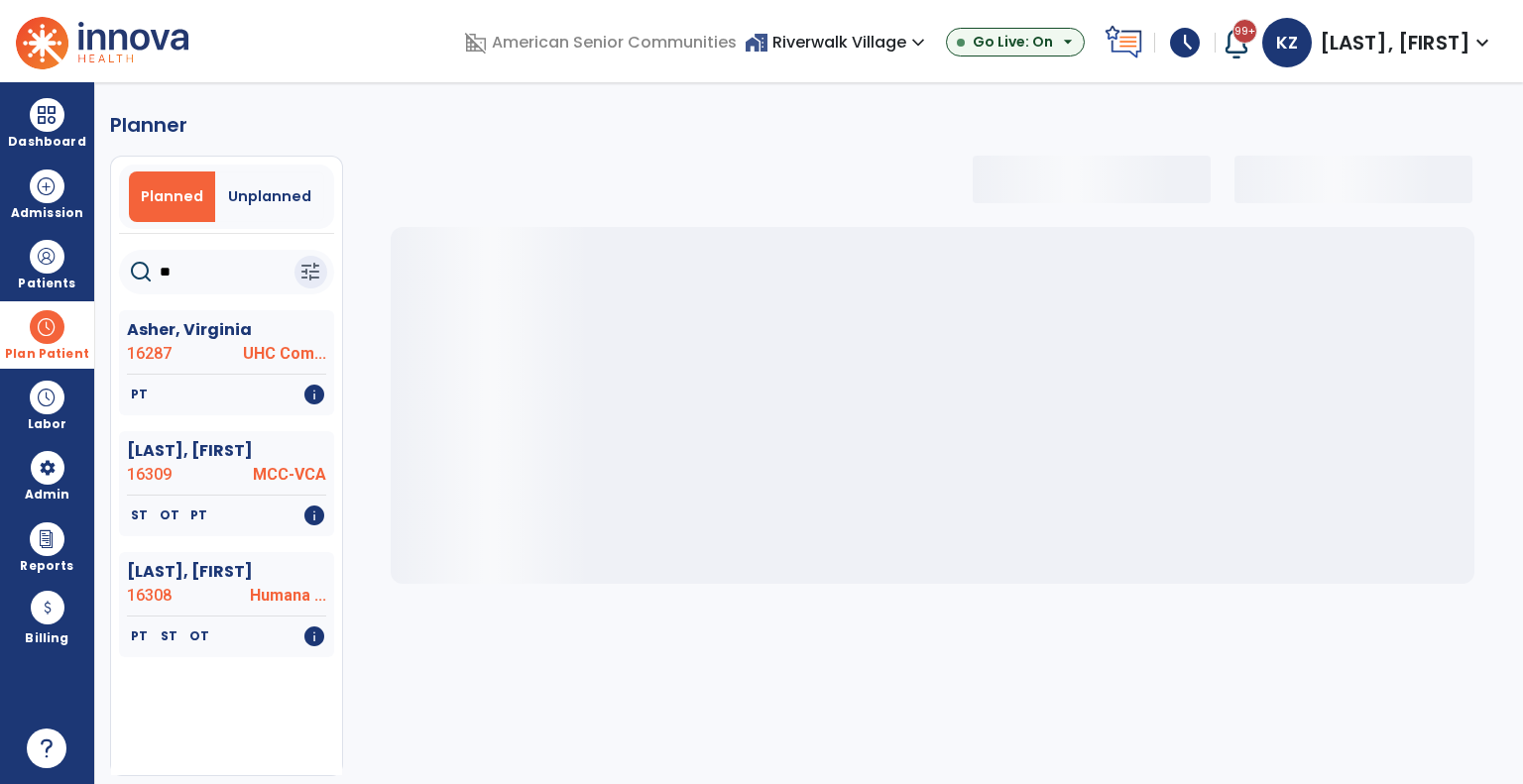 type on "***" 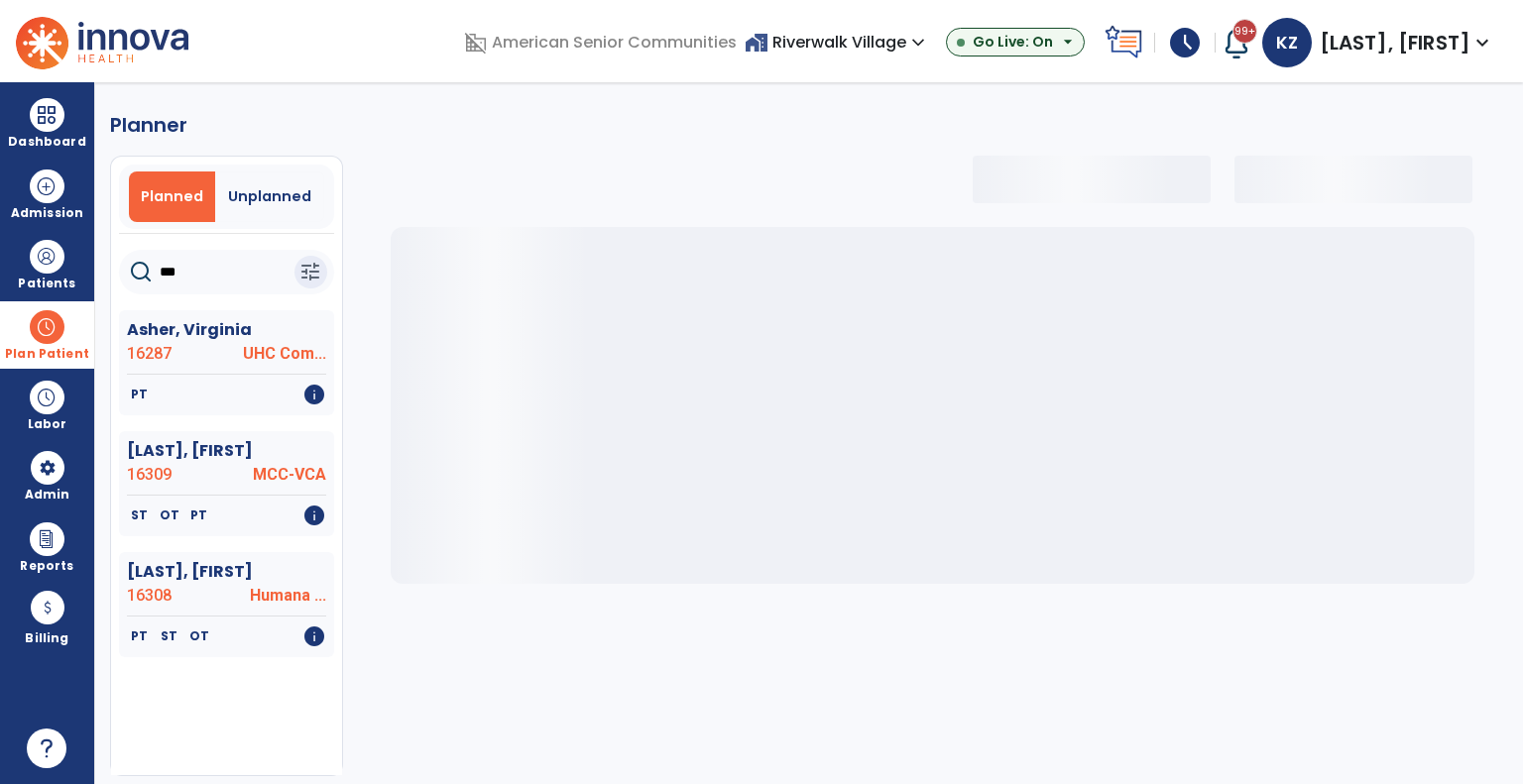 select on "***" 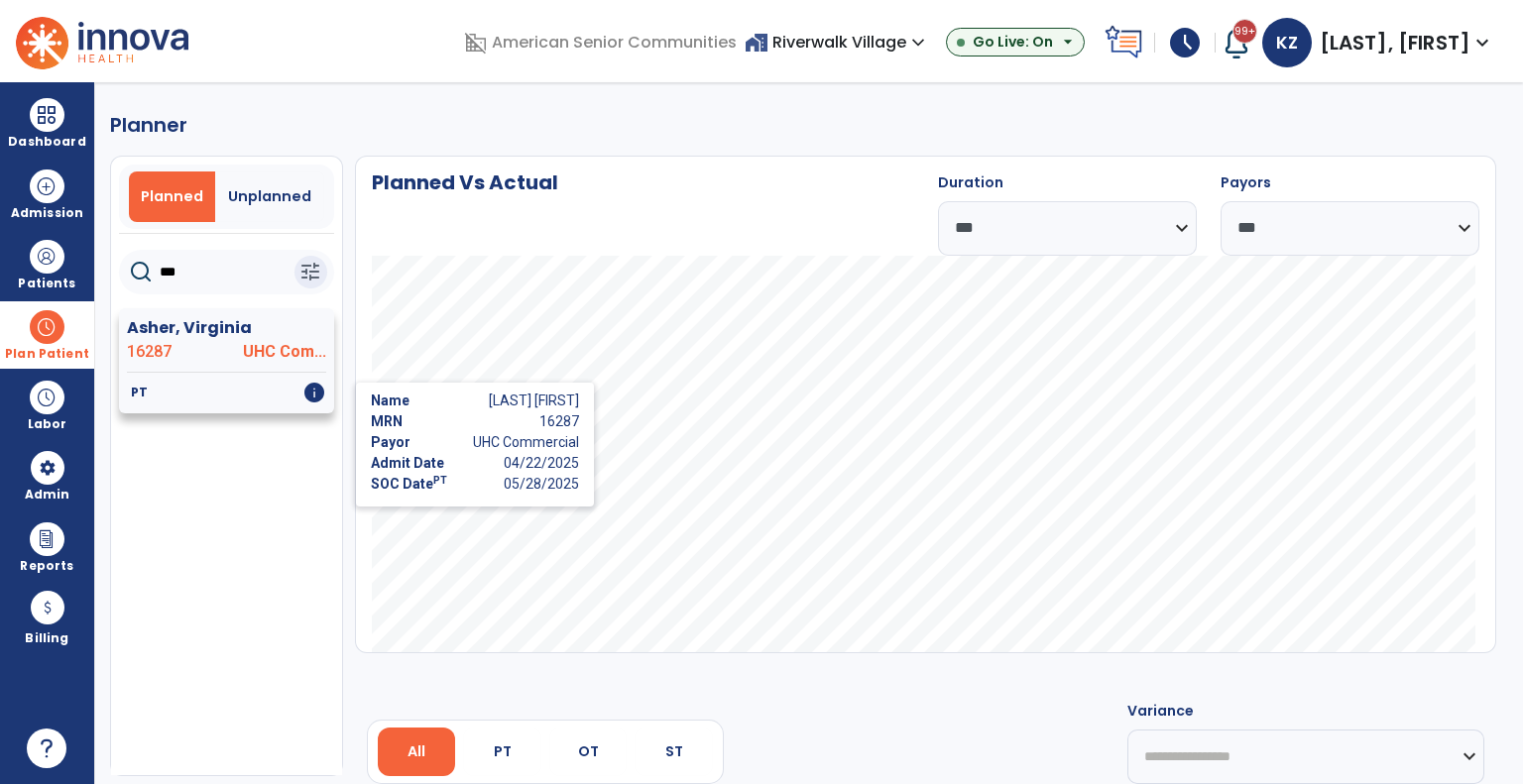 type on "***" 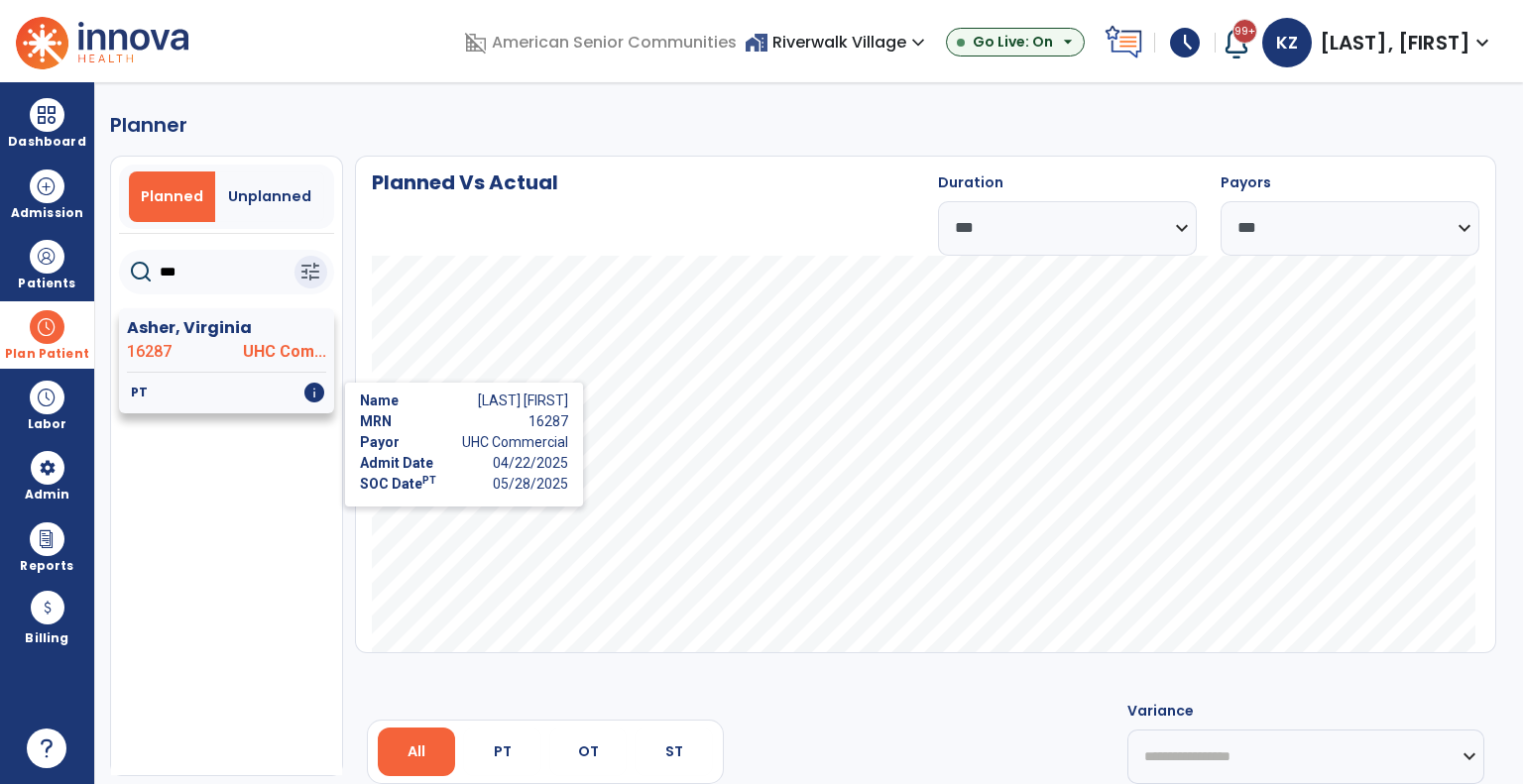 click on "info" 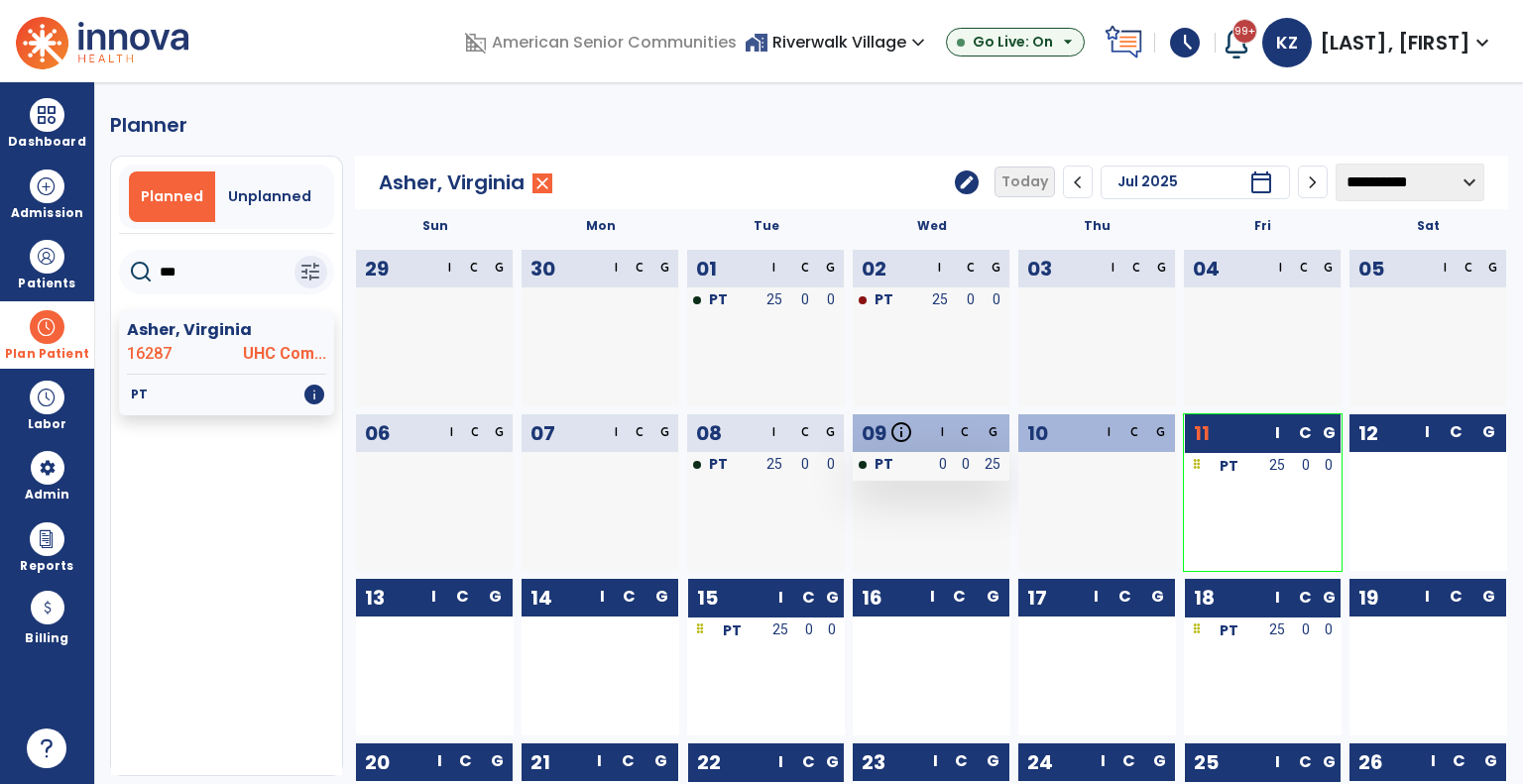 click on "0" at bounding box center [942, 464] 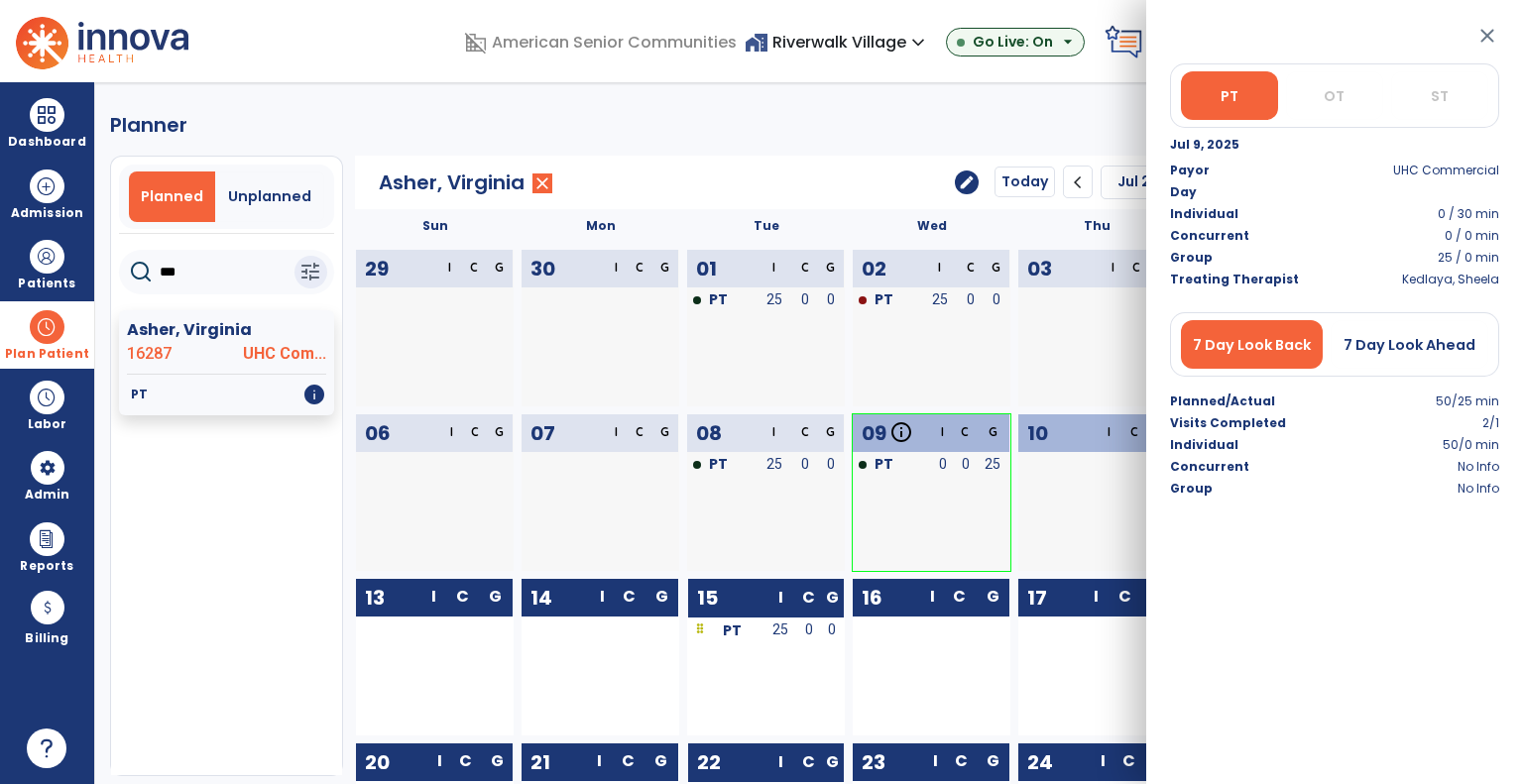 click at bounding box center [939, 359] 